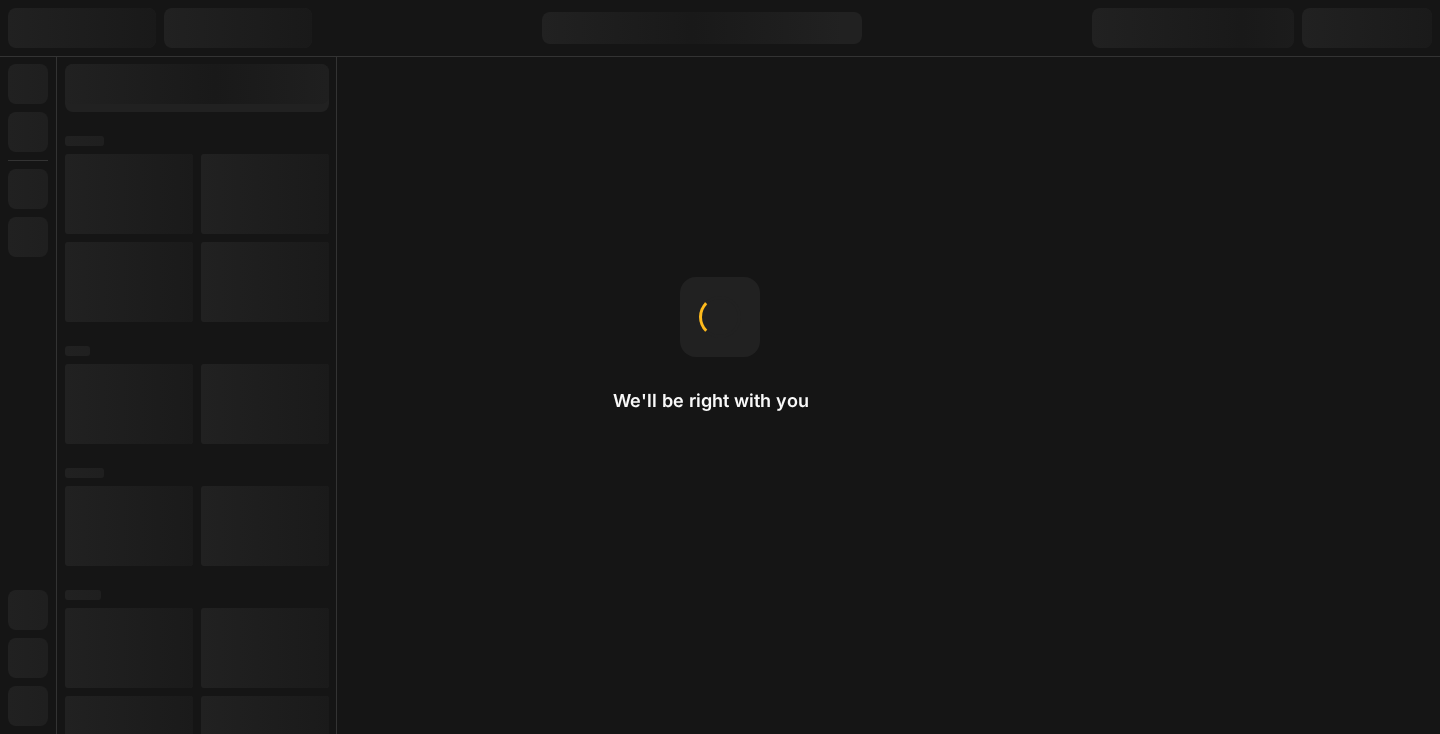 scroll, scrollTop: 0, scrollLeft: 0, axis: both 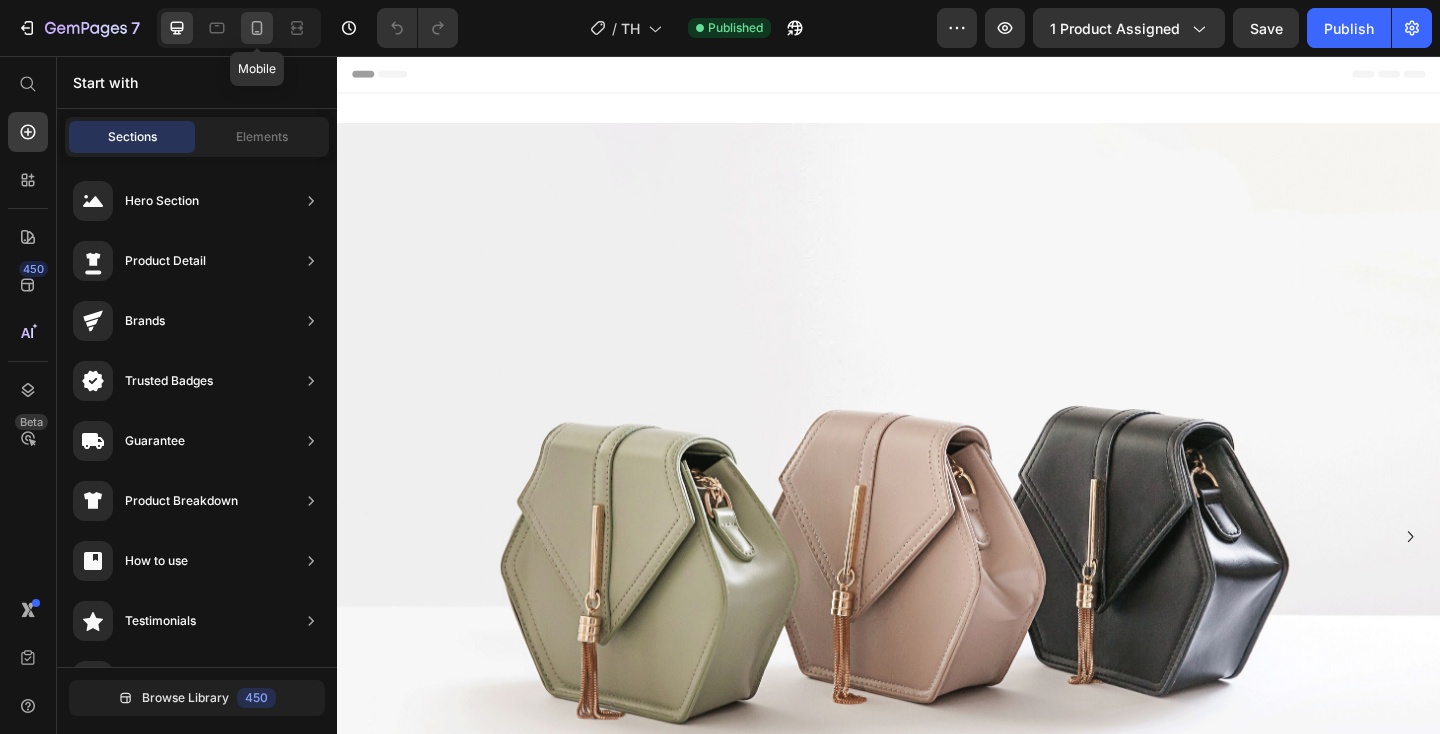 click 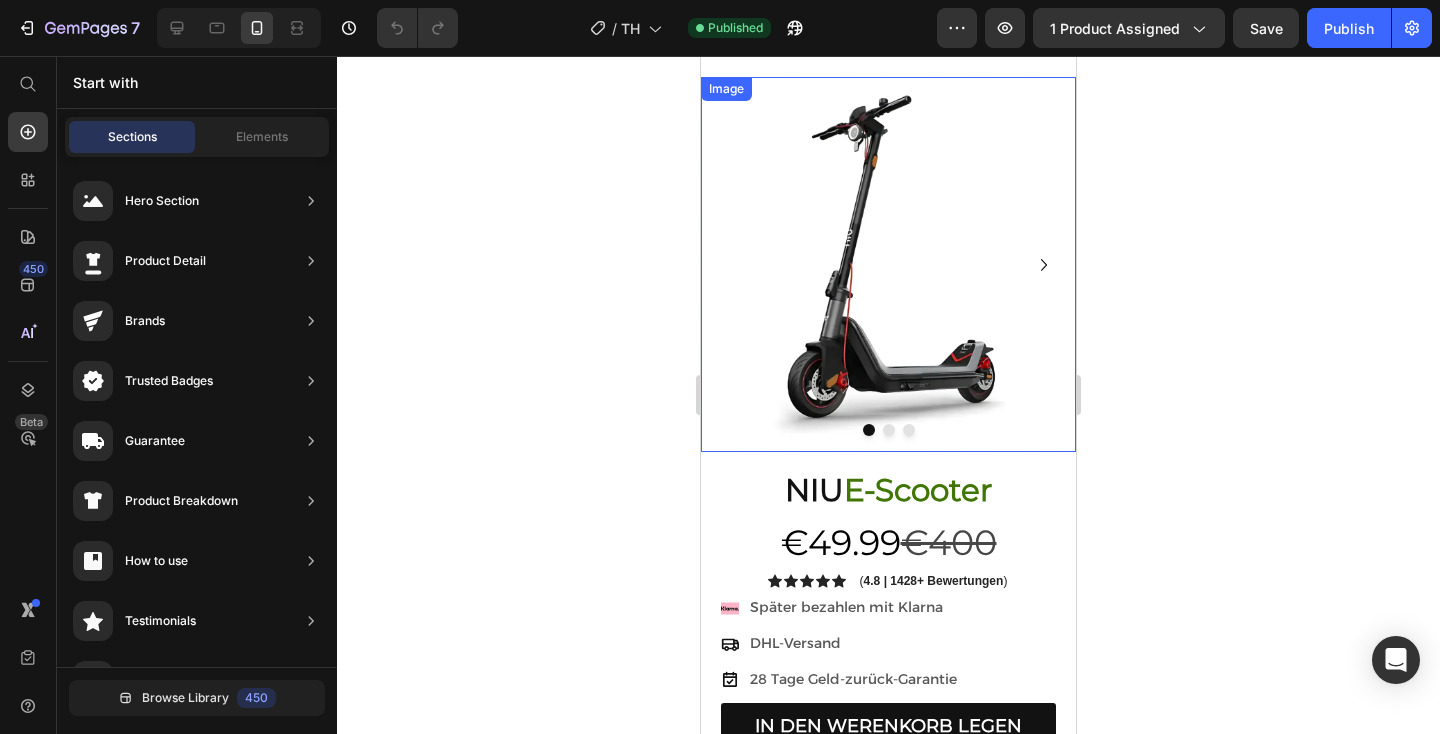 scroll, scrollTop: 203, scrollLeft: 0, axis: vertical 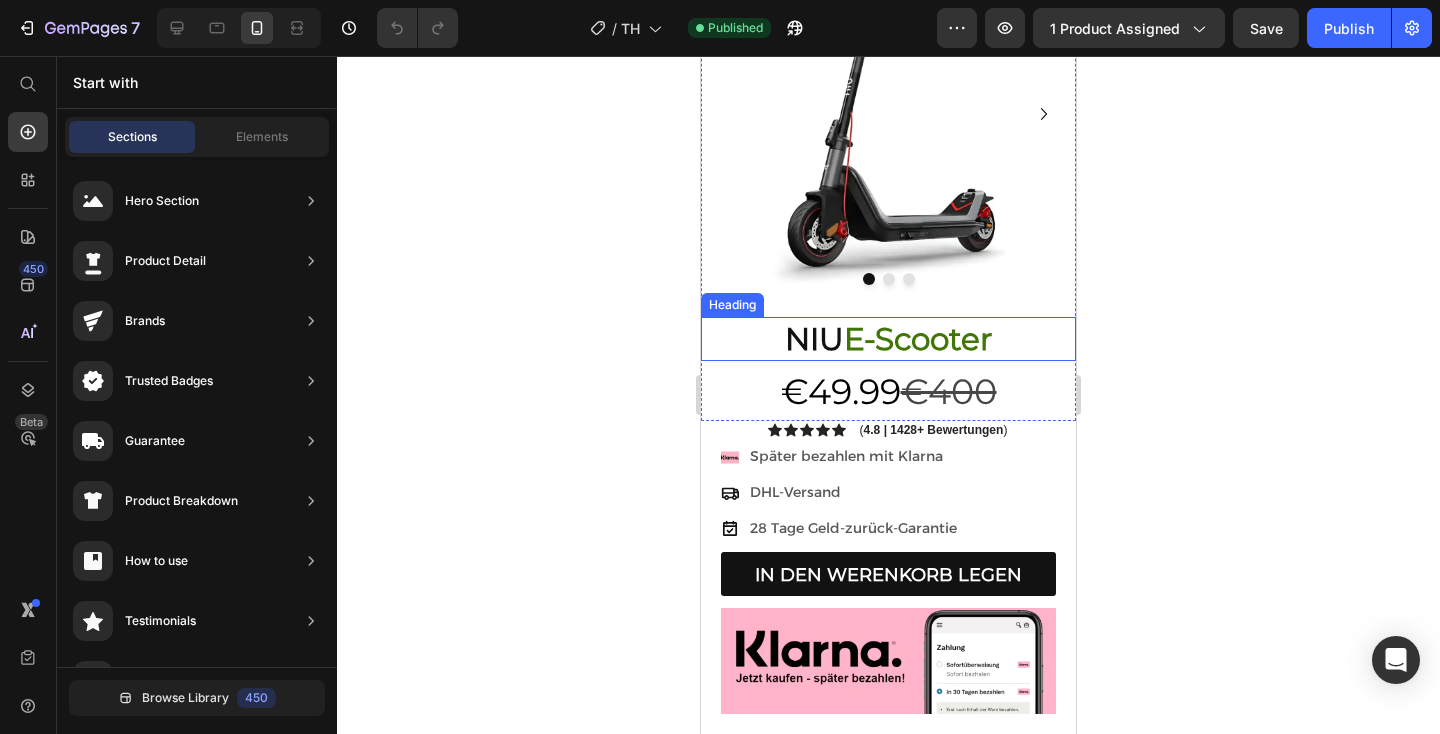 click on "NIU" at bounding box center [814, 339] 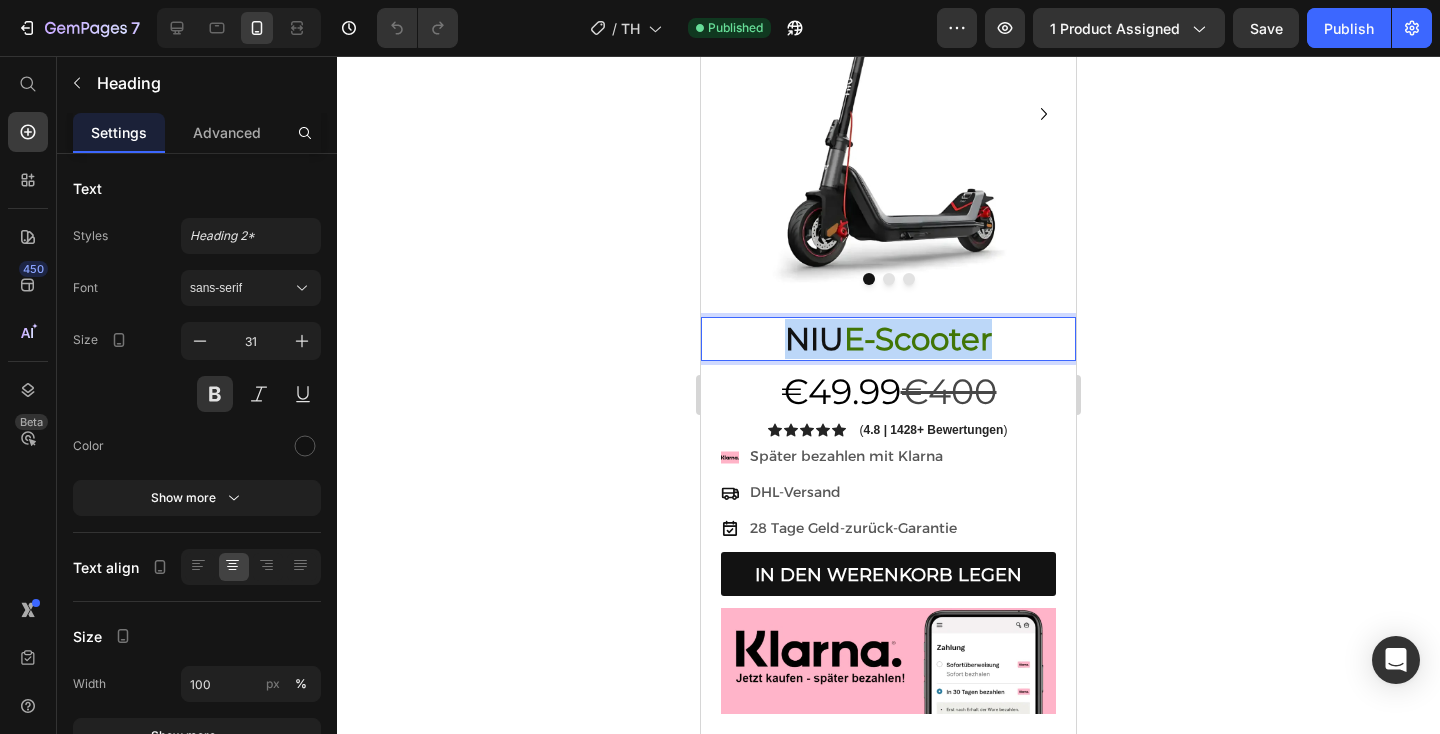 click on "NIU" at bounding box center [814, 339] 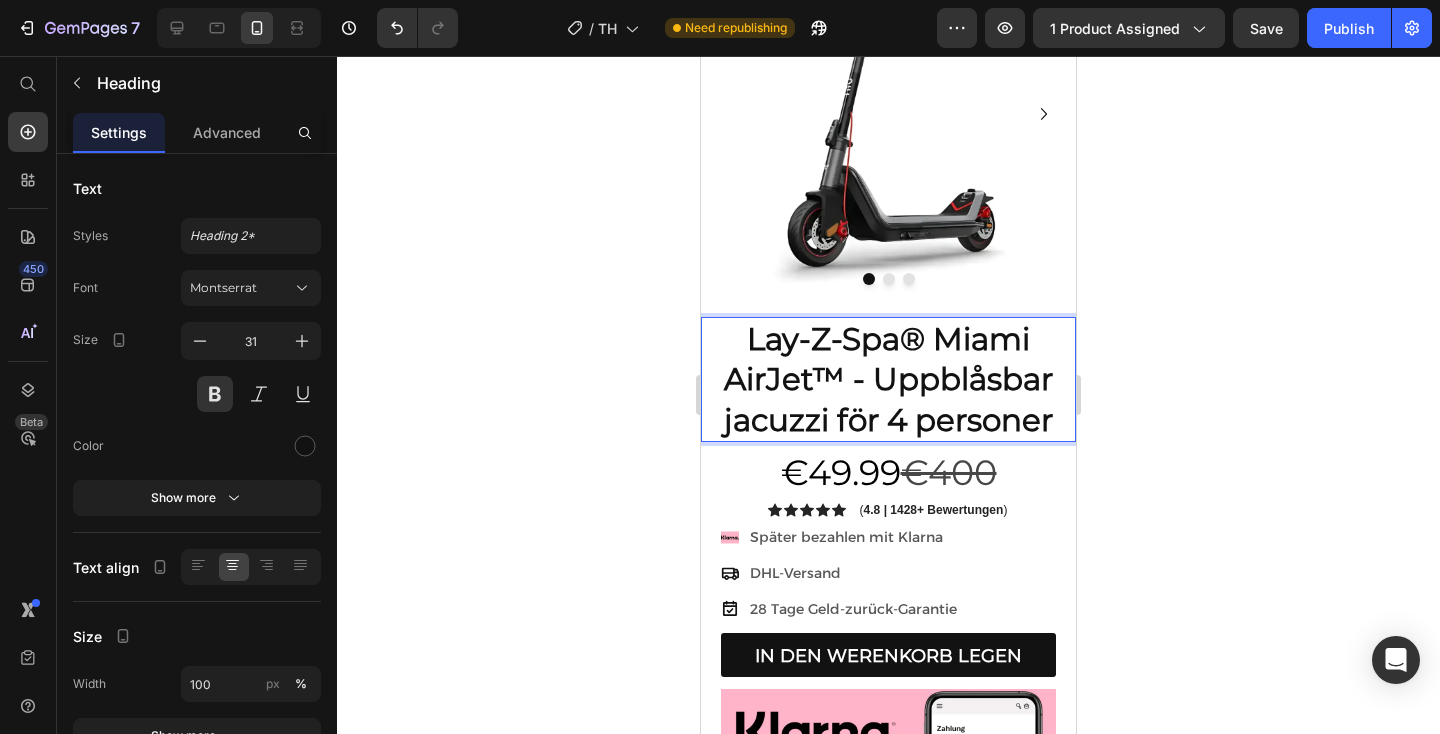click on "Lay-Z-Spa® Miami AirJet™ - Uppblåsbar jacuzzi för 4 personer" at bounding box center [888, 379] 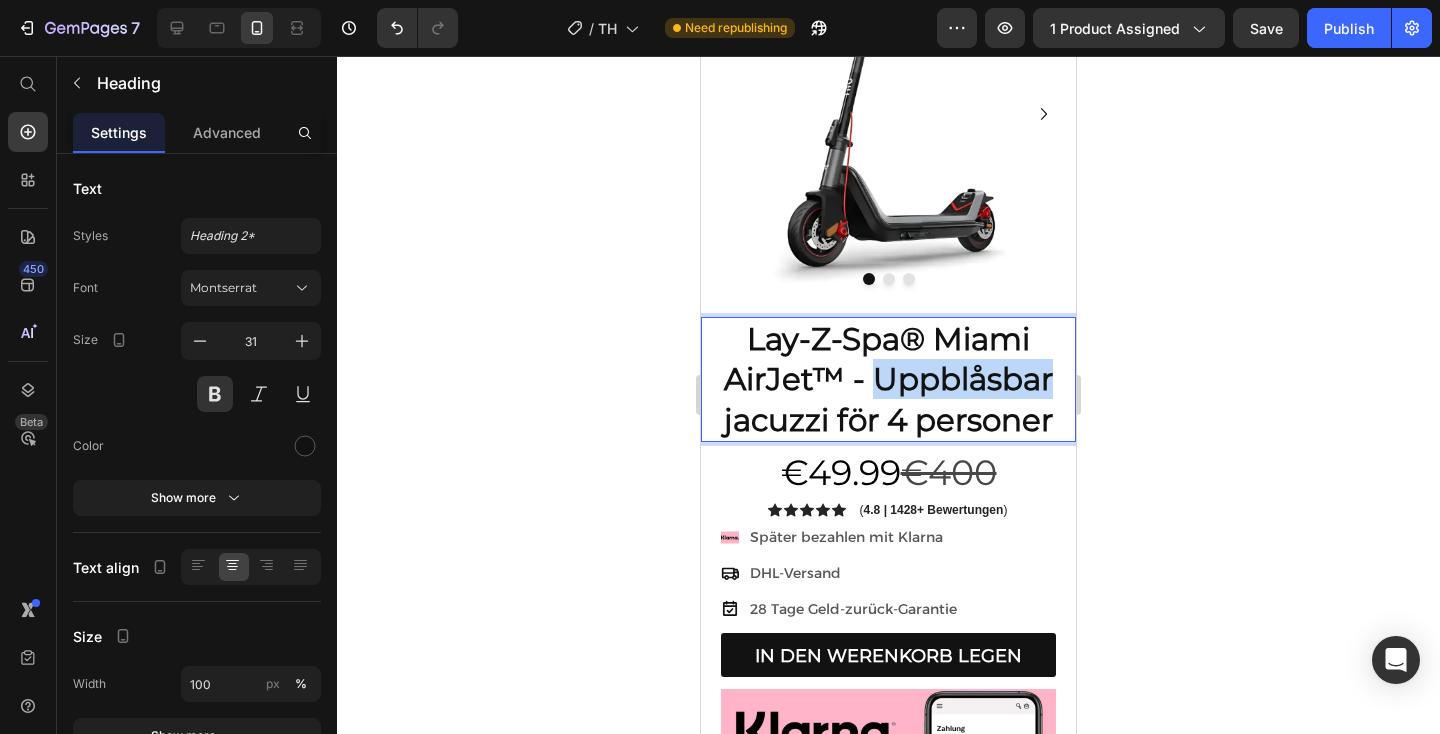 click on "Lay-Z-Spa® Miami AirJet™ - Uppblåsbar jacuzzi för 4 personer" at bounding box center (888, 379) 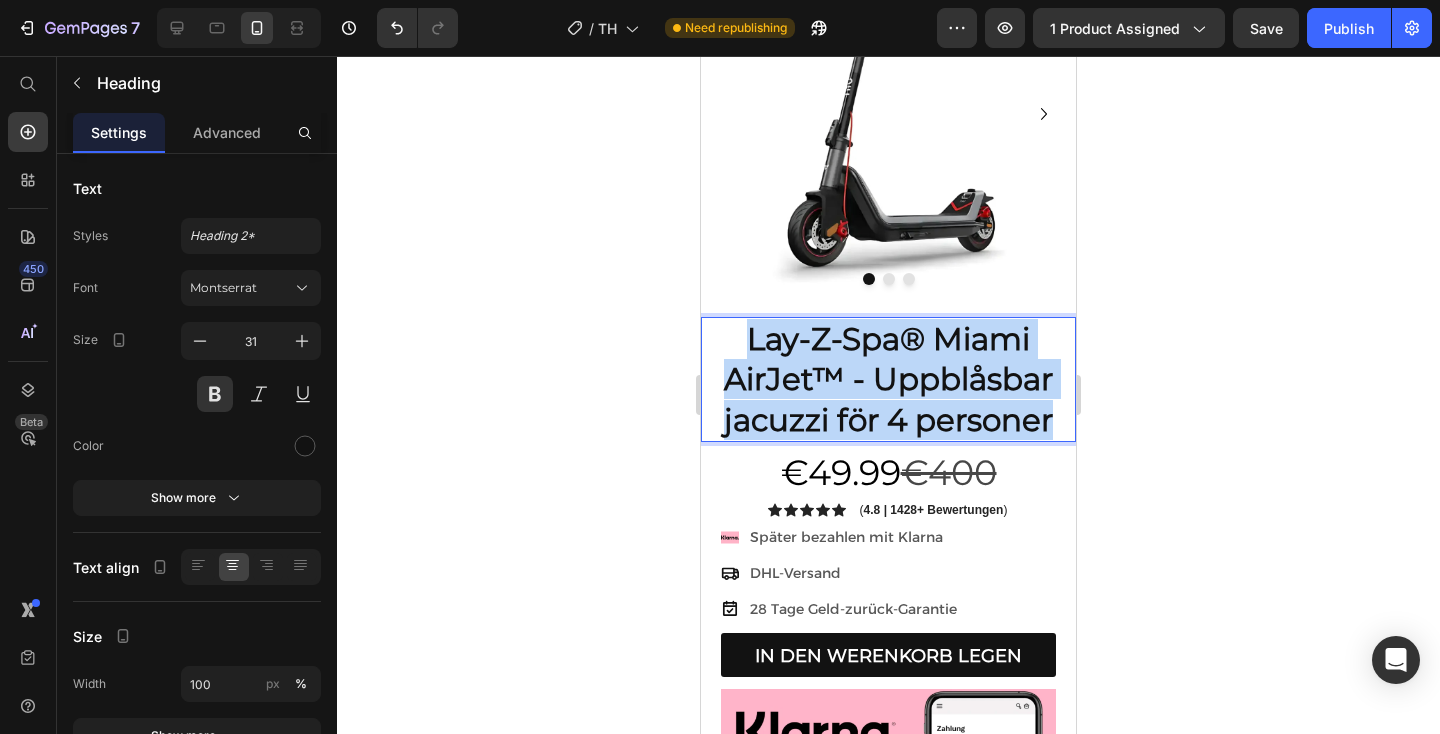 click on "Lay-Z-Spa® Miami AirJet™ - Uppblåsbar jacuzzi för 4 personer" at bounding box center [888, 379] 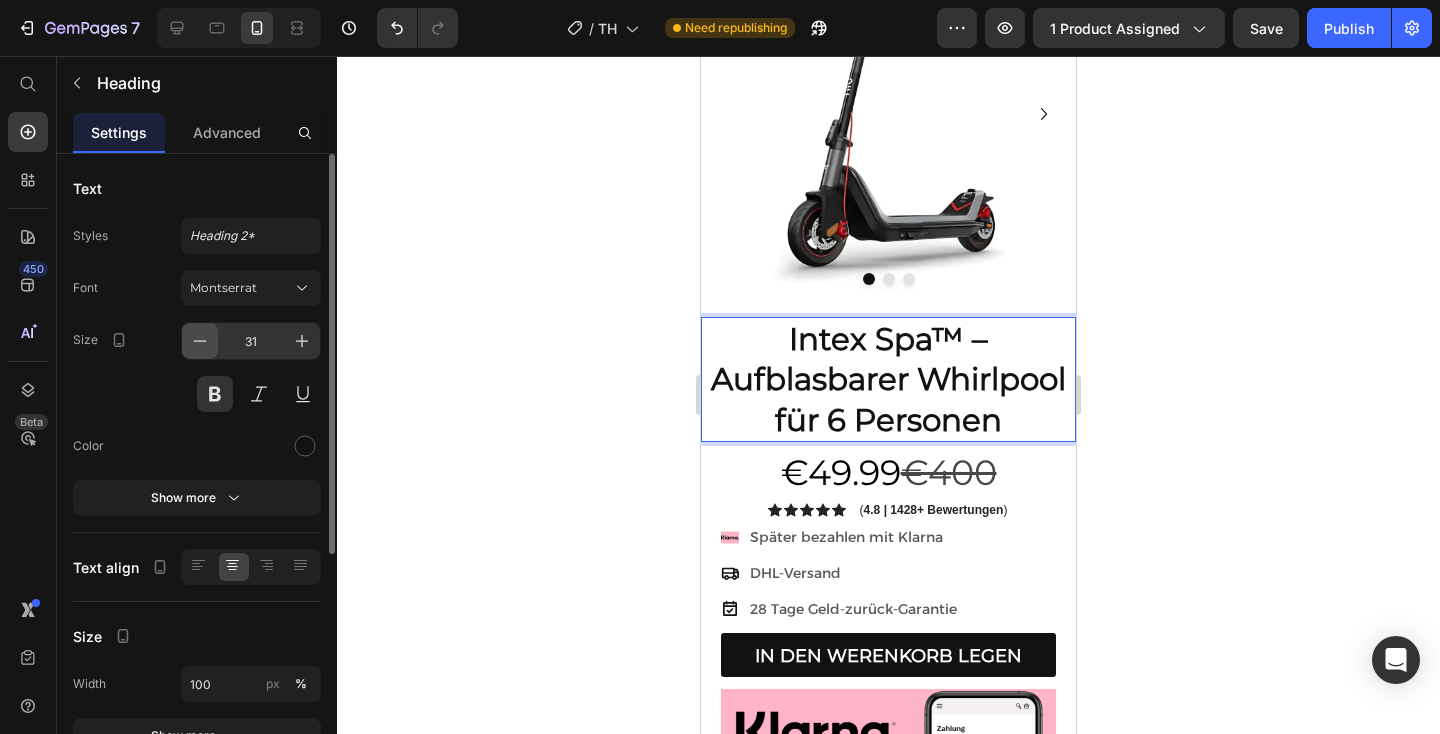 click 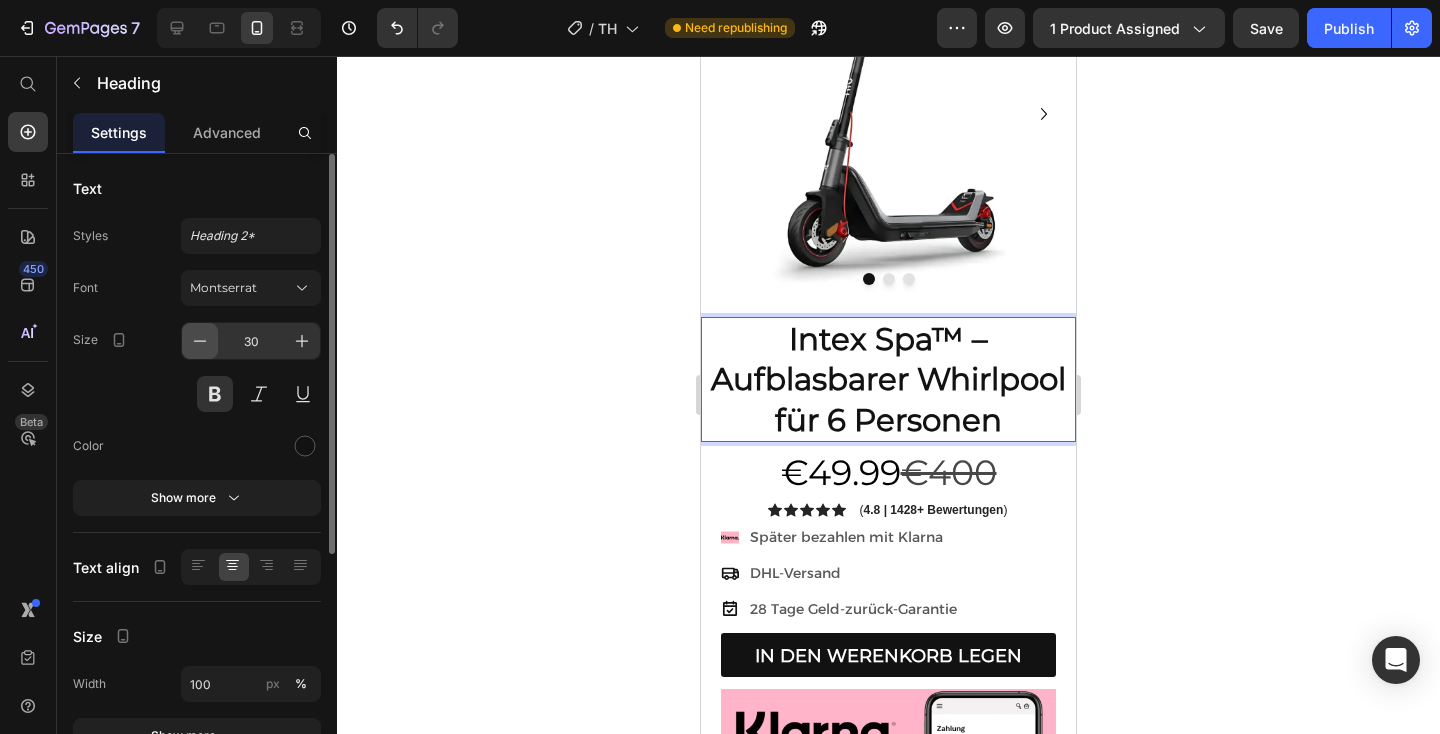 click 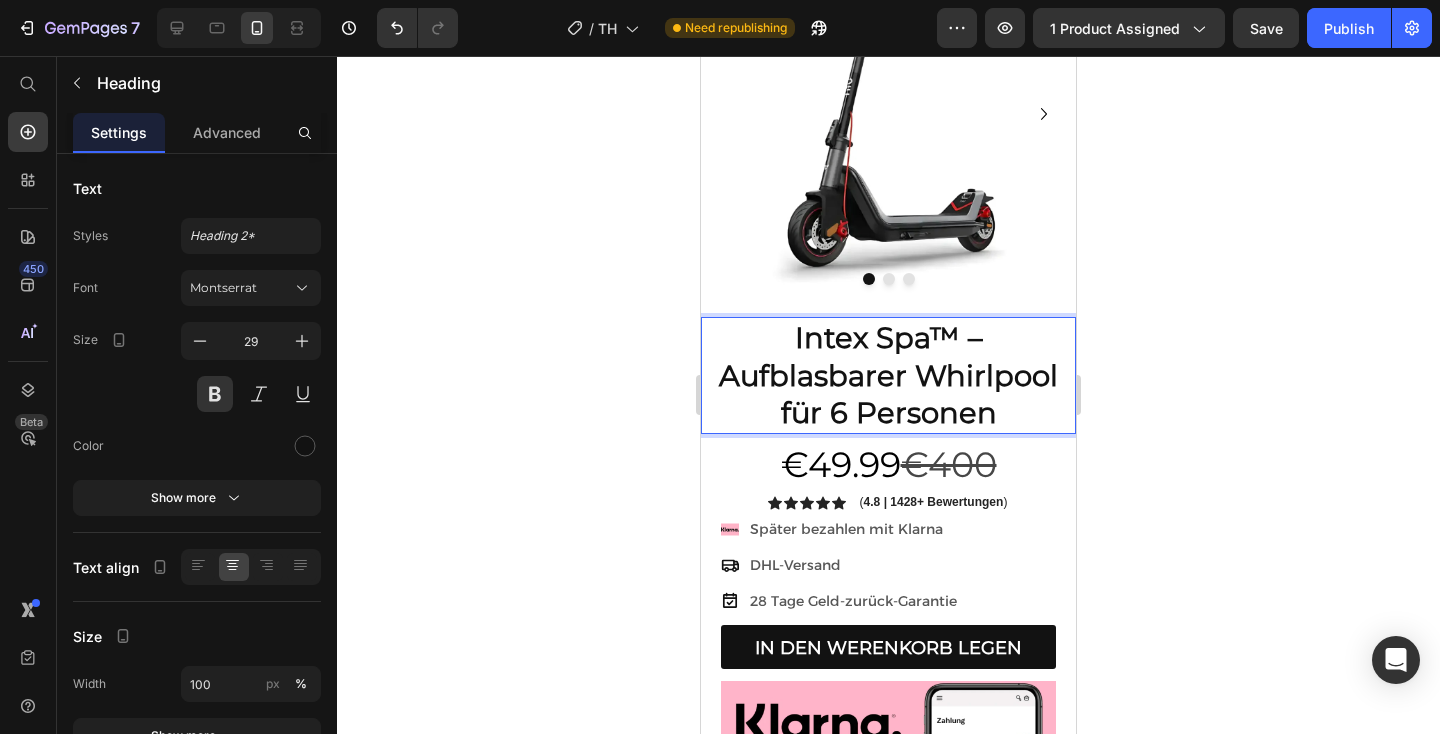 click on "Intex Spa™ – Aufblasbarer Whirlpool für 6 Personen" at bounding box center (888, 375) 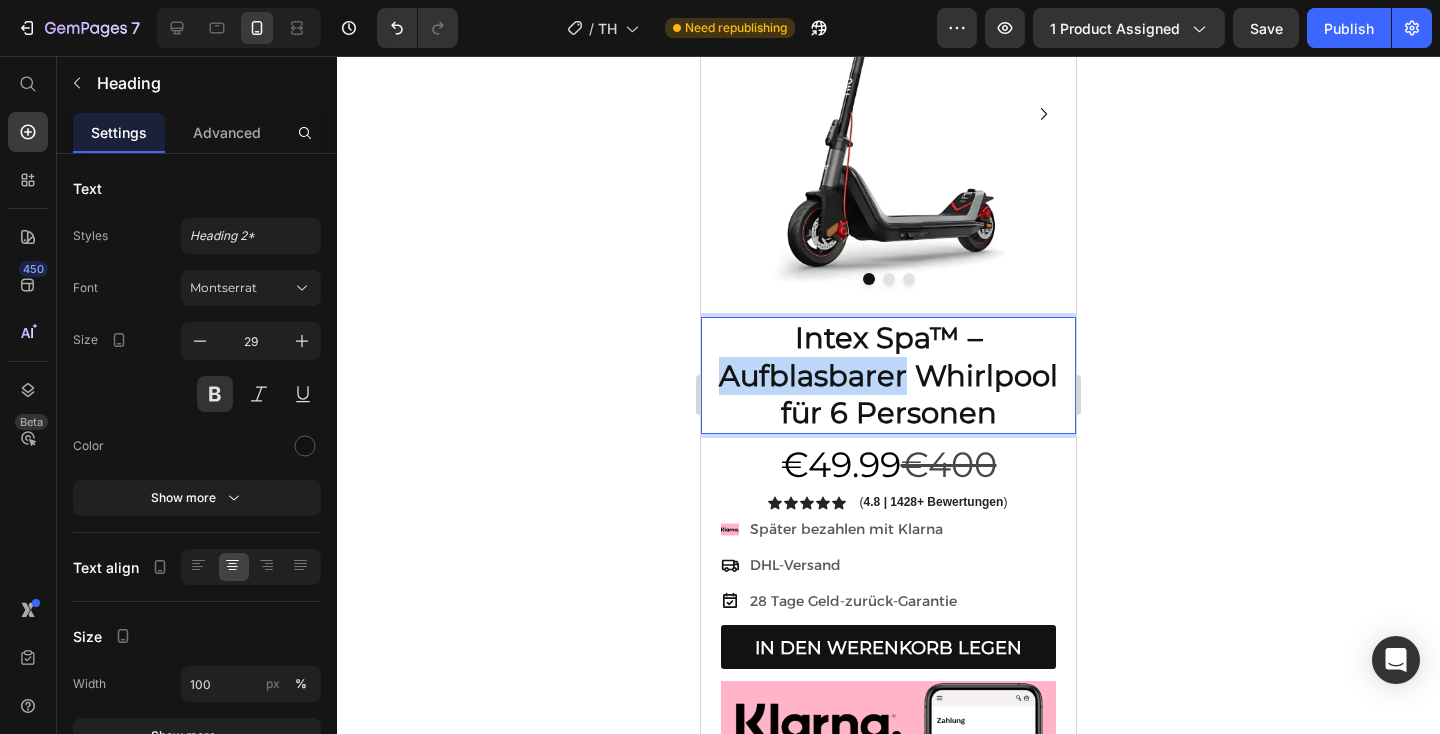 click on "Intex Spa™ – Aufblasbarer Whirlpool für 6 Personen" at bounding box center (888, 375) 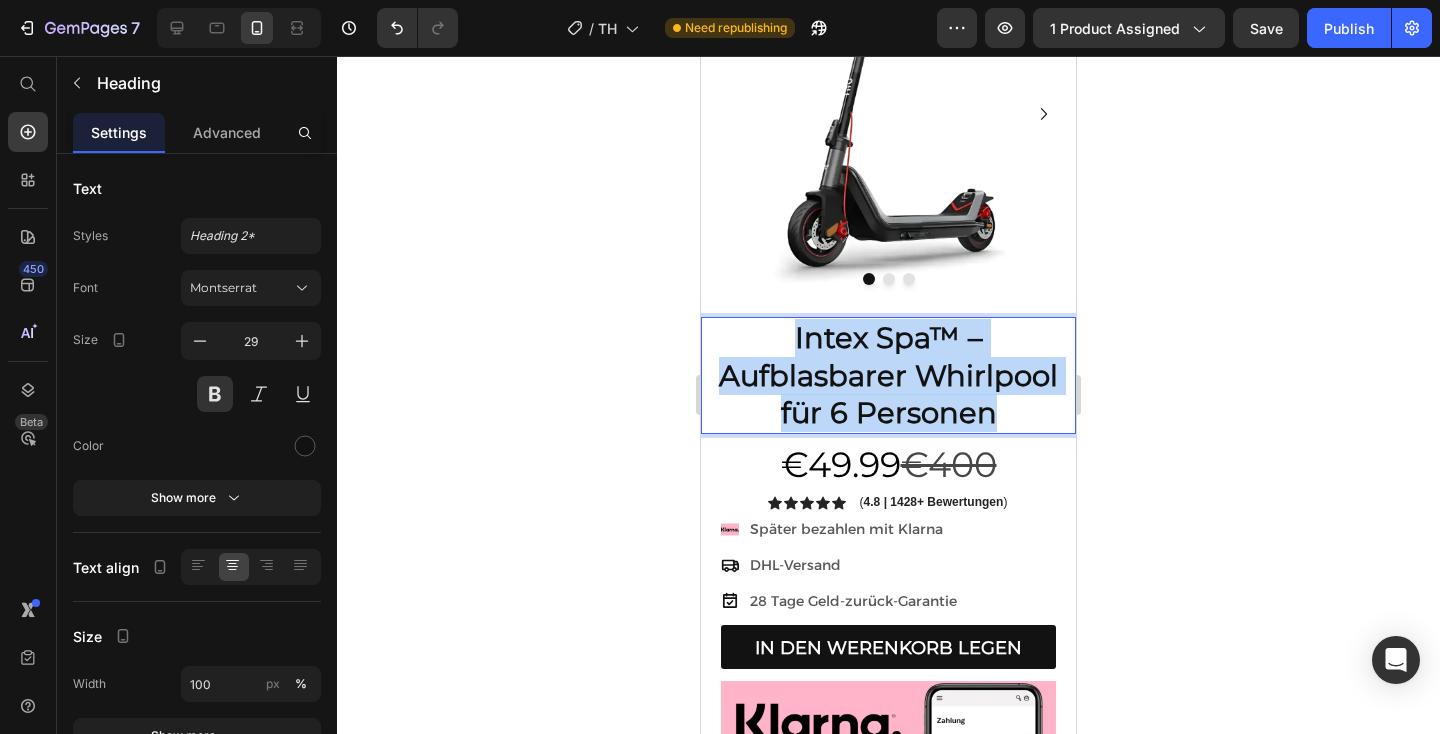 click on "Intex Spa™ – Aufblasbarer Whirlpool für 6 Personen" at bounding box center [888, 375] 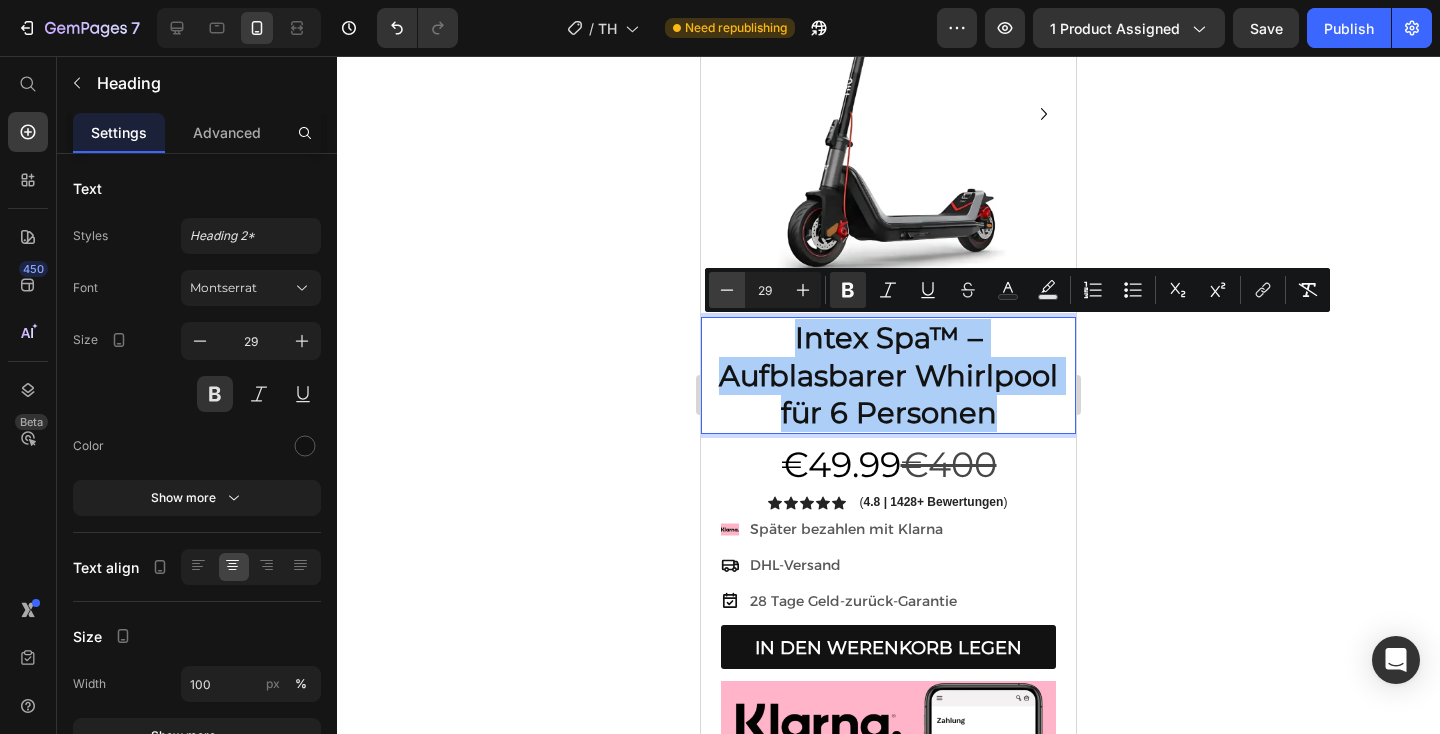 click on "Minus" at bounding box center [727, 290] 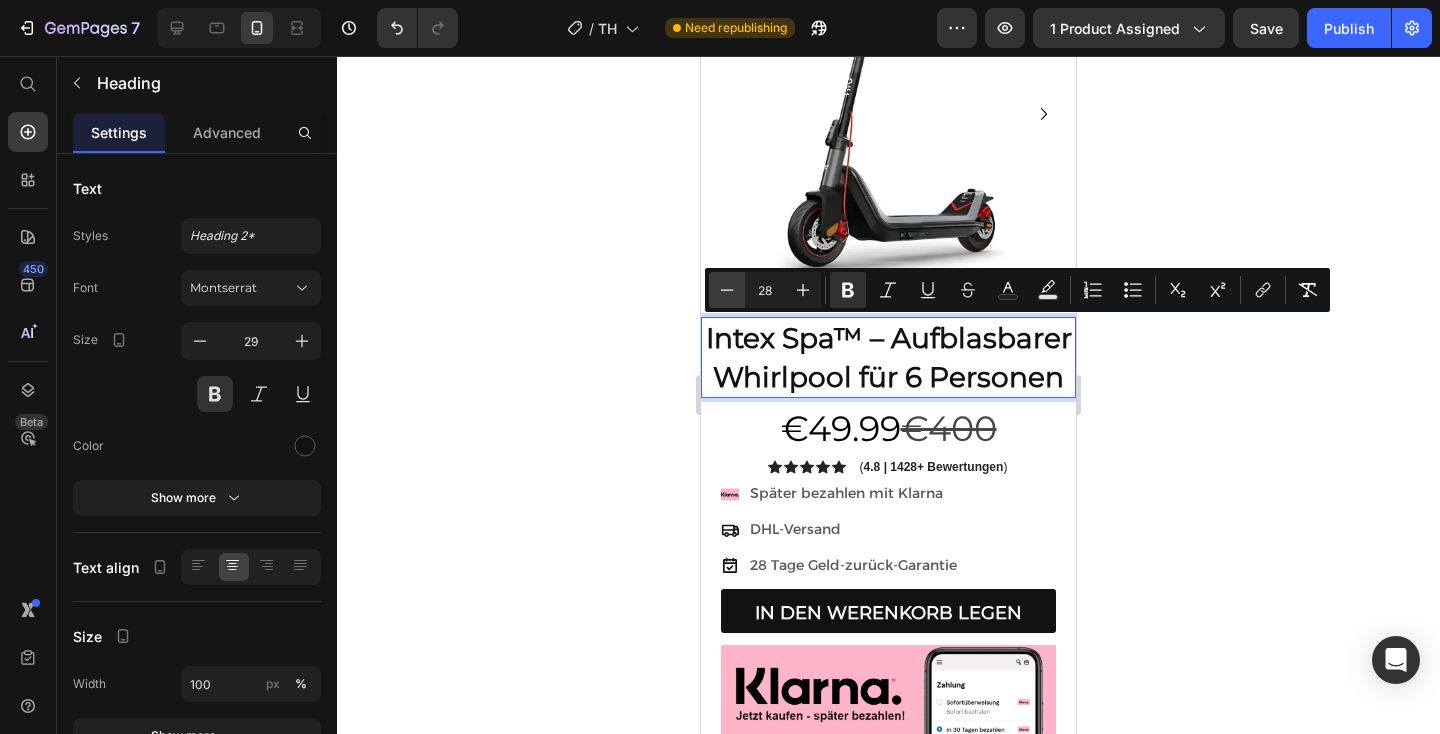 click on "Minus" at bounding box center (727, 290) 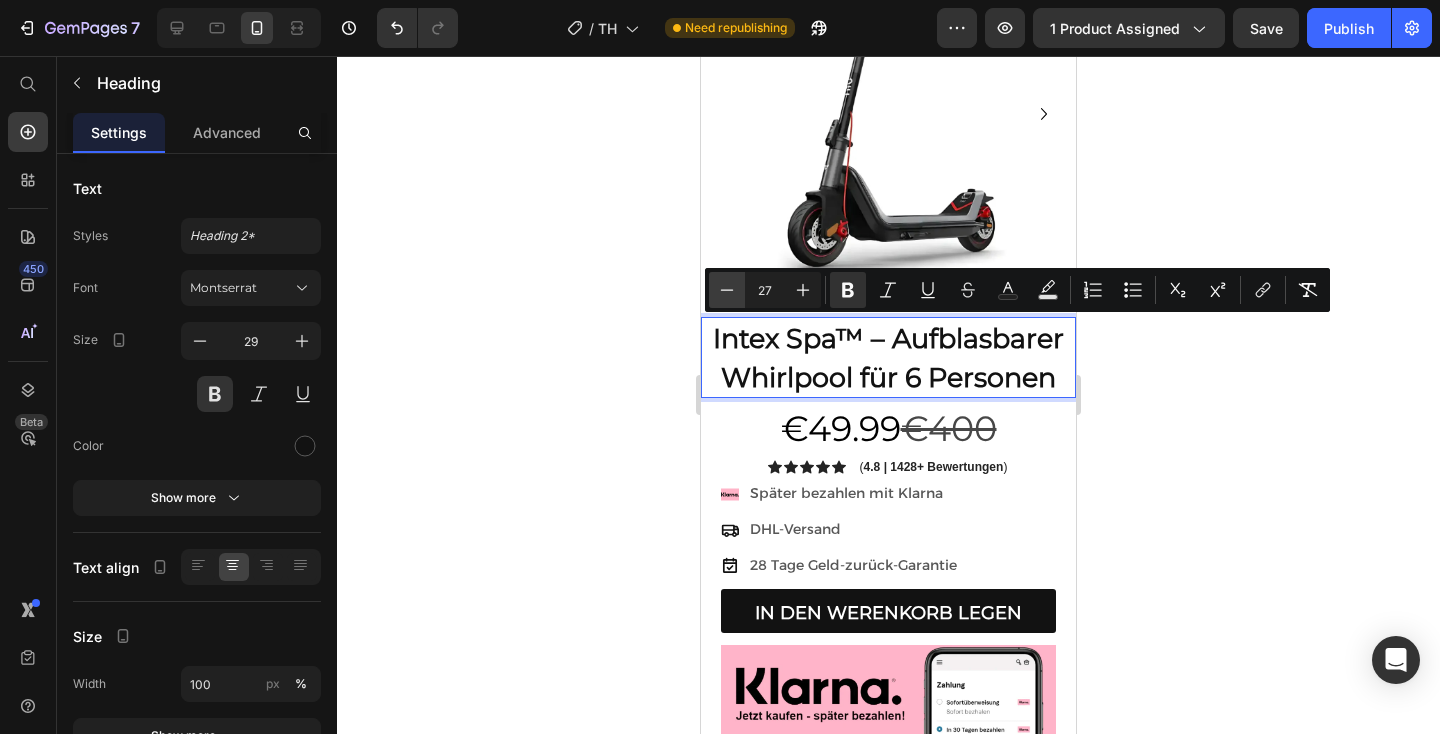 click on "Minus" at bounding box center (727, 290) 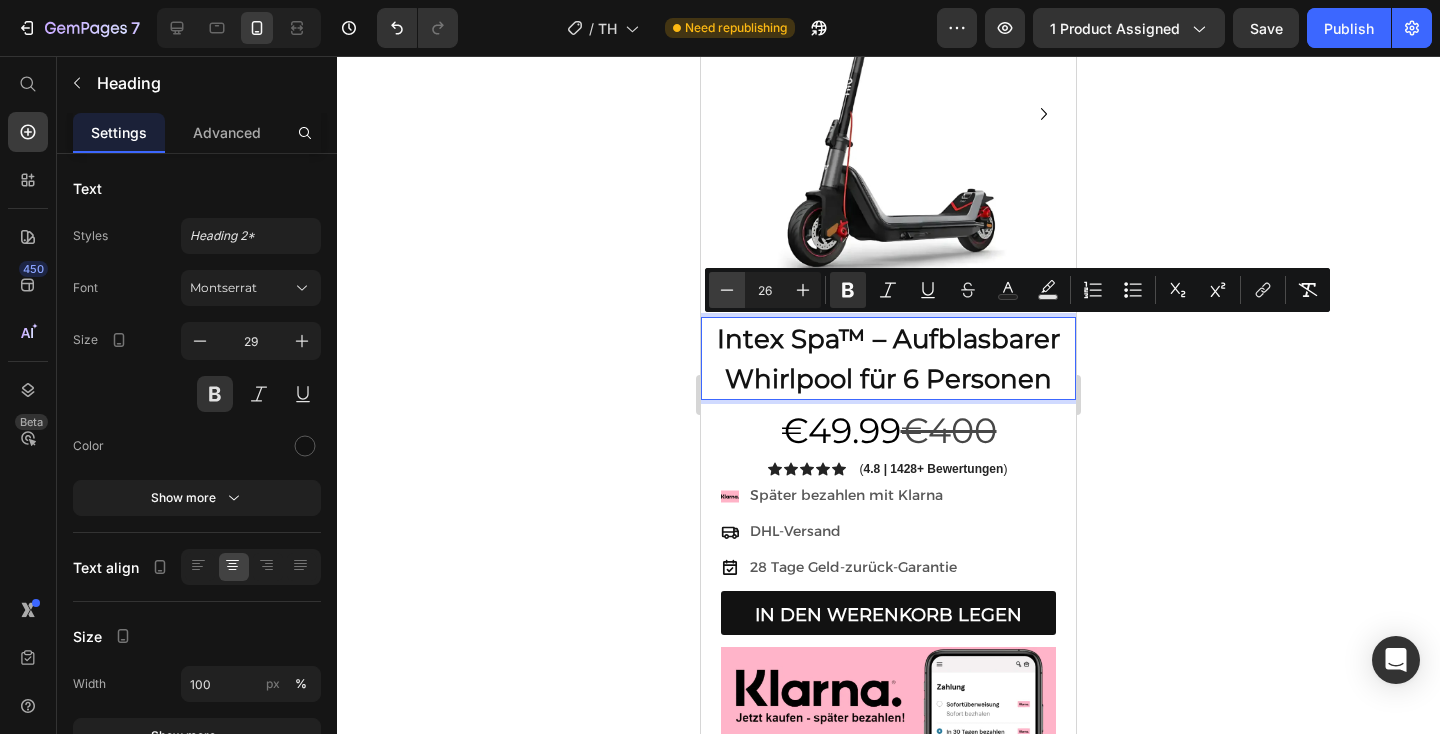click on "Minus" at bounding box center [727, 290] 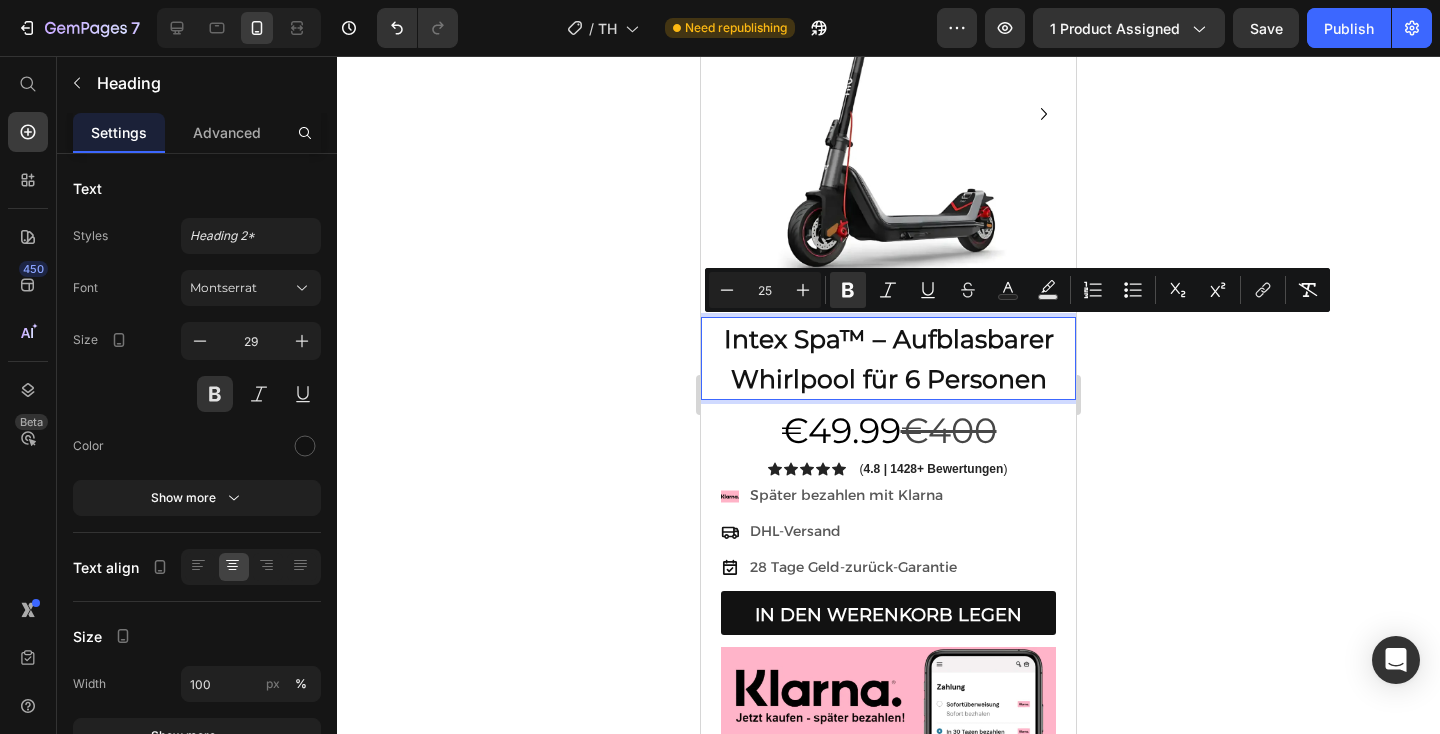 click 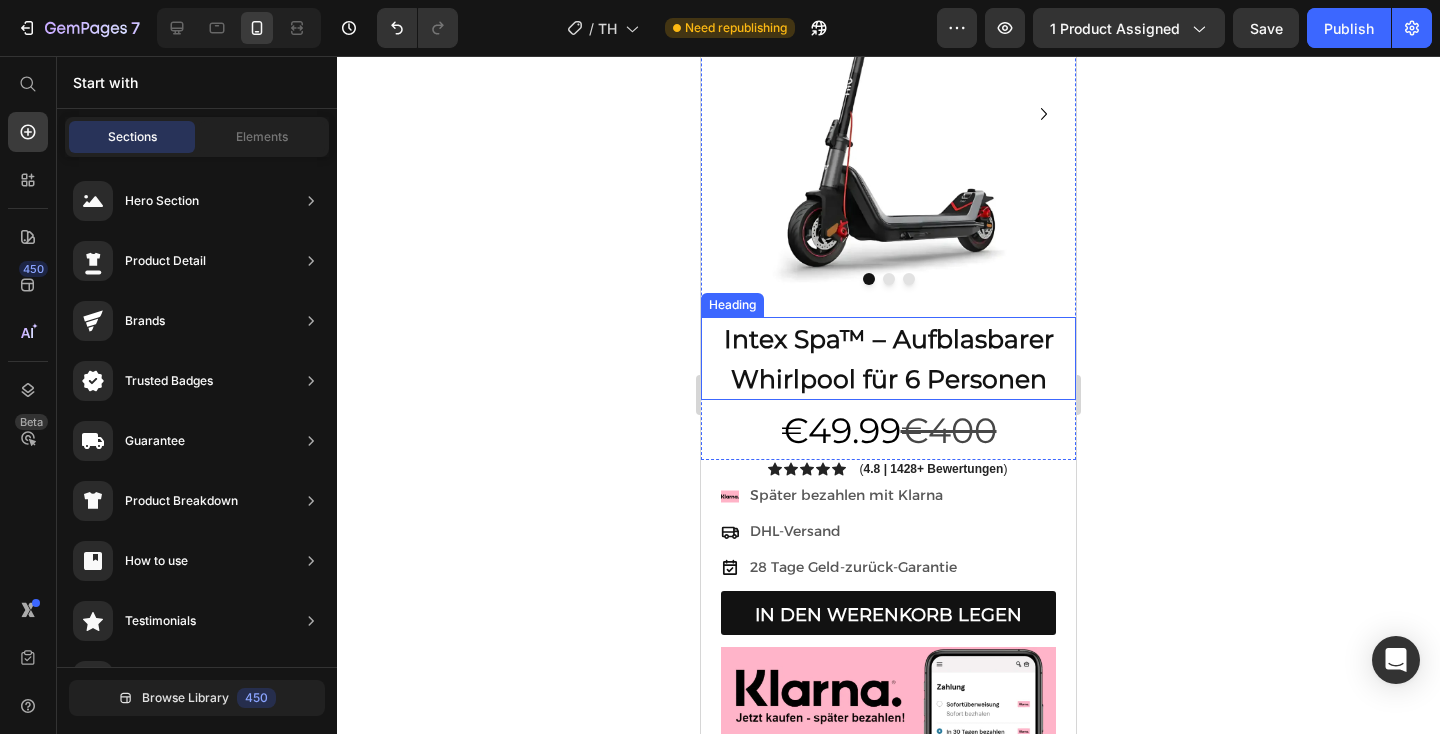 click on "Intex Spa™ – Aufblasbarer Whirlpool für 6 Personen" at bounding box center (889, 359) 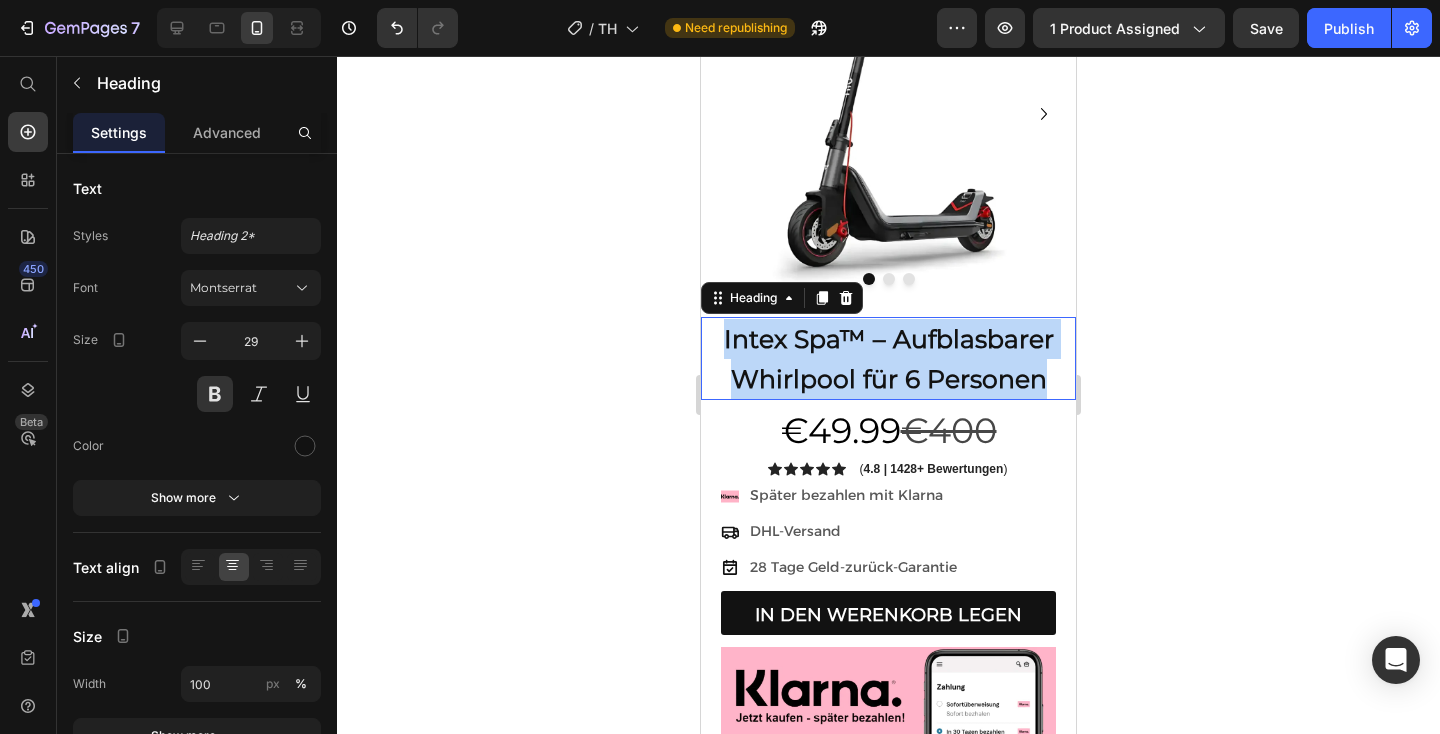 click on "Intex Spa™ – Aufblasbarer Whirlpool für 6 Personen" at bounding box center [889, 359] 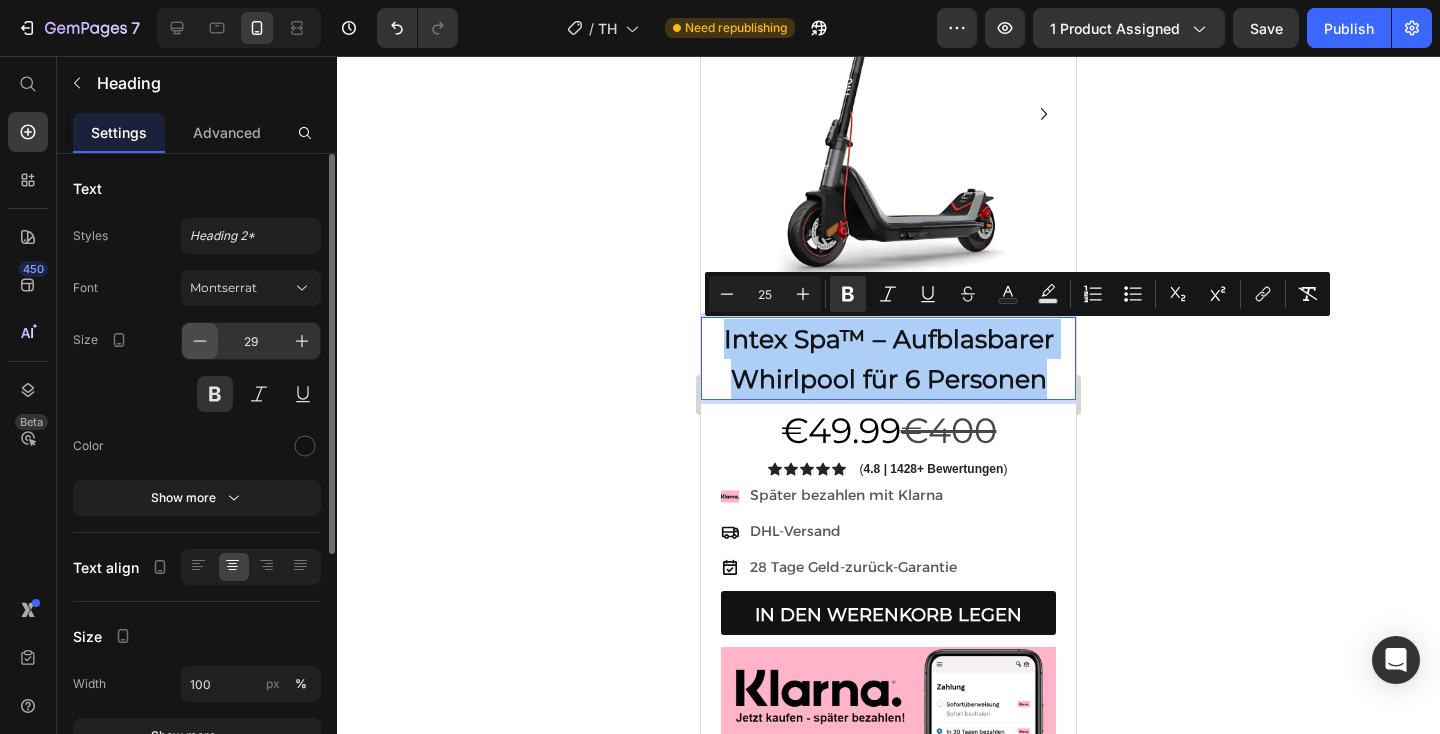 click at bounding box center (200, 341) 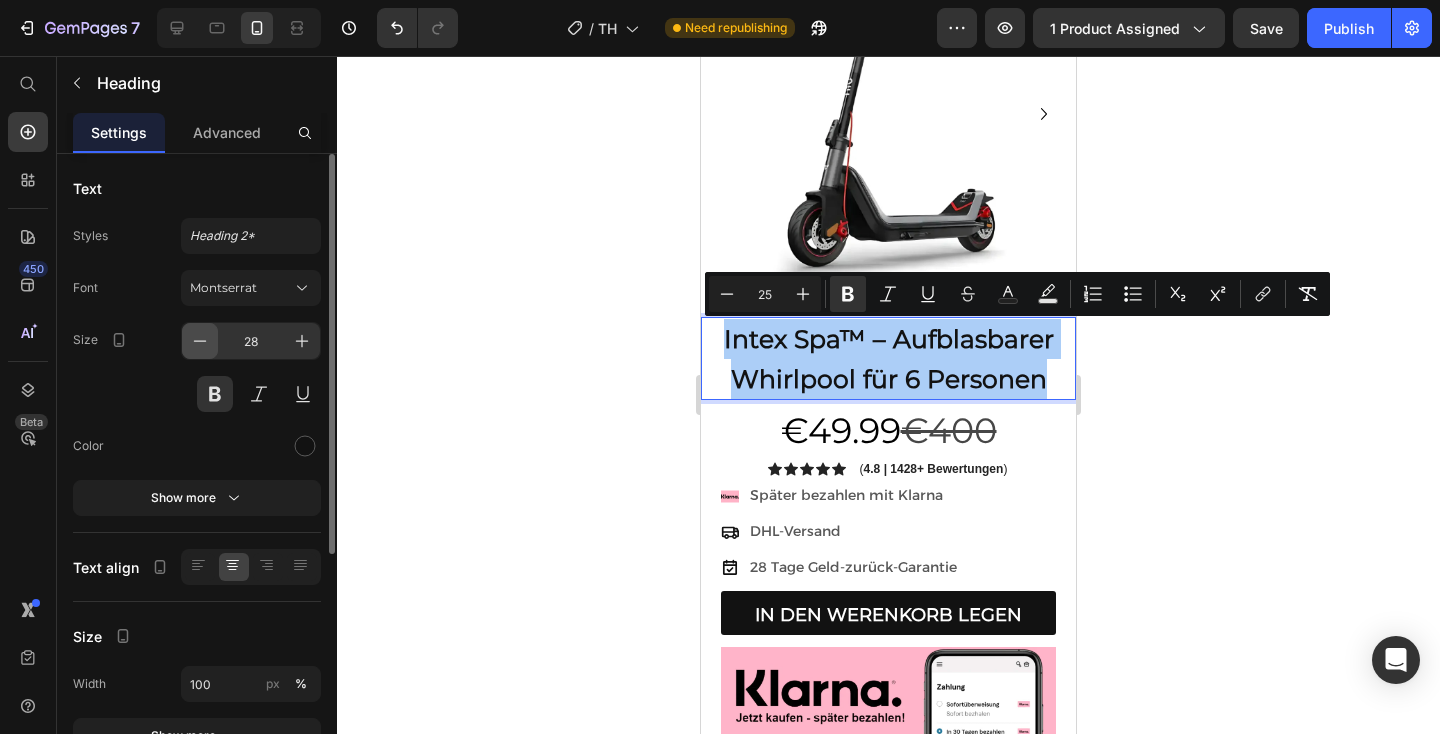 click at bounding box center [200, 341] 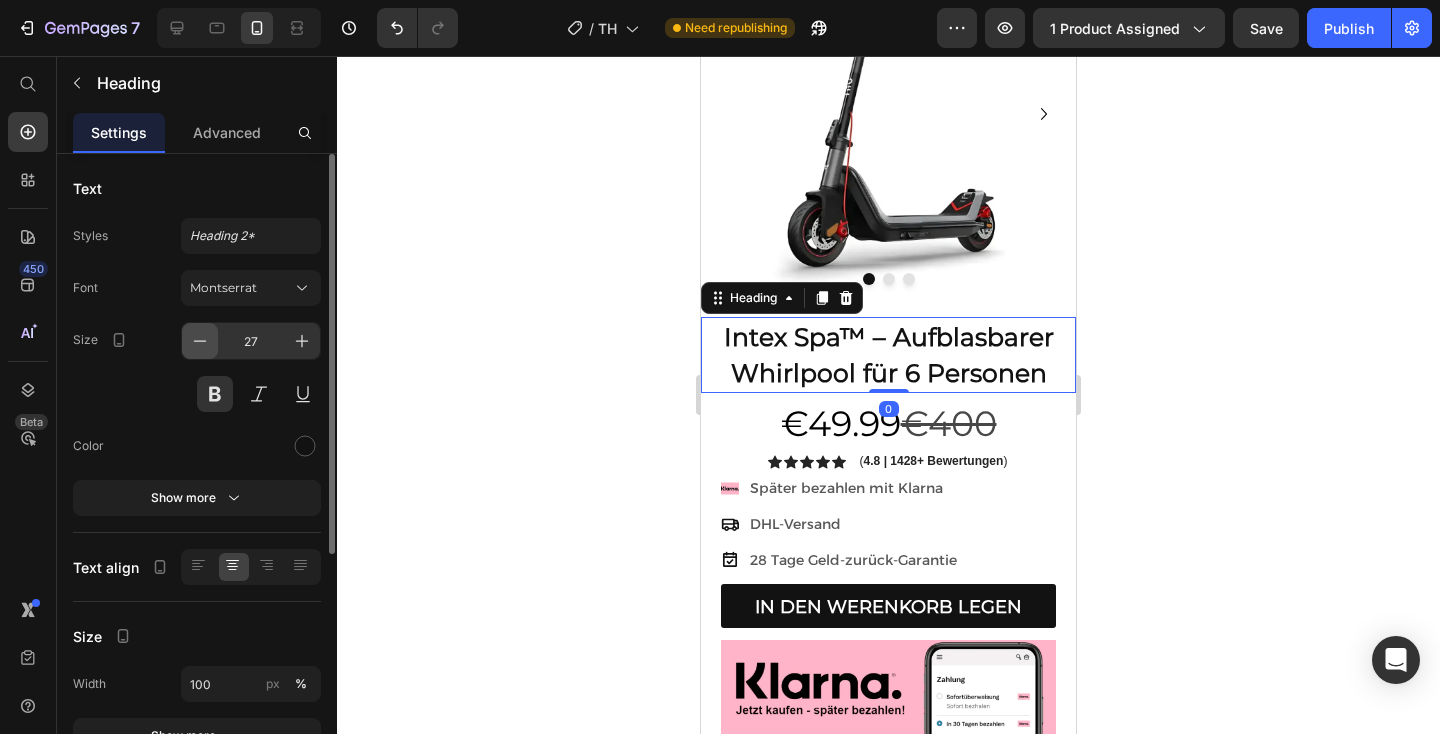 click at bounding box center (200, 341) 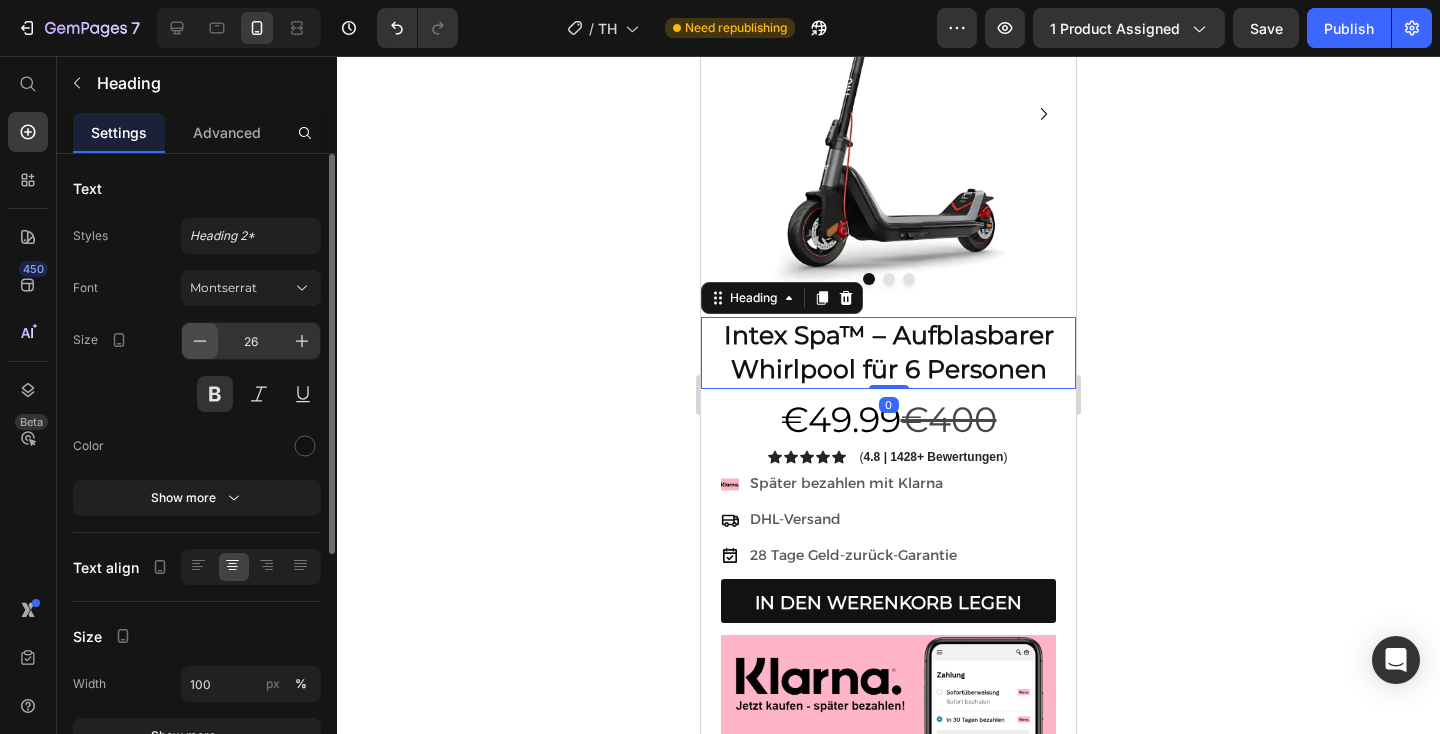 click at bounding box center (200, 341) 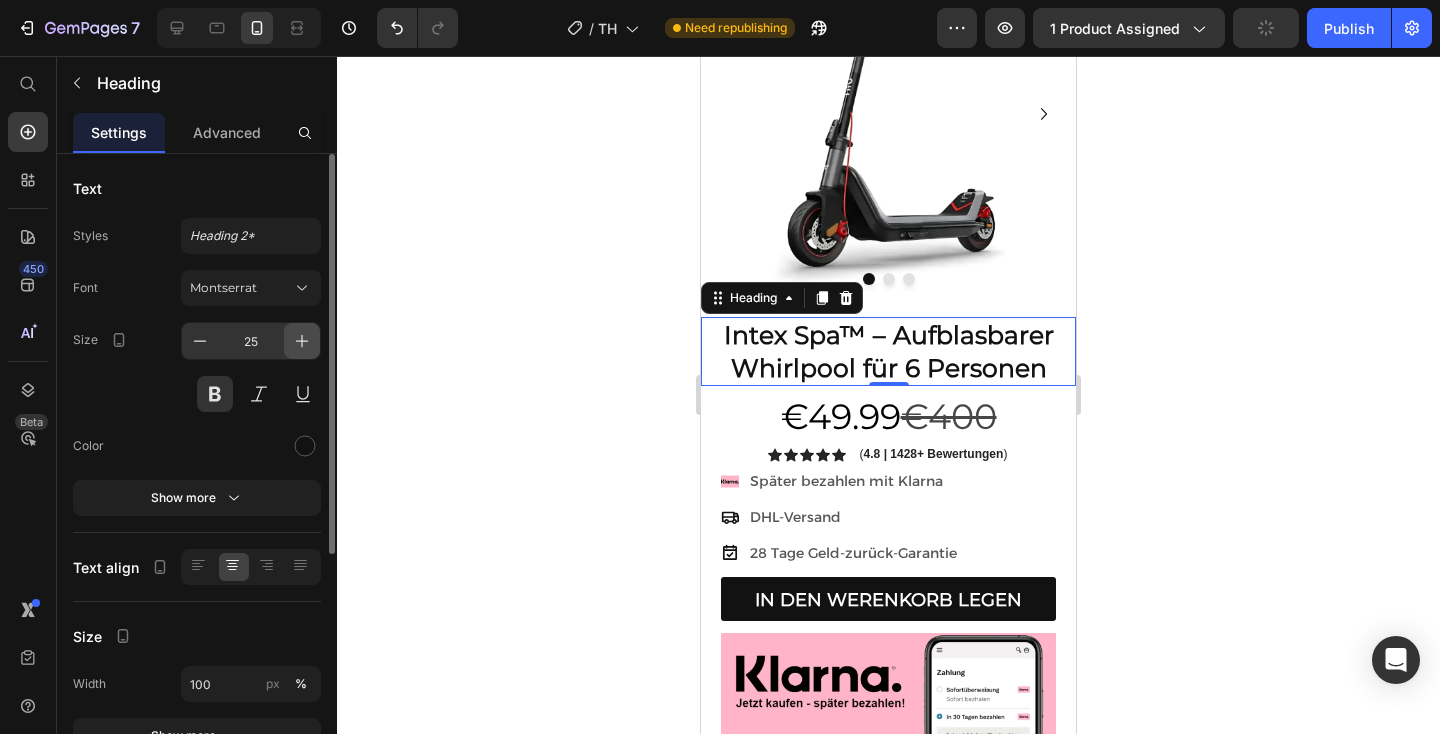 click 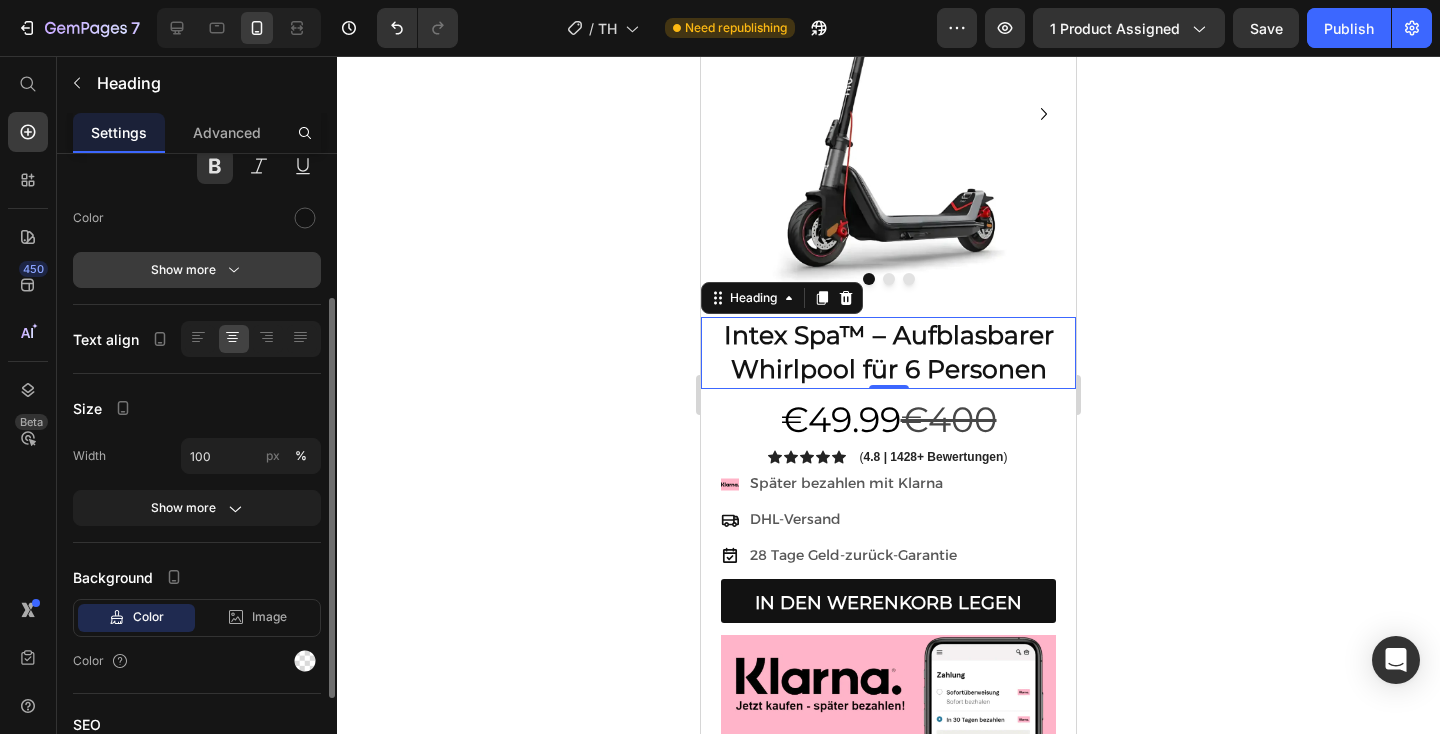 scroll, scrollTop: 204, scrollLeft: 0, axis: vertical 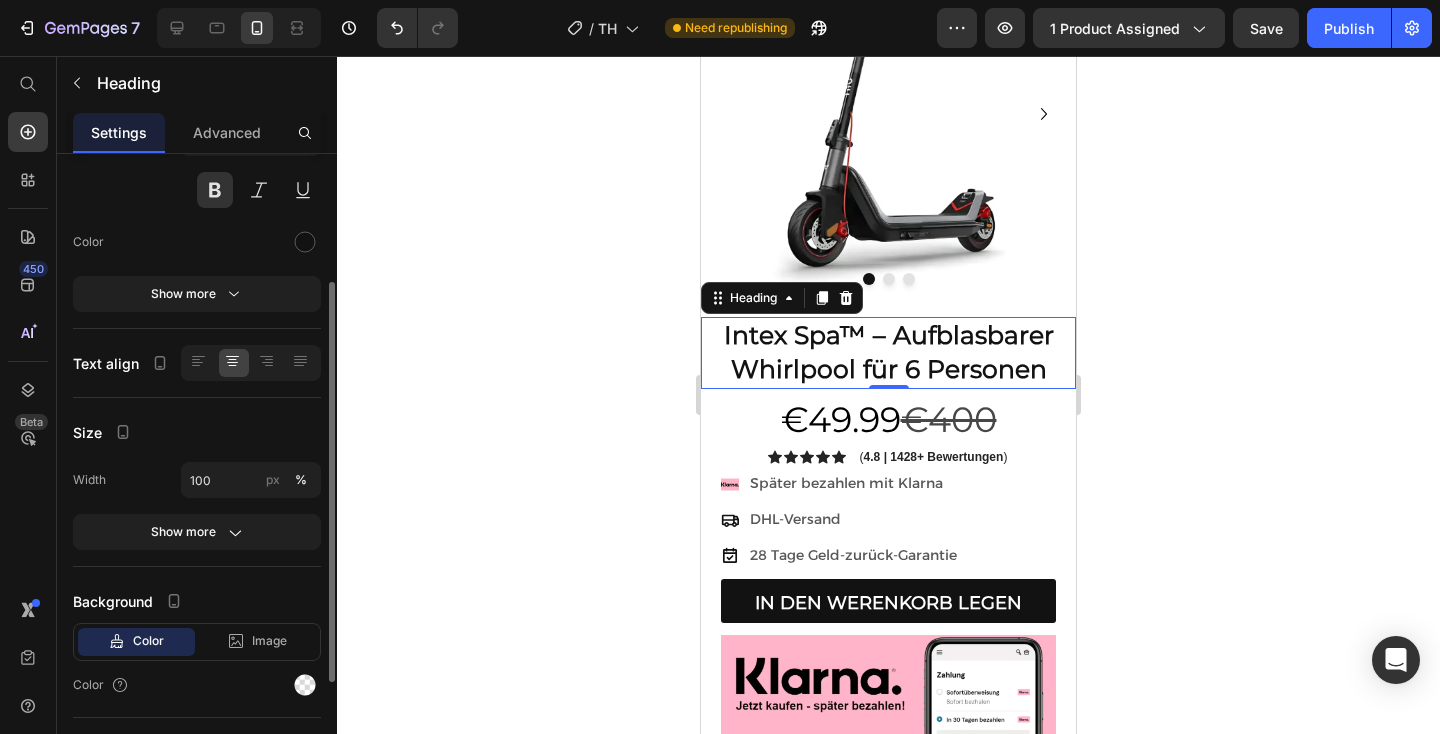 click on "Size Width 100 px % Show more" 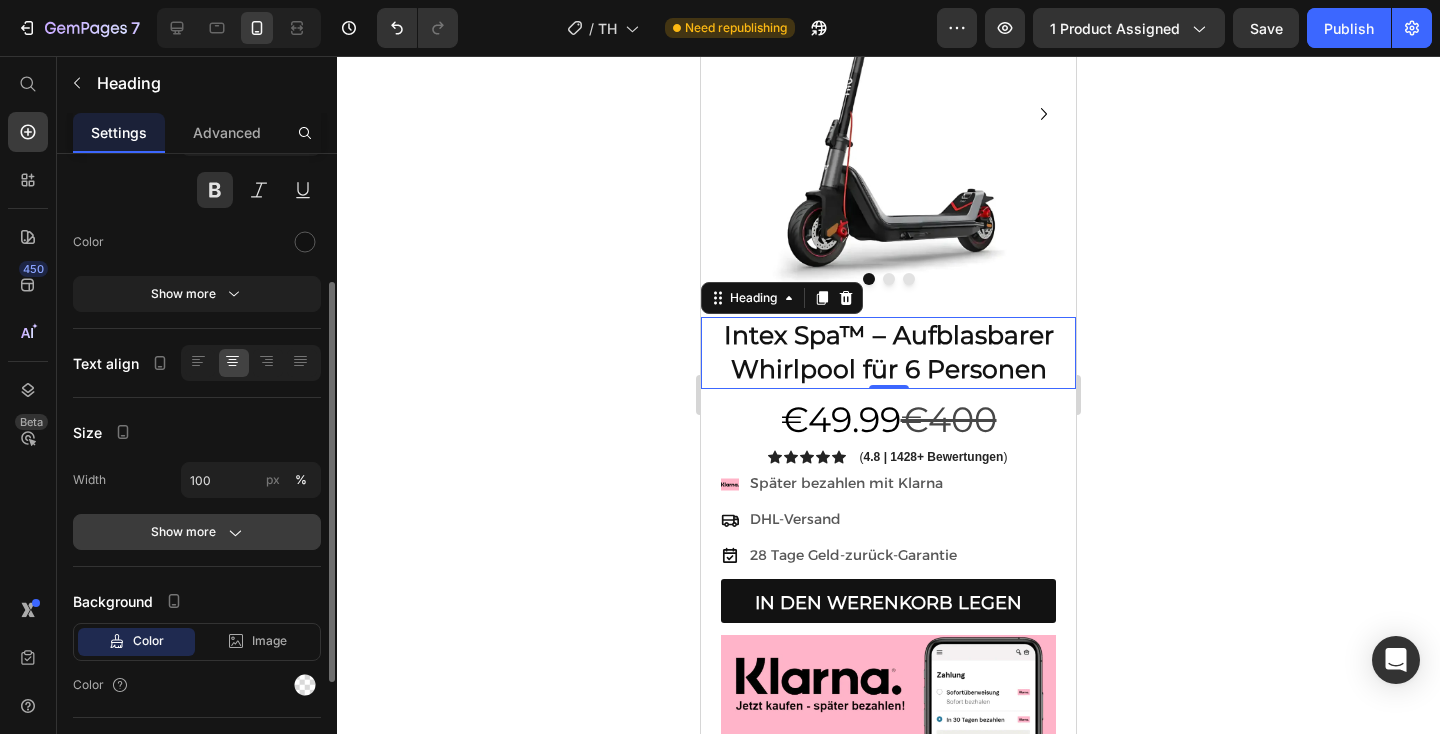 click on "Show more" 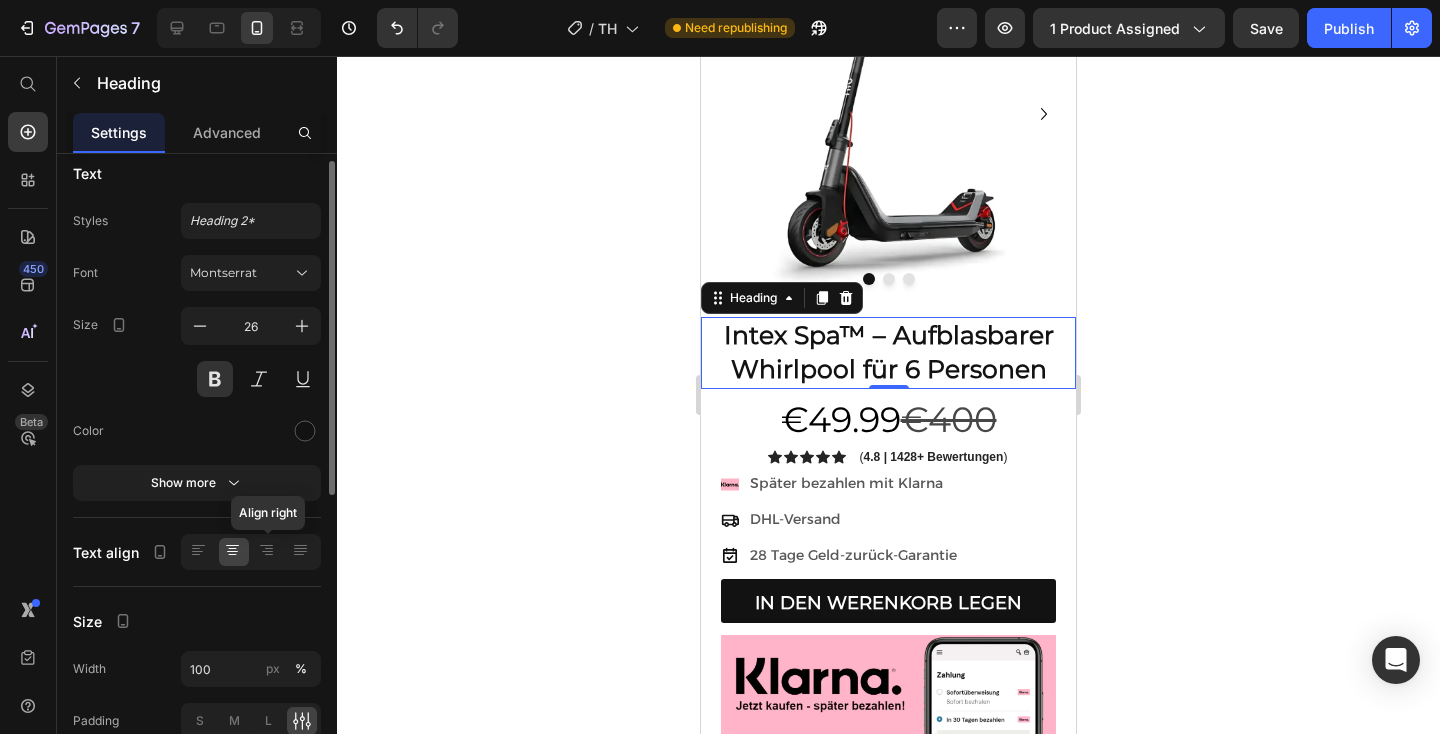 scroll, scrollTop: 0, scrollLeft: 0, axis: both 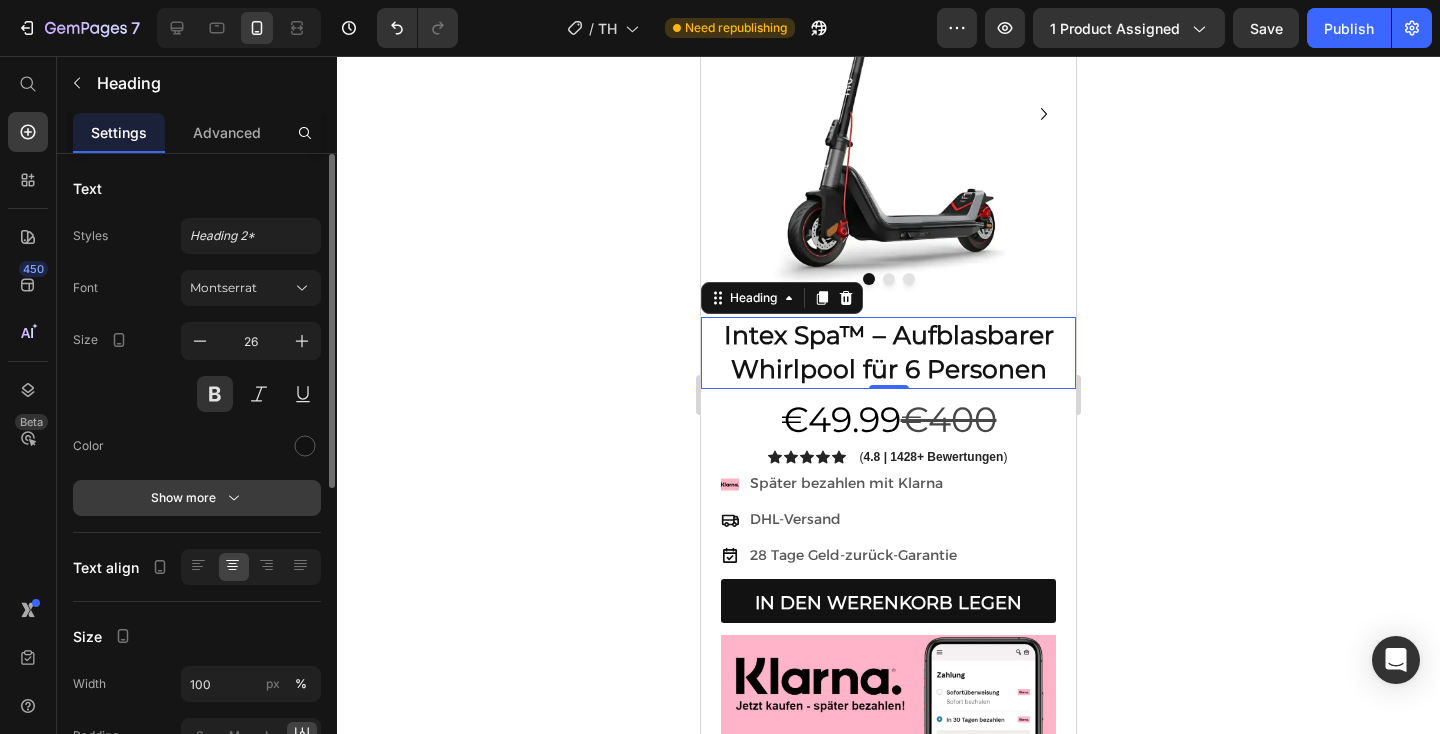 click on "Show more" at bounding box center [197, 498] 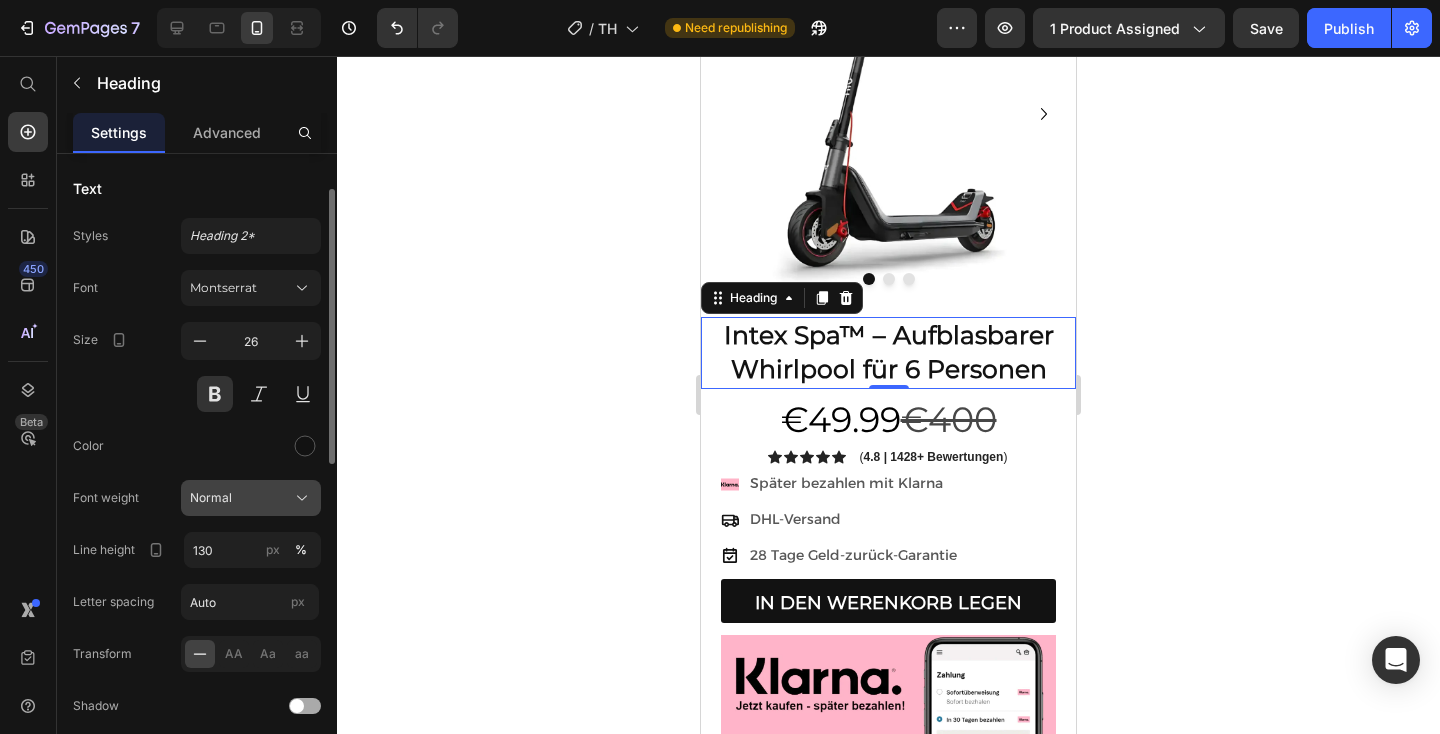scroll, scrollTop: 80, scrollLeft: 0, axis: vertical 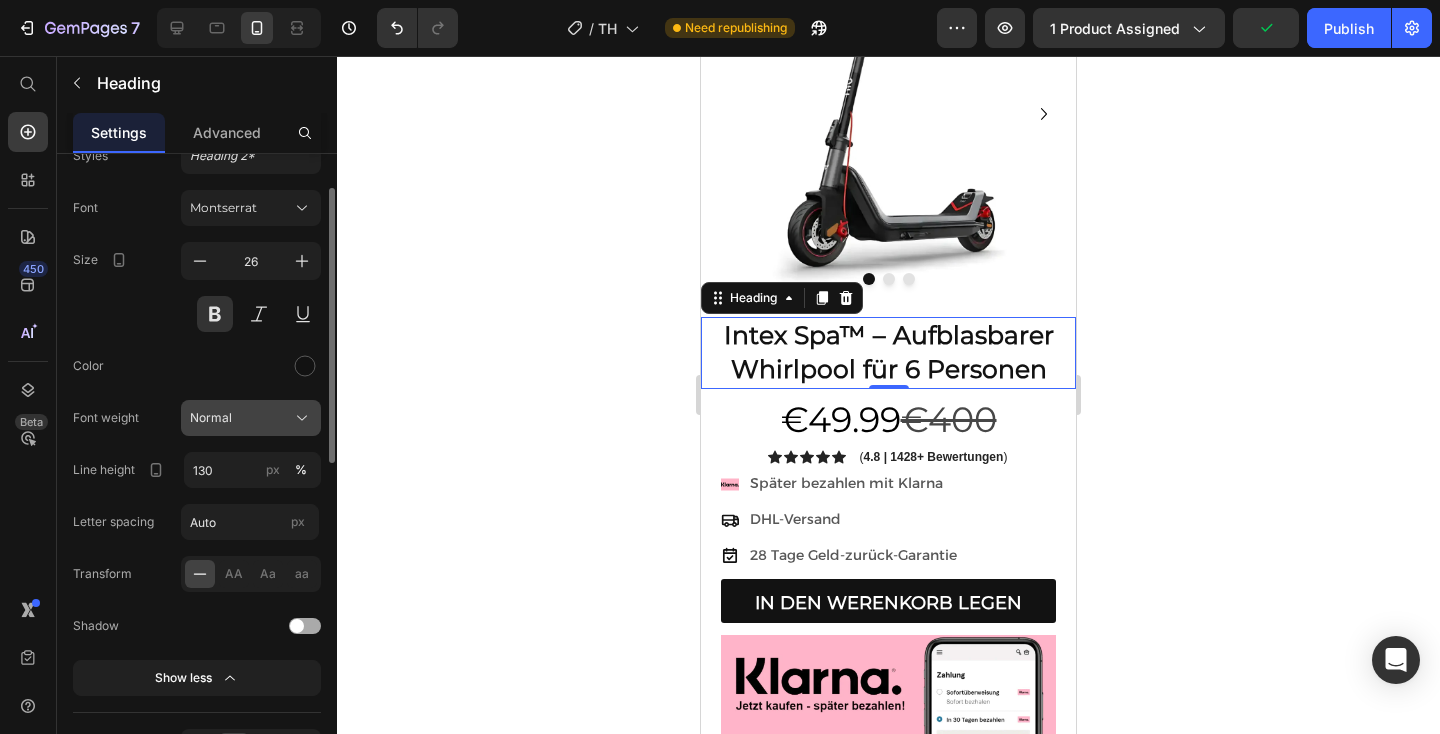click on "Normal" at bounding box center (251, 418) 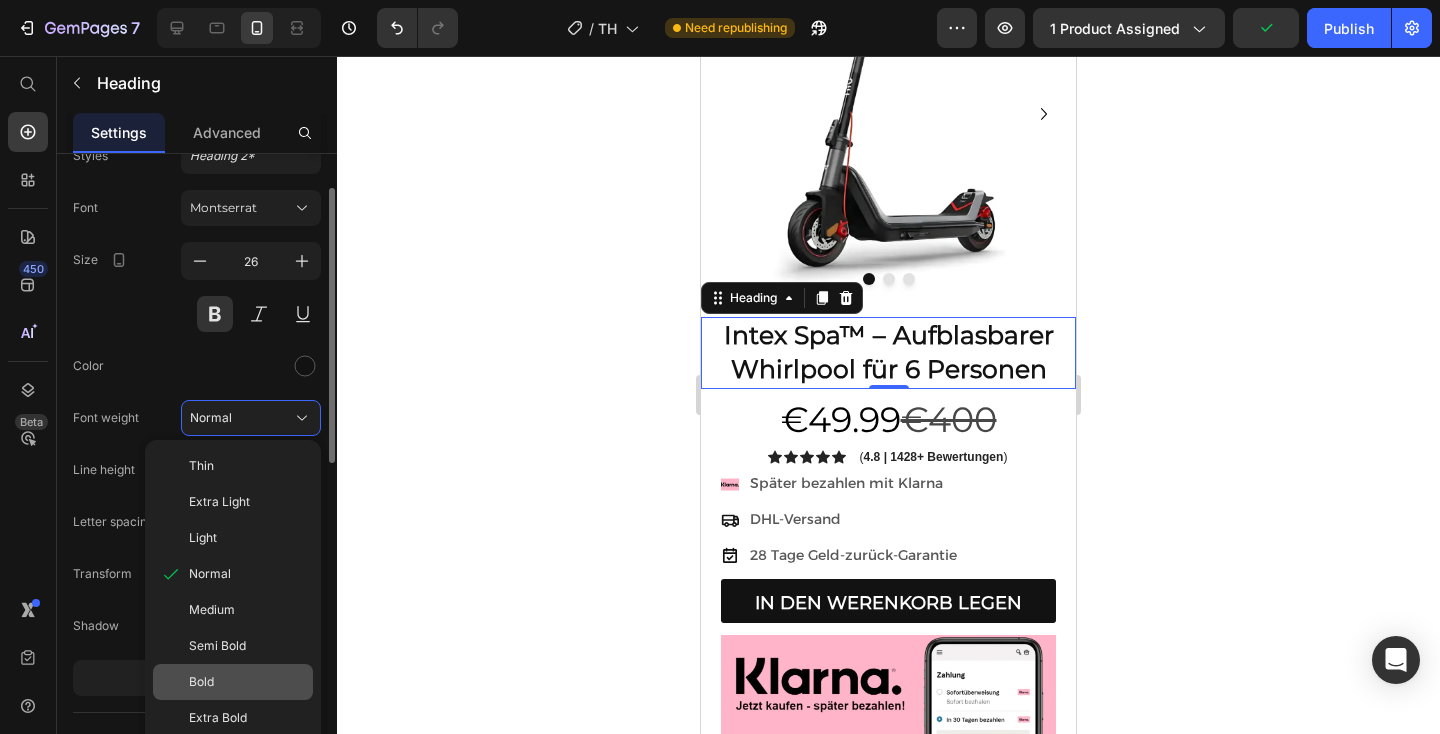 click on "Bold" 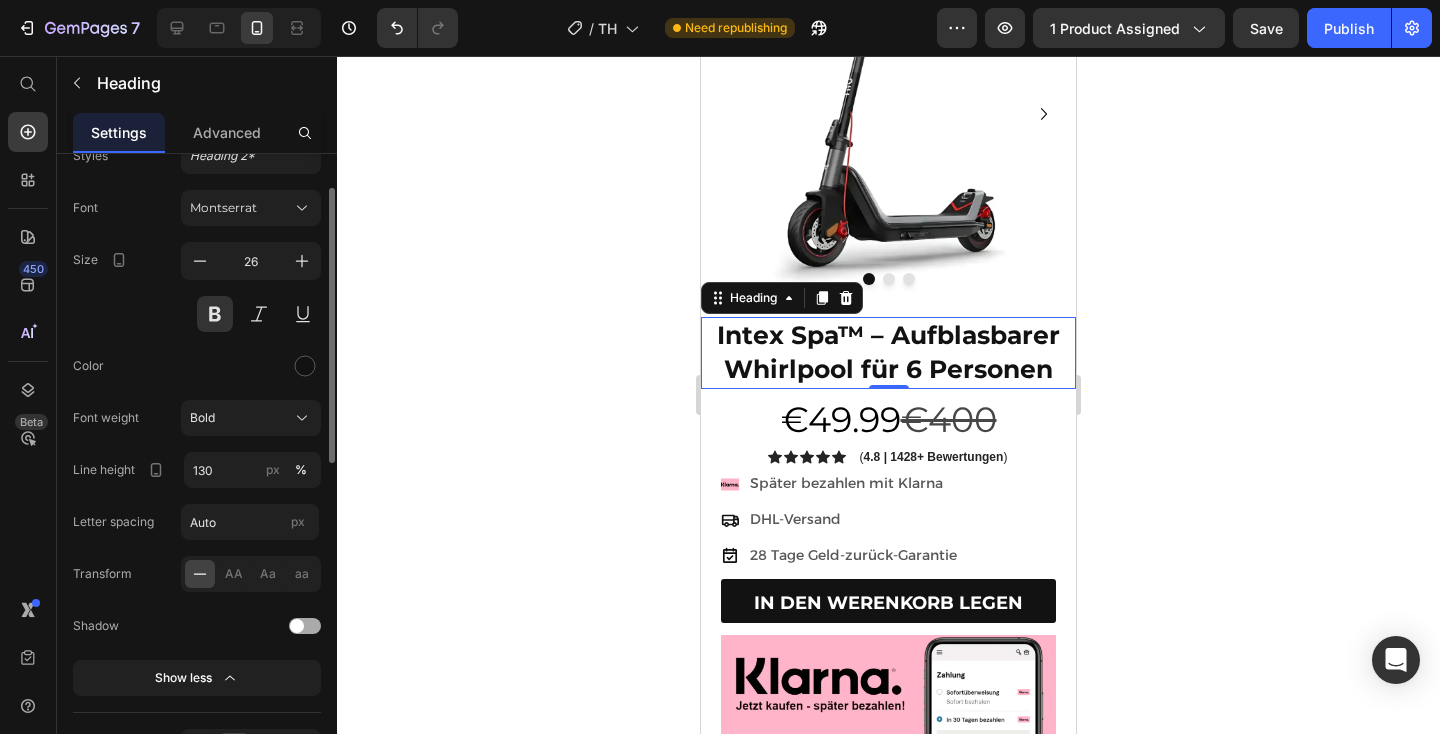 click 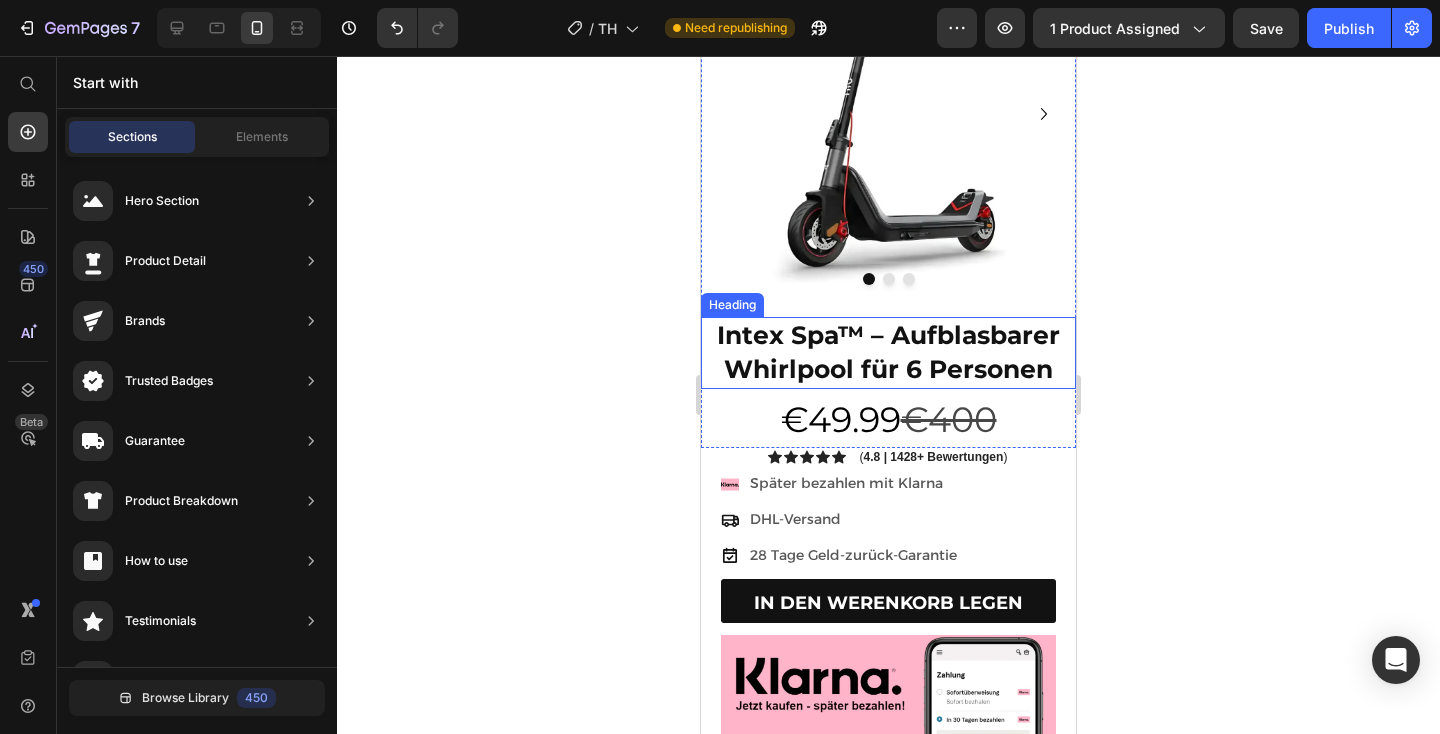 click on "Intex Spa™ – Aufblasbarer Whirlpool für 6 Personen" at bounding box center (888, 352) 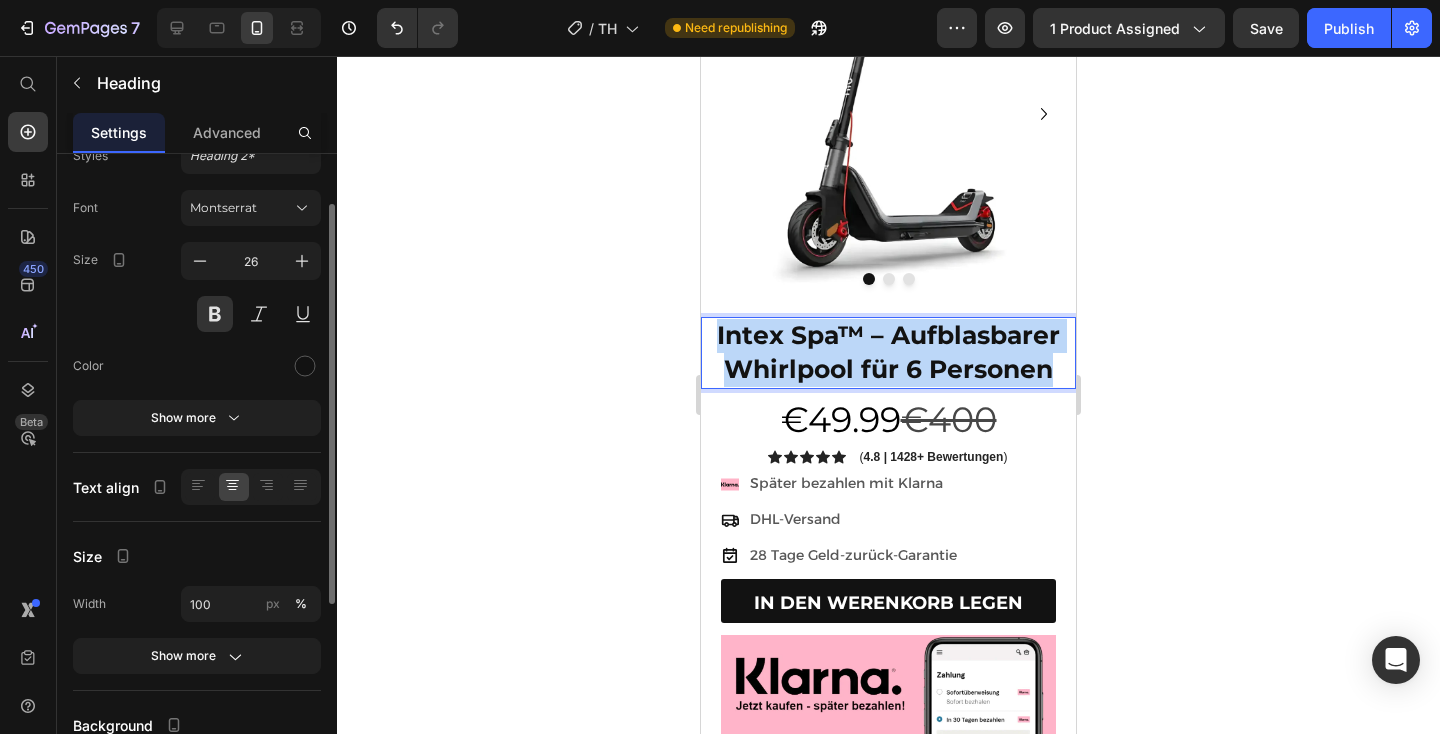 click on "Intex Spa™ – Aufblasbarer Whirlpool für 6 Personen" at bounding box center (888, 352) 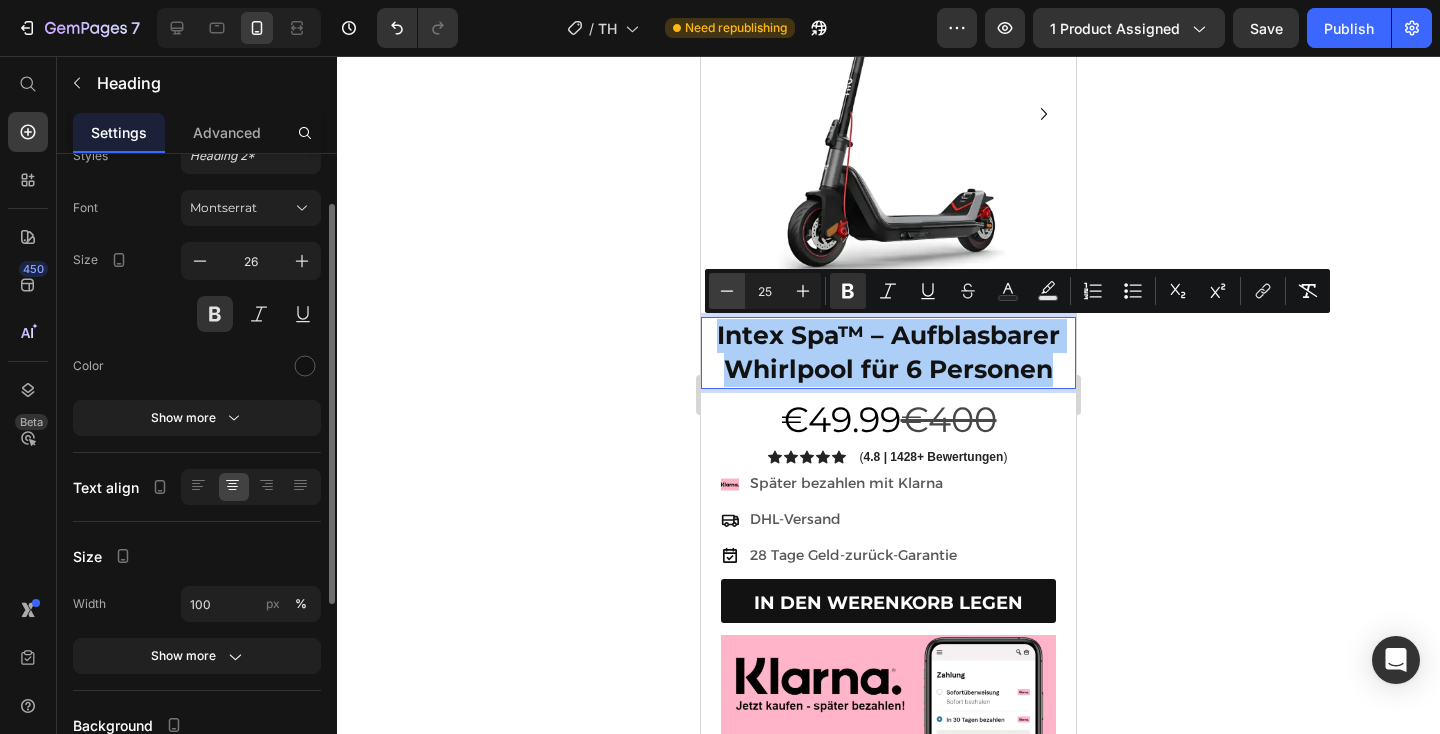 click on "Minus" at bounding box center [727, 291] 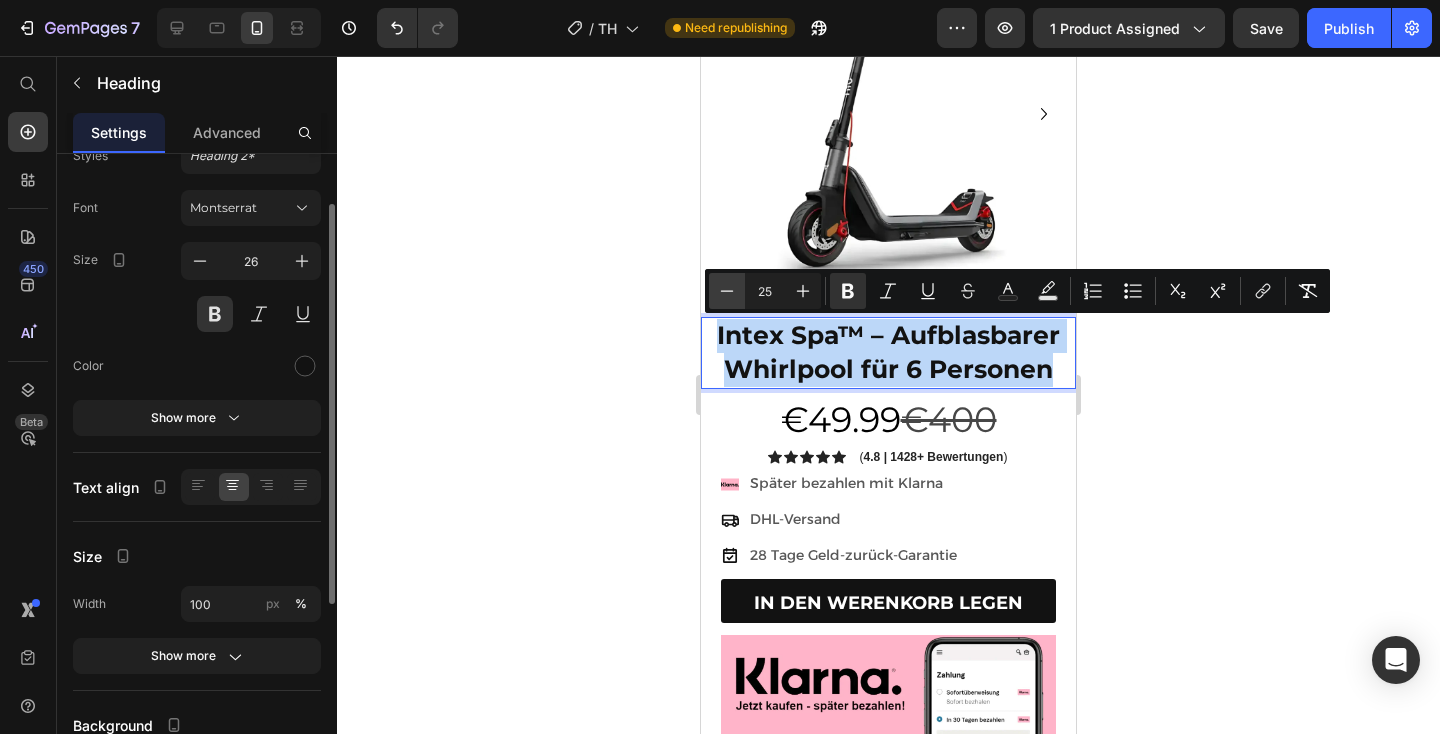 type on "24" 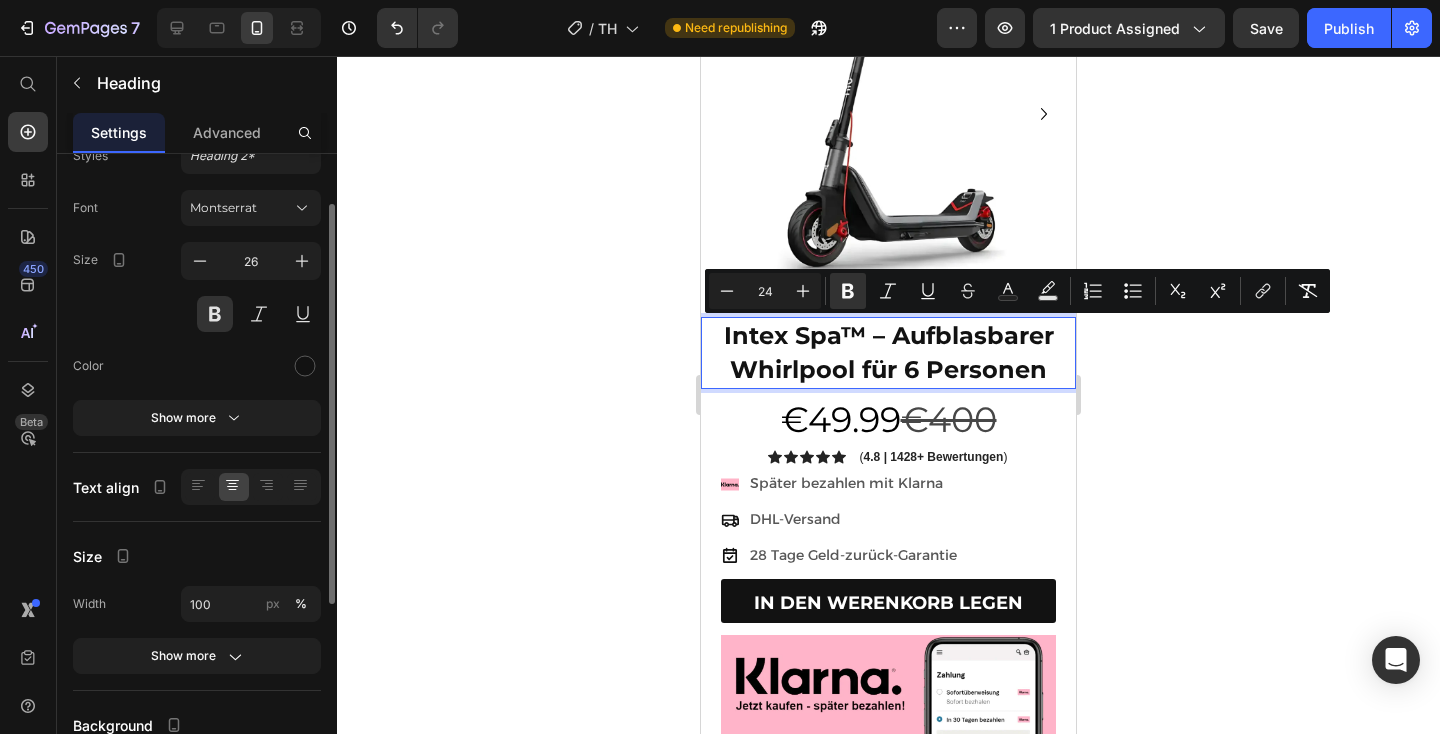 click 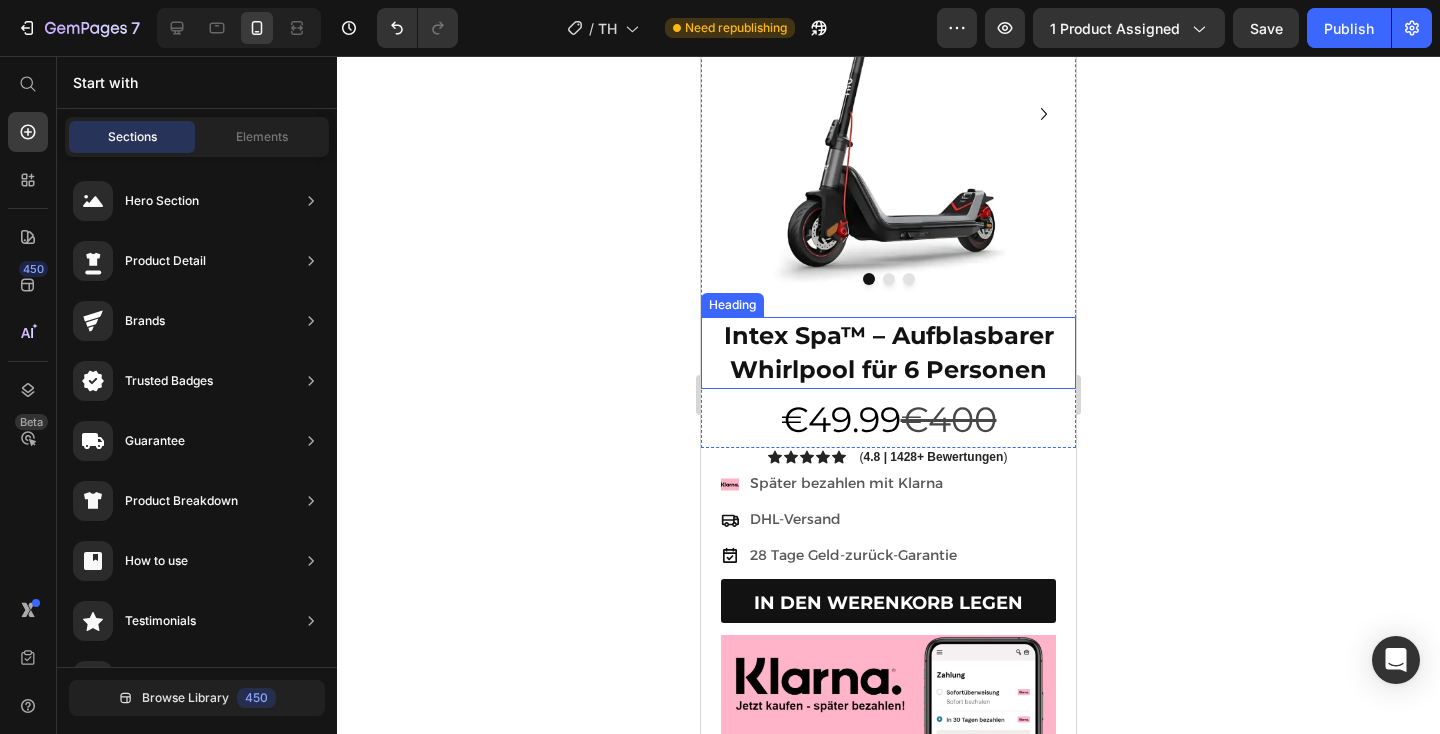 click on "Intex Spa™ – Aufblasbarer Whirlpool für 6 Personen" at bounding box center [889, 352] 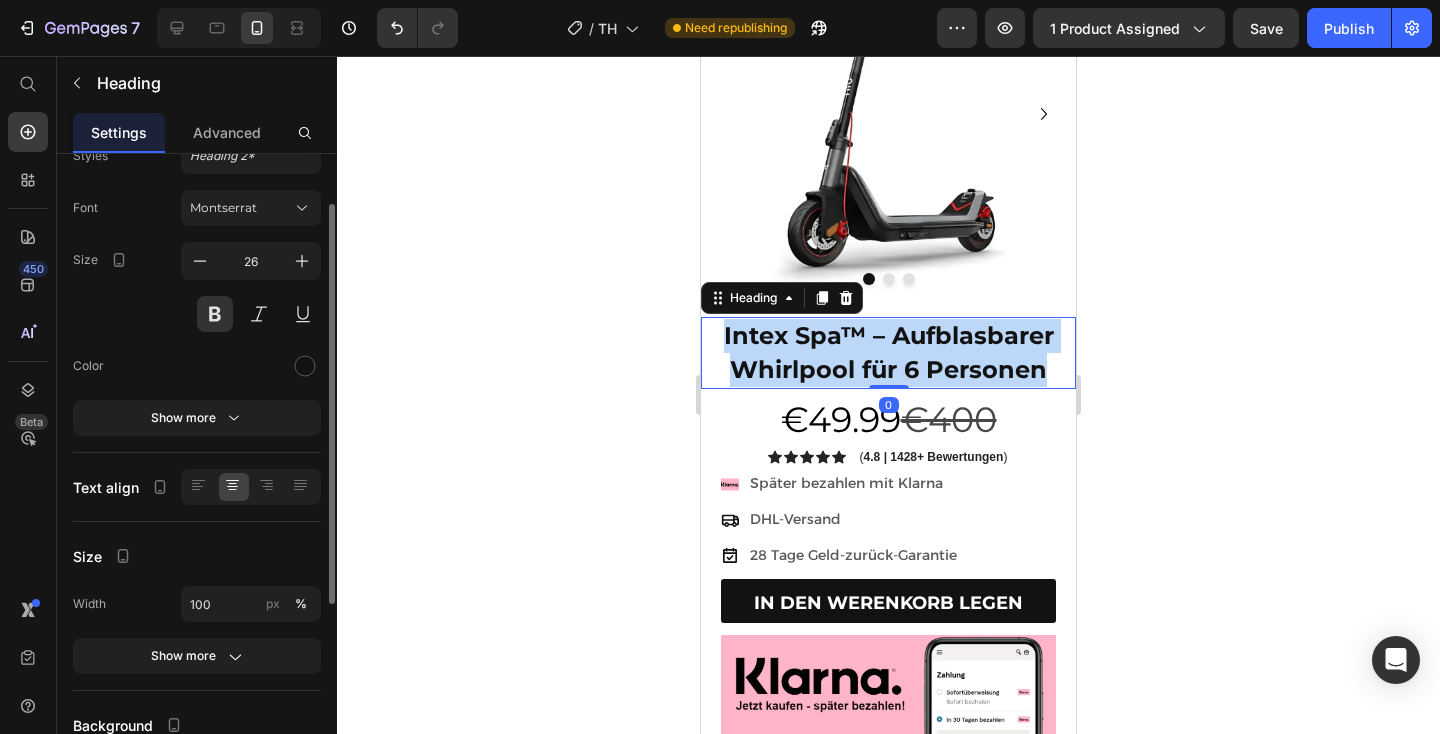 click on "Intex Spa™ – Aufblasbarer Whirlpool für 6 Personen" at bounding box center [889, 352] 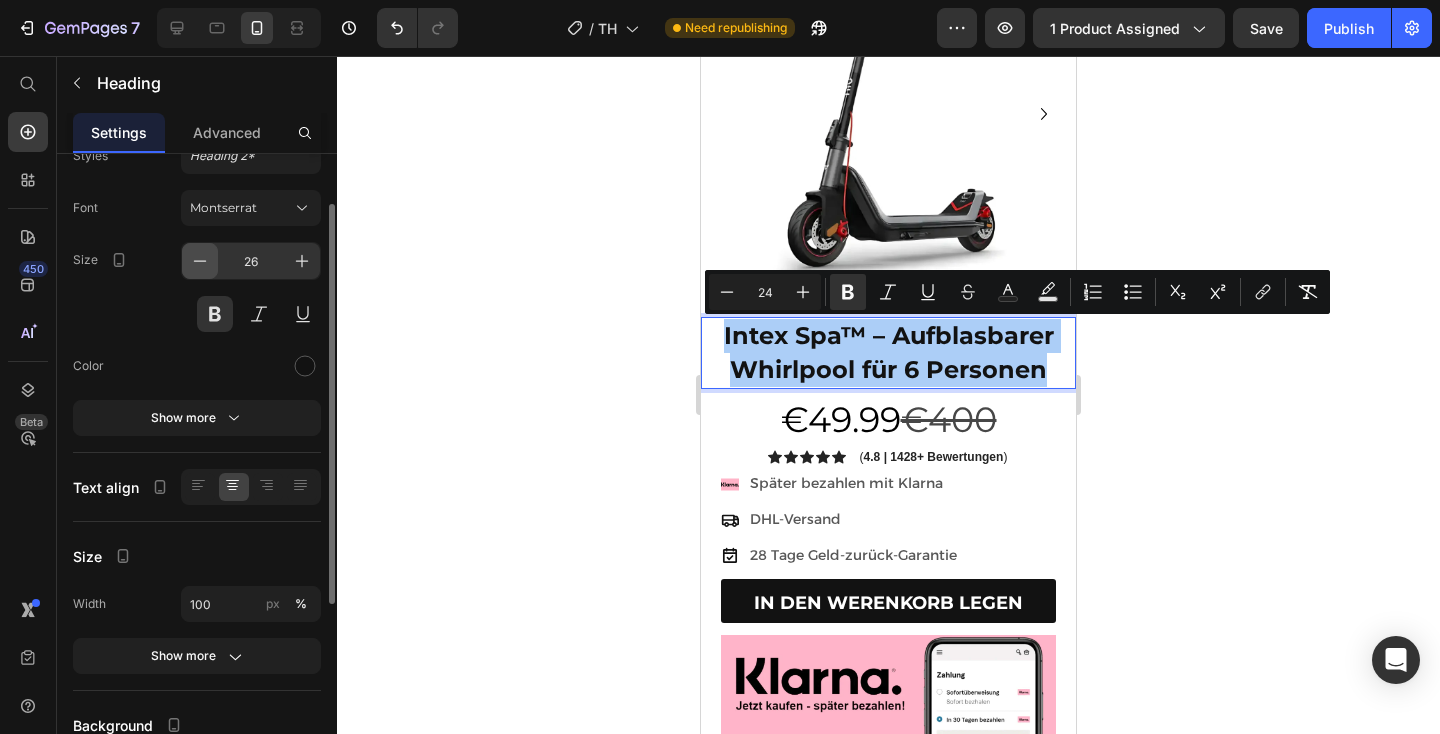 click at bounding box center [200, 261] 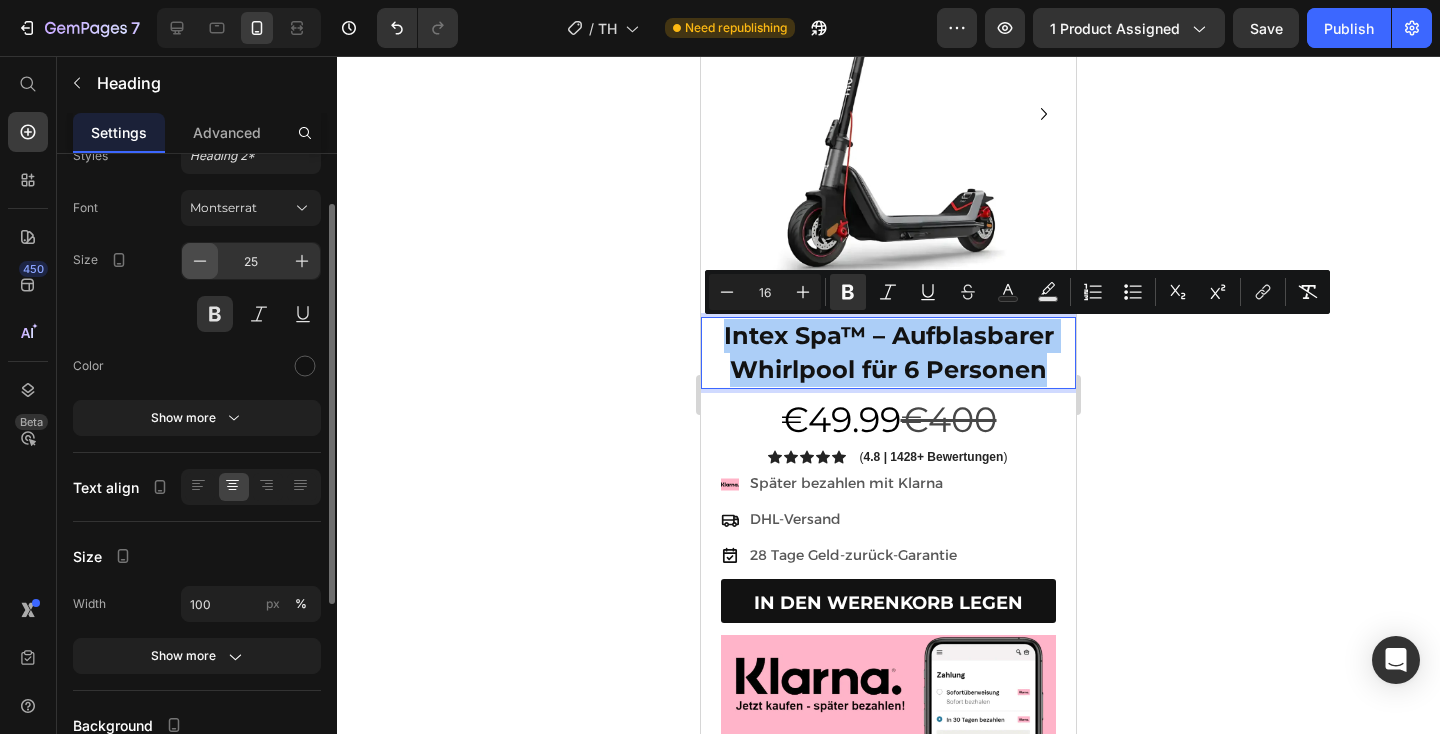 click at bounding box center (200, 261) 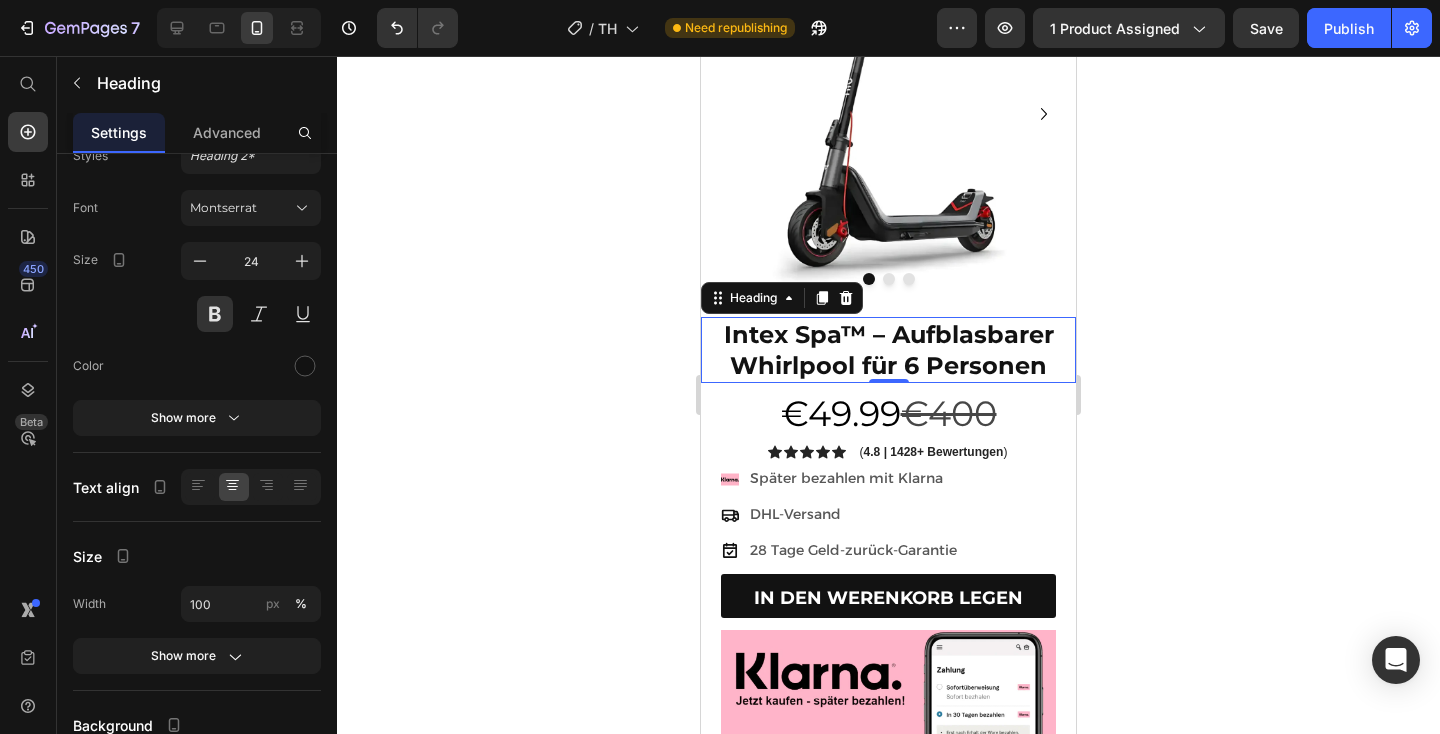 click 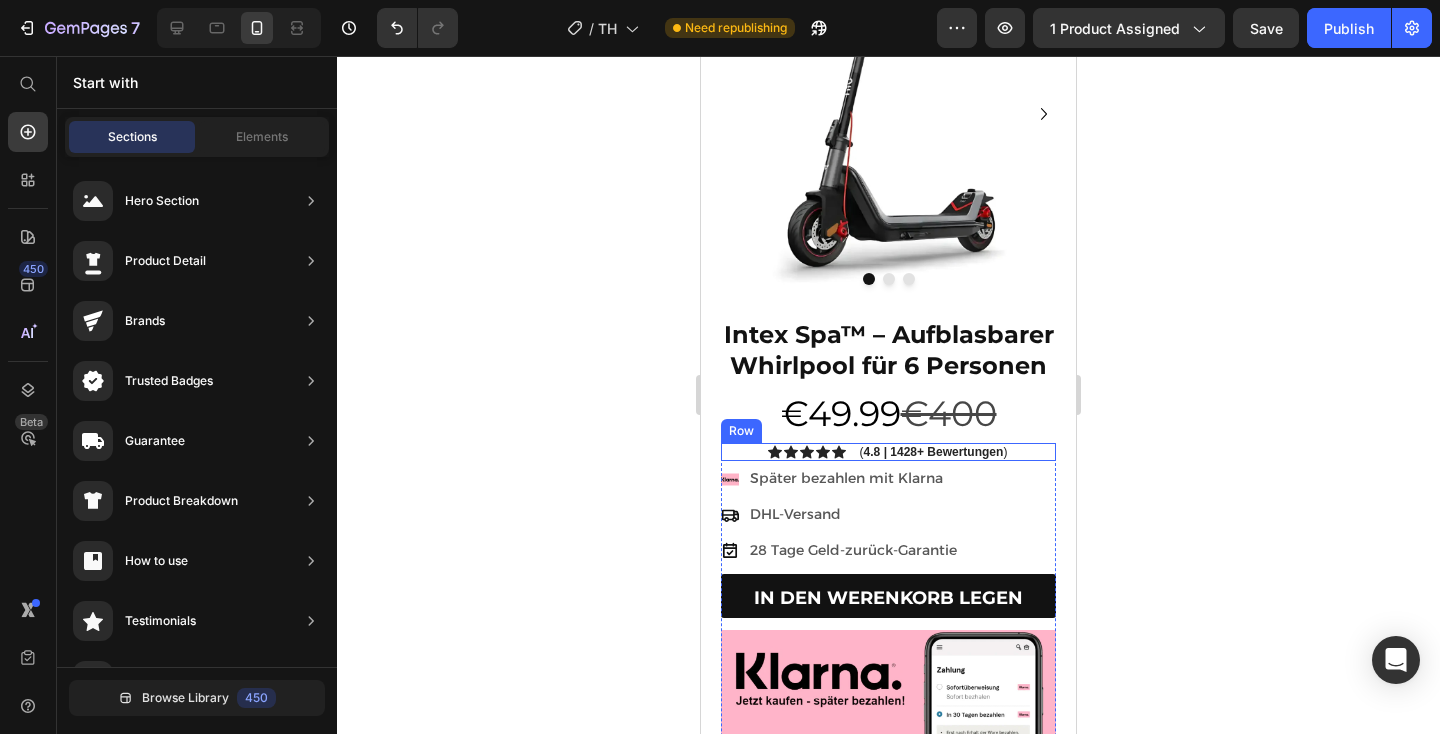 click on "Icon Icon Icon Icon Icon Icon List ( 4.8 | 1428+ Bewertungen ) Text Block Row" at bounding box center [888, 452] 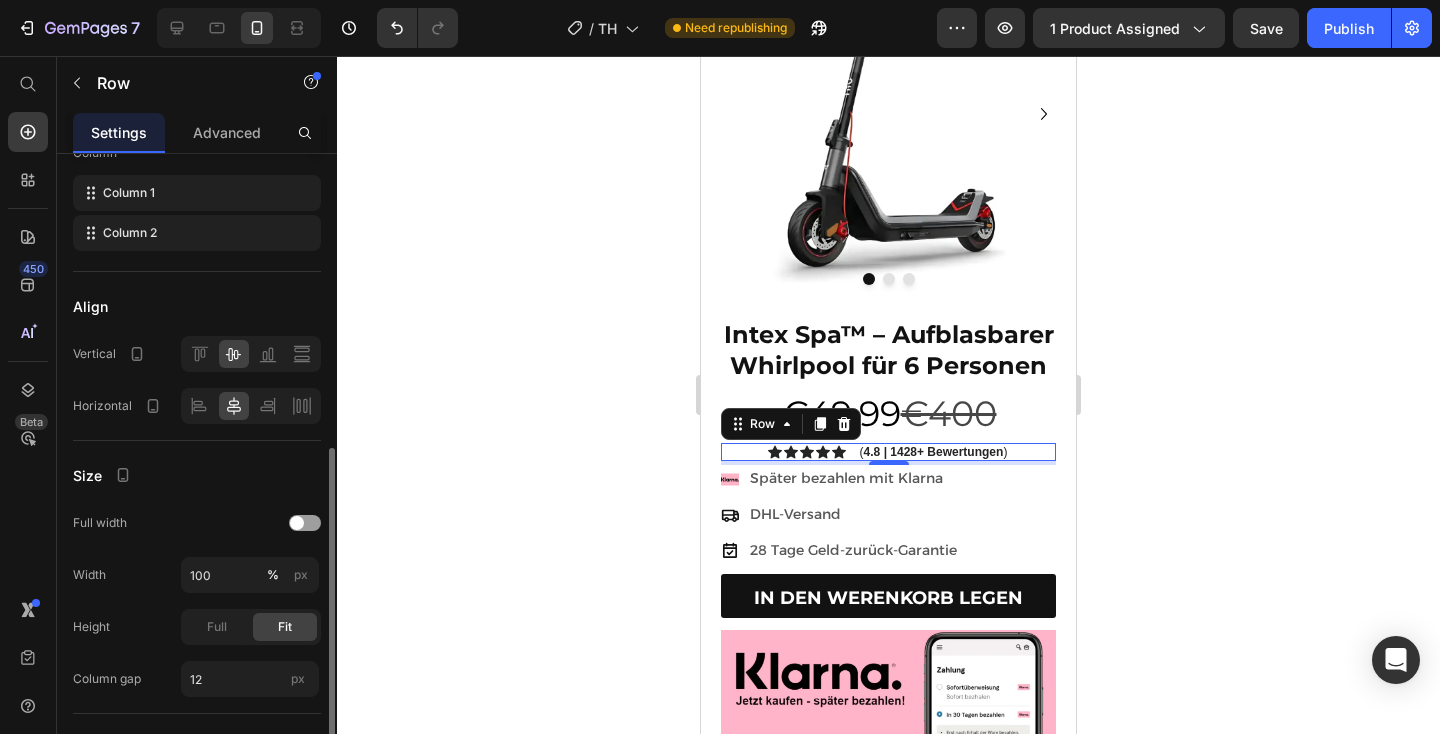 scroll, scrollTop: 448, scrollLeft: 0, axis: vertical 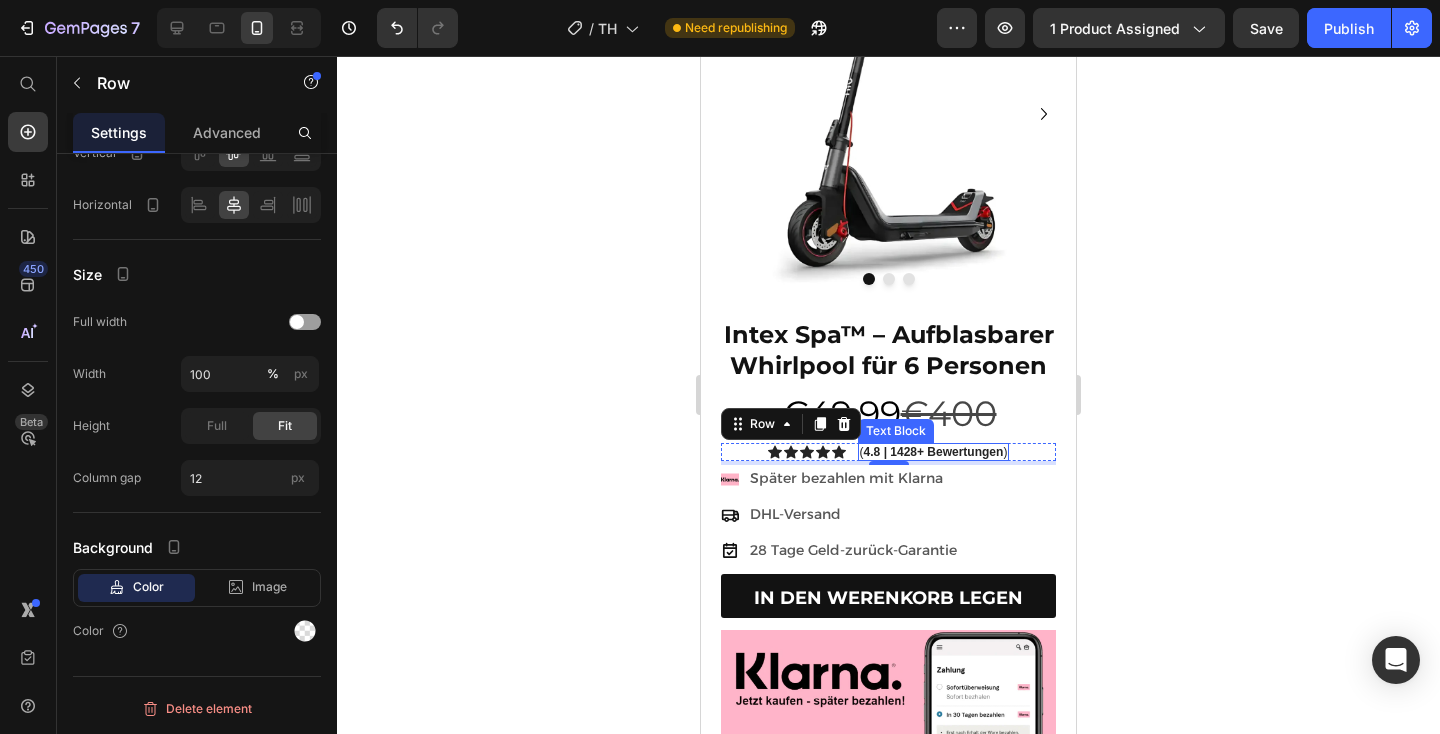 click on "4.8 | 1428+ Bewertungen" at bounding box center (934, 452) 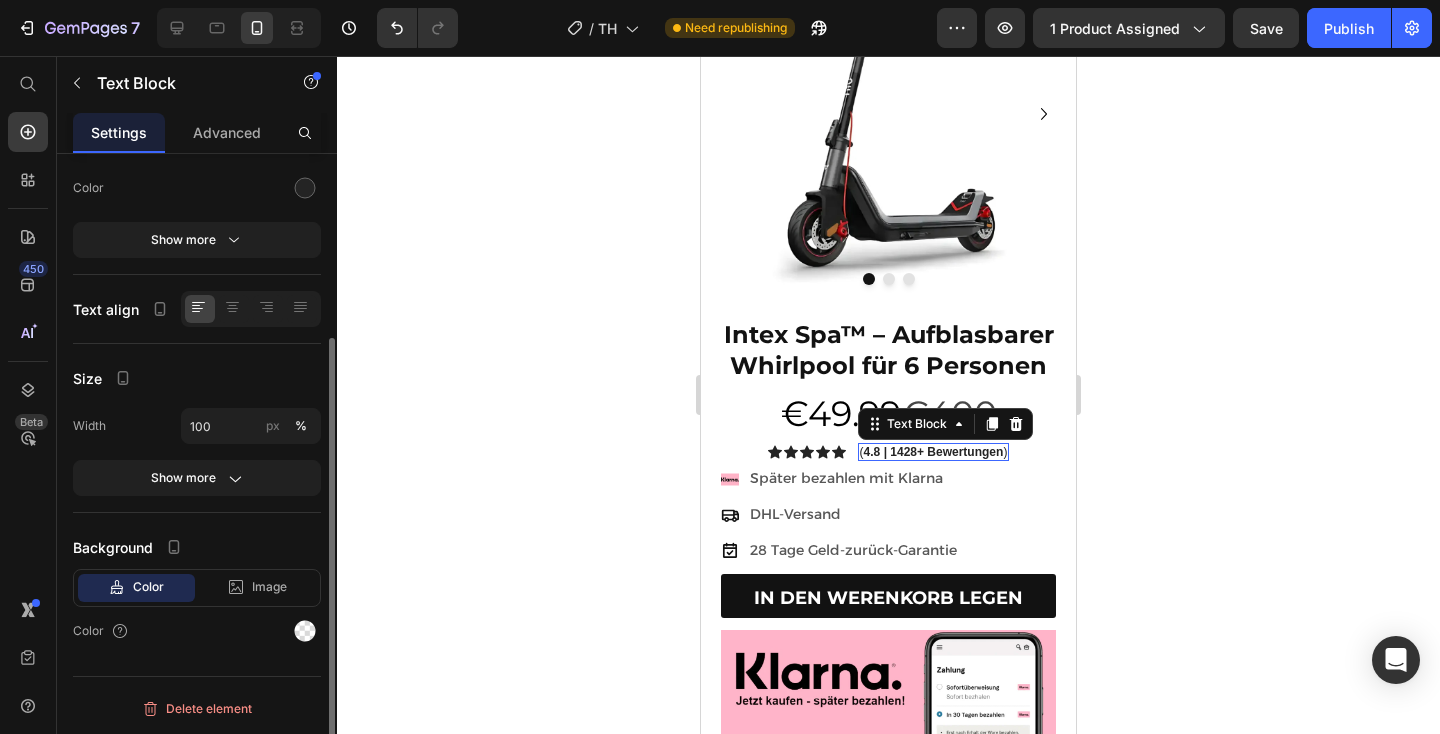 scroll, scrollTop: 0, scrollLeft: 0, axis: both 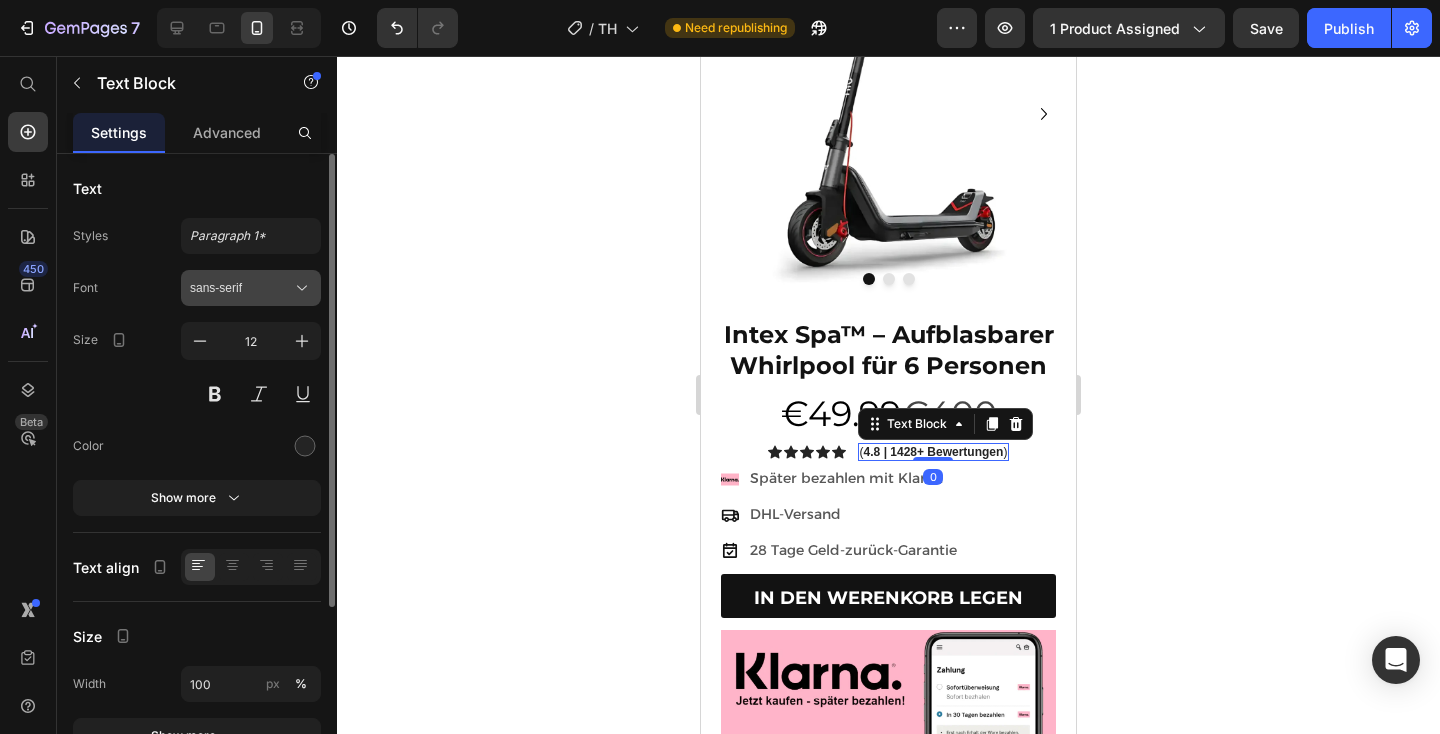 click on "sans-serif" at bounding box center [251, 288] 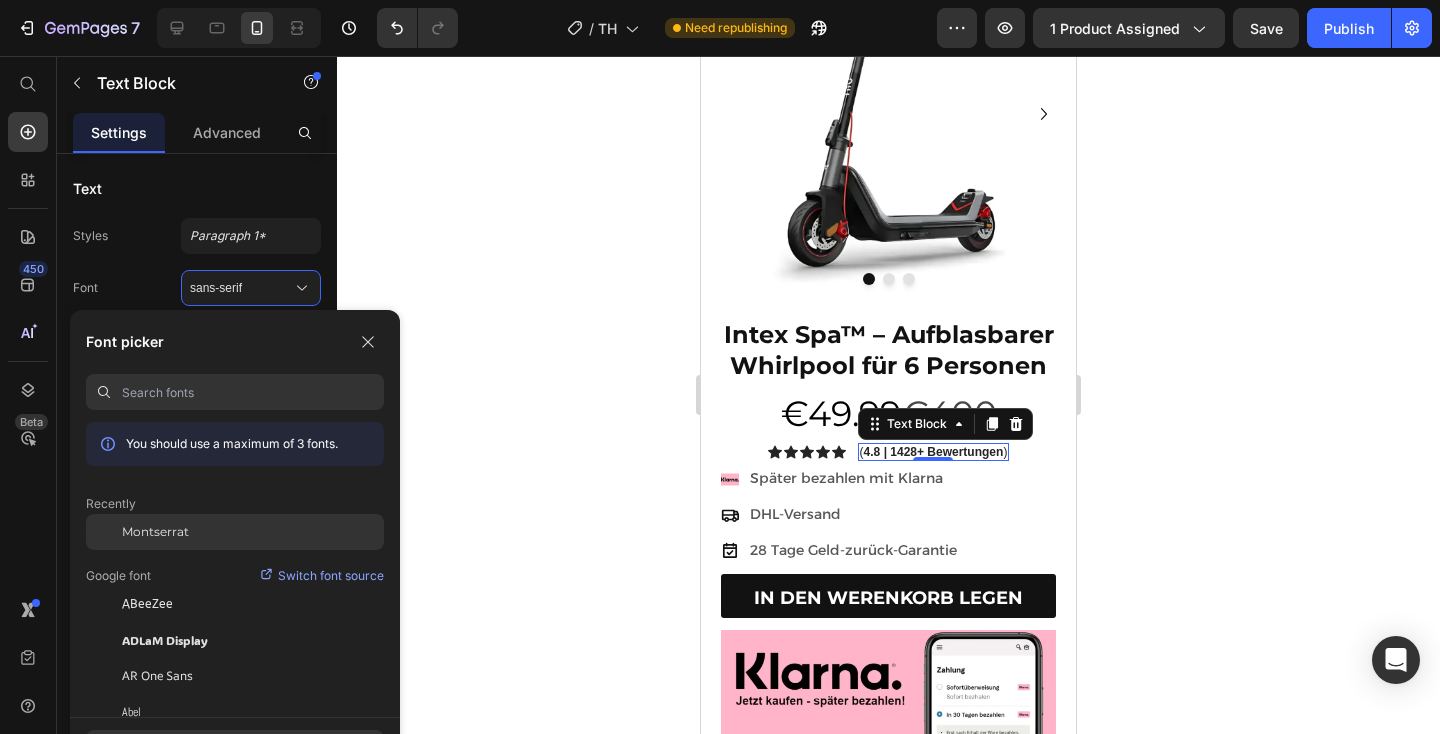 click on "Montserrat" at bounding box center (155, 532) 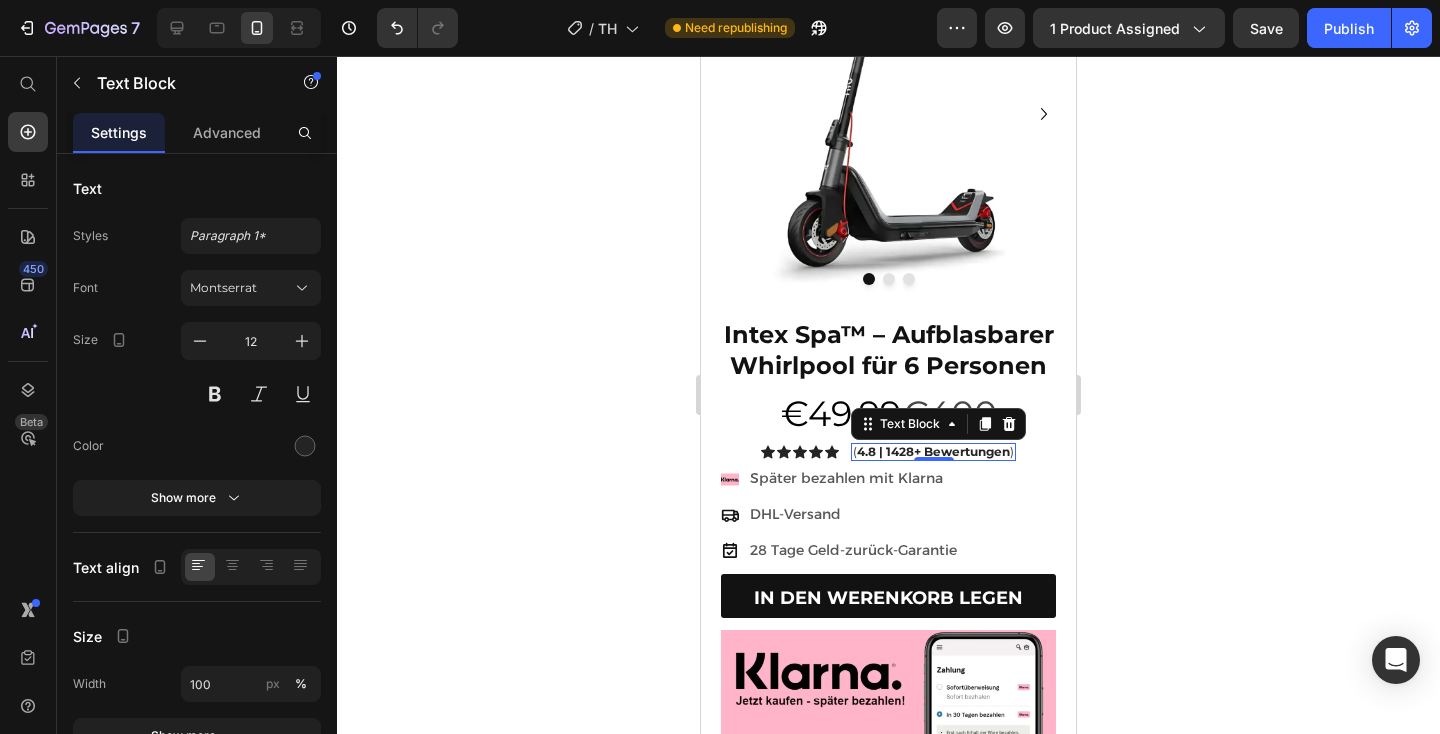 click 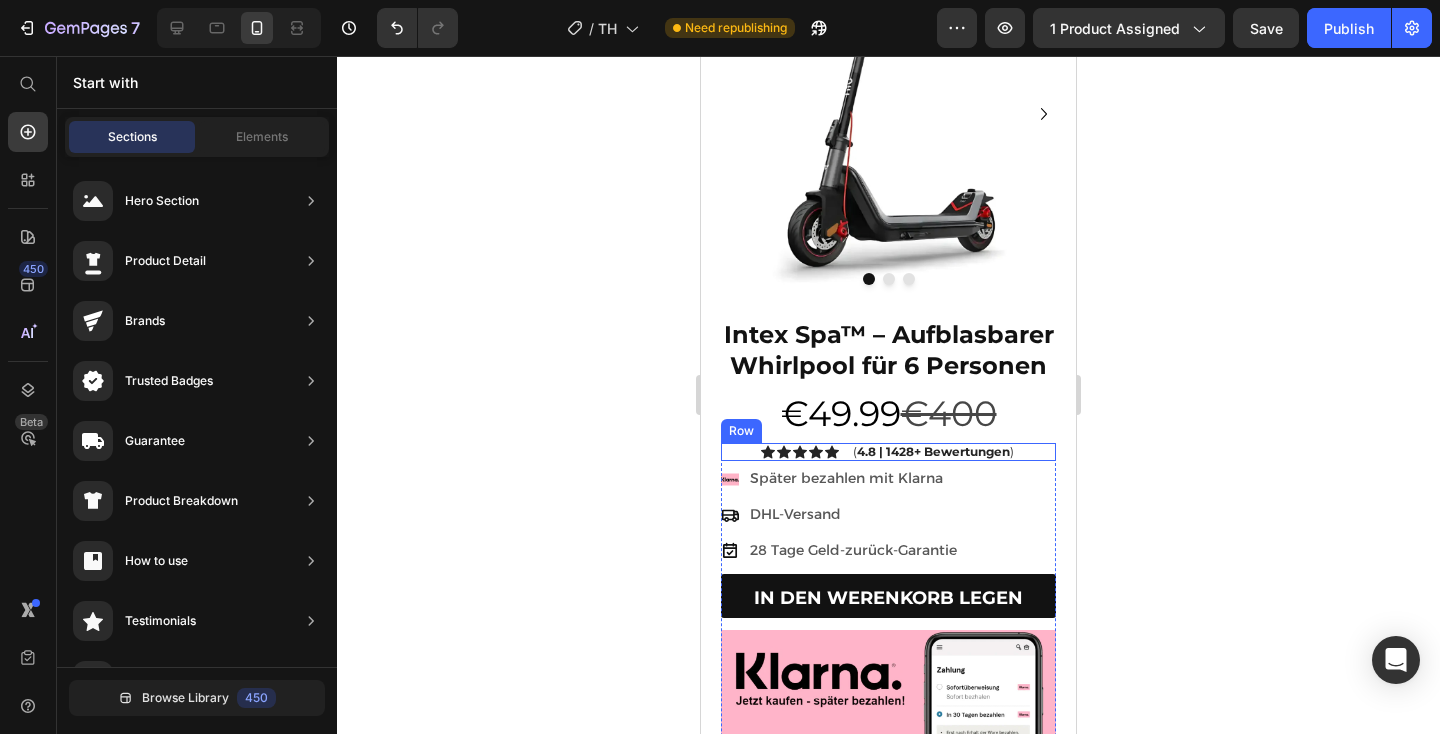 click on "Icon Icon Icon Icon Icon Icon List ( 4.8 | 1428+ Bewertungen ) Text Block Row" at bounding box center (888, 452) 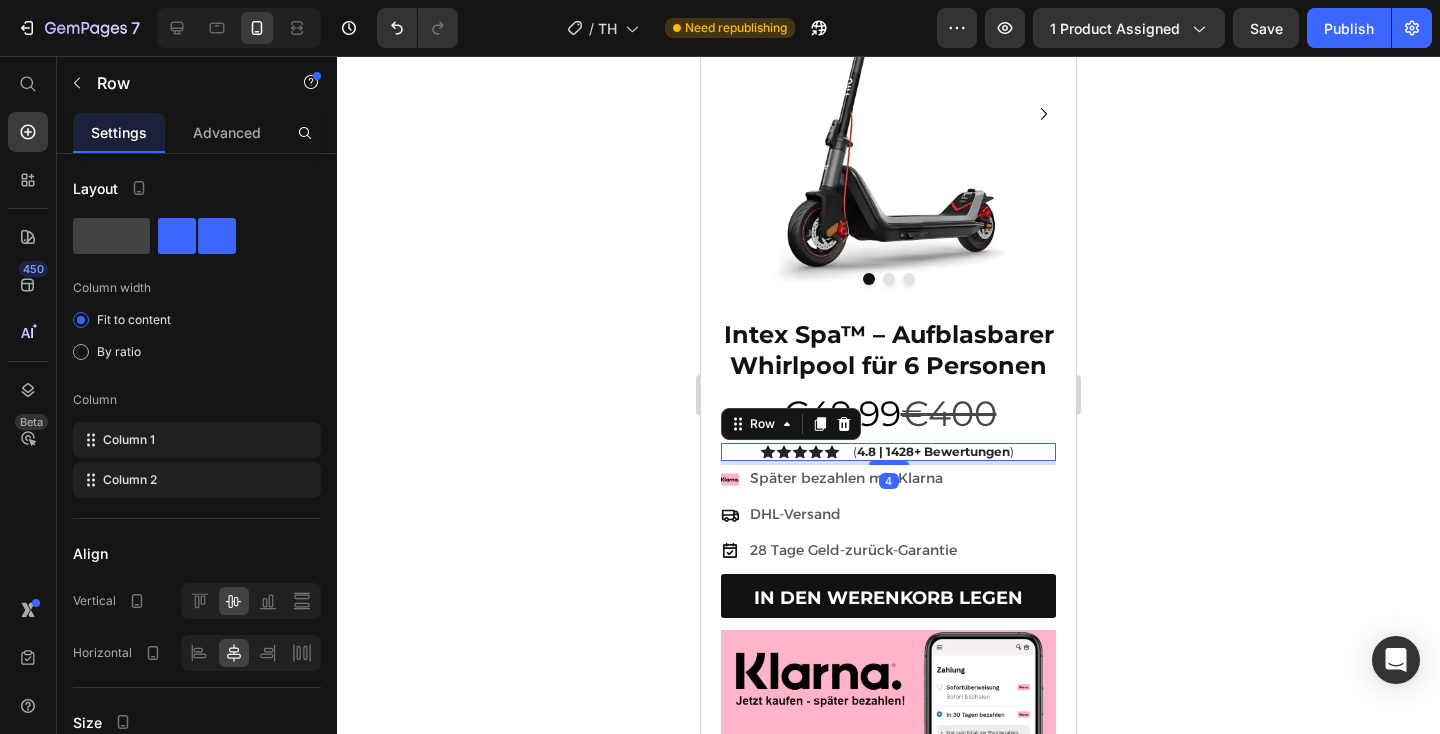 click on "Icon Icon Icon Icon Icon Icon List ( 4.8 | 1428+ Bewertungen ) Text Block Row   4" at bounding box center (888, 452) 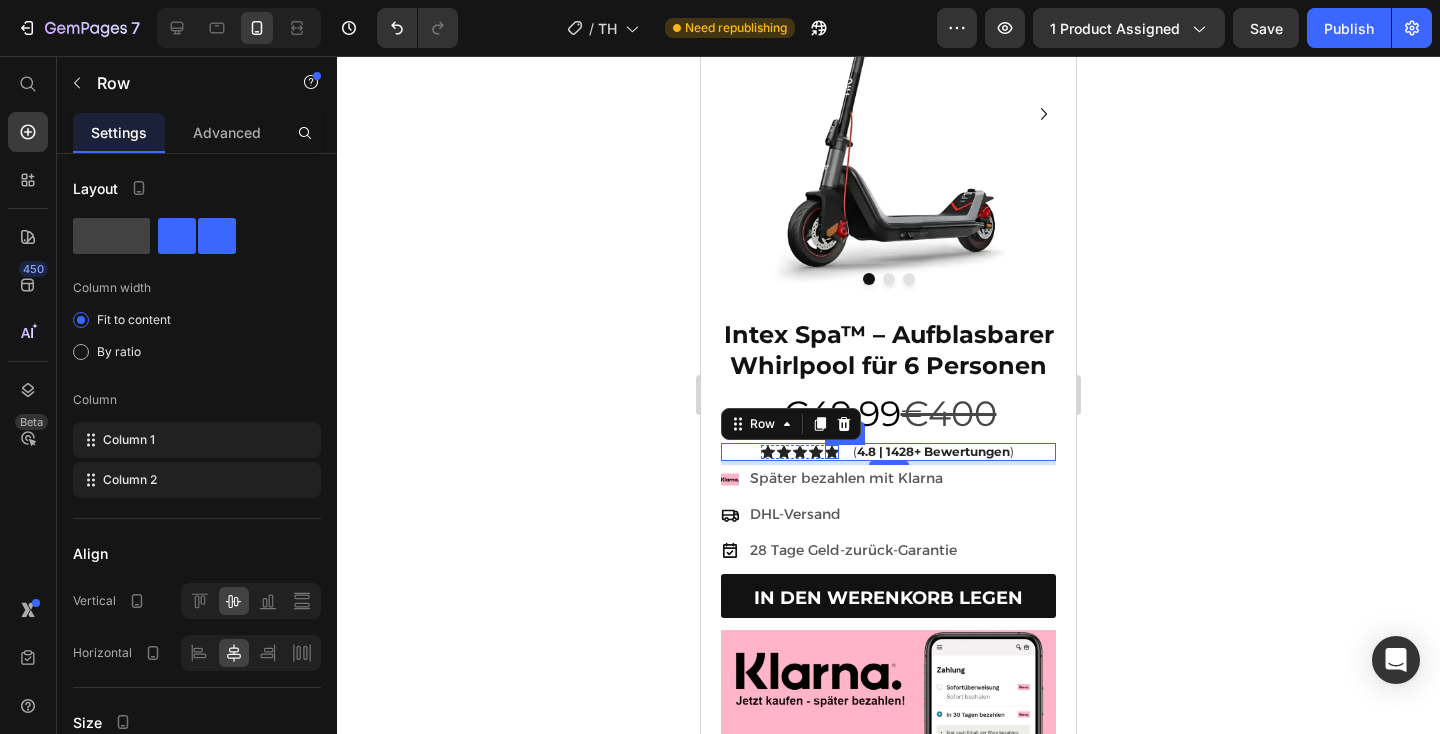 click 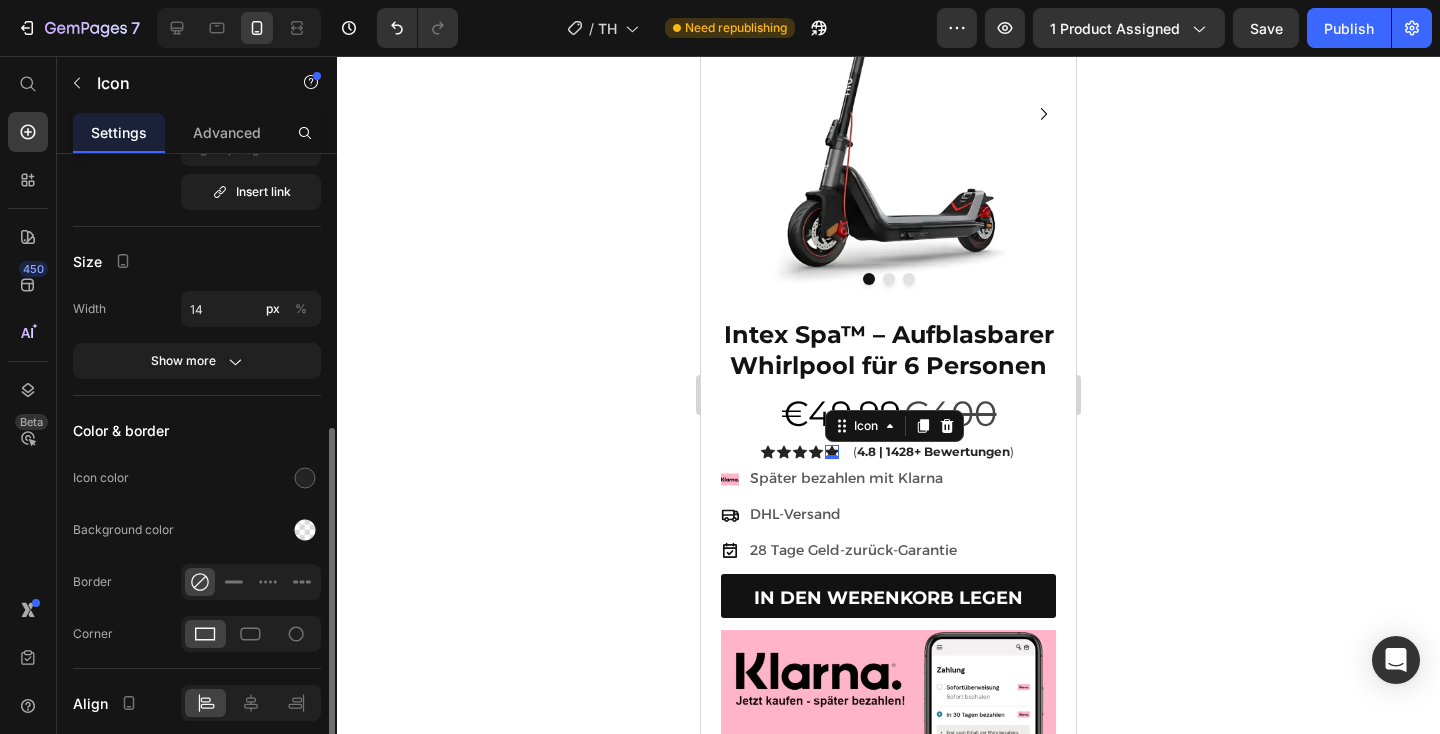 scroll, scrollTop: 283, scrollLeft: 0, axis: vertical 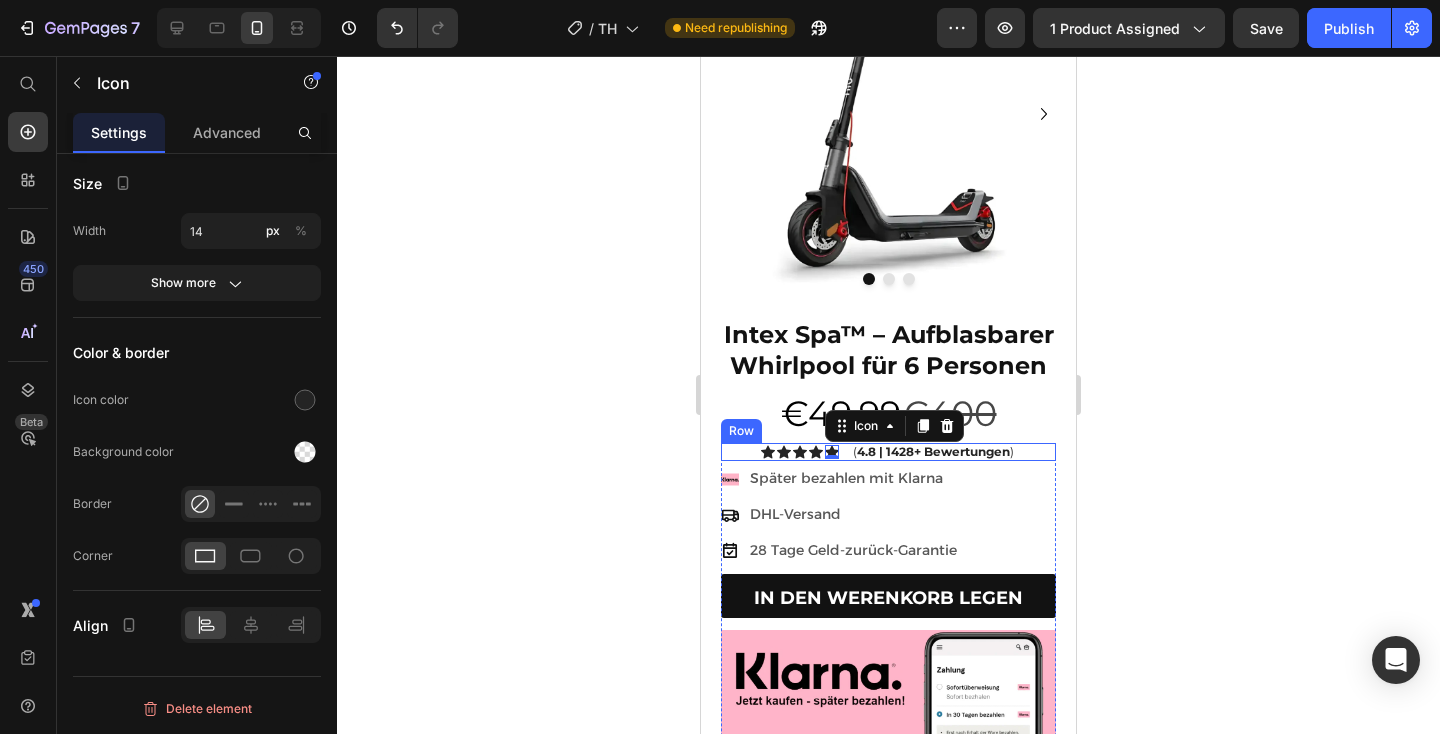 click on "Icon Icon Icon Icon Icon   0 Icon List ( 4.8 | 1428+ Bewertungen ) Text Block Row" at bounding box center (888, 452) 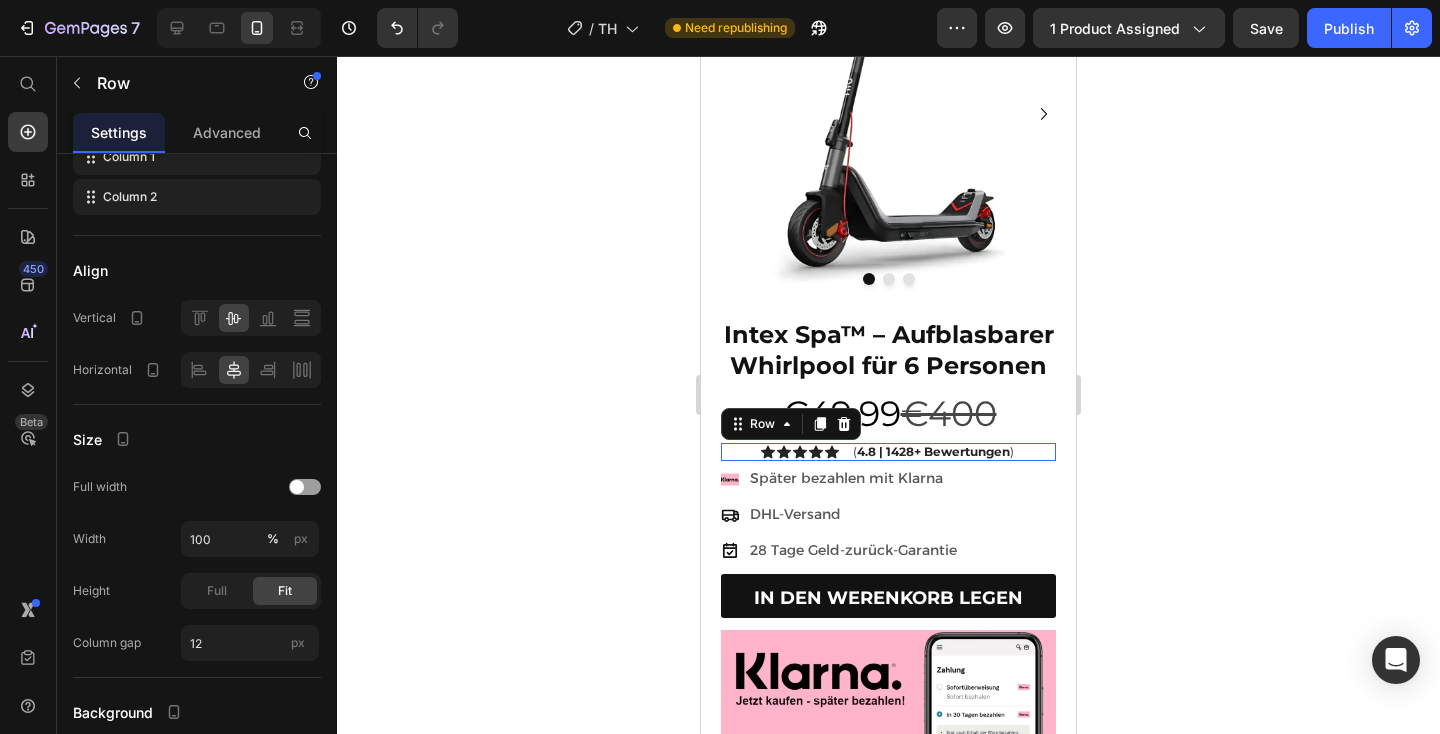 click on "Icon Icon Icon Icon Icon Icon List ( 4.8 | 1428+ Bewertungen ) Text Block Row   0" at bounding box center (888, 452) 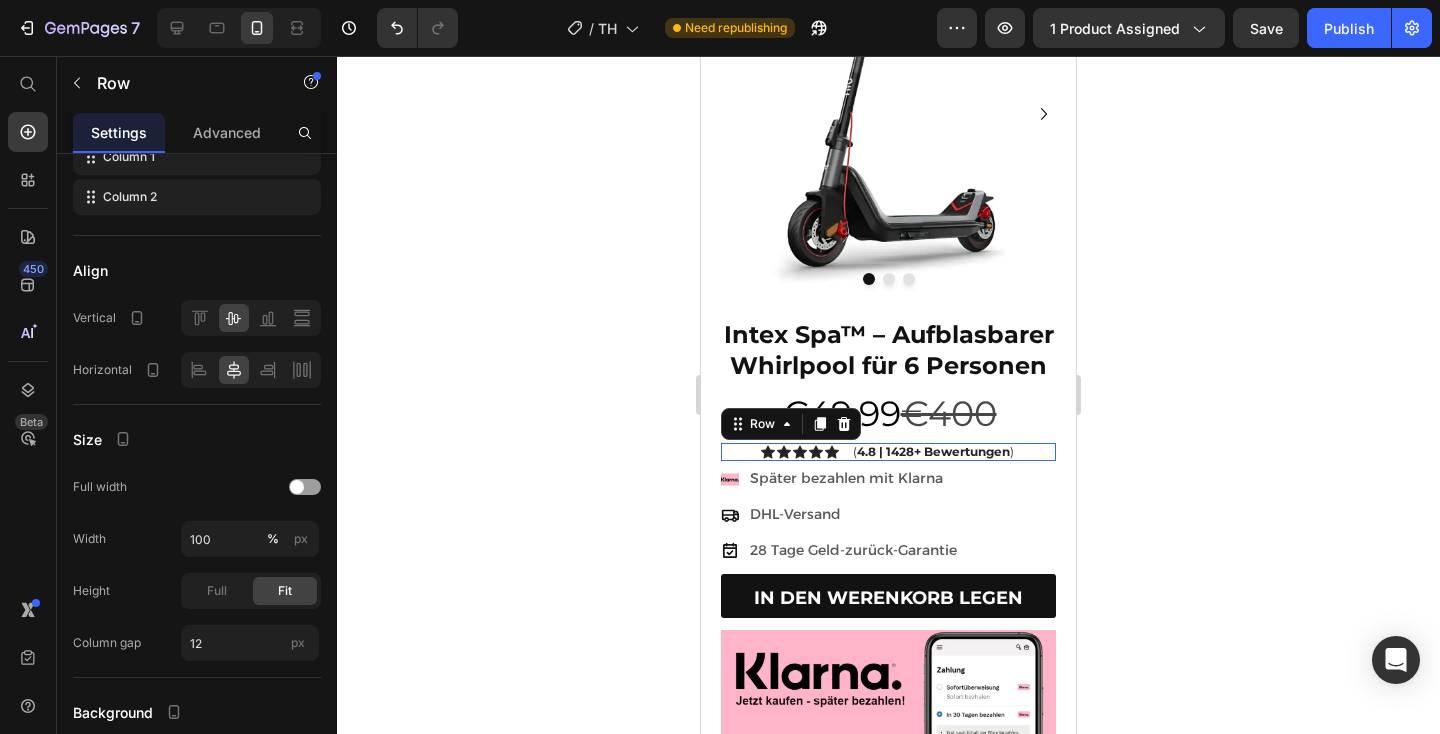 scroll, scrollTop: 0, scrollLeft: 0, axis: both 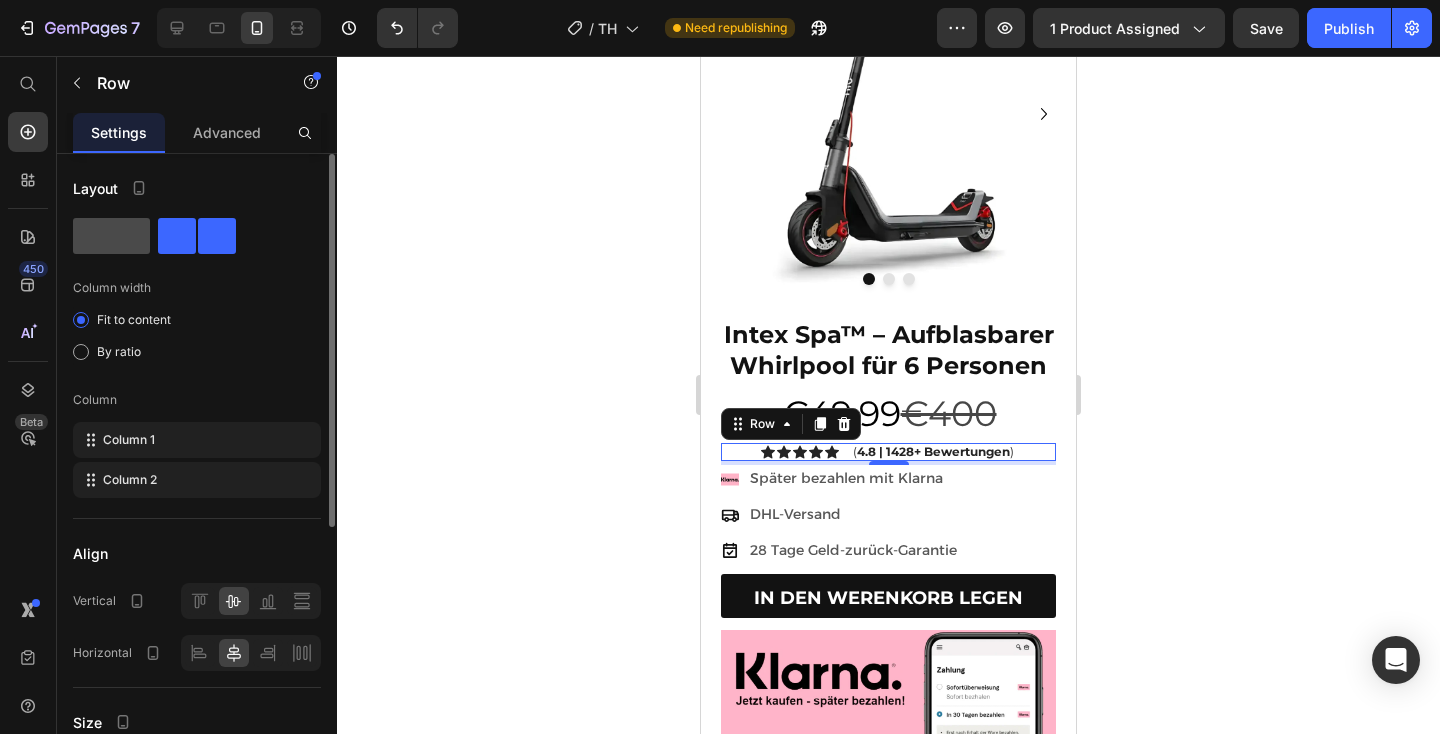 click 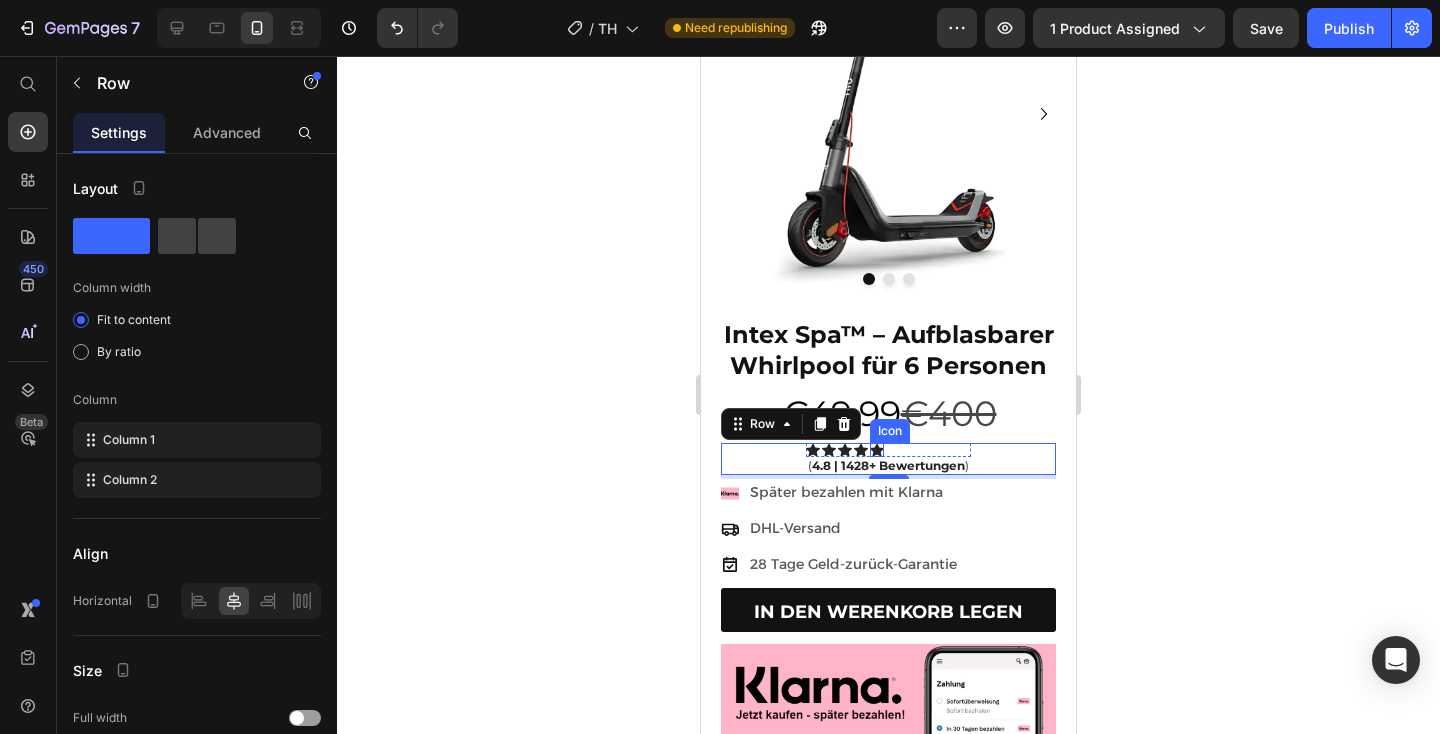 click 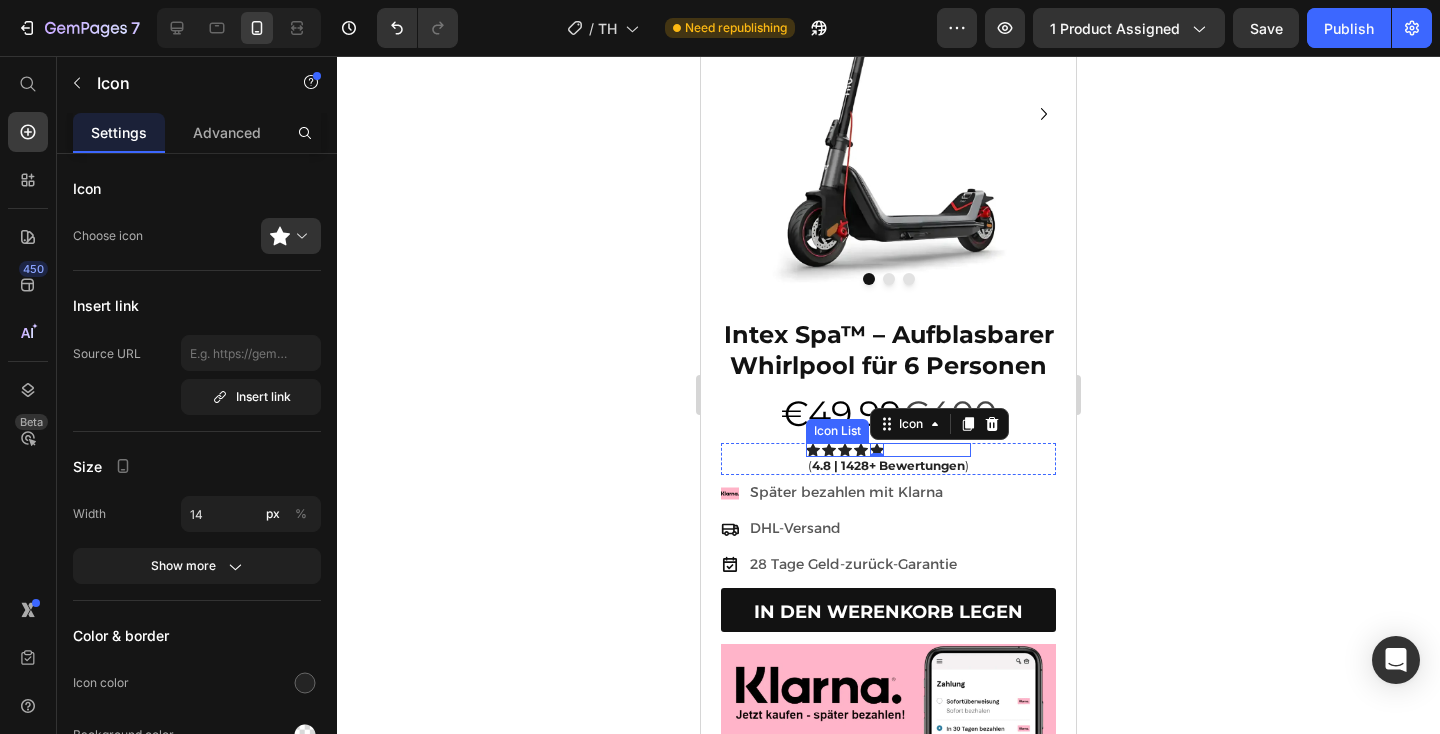 click on "Icon Icon Icon Icon Icon   0" at bounding box center [888, 450] 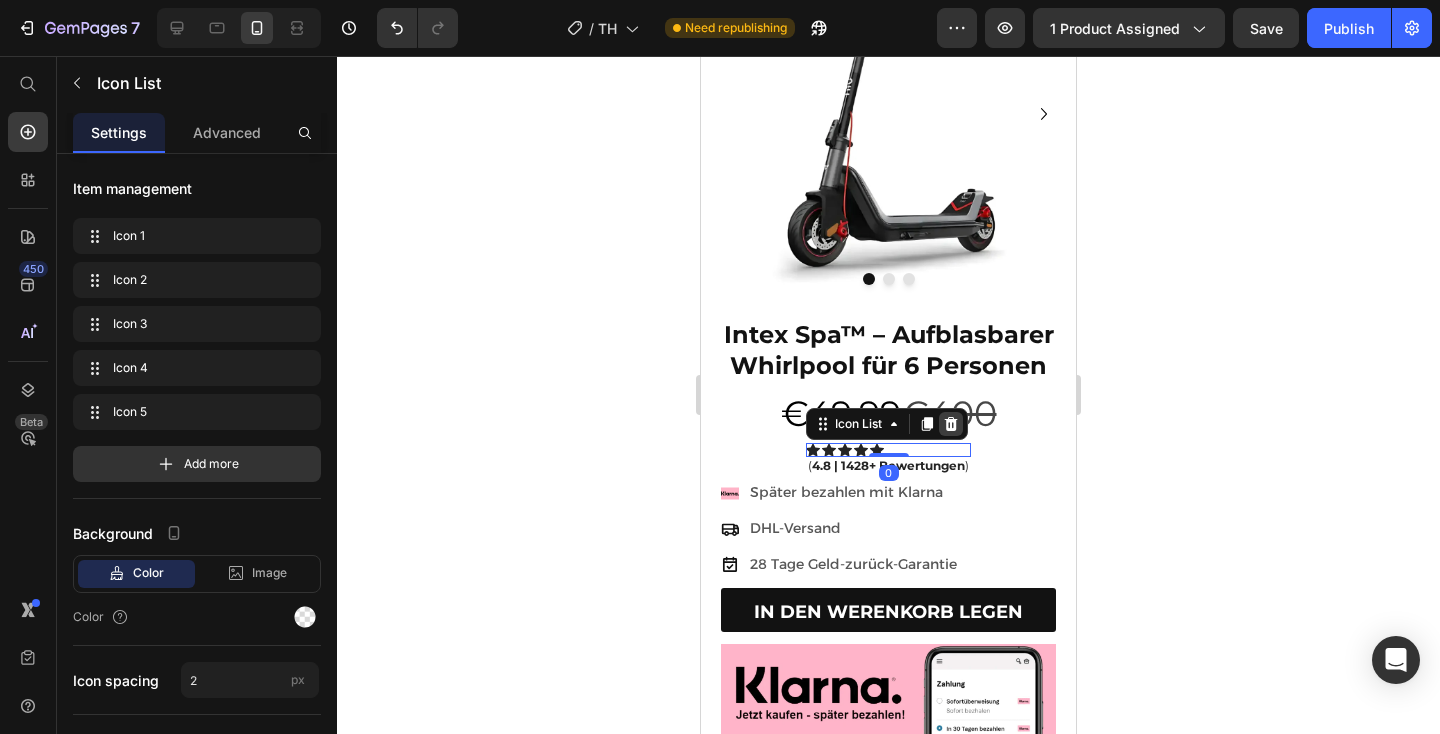 click 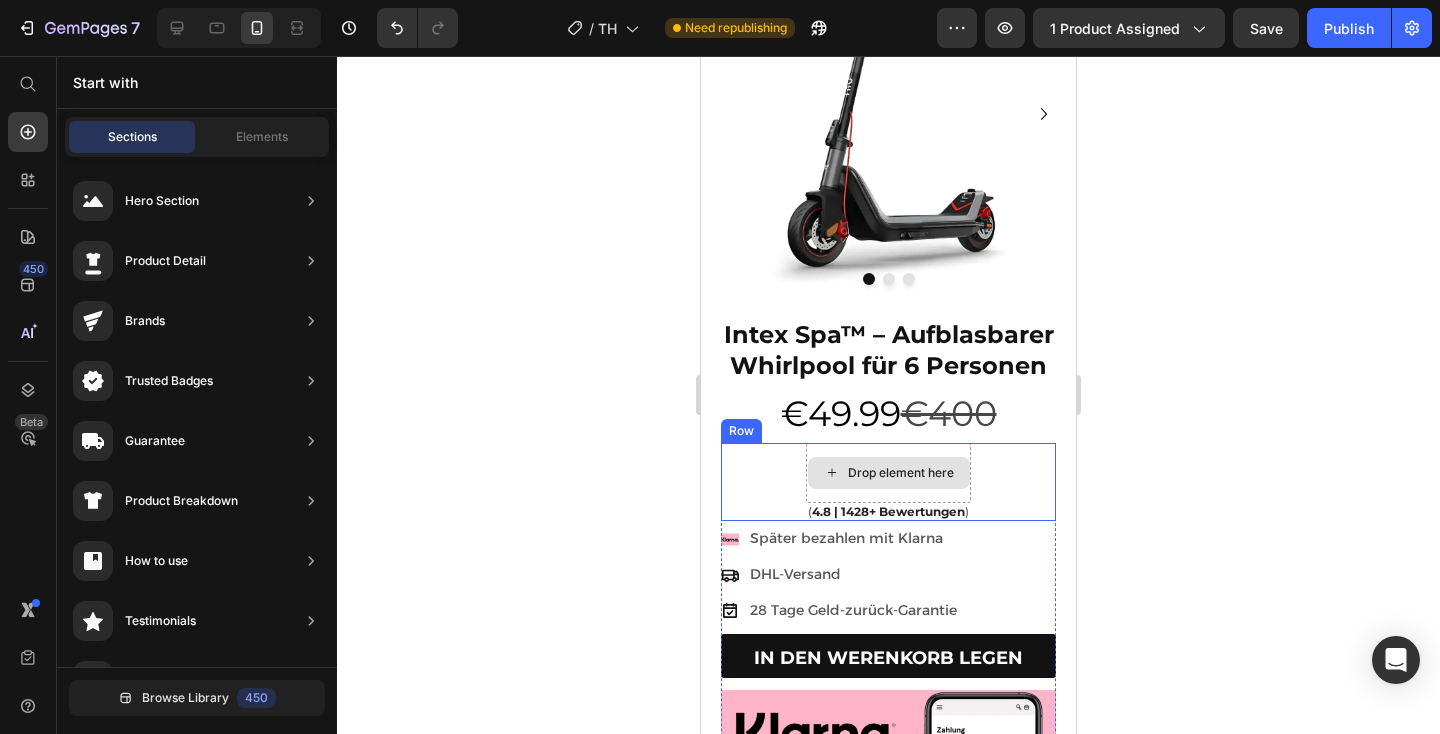 click on "Drop element here" at bounding box center (888, 473) 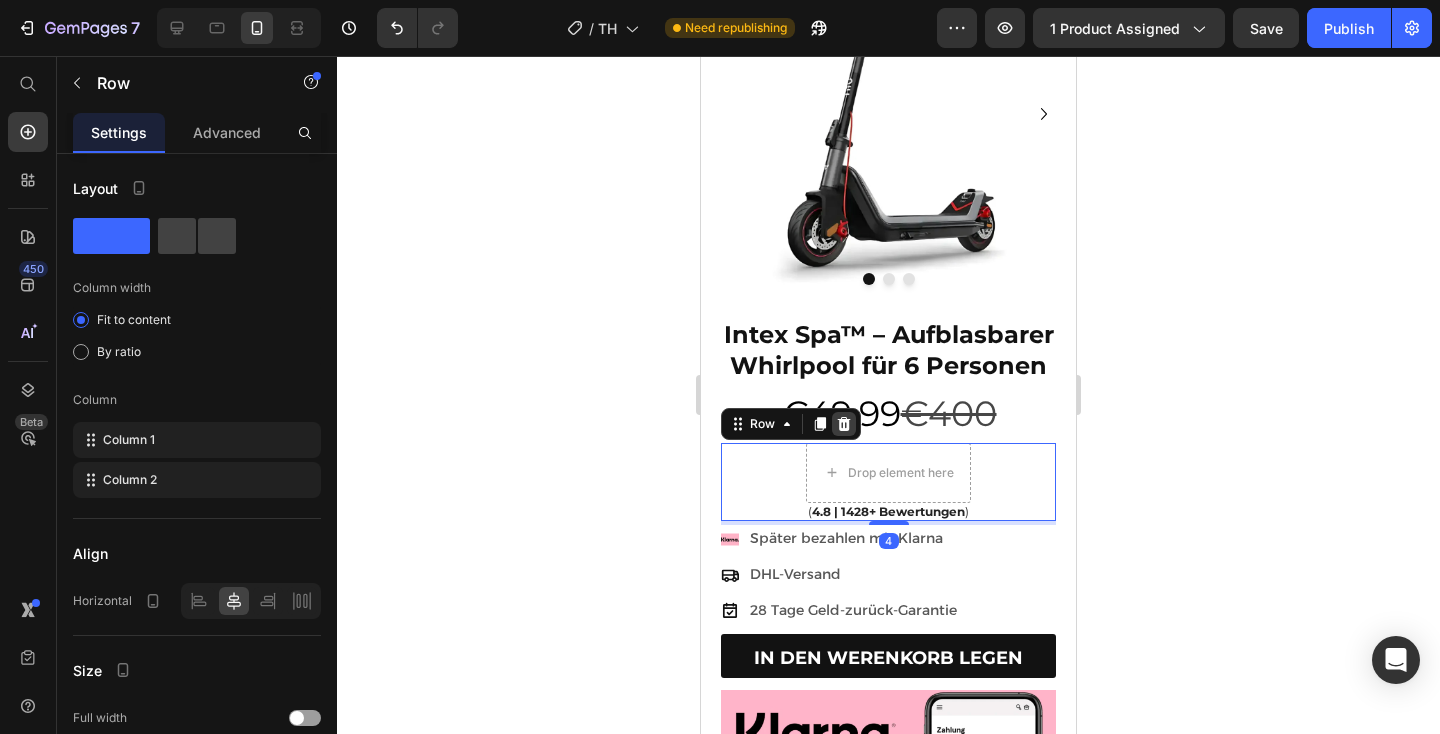 click 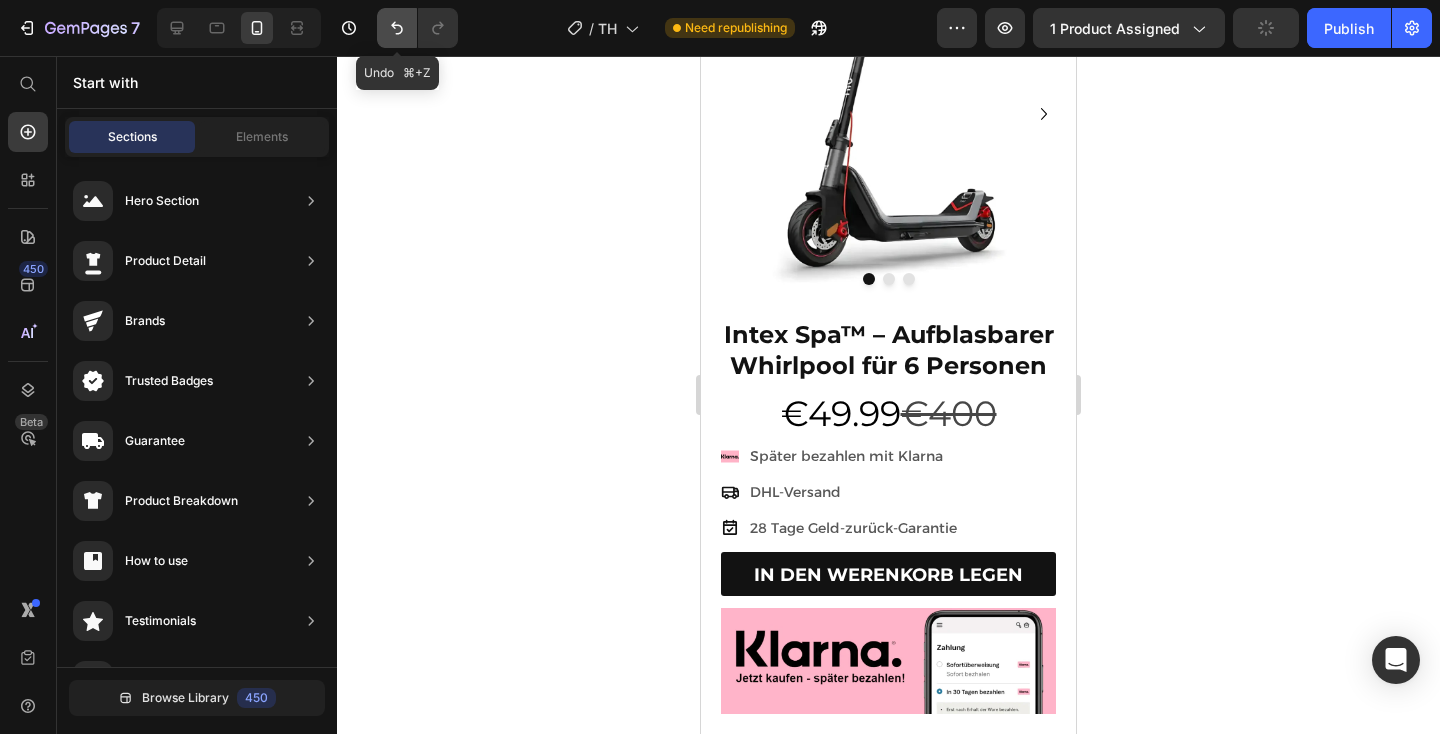 click 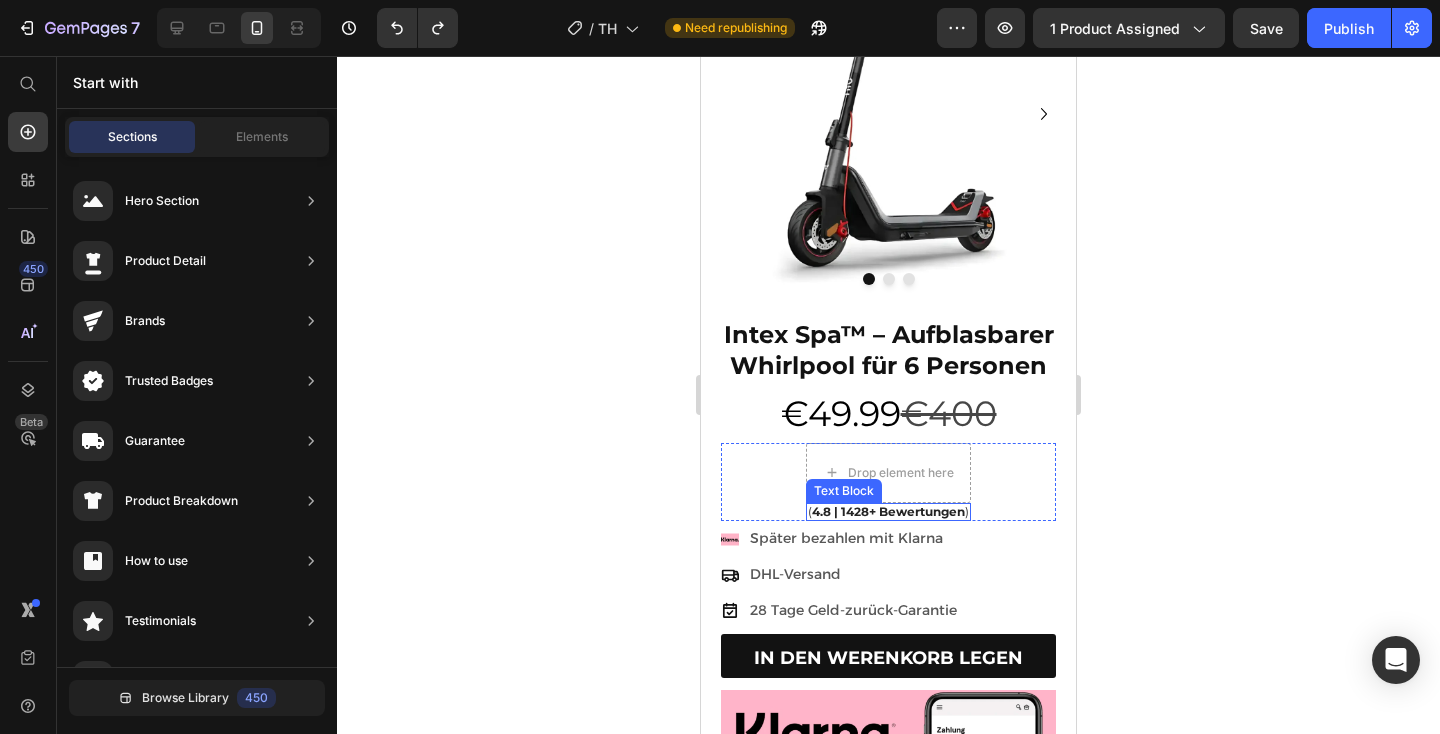 click on "4.8 | 1428+ Bewertungen" at bounding box center [888, 511] 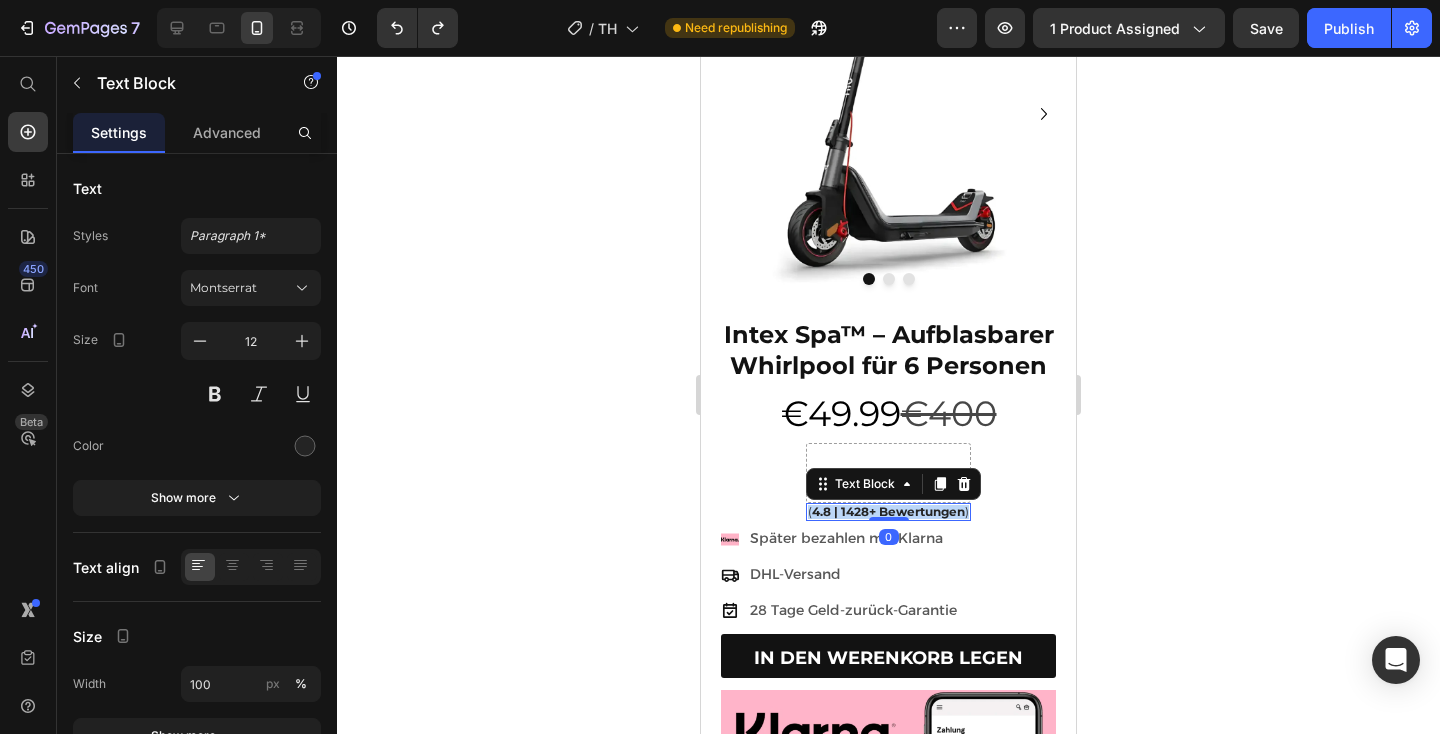 click on "4.8 | 1428+ Bewertungen" at bounding box center [888, 511] 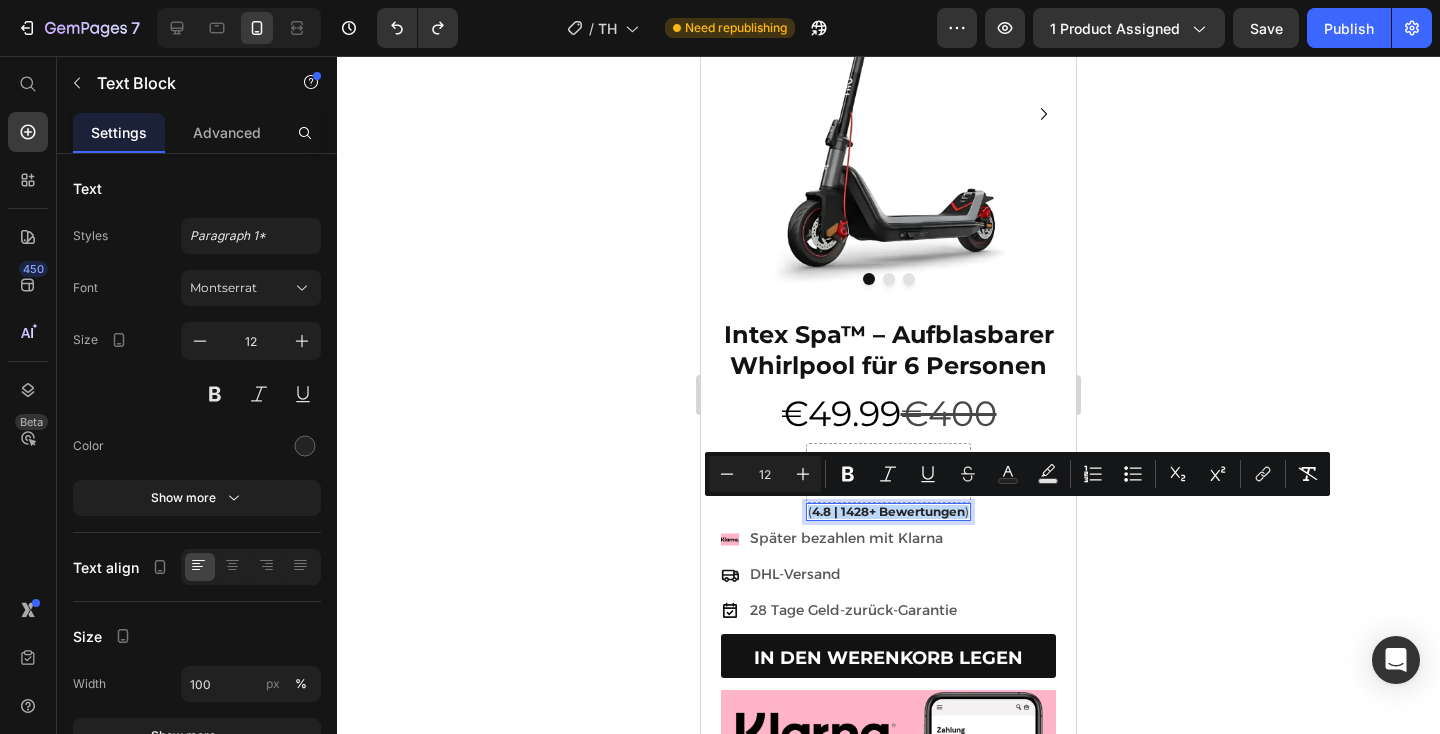 copy on "( 4.8 | 1428+ Bewertungen )" 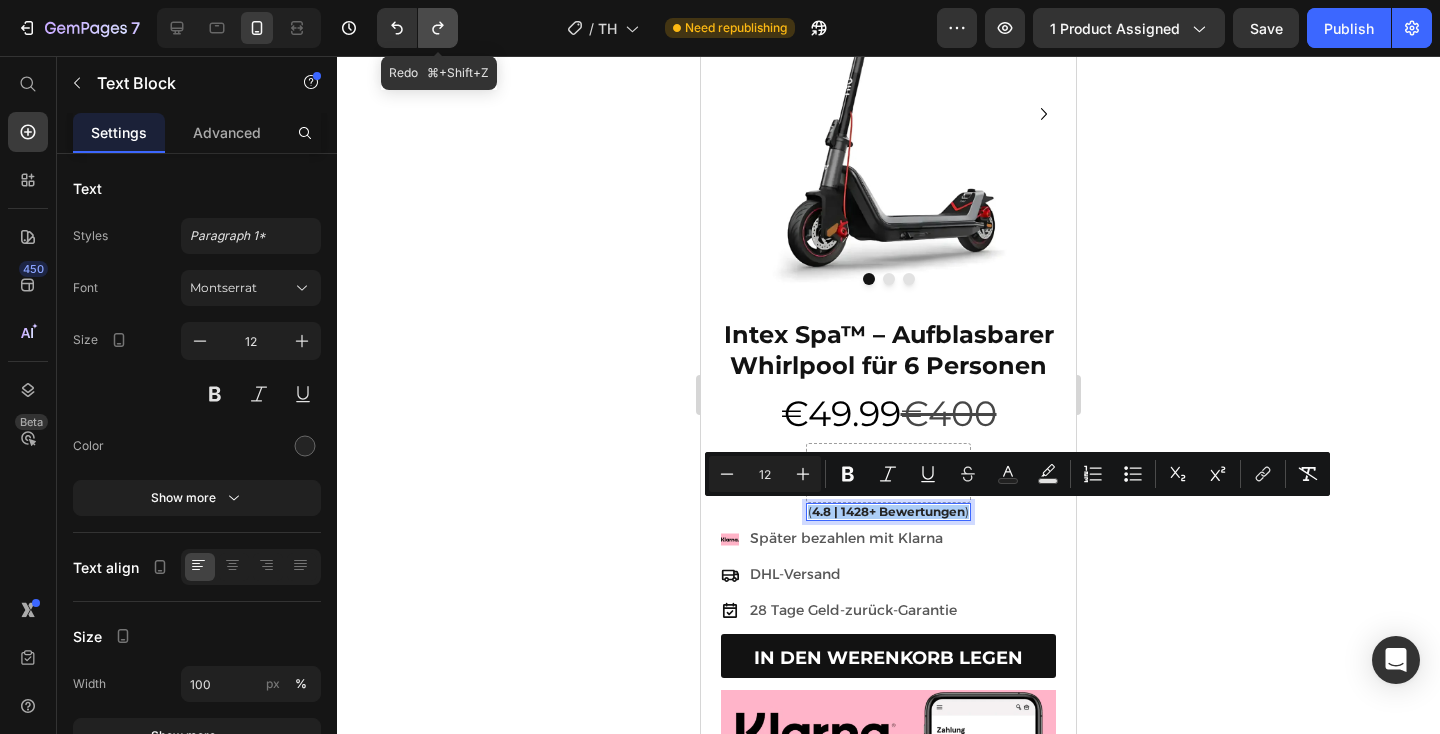 click 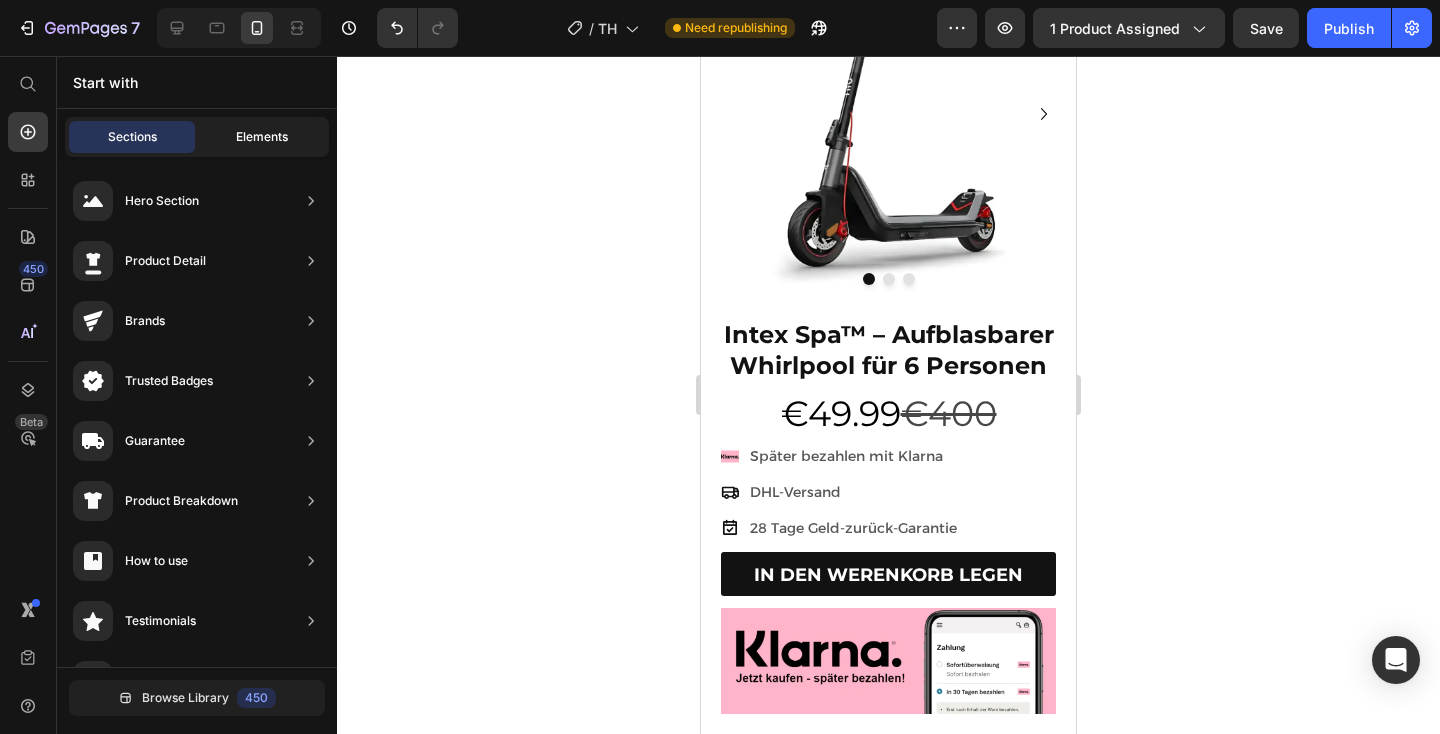 click on "Elements" 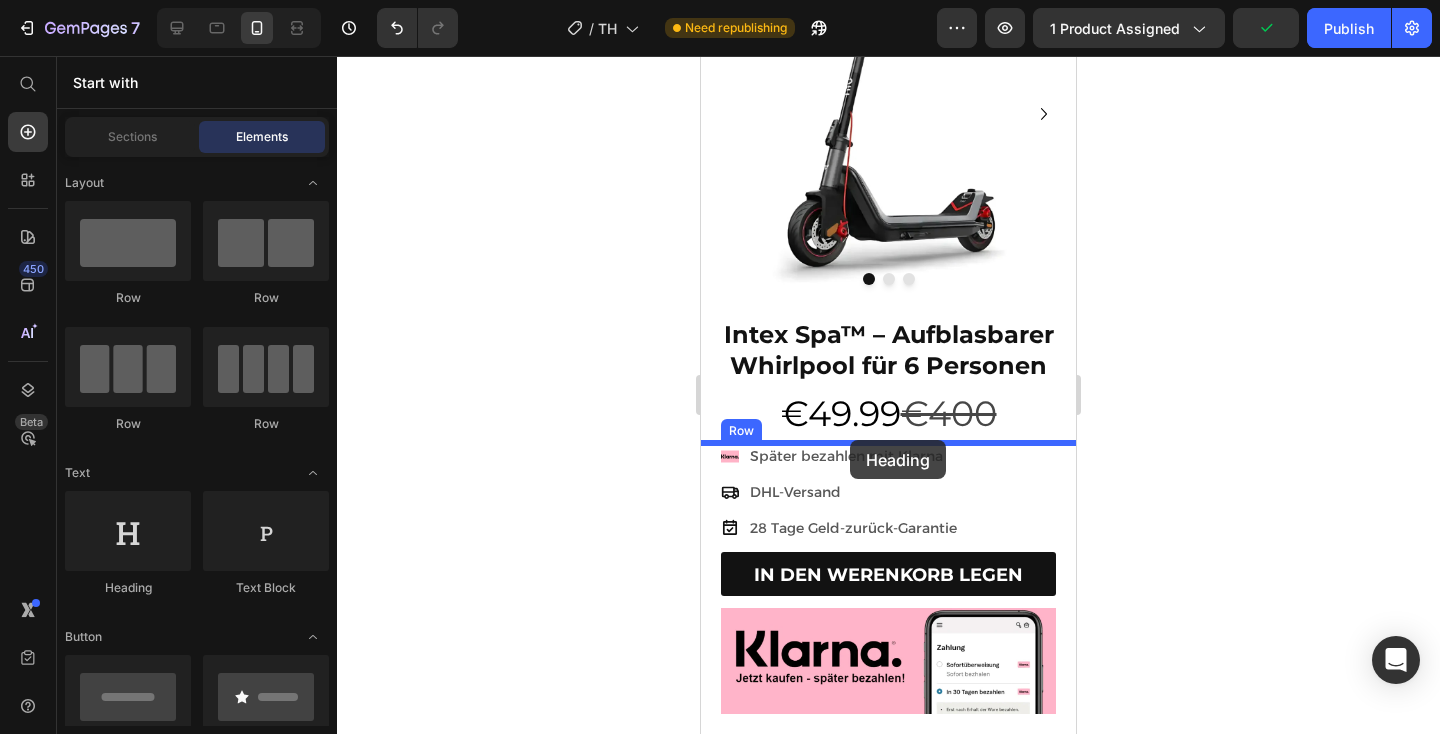 drag, startPoint x: 843, startPoint y: 596, endPoint x: 850, endPoint y: 440, distance: 156.15697 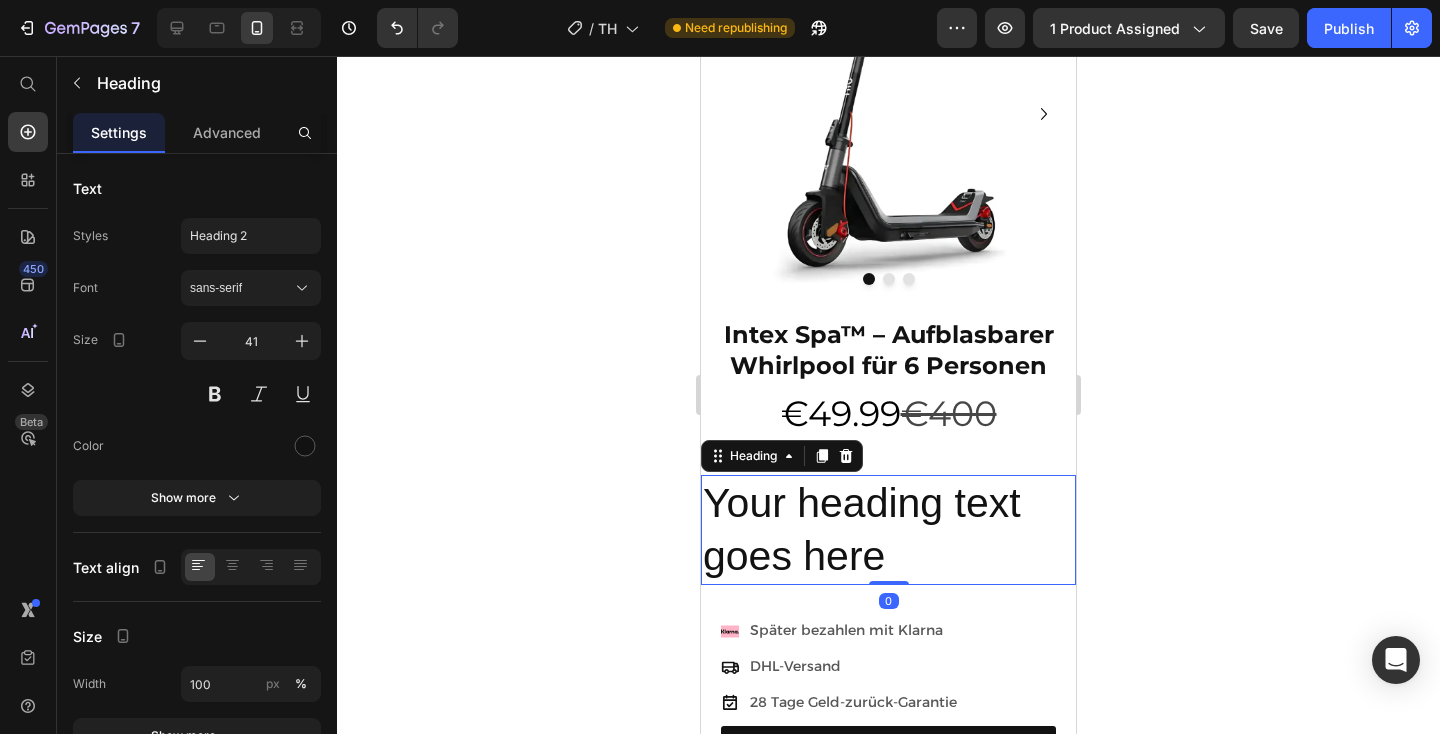 click on "Your heading text goes here" at bounding box center (888, 530) 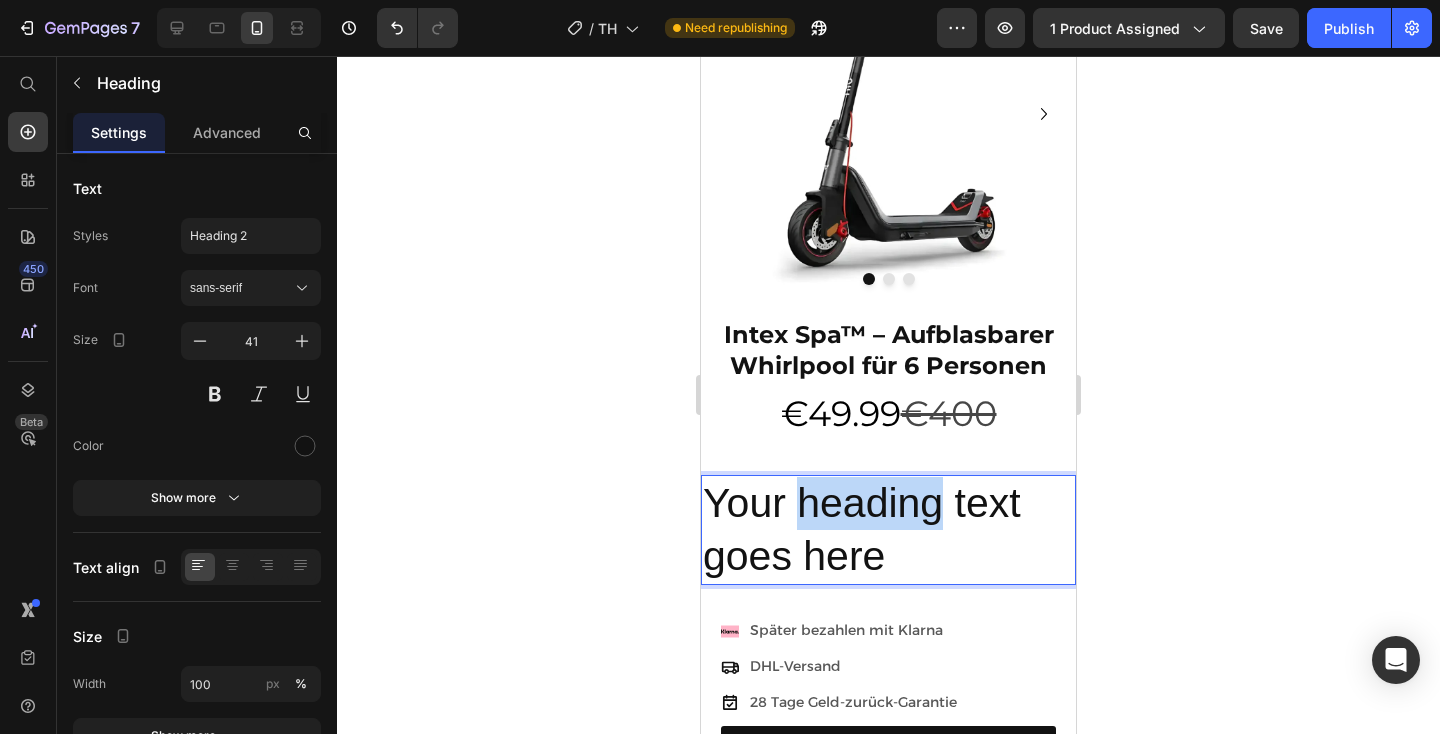 click on "Your heading text goes here" at bounding box center (888, 530) 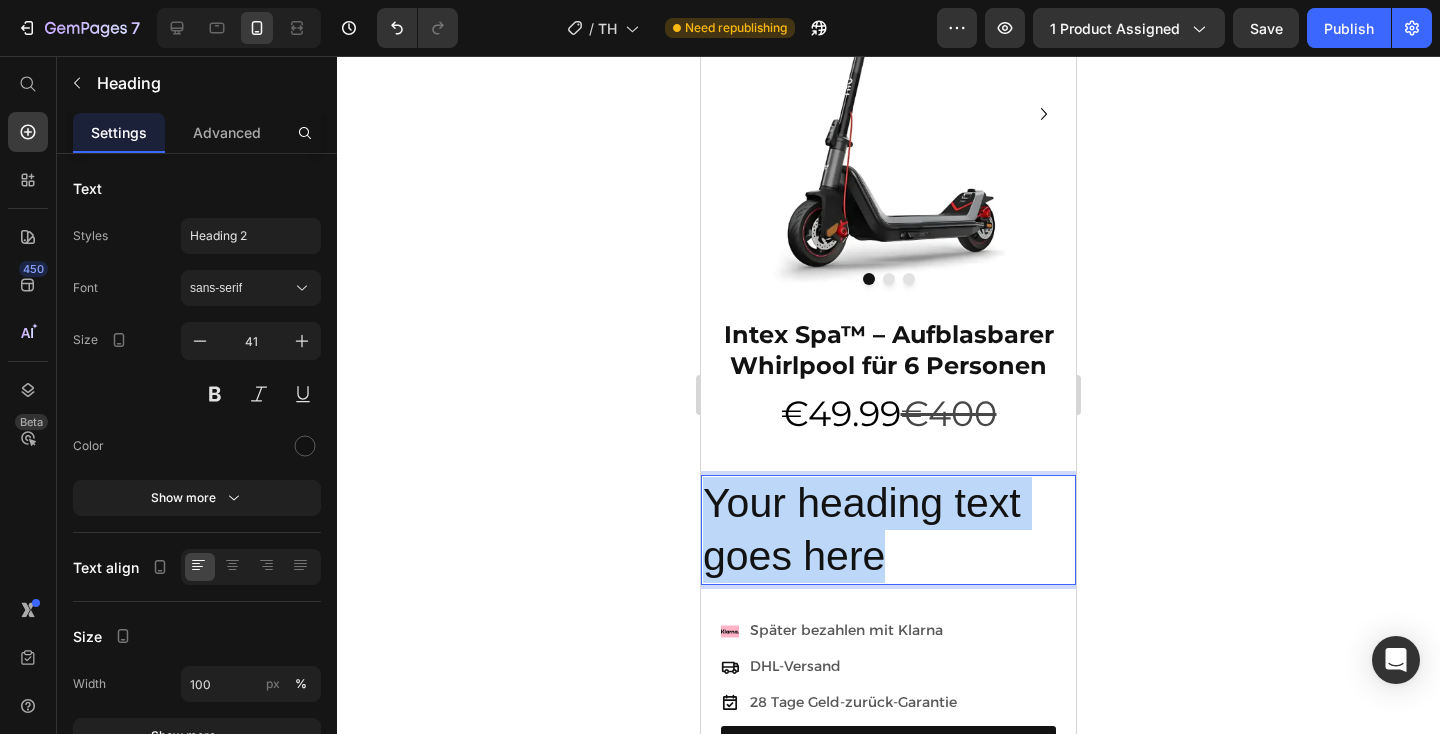 click on "Your heading text goes here" at bounding box center [888, 530] 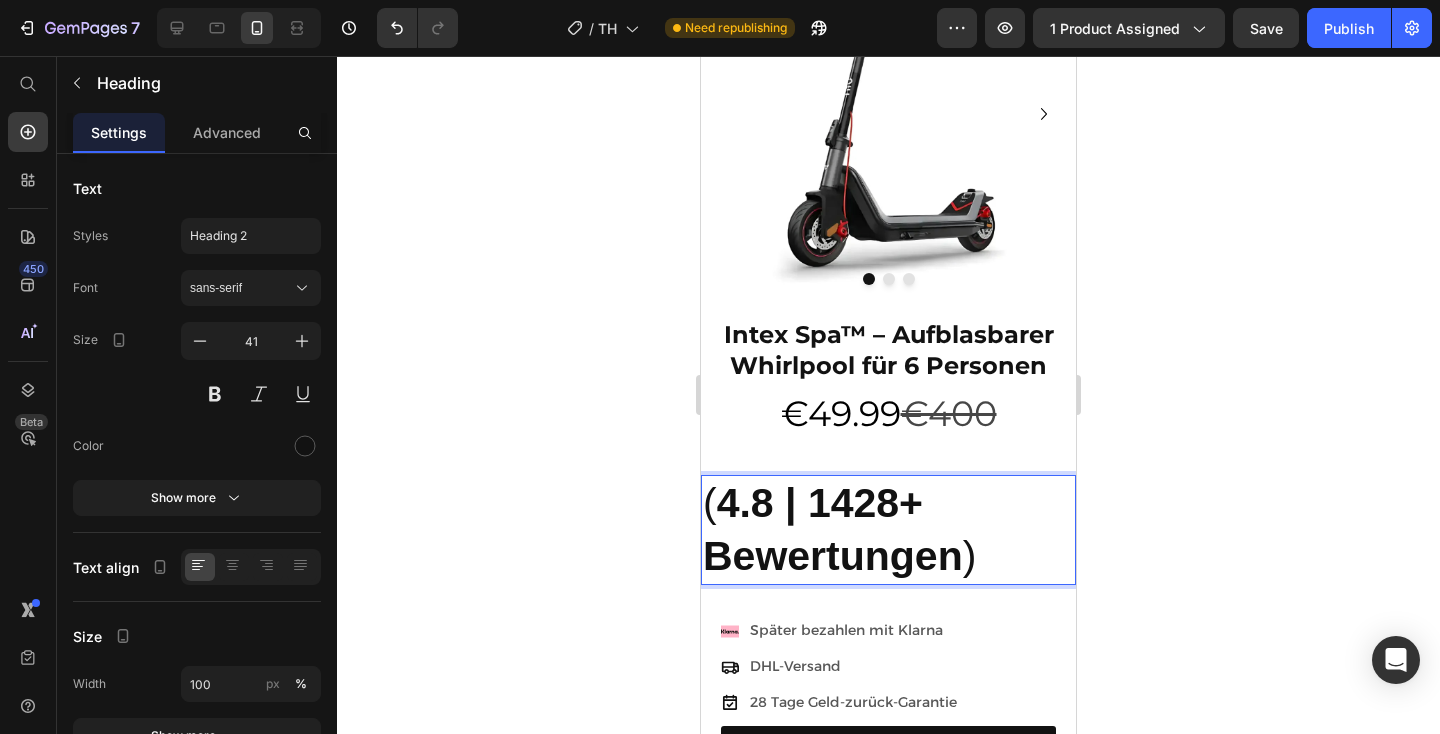 click on "( 4.8 | 1428+ Bewertungen )" at bounding box center (888, 530) 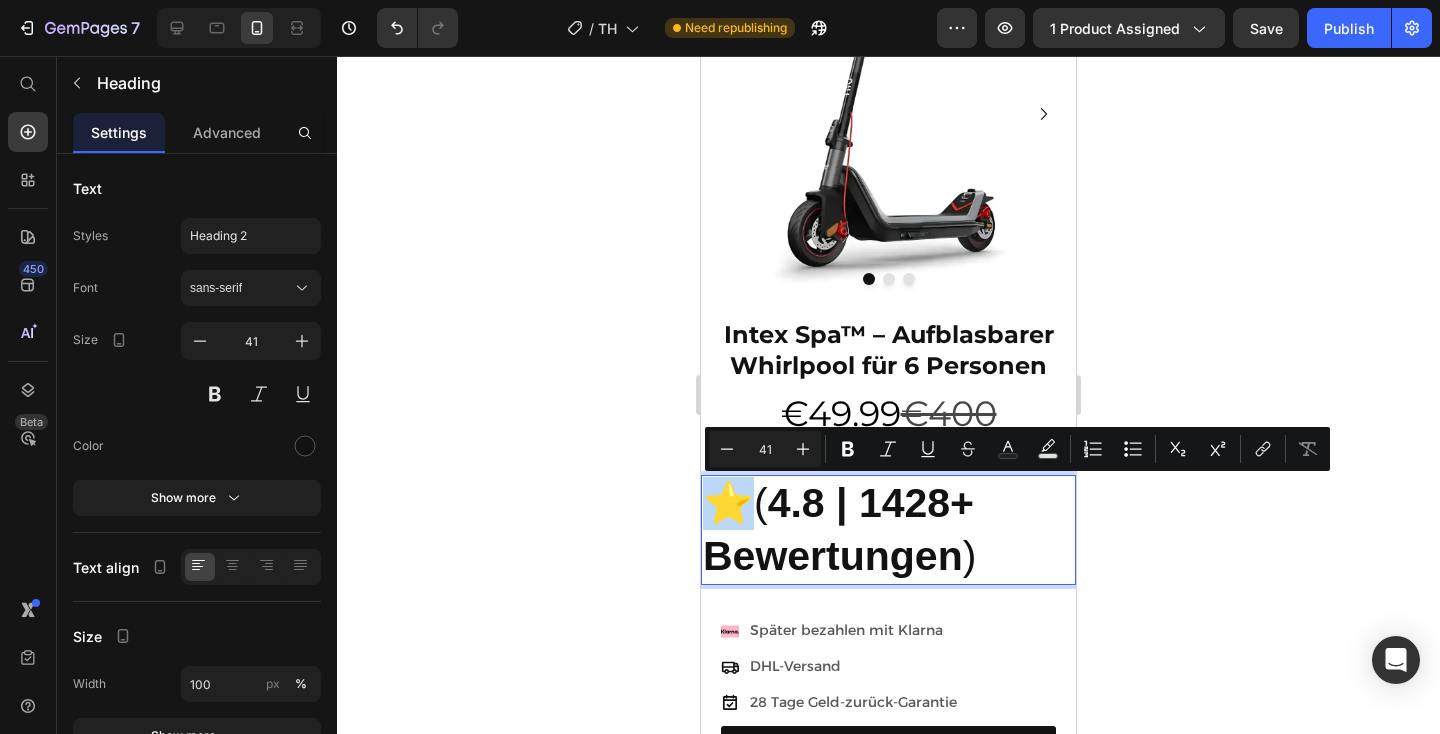 drag, startPoint x: 725, startPoint y: 498, endPoint x: 710, endPoint y: 497, distance: 15.033297 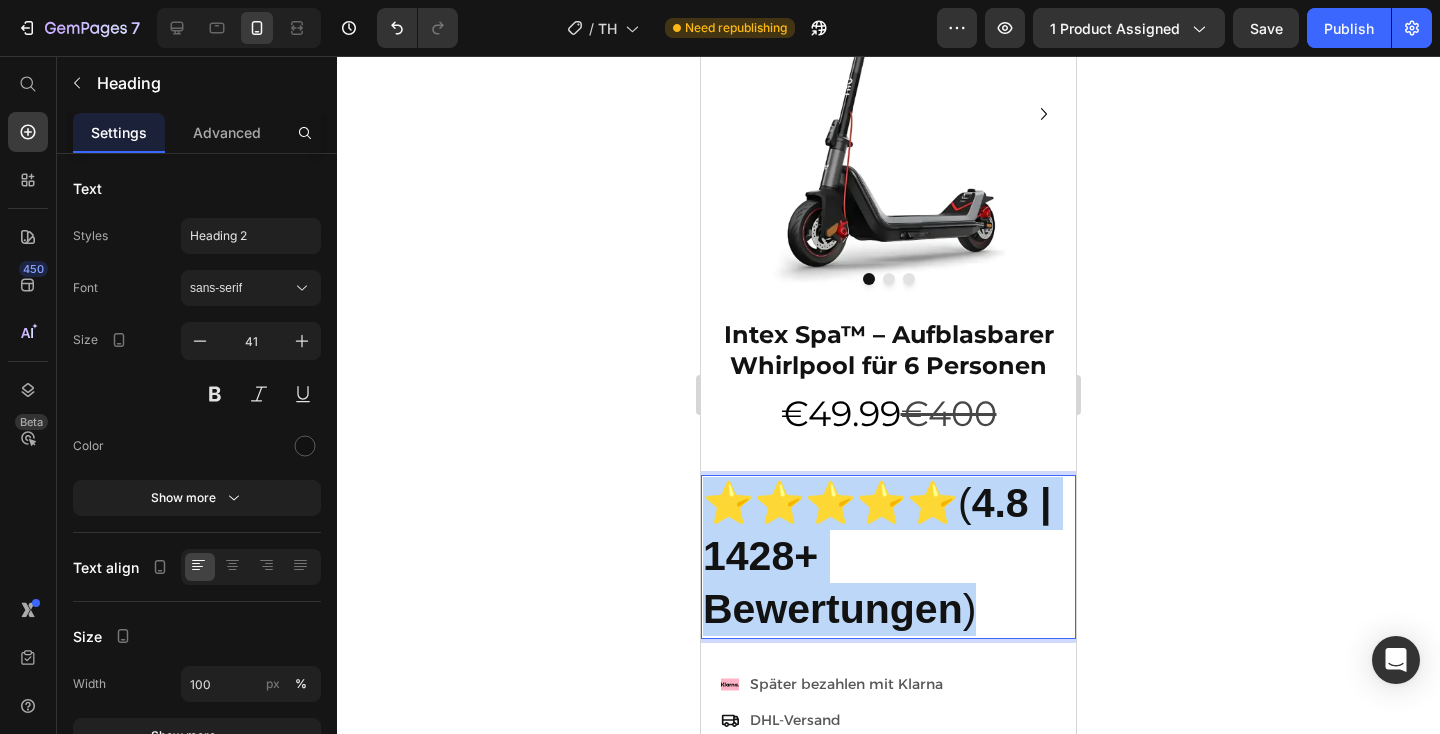 drag, startPoint x: 1015, startPoint y: 628, endPoint x: 715, endPoint y: 499, distance: 326.55933 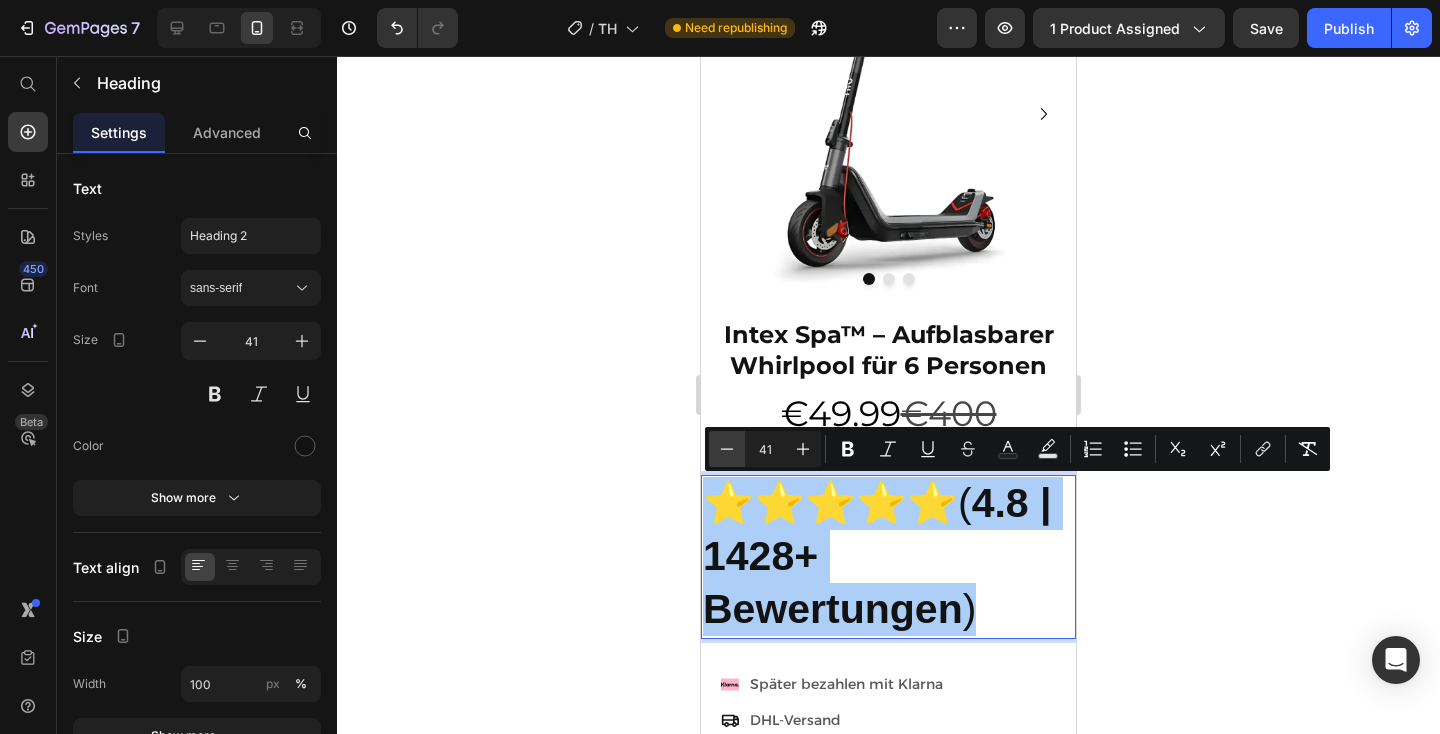 click 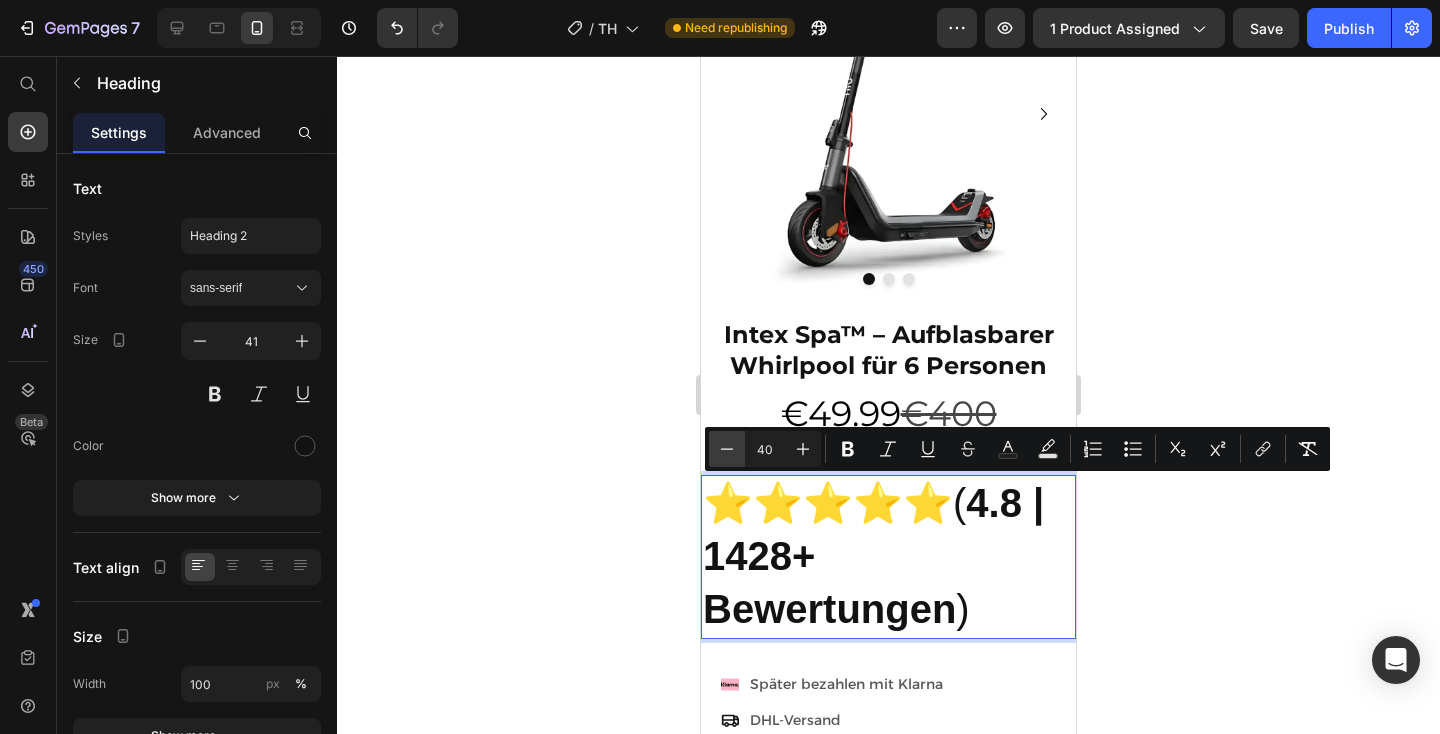 click 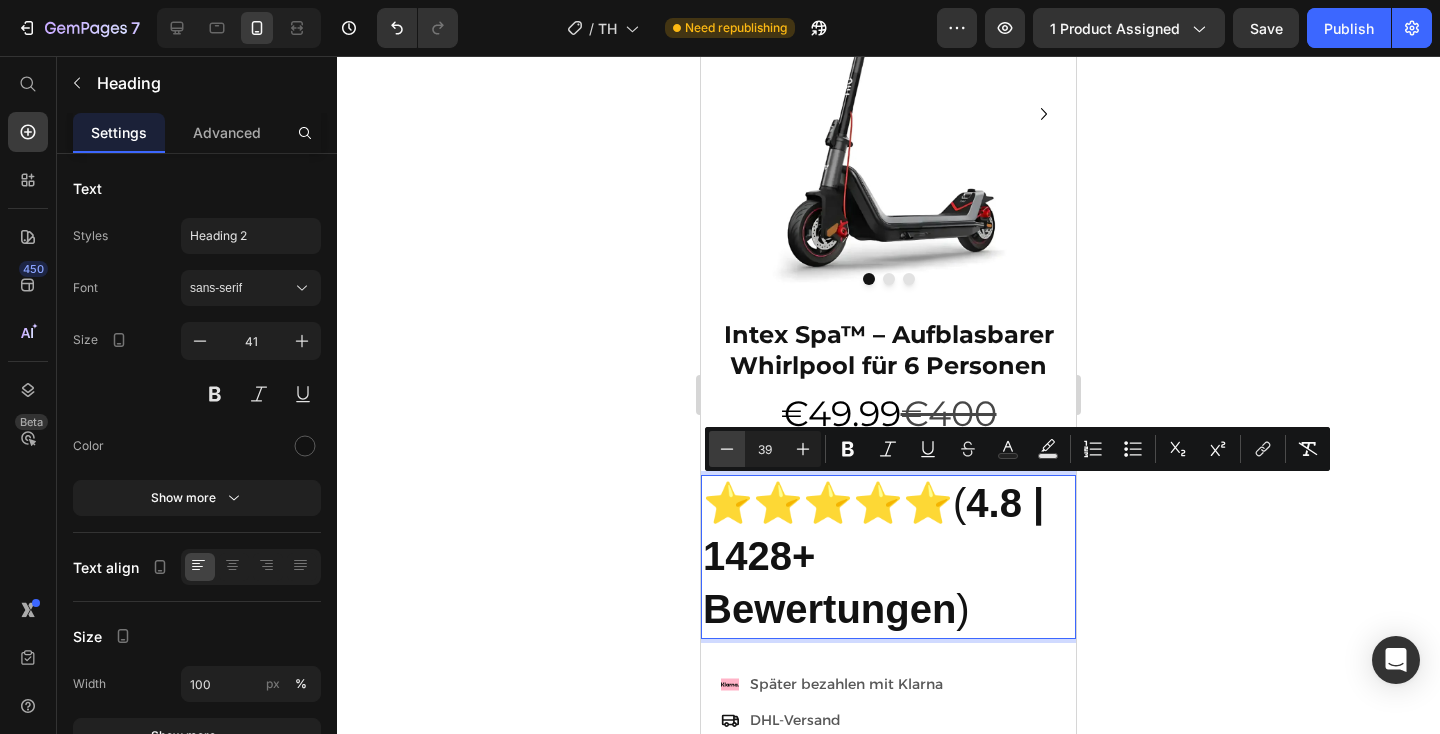 click 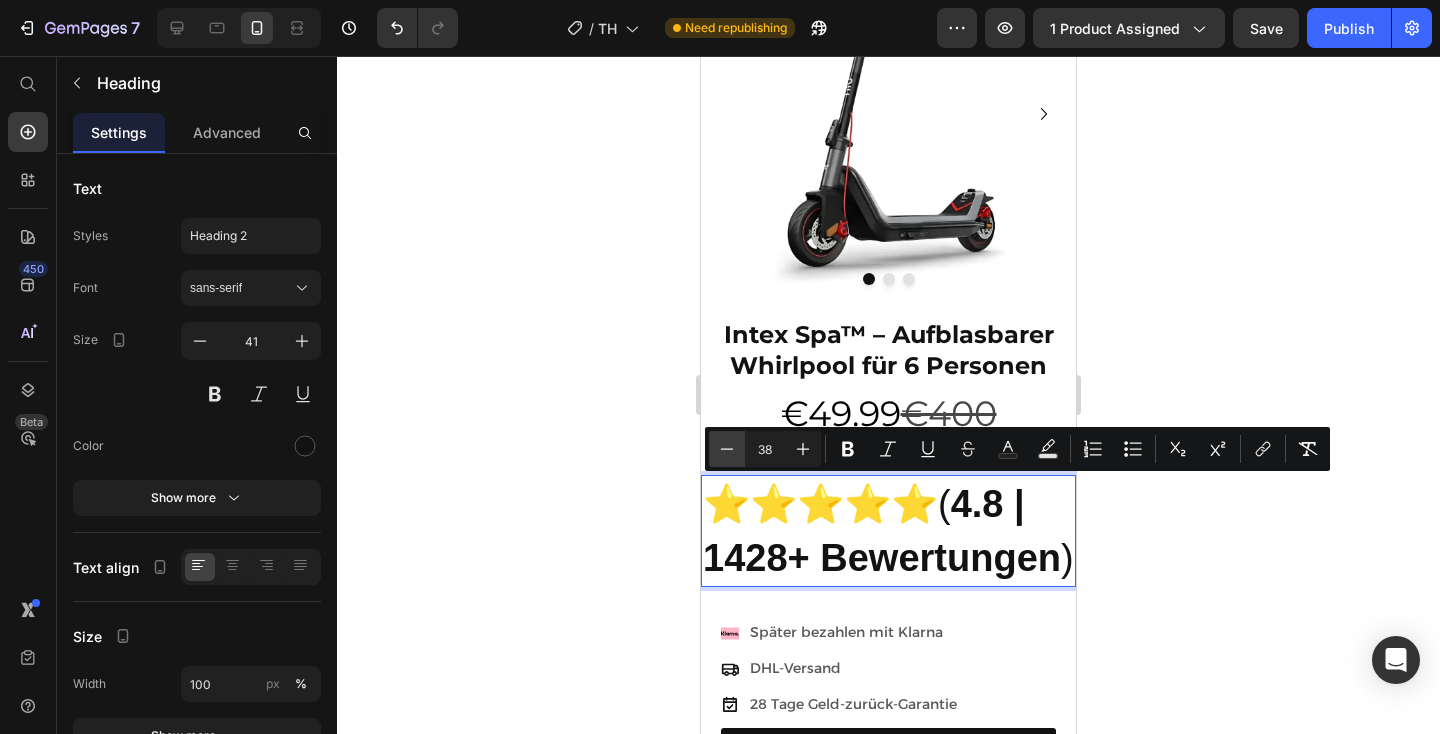 click 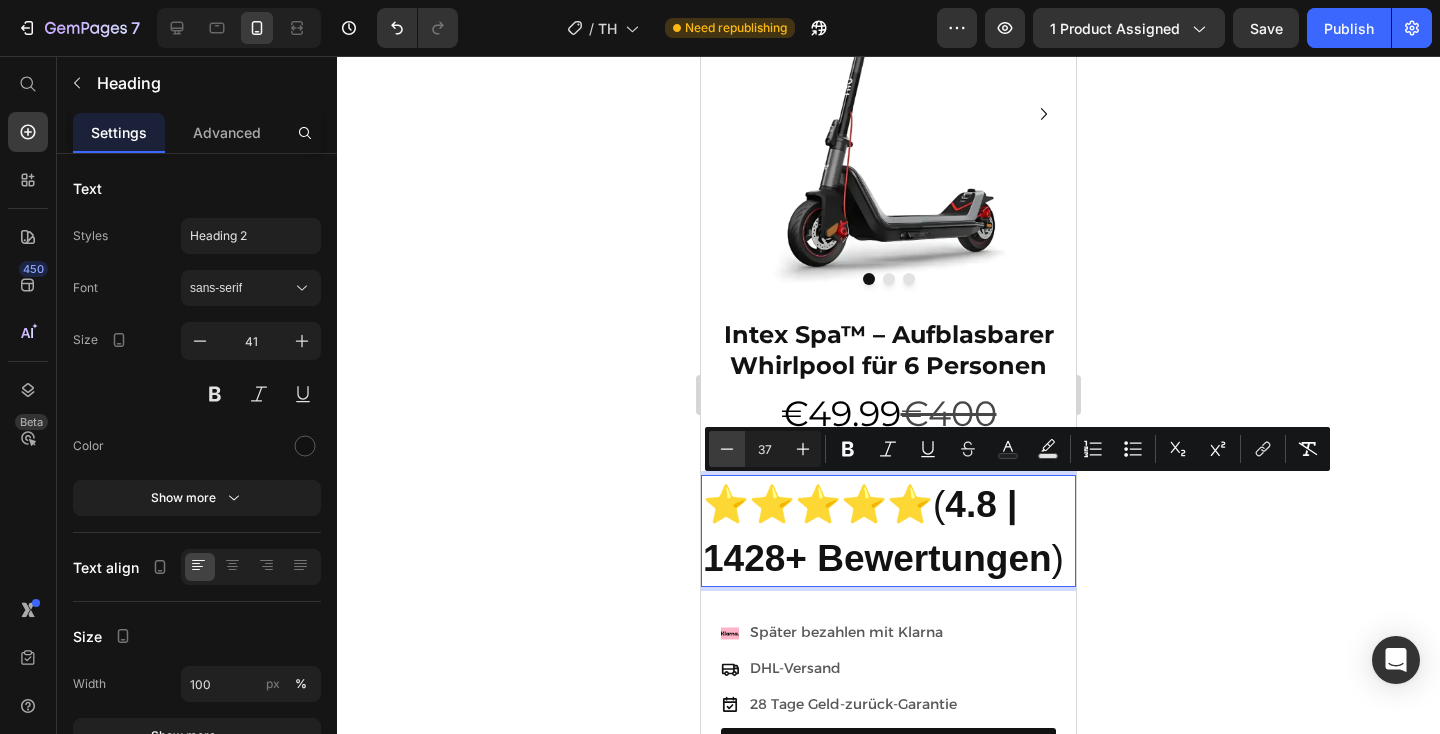 click 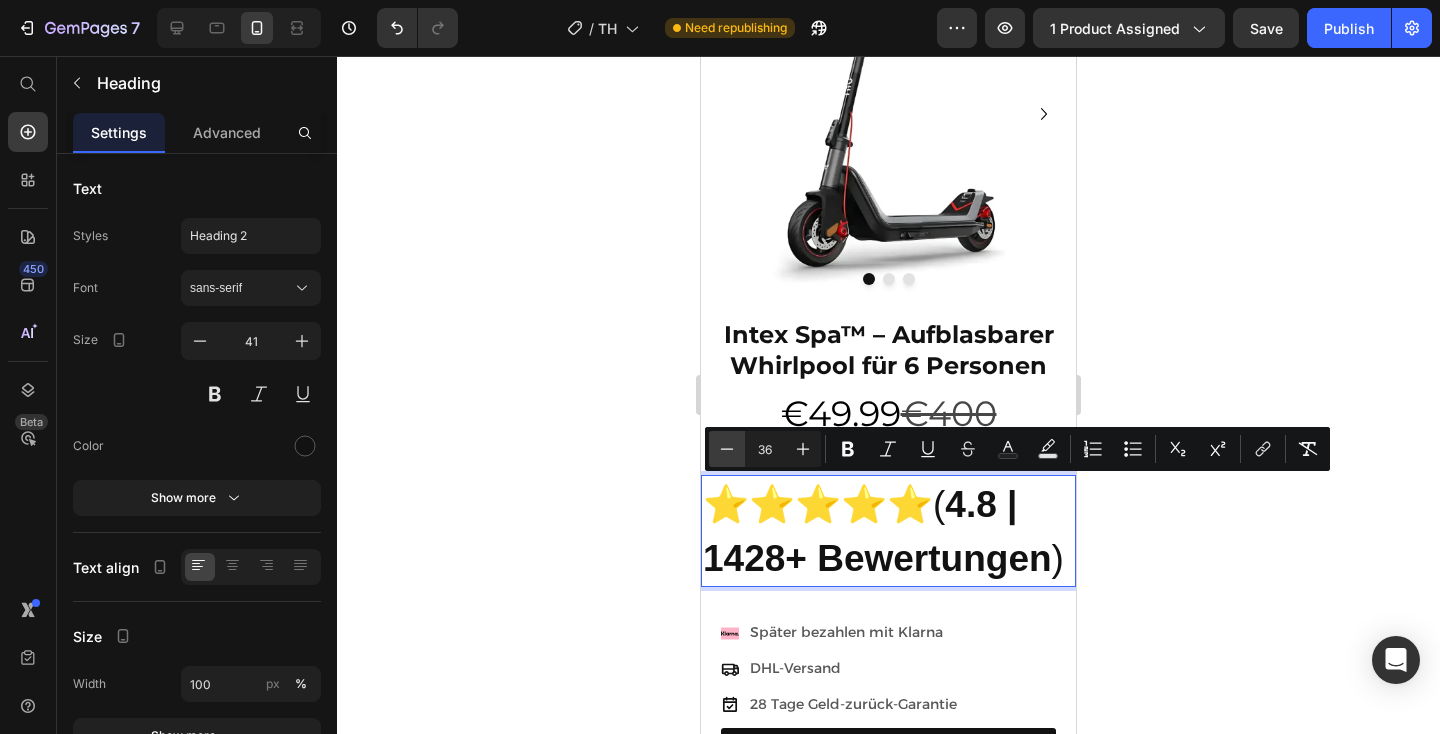 click 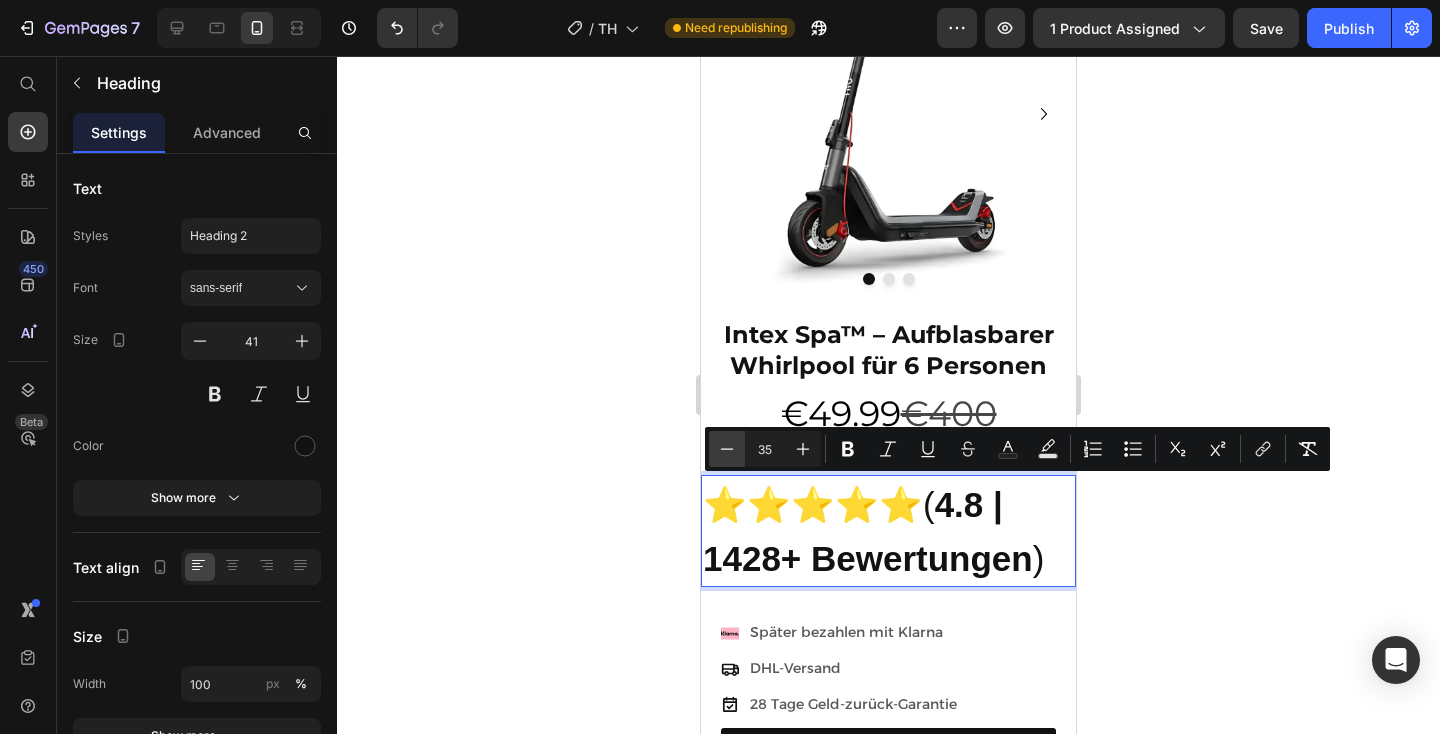 click 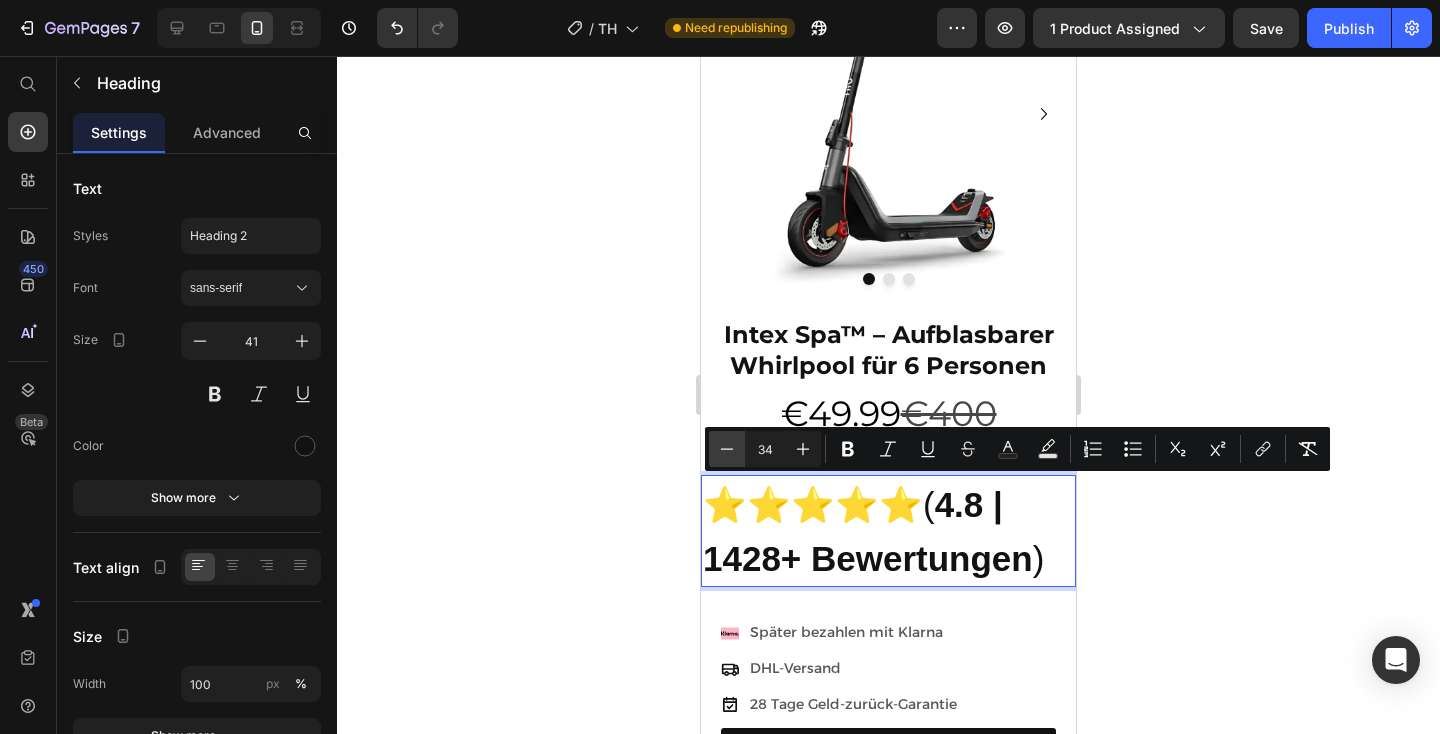 click 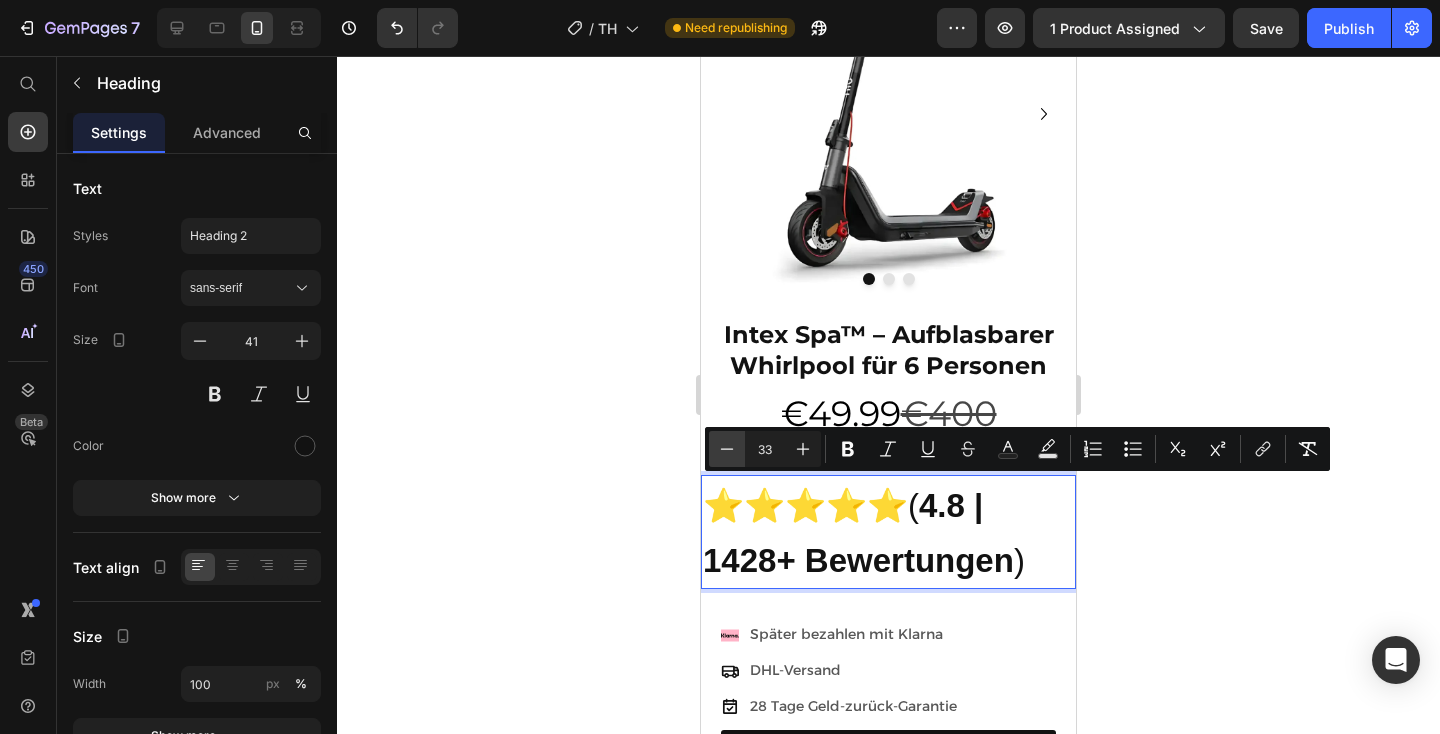 click 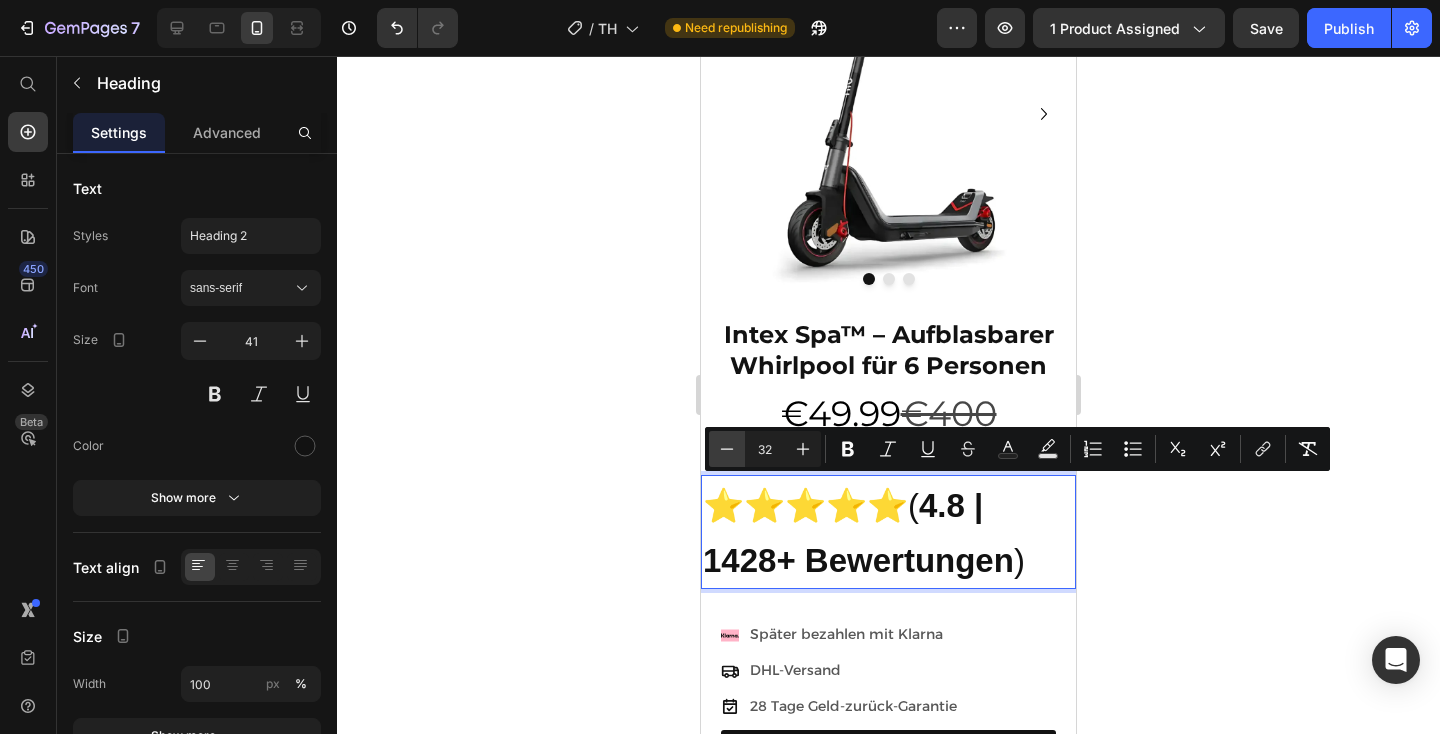click 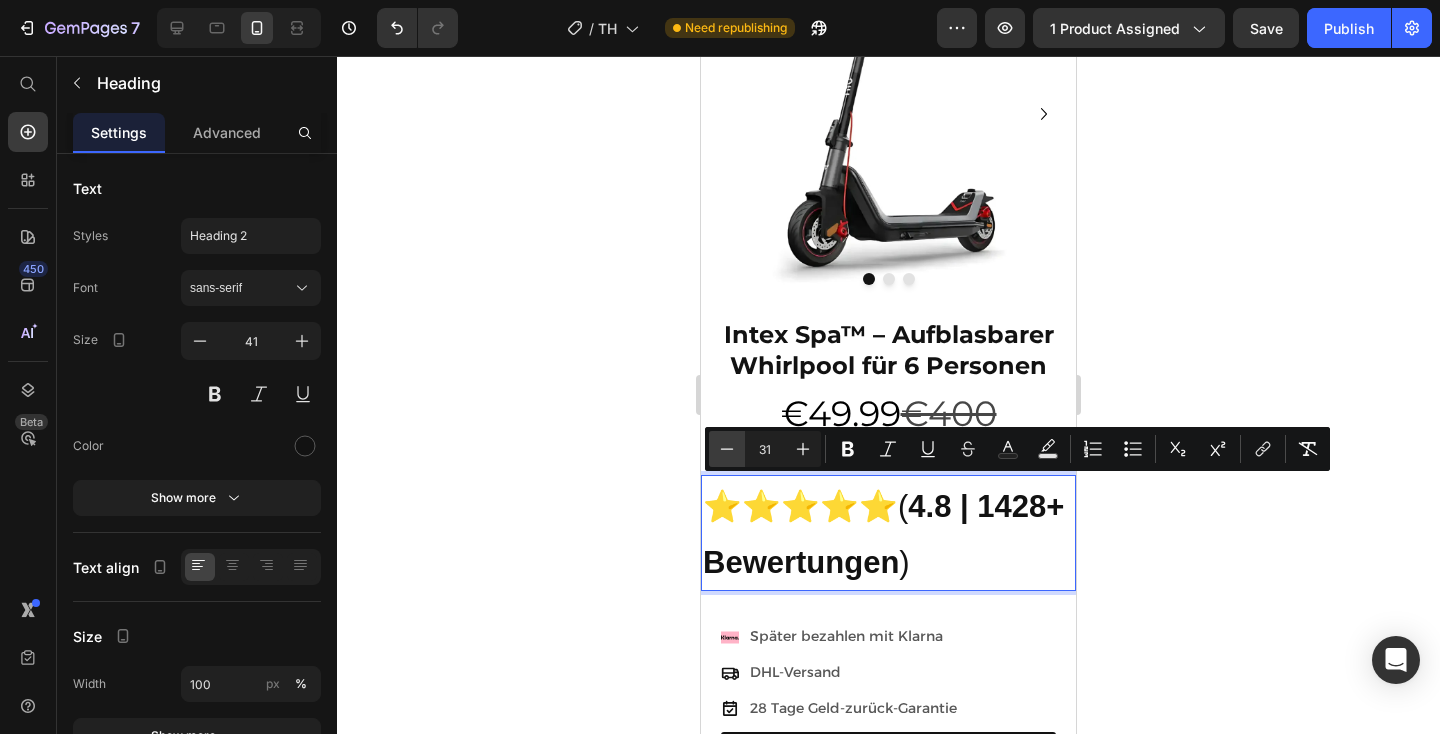 click 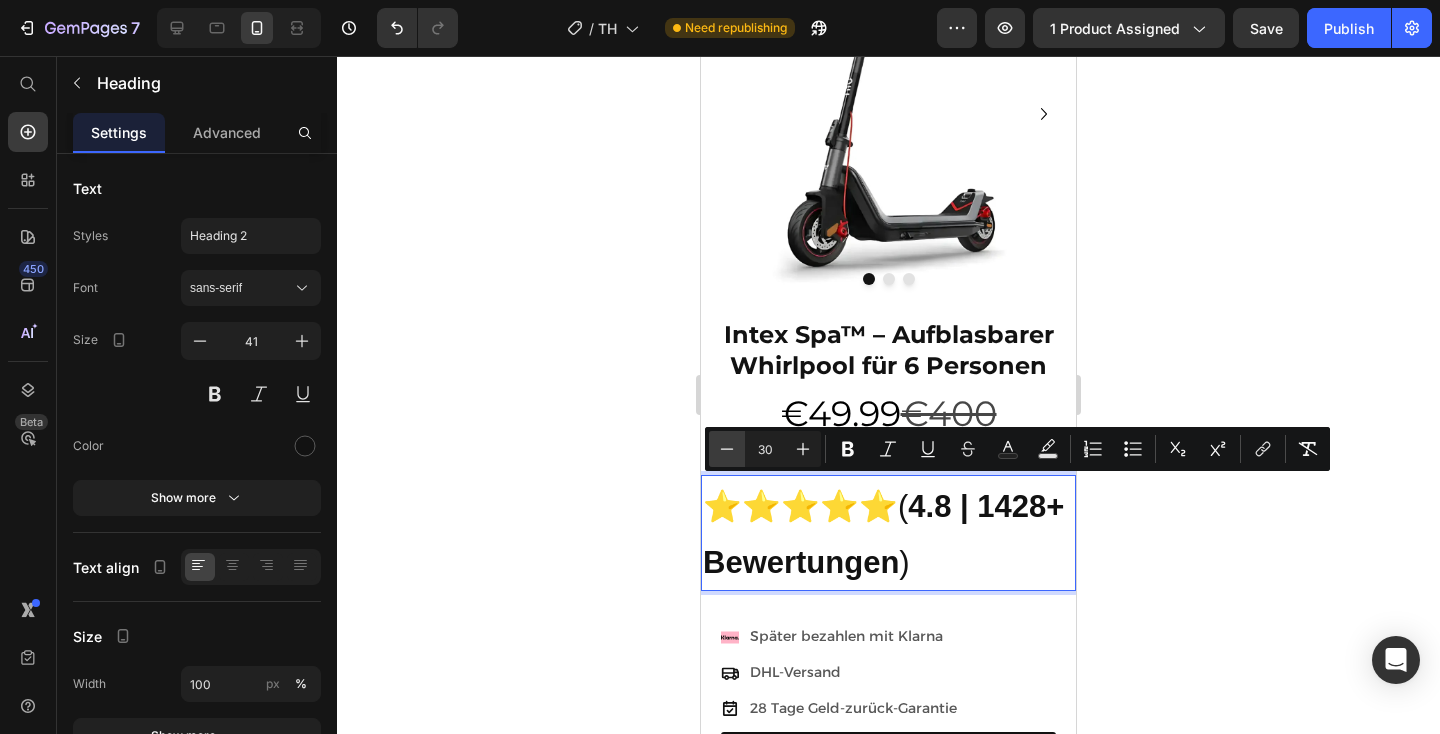 click 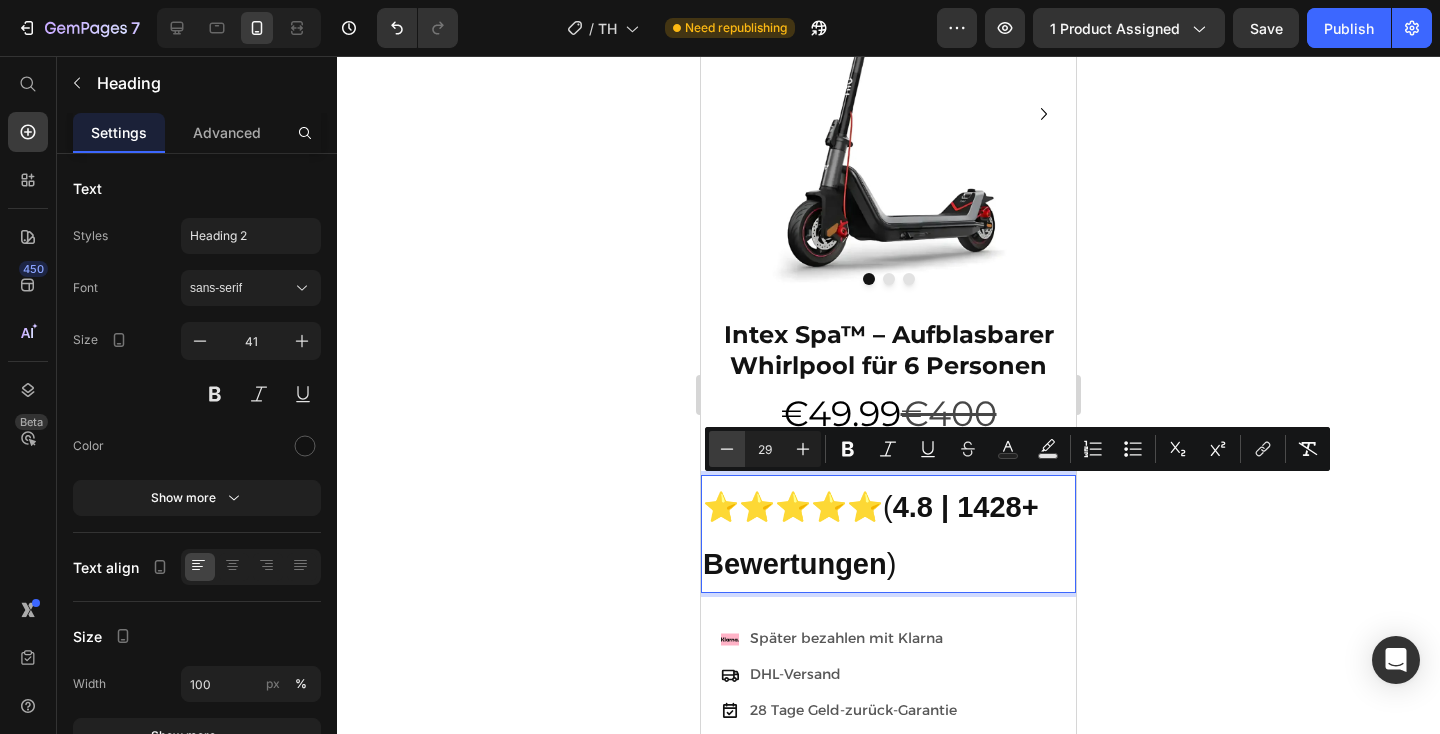 click 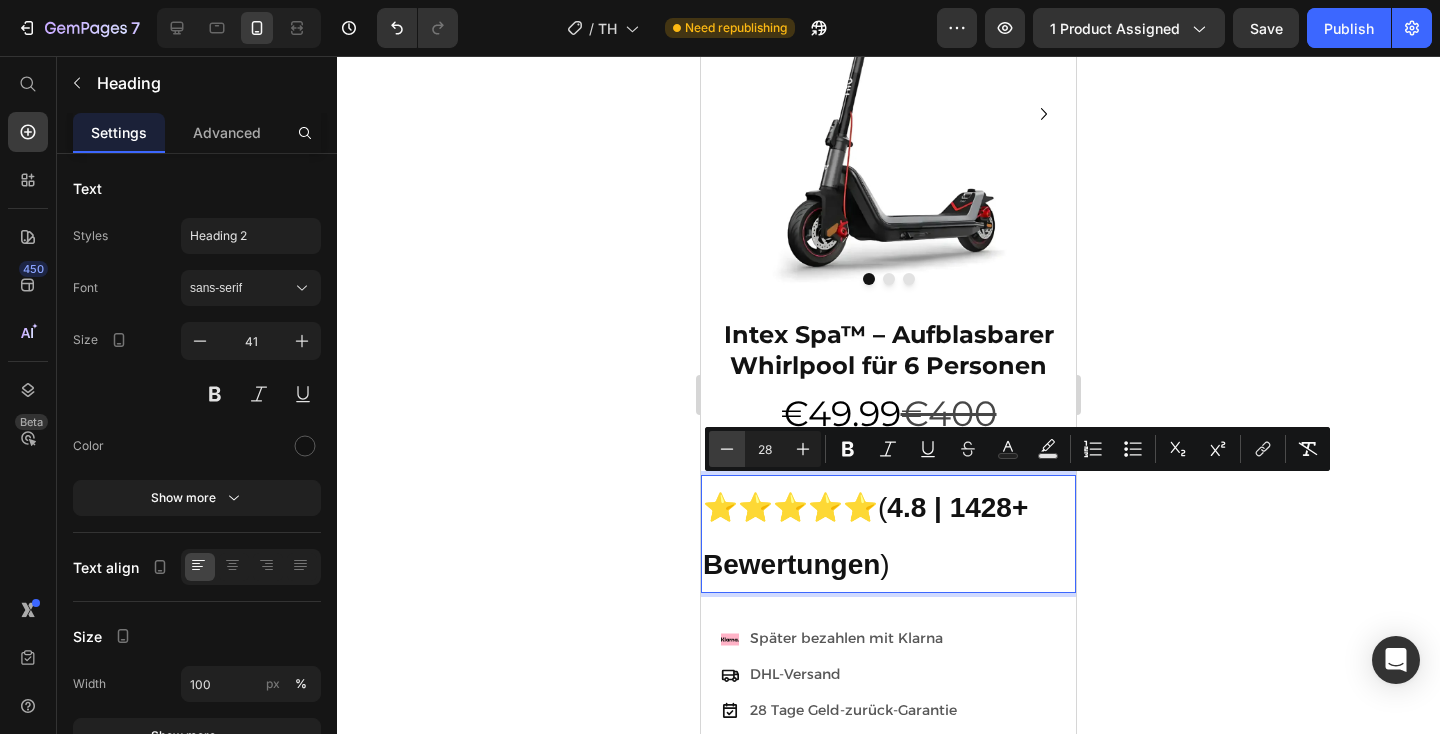 click 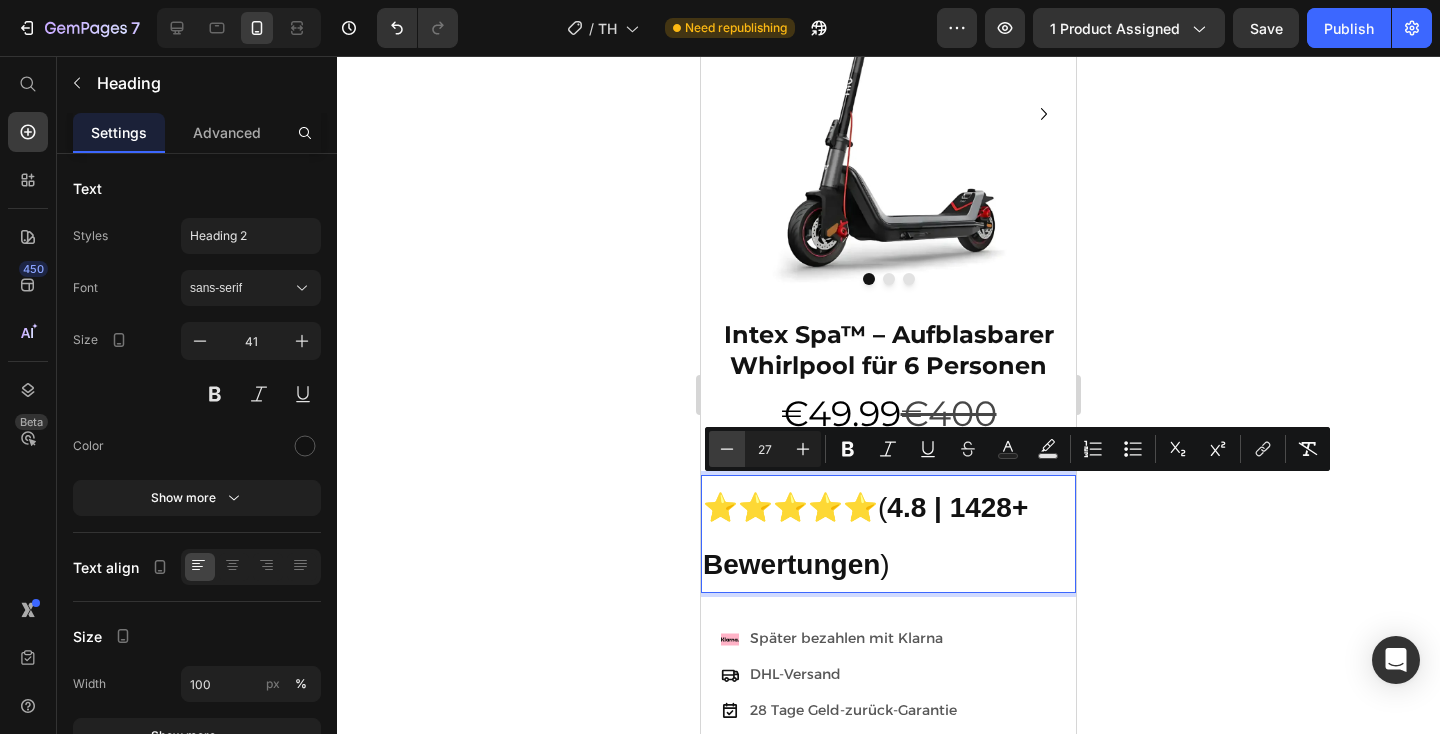 click 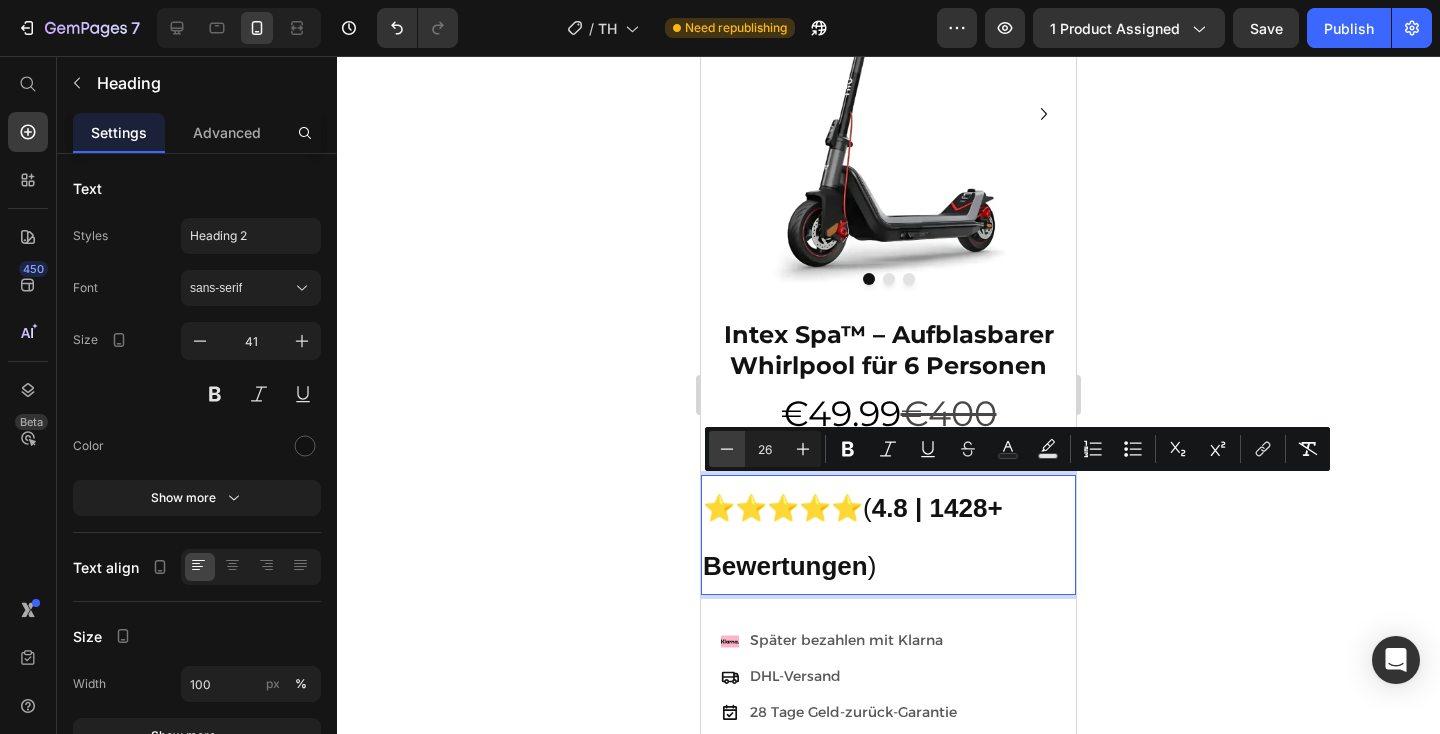 click 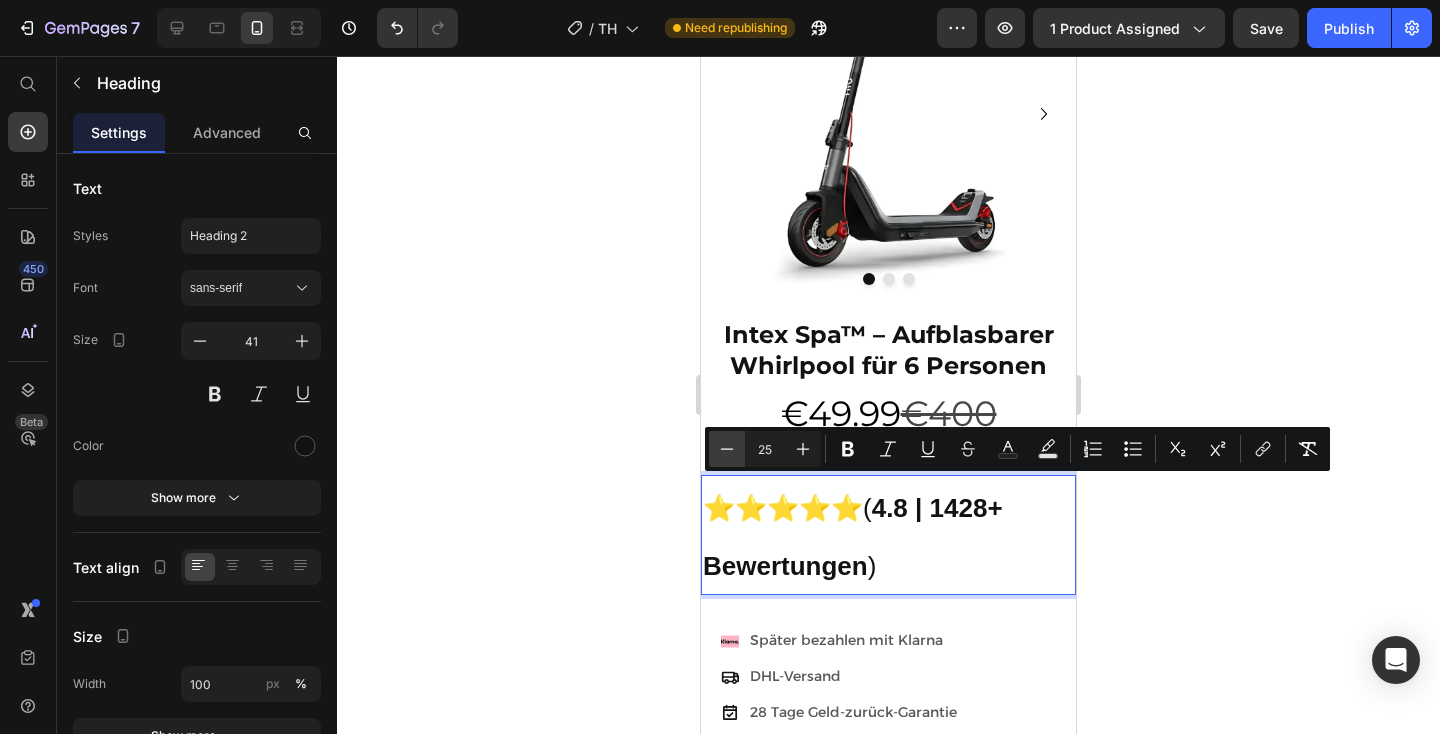 click 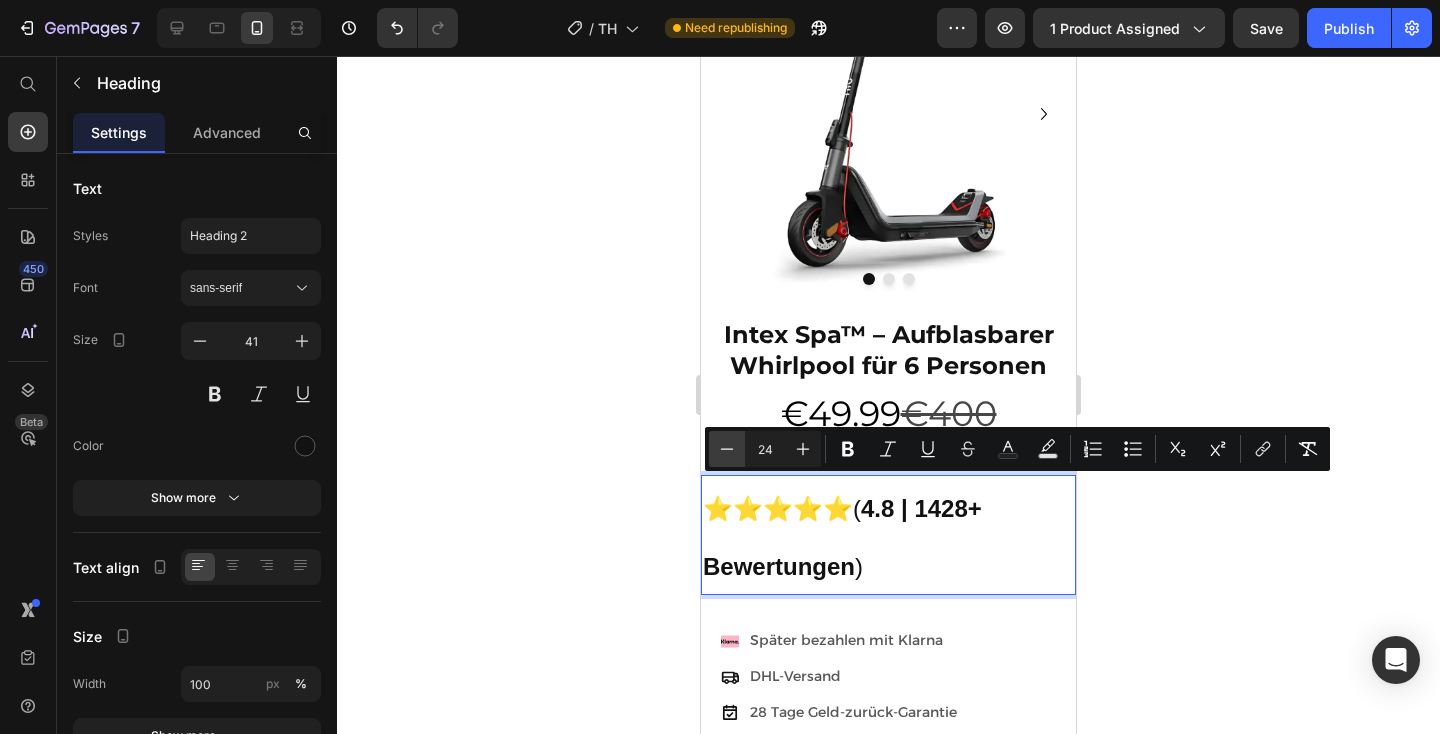 click 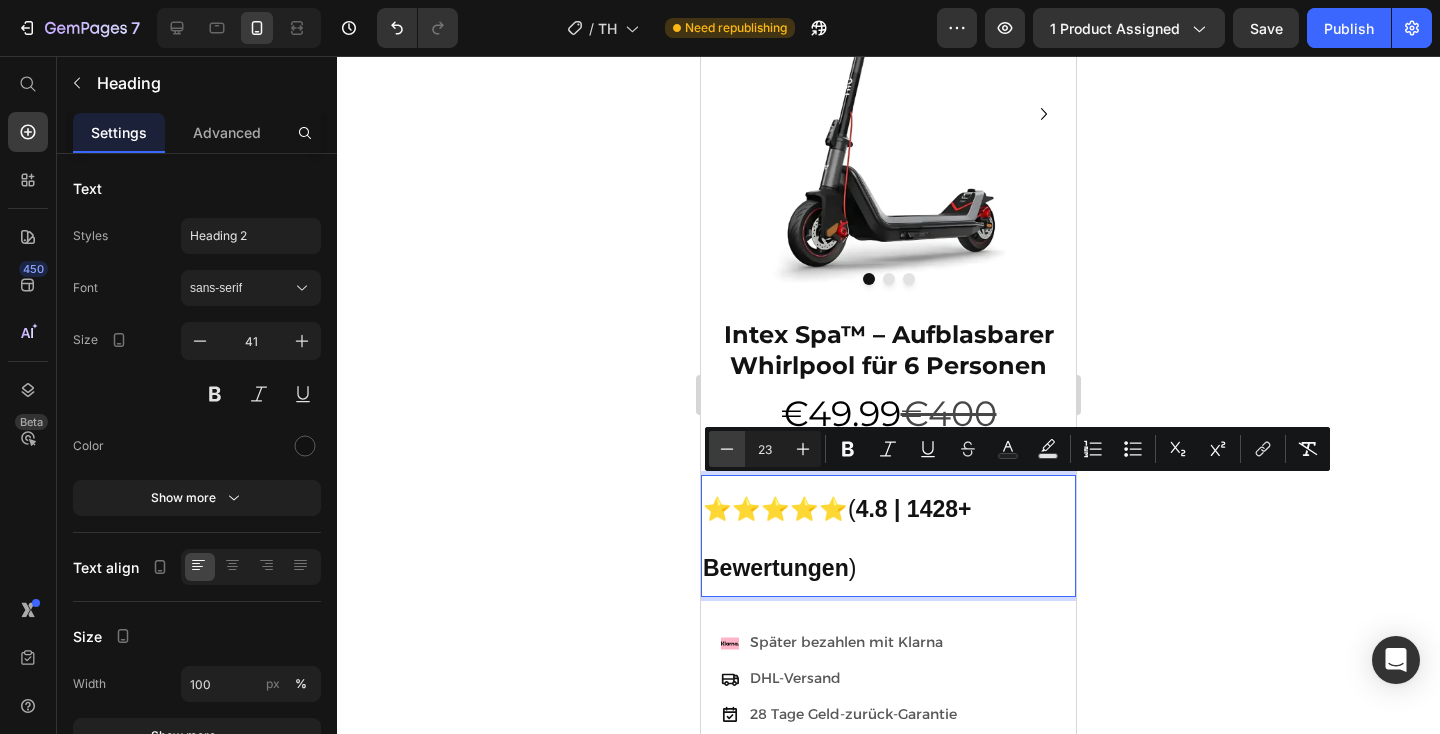 click 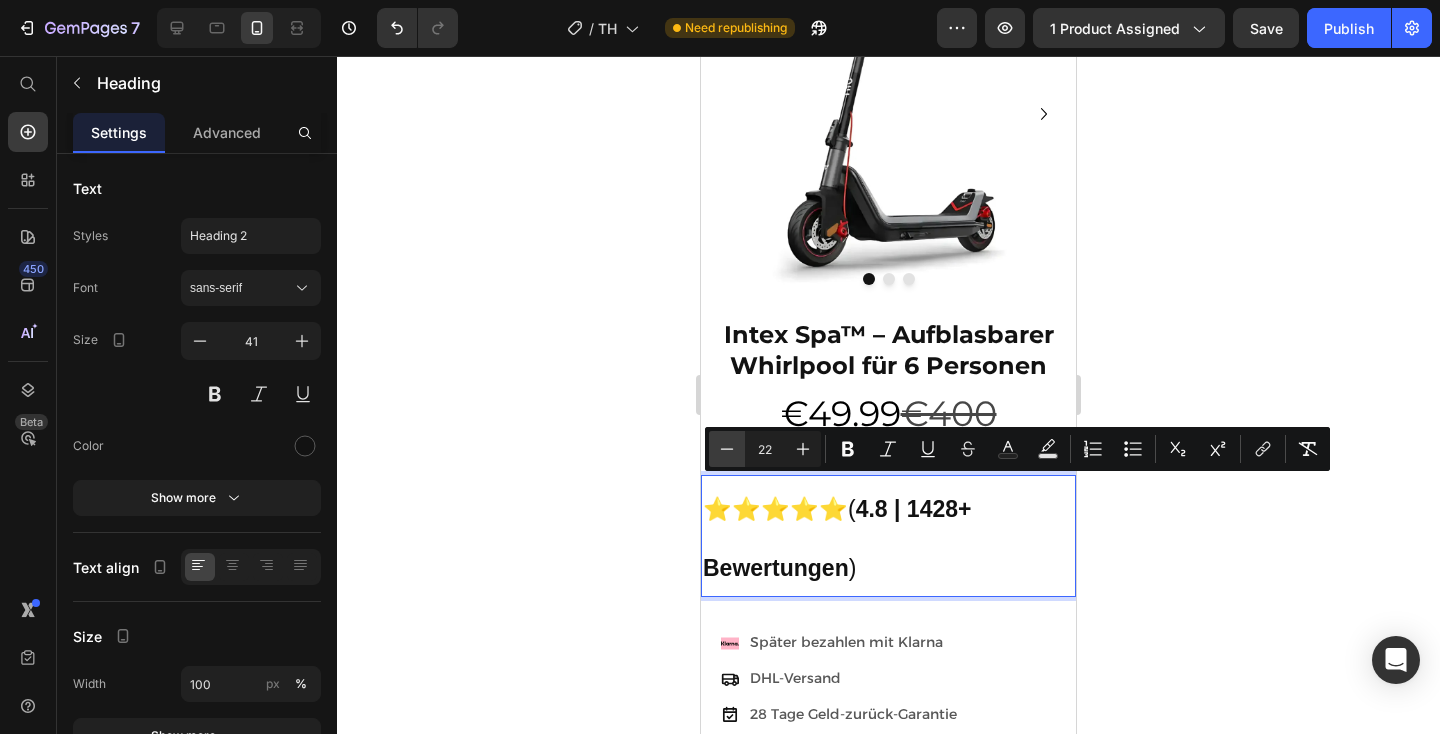 click 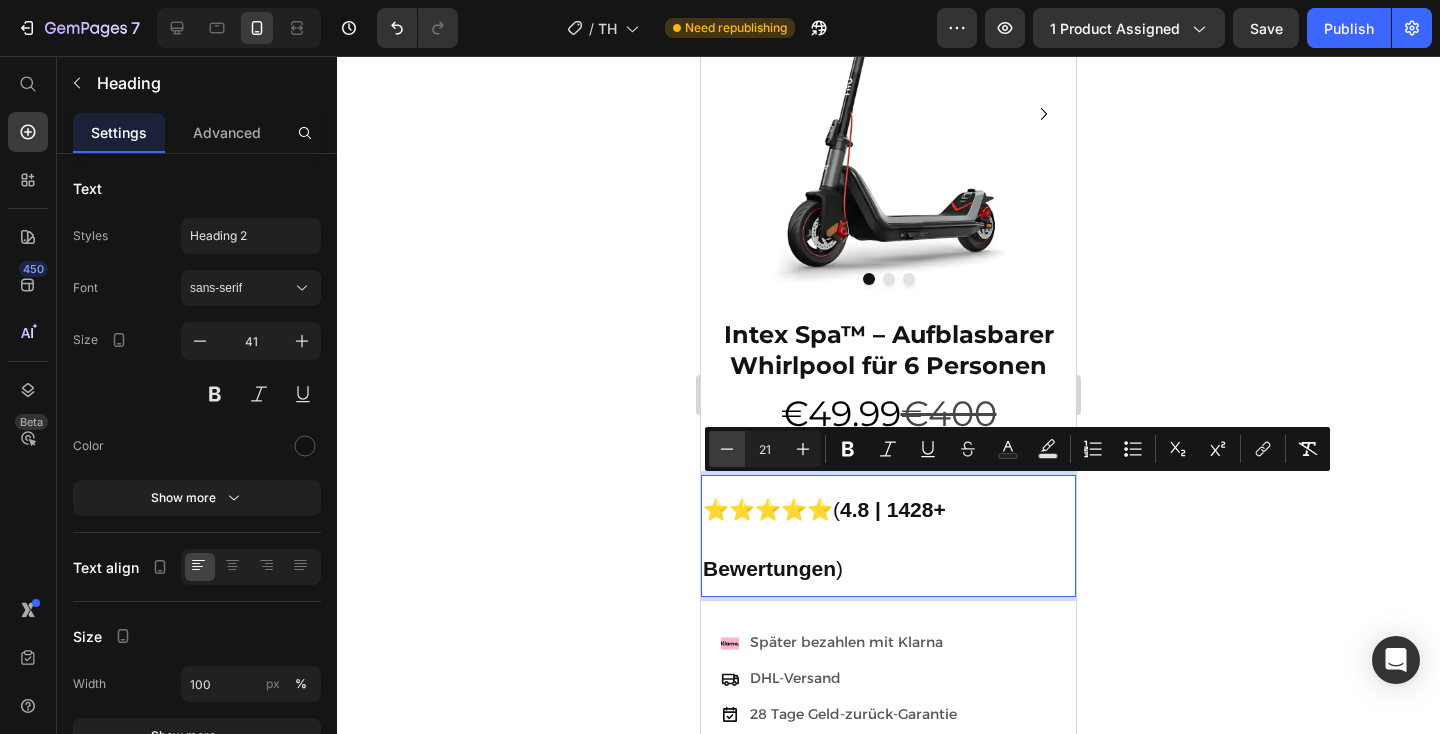click 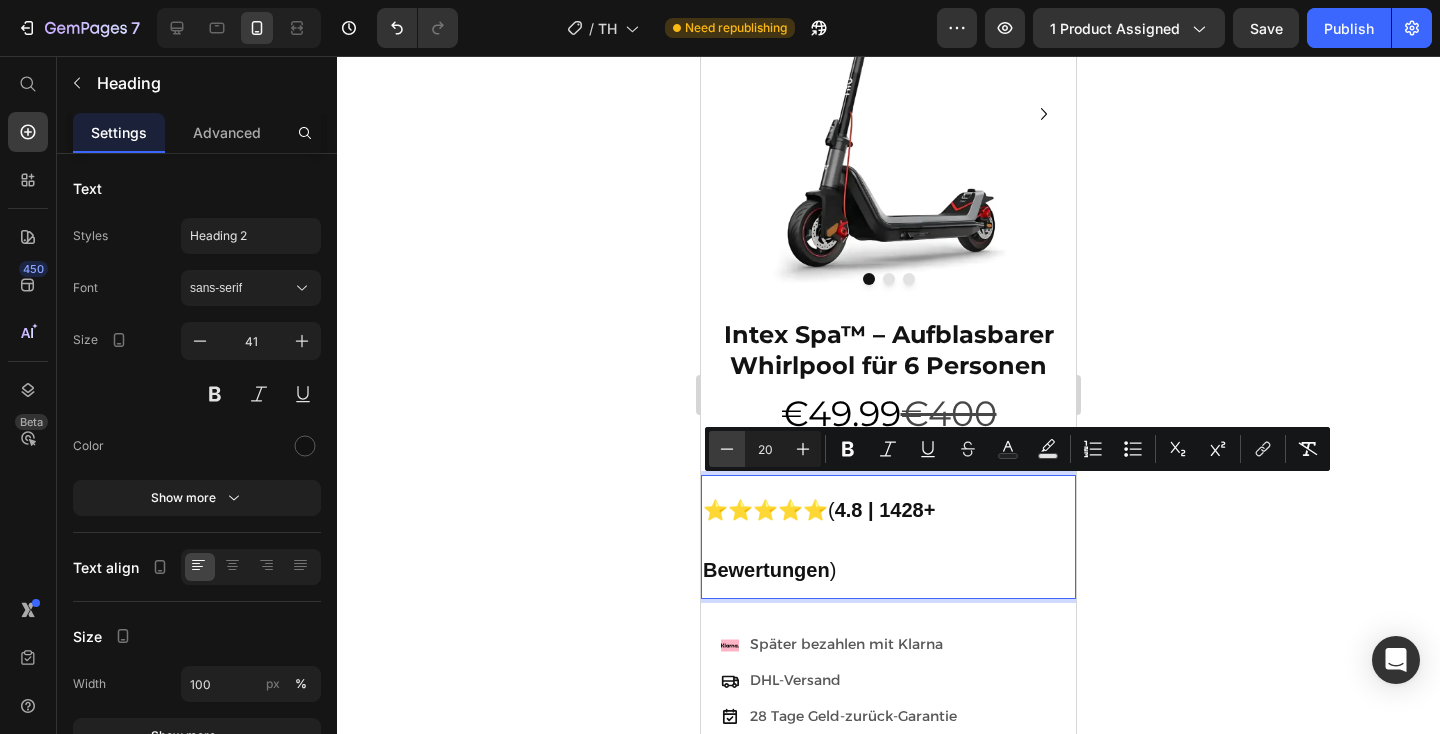 click 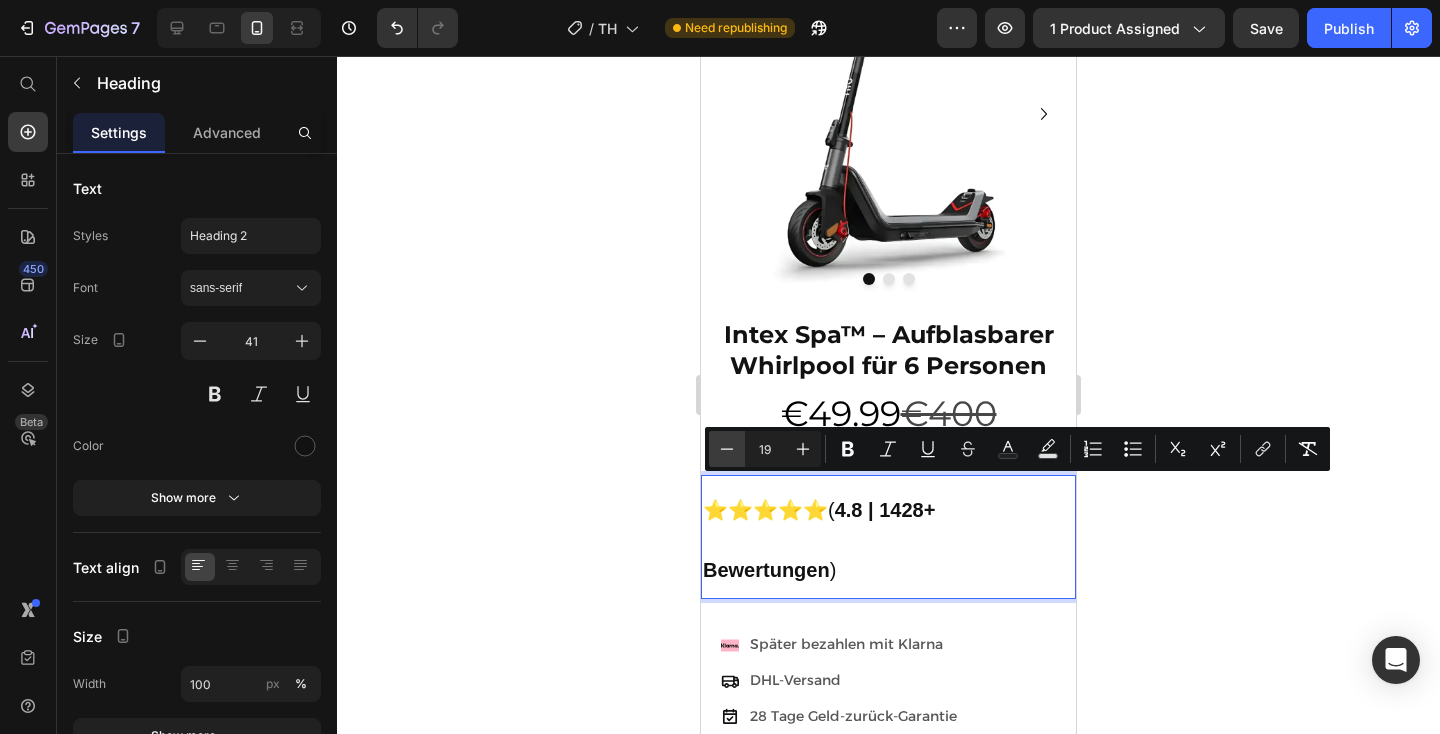 click 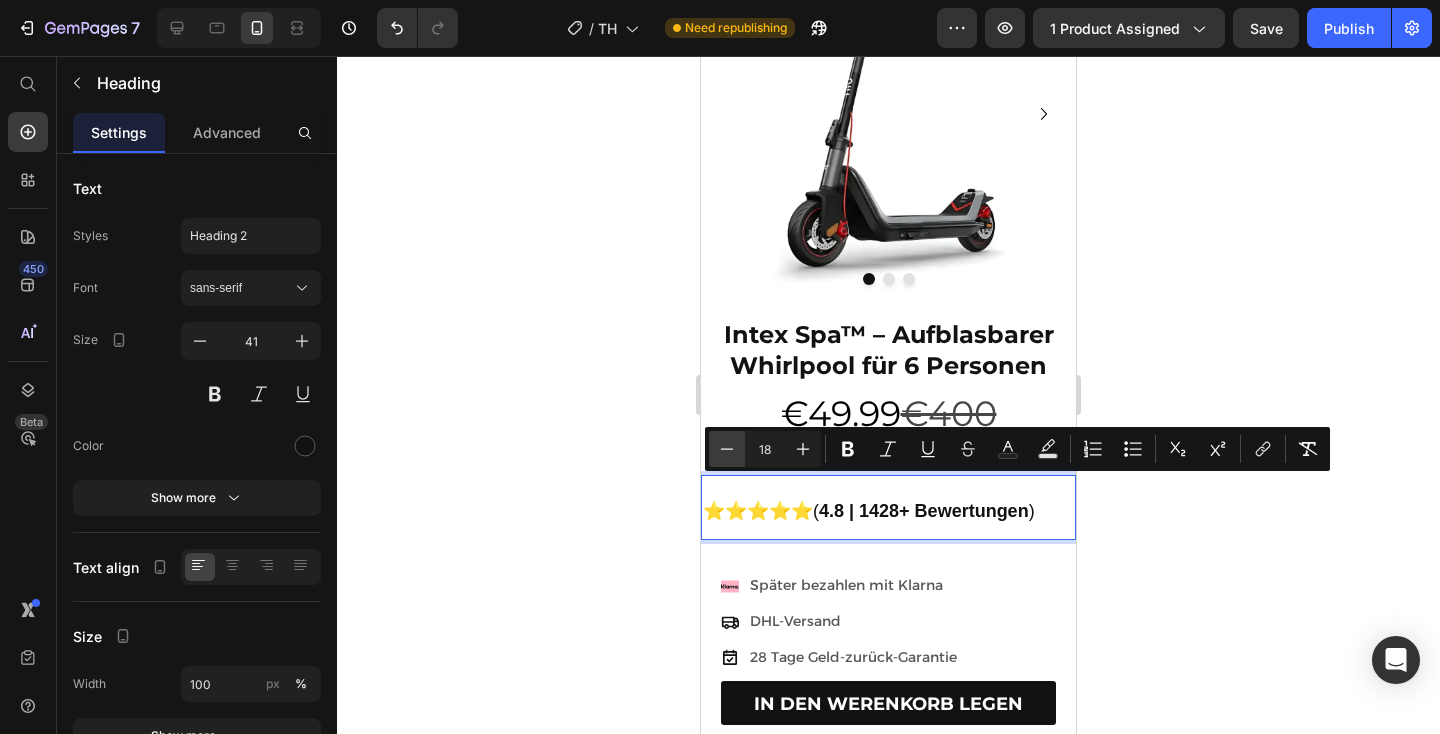 click 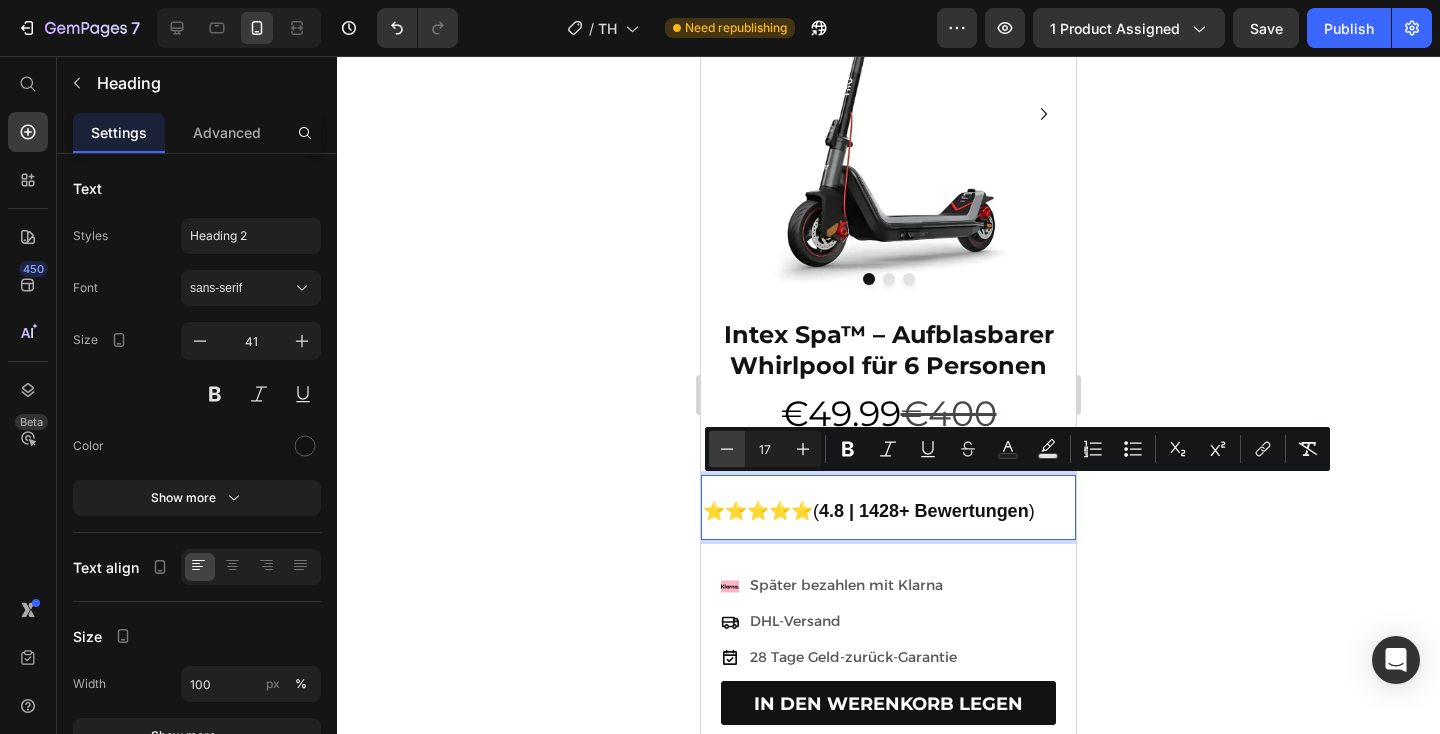 click 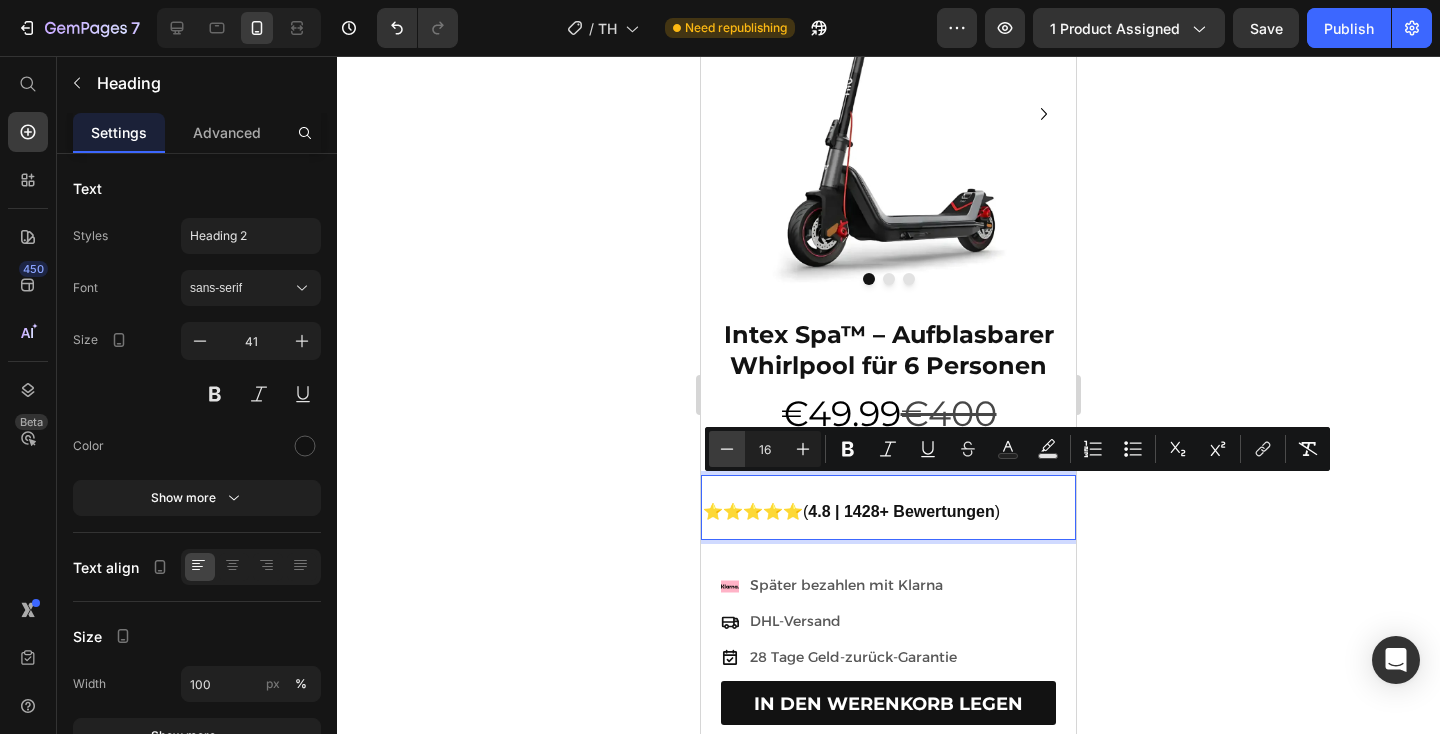 click 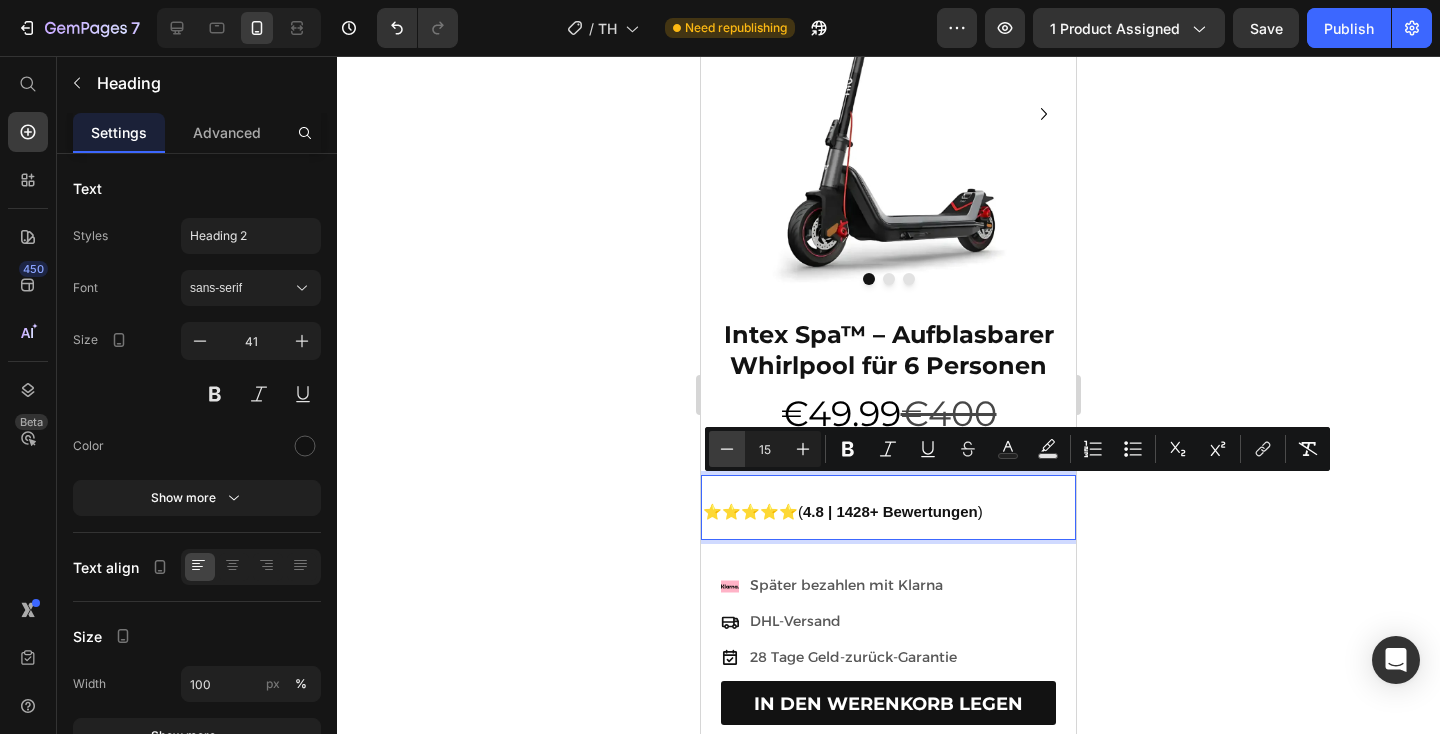 click 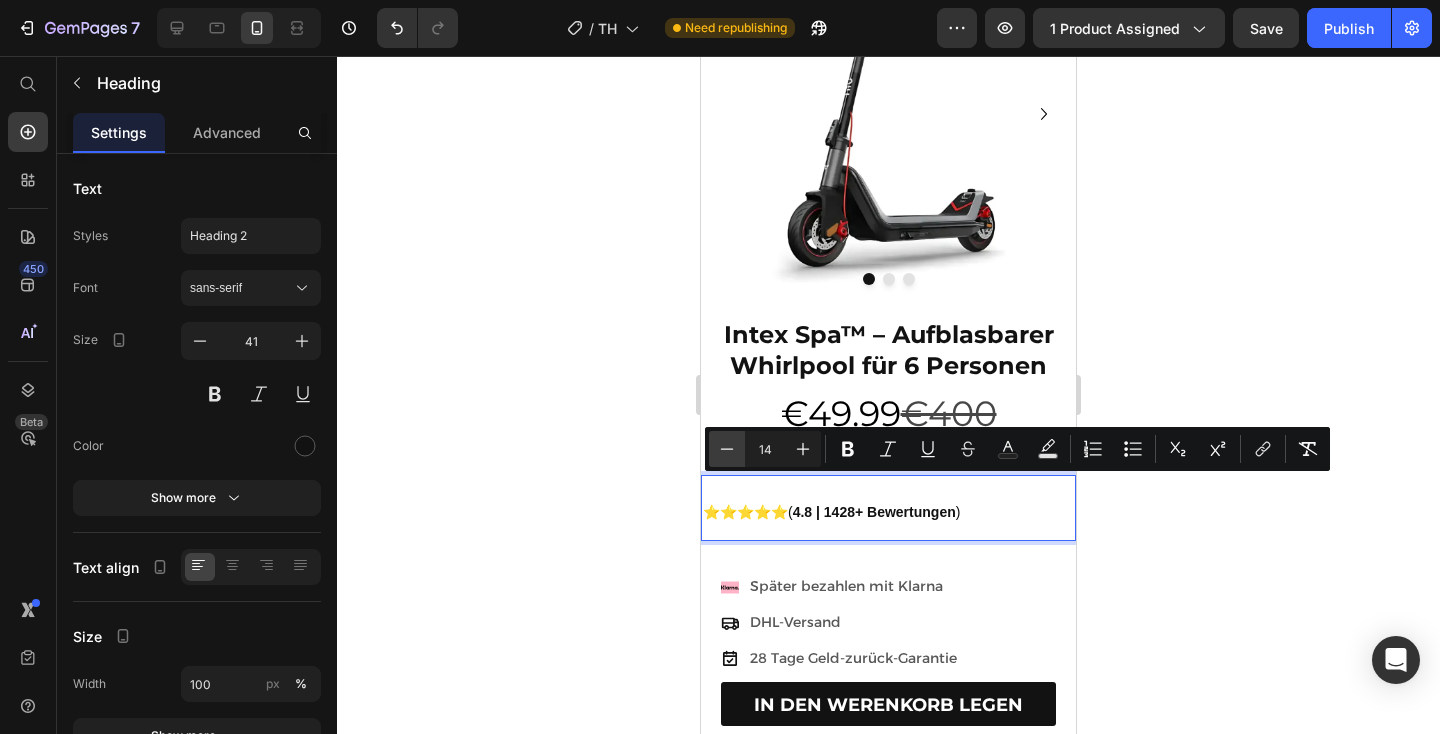 click 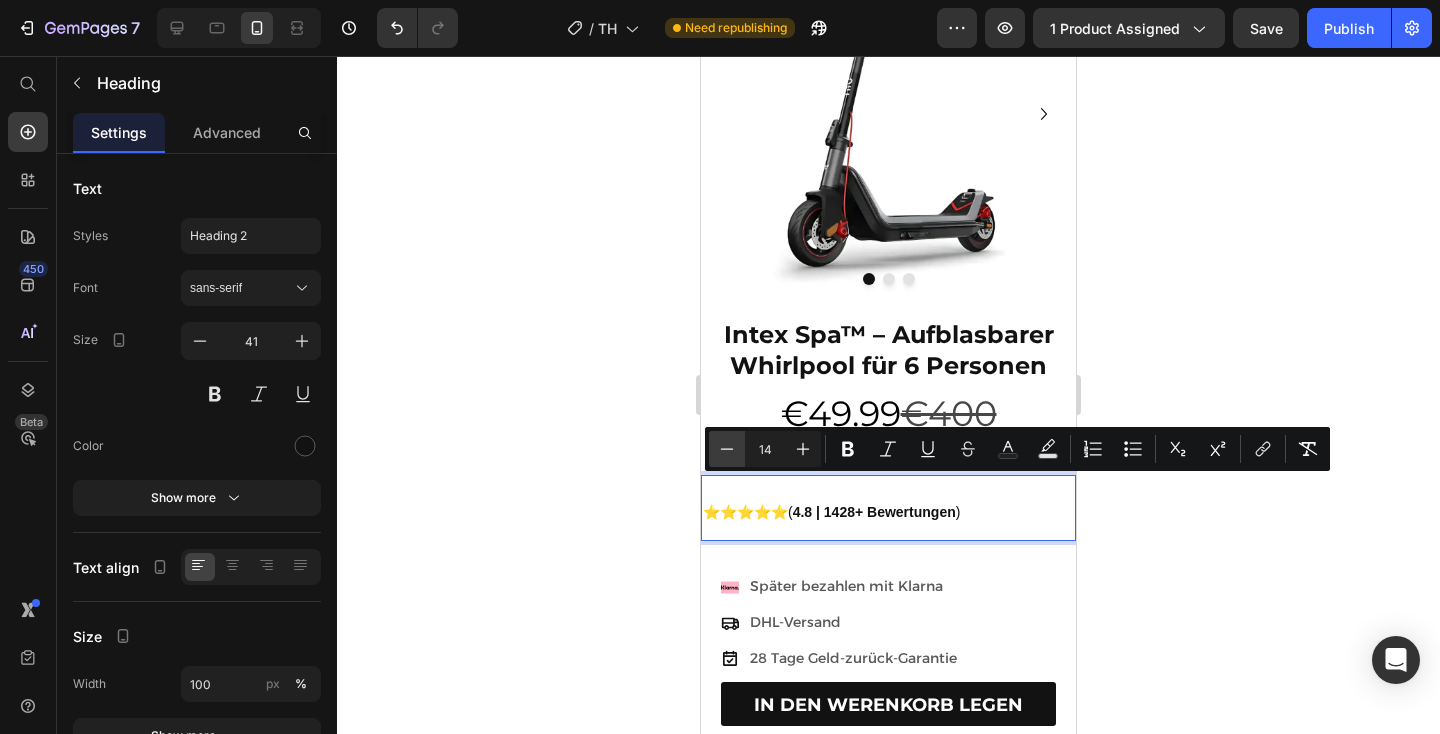 type on "13" 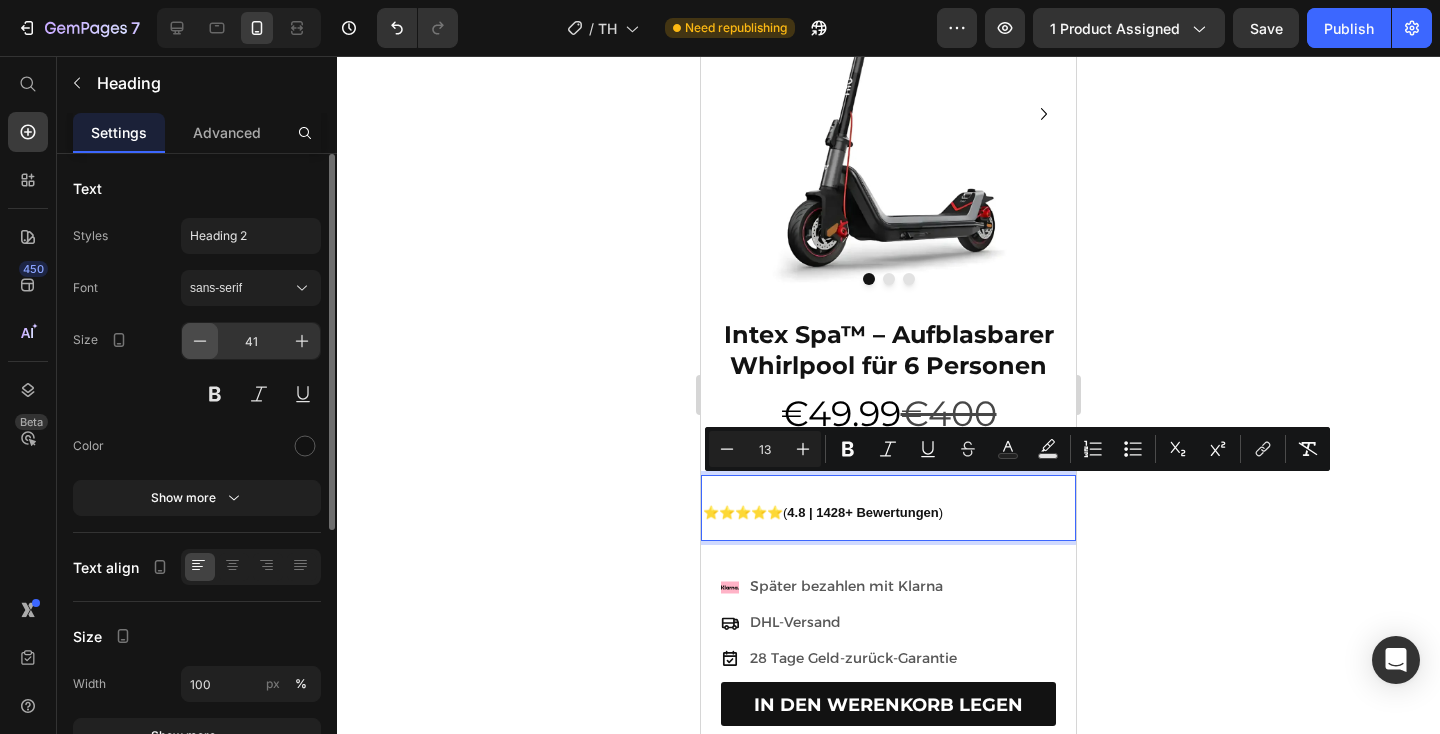 click 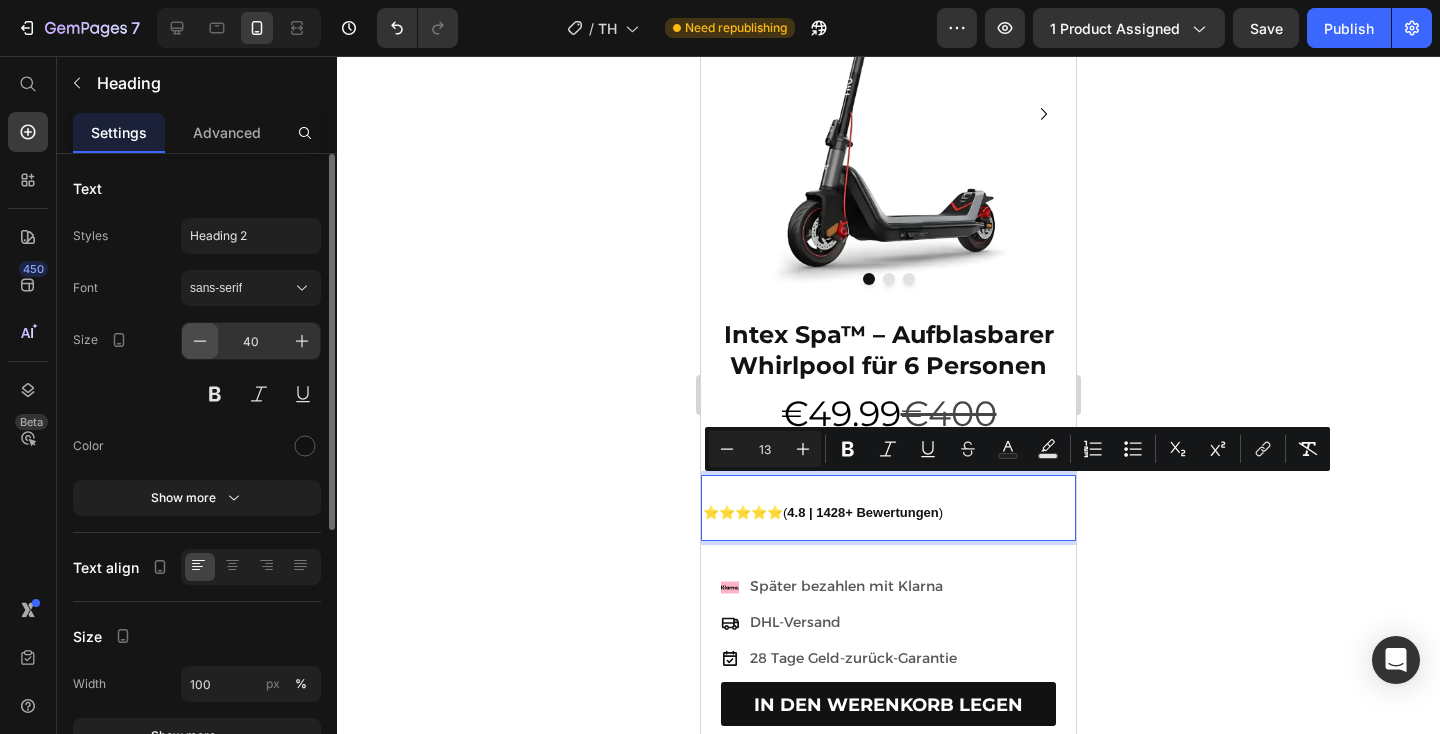 click 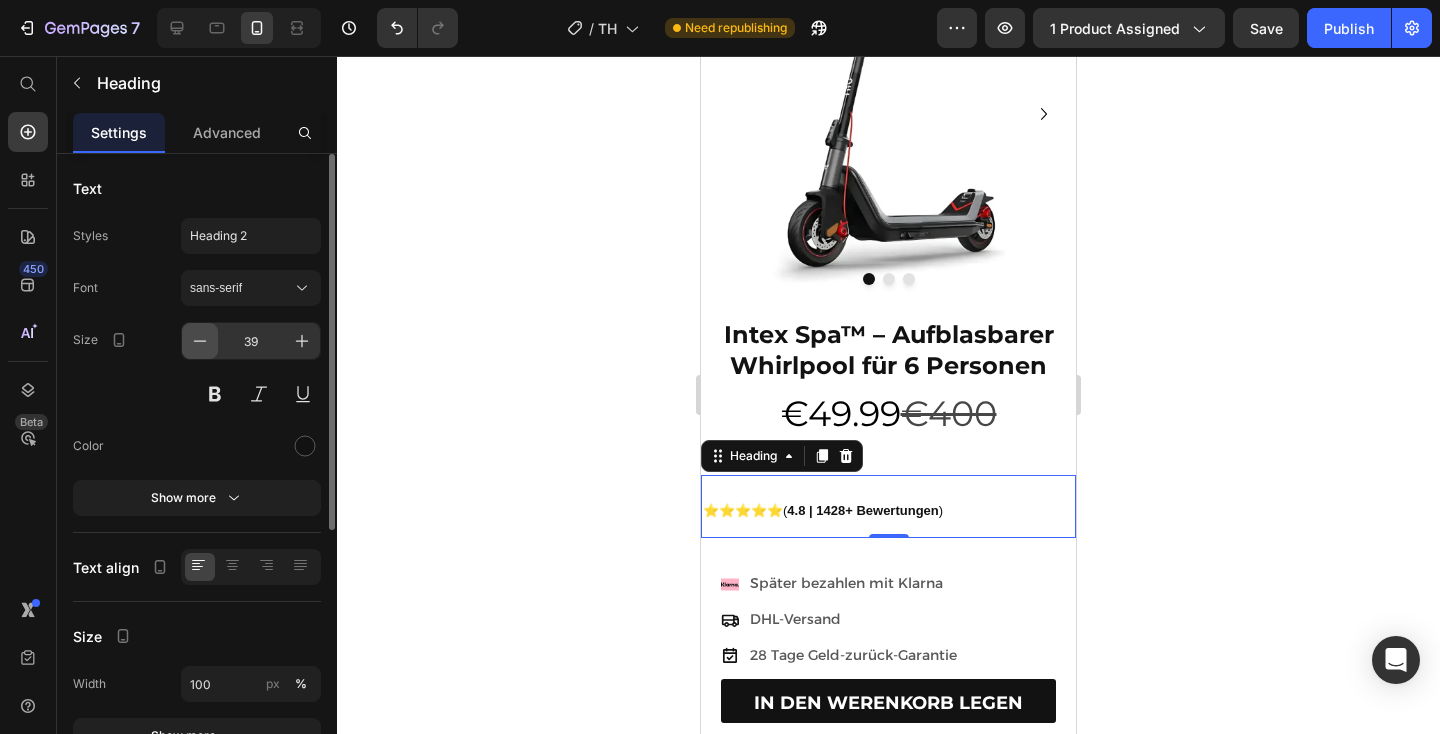 click 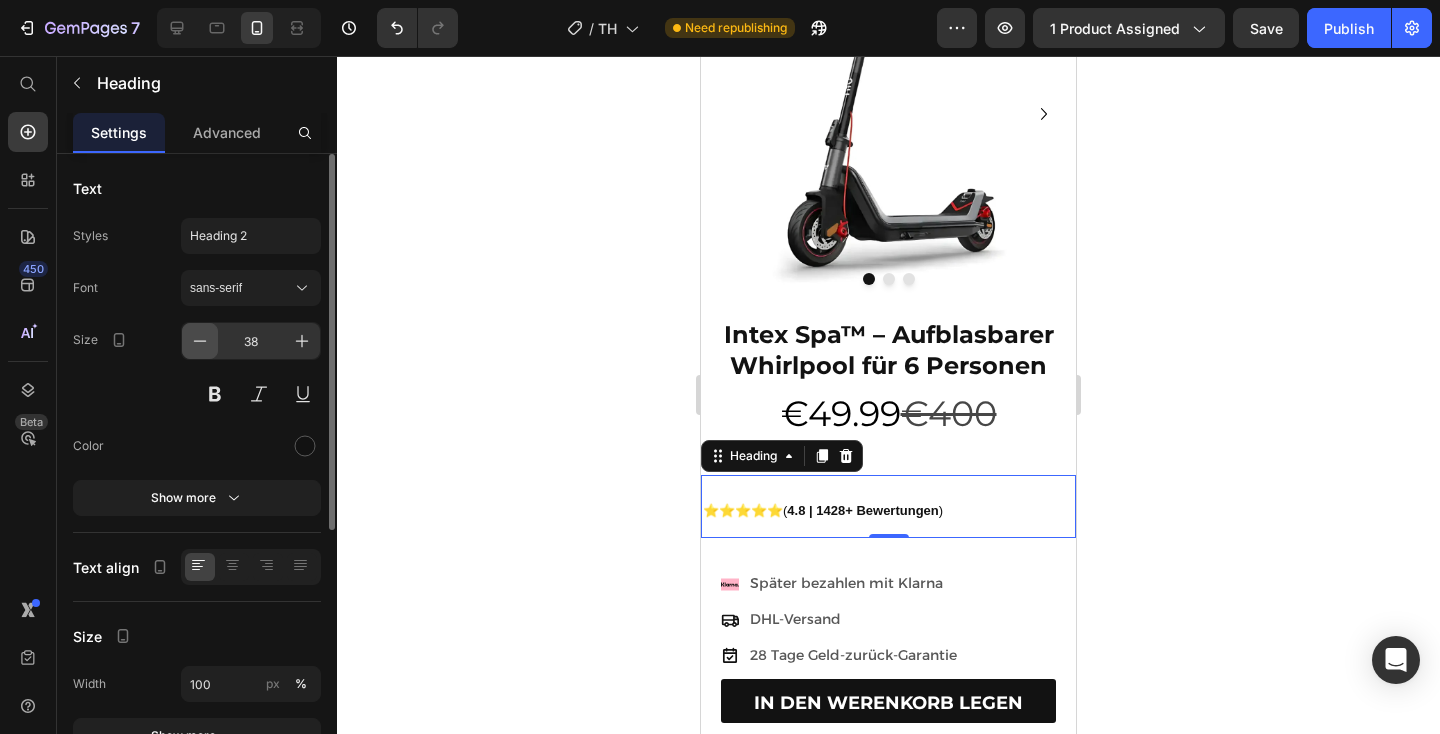 click 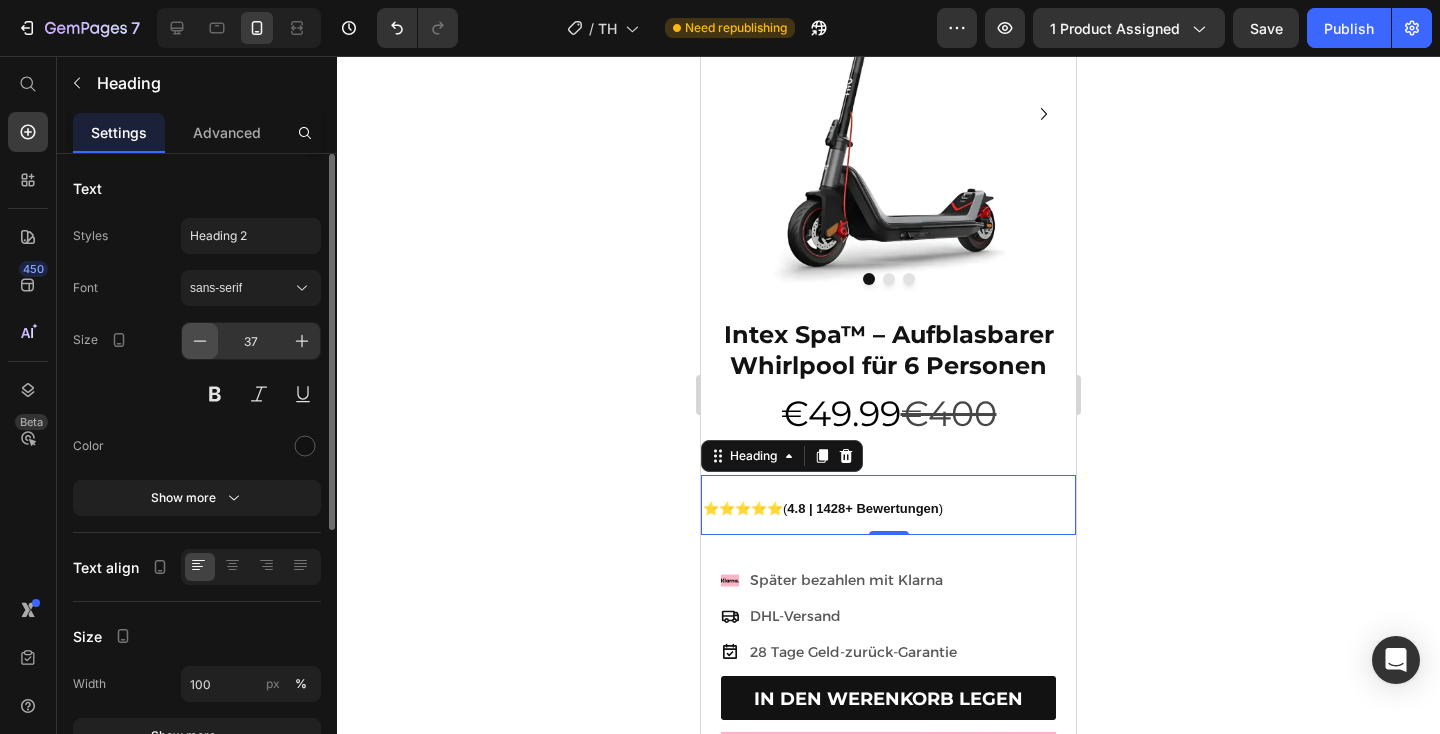 click 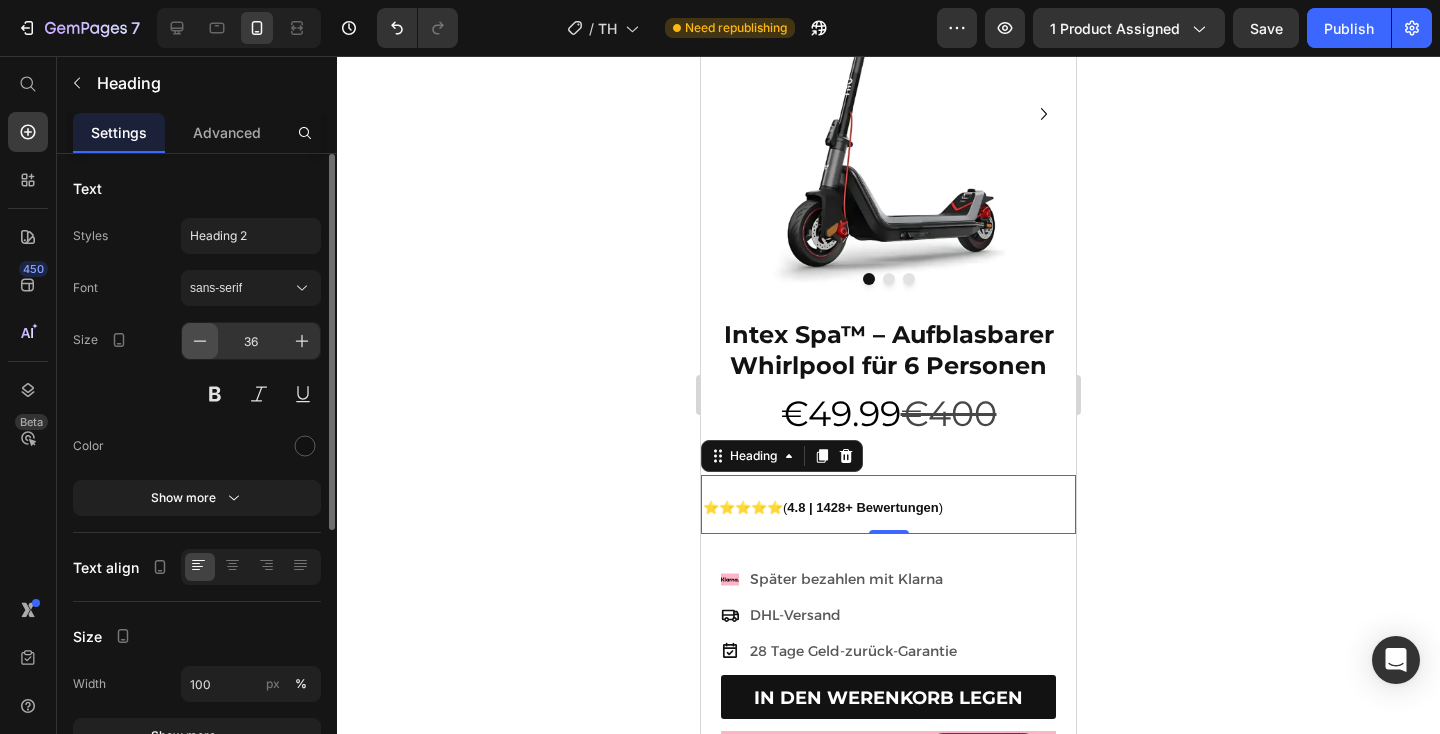 click 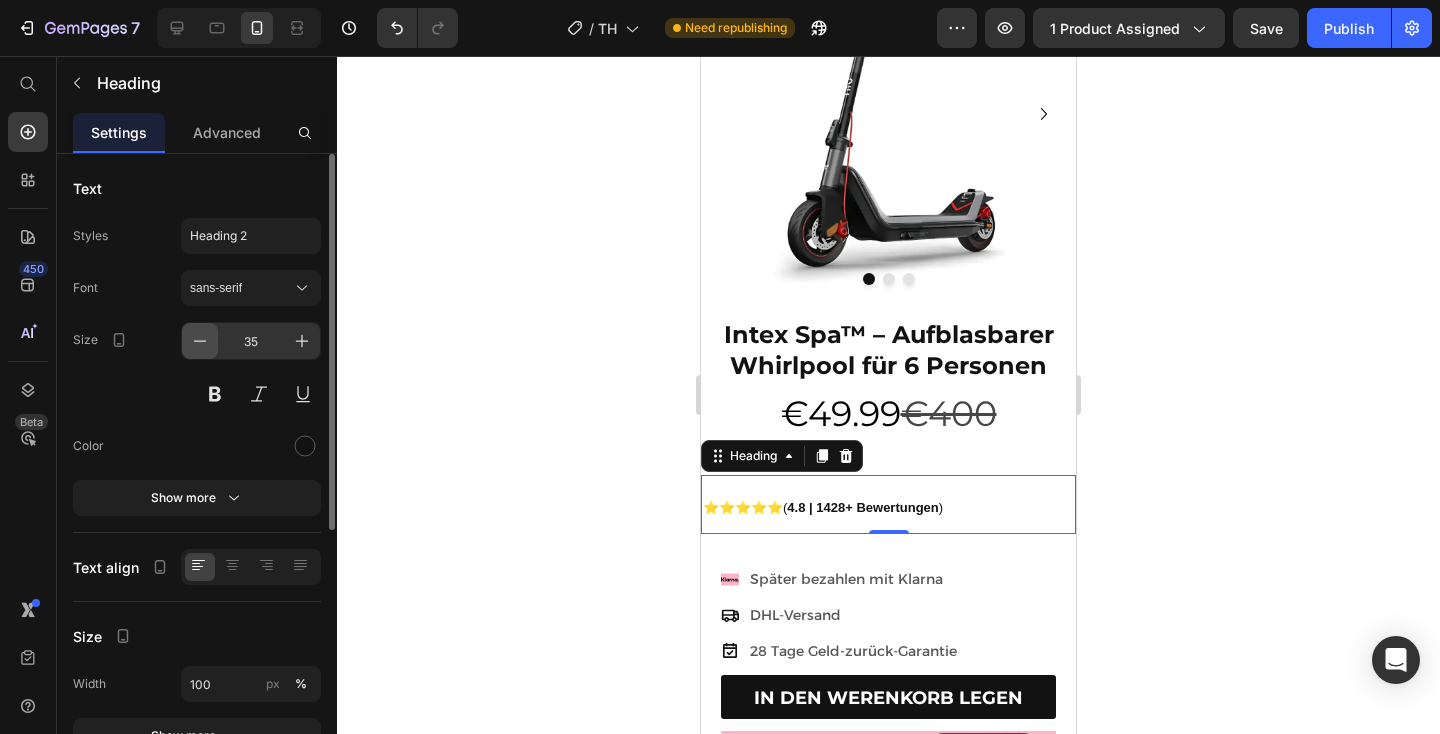 click 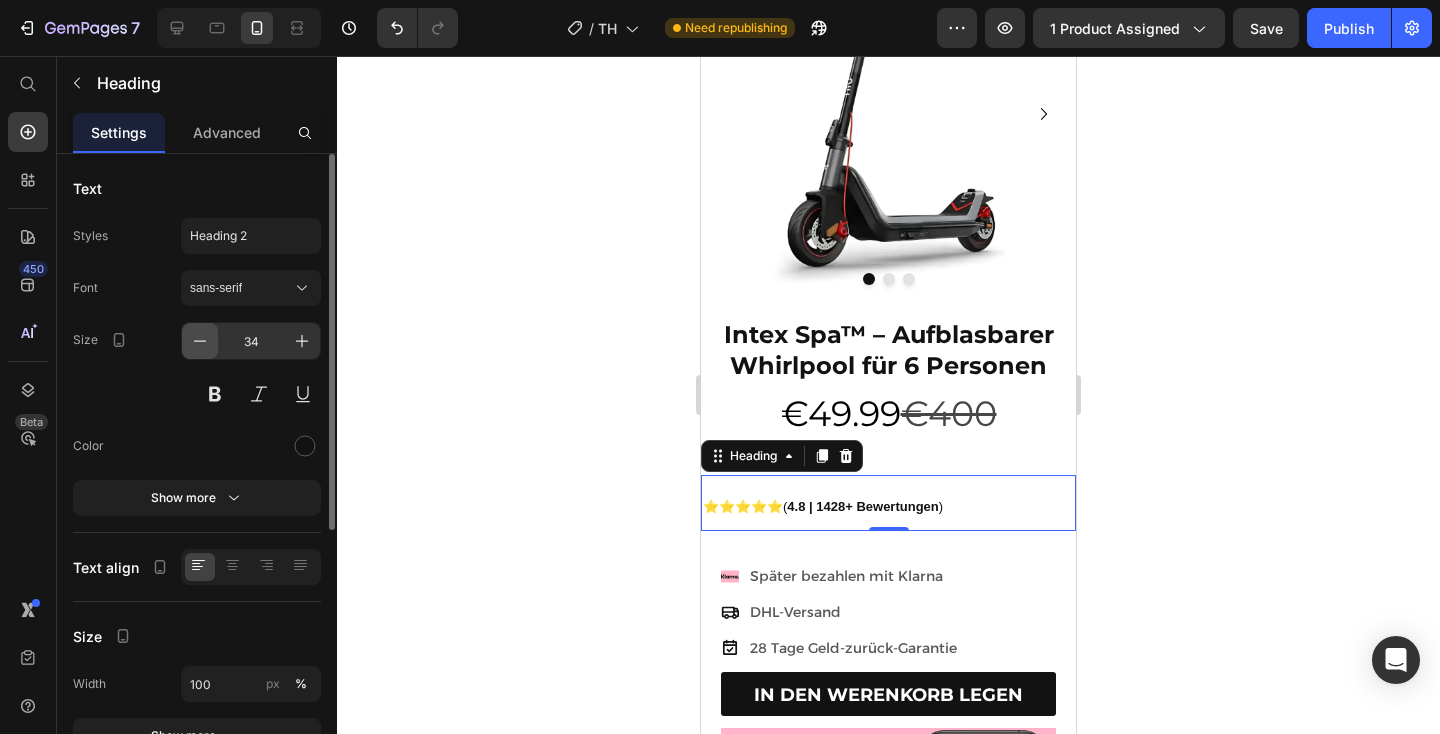 click 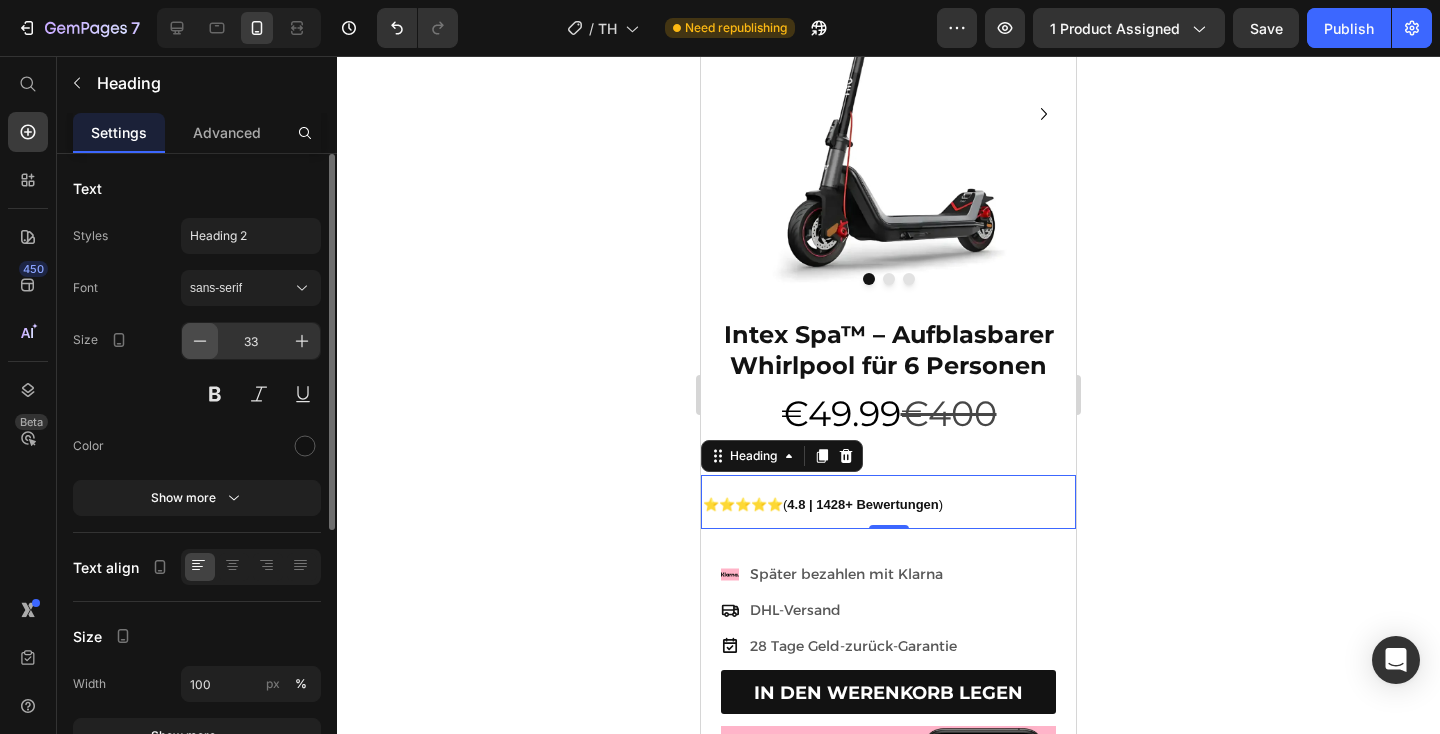 click 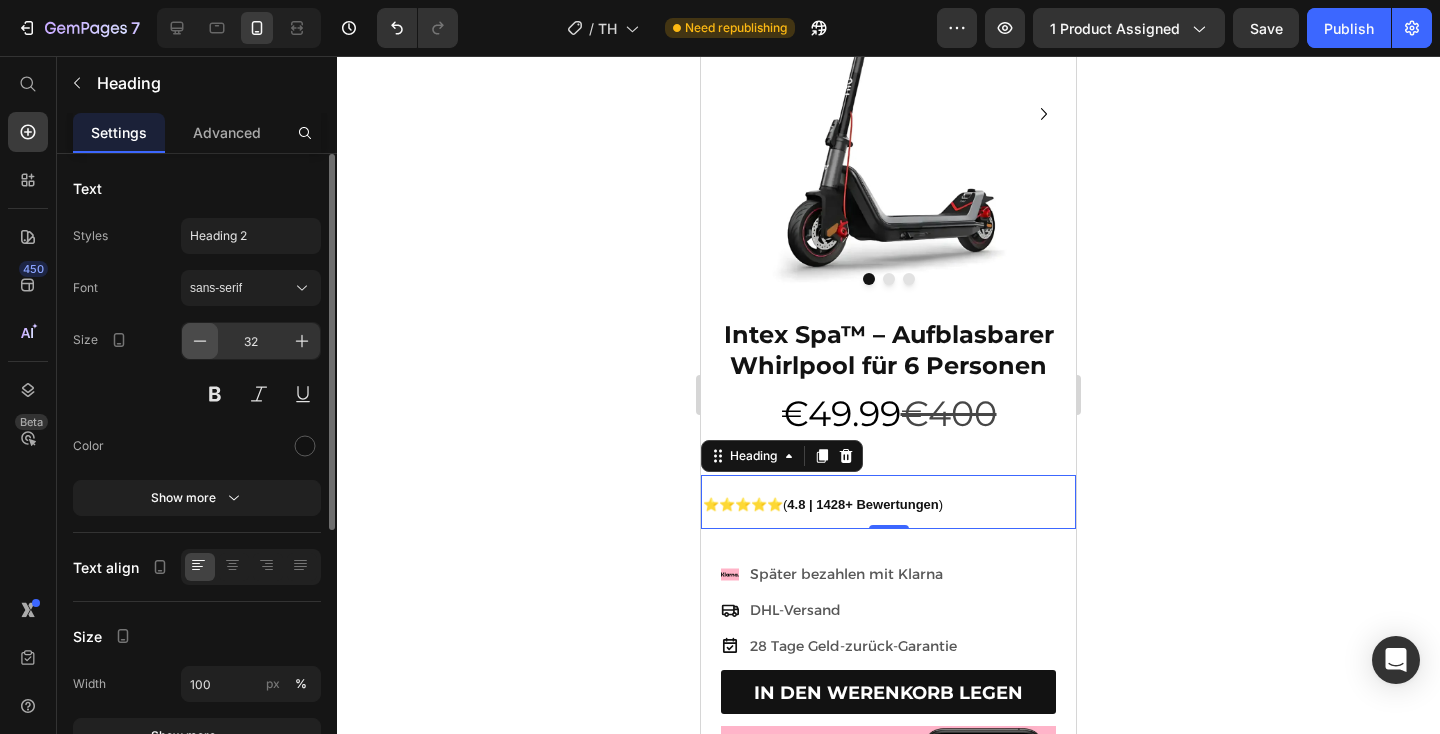 click 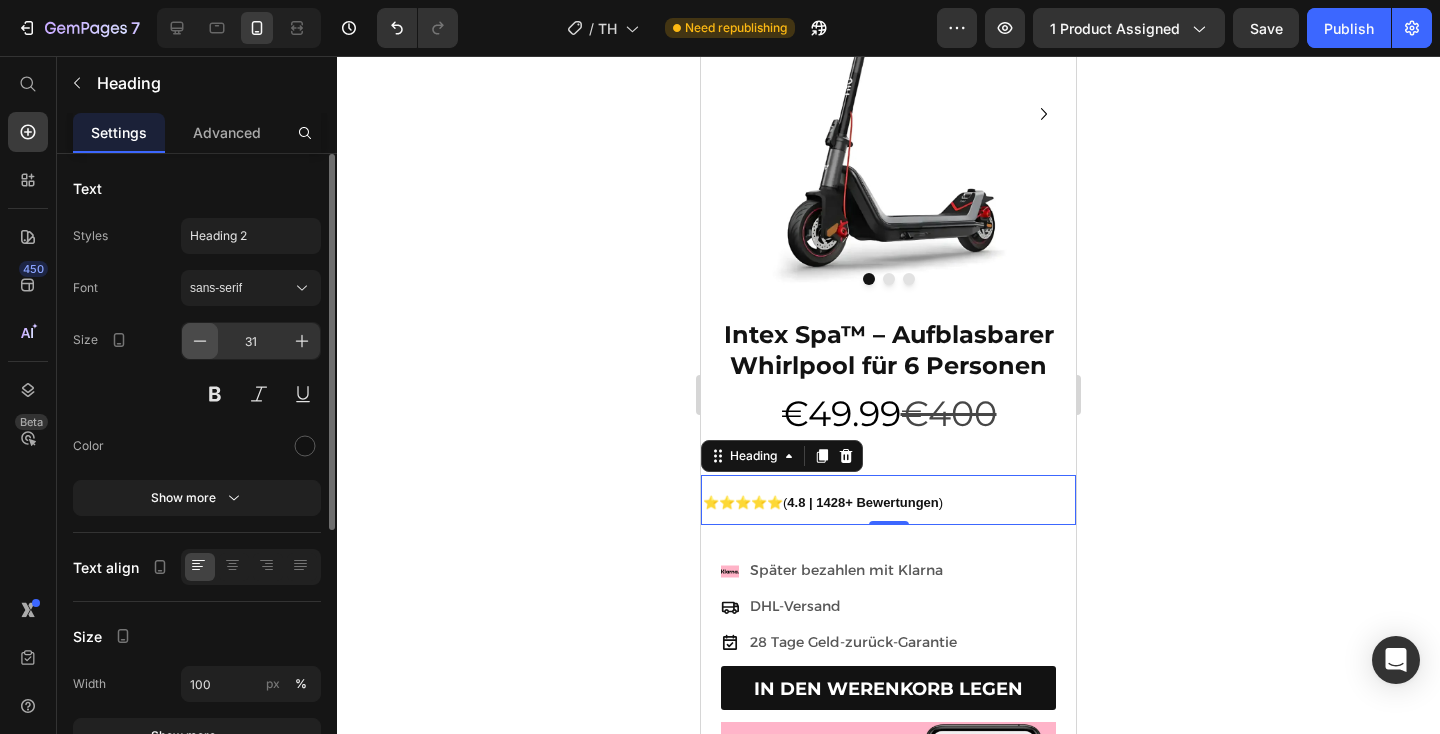 click 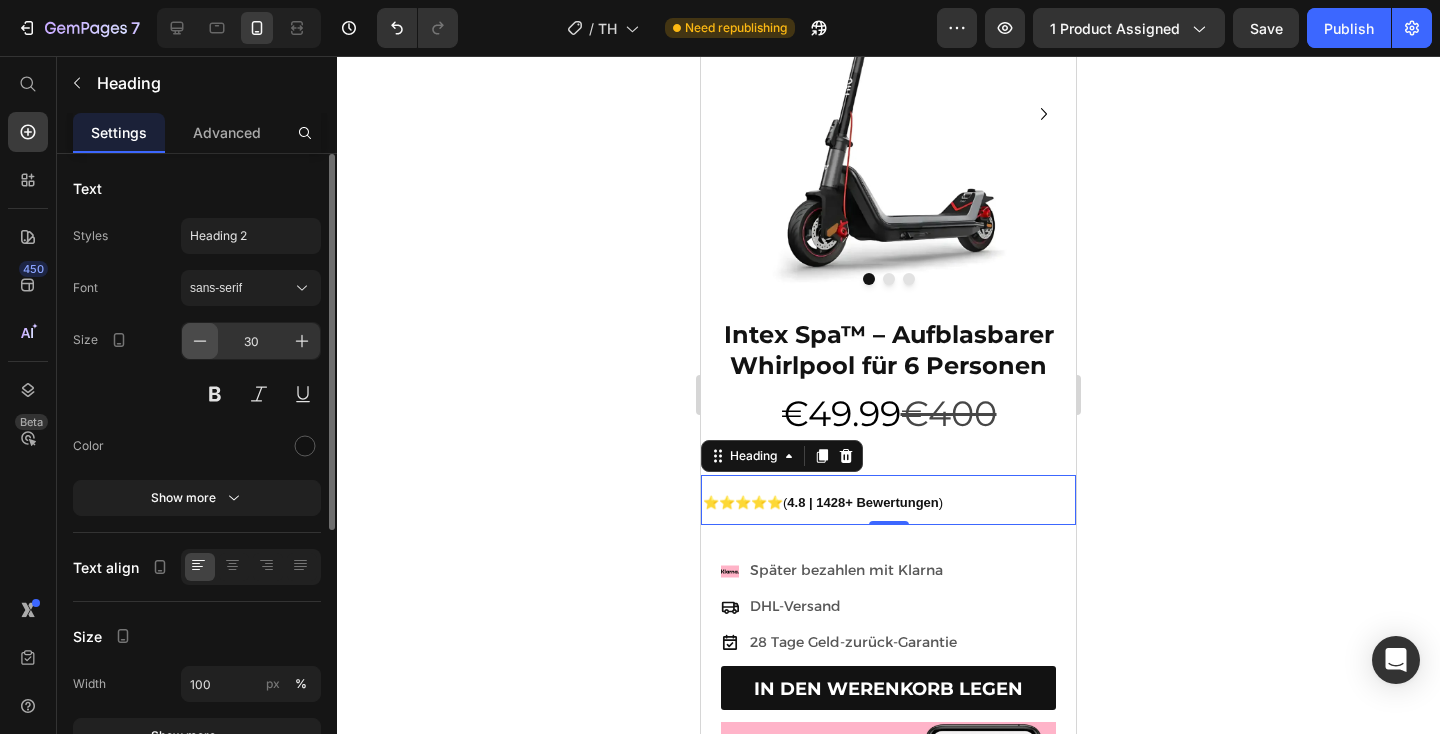 click 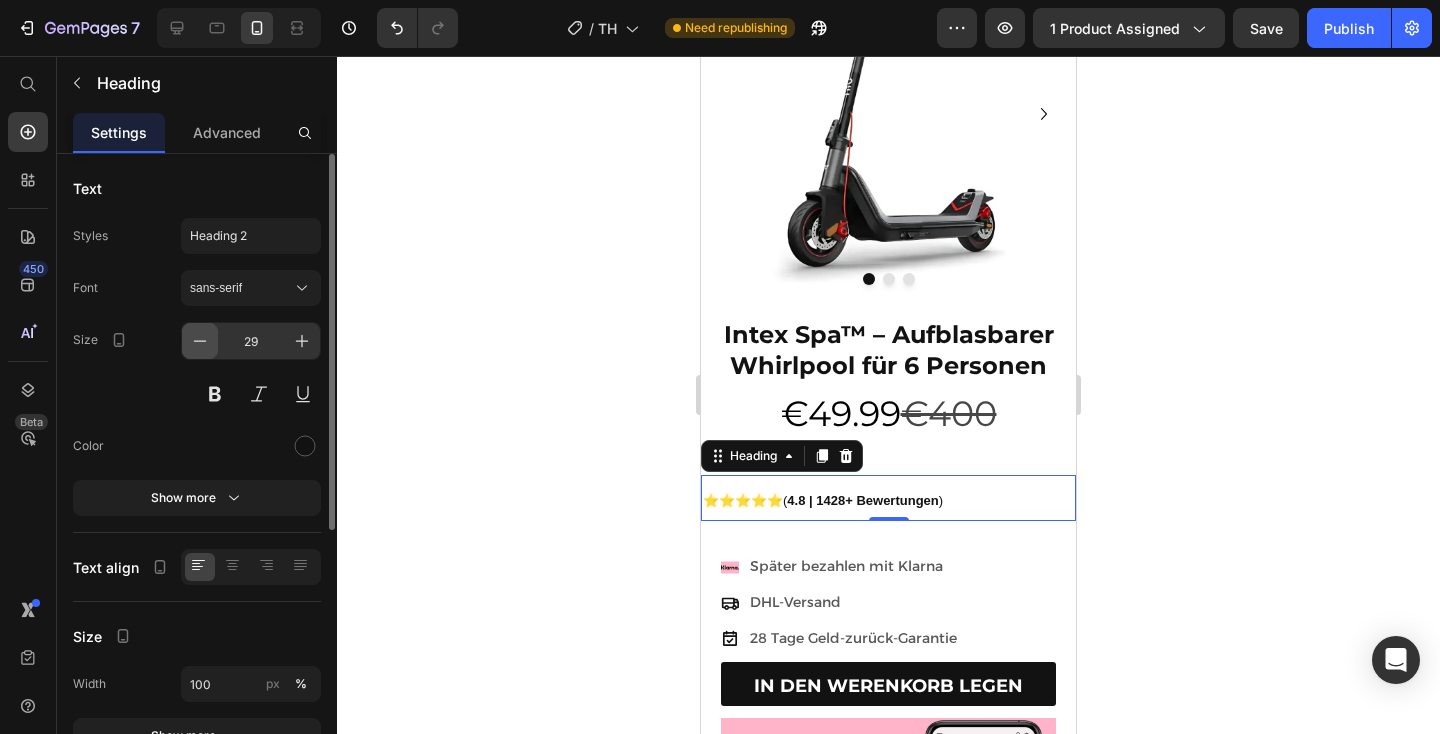 click 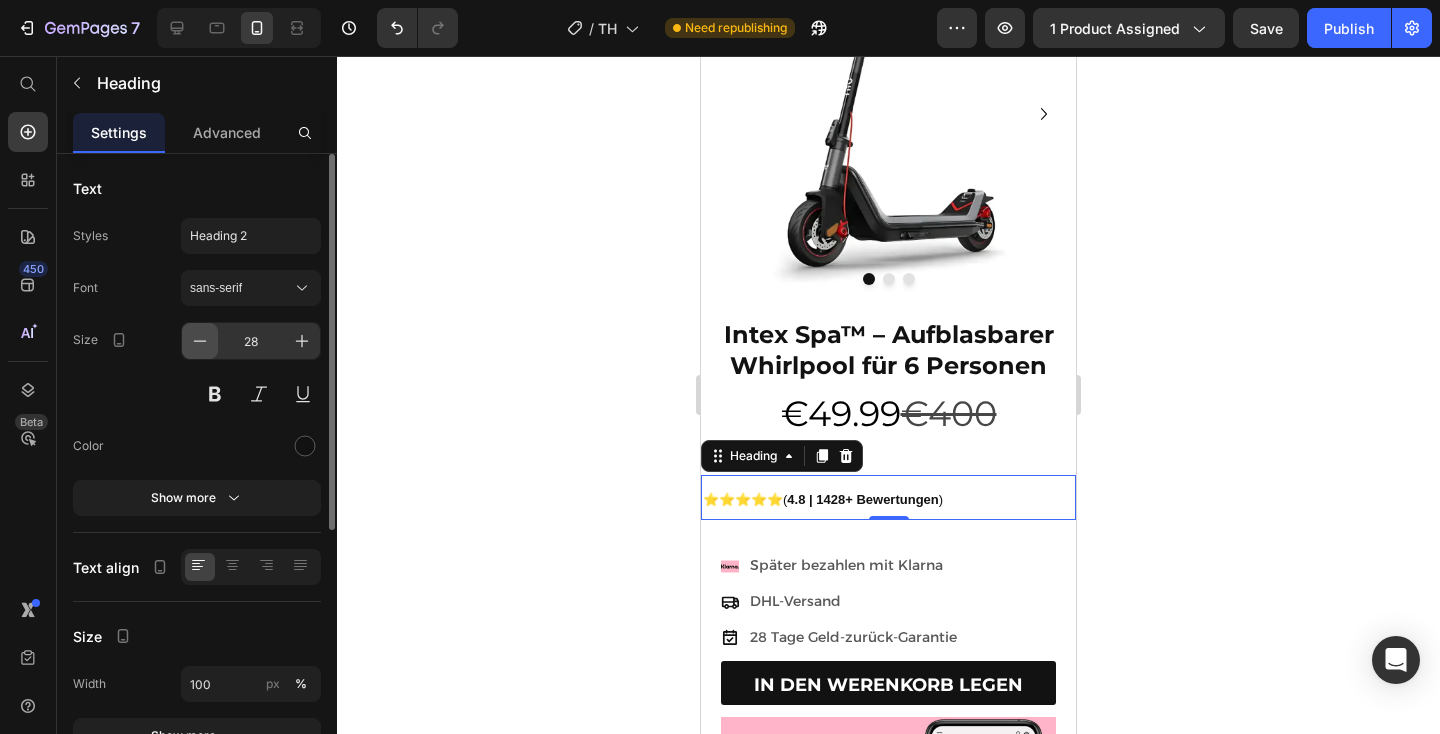 click 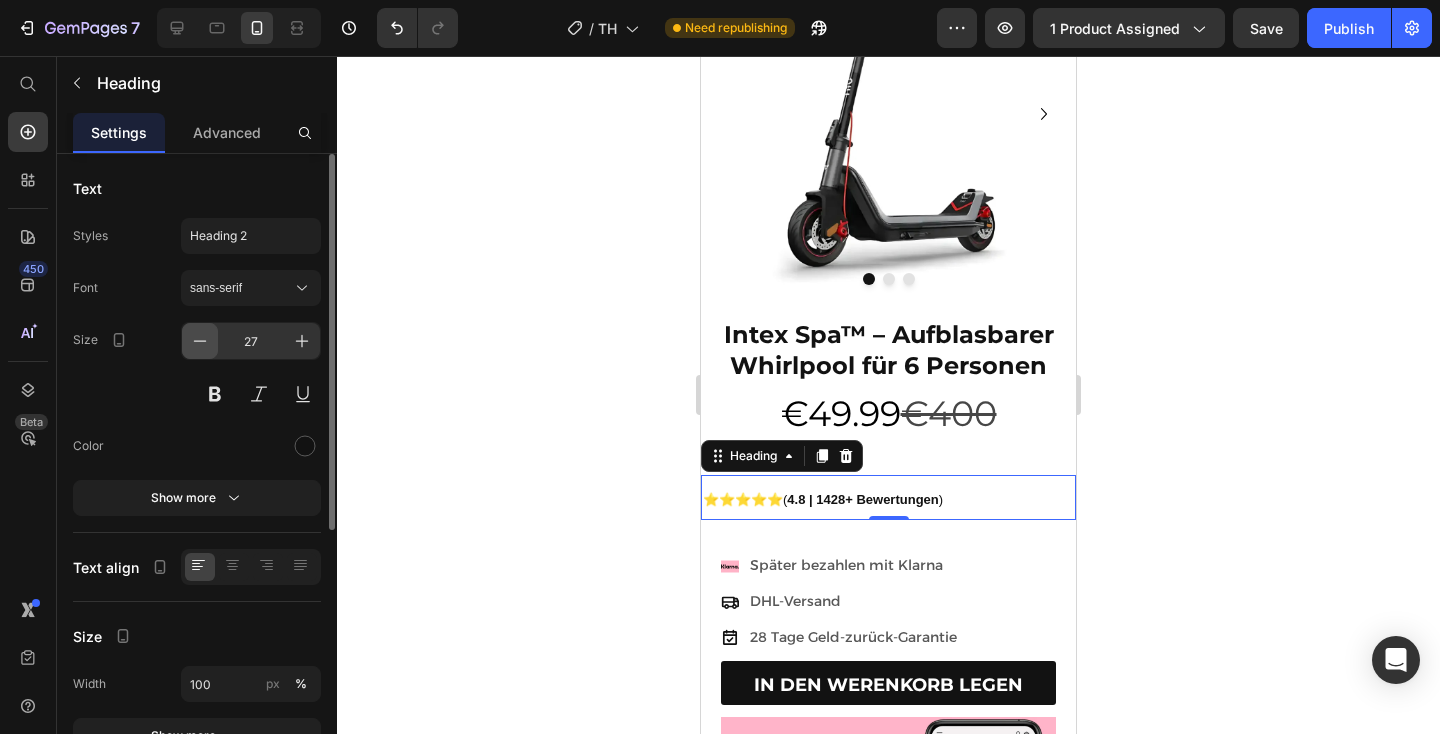 click 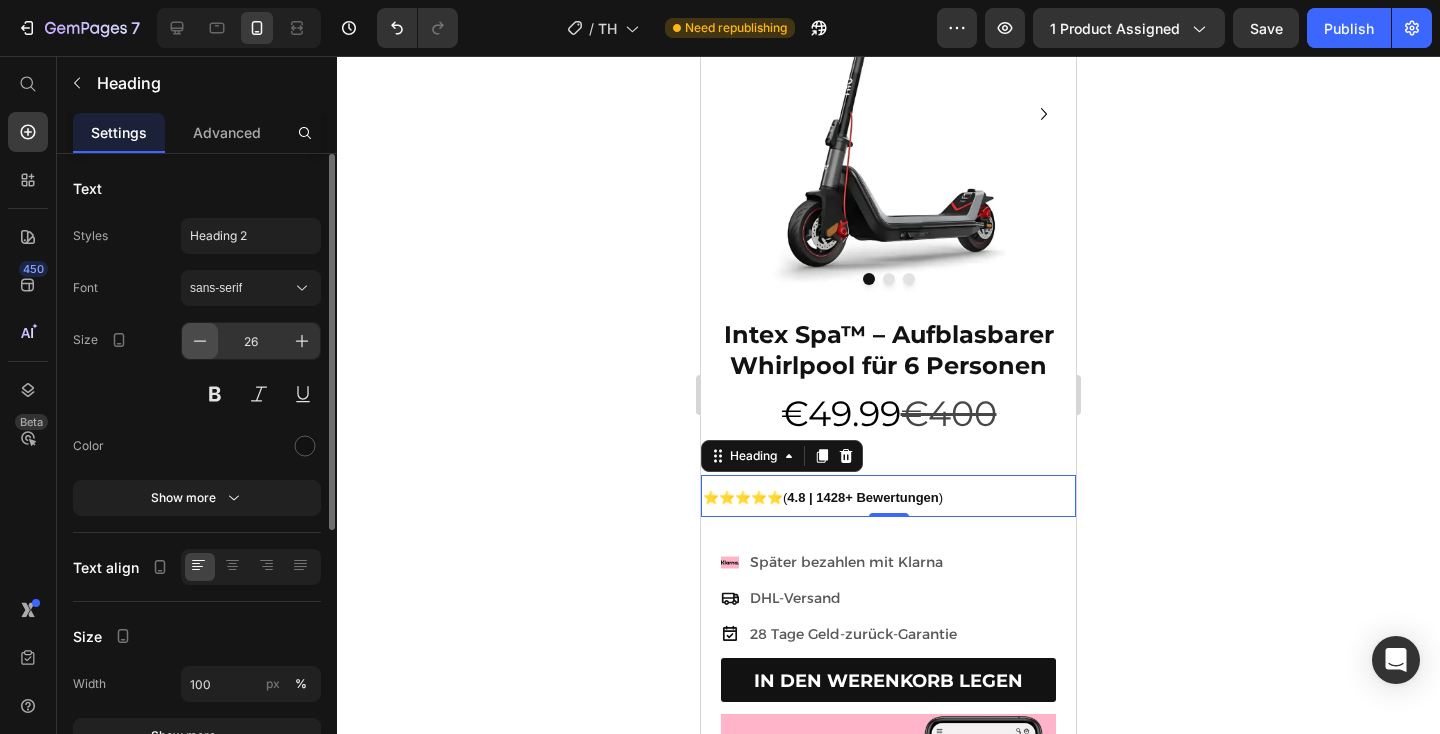 click 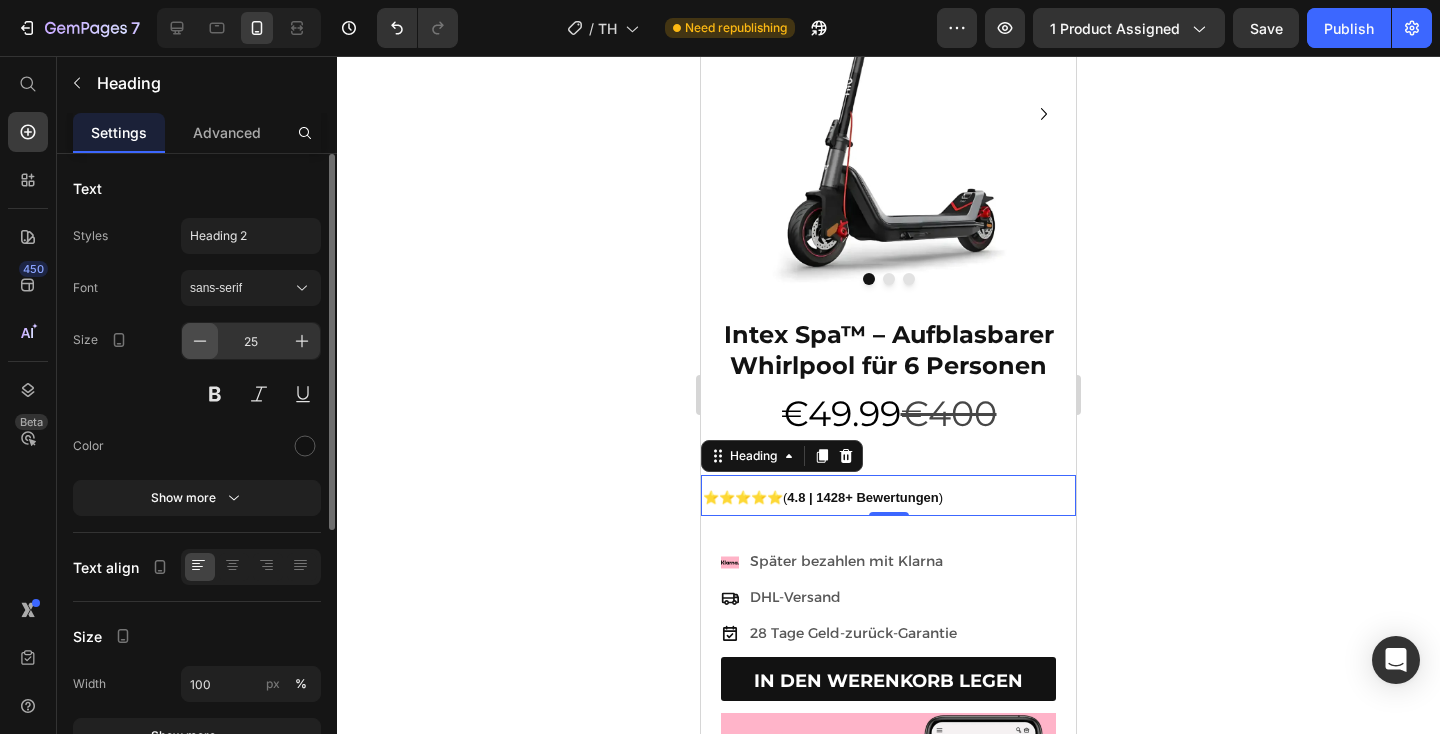 click 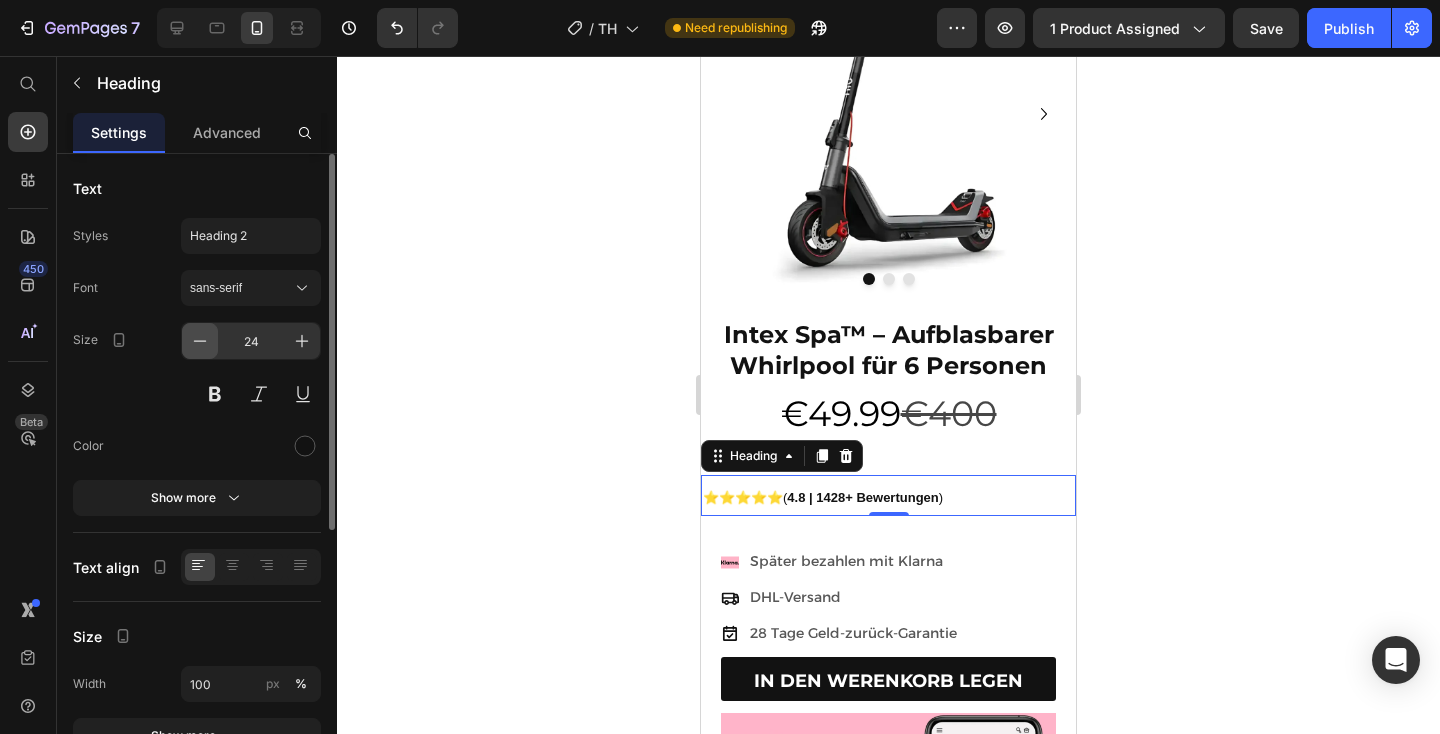 click 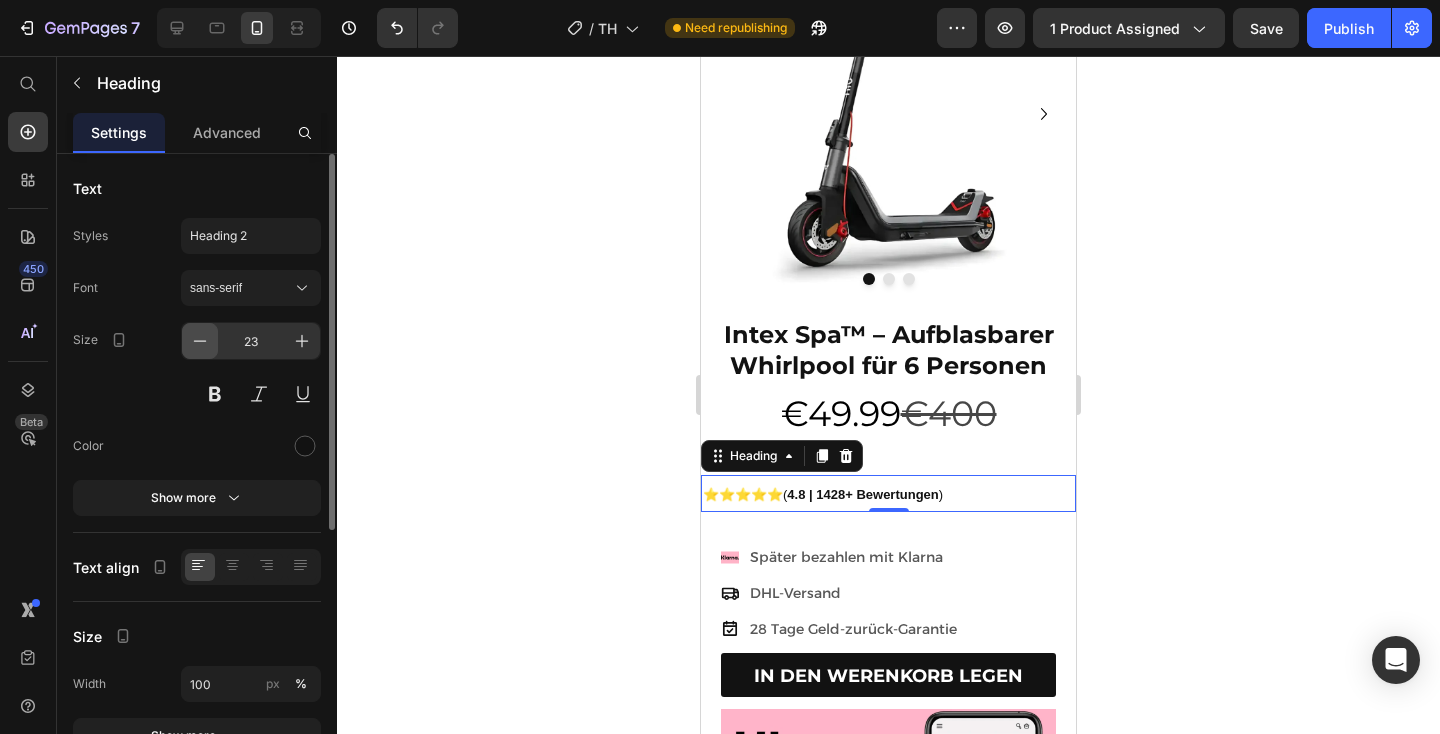 click 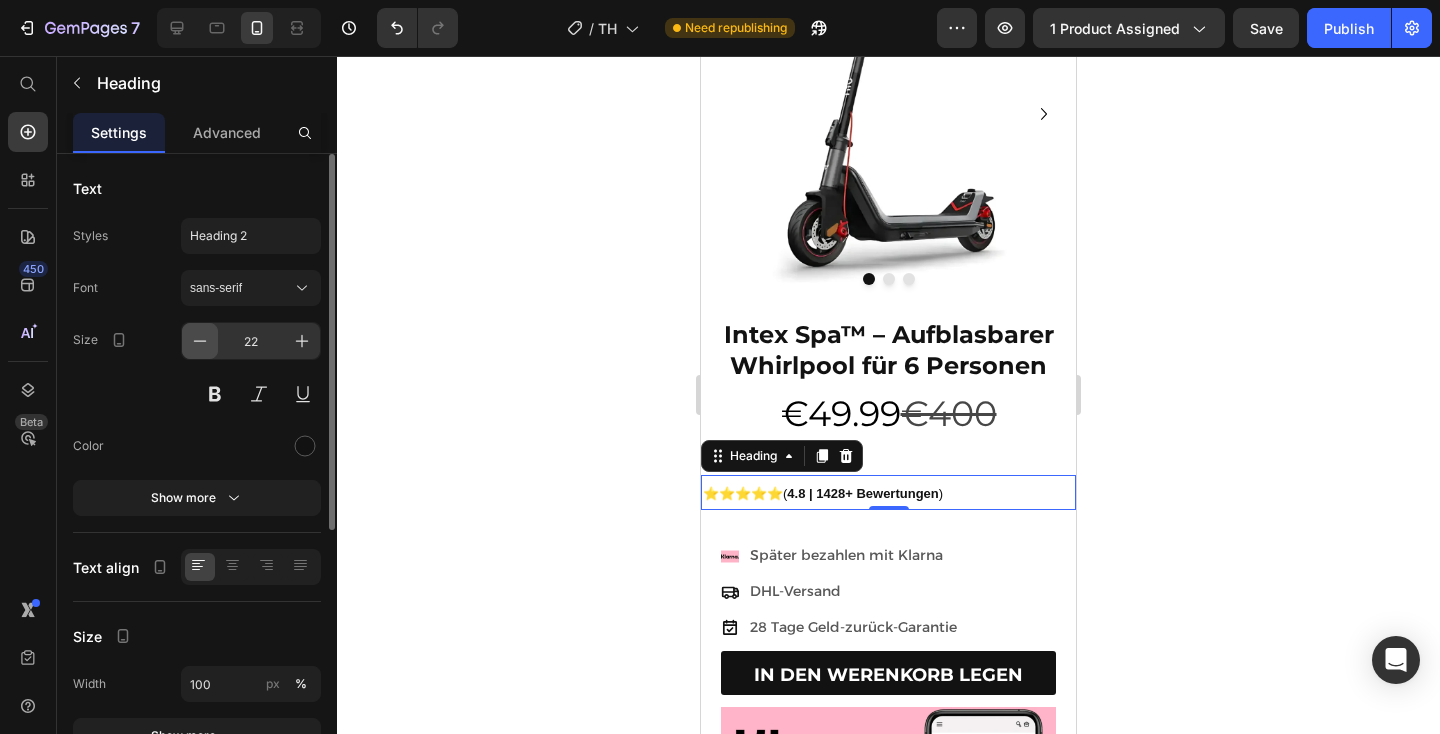 click 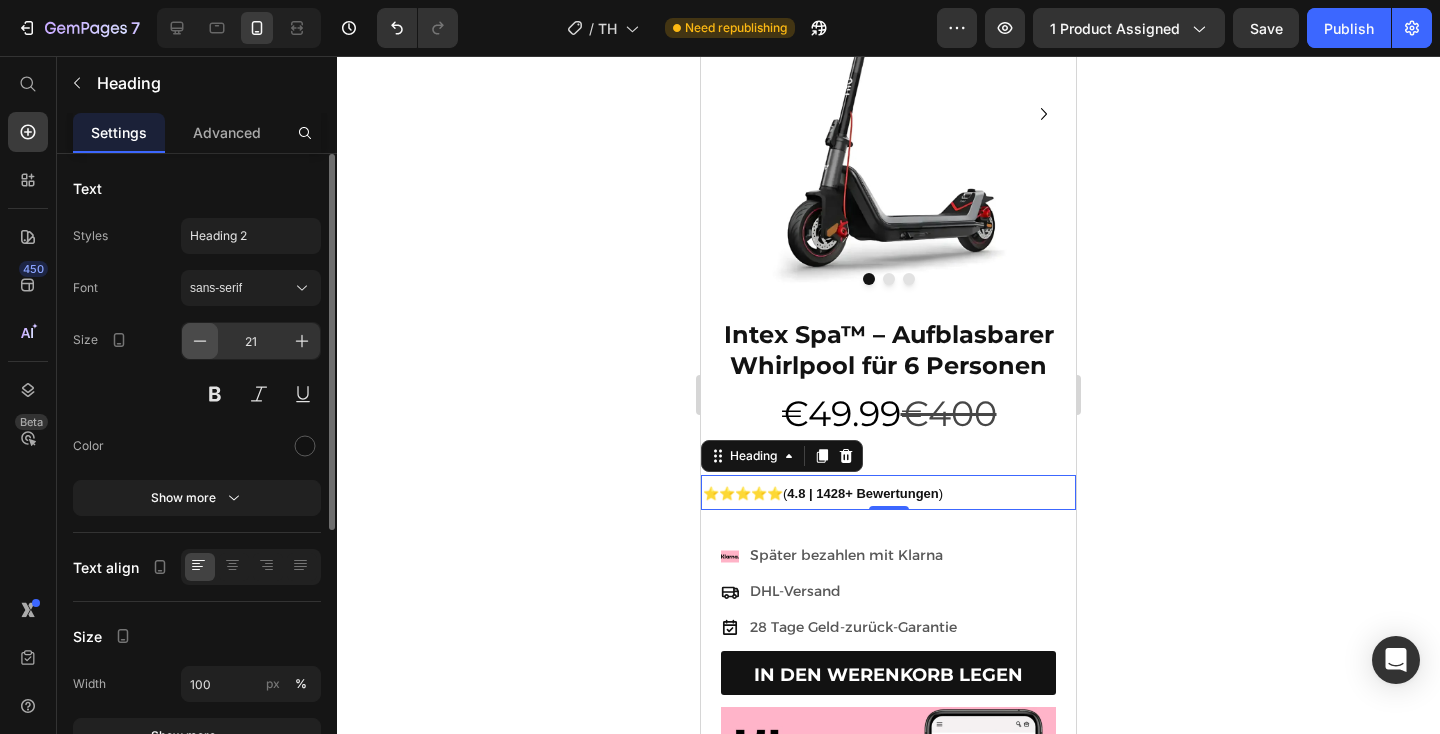 click 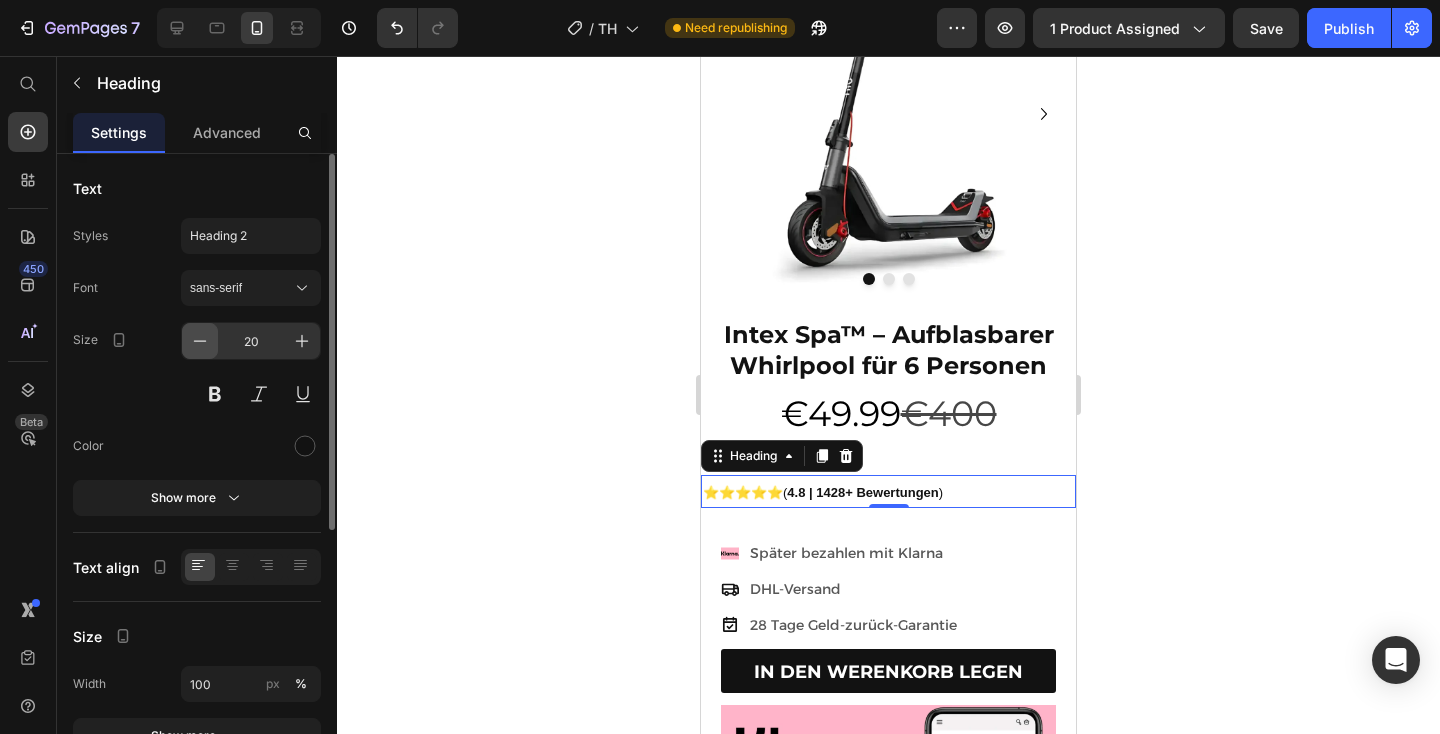 click 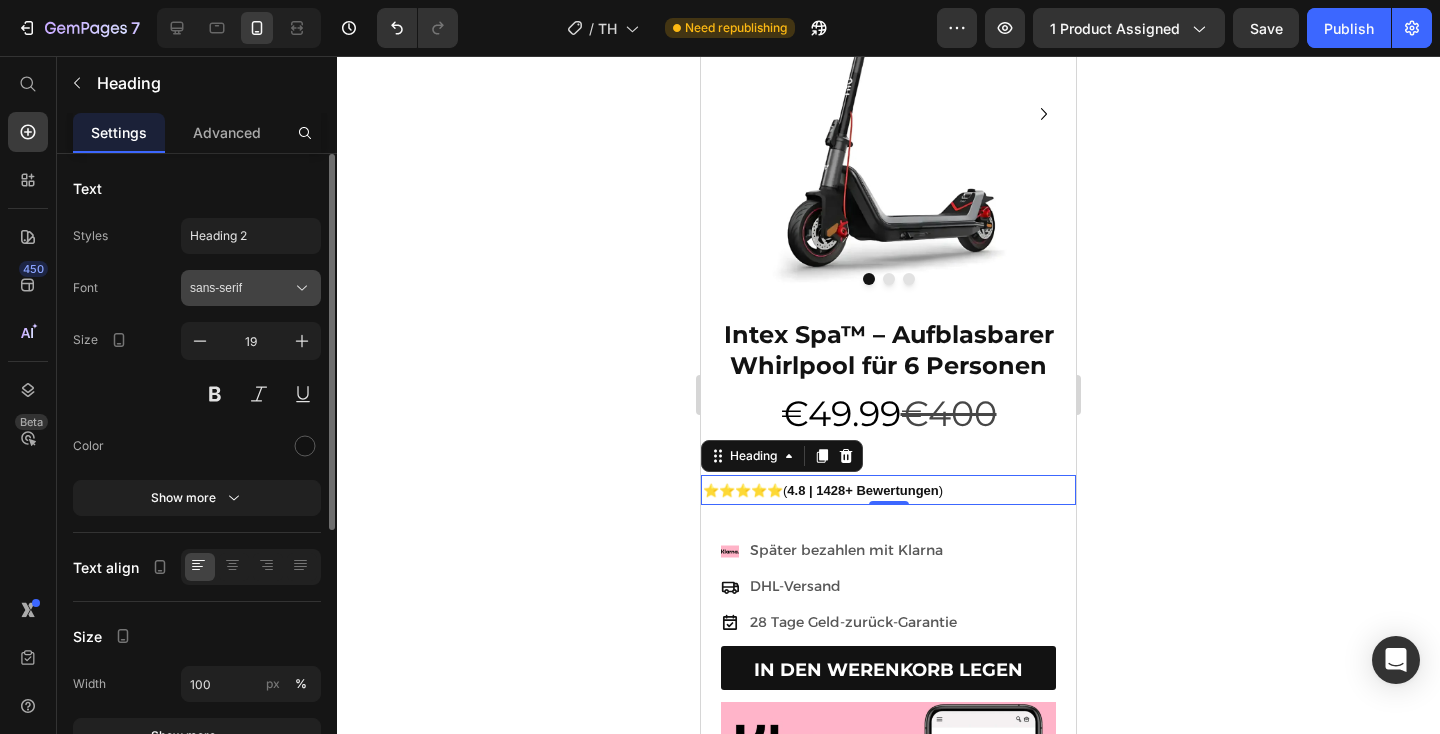 click on "sans-serif" at bounding box center (241, 288) 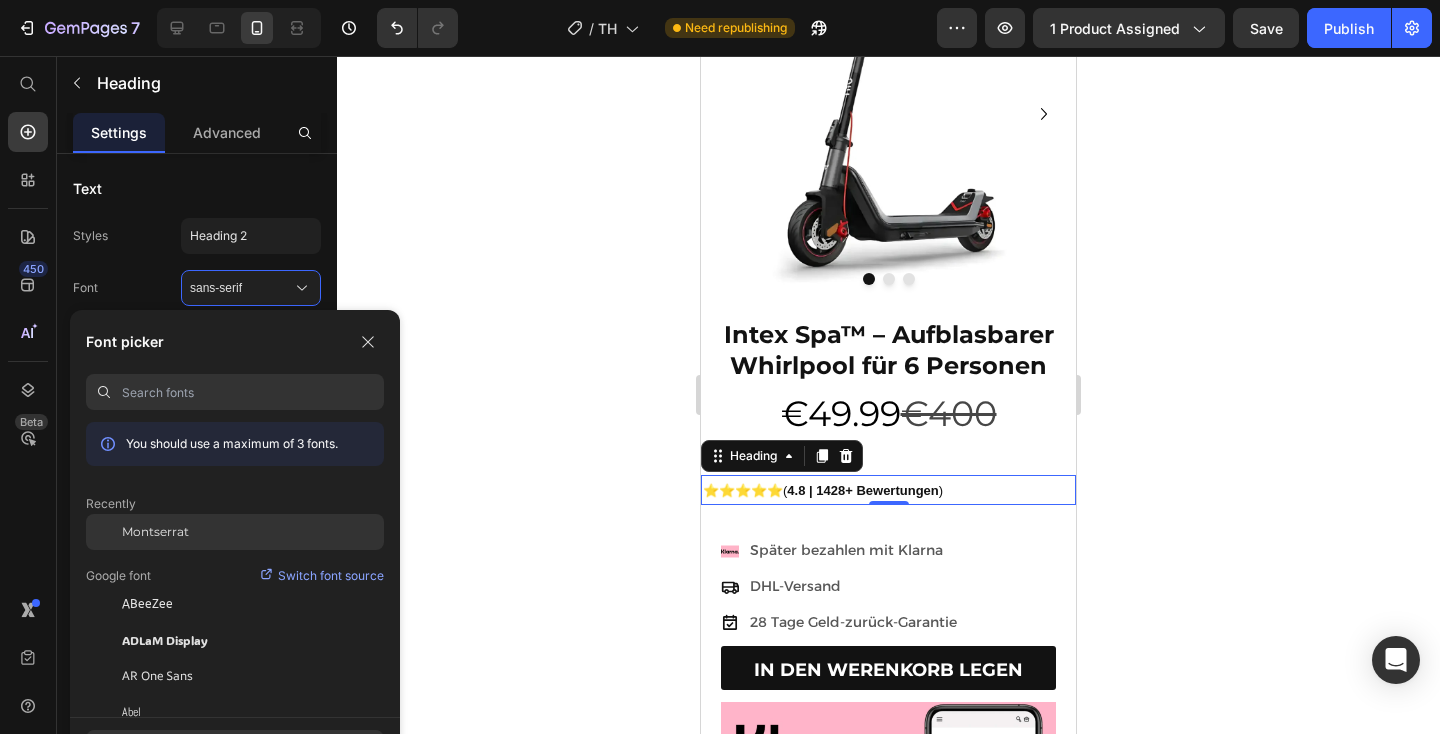 click on "Montserrat" at bounding box center [155, 532] 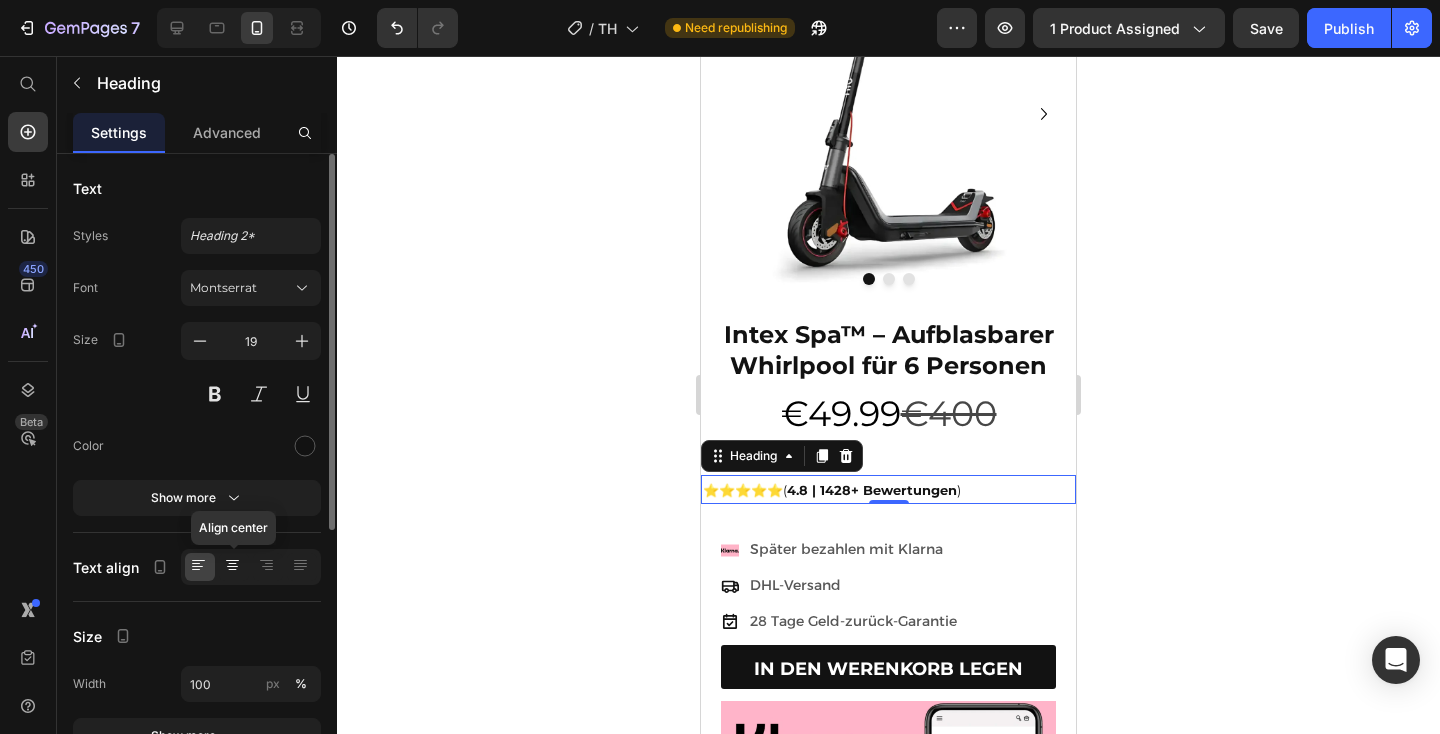click 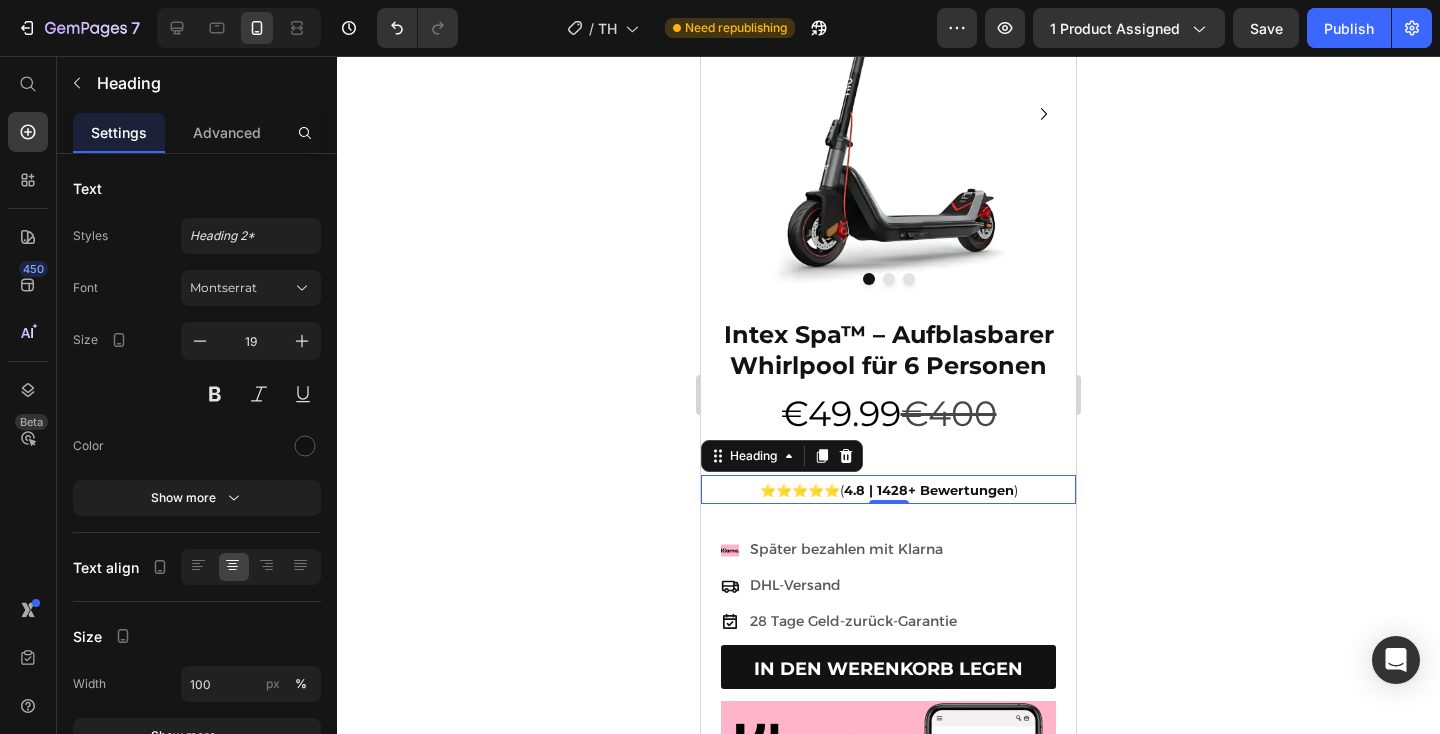 click 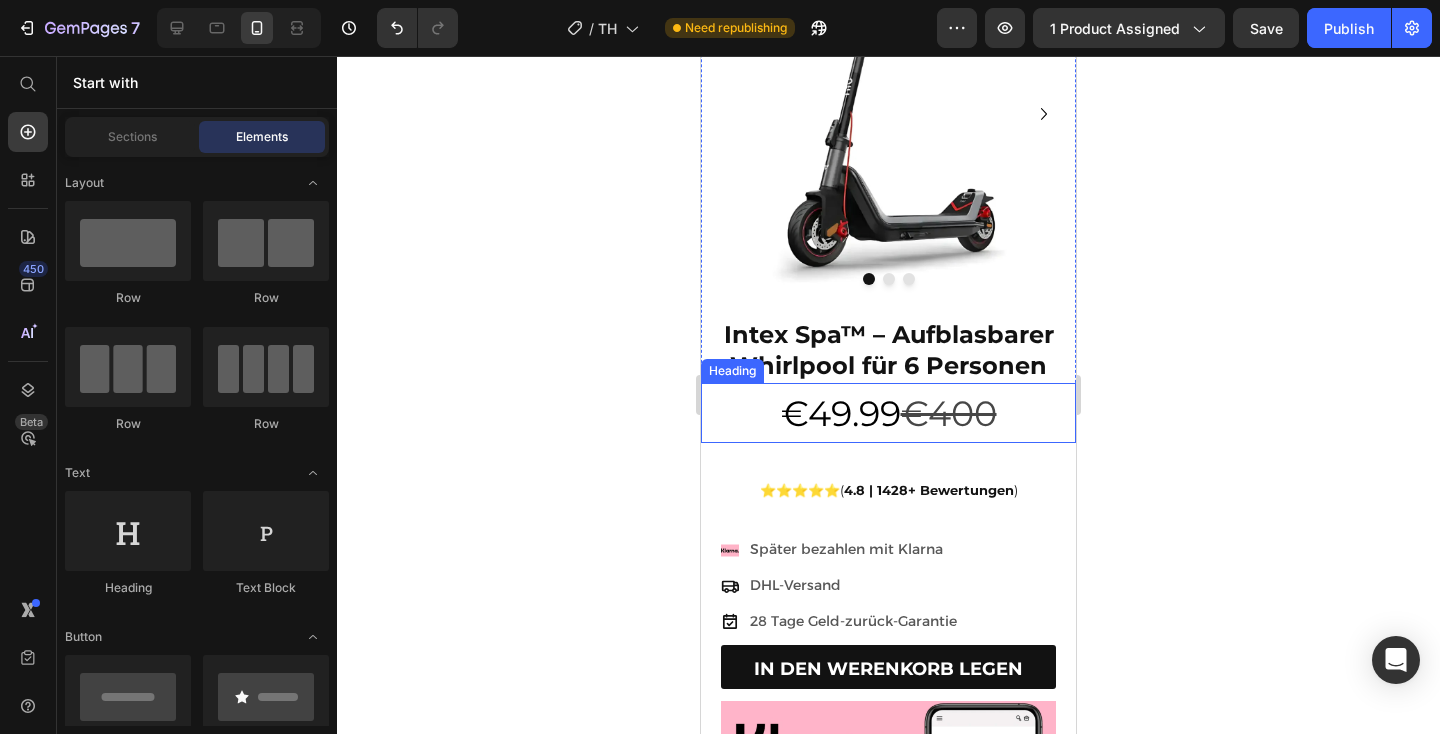 click on "49.99" at bounding box center (854, 413) 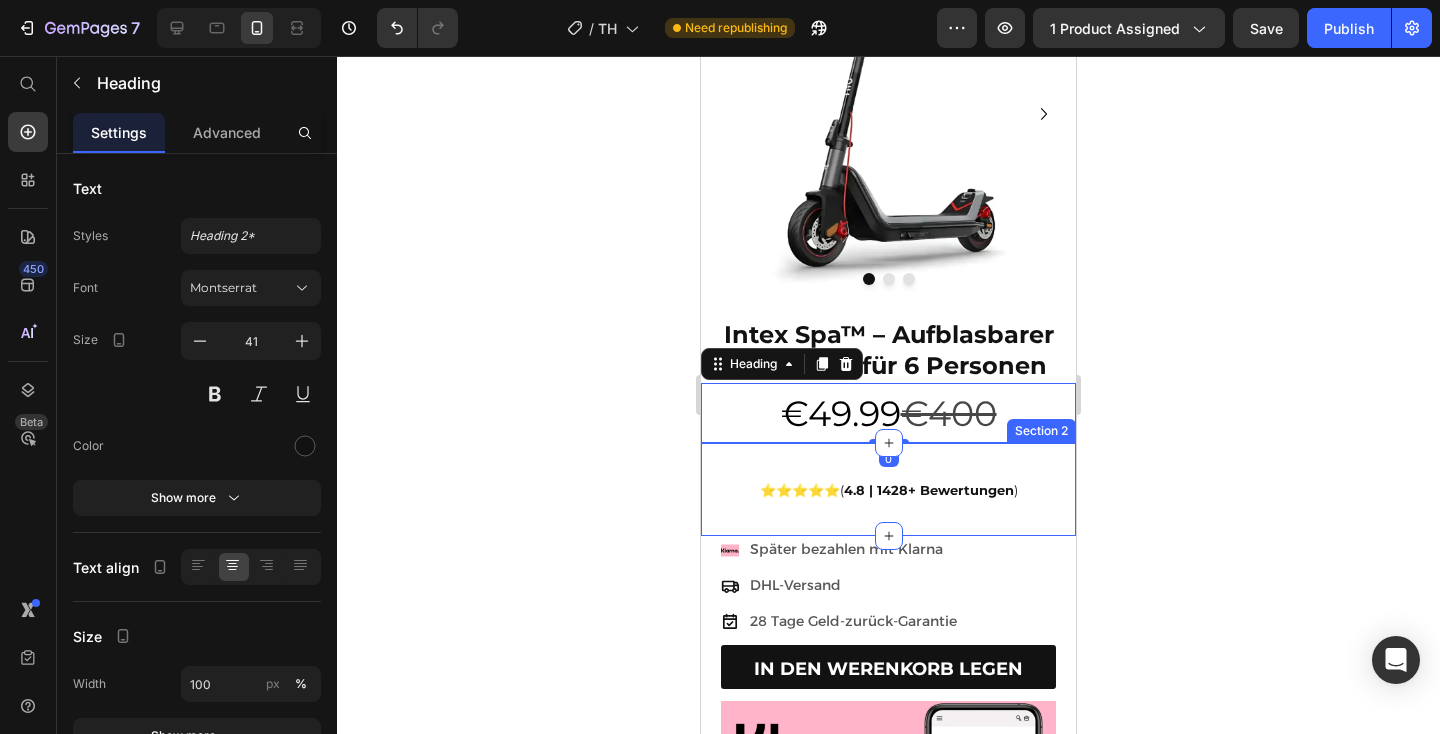 click on "⁠⁠⁠⁠⁠⁠⁠ ⭐️⭐️⭐️⭐️⭐️( 4.8 | 1428+ Bewertungen ) Heading Section 2" at bounding box center [888, 490] 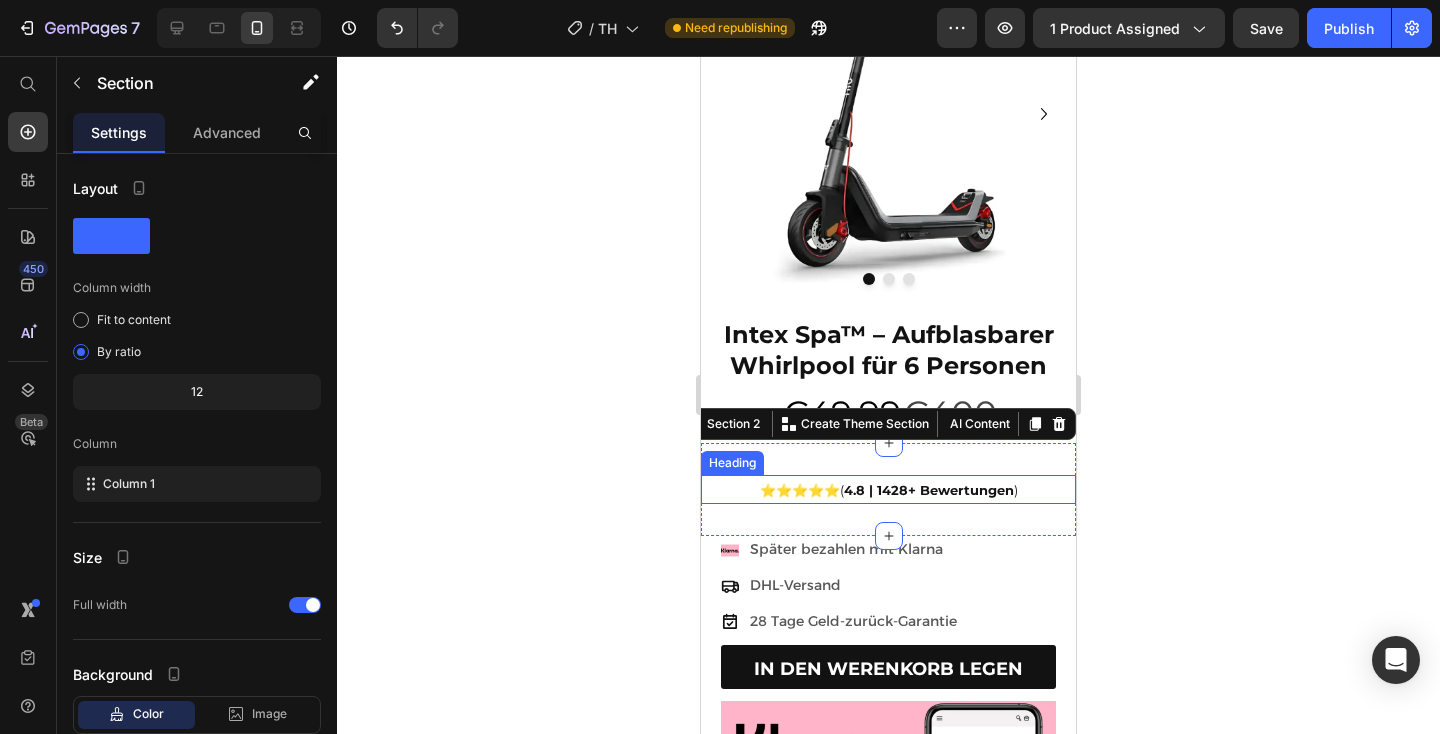 click on "⁠⁠⁠⁠⁠⁠⁠ ⭐️⭐️⭐️⭐️⭐️( 4.8 | 1428+ Bewertungen )" at bounding box center (888, 490) 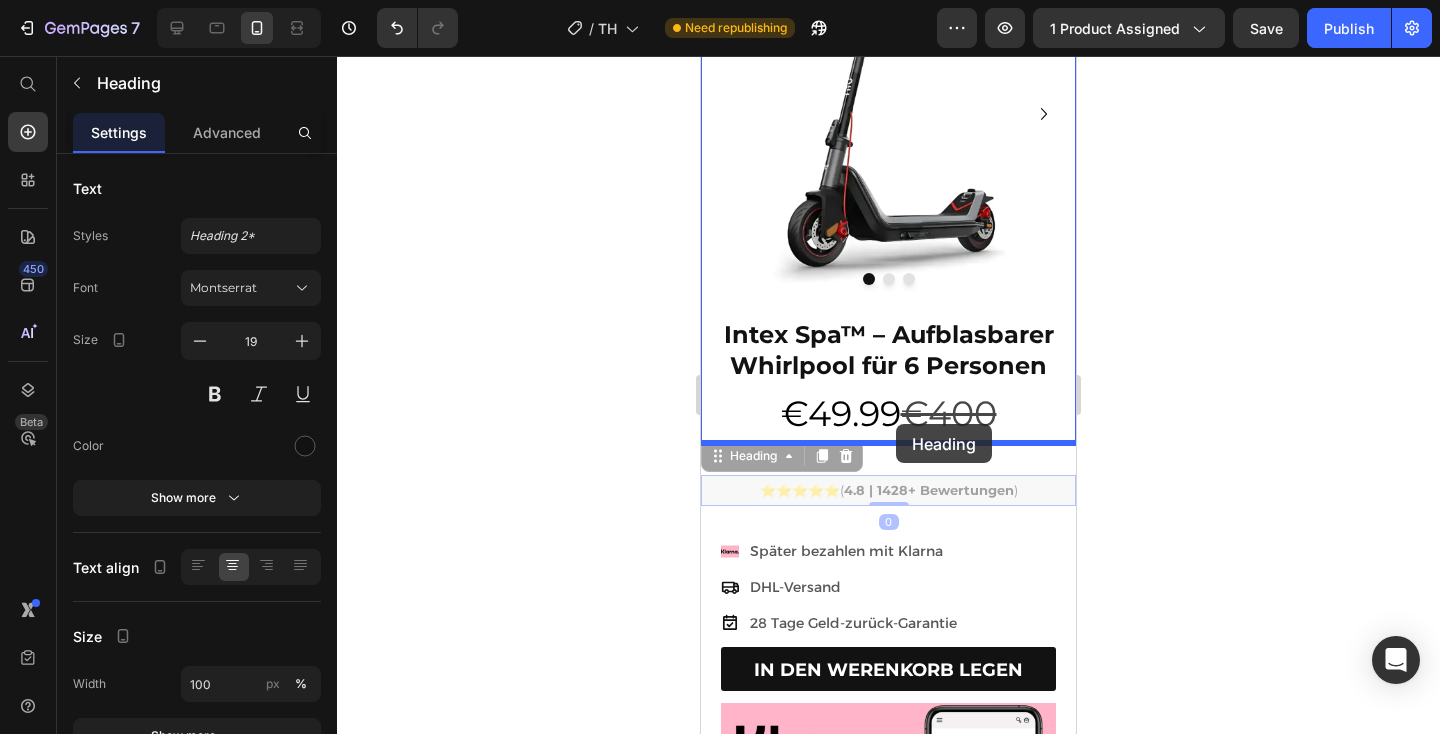 drag, startPoint x: 711, startPoint y: 461, endPoint x: 896, endPoint y: 424, distance: 188.66373 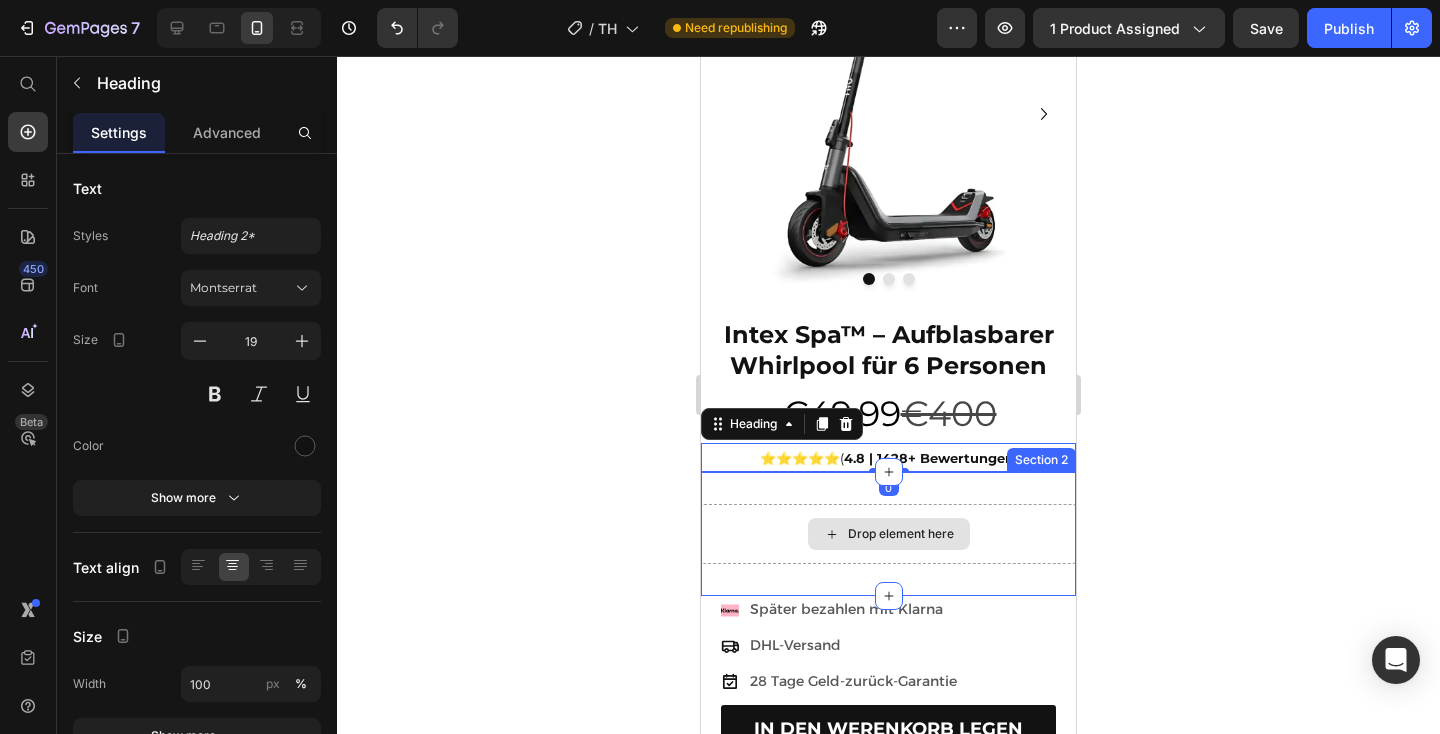click on "Drop element here" at bounding box center (888, 534) 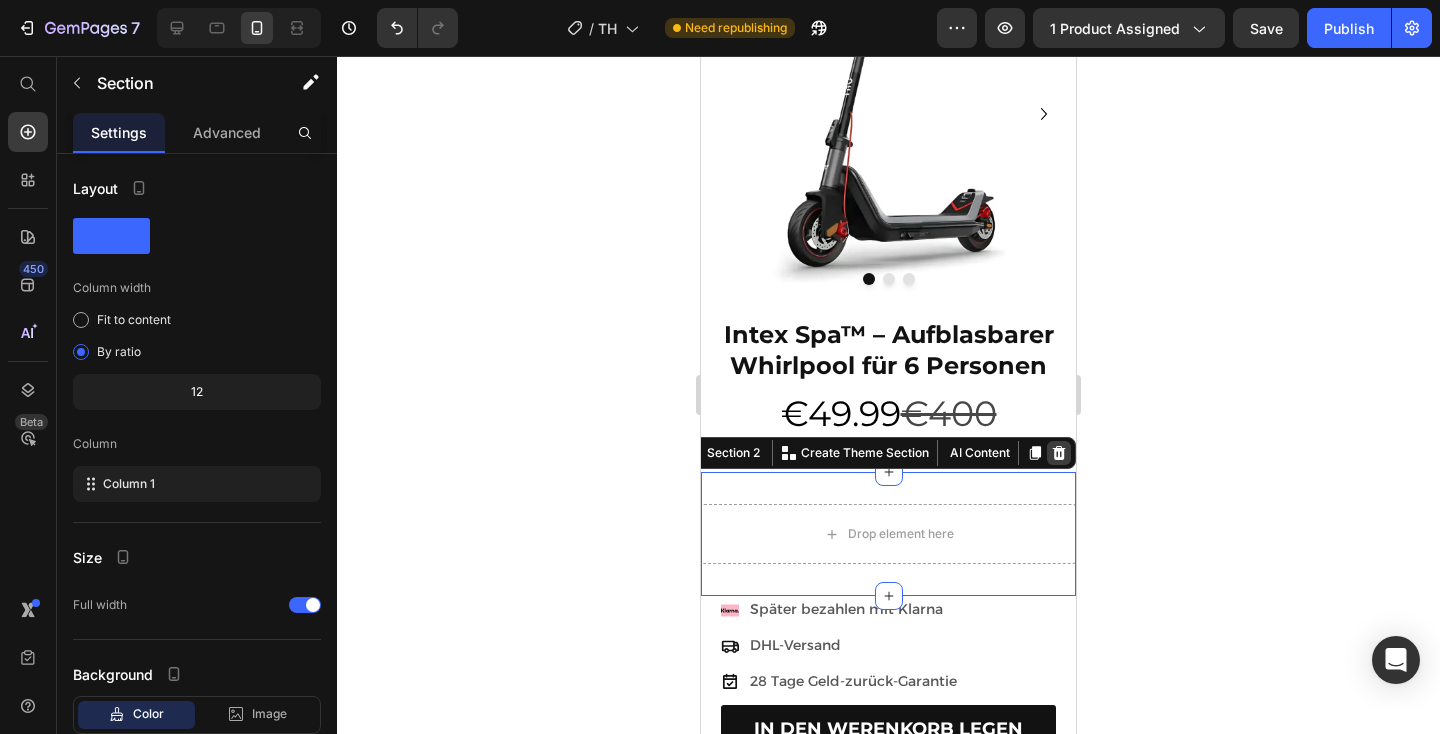 click at bounding box center (1059, 453) 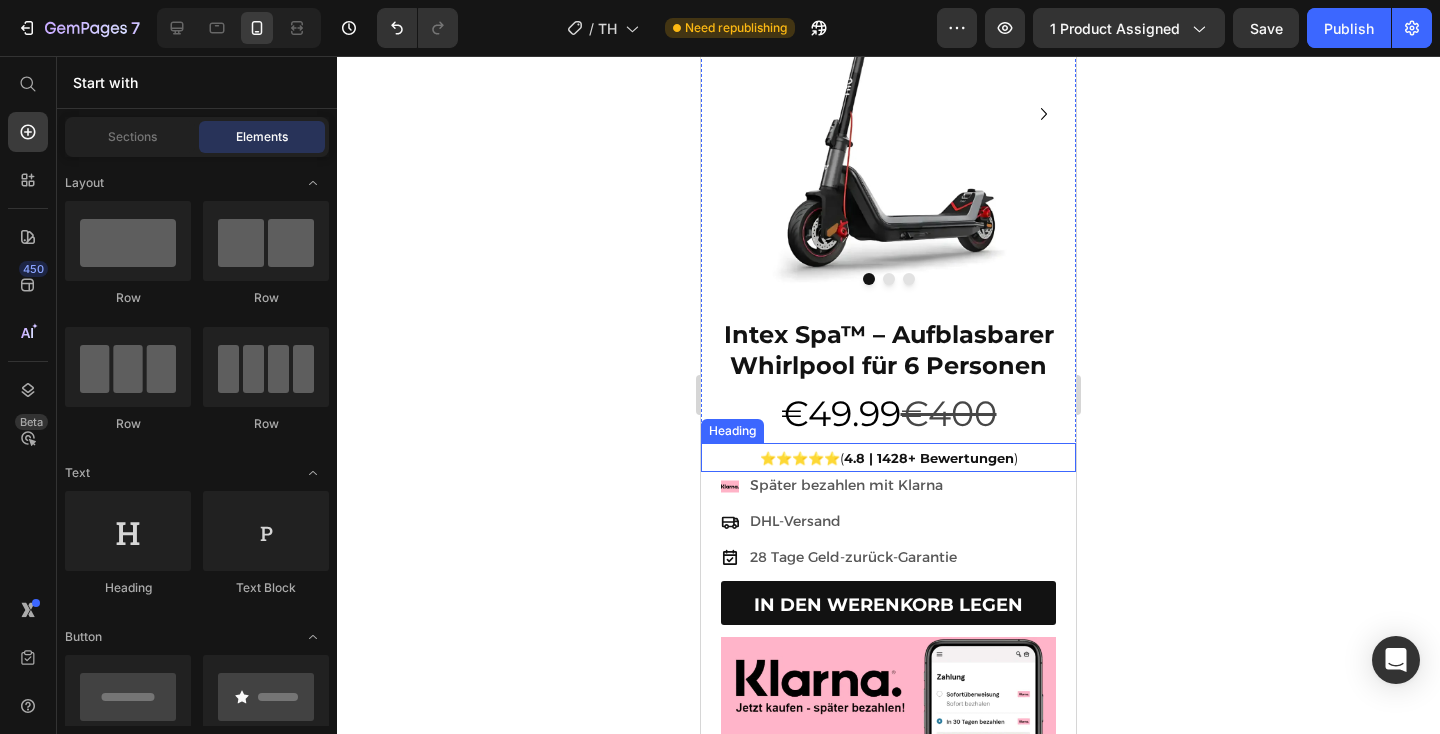 click on "⭐️⭐️⭐️⭐️⭐️( 4.8 | 1428+ Bewertungen )" at bounding box center (888, 458) 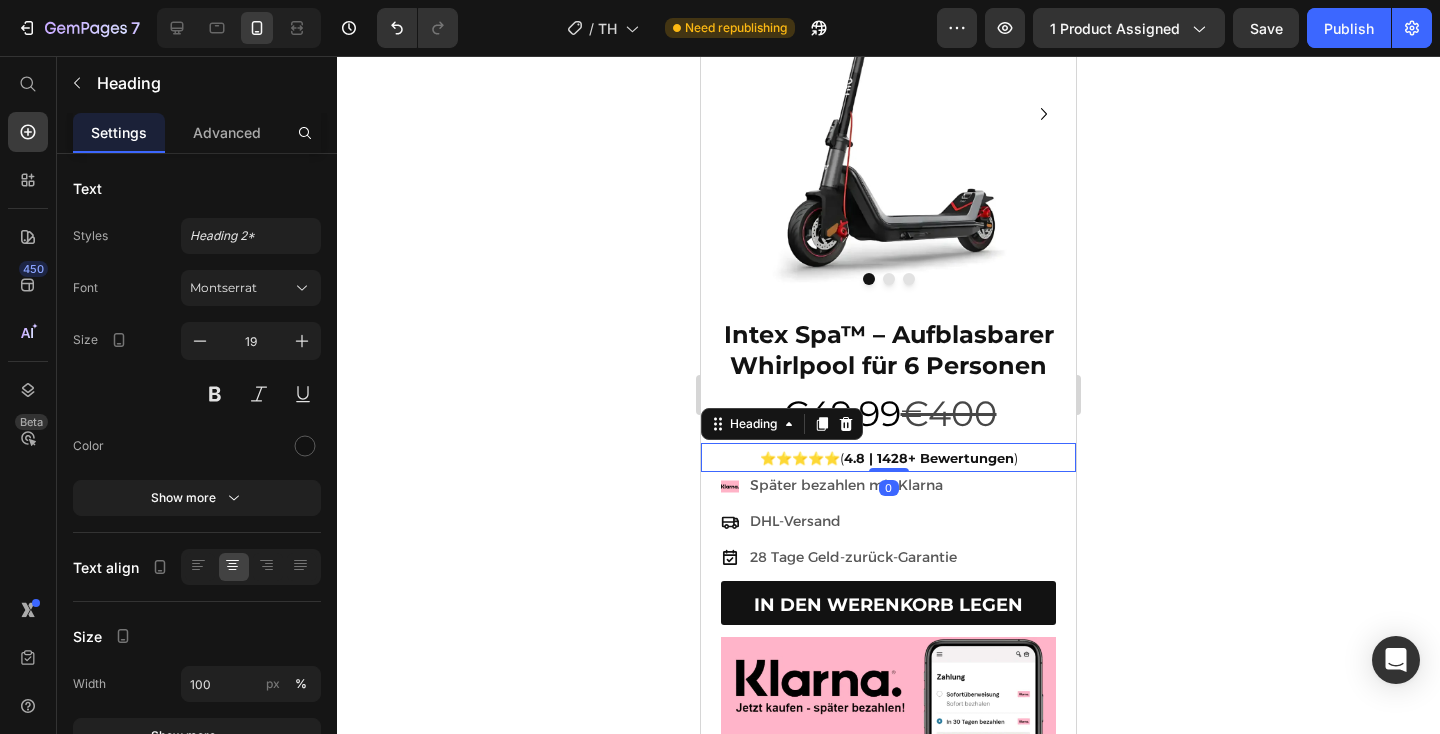 click on "€ 49.99     €400" at bounding box center (888, 412) 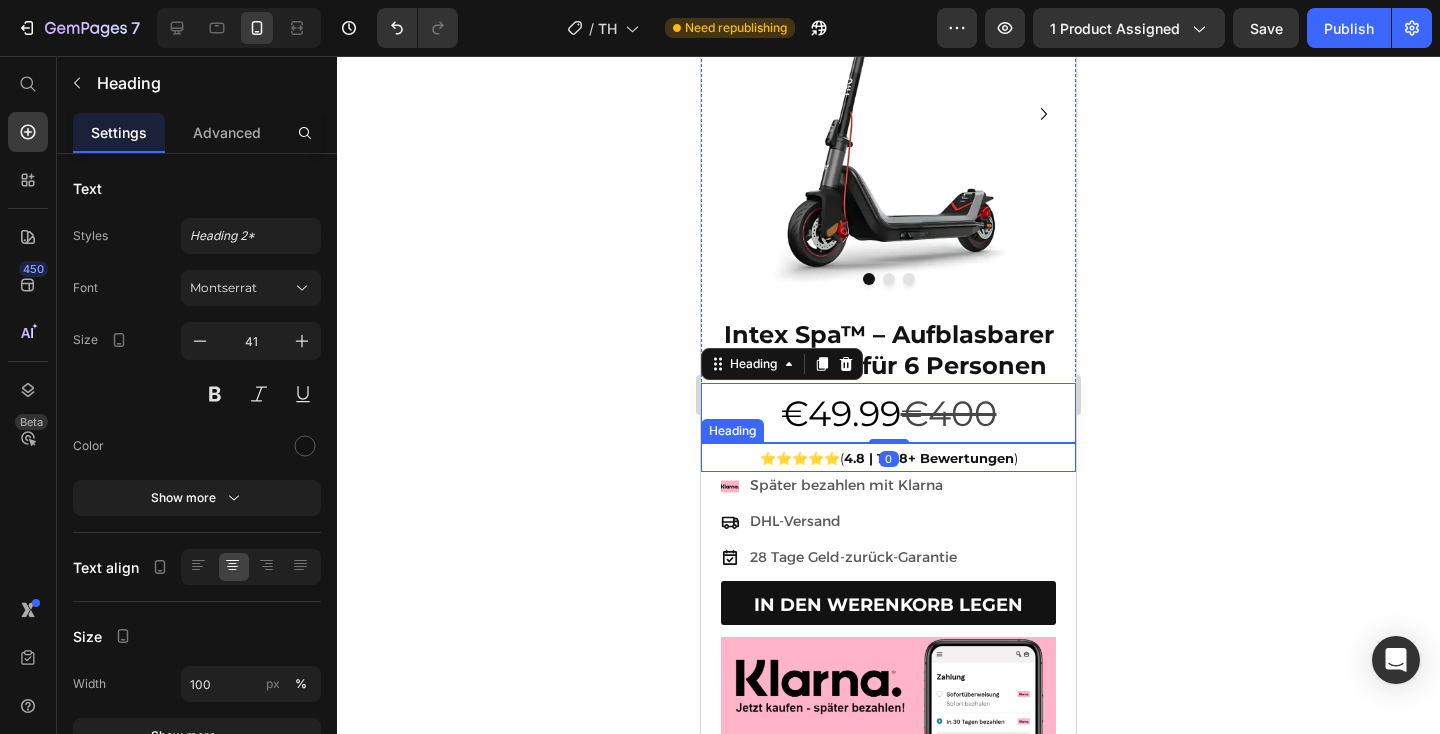 click on "⭐️⭐️⭐️⭐️⭐️( 4.8 | 1428+ Bewertungen )" at bounding box center (888, 458) 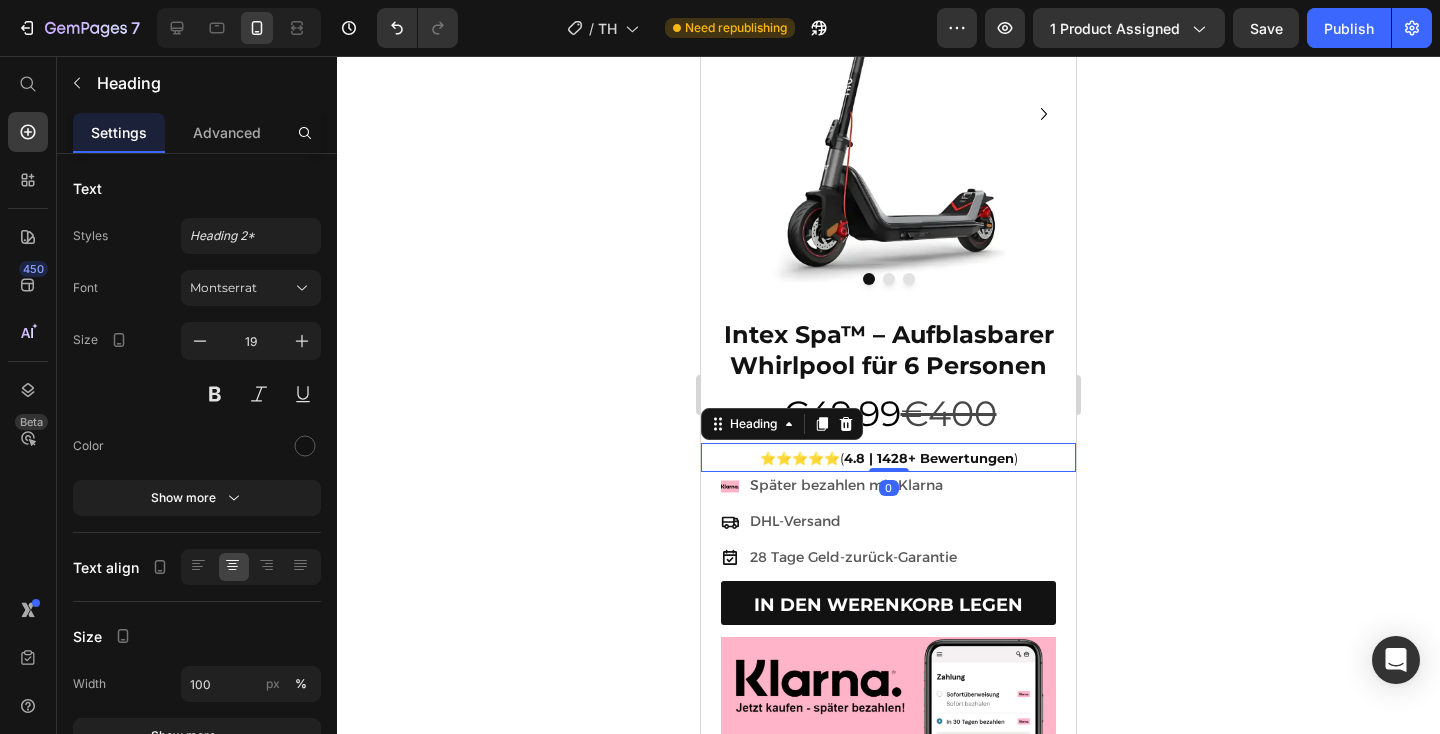 click 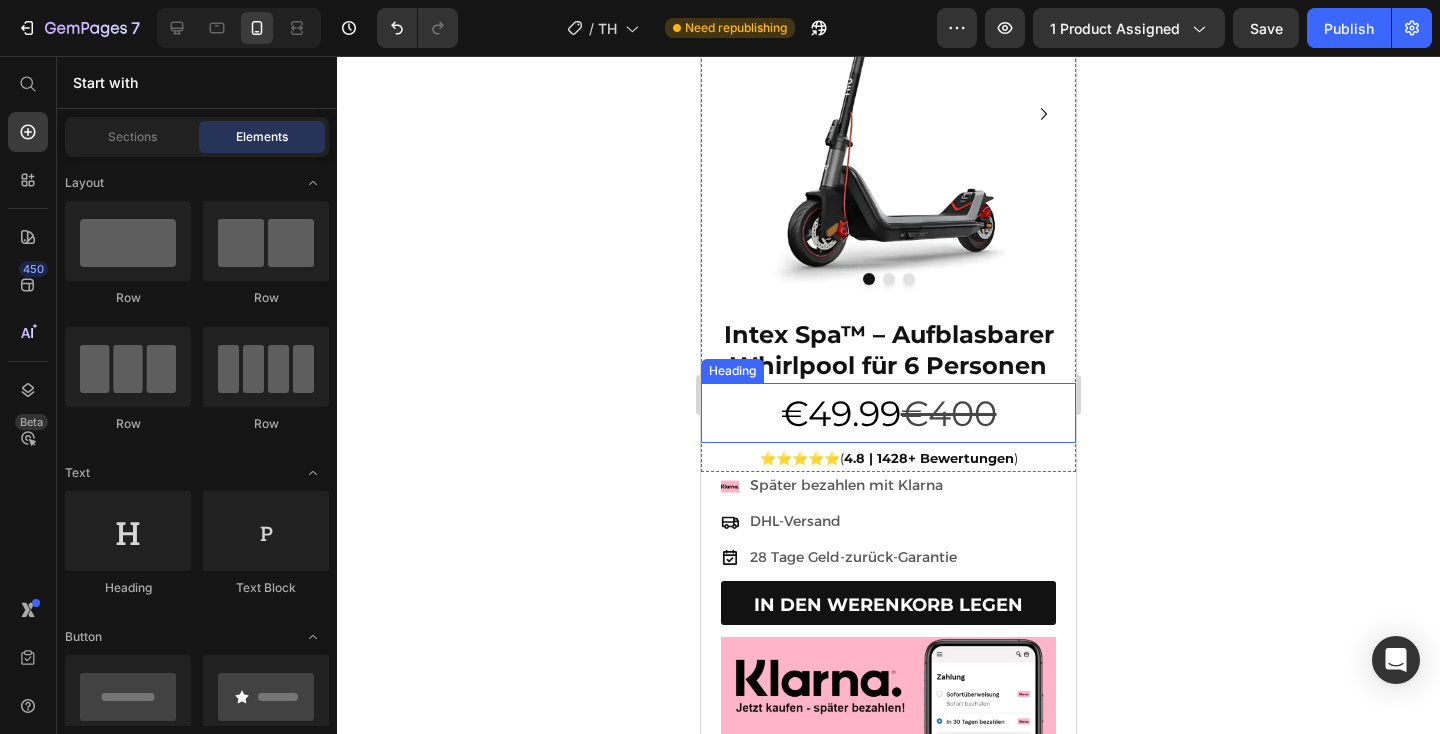 click on "49.99" at bounding box center [854, 413] 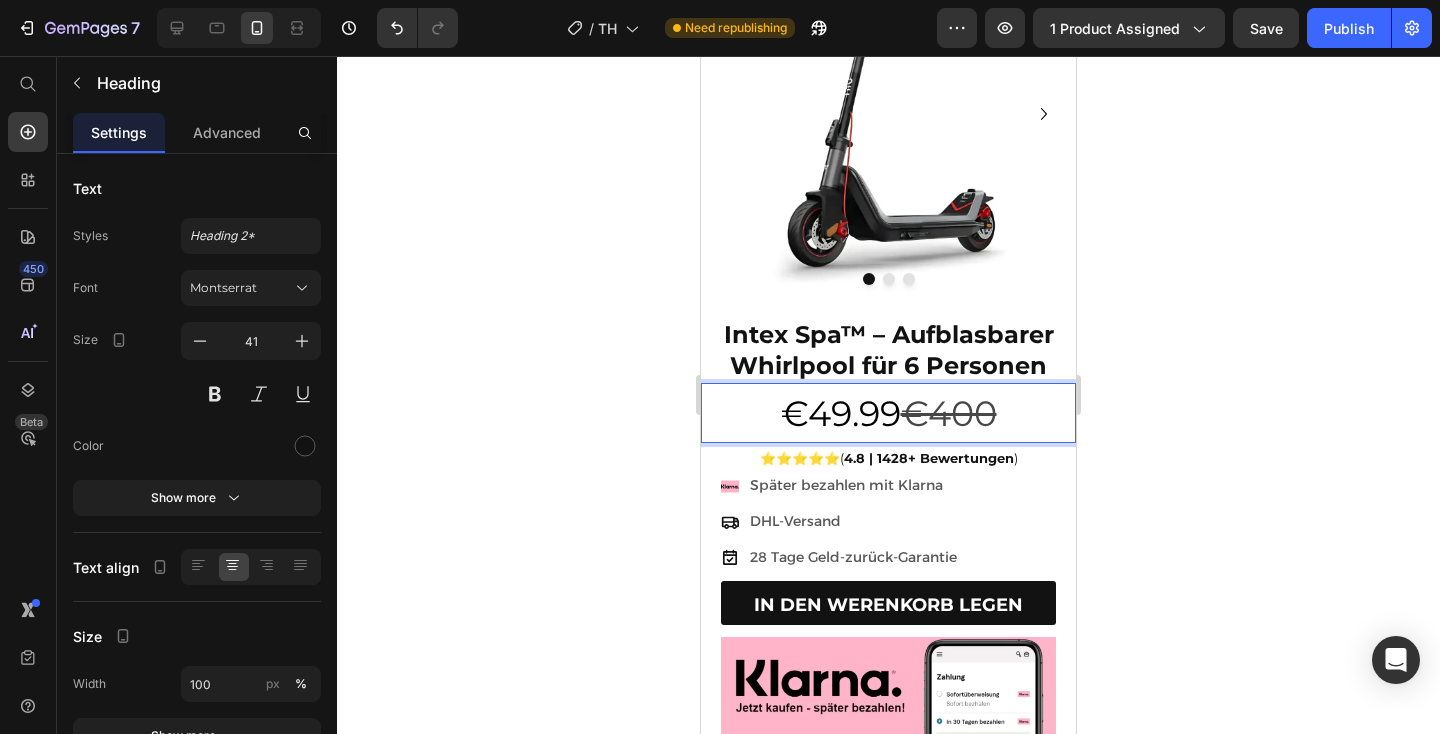 click on "49.99" at bounding box center (854, 413) 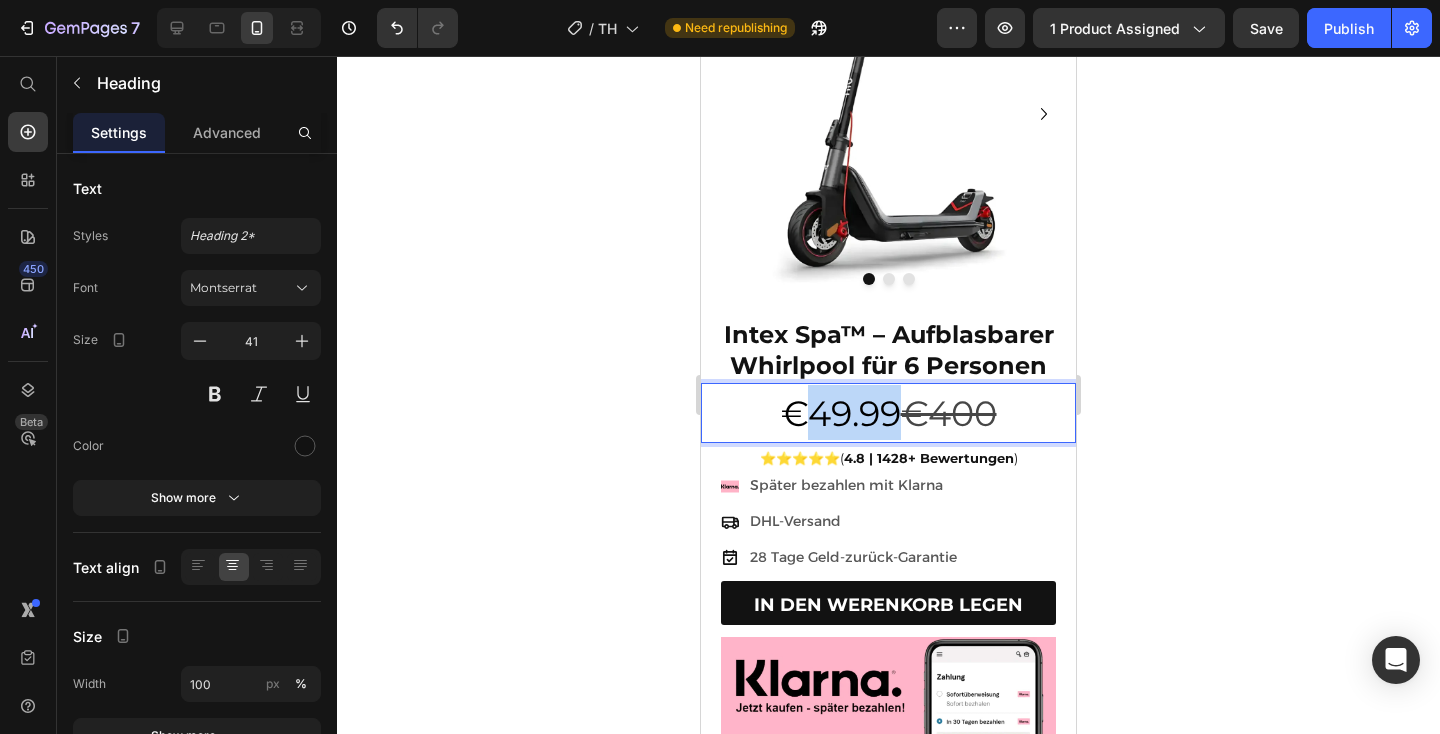 click on "49.99" at bounding box center (854, 413) 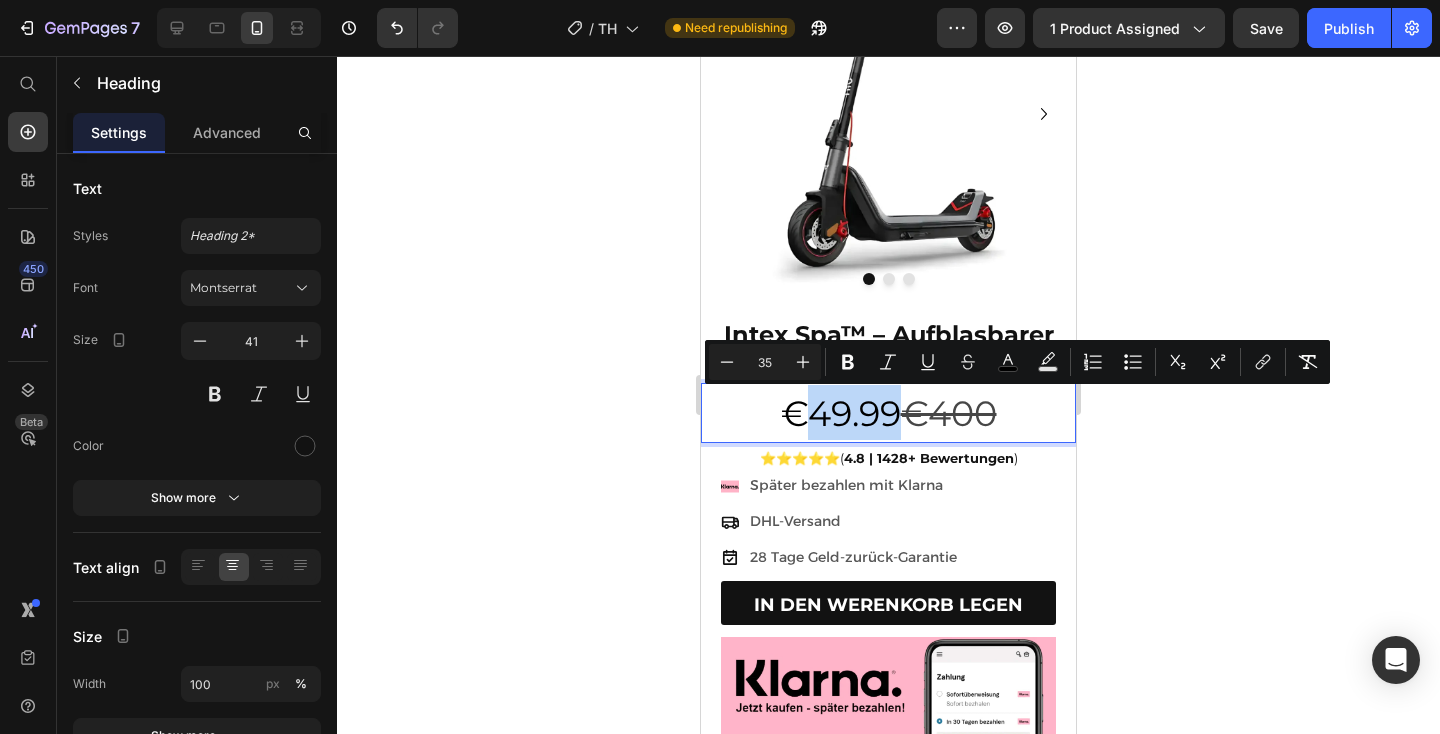 click on "49.99" at bounding box center [854, 413] 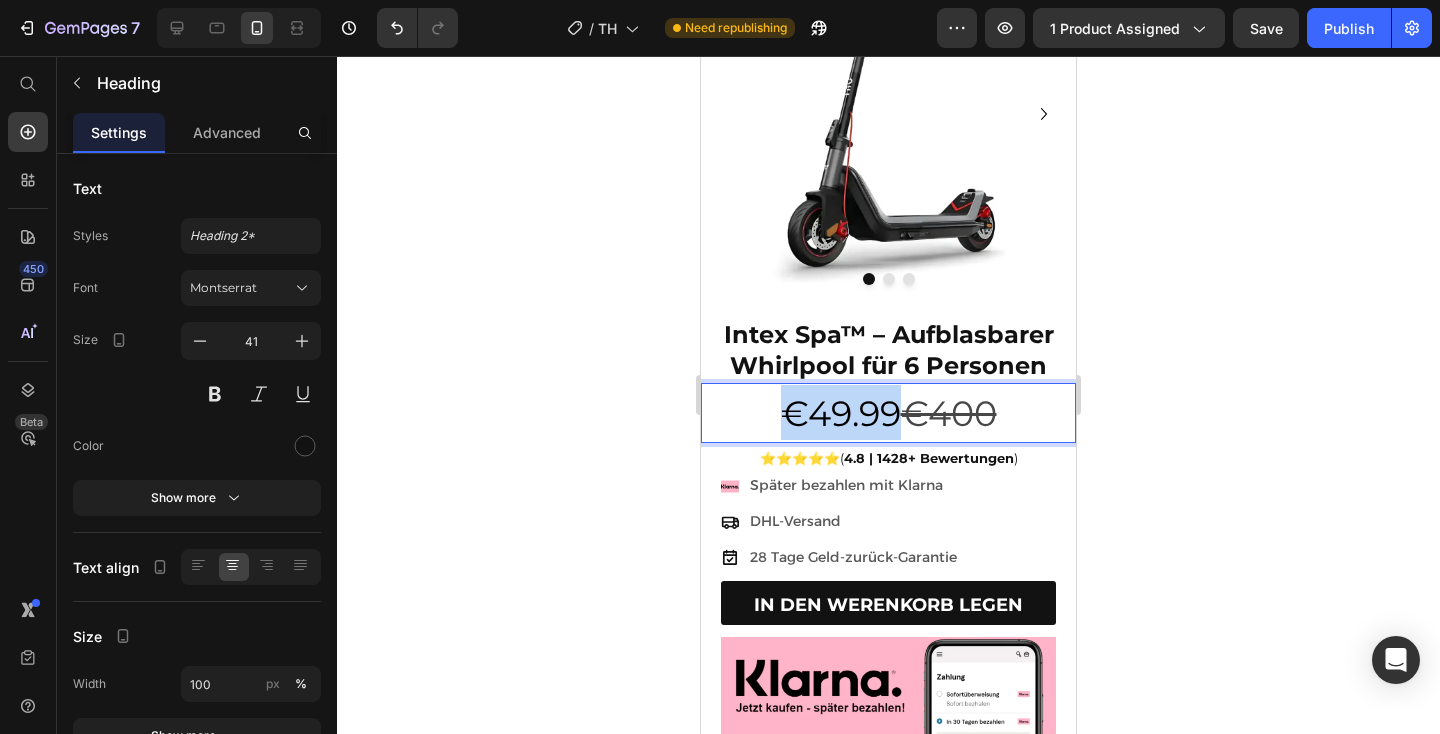drag, startPoint x: 884, startPoint y: 418, endPoint x: 729, endPoint y: 418, distance: 155 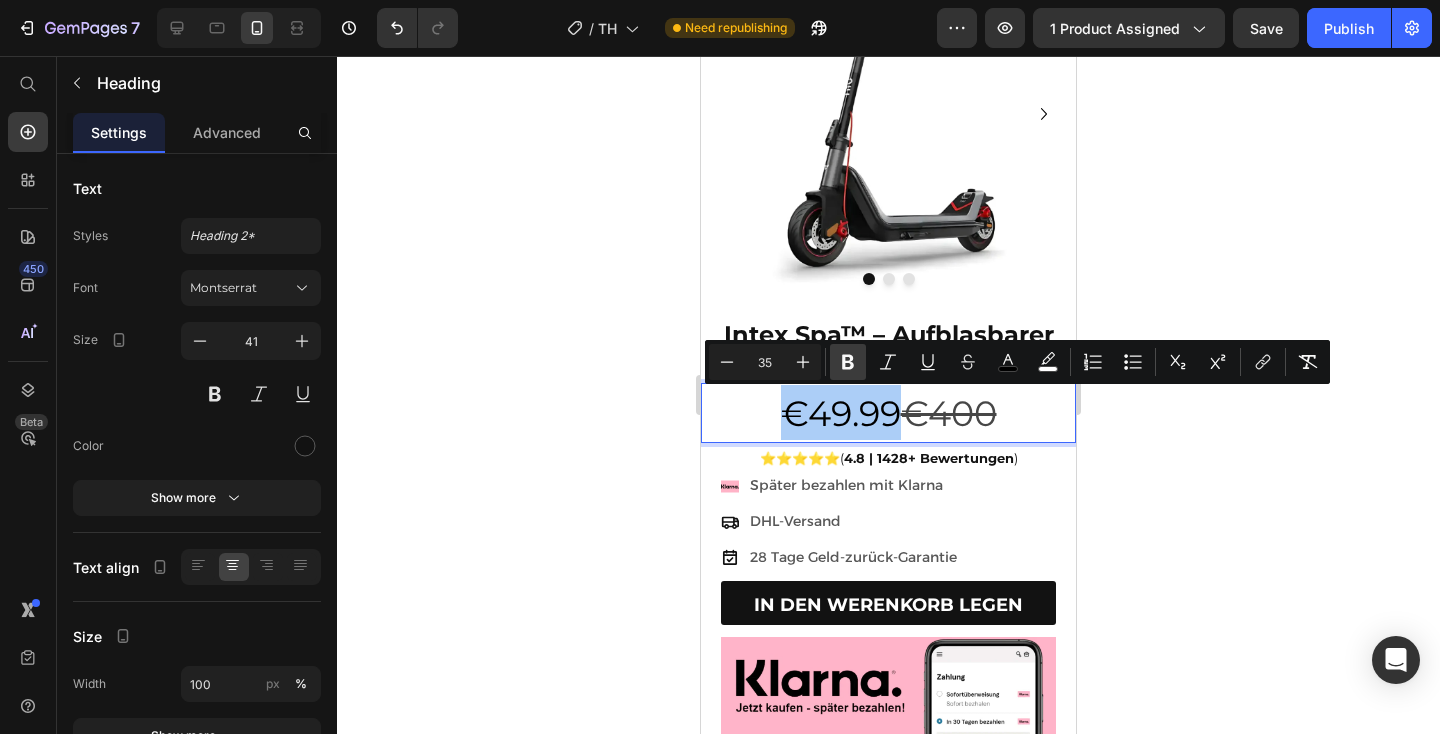 click 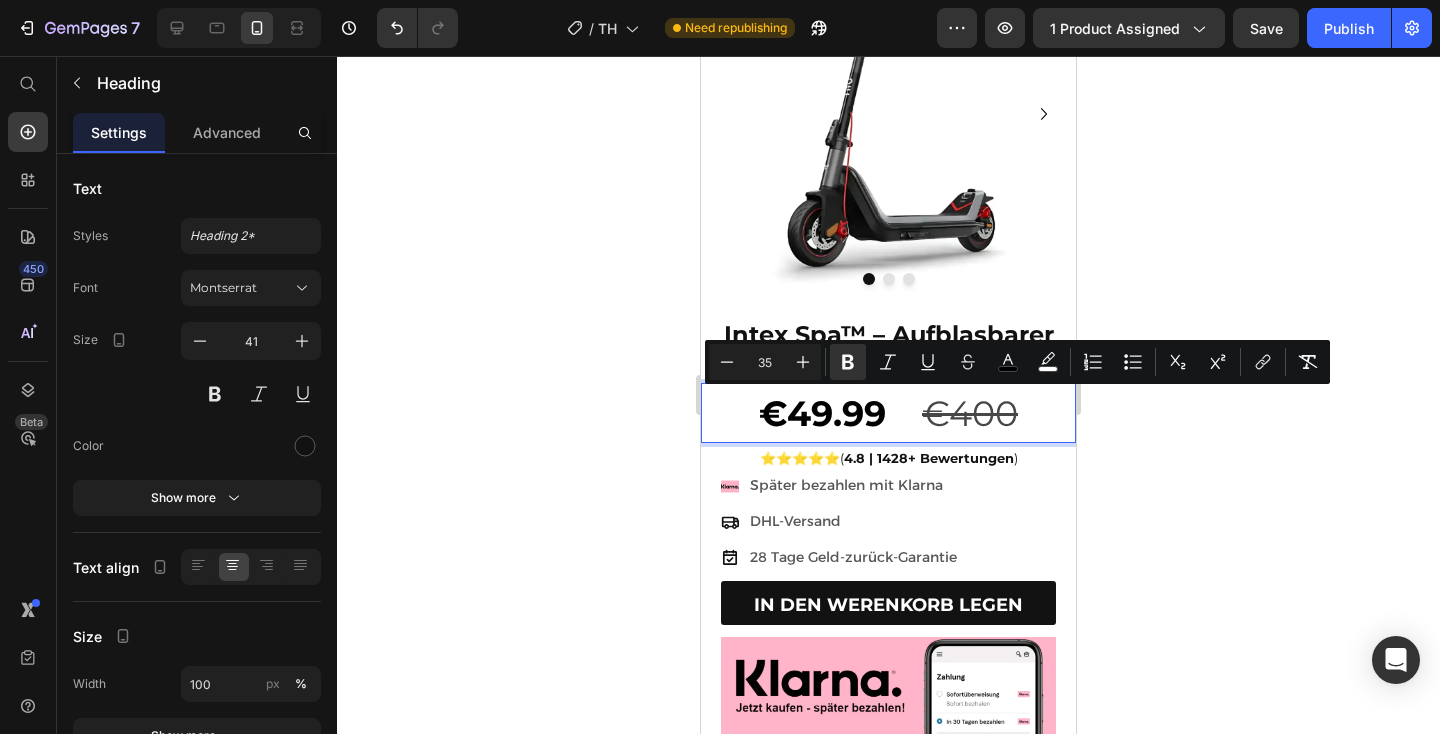 click 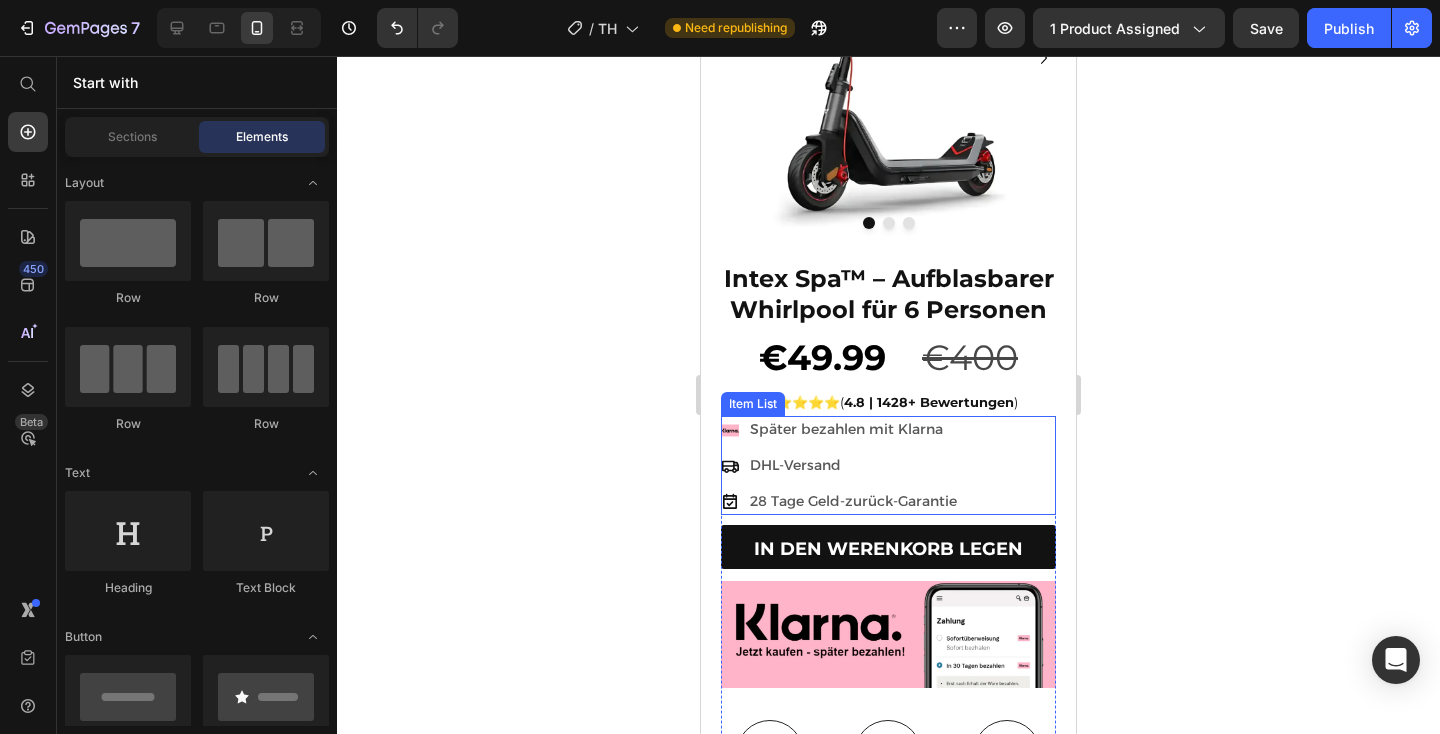 scroll, scrollTop: 264, scrollLeft: 0, axis: vertical 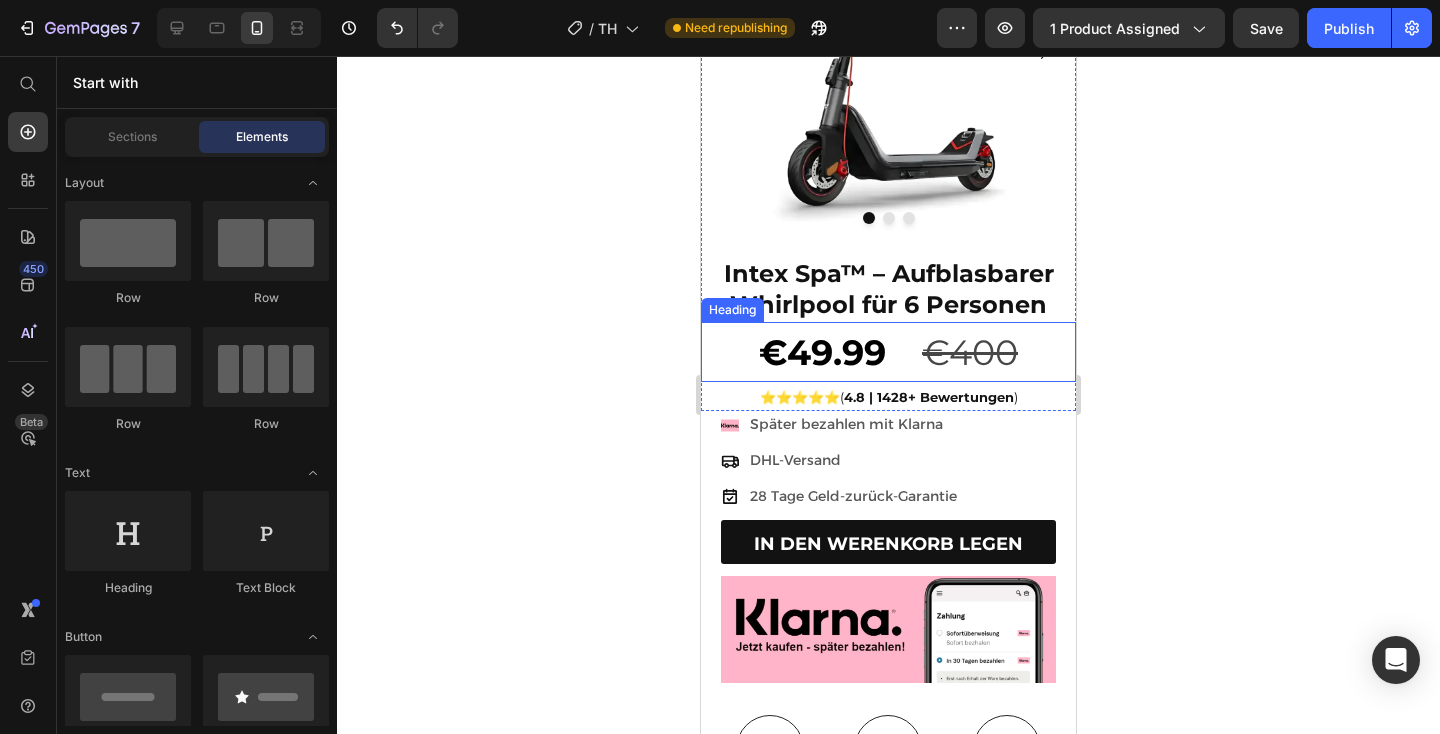 click on "49.99" at bounding box center [836, 352] 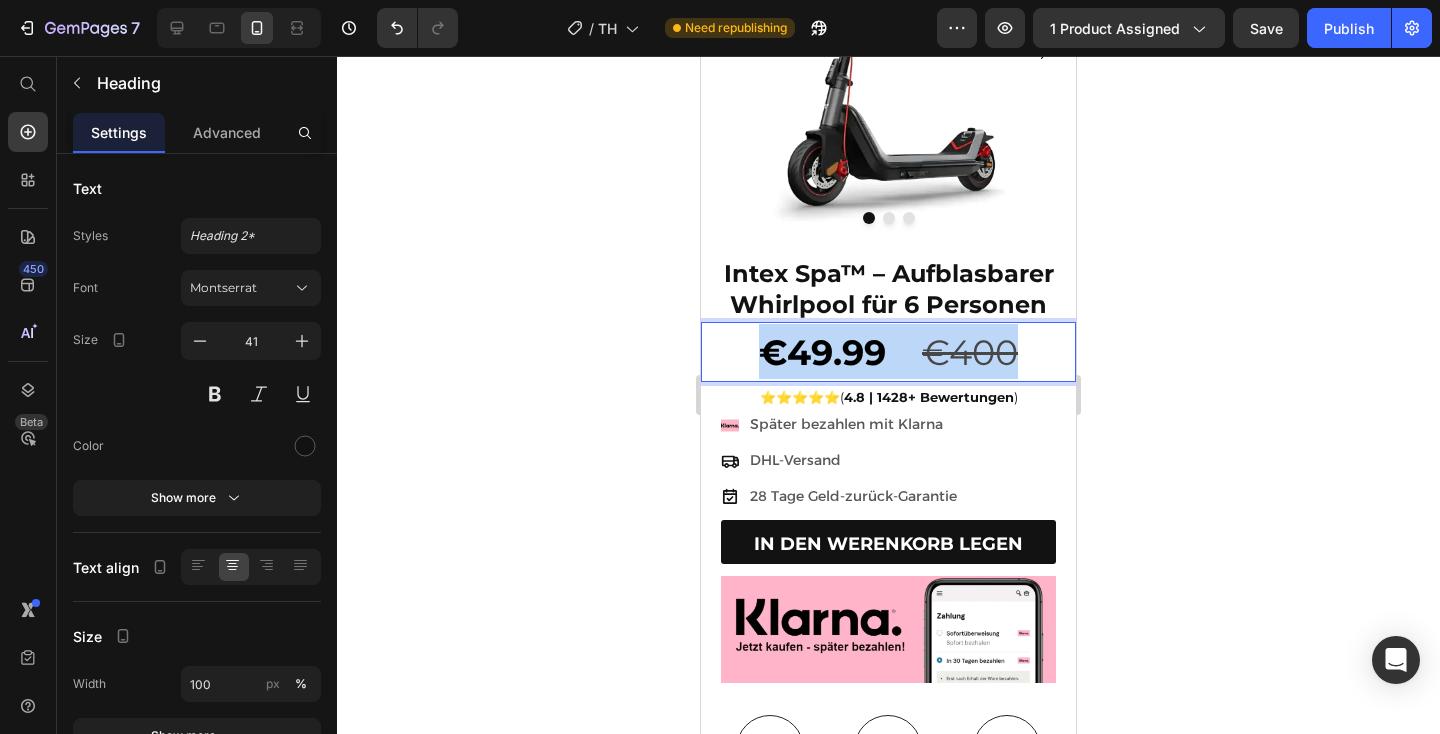 click on "49.99" at bounding box center (836, 352) 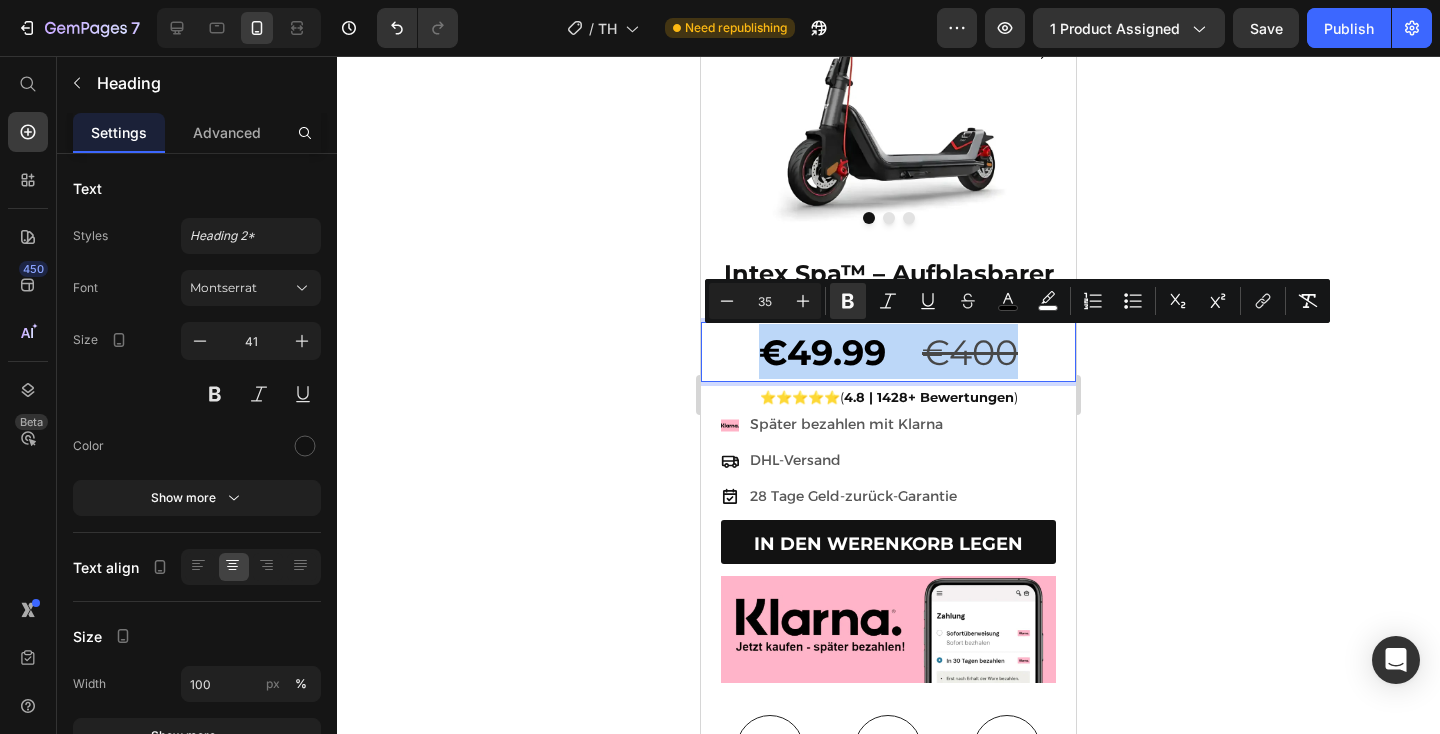 click on "49.99" at bounding box center (836, 352) 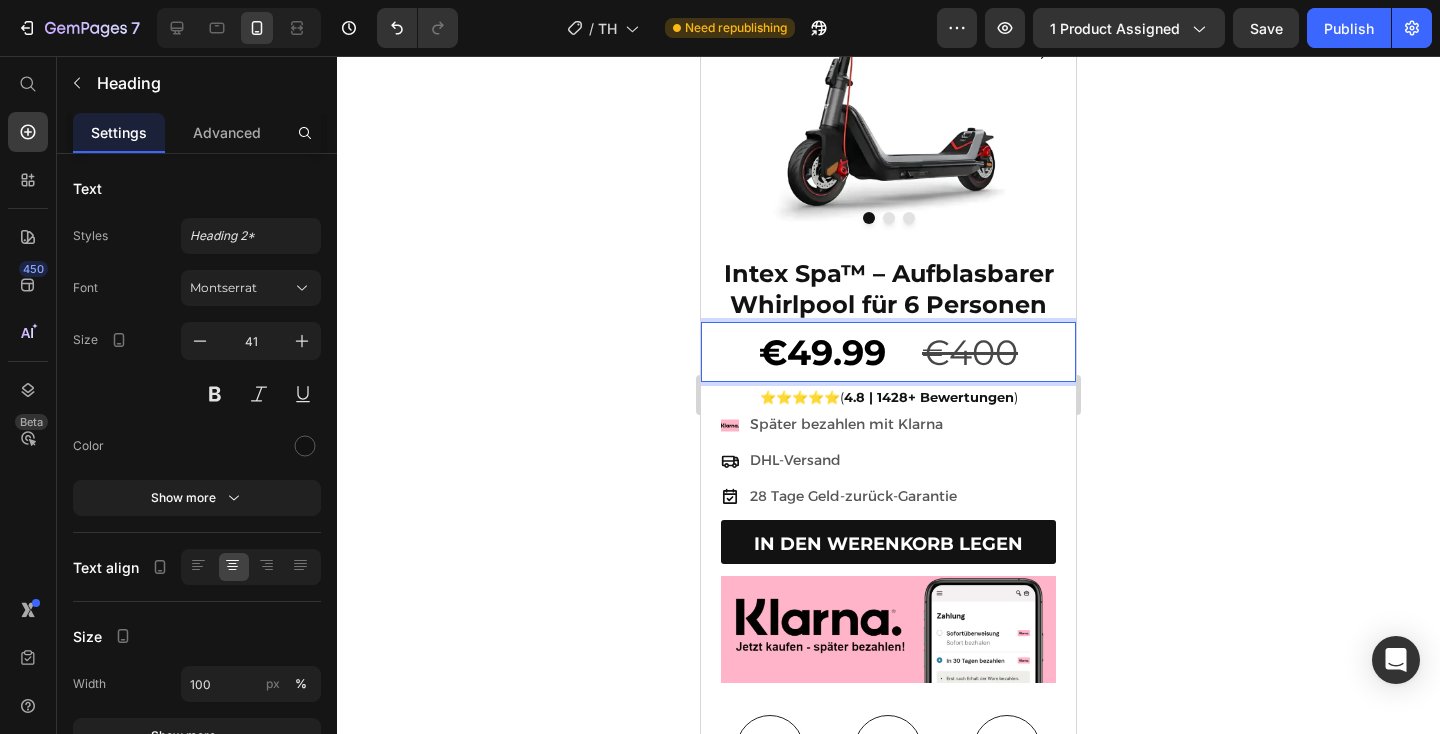 click on "49.99" at bounding box center (836, 352) 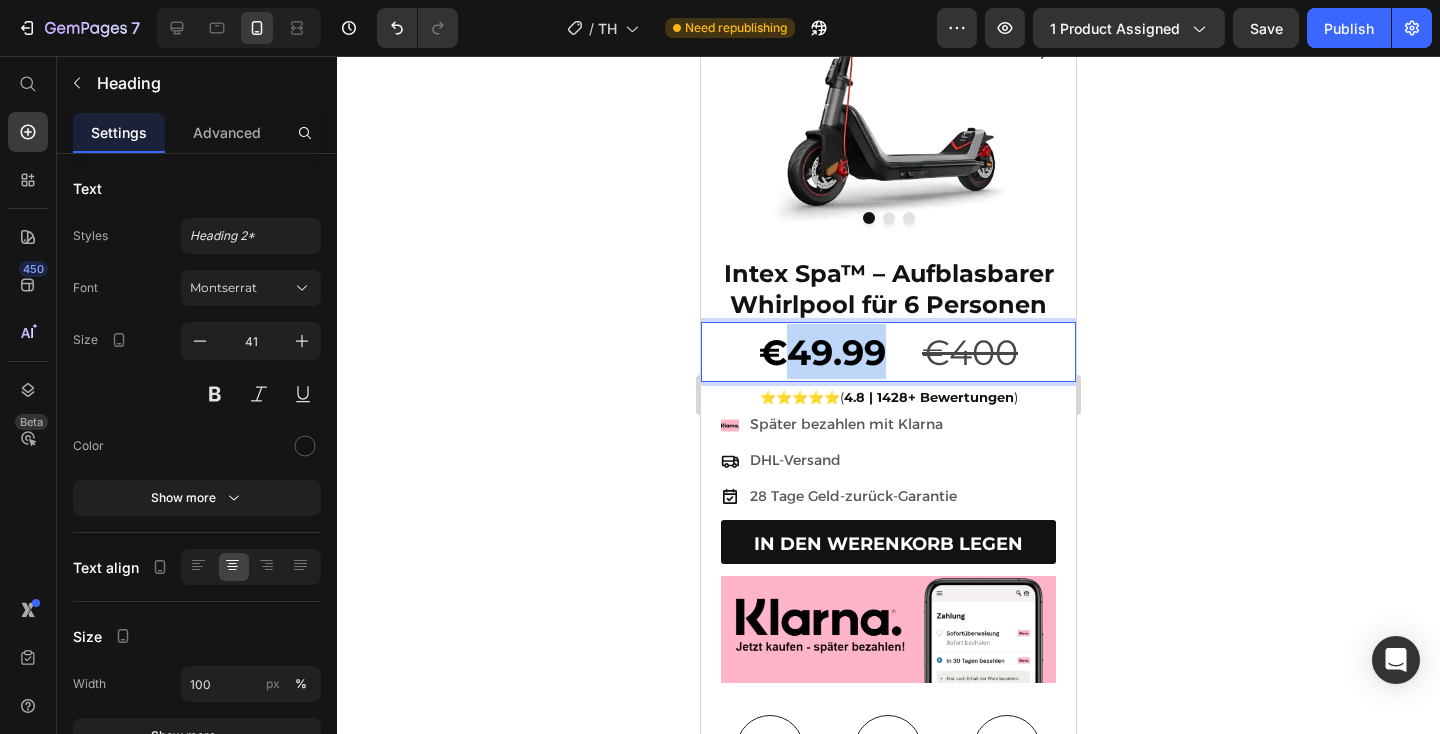 click on "49.99" at bounding box center [836, 352] 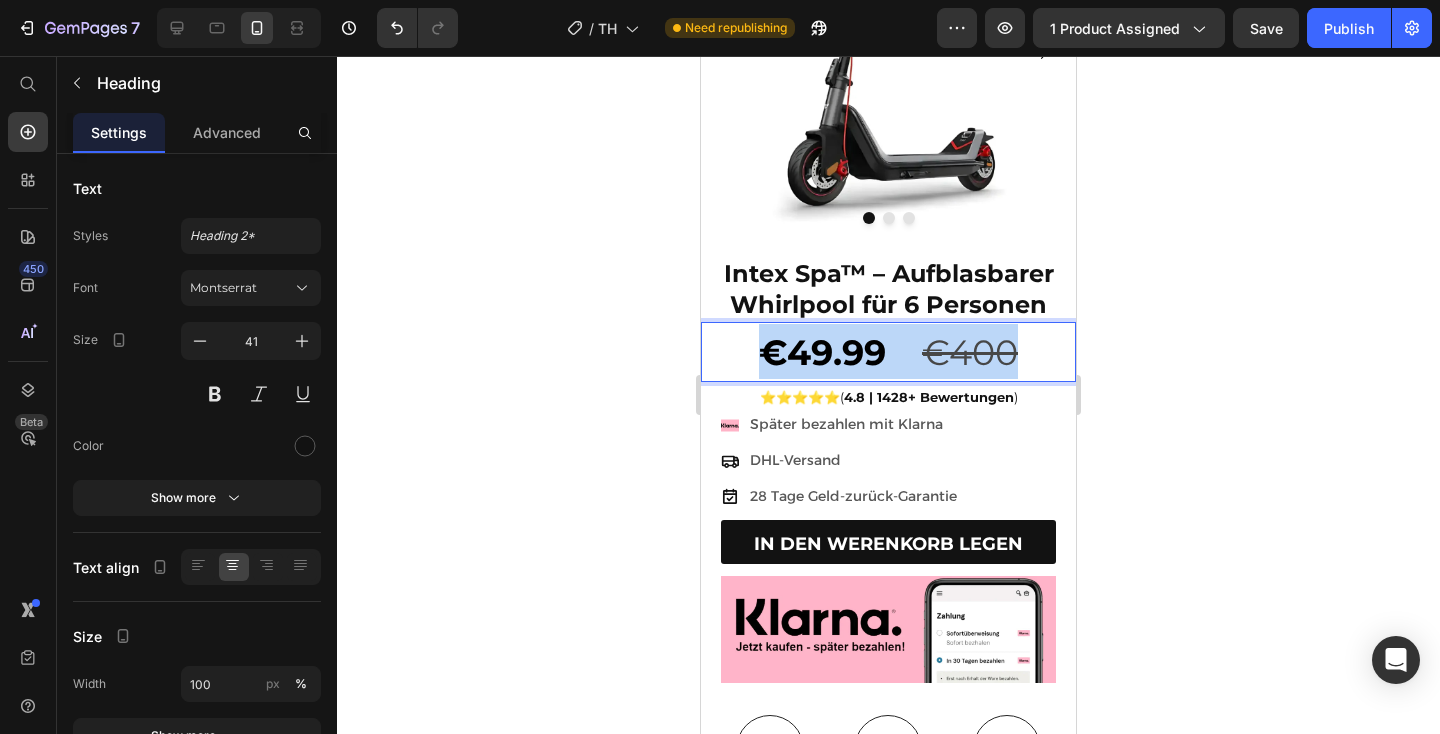 click on "49.99" at bounding box center (836, 352) 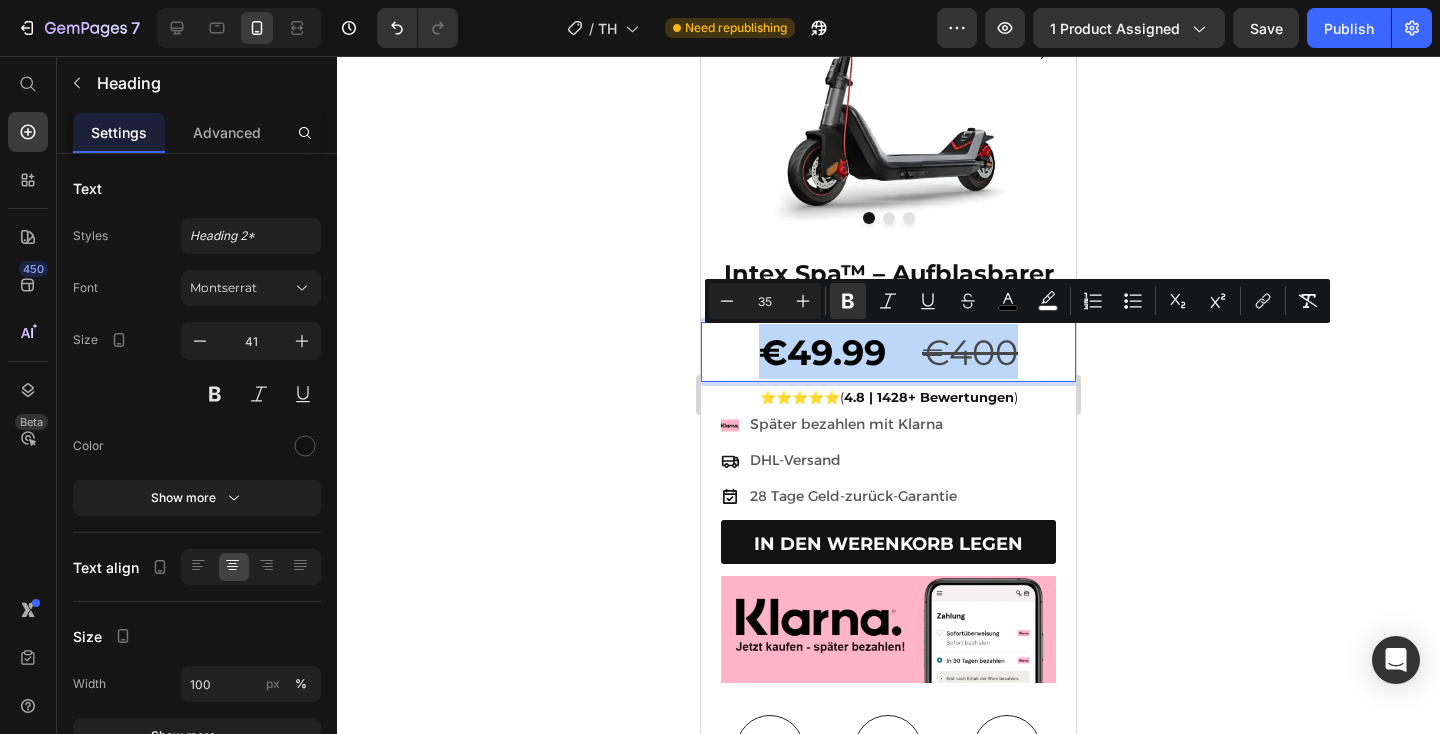 click on "49.99" at bounding box center [836, 352] 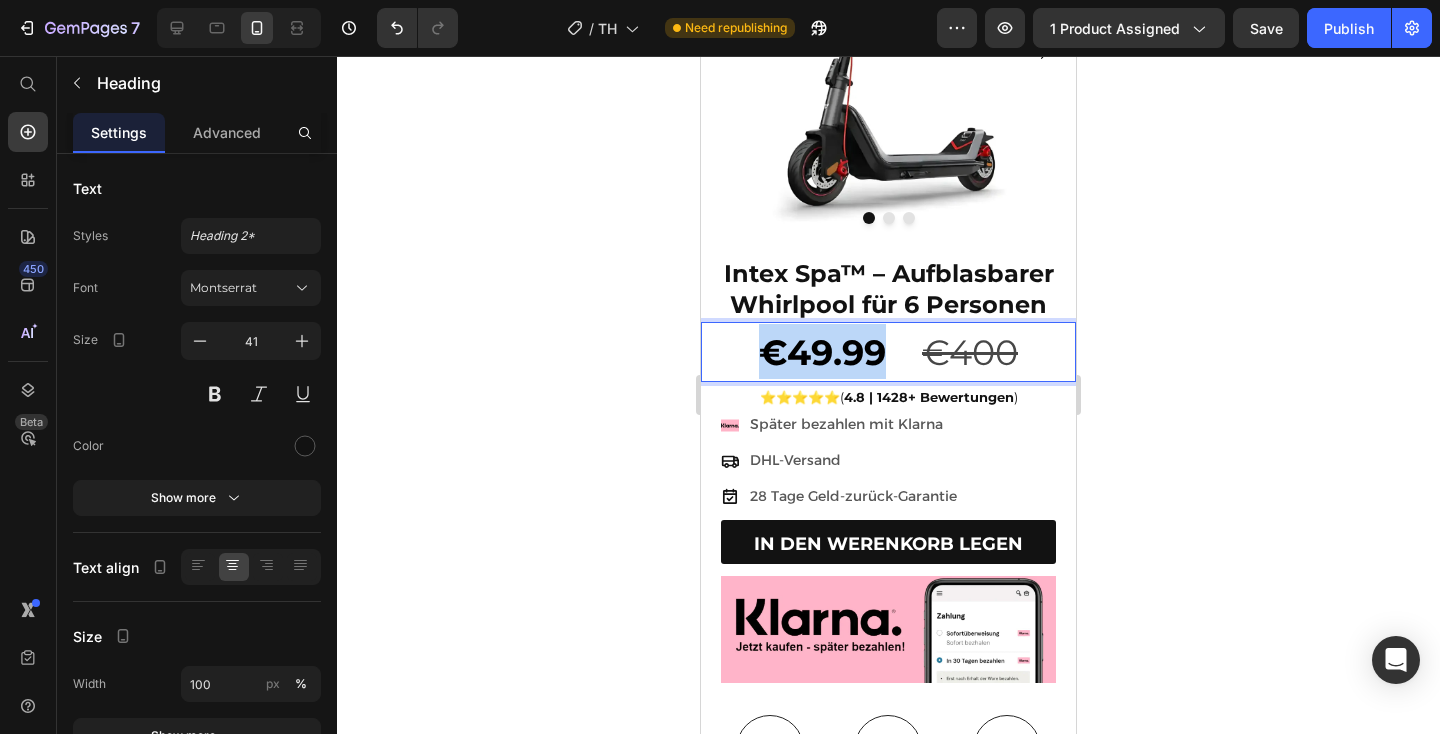 drag, startPoint x: 883, startPoint y: 352, endPoint x: 765, endPoint y: 339, distance: 118.71394 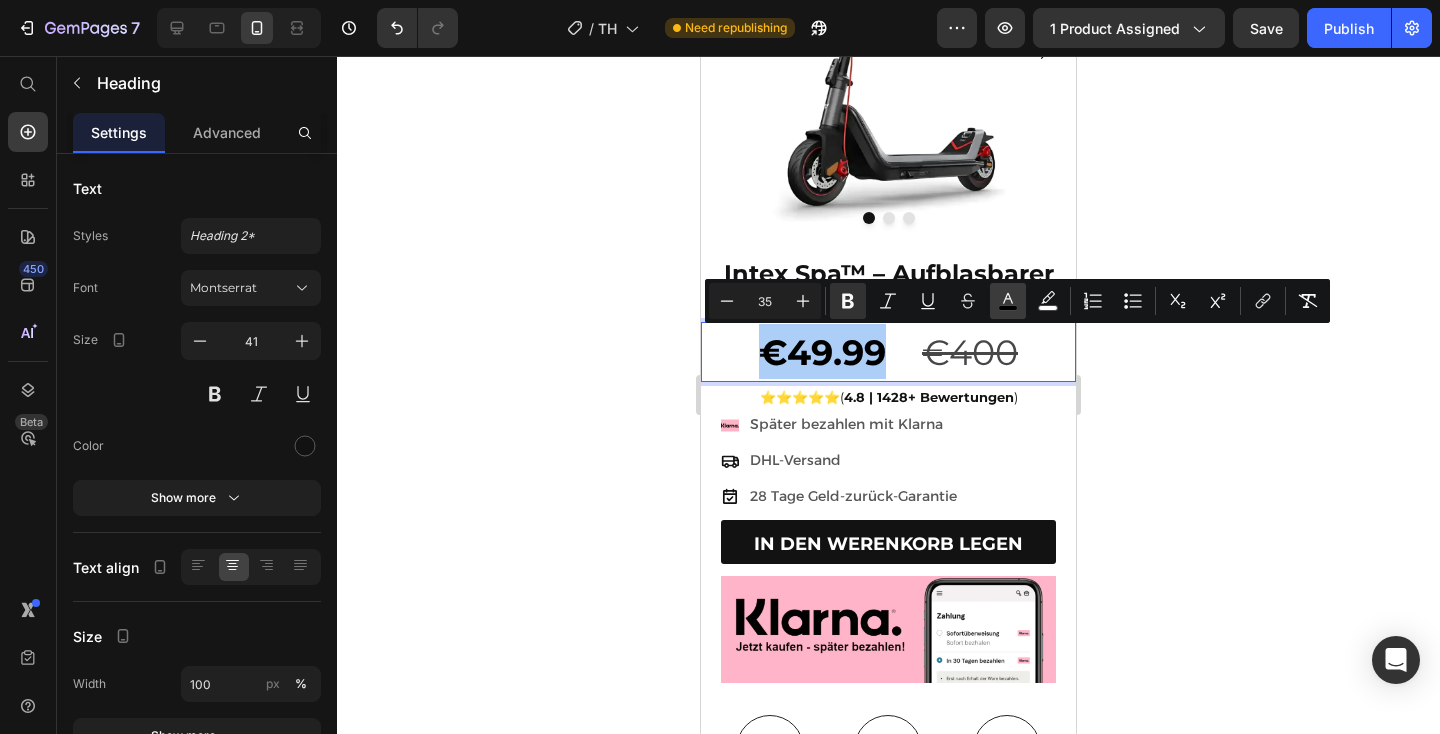 click 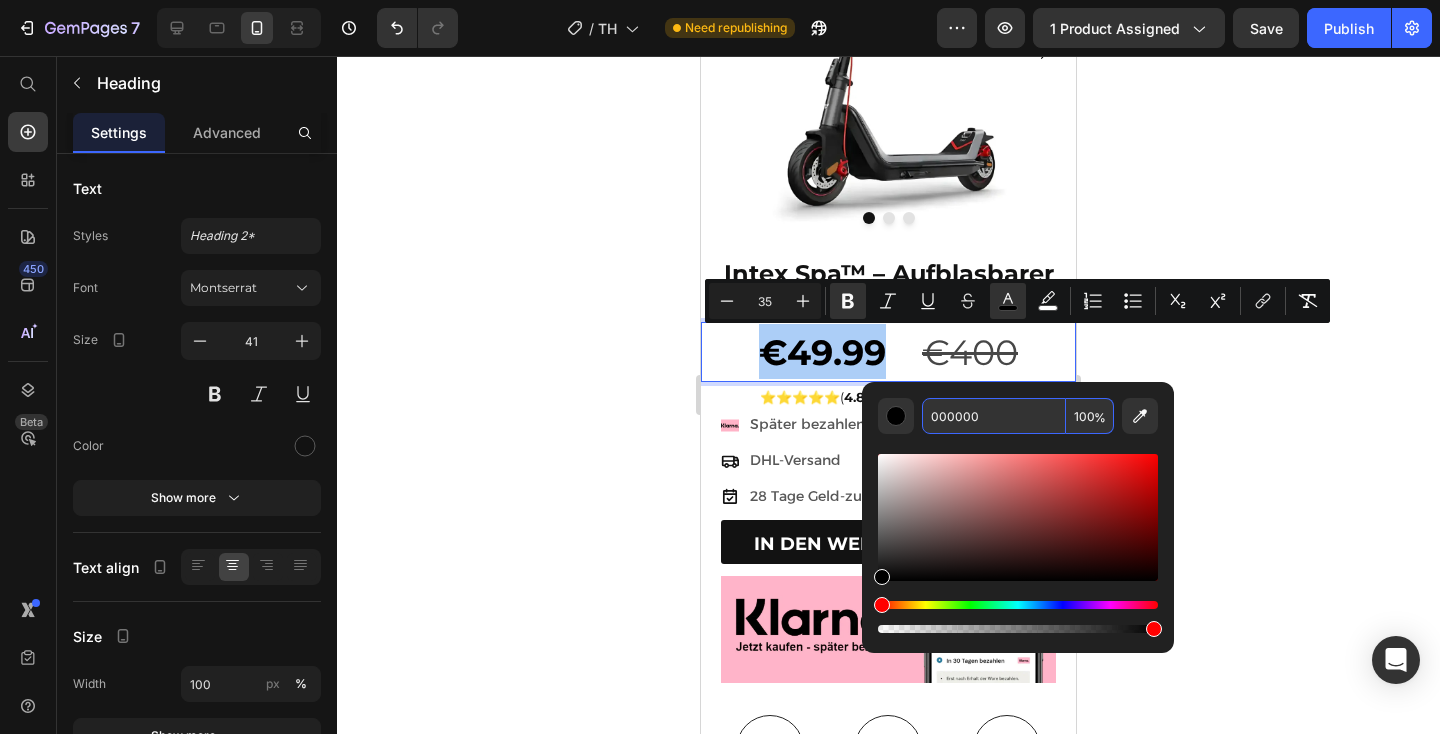 click on "000000" at bounding box center (994, 416) 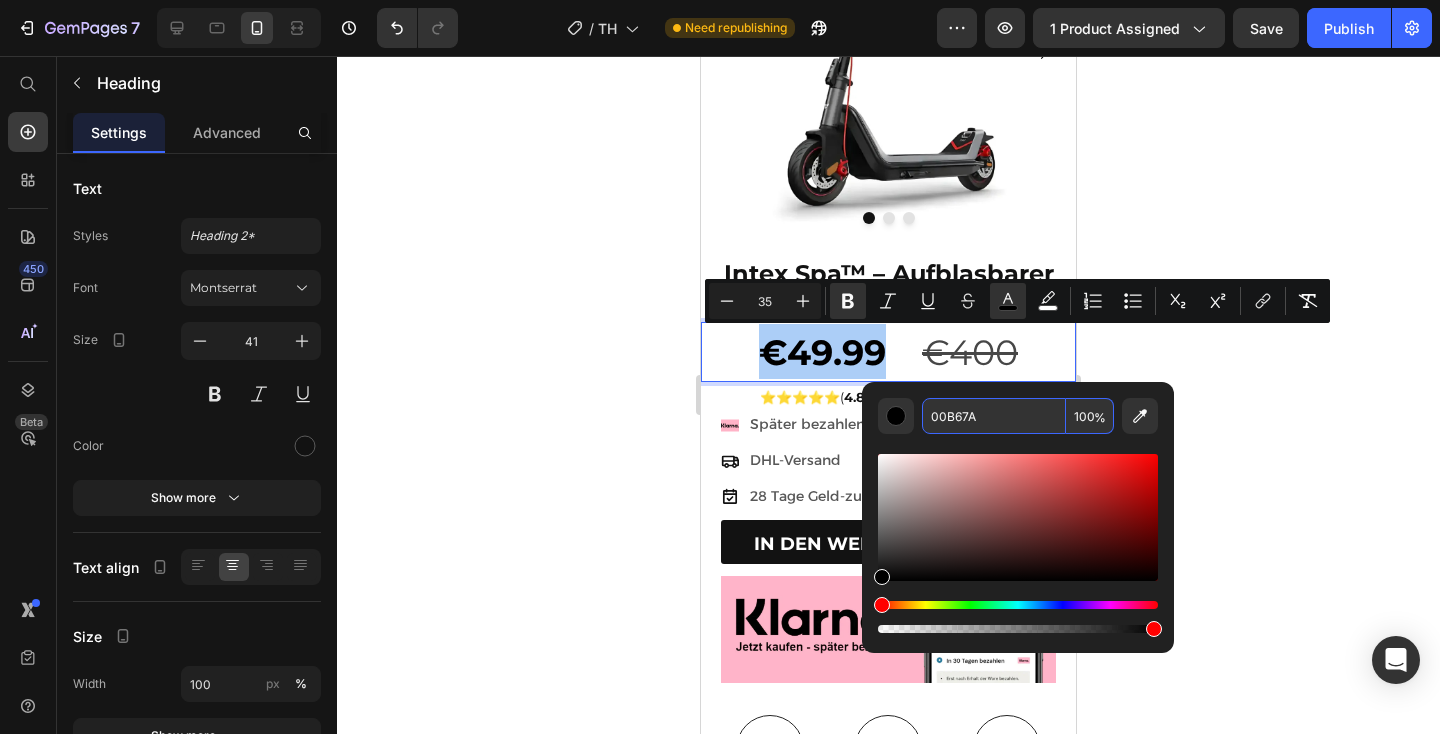 type on "00B67A" 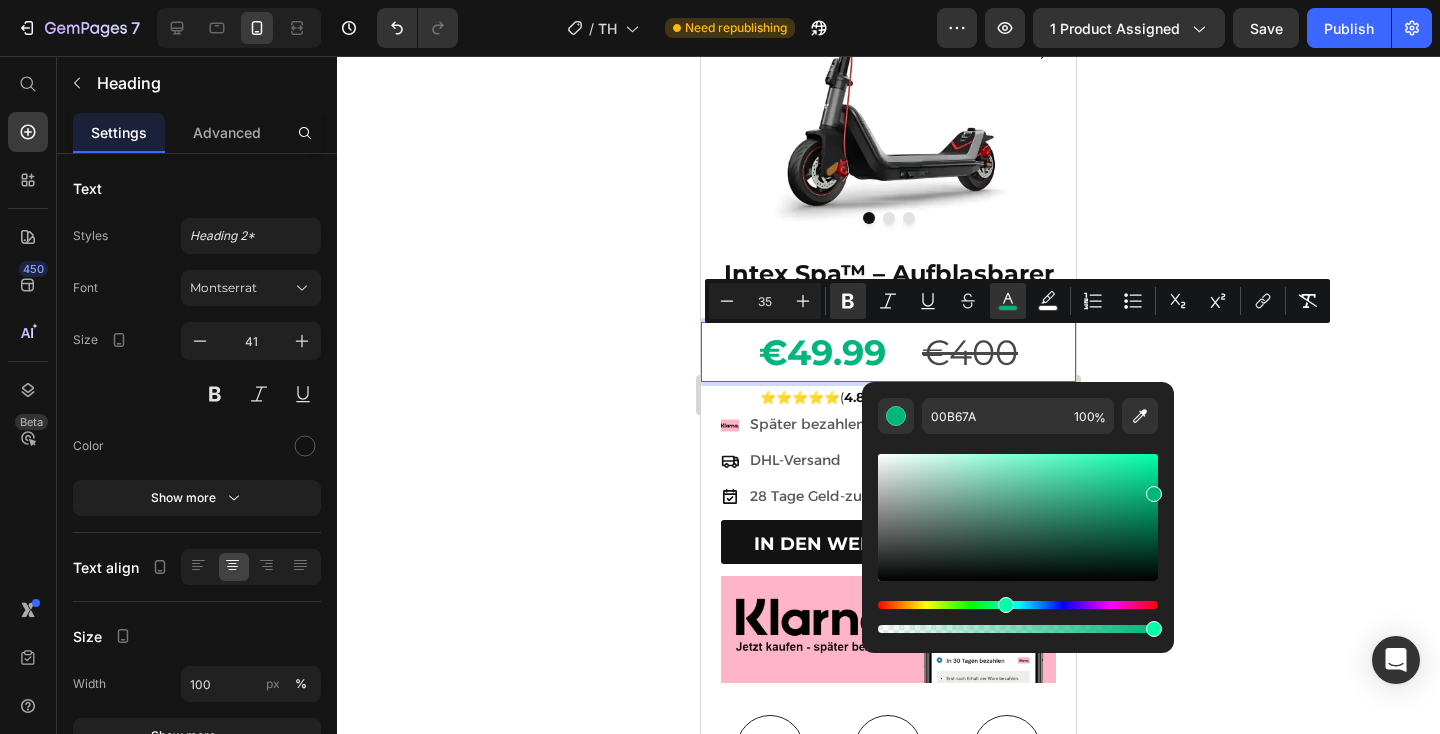 click 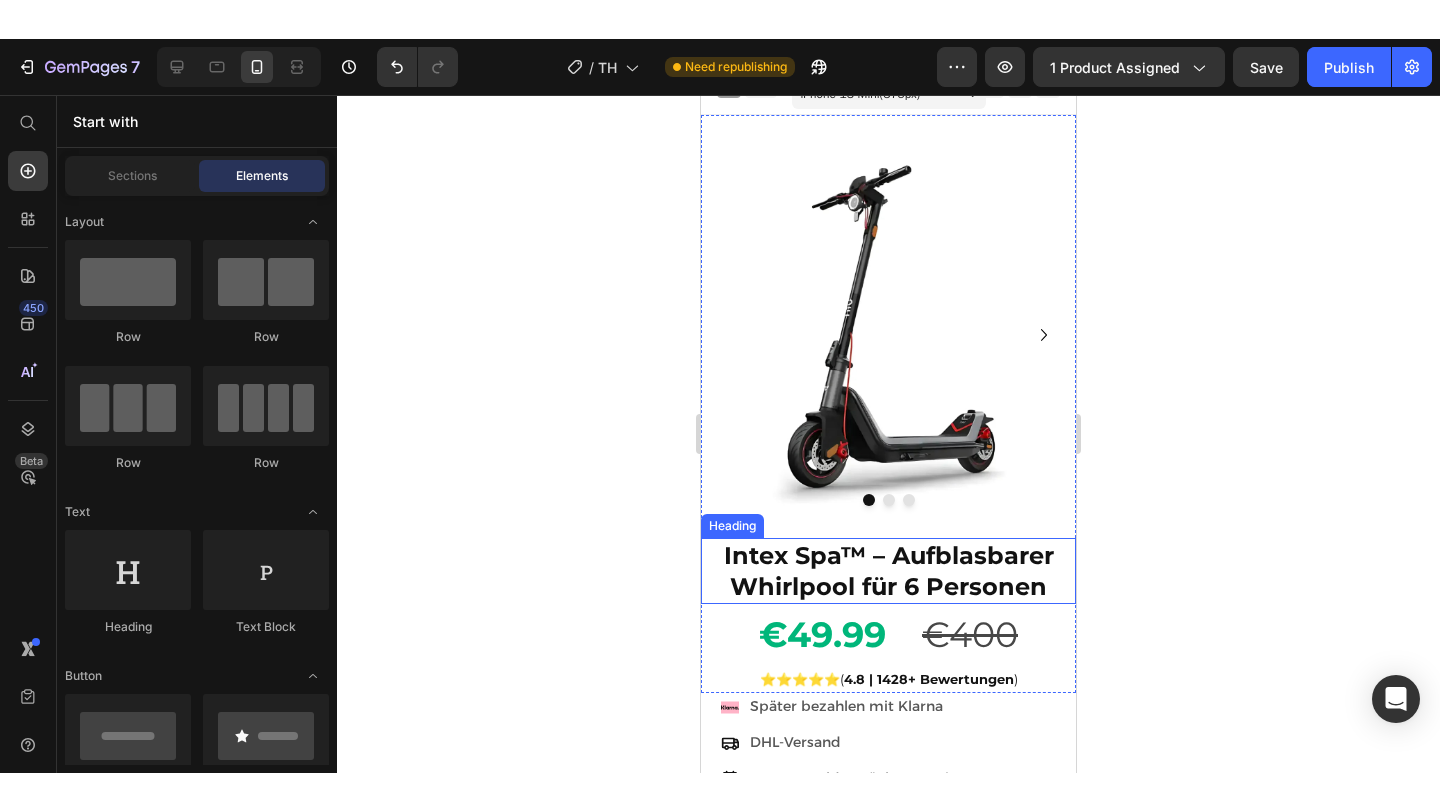 scroll, scrollTop: 0, scrollLeft: 0, axis: both 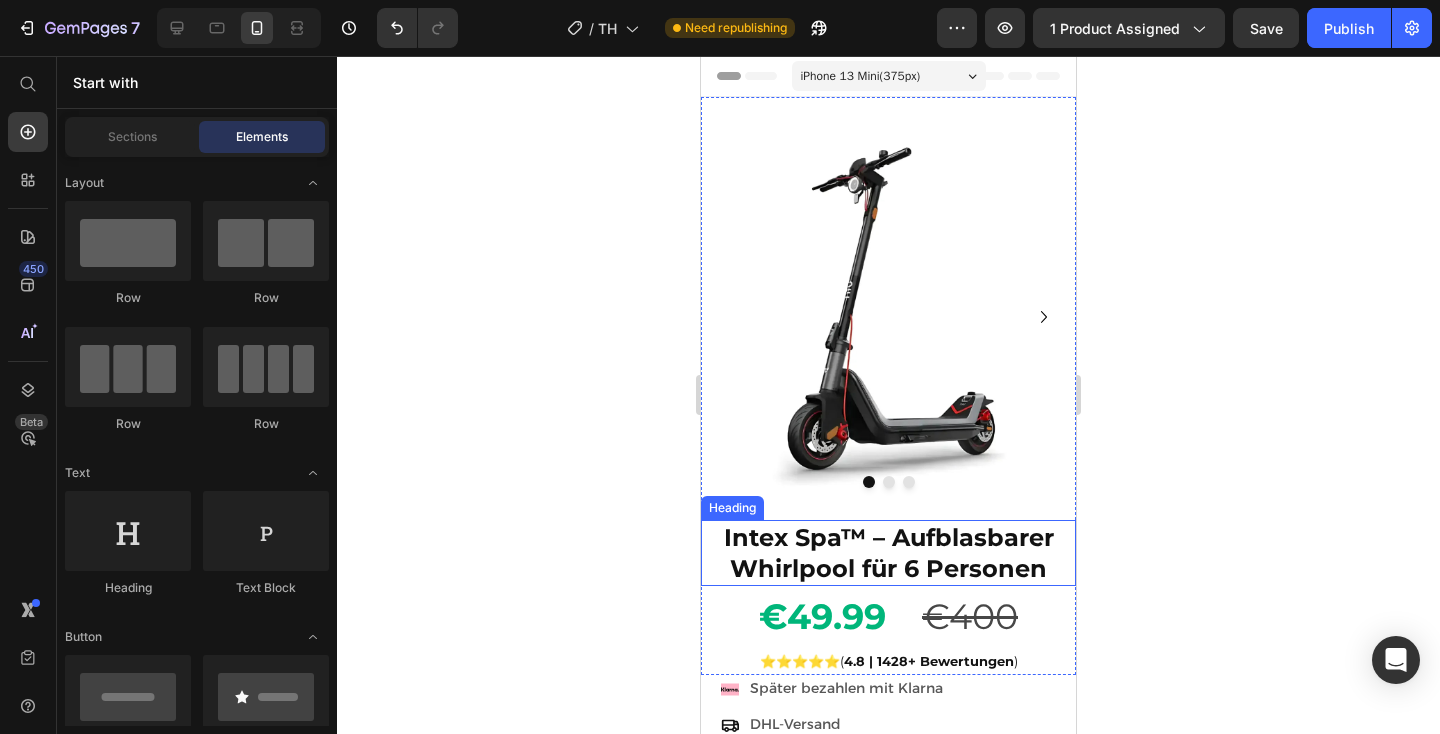 click at bounding box center [888, 316] 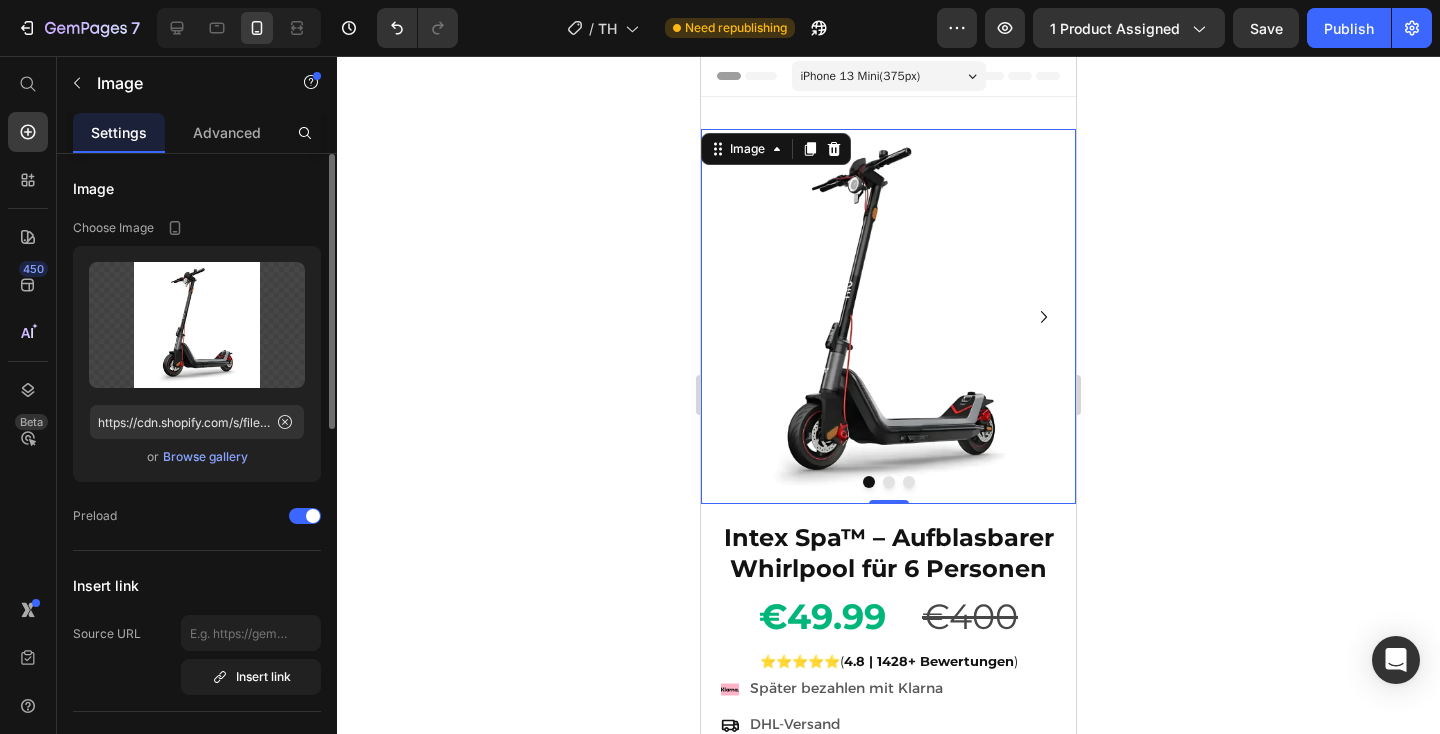 click on "Browse gallery" at bounding box center [205, 457] 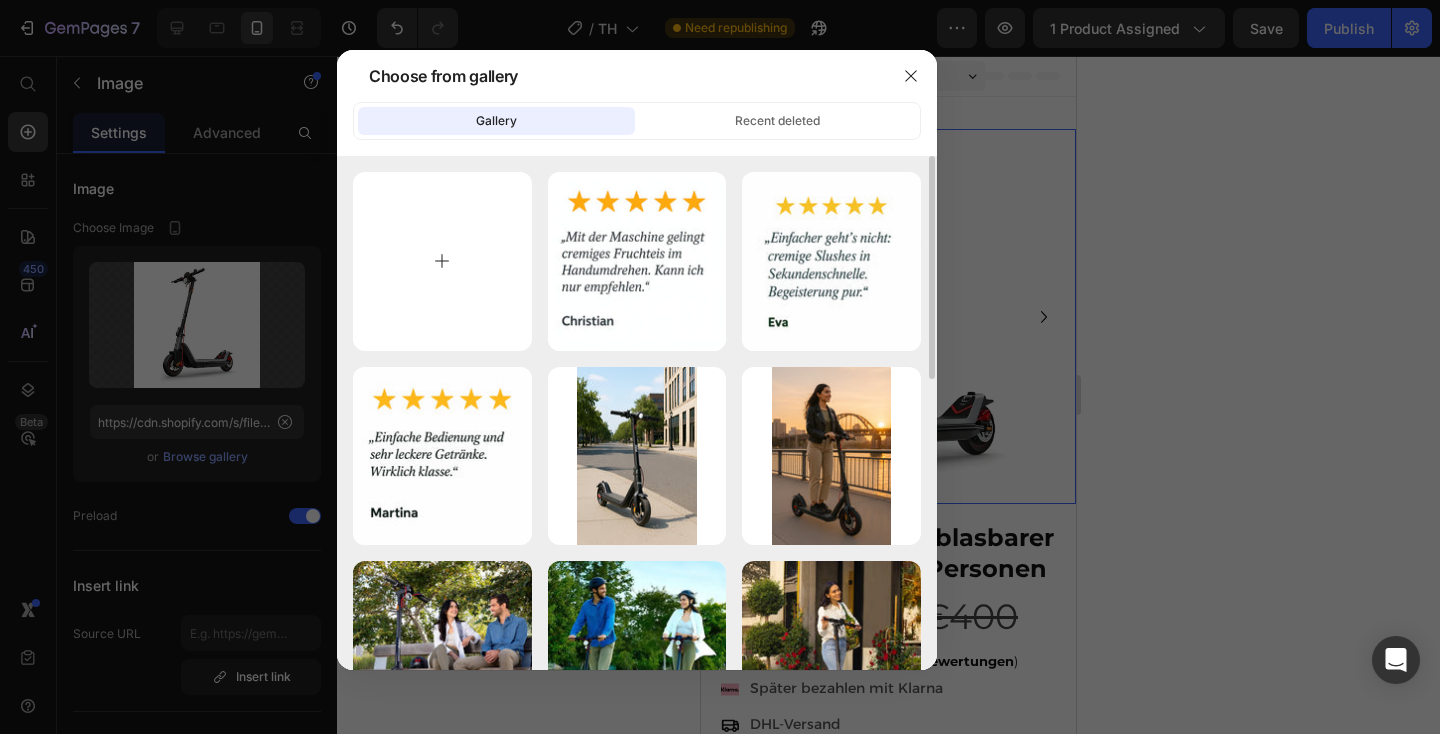 click at bounding box center (442, 261) 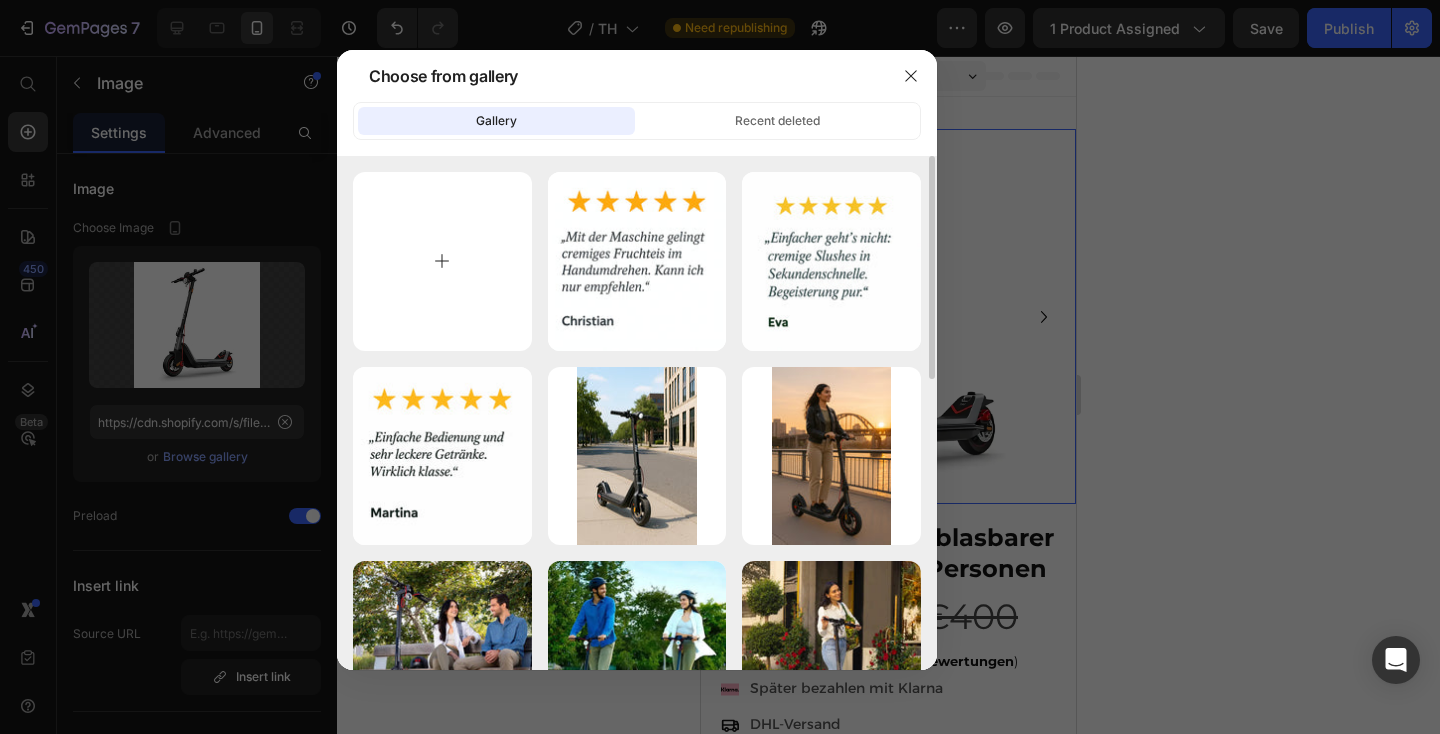 type on "C:\fakepath\photo_6021852635474282318_y.jpg" 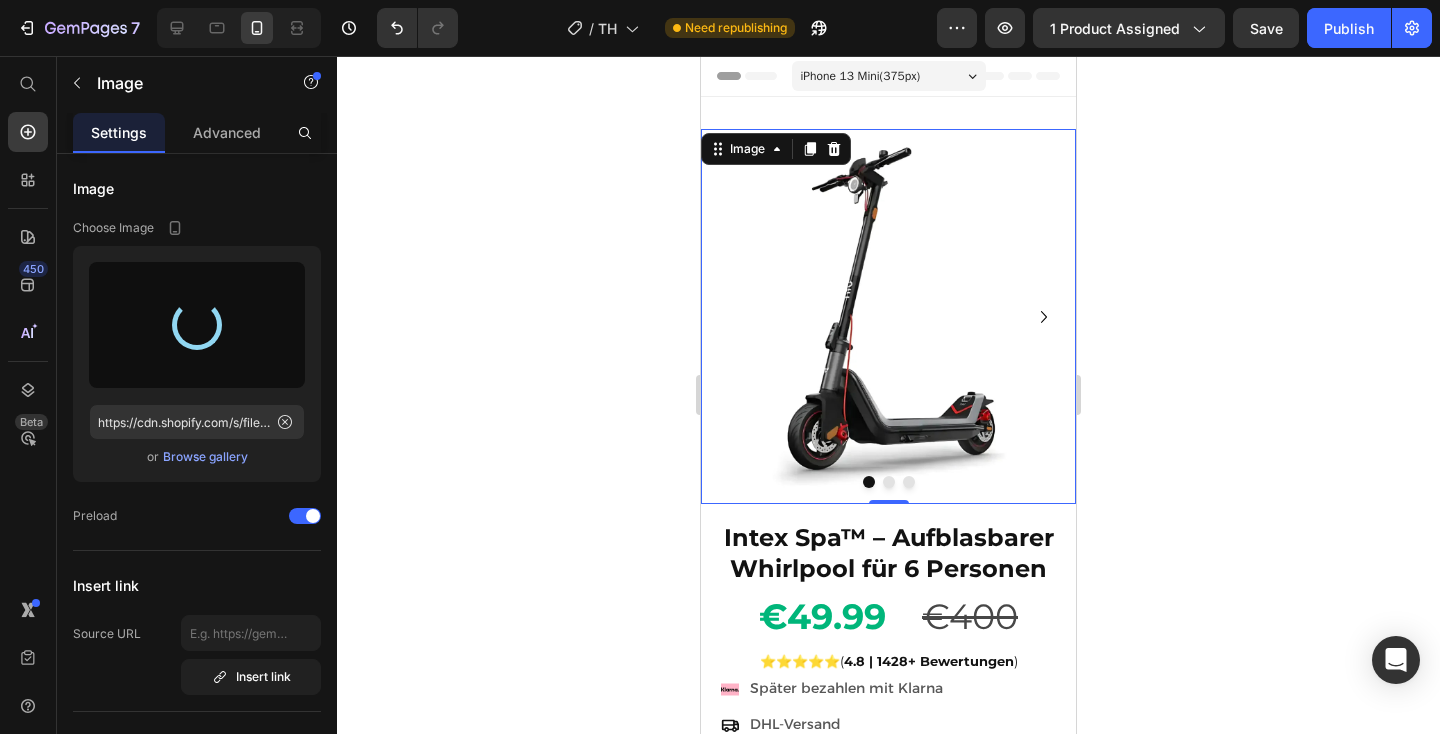 type on "https://cdn.shopify.com/s/files/1/0922/4916/2105/files/gempages_573517901714162595-78ac49bc-d681-4ac0-9ad6-33faf28d61ae.jpg" 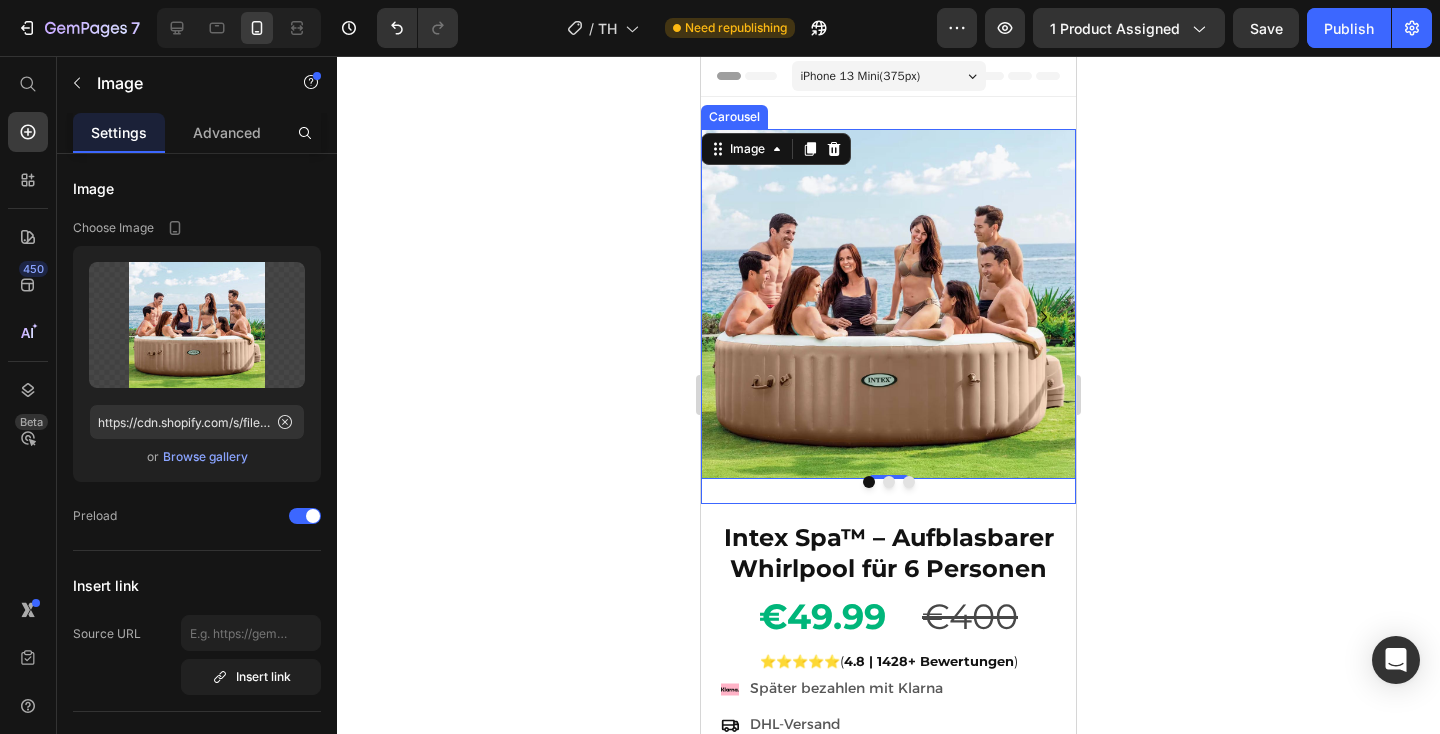 click at bounding box center [889, 482] 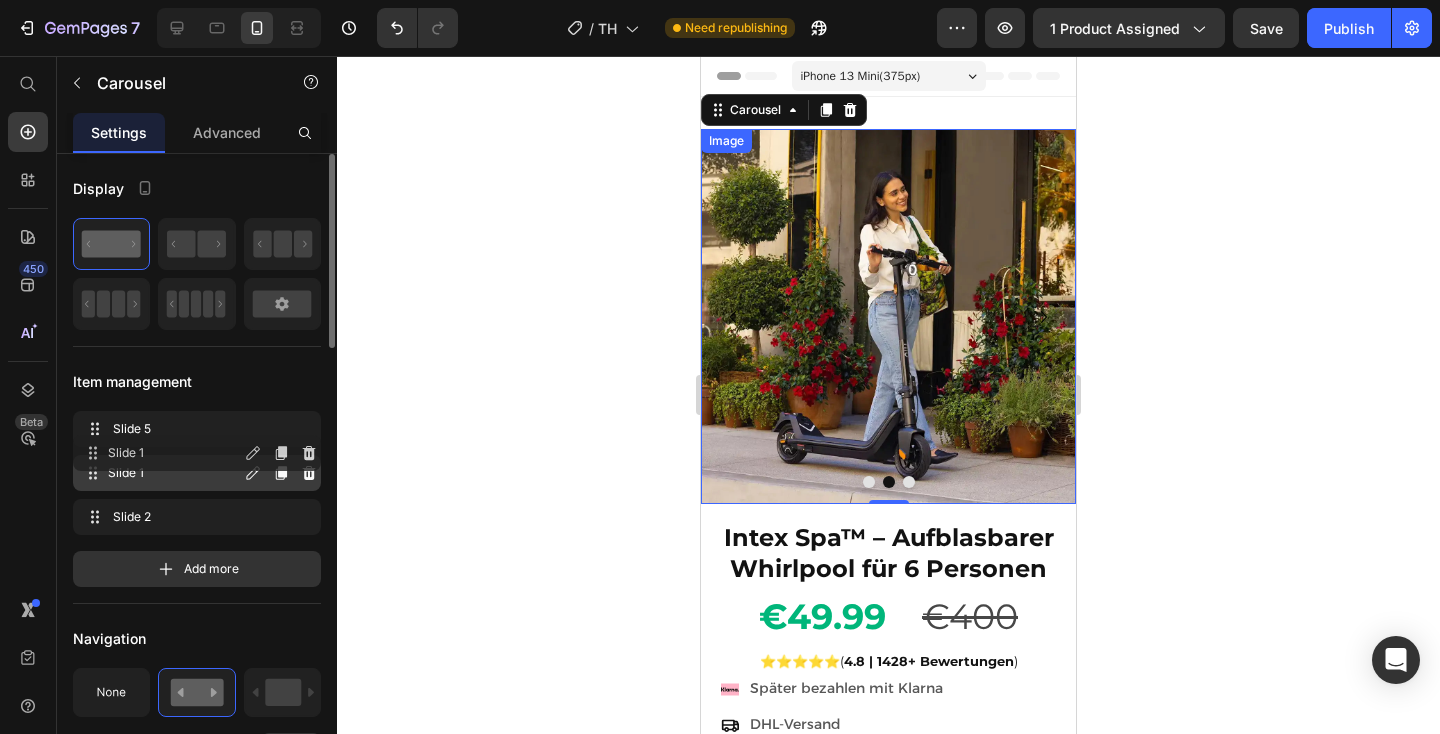 type 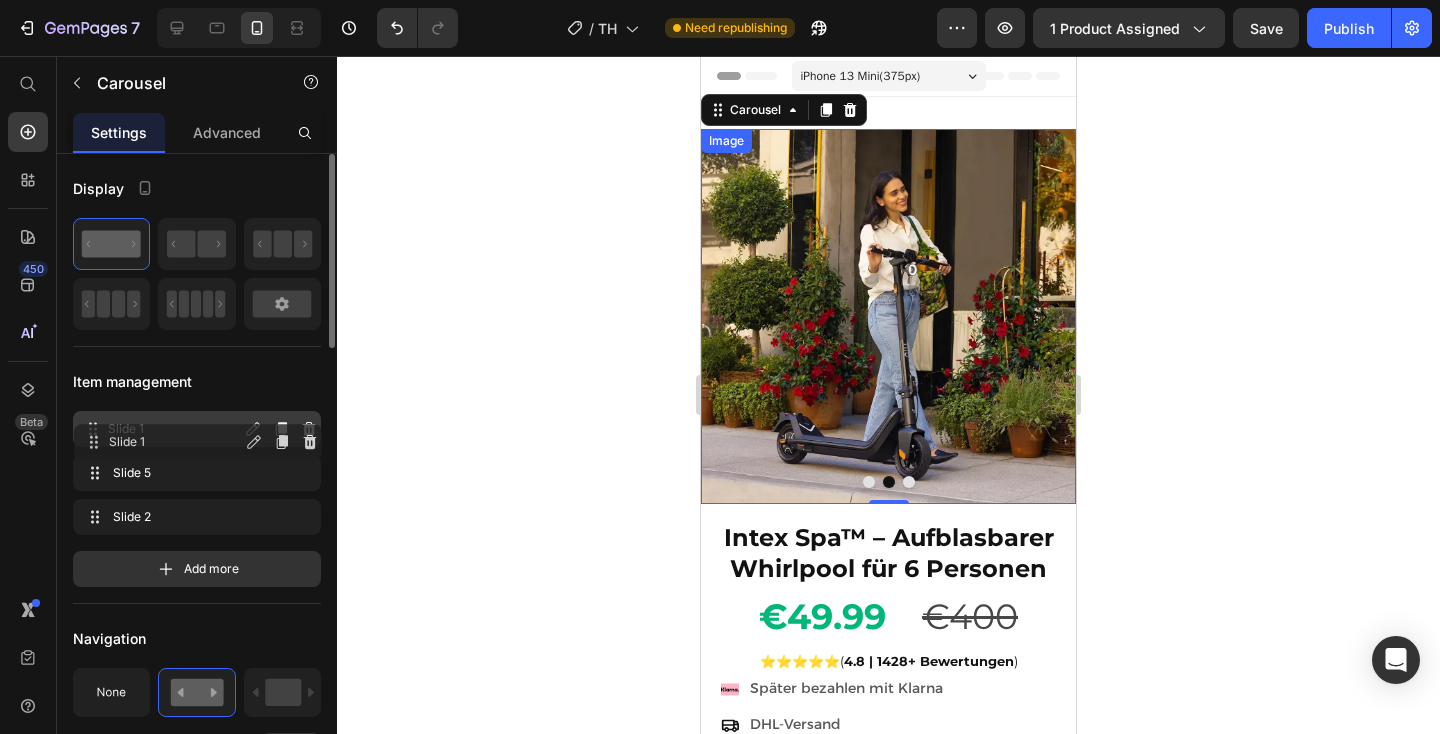 drag, startPoint x: 88, startPoint y: 476, endPoint x: 89, endPoint y: 446, distance: 30.016663 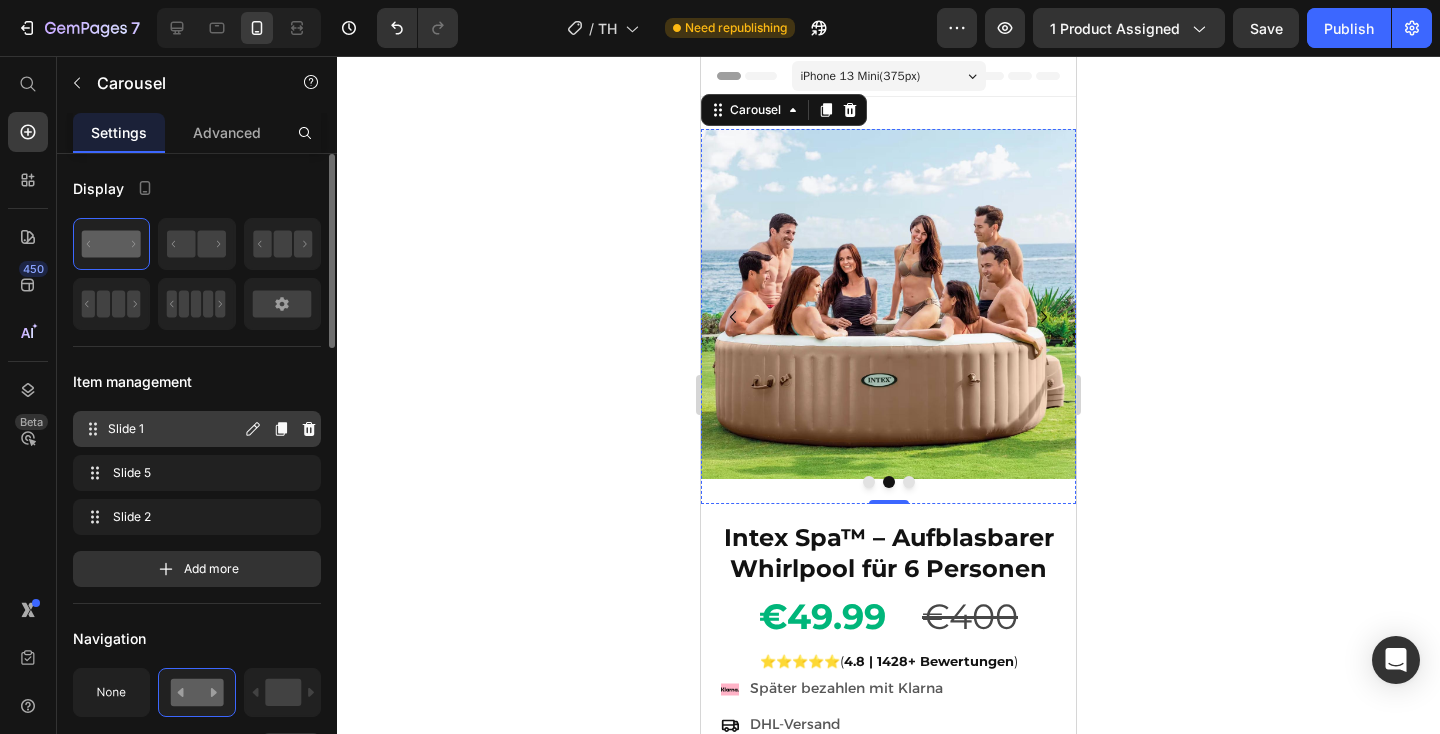 click on "Slide 1" at bounding box center (174, 429) 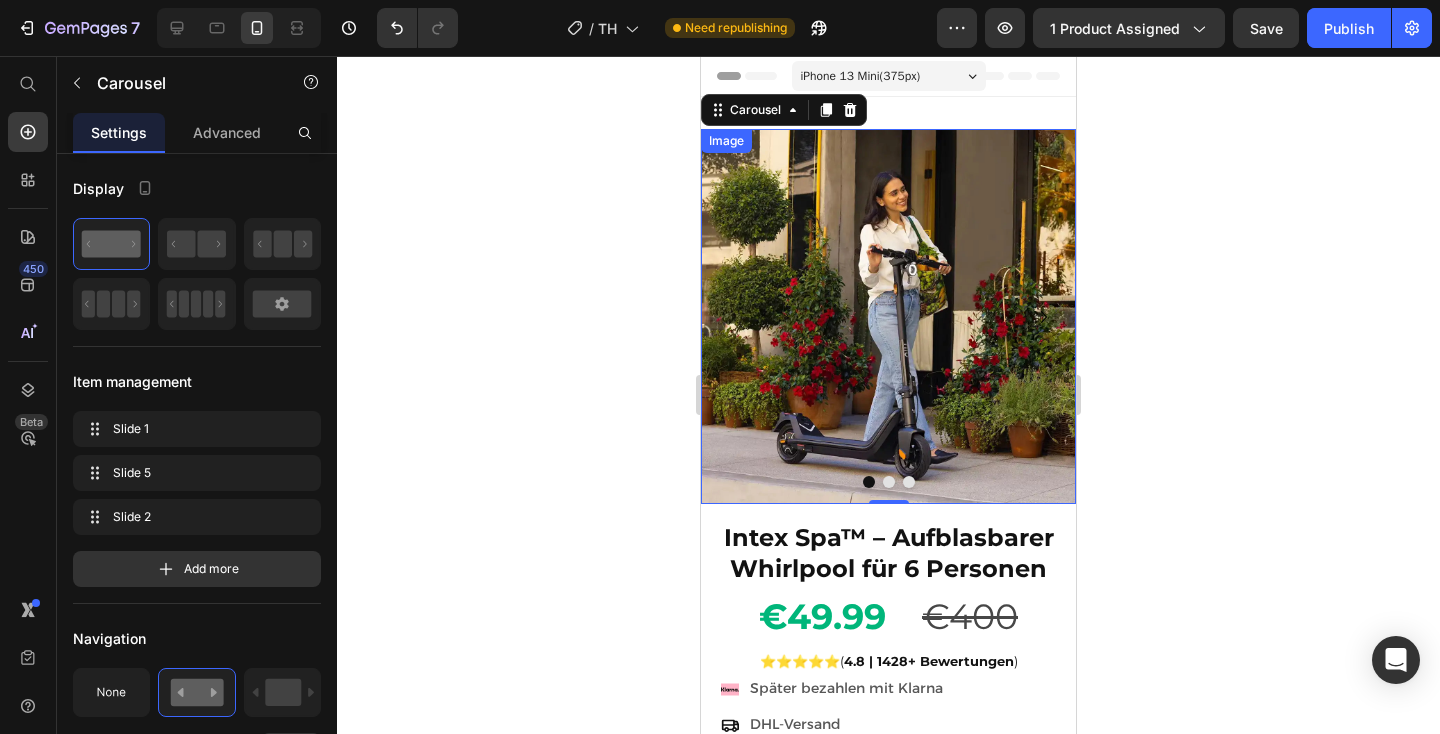 click at bounding box center (888, 316) 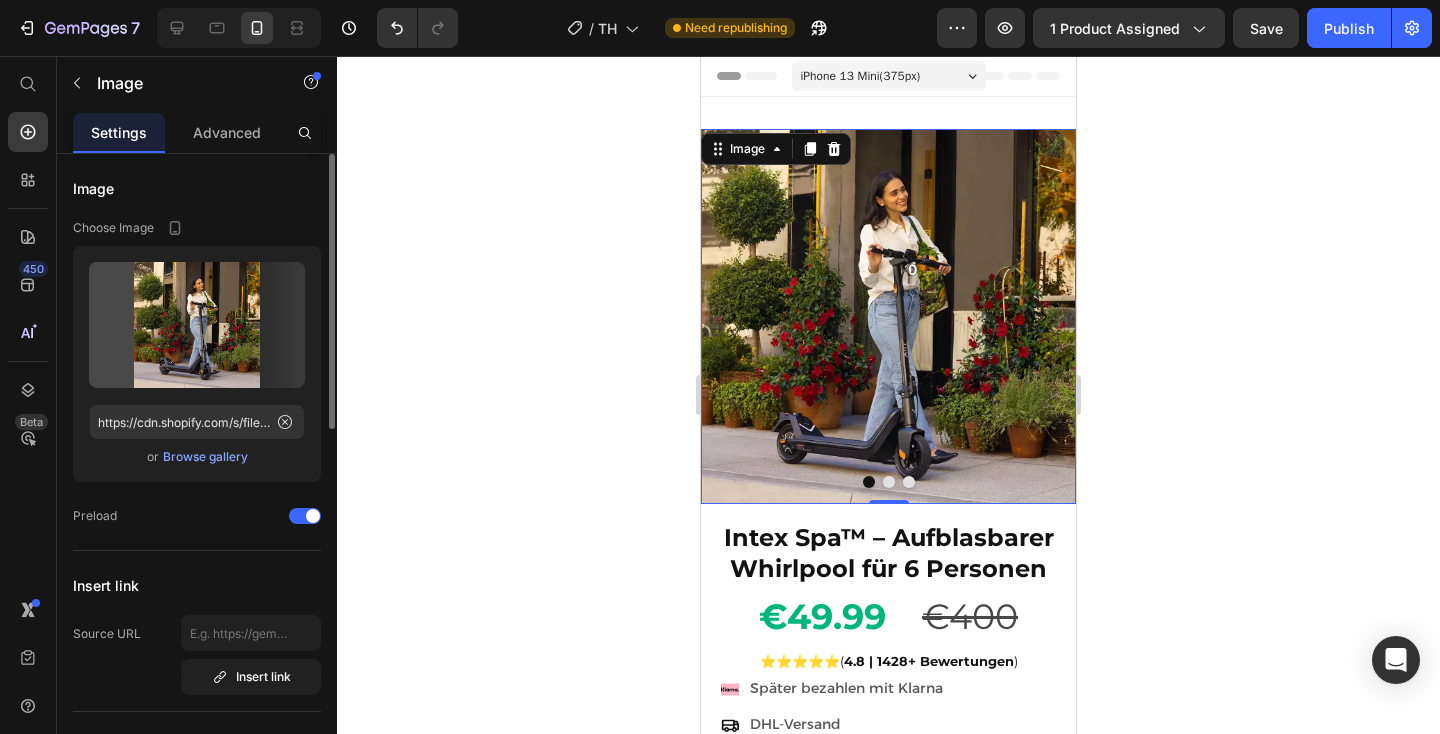 click on "Browse gallery" at bounding box center (205, 457) 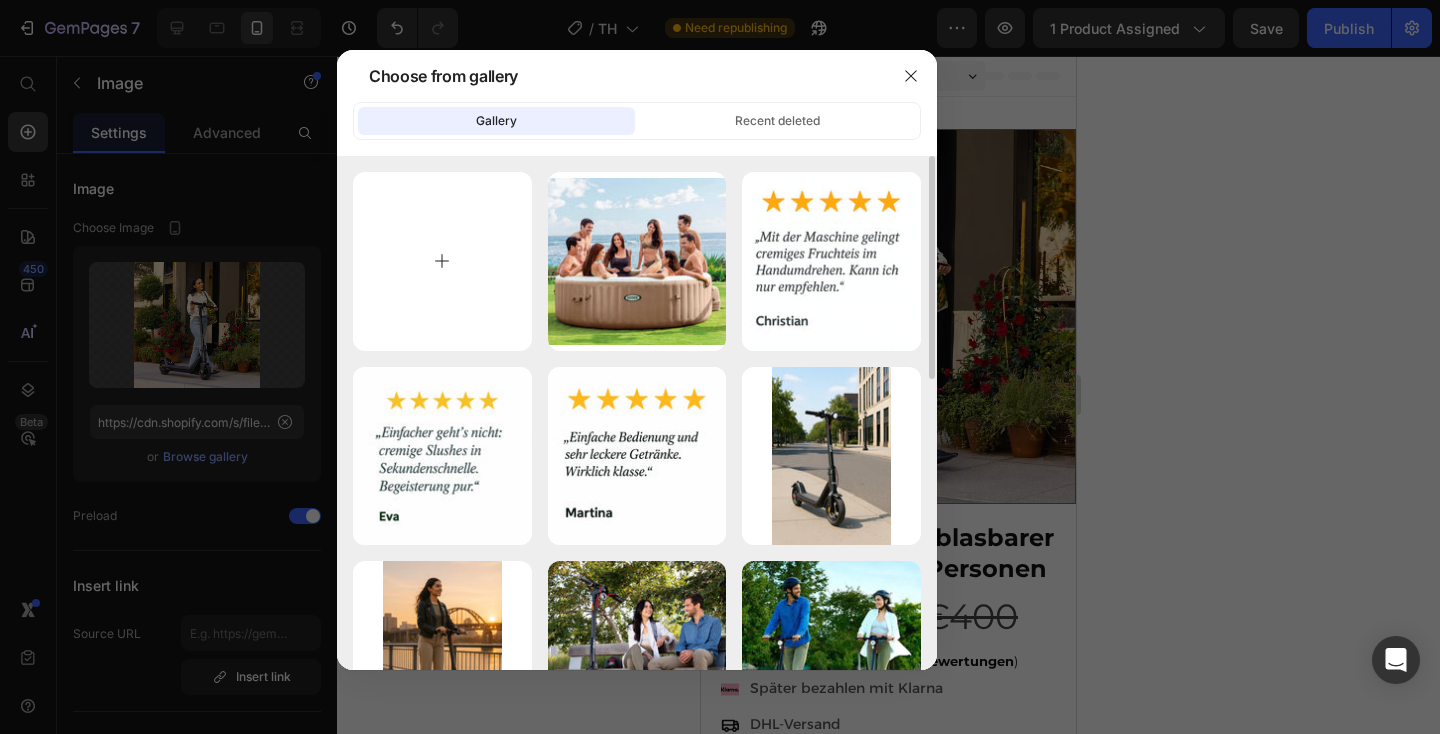 click at bounding box center [442, 261] 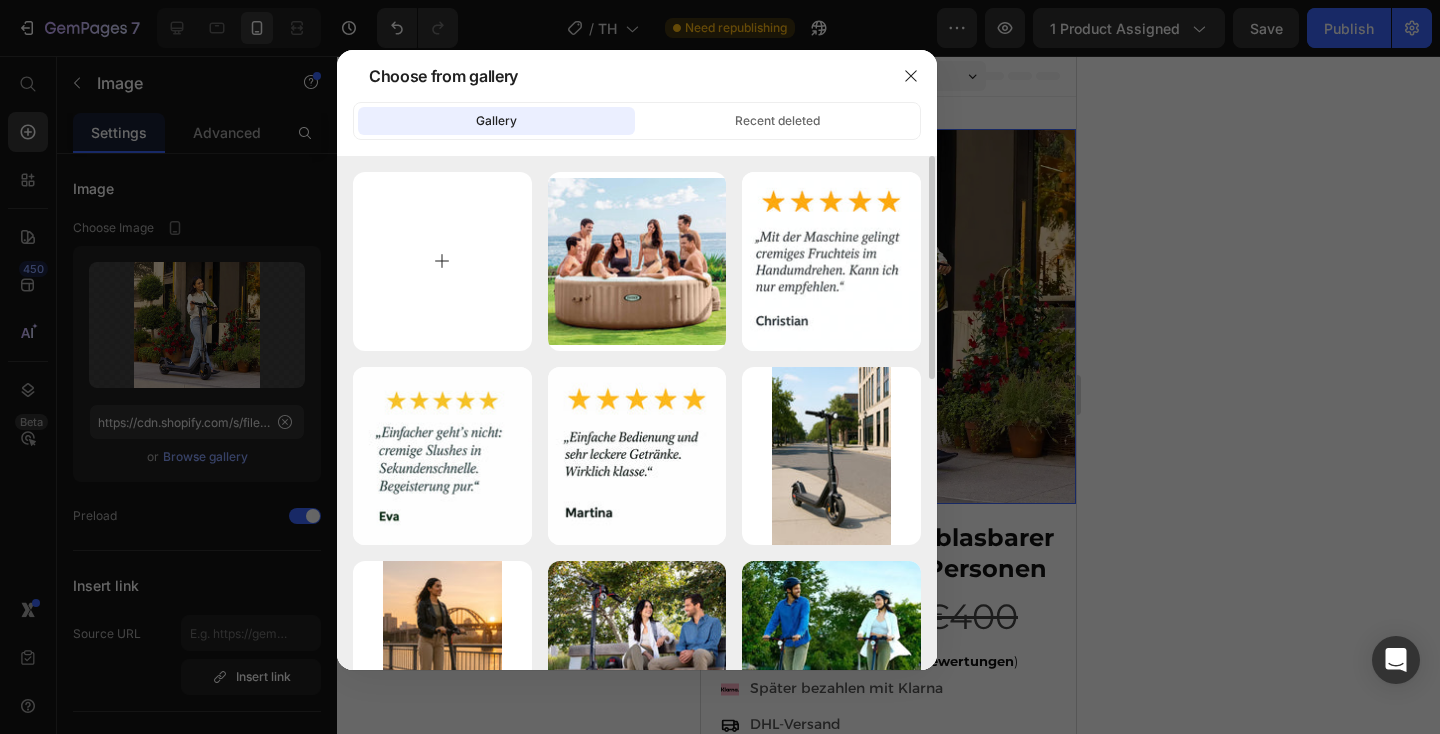 type on "C:\fakepath\photo_6021852635474282320_x.jpg" 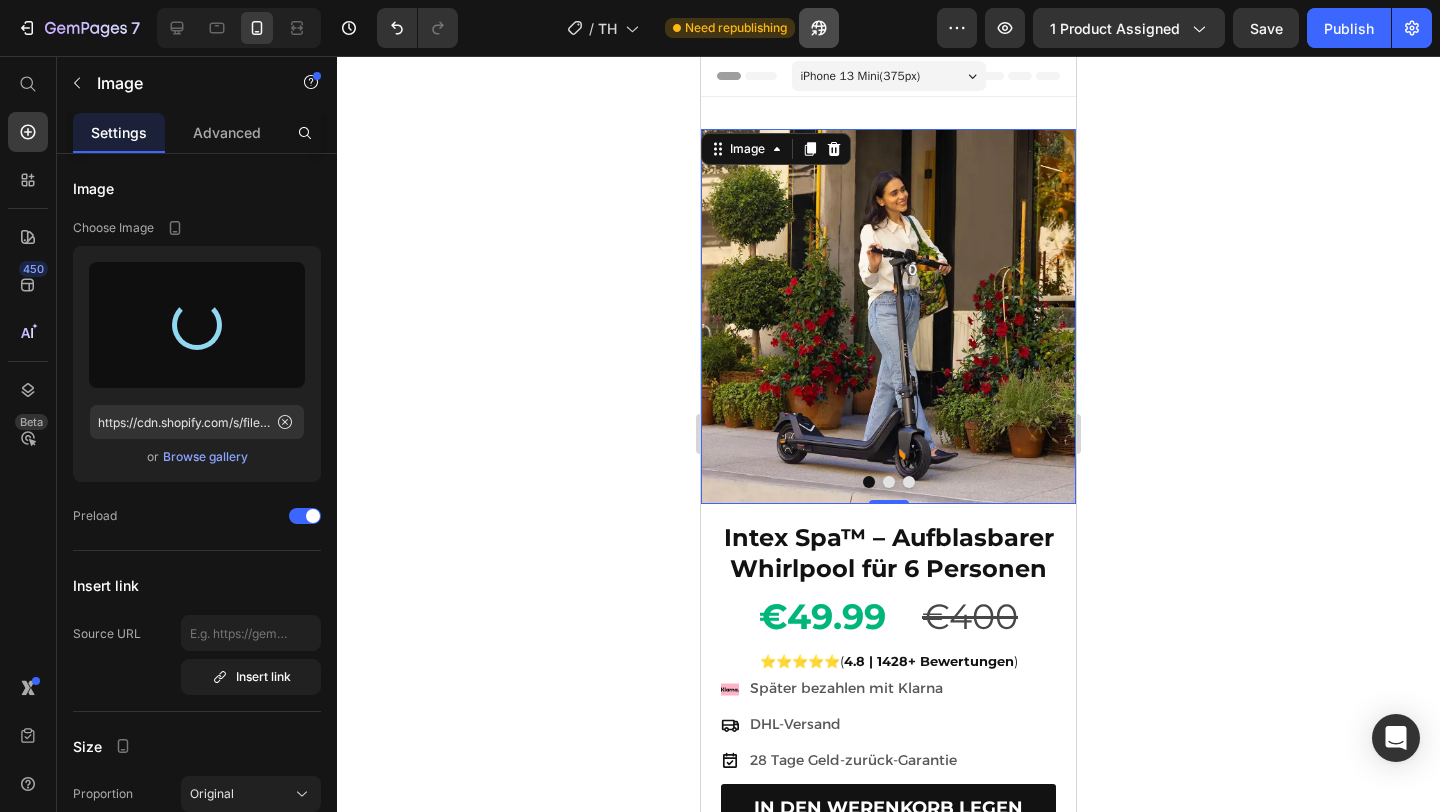 type on "https://cdn.shopify.com/s/files/1/0922/4916/2105/files/gempages_573517901714162595-a6cc39dd-53b4-4430-b3d7-638c8bac3f23.jpg" 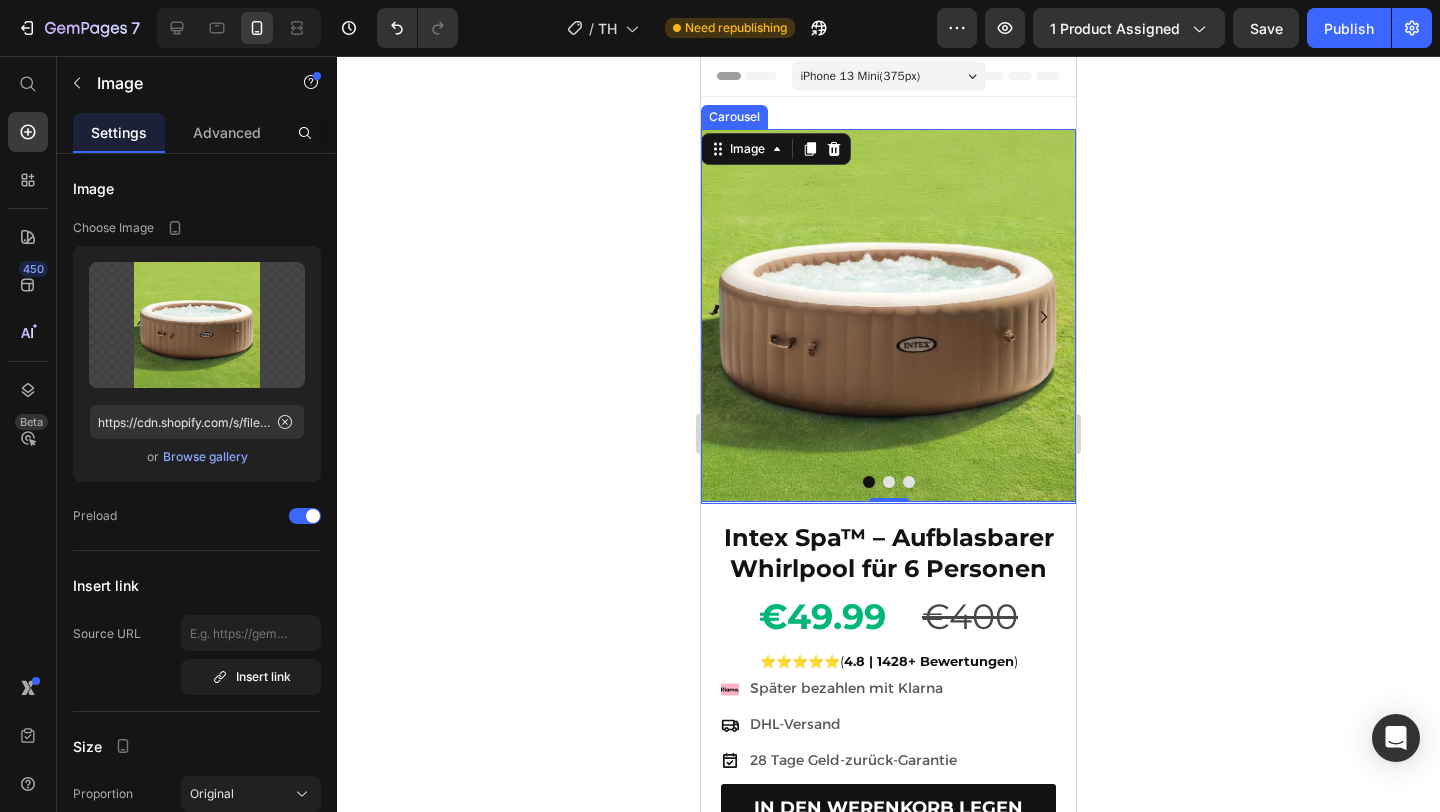 click at bounding box center [889, 482] 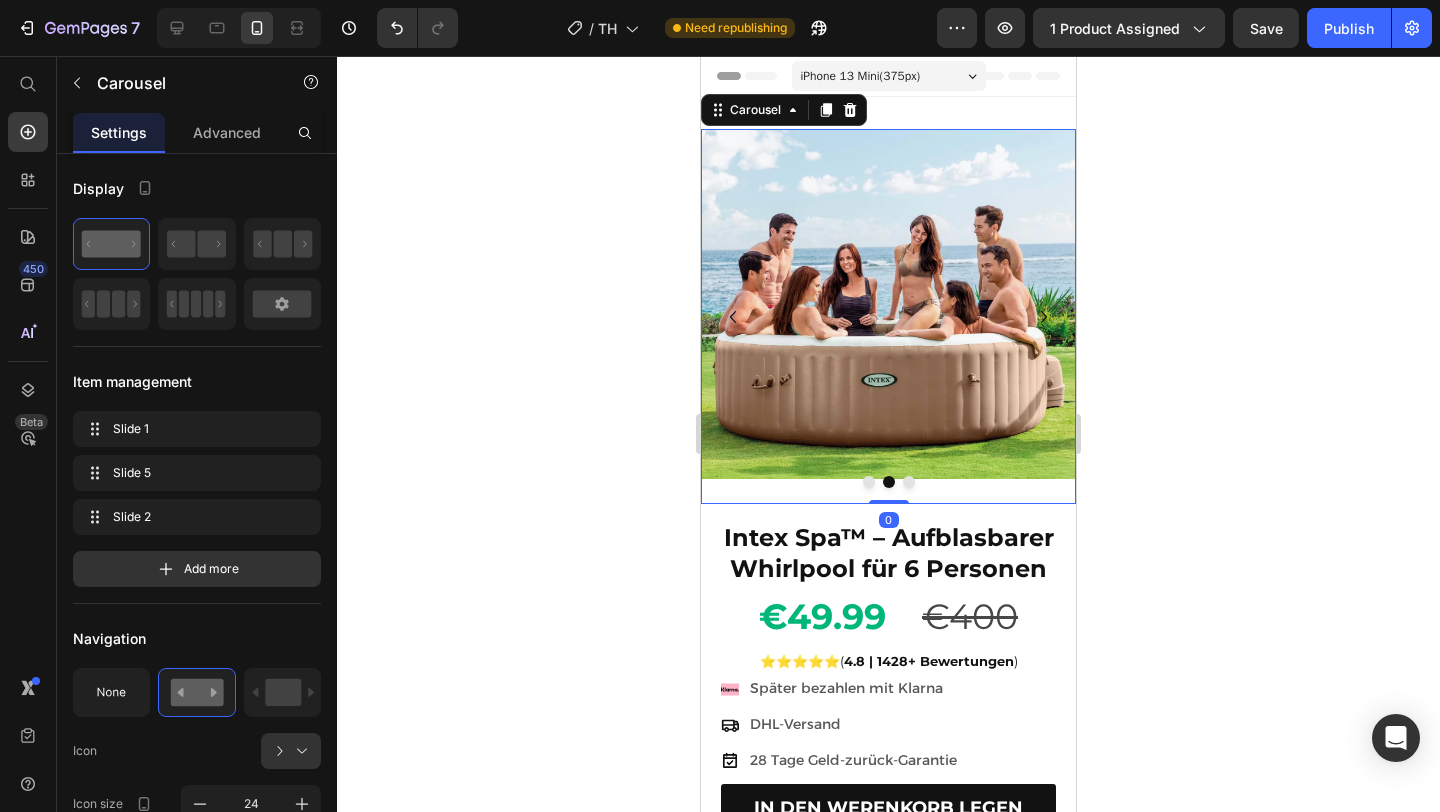 click at bounding box center (909, 482) 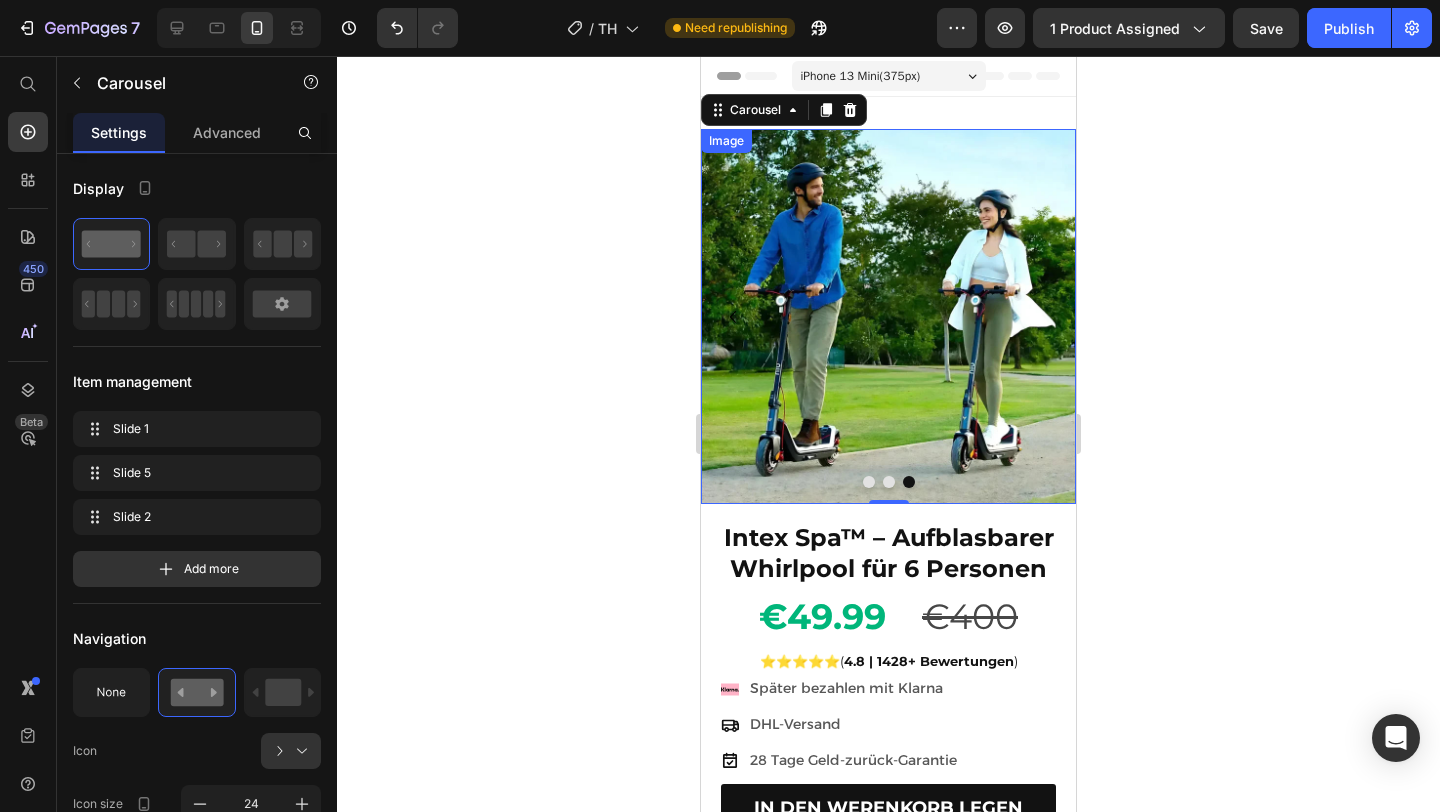 click at bounding box center [888, 316] 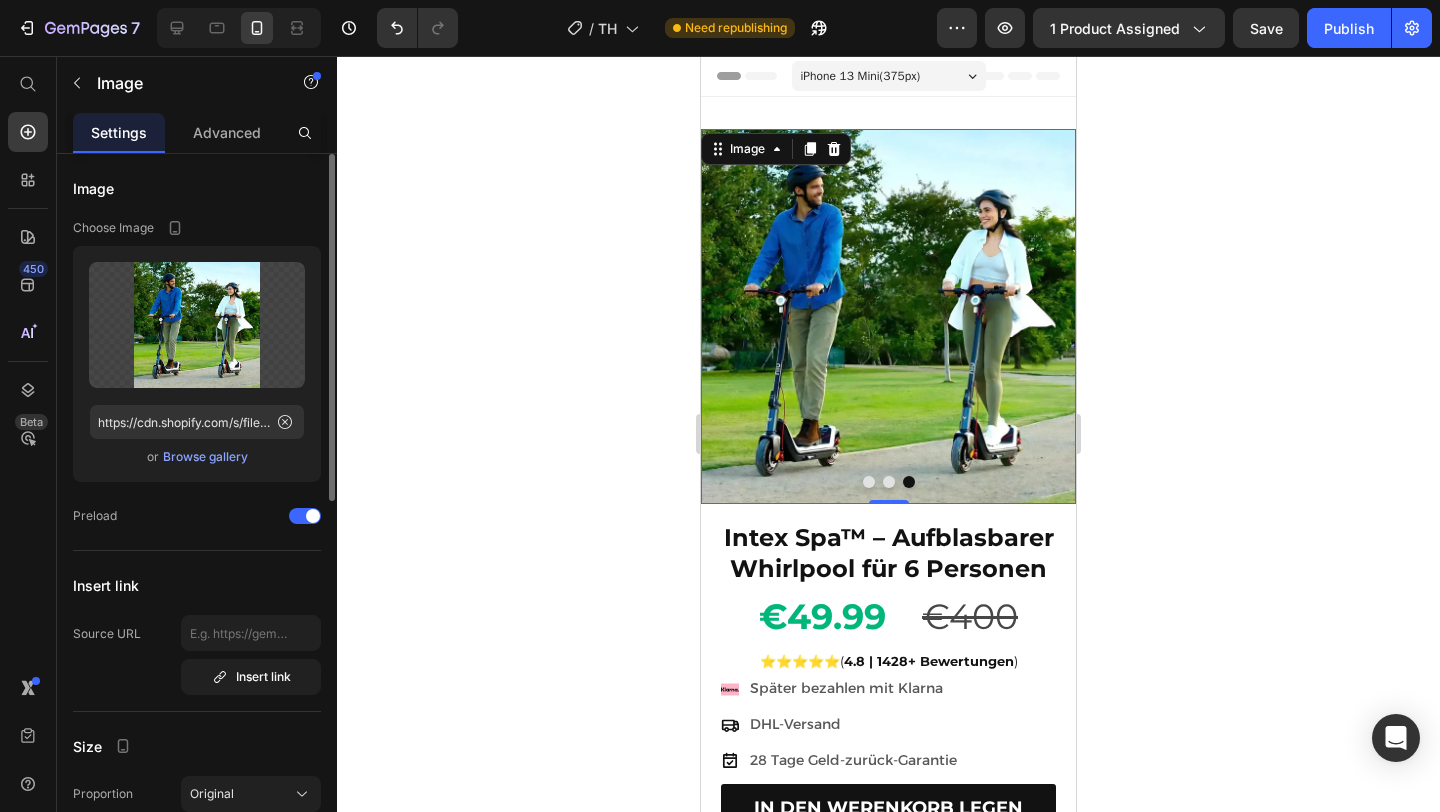 click on "Browse gallery" at bounding box center [205, 457] 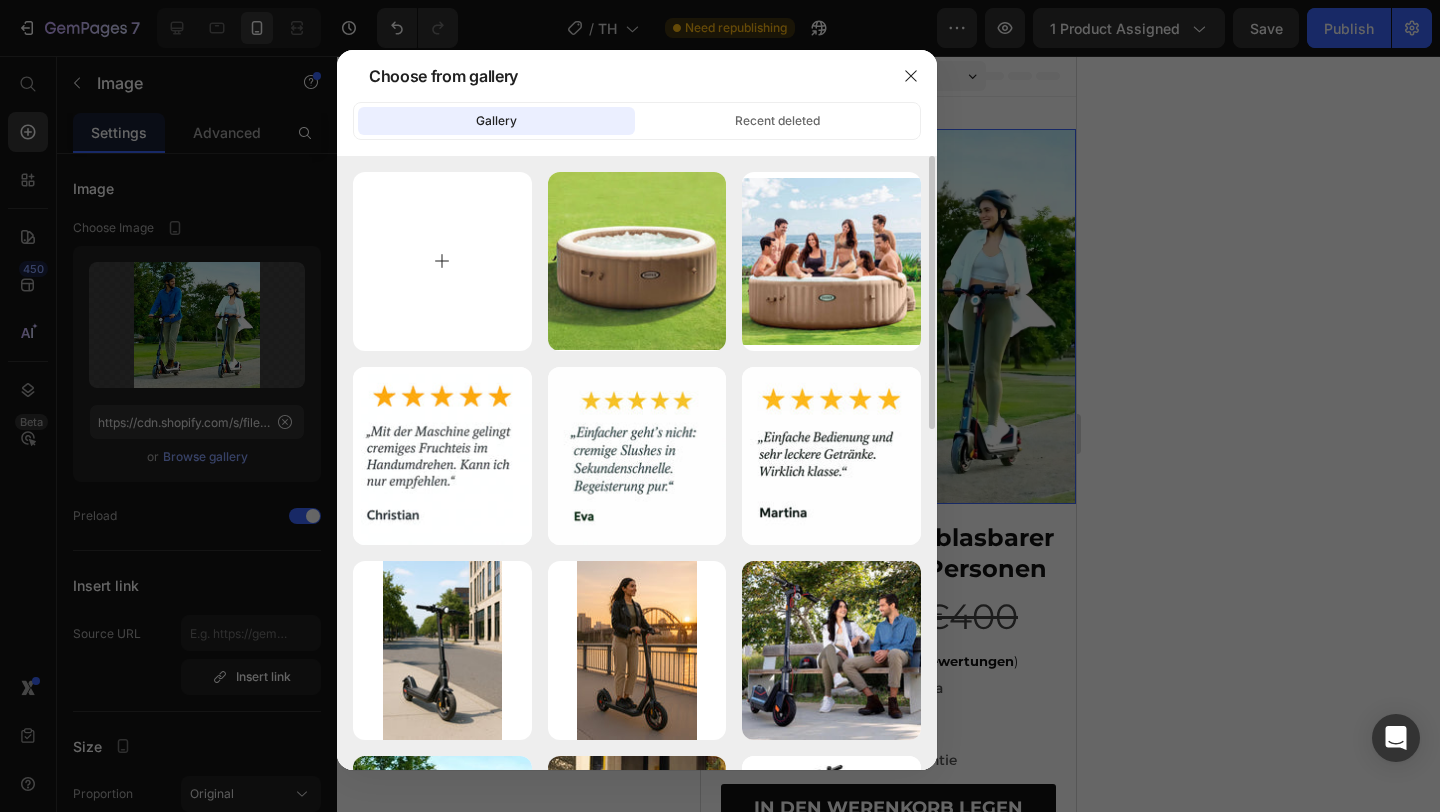 click at bounding box center (442, 261) 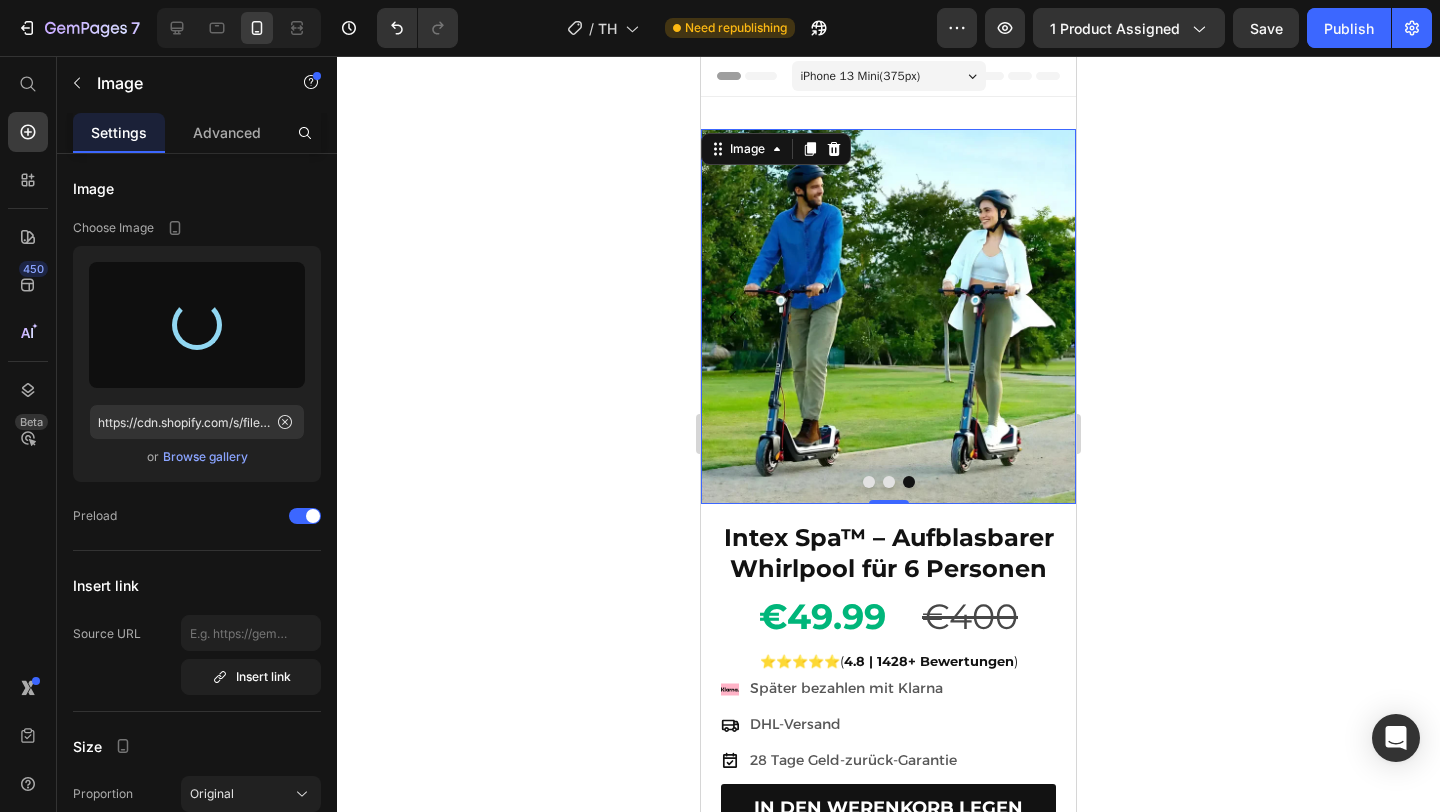 type on "https://cdn.shopify.com/s/files/1/0922/4916/2105/files/gempages_573517901714162595-07edb503-a6aa-4923-ae77-23953f6769c1.jpg" 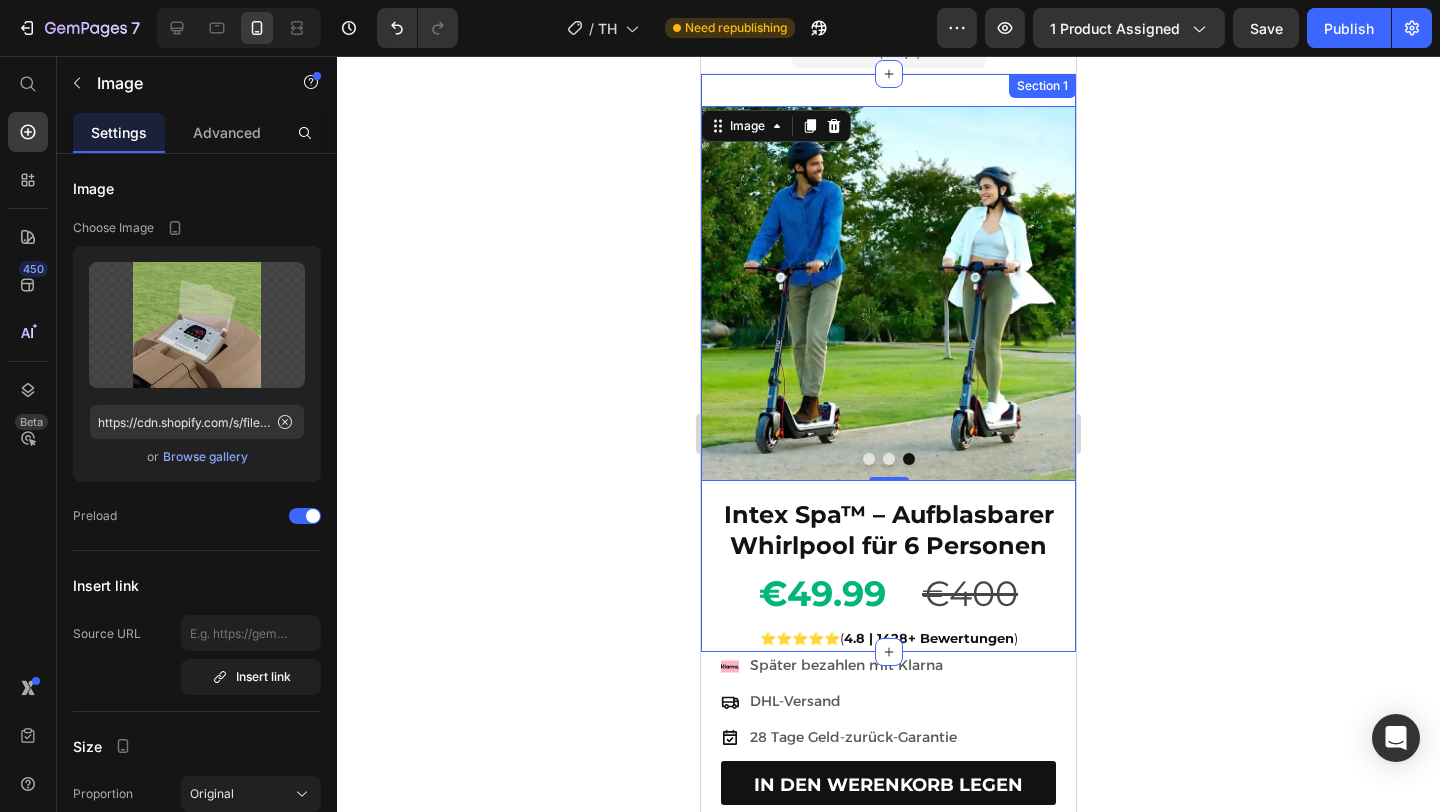 scroll, scrollTop: 27, scrollLeft: 0, axis: vertical 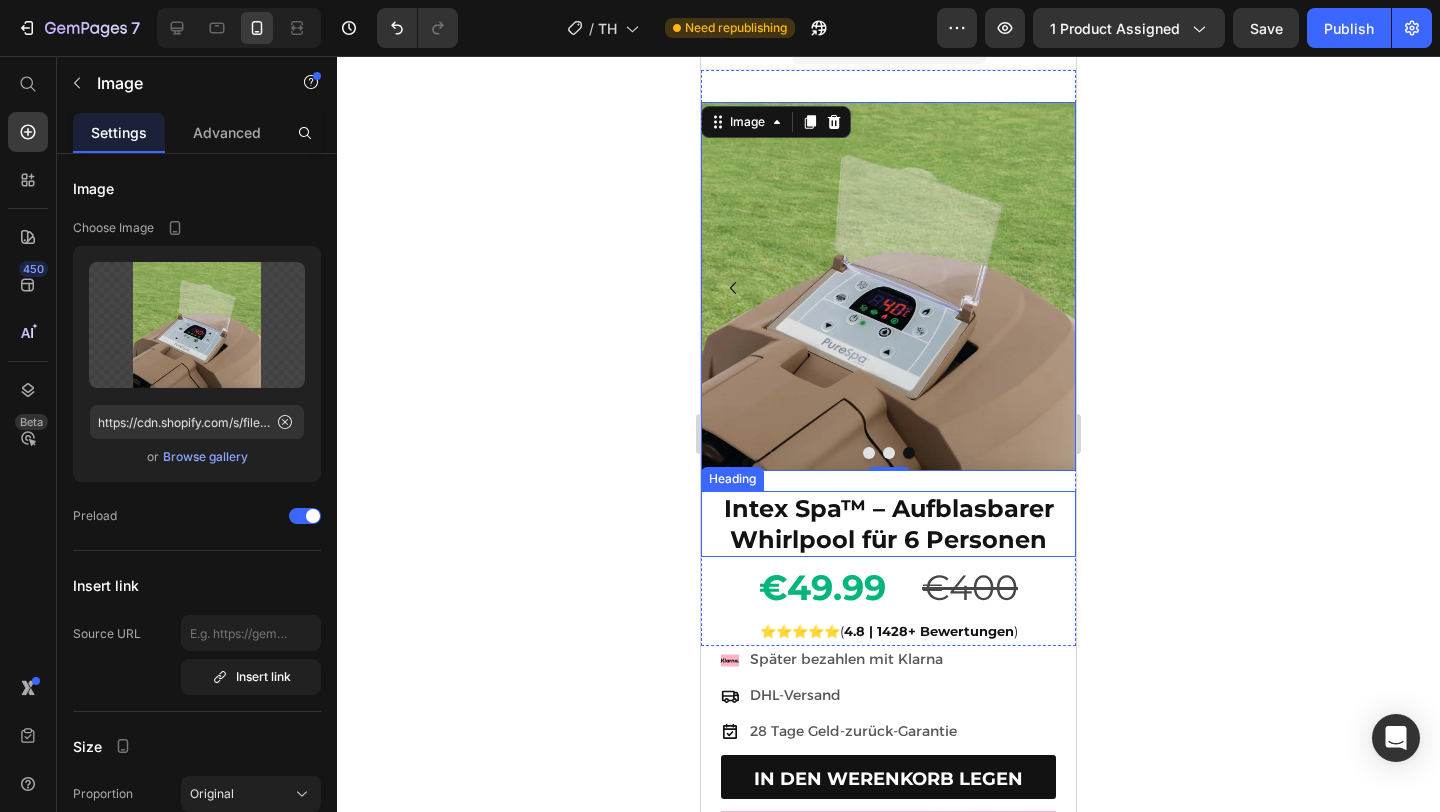 click on "Intex Spa™ – Aufblasbarer Whirlpool für 6 Personen" at bounding box center [889, 524] 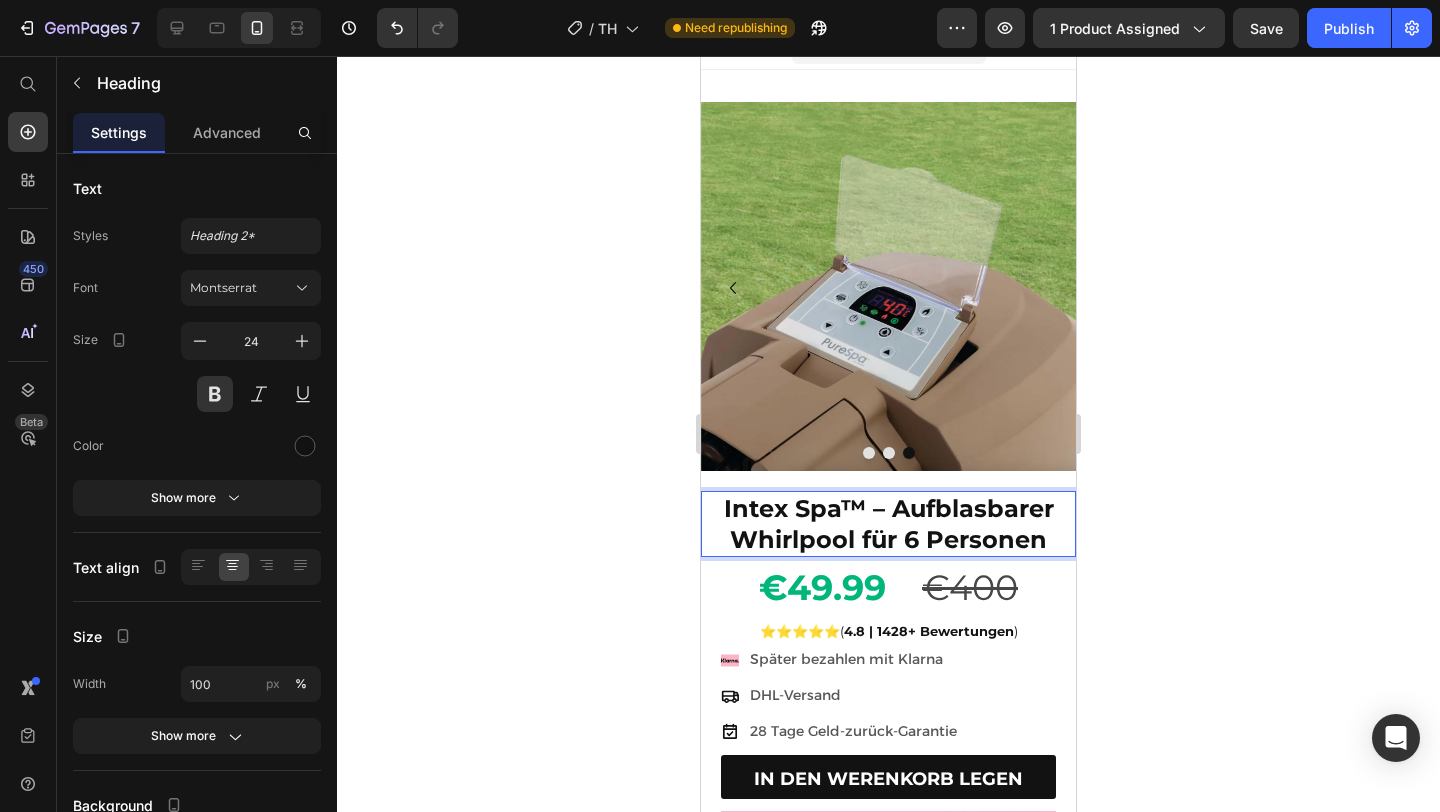 click on "Intex Spa™ – Aufblasbarer Whirlpool für 6 Personen" at bounding box center [889, 524] 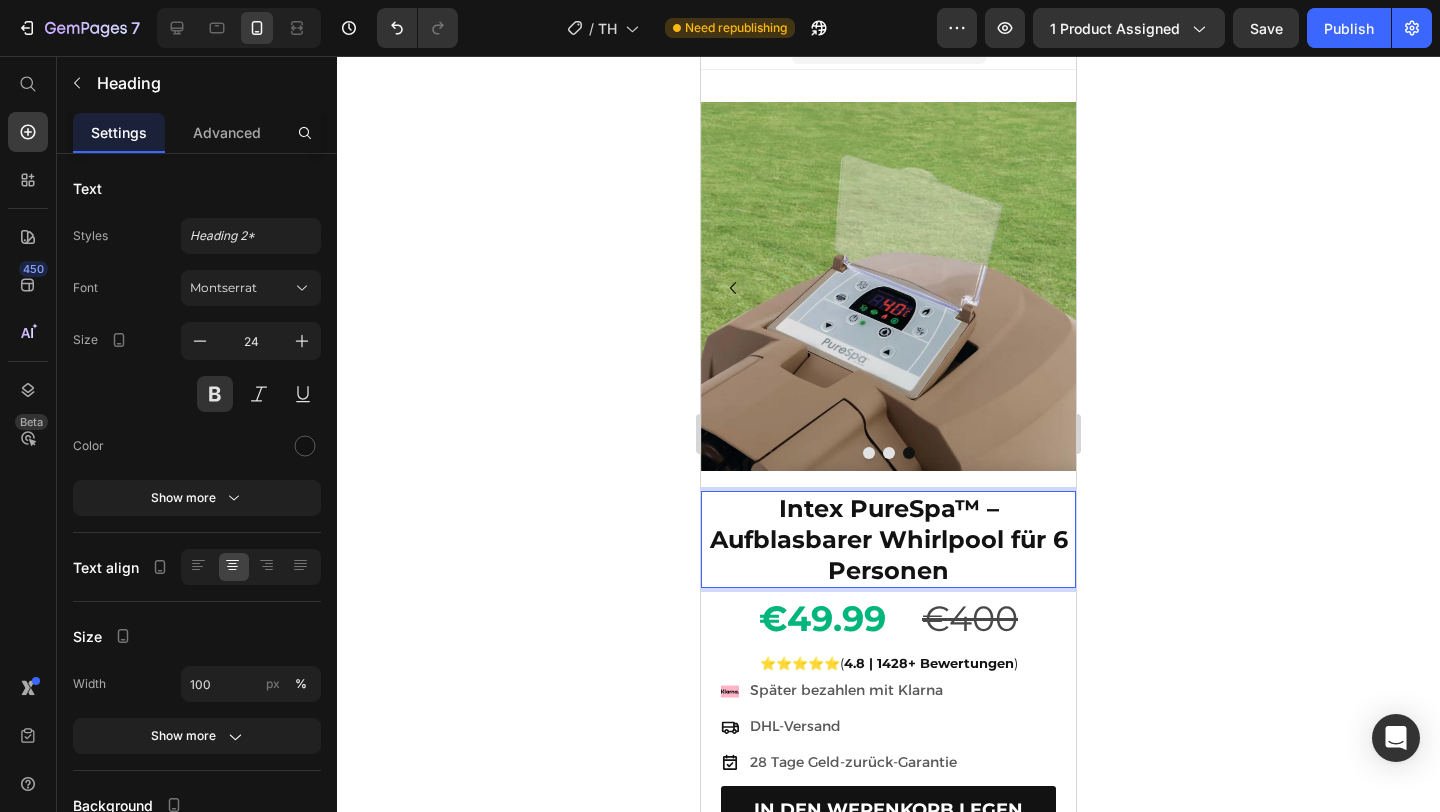 click on "Intex PureSpa™ – Aufblasbarer Whirlpool für 6 Personen" at bounding box center [888, 540] 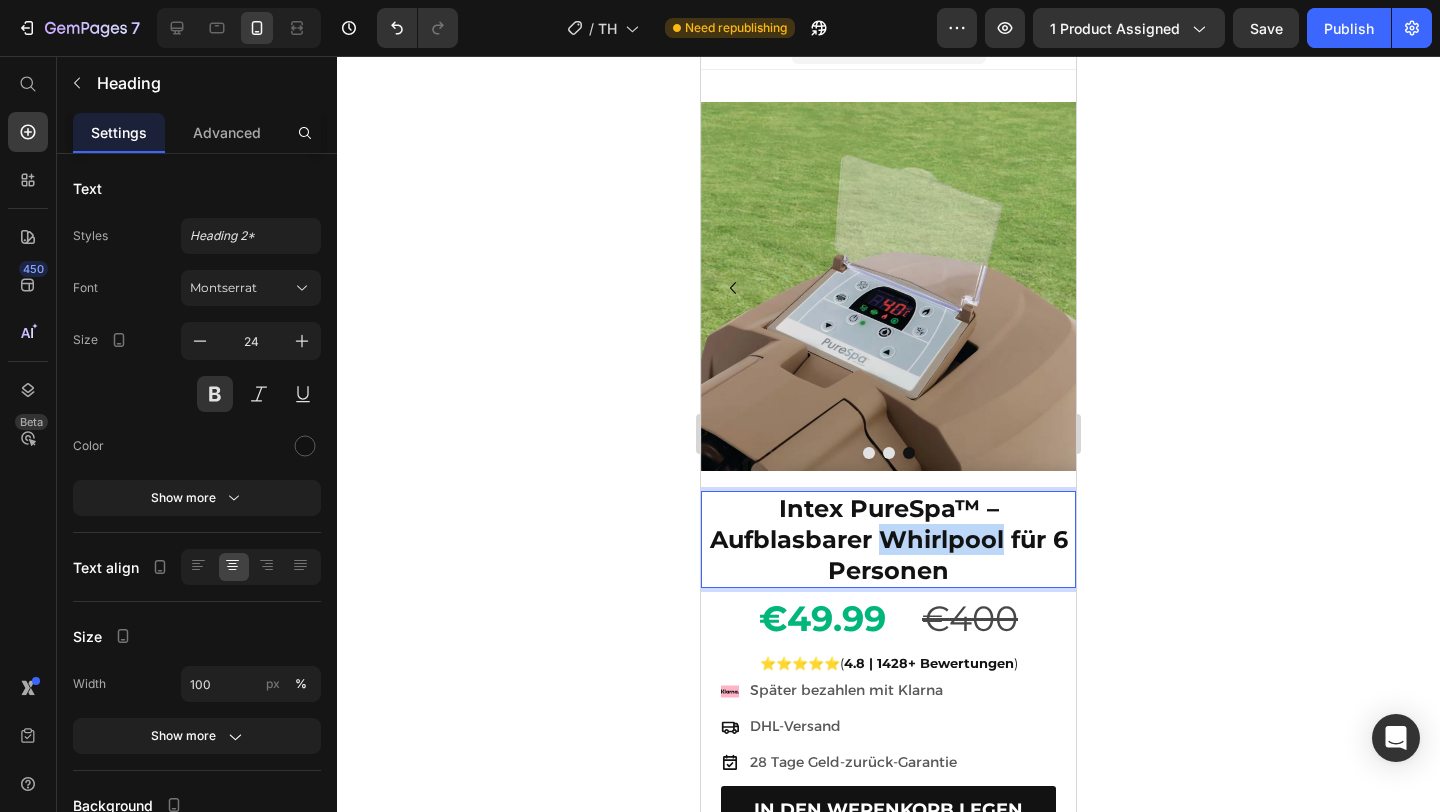 click on "Intex PureSpa™ – Aufblasbarer Whirlpool für 6 Personen" at bounding box center [888, 540] 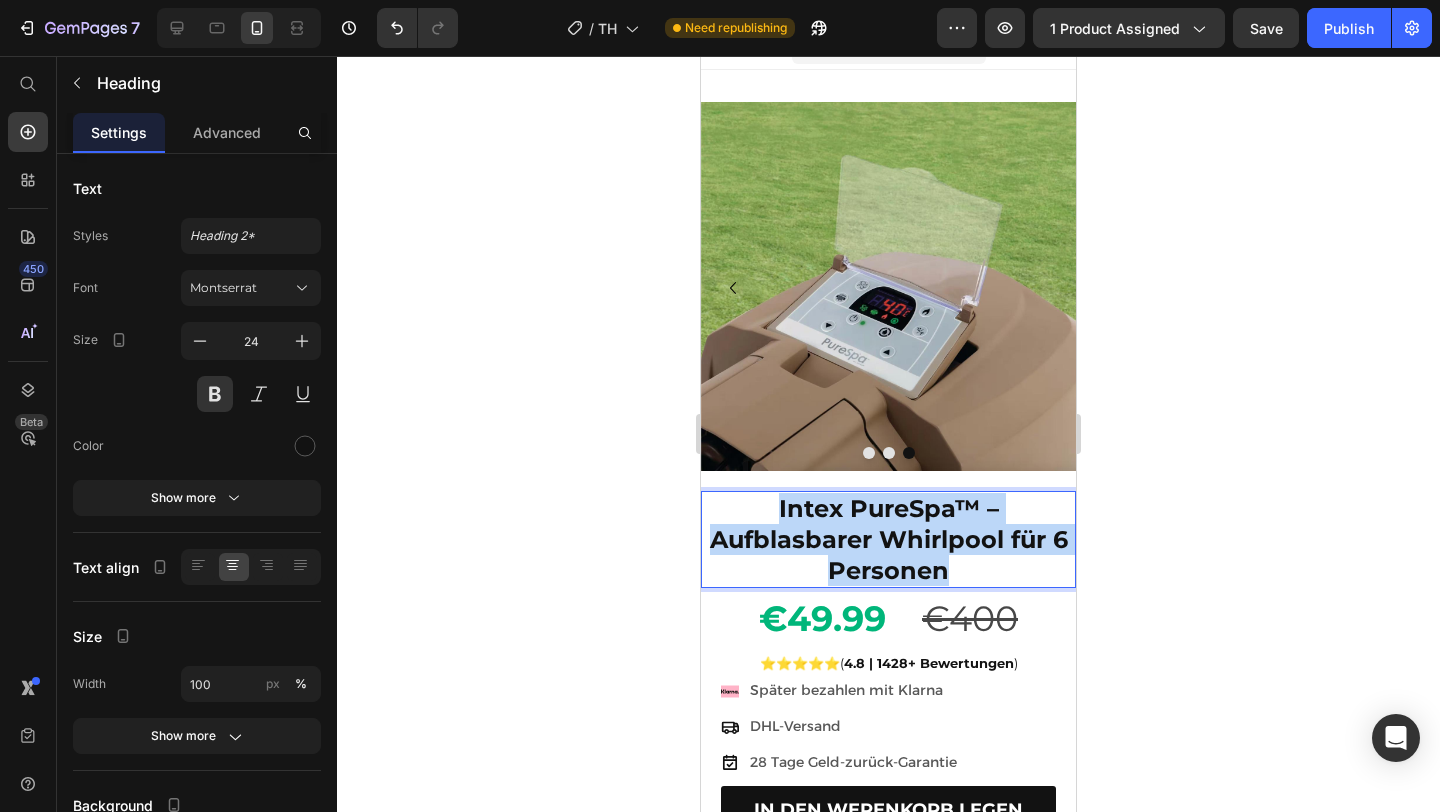 click on "Intex PureSpa™ – Aufblasbarer Whirlpool für 6 Personen" at bounding box center (888, 540) 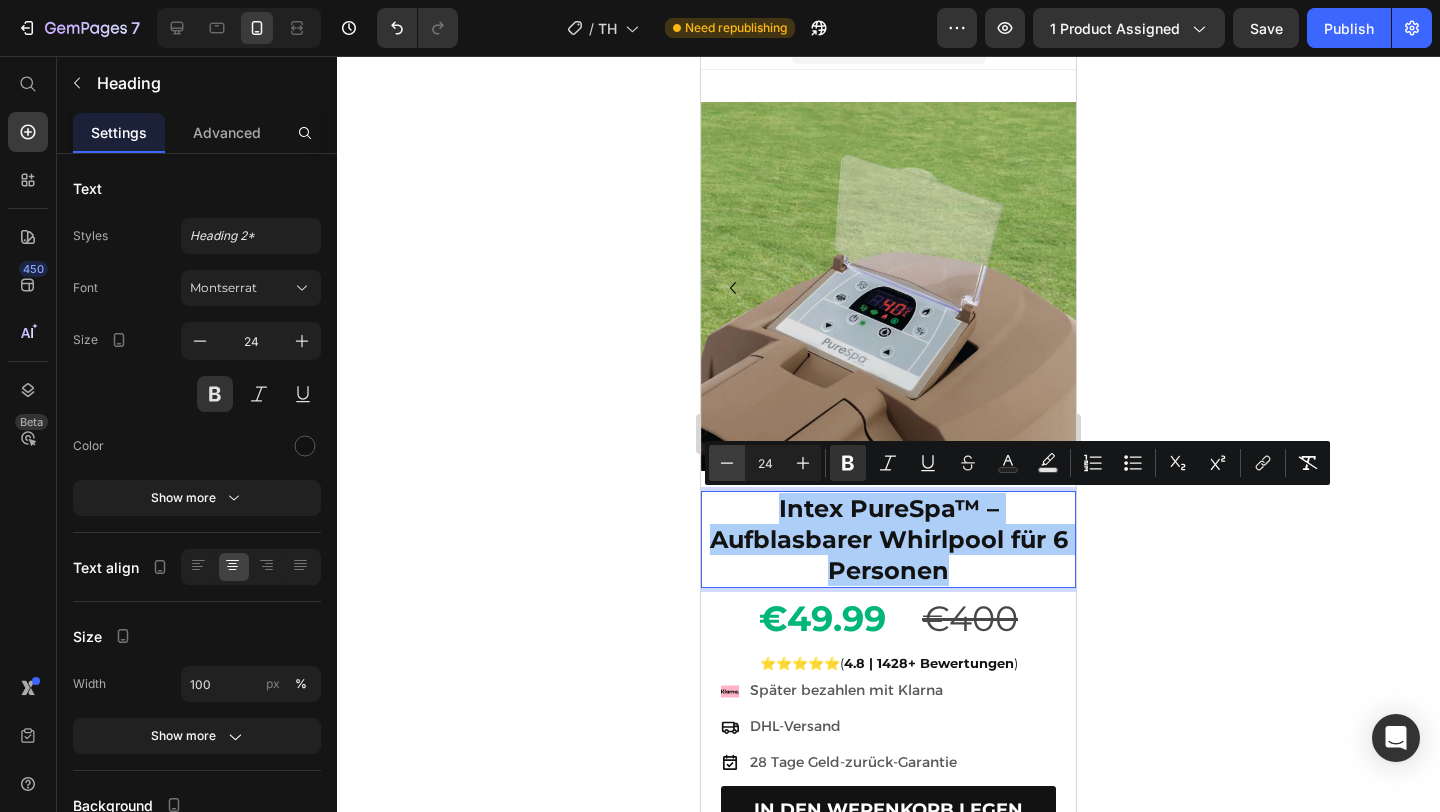 click 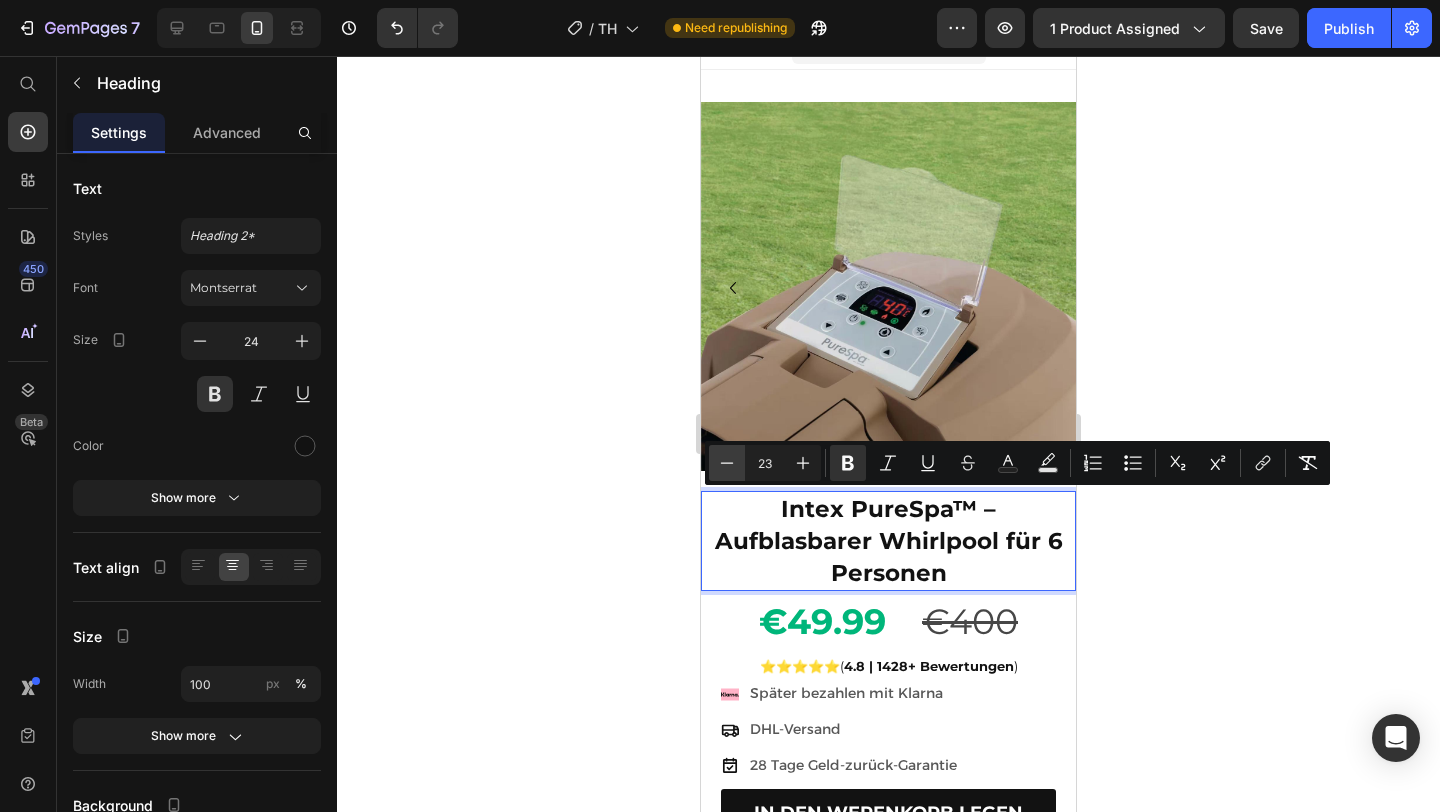 click 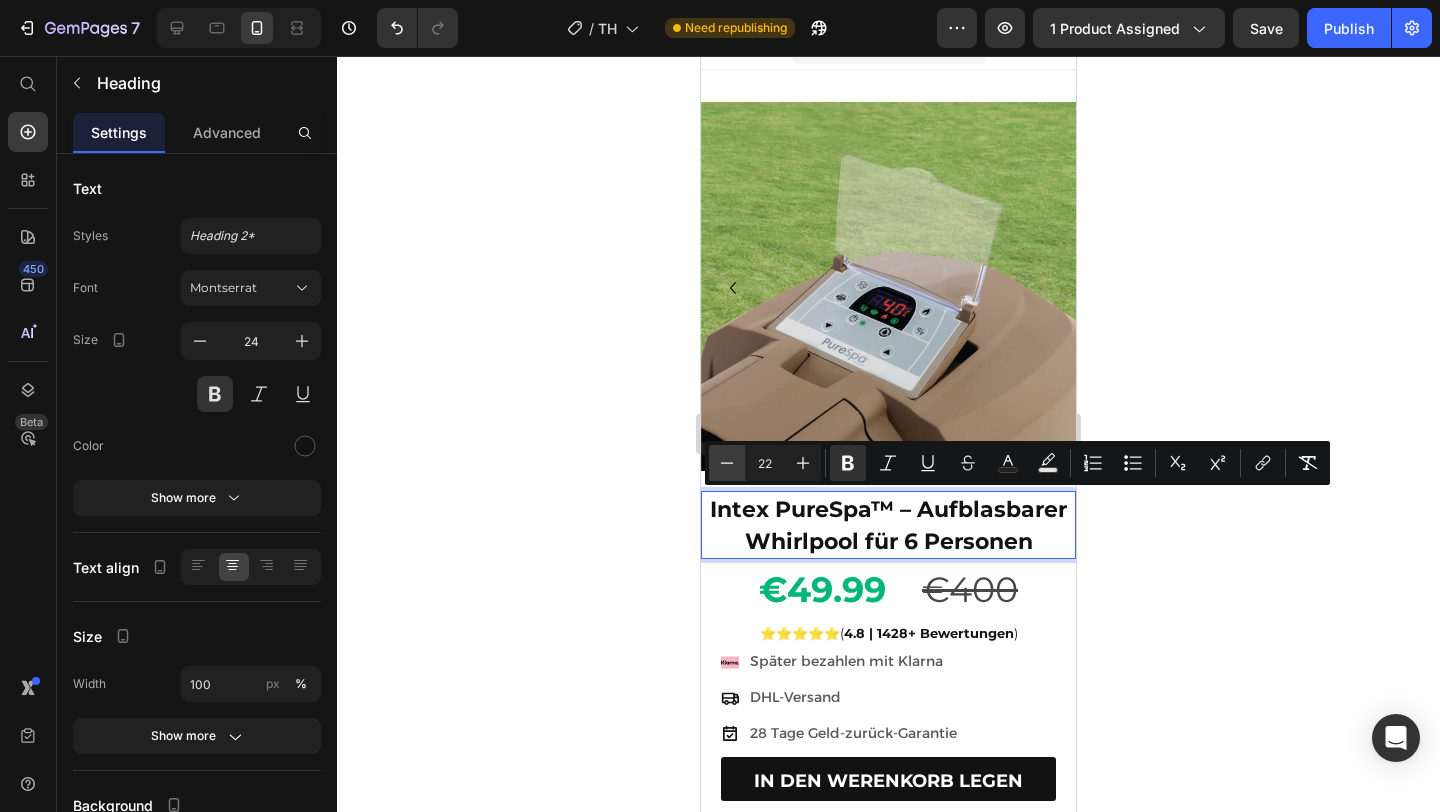 click 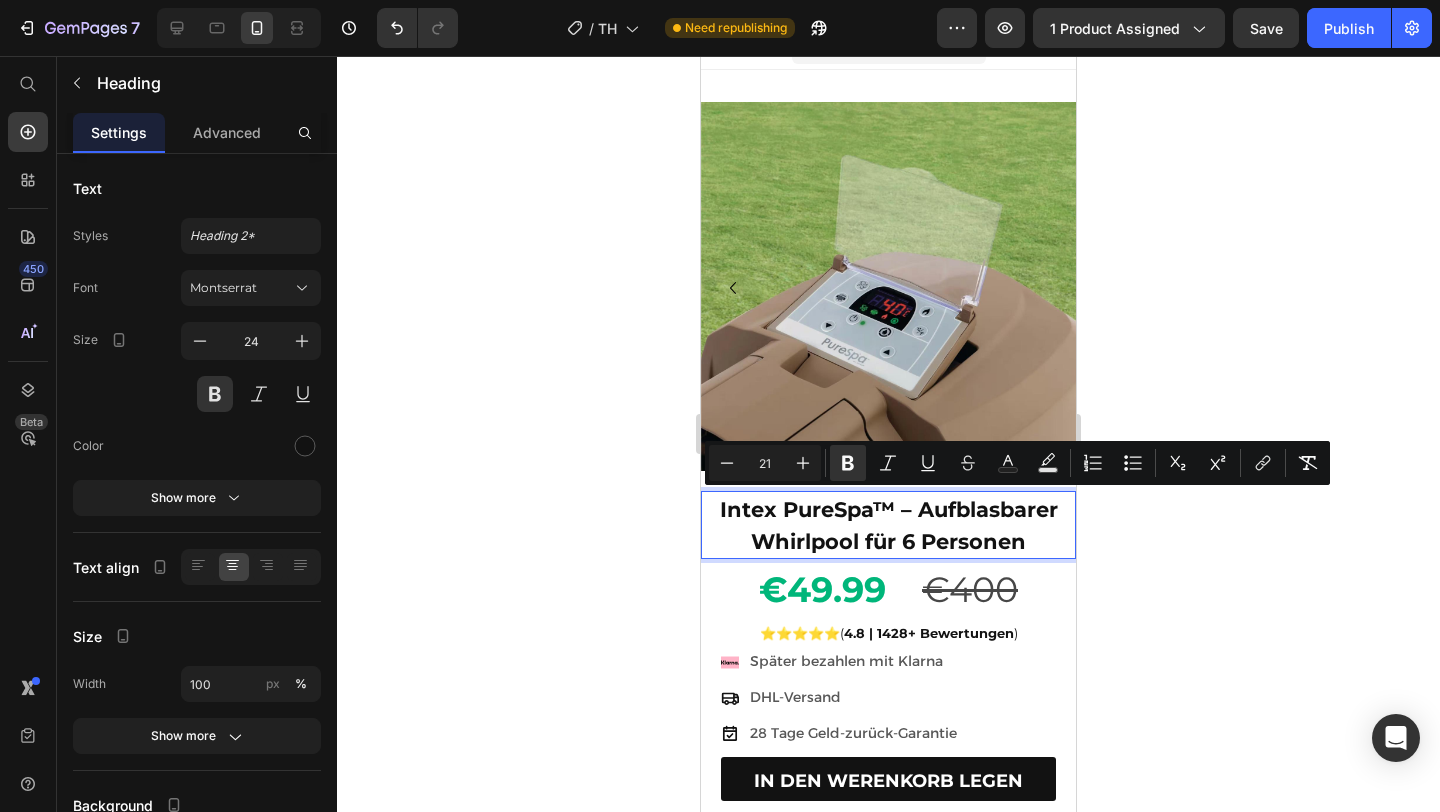 click 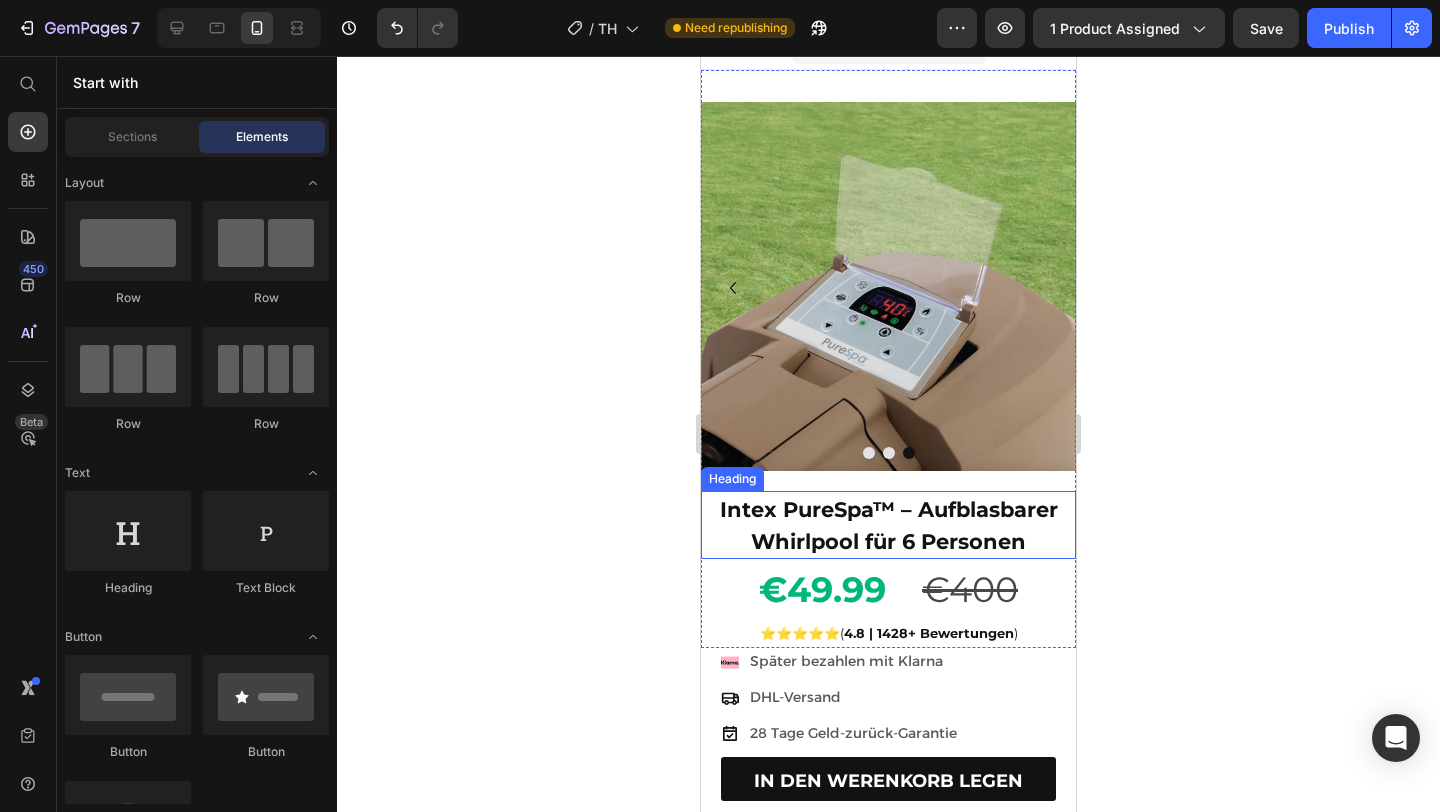click on "Intex PureSpa™ – Aufblasbarer Whirlpool für 6 Personen" at bounding box center (889, 525) 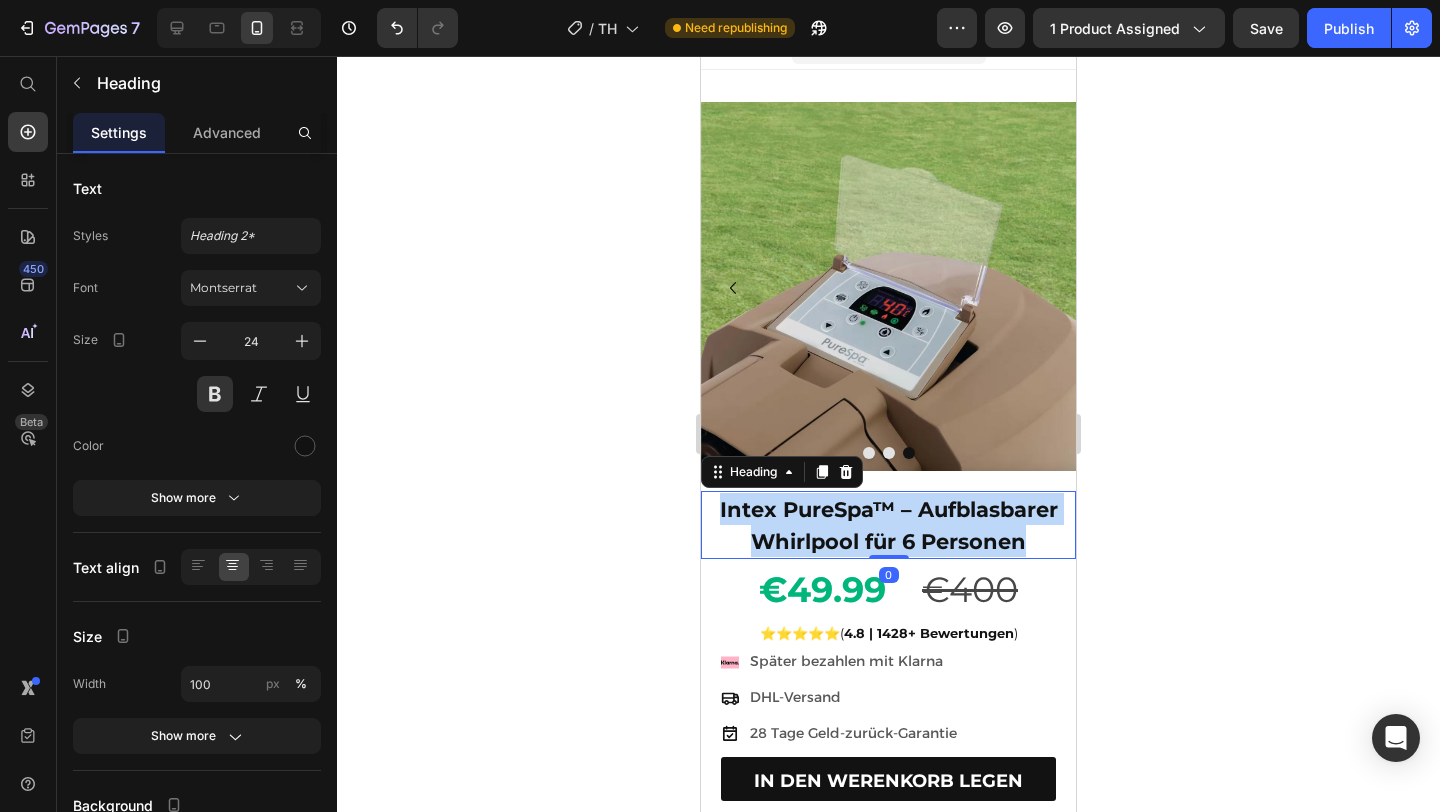 click on "Intex PureSpa™ – Aufblasbarer Whirlpool für 6 Personen" at bounding box center (889, 525) 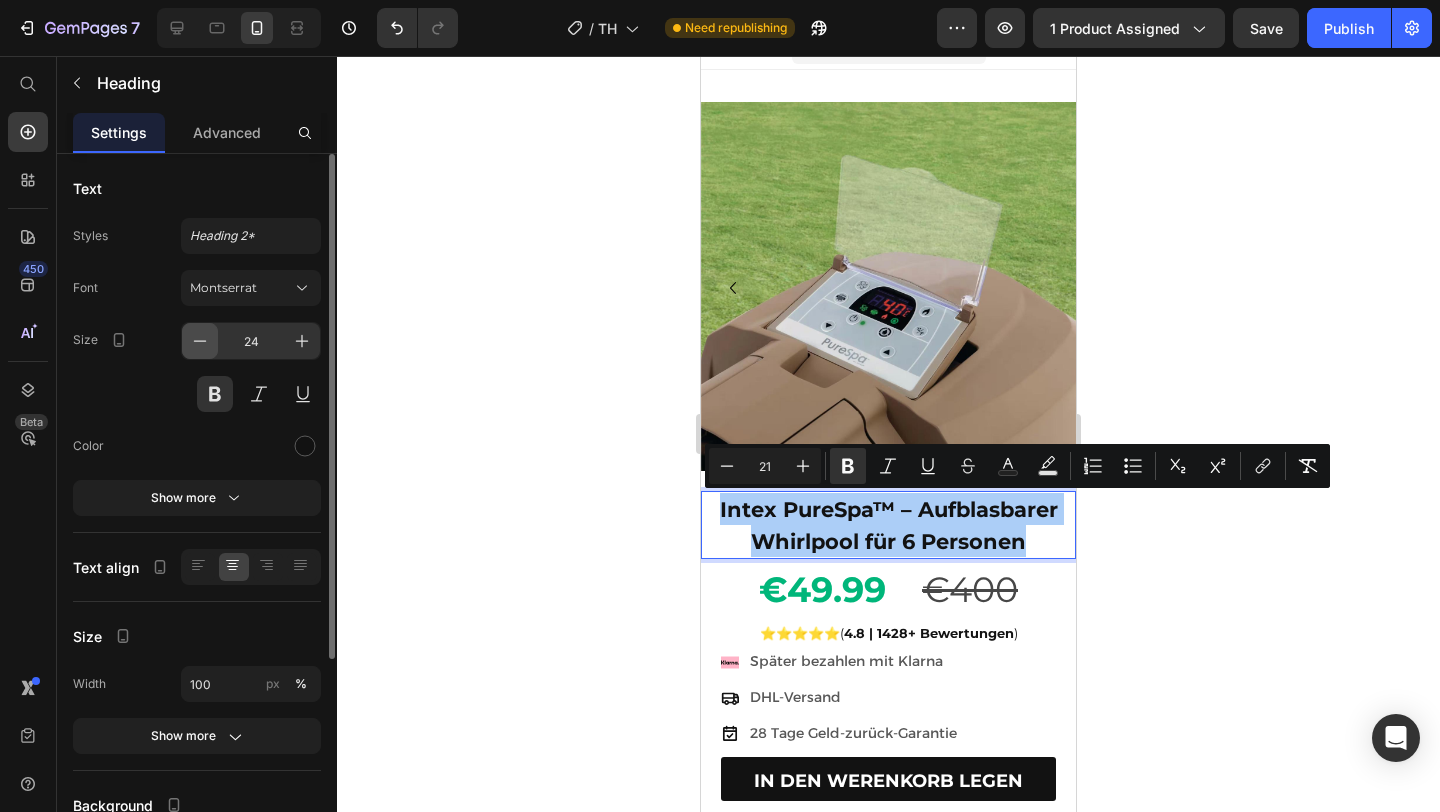 click 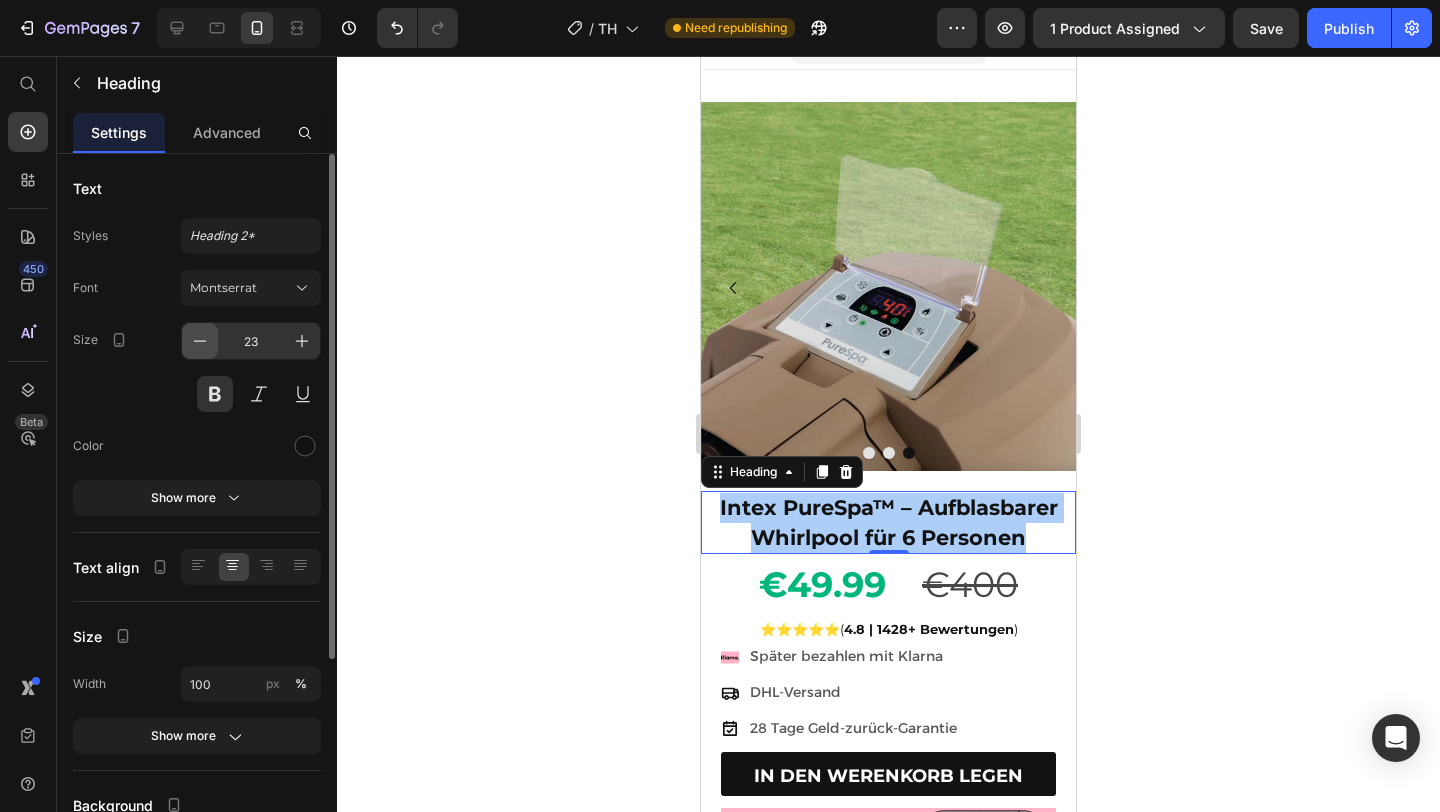 click 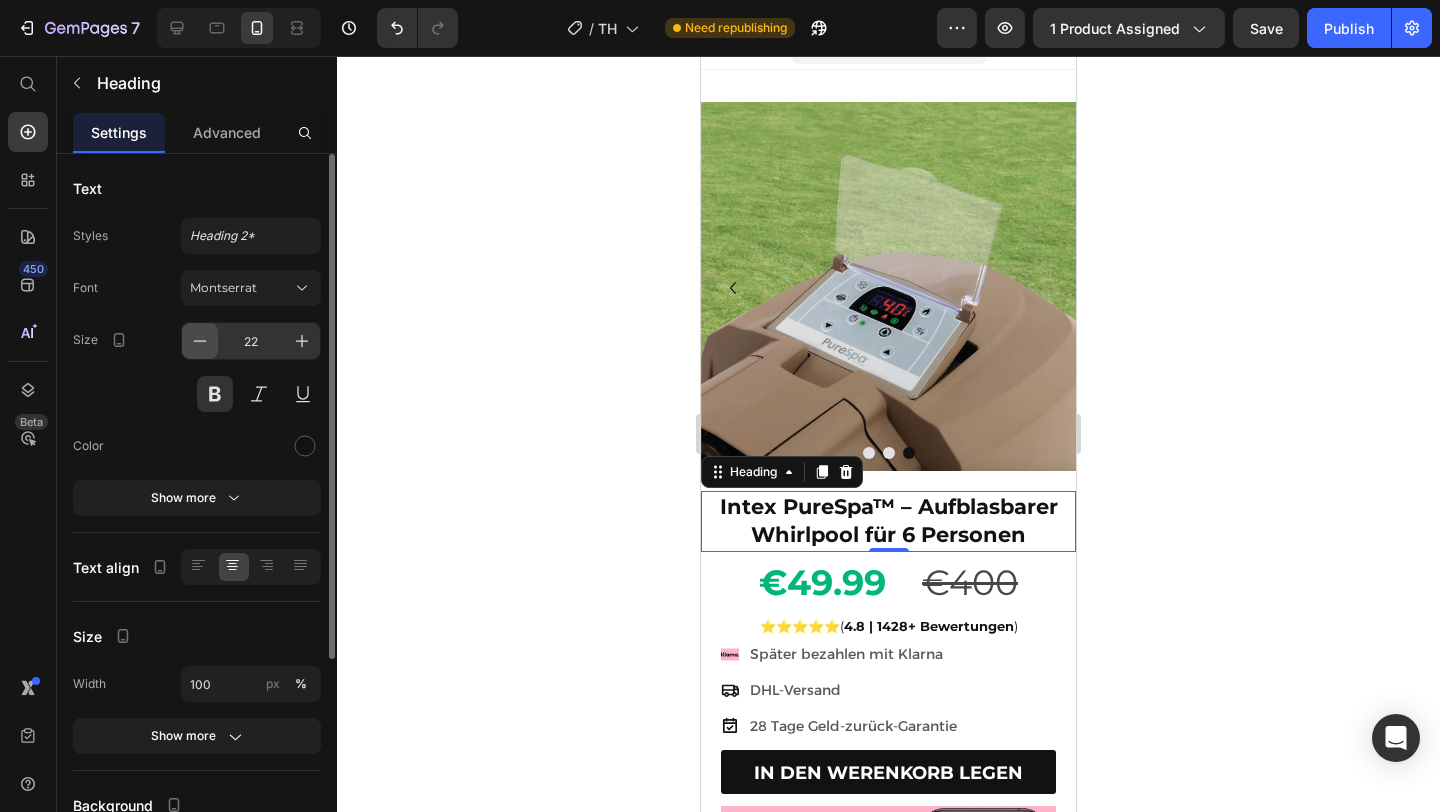 click 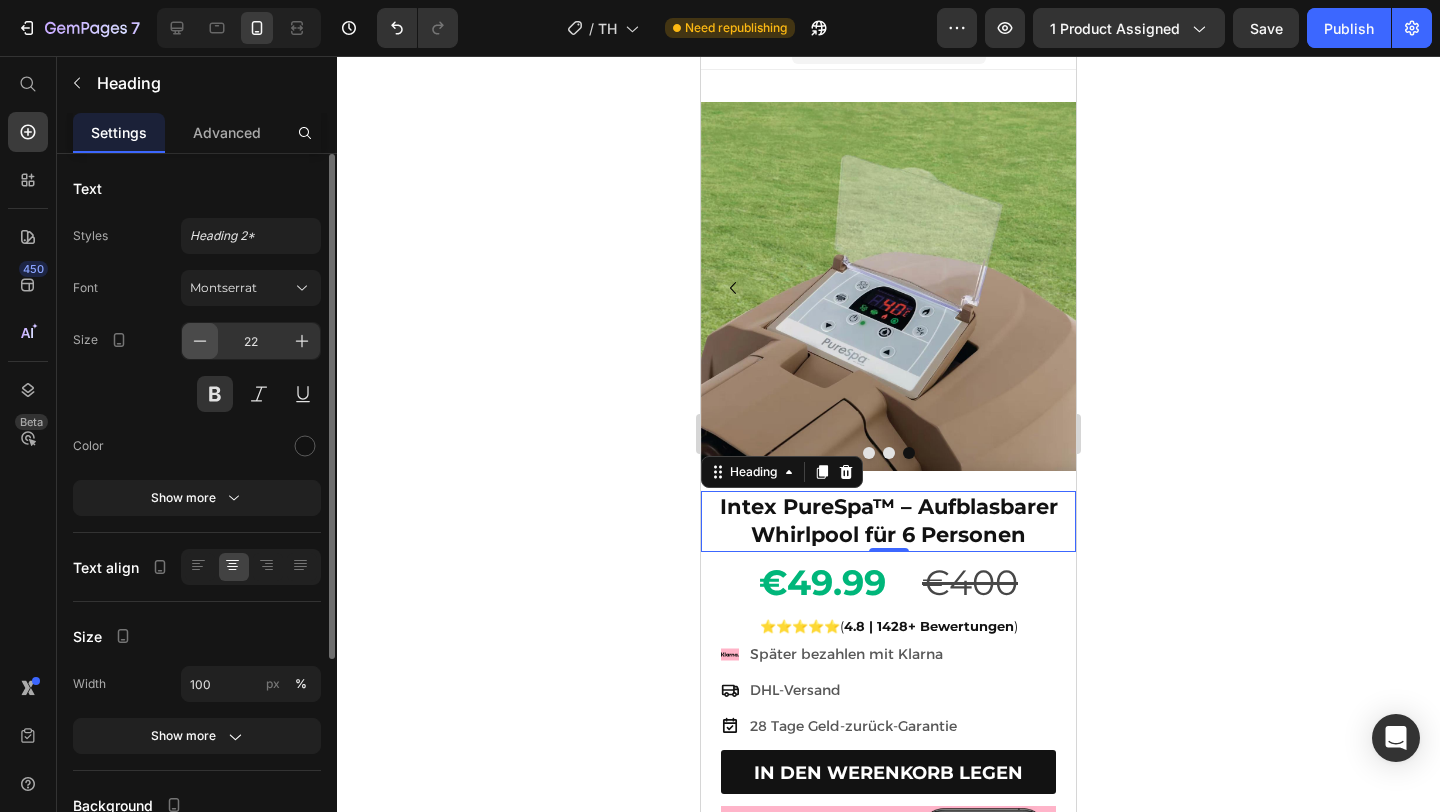 type on "21" 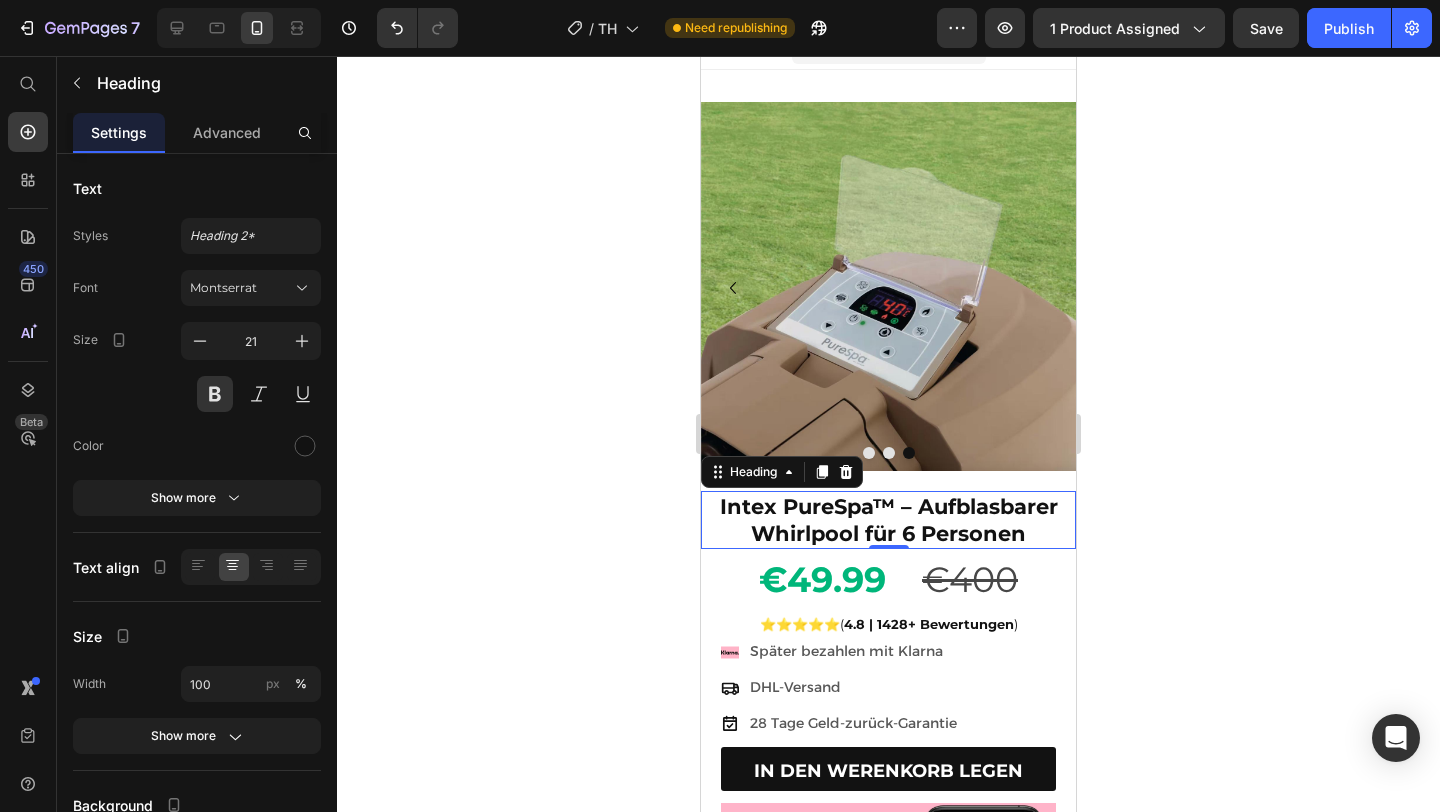 click 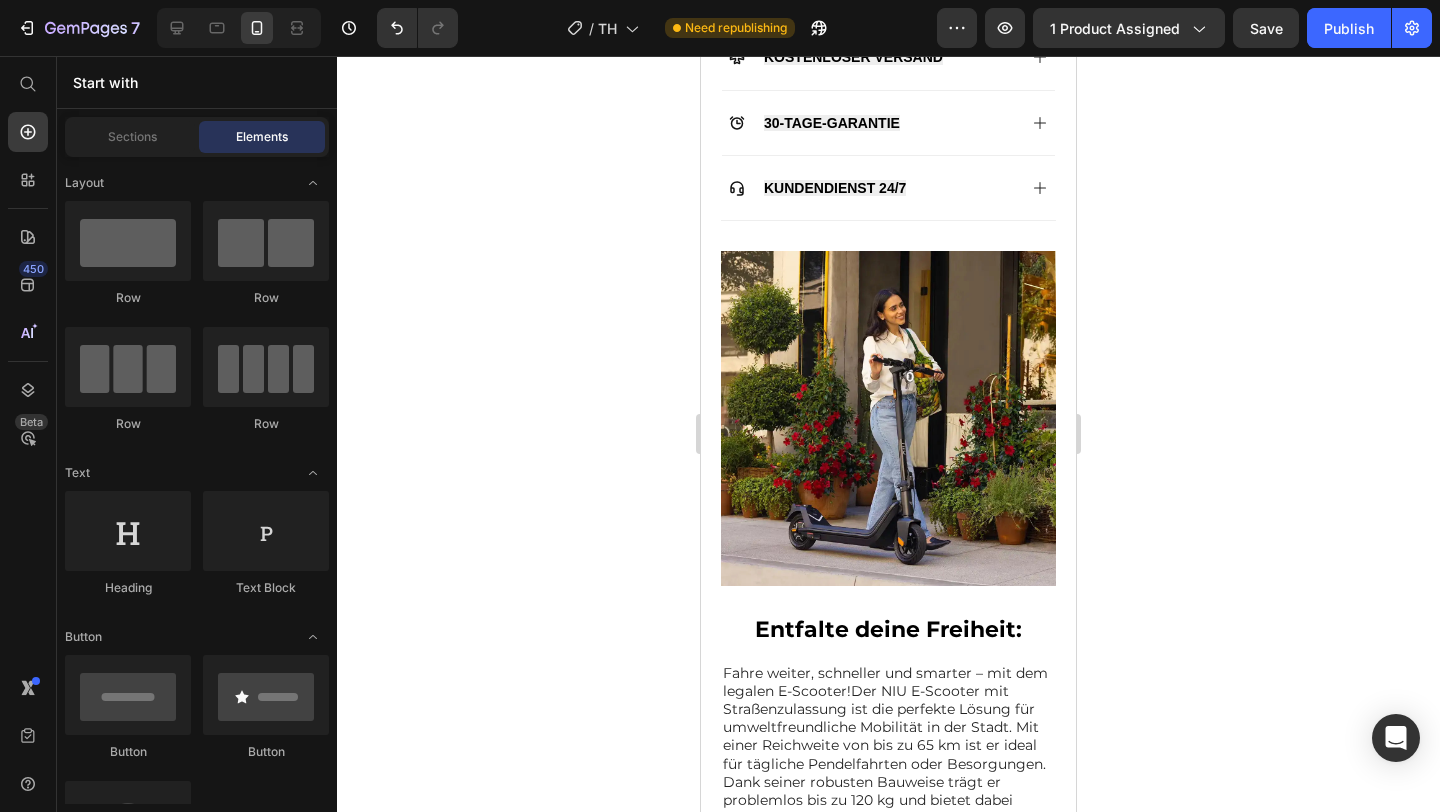 scroll, scrollTop: 1139, scrollLeft: 0, axis: vertical 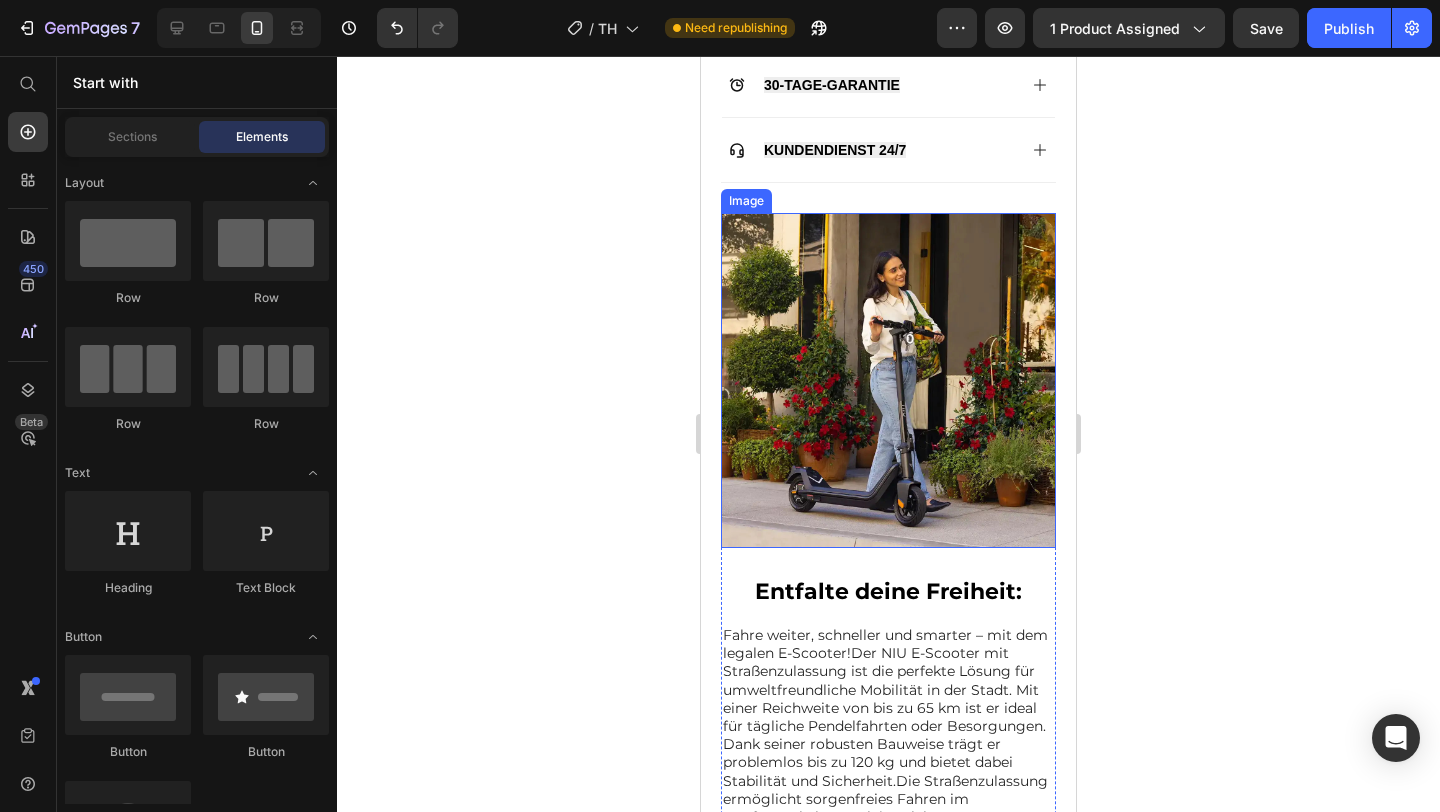 click at bounding box center [888, 380] 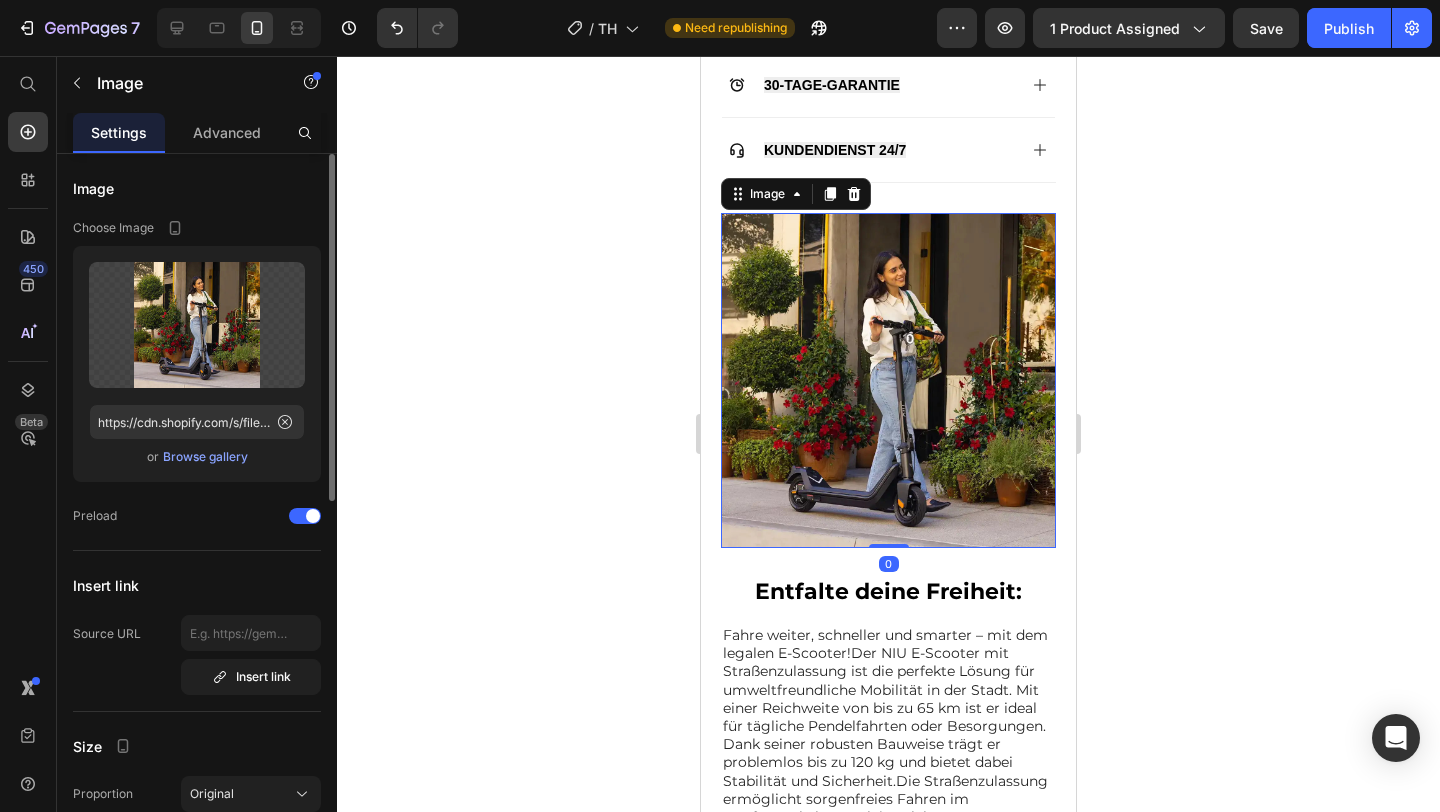 click on "Browse gallery" at bounding box center (205, 457) 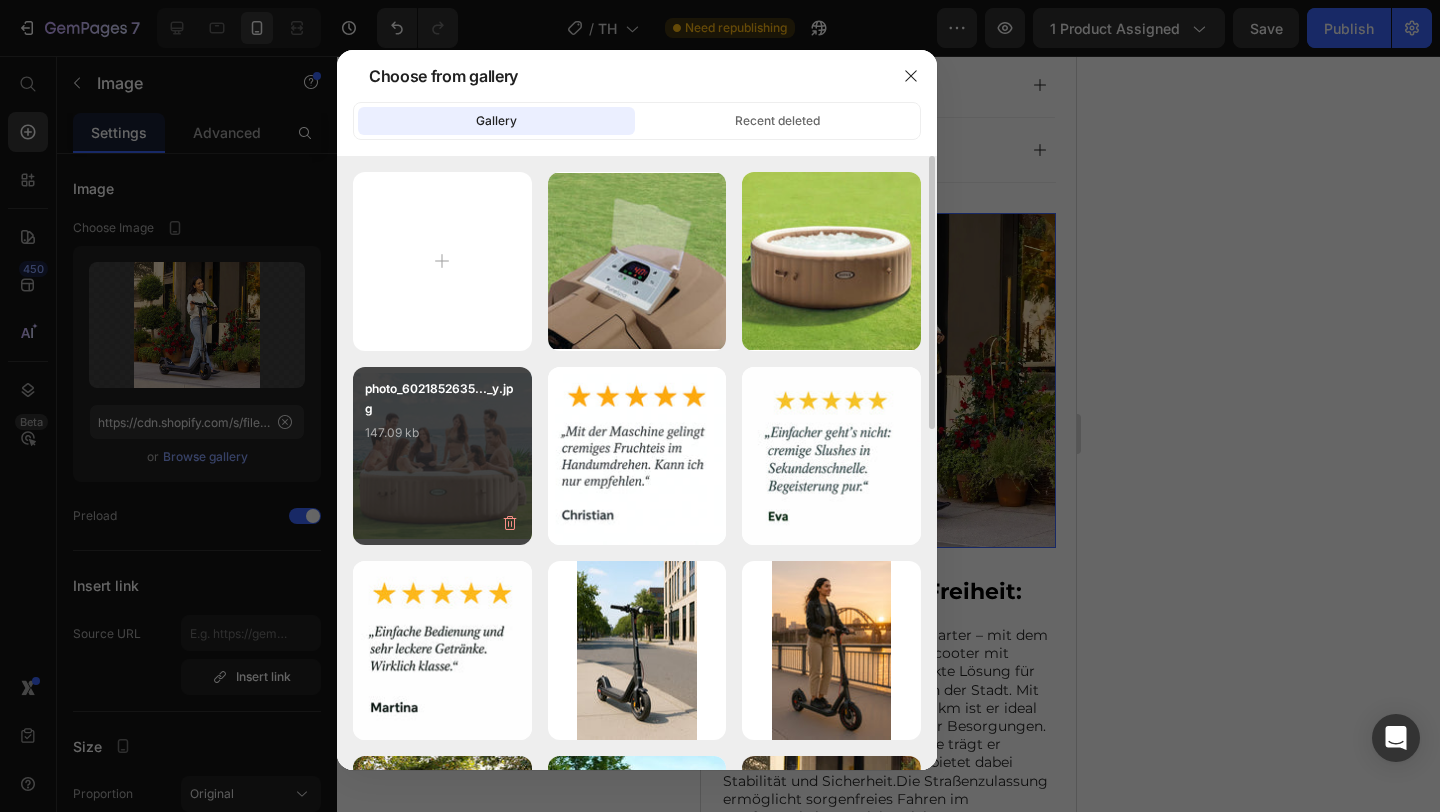 click on "147.09 kb" at bounding box center [442, 433] 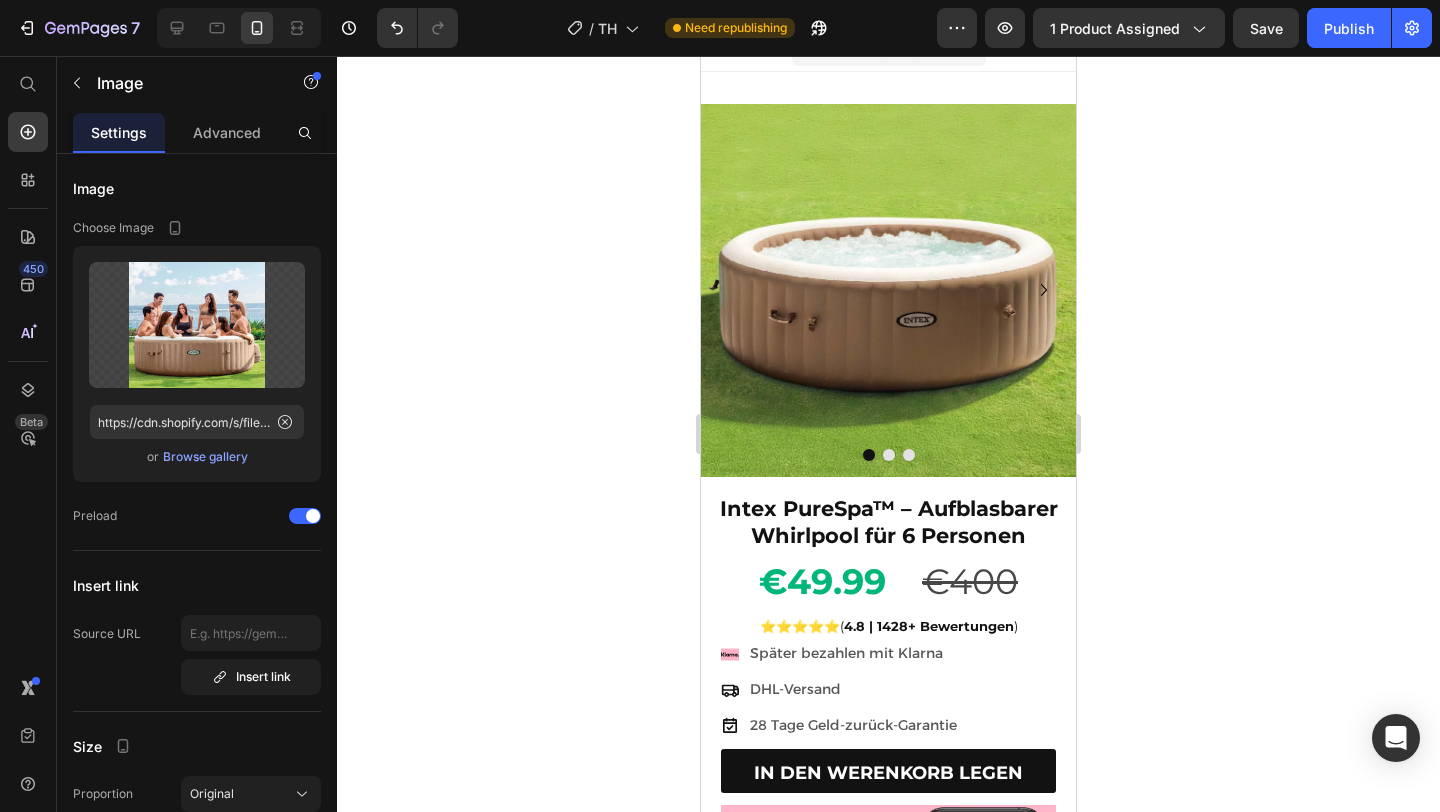 scroll, scrollTop: 0, scrollLeft: 0, axis: both 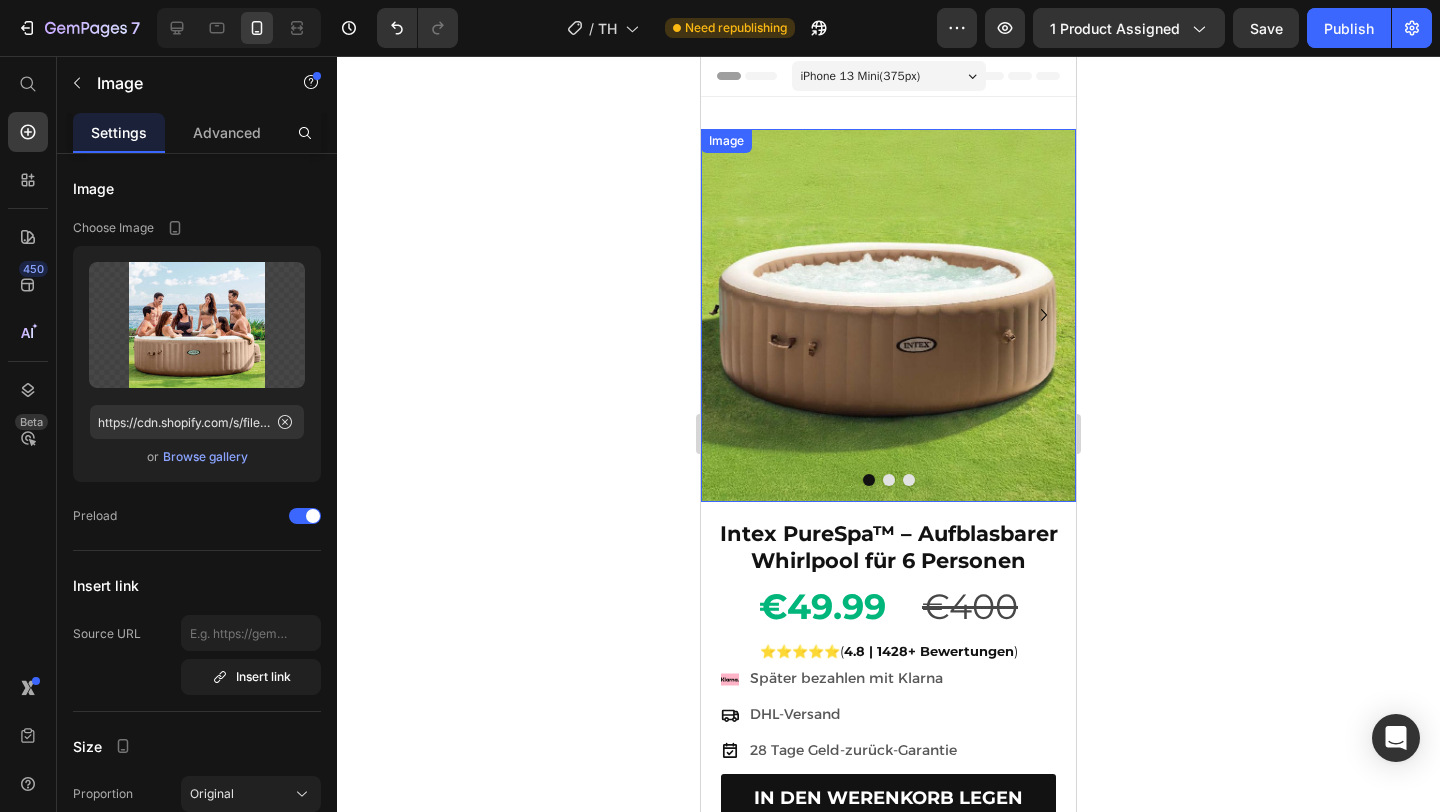 click at bounding box center [888, 315] 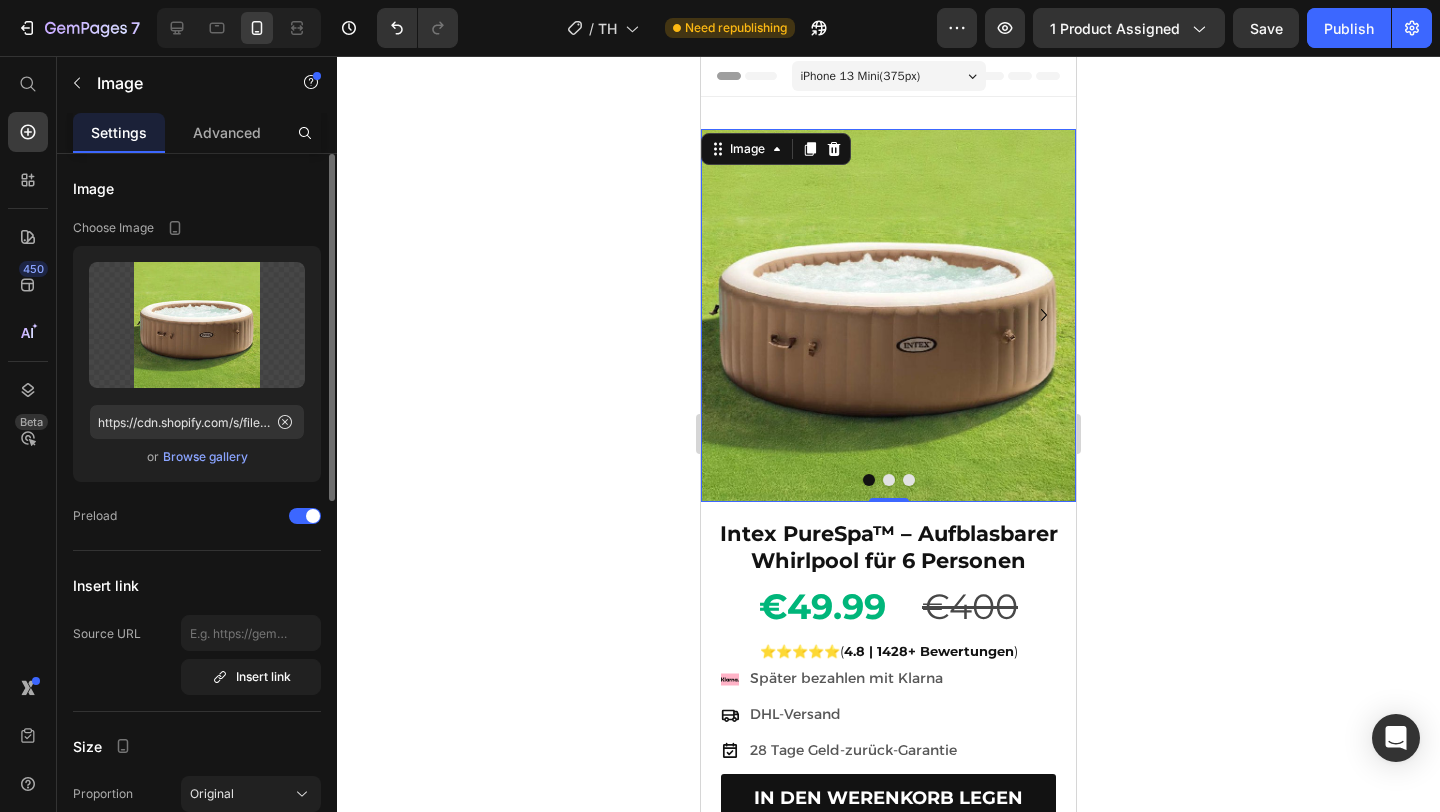 click on "Browse gallery" at bounding box center (205, 457) 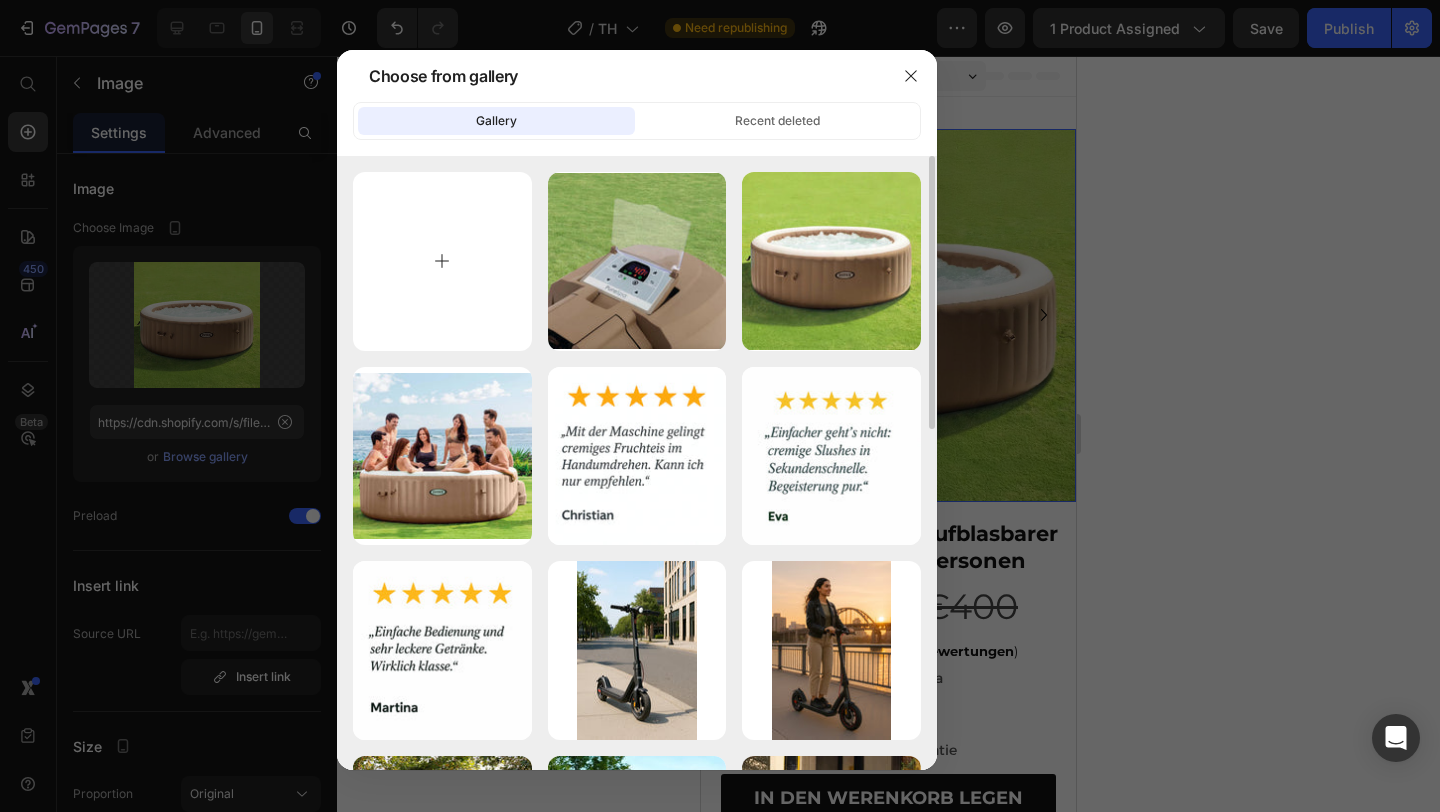 click at bounding box center [442, 261] 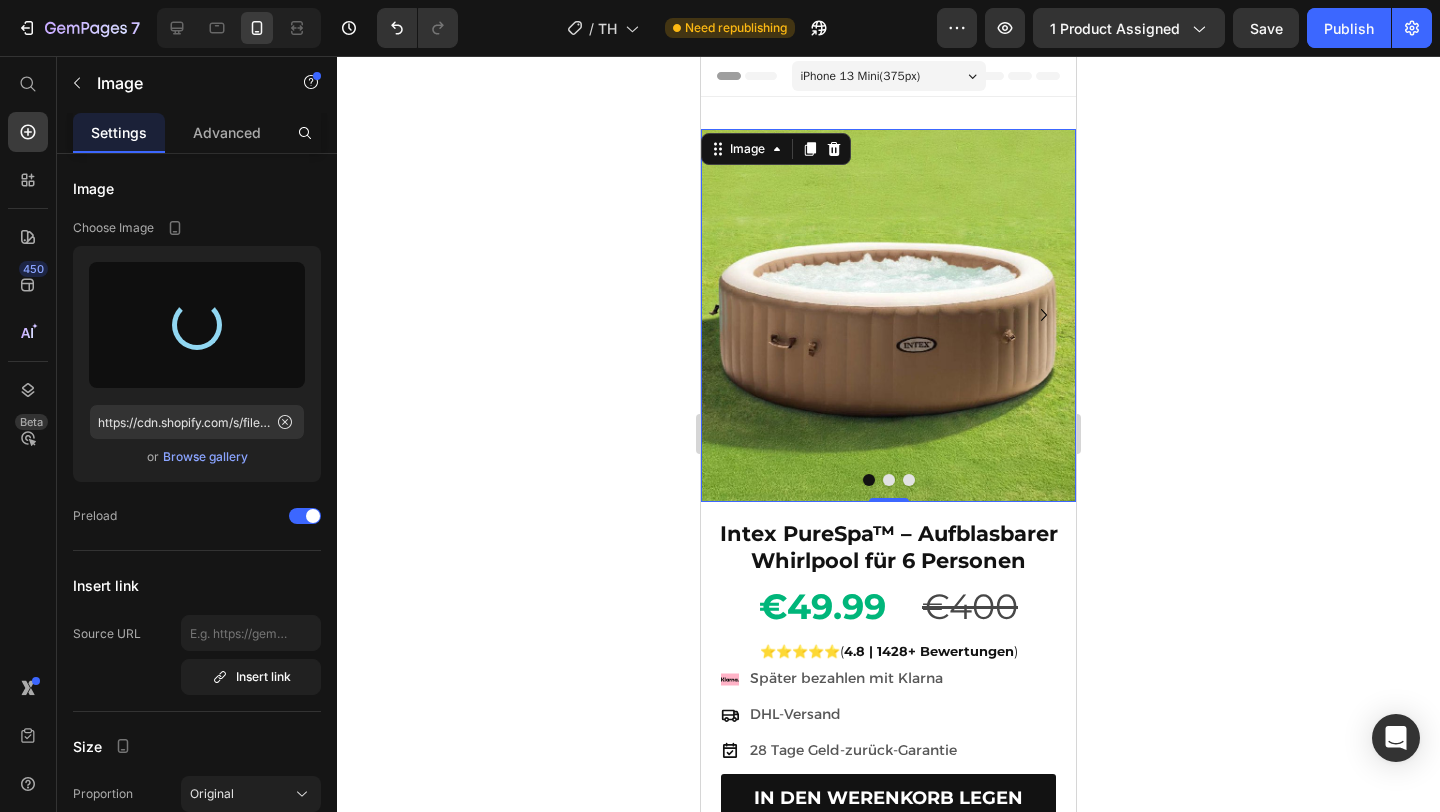 type on "https://cdn.shopify.com/s/files/1/0922/4916/2105/files/gempages_573517901714162595-9fdbf6a5-b539-49ae-bb6b-72a07587cec1.jpg" 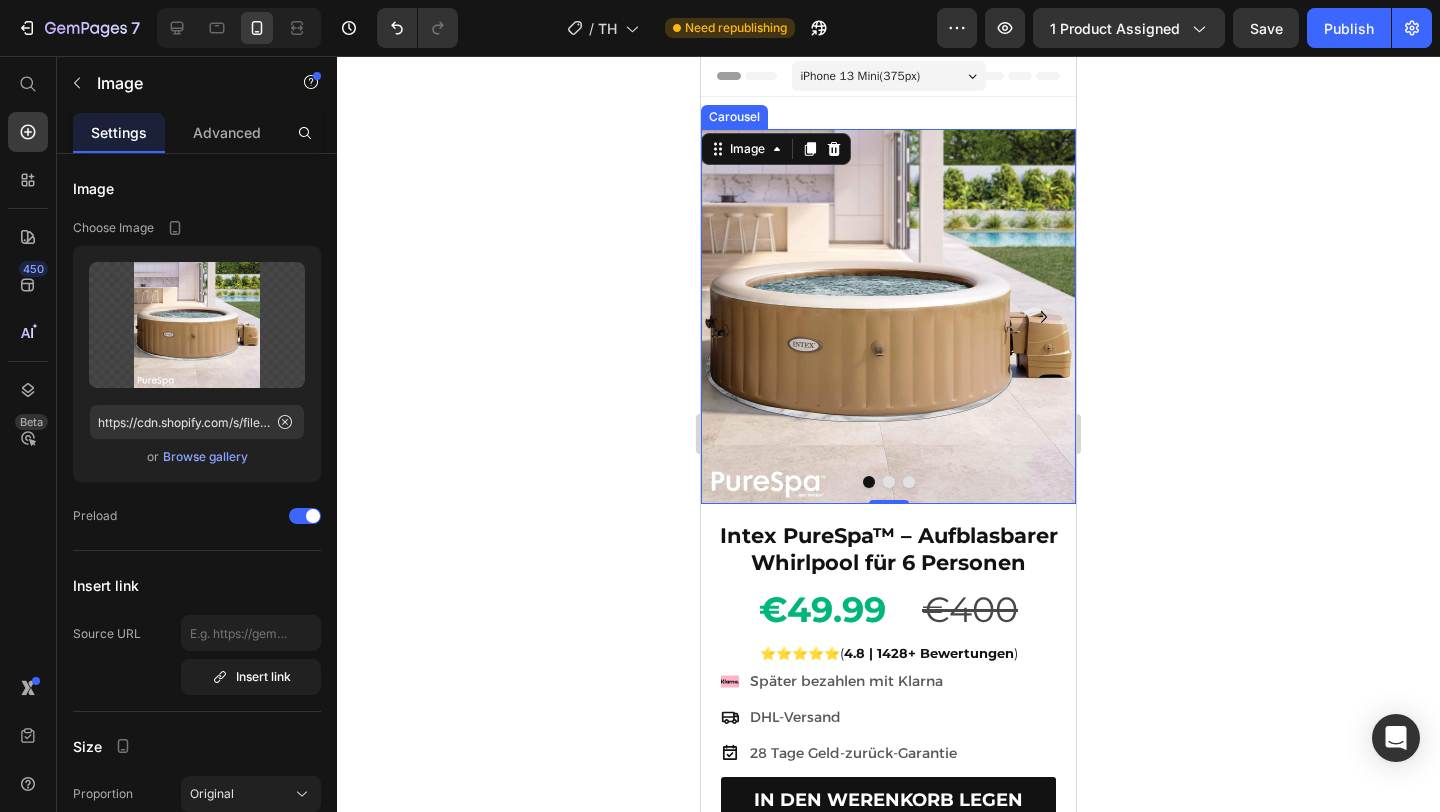 click at bounding box center [889, 482] 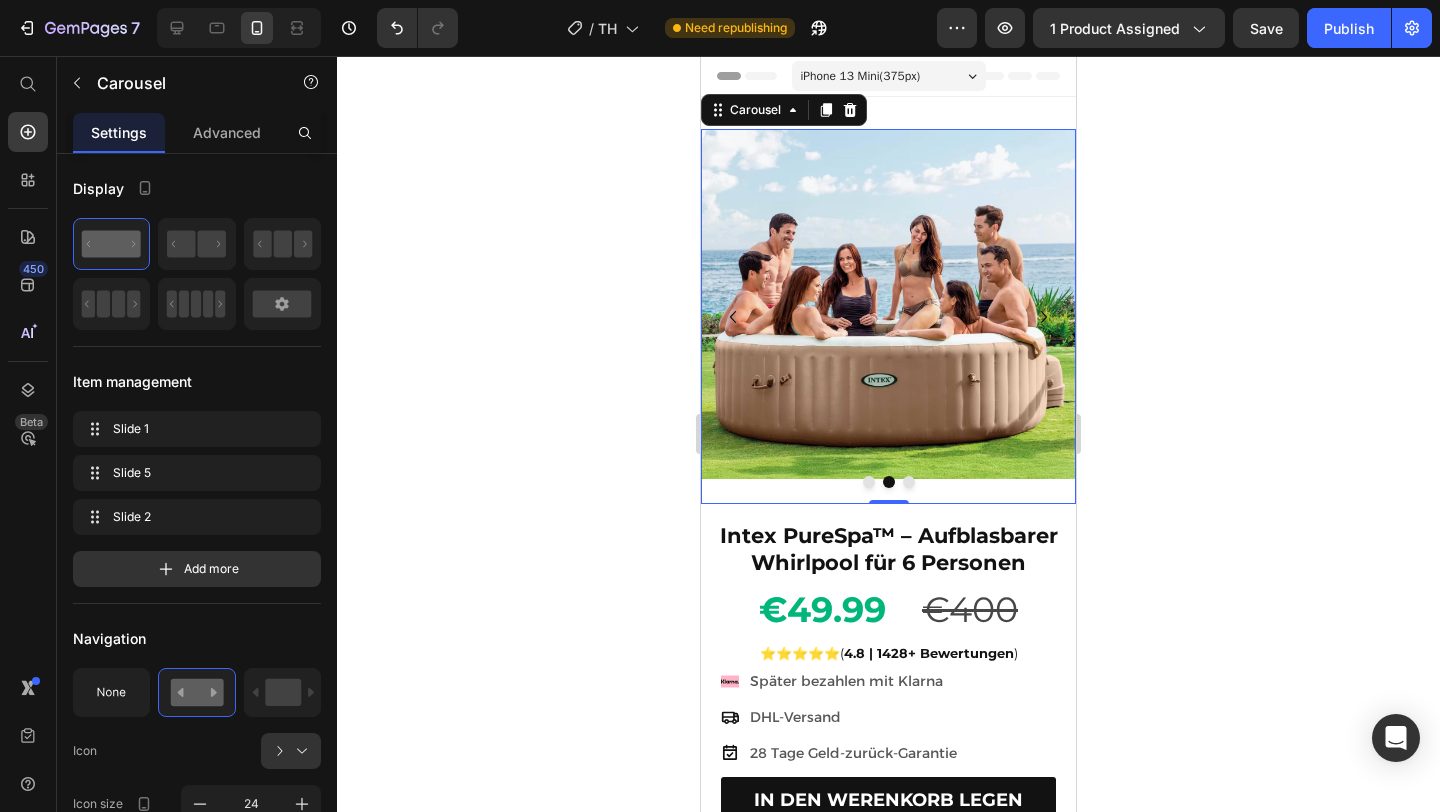 click at bounding box center [869, 482] 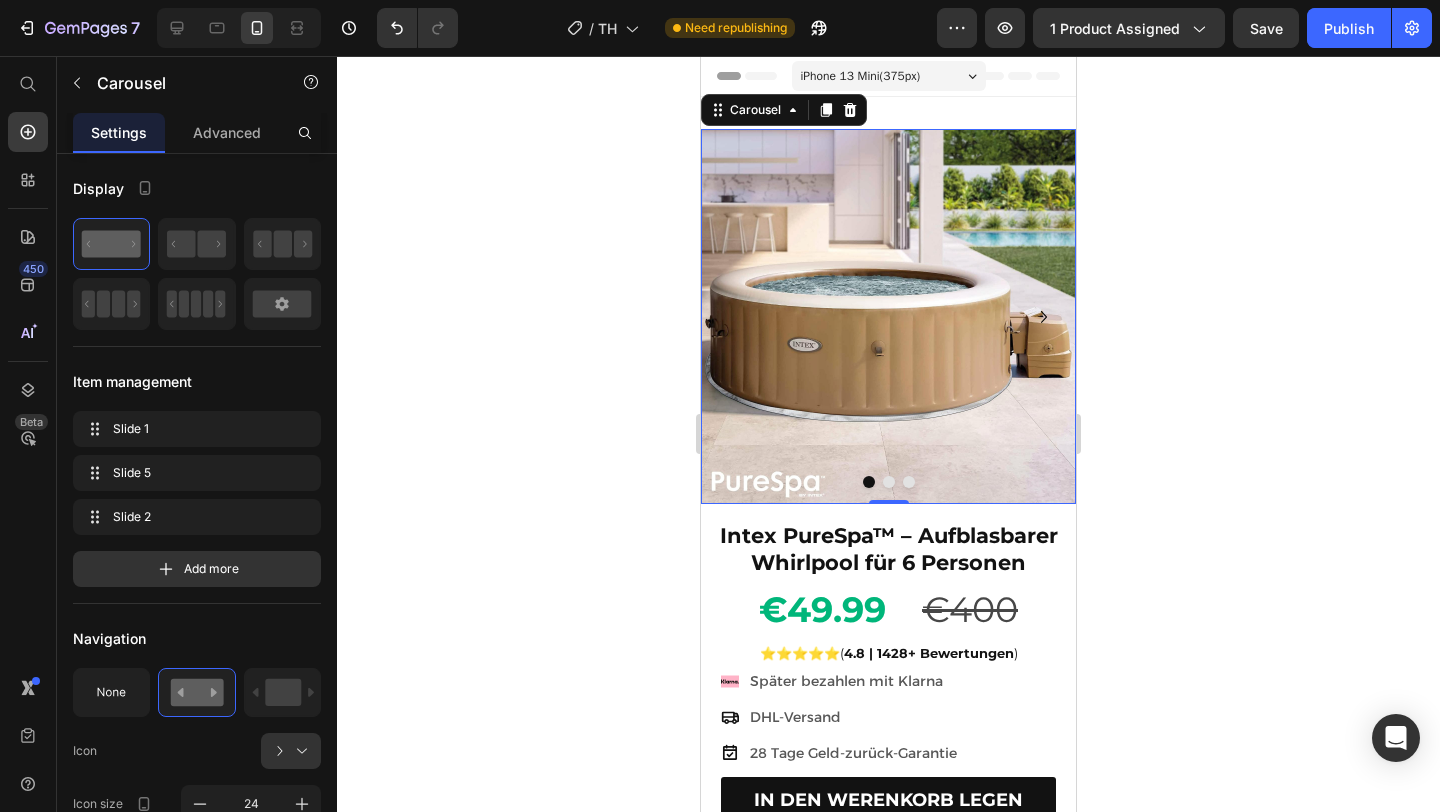click at bounding box center (889, 482) 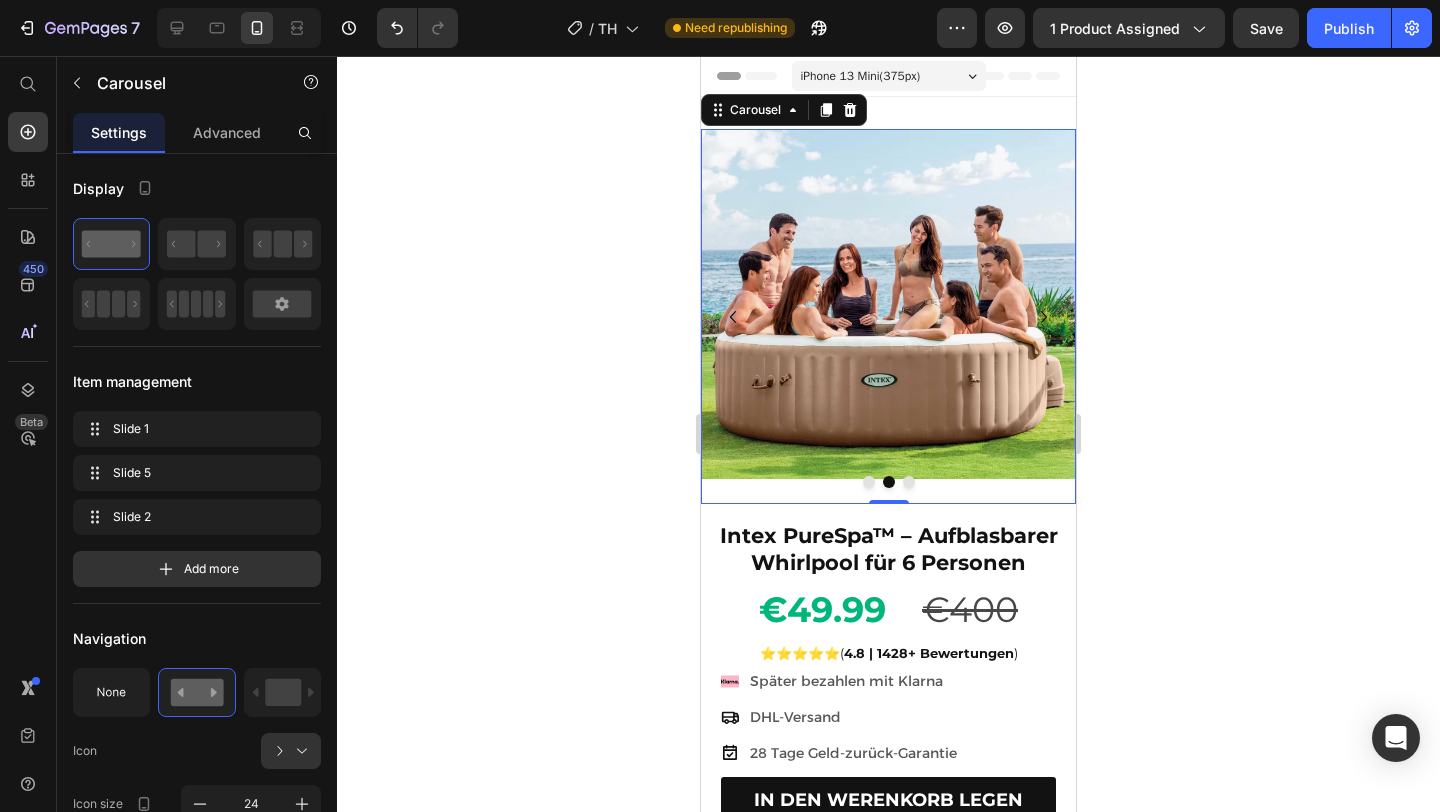 click at bounding box center [909, 482] 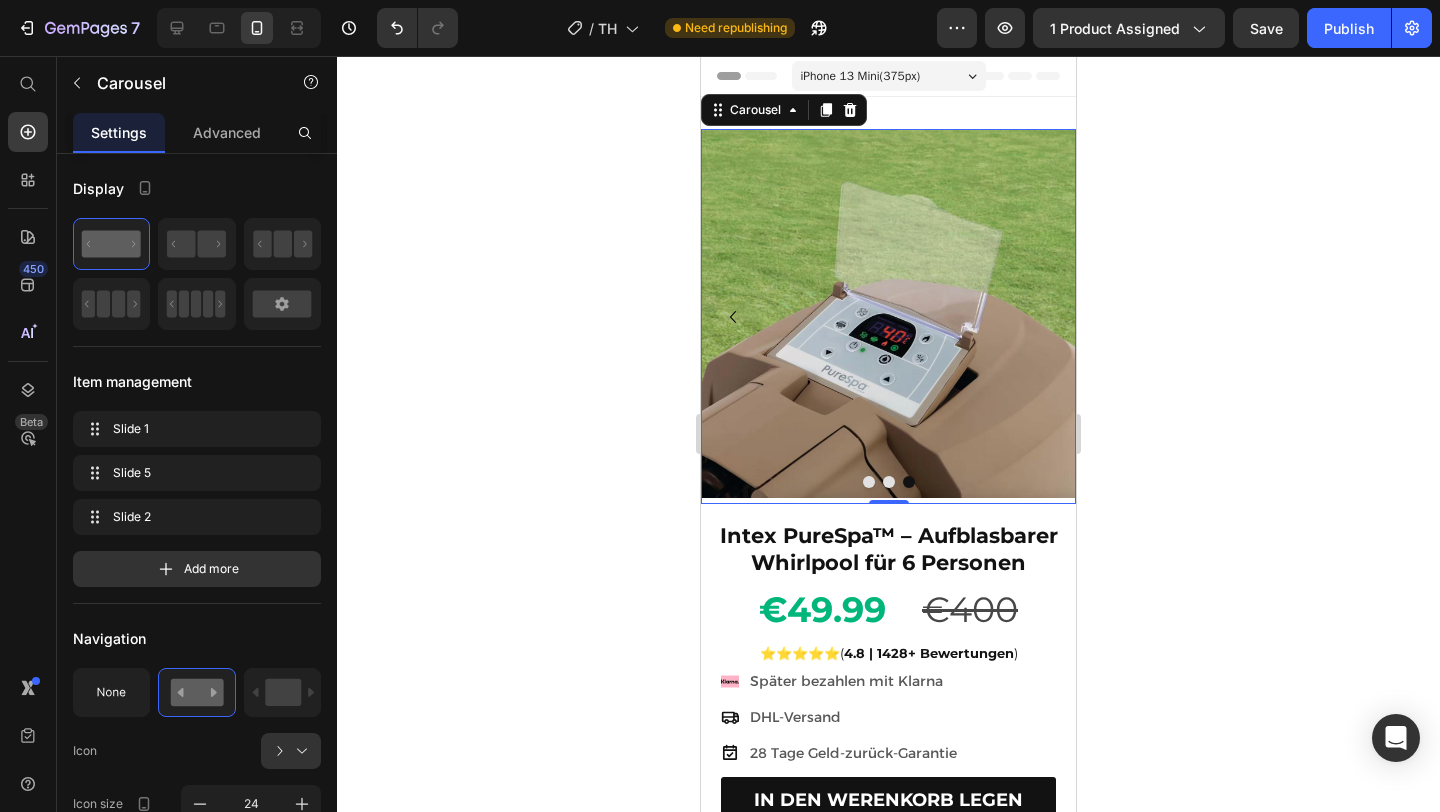 click at bounding box center [889, 482] 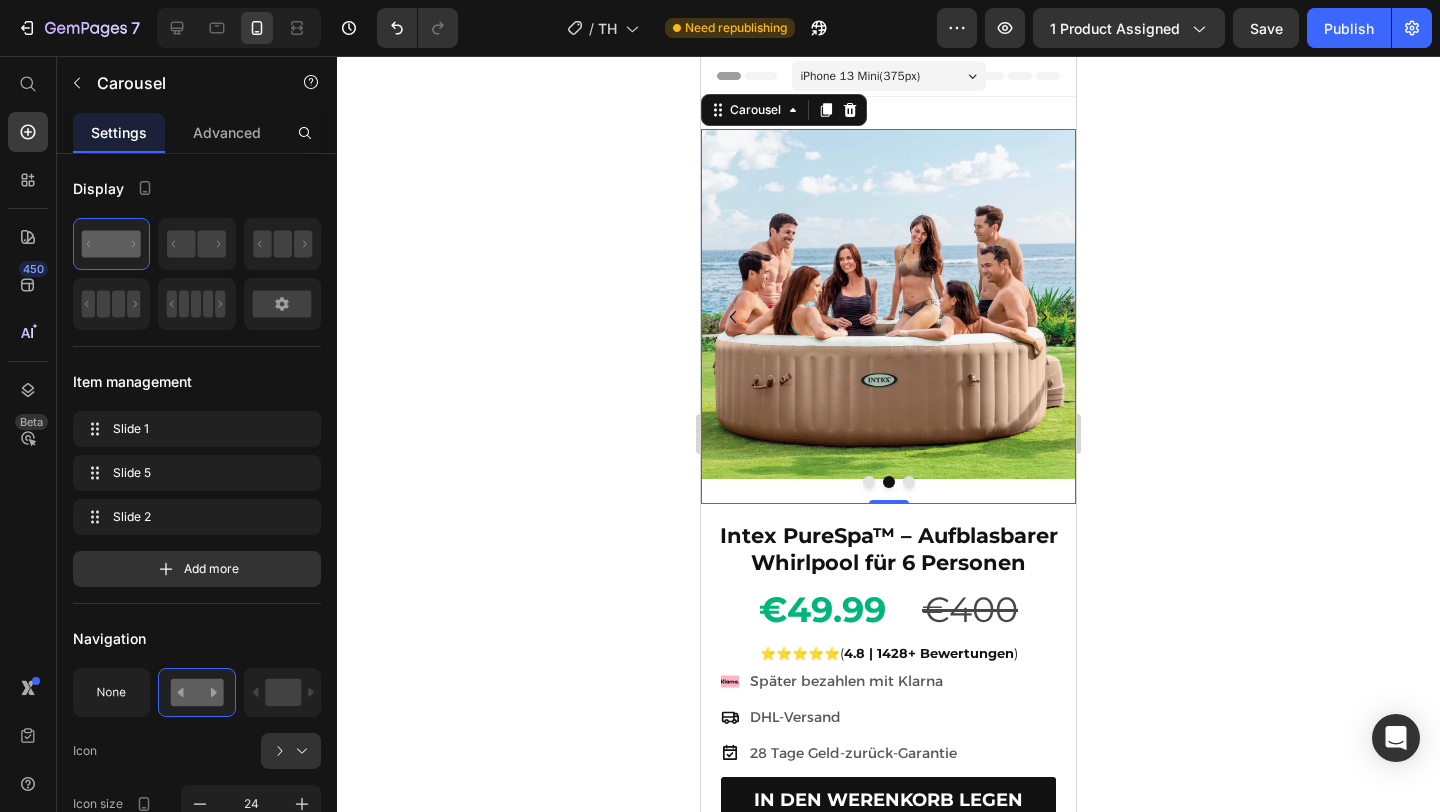 click at bounding box center [869, 482] 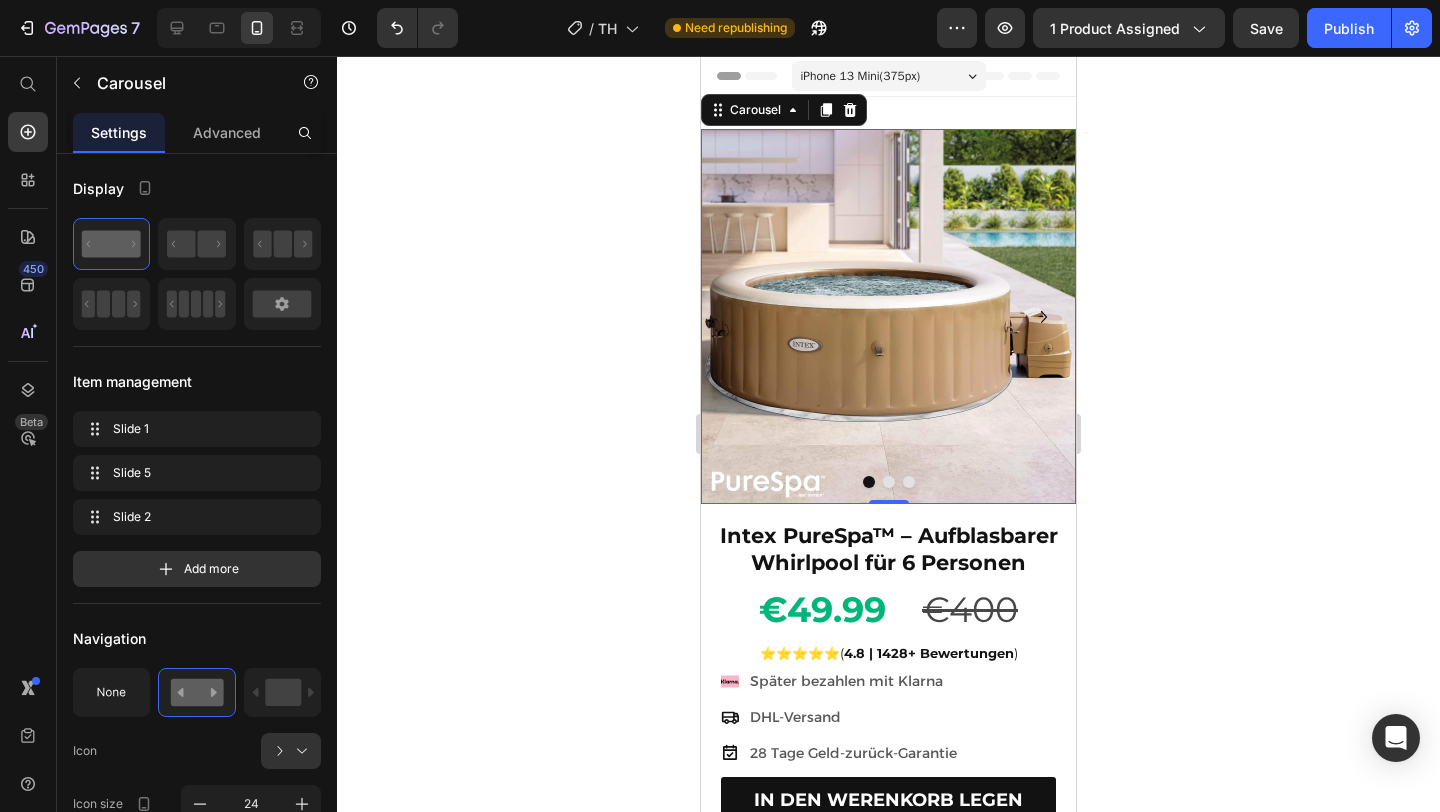click at bounding box center (889, 482) 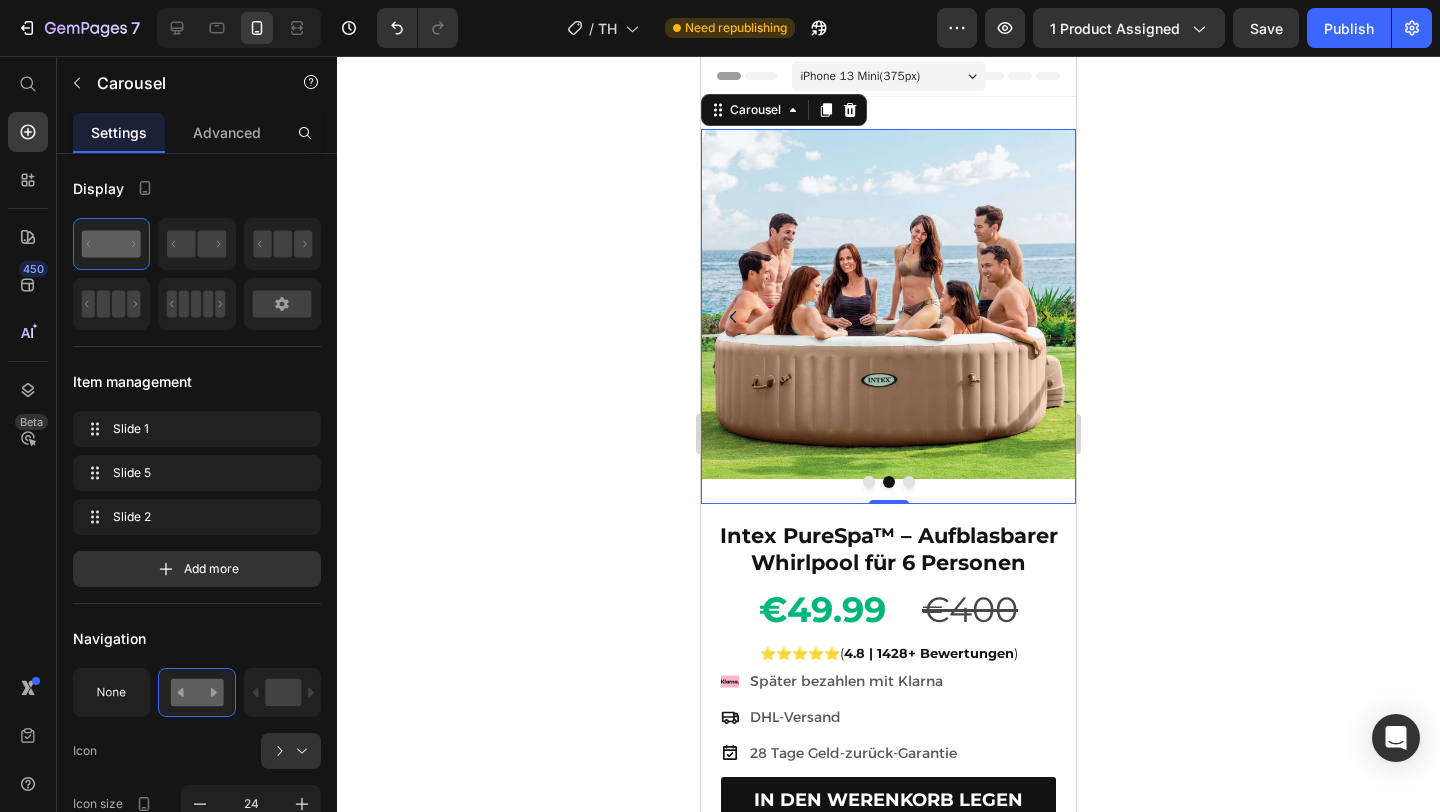 click at bounding box center [909, 482] 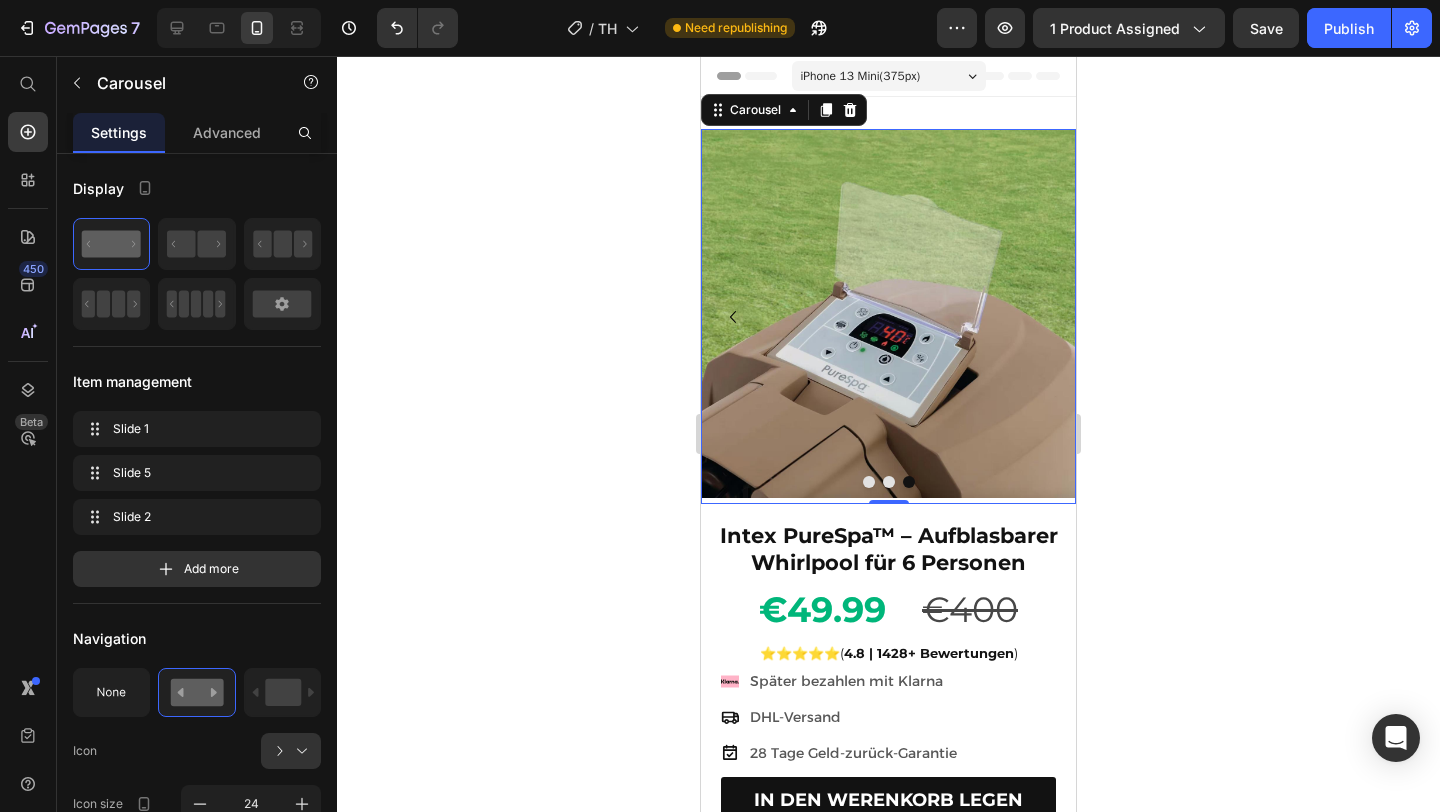 click at bounding box center (869, 482) 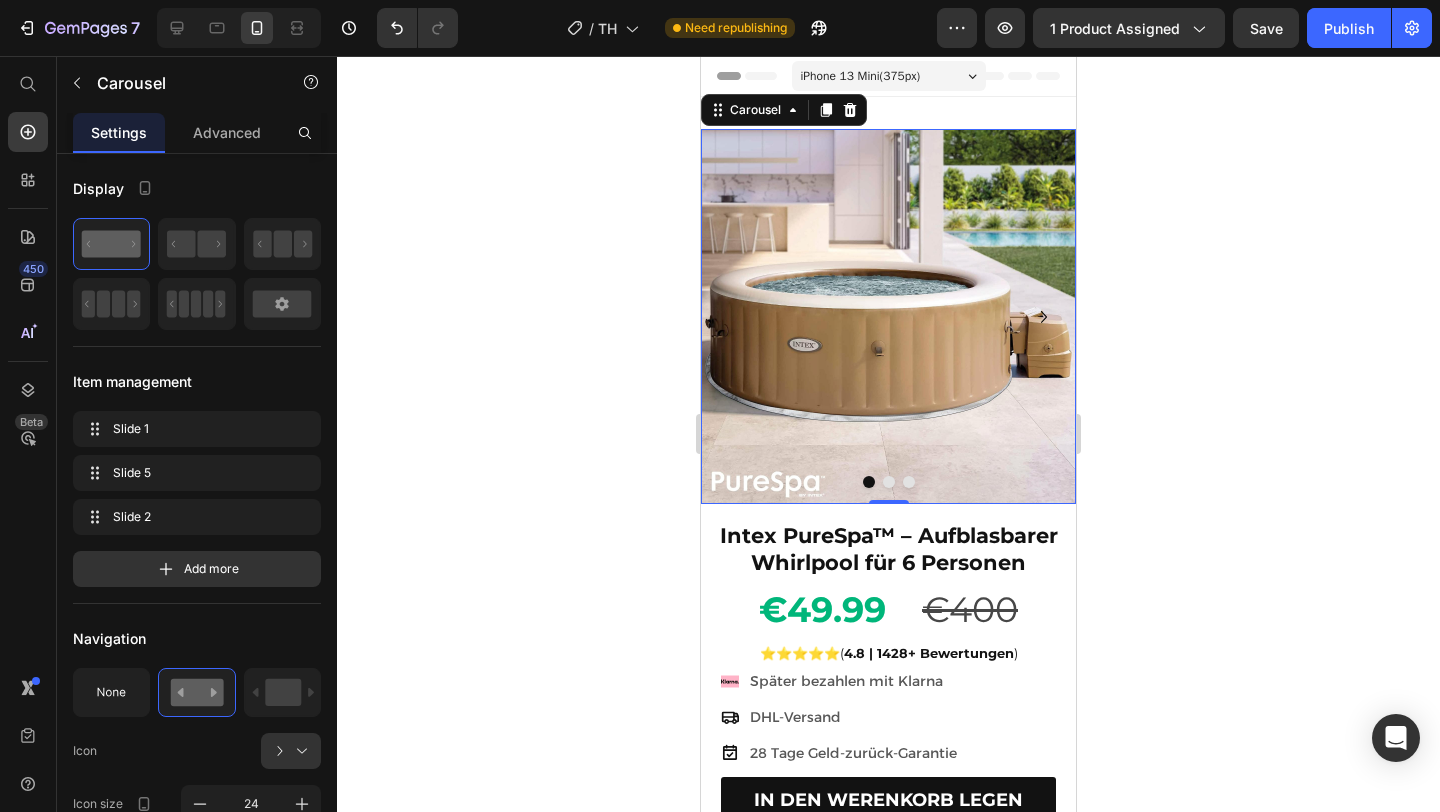 click at bounding box center (889, 482) 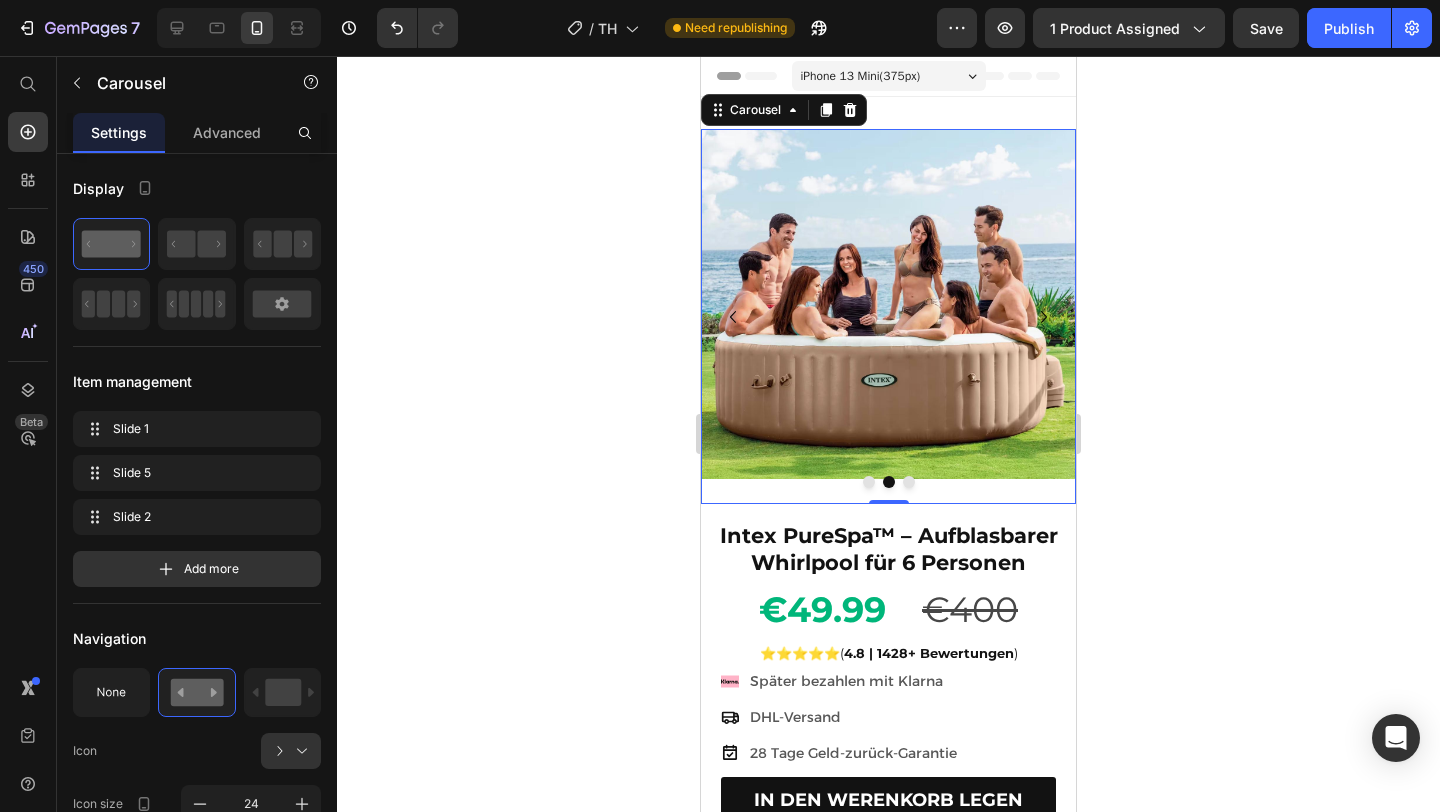 click at bounding box center [909, 482] 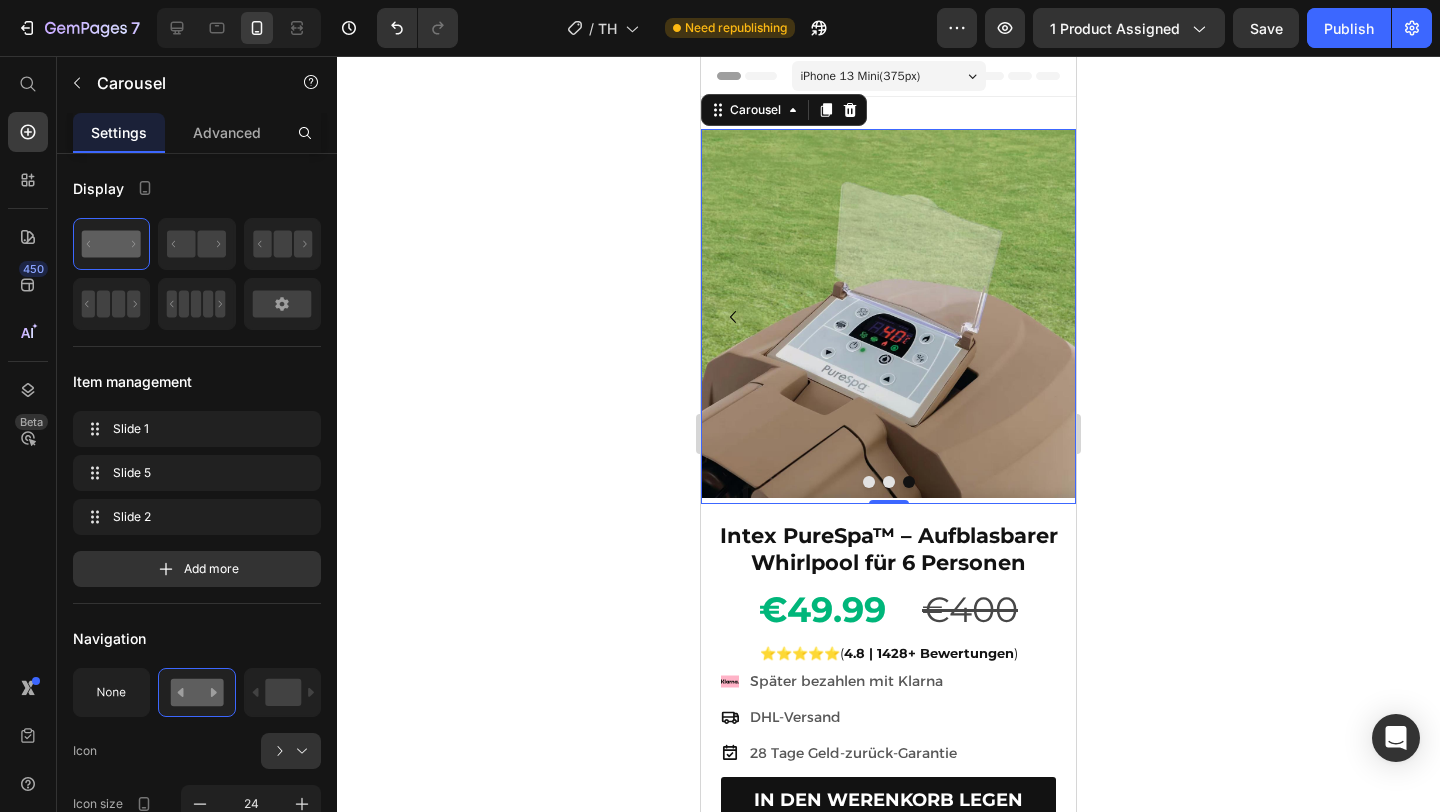 click at bounding box center [889, 482] 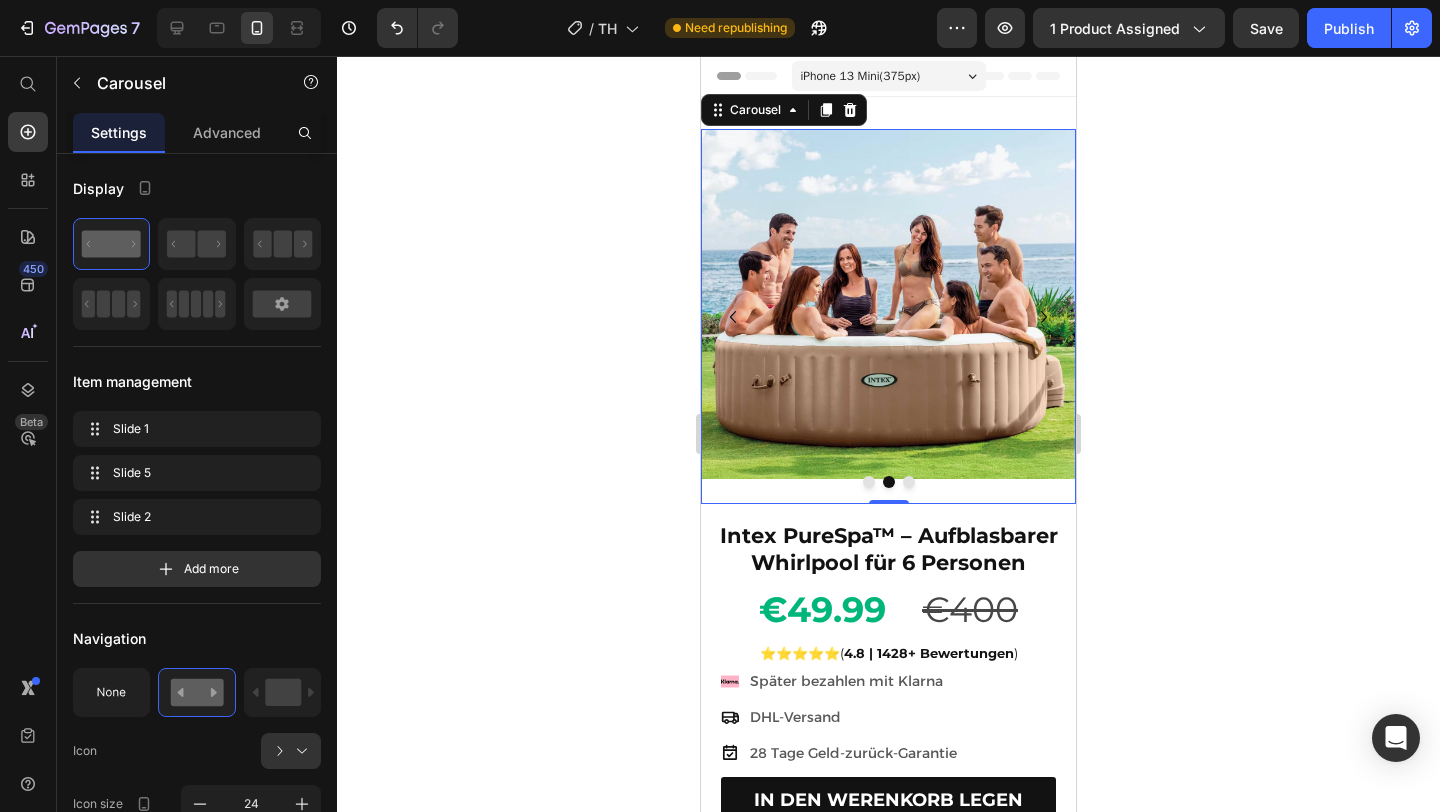 click at bounding box center (869, 482) 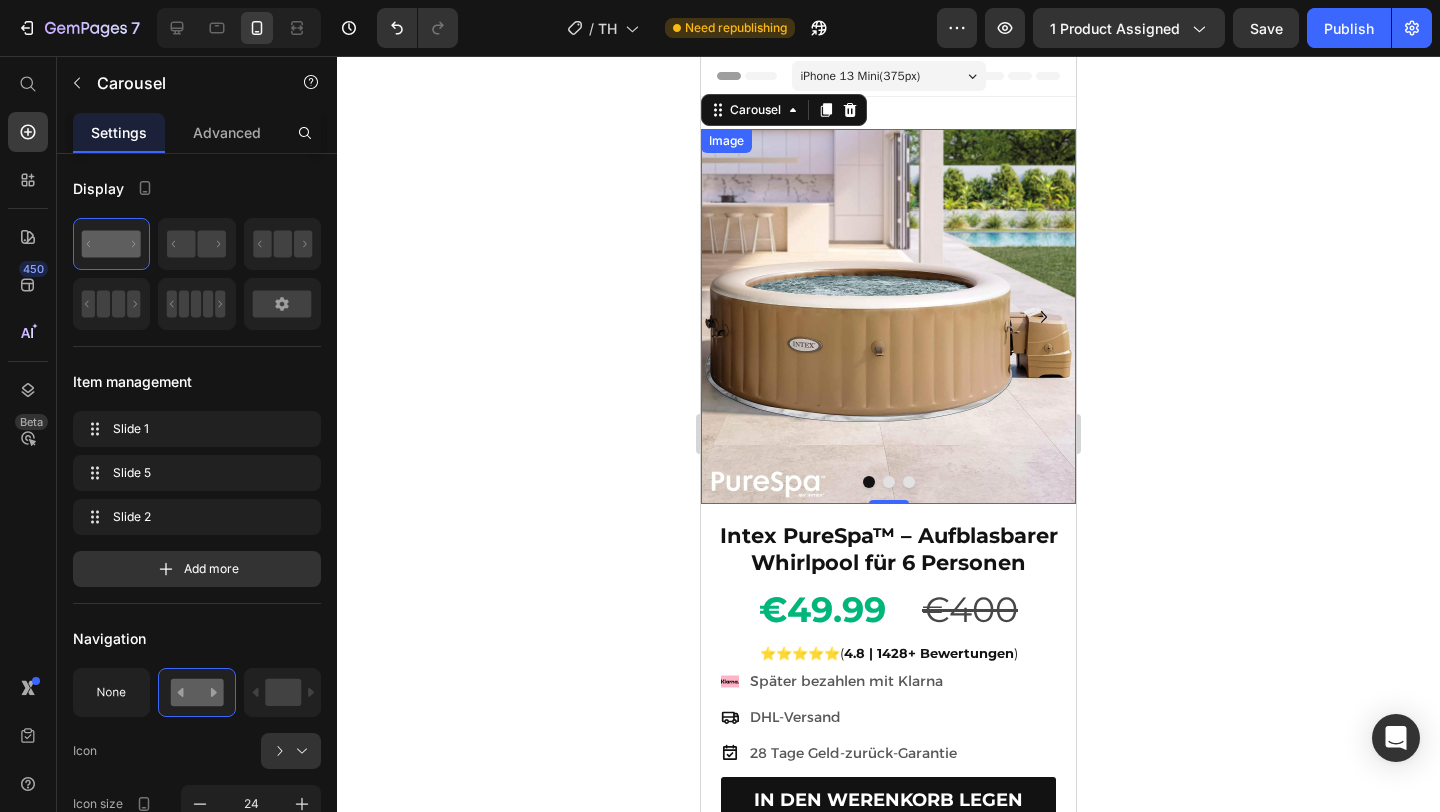 click at bounding box center [888, 316] 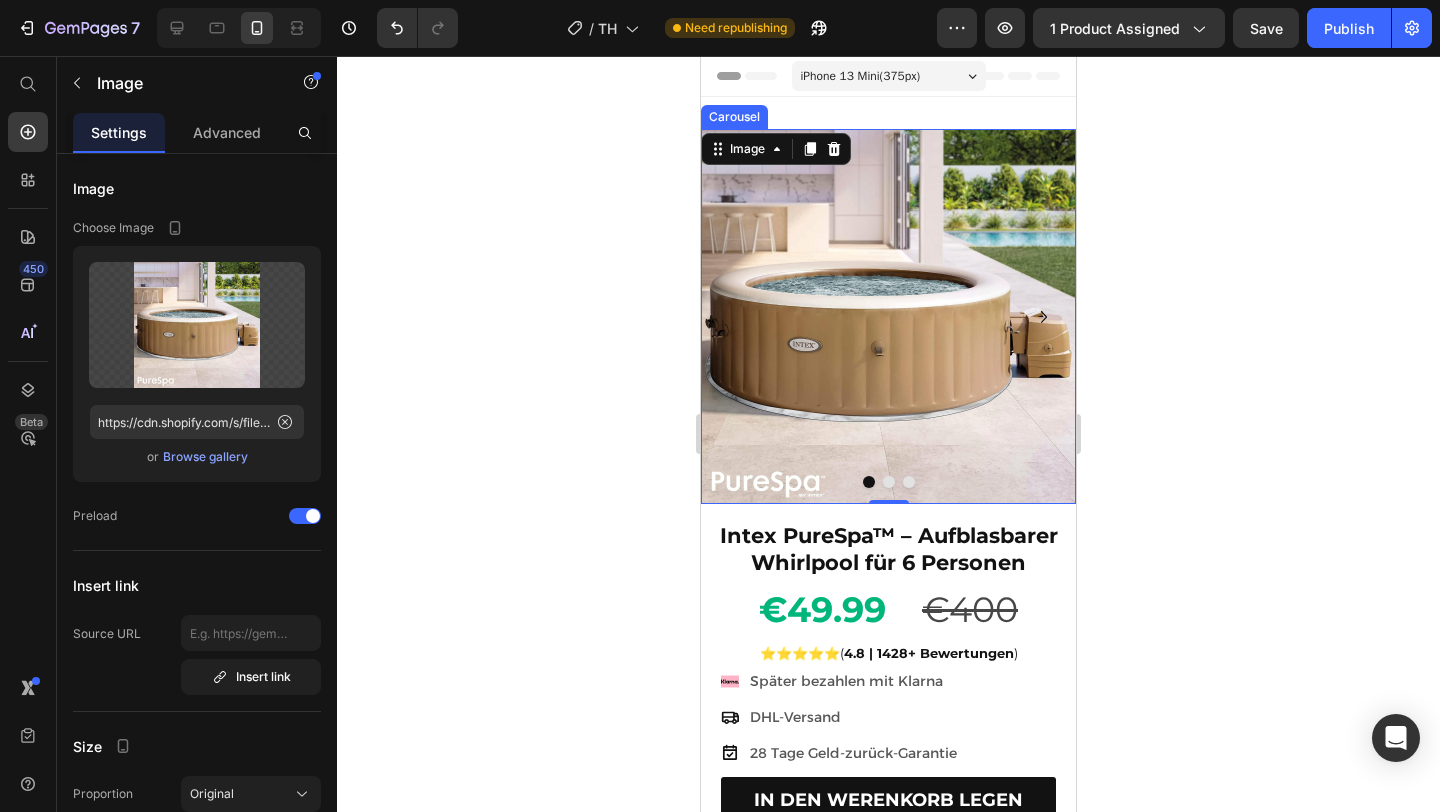 click at bounding box center (889, 482) 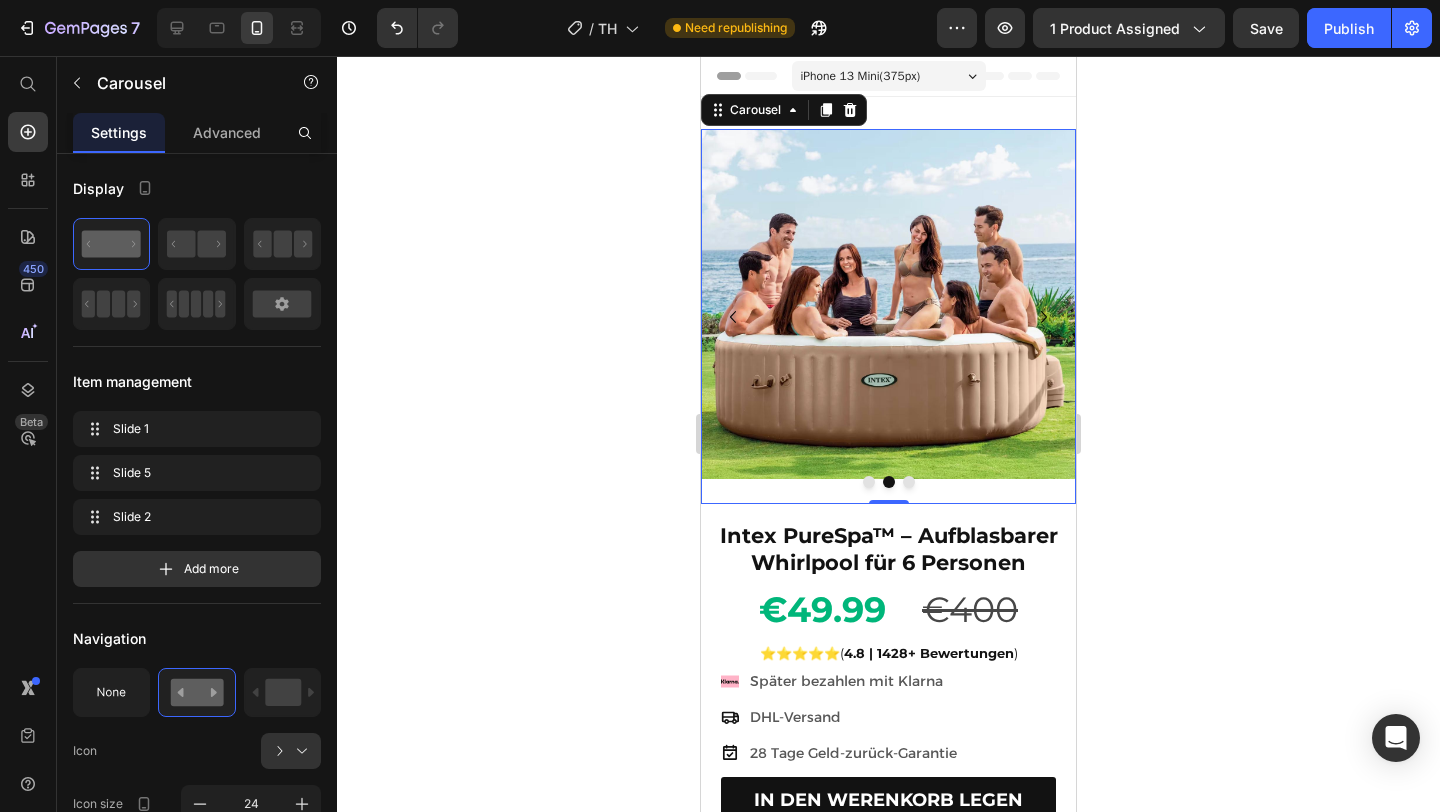 click at bounding box center (909, 482) 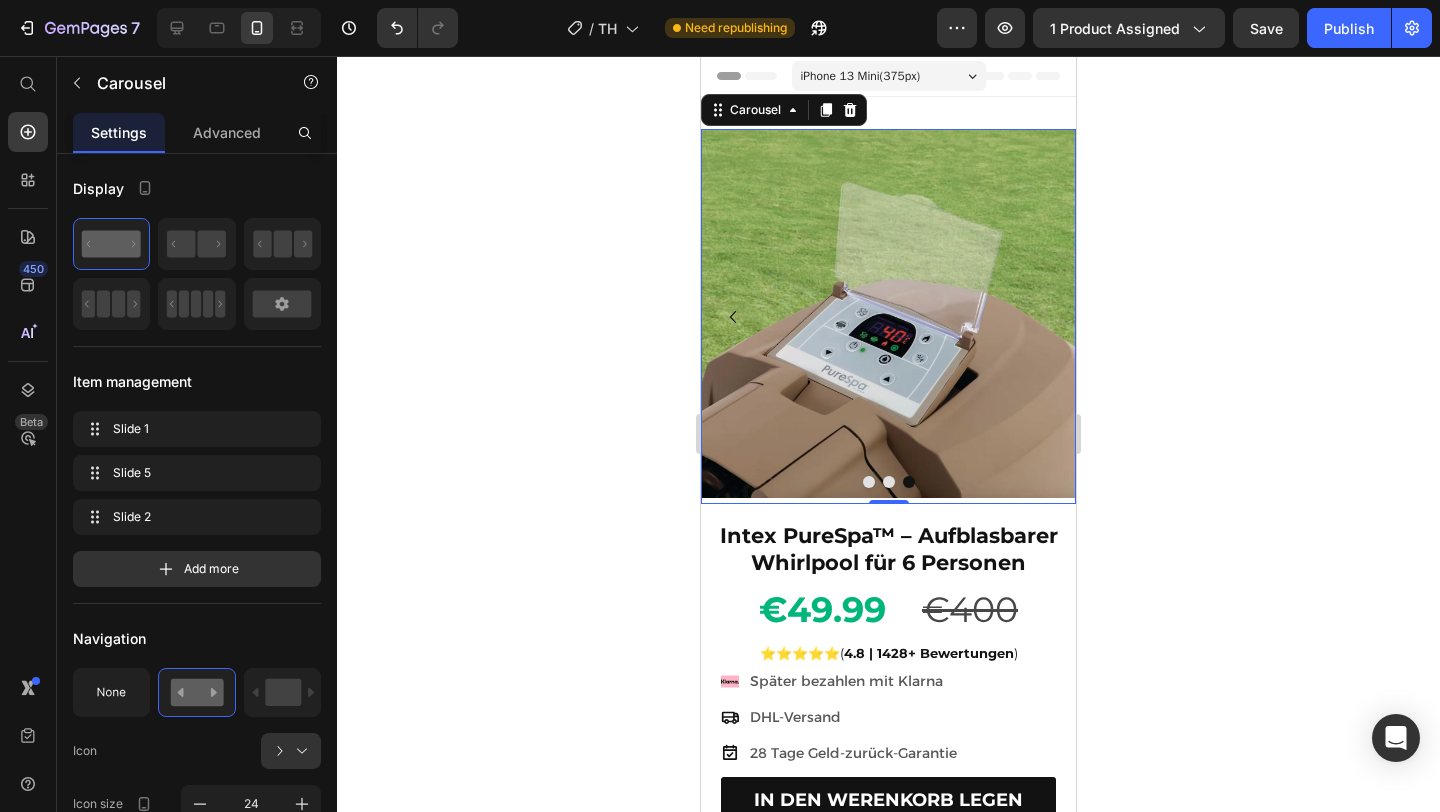 click at bounding box center [869, 482] 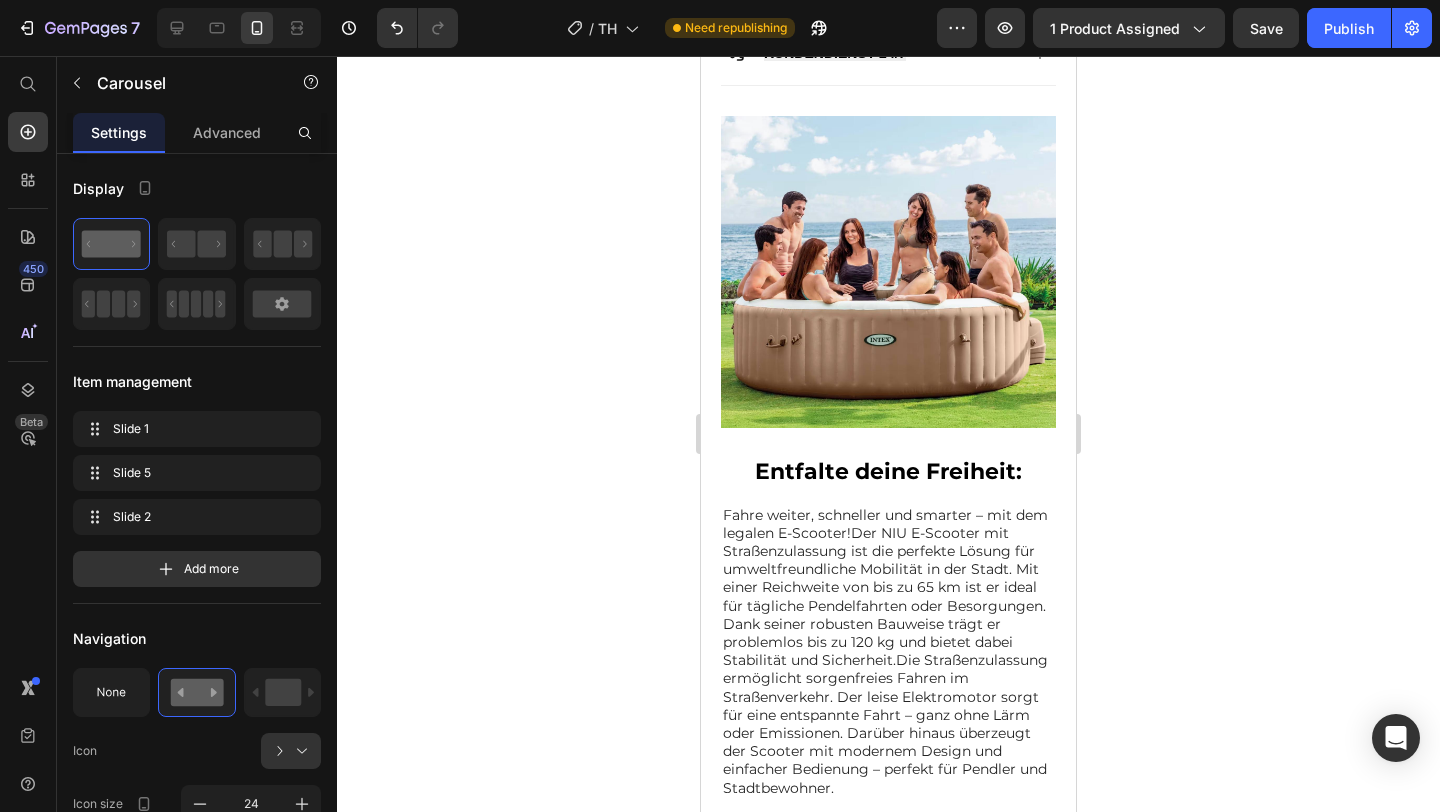 scroll, scrollTop: 1268, scrollLeft: 0, axis: vertical 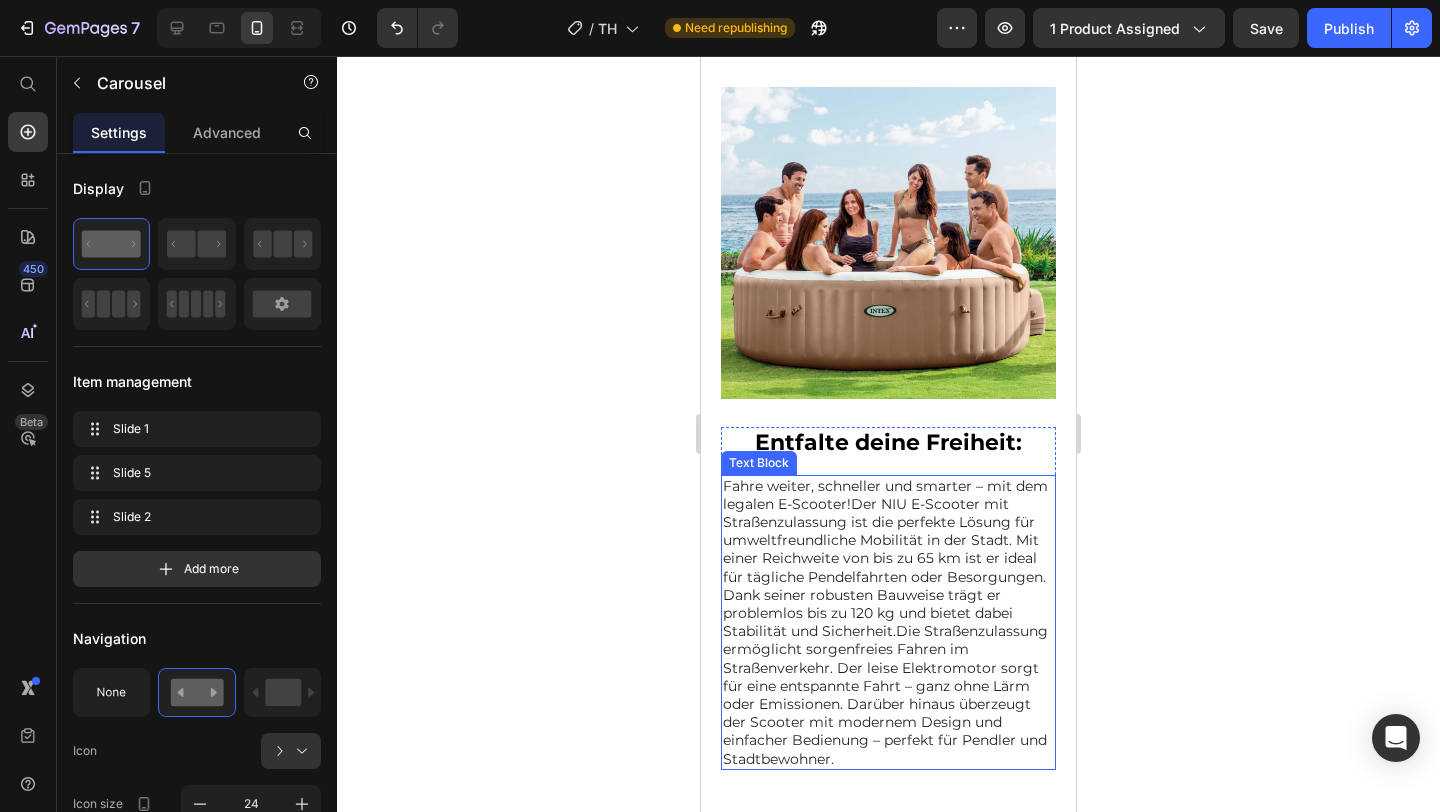 click on "Fahre weiter, schneller und smarter – mit dem legalen E-Scooter!Der NIU E-Scooter mit Straßenzulassung ist die perfekte Lösung für umweltfreundliche Mobilität in der Stadt. Mit einer Reichweite von bis zu 65 km ist er ideal für tägliche Pendelfahrten oder Besorgungen. Dank seiner robusten Bauweise trägt er problemlos bis zu 120 kg und bietet dabei Stabilität und Sicherheit.Die Straßenzulassung ermöglicht sorgenfreies Fahren im Straßenverkehr. Der leise Elektromotor sorgt für eine entspannte Fahrt – ganz ohne Lärm oder Emissionen. Darüber hinaus überzeugt der Scooter mit modernem Design und einfacher Bedienung – perfekt für Pendler und Stadtbewohner." at bounding box center (888, 622) 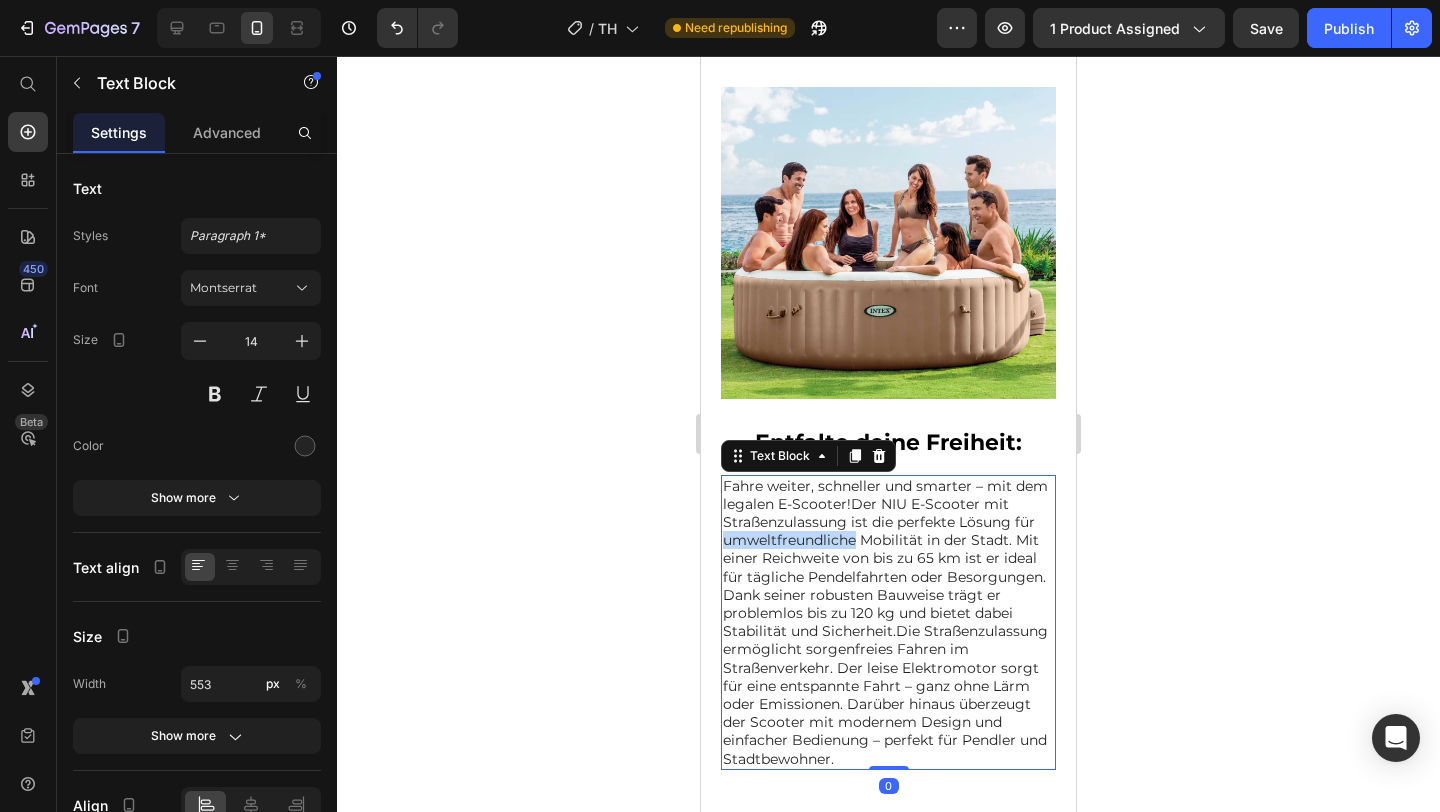 click on "Fahre weiter, schneller und smarter – mit dem legalen E-Scooter!Der NIU E-Scooter mit Straßenzulassung ist die perfekte Lösung für umweltfreundliche Mobilität in der Stadt. Mit einer Reichweite von bis zu 65 km ist er ideal für tägliche Pendelfahrten oder Besorgungen. Dank seiner robusten Bauweise trägt er problemlos bis zu 120 kg und bietet dabei Stabilität und Sicherheit.Die Straßenzulassung ermöglicht sorgenfreies Fahren im Straßenverkehr. Der leise Elektromotor sorgt für eine entspannte Fahrt – ganz ohne Lärm oder Emissionen. Darüber hinaus überzeugt der Scooter mit modernem Design und einfacher Bedienung – perfekt für Pendler und Stadtbewohner." at bounding box center (888, 622) 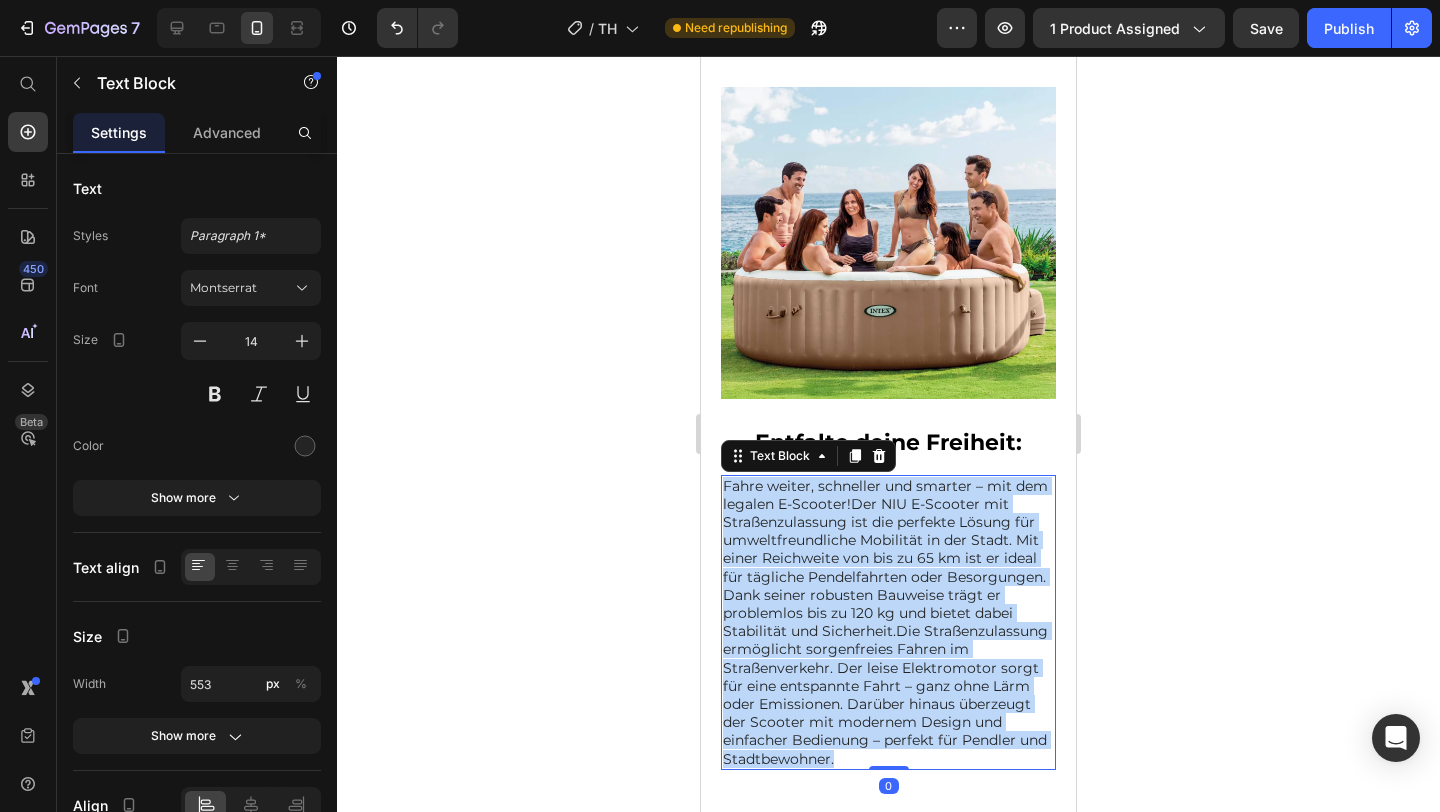 click on "Fahre weiter, schneller und smarter – mit dem legalen E-Scooter!Der NIU E-Scooter mit Straßenzulassung ist die perfekte Lösung für umweltfreundliche Mobilität in der Stadt. Mit einer Reichweite von bis zu 65 km ist er ideal für tägliche Pendelfahrten oder Besorgungen. Dank seiner robusten Bauweise trägt er problemlos bis zu 120 kg und bietet dabei Stabilität und Sicherheit.Die Straßenzulassung ermöglicht sorgenfreies Fahren im Straßenverkehr. Der leise Elektromotor sorgt für eine entspannte Fahrt – ganz ohne Lärm oder Emissionen. Darüber hinaus überzeugt der Scooter mit modernem Design und einfacher Bedienung – perfekt für Pendler und Stadtbewohner." at bounding box center [888, 622] 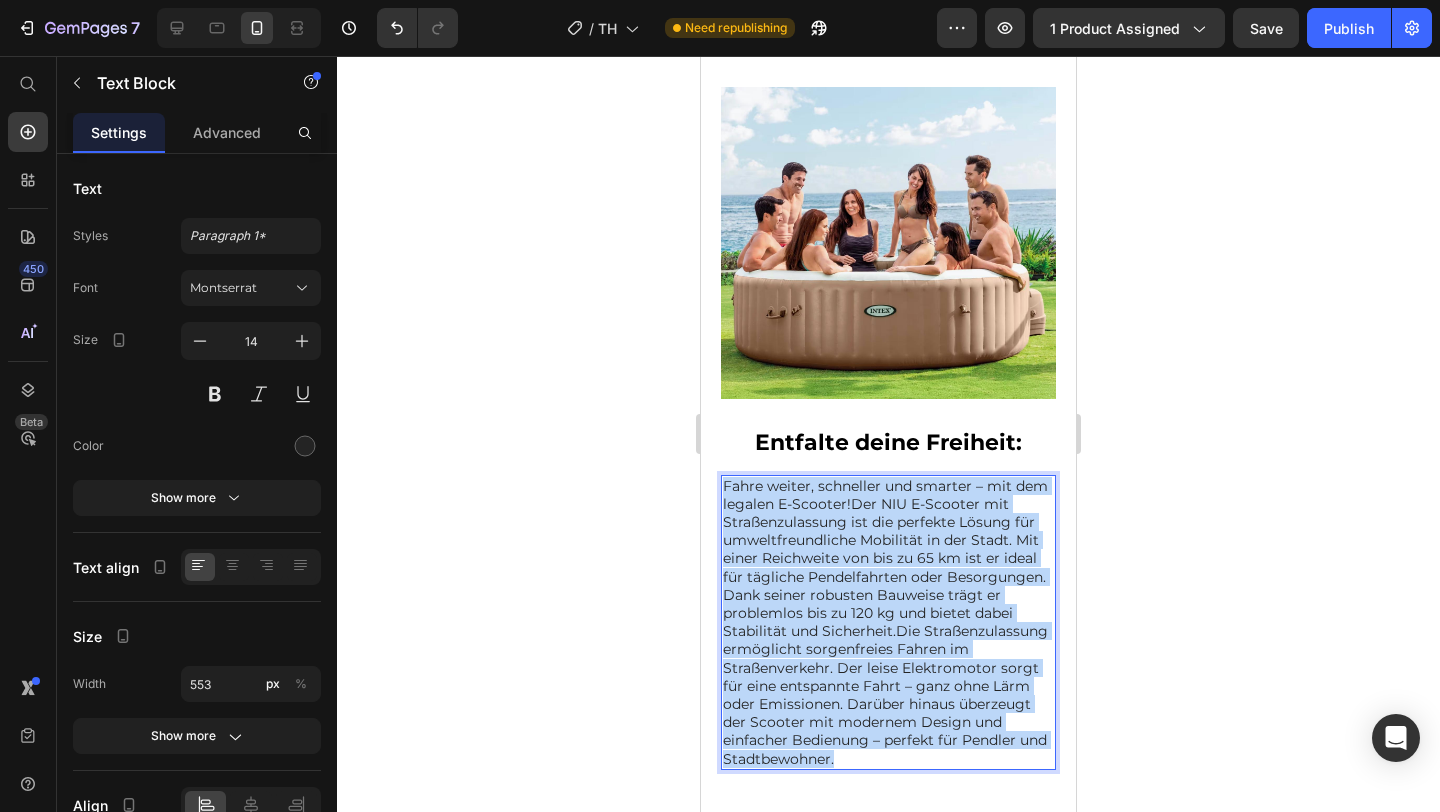 click on "Fahre weiter, schneller und smarter – mit dem legalen E-Scooter!Der NIU E-Scooter mit Straßenzulassung ist die perfekte Lösung für umweltfreundliche Mobilität in der Stadt. Mit einer Reichweite von bis zu 65 km ist er ideal für tägliche Pendelfahrten oder Besorgungen. Dank seiner robusten Bauweise trägt er problemlos bis zu 120 kg und bietet dabei Stabilität und Sicherheit.Die Straßenzulassung ermöglicht sorgenfreies Fahren im Straßenverkehr. Der leise Elektromotor sorgt für eine entspannte Fahrt – ganz ohne Lärm oder Emissionen. Darüber hinaus überzeugt der Scooter mit modernem Design und einfacher Bedienung – perfekt für Pendler und Stadtbewohner." at bounding box center [888, 622] 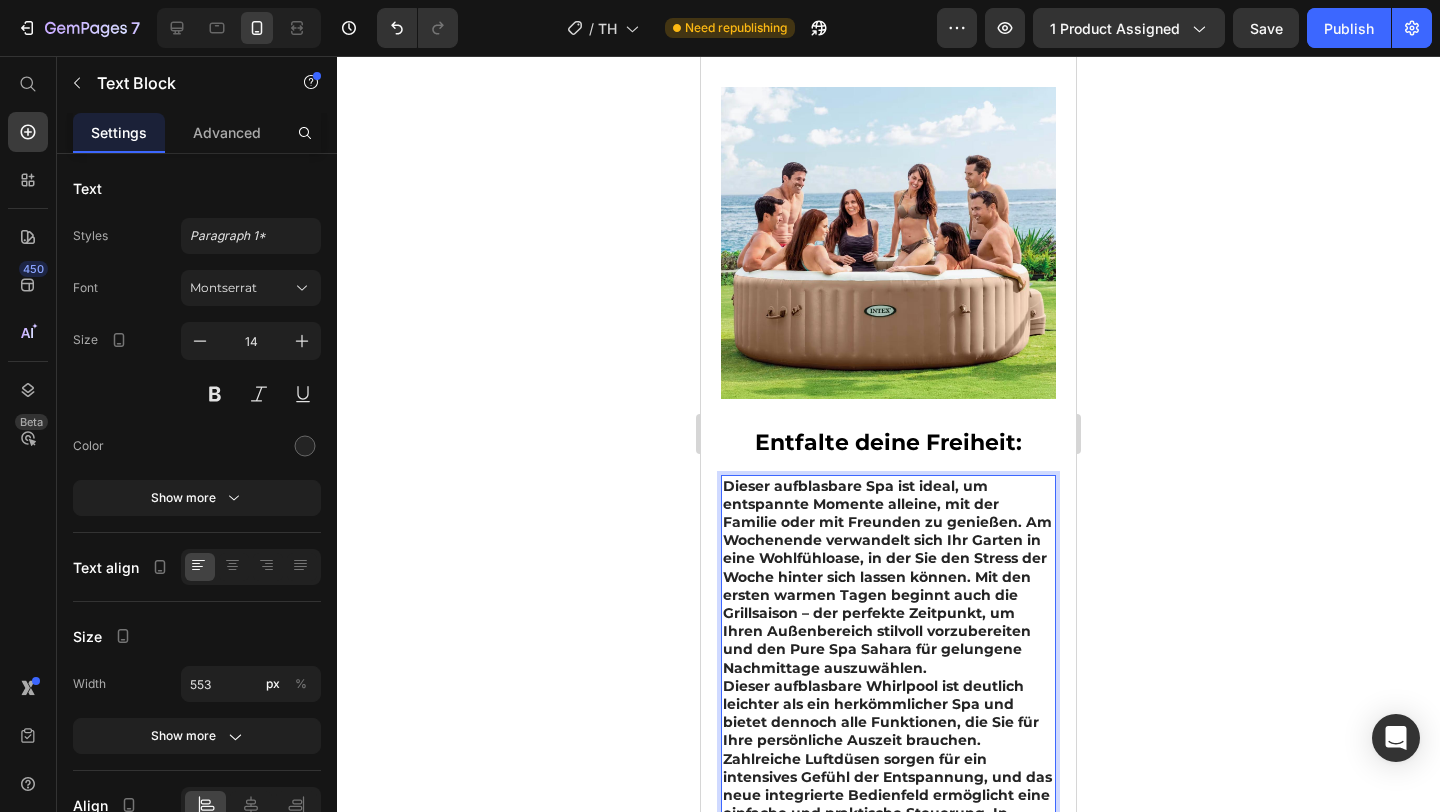 scroll, scrollTop: 1370, scrollLeft: 0, axis: vertical 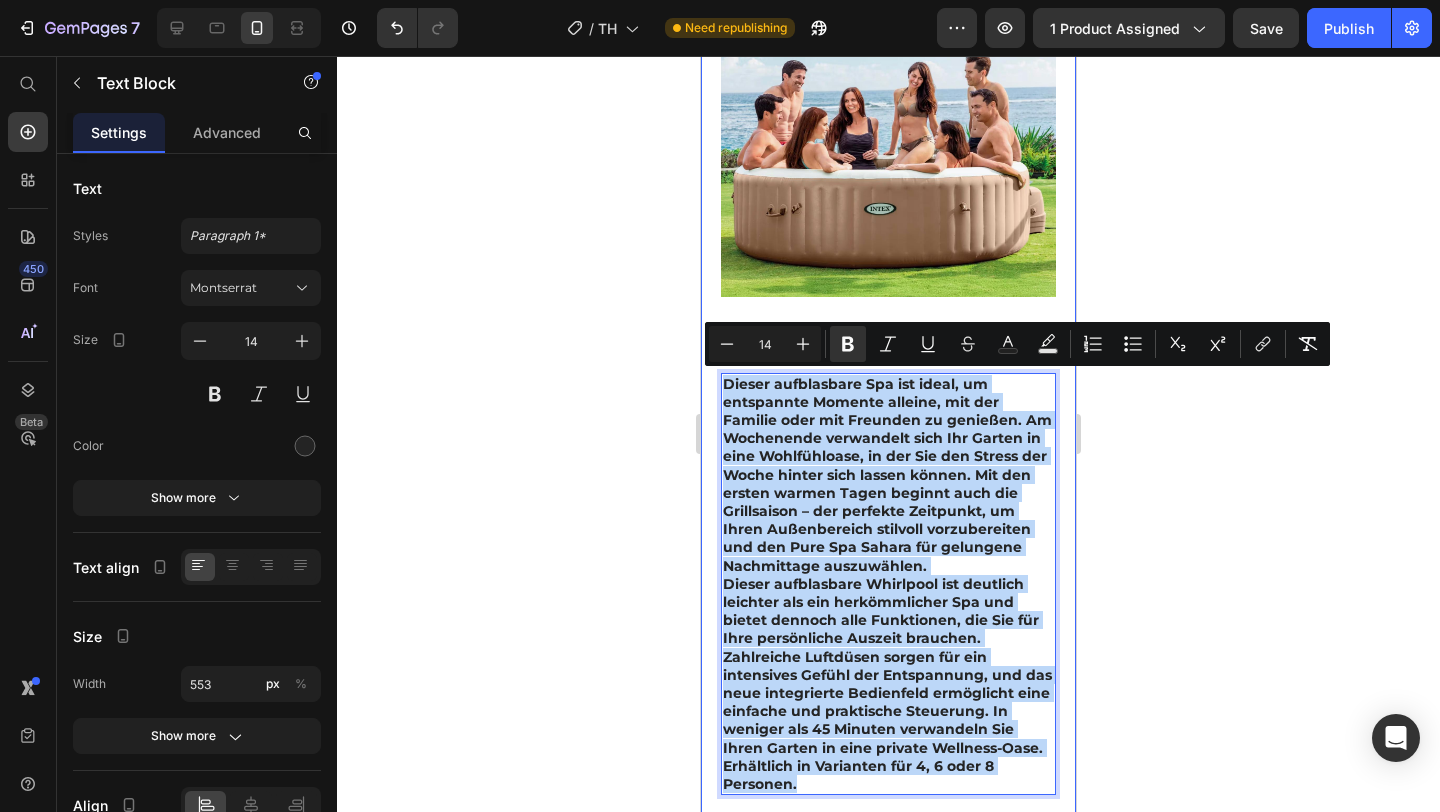 drag, startPoint x: 802, startPoint y: 784, endPoint x: 709, endPoint y: 373, distance: 421.39056 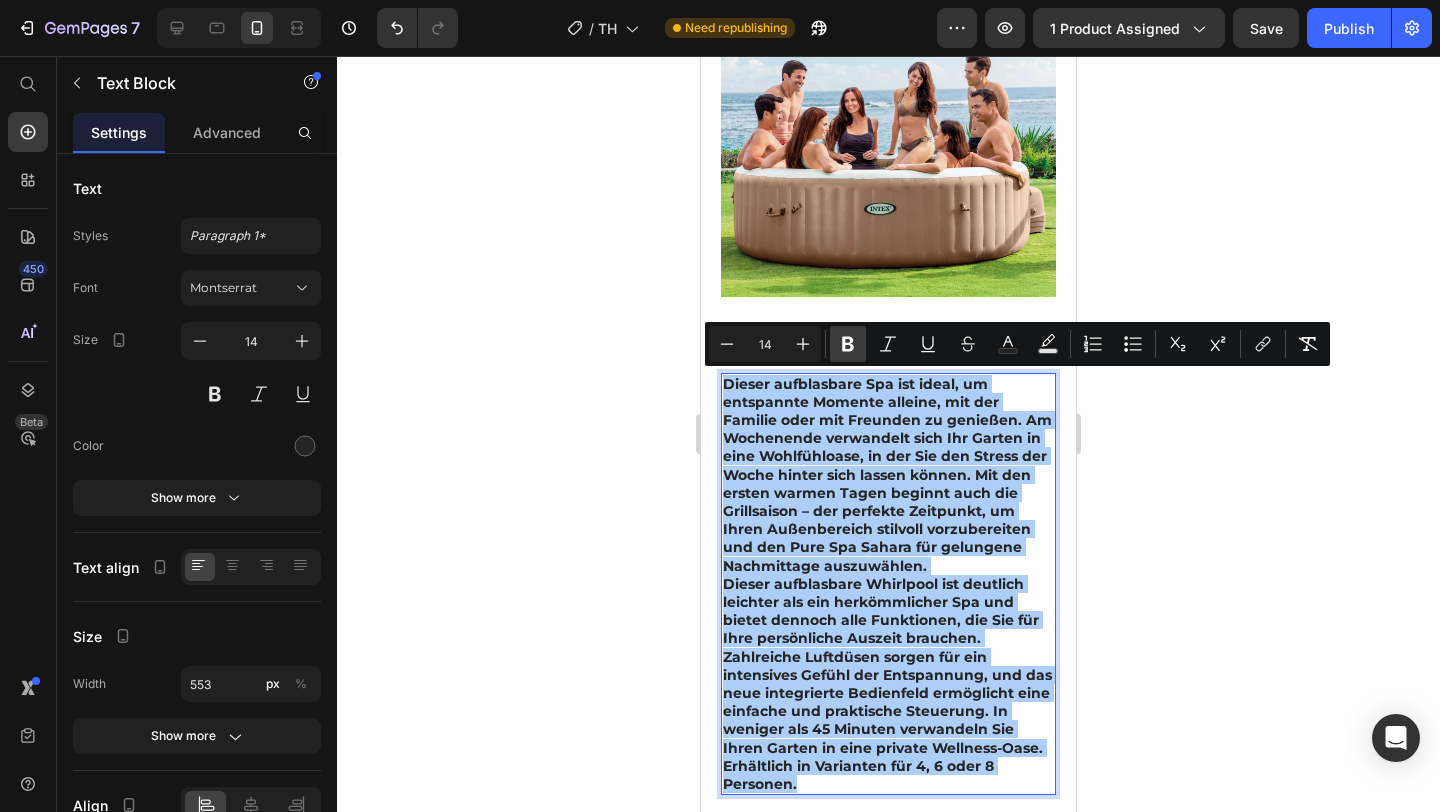 click 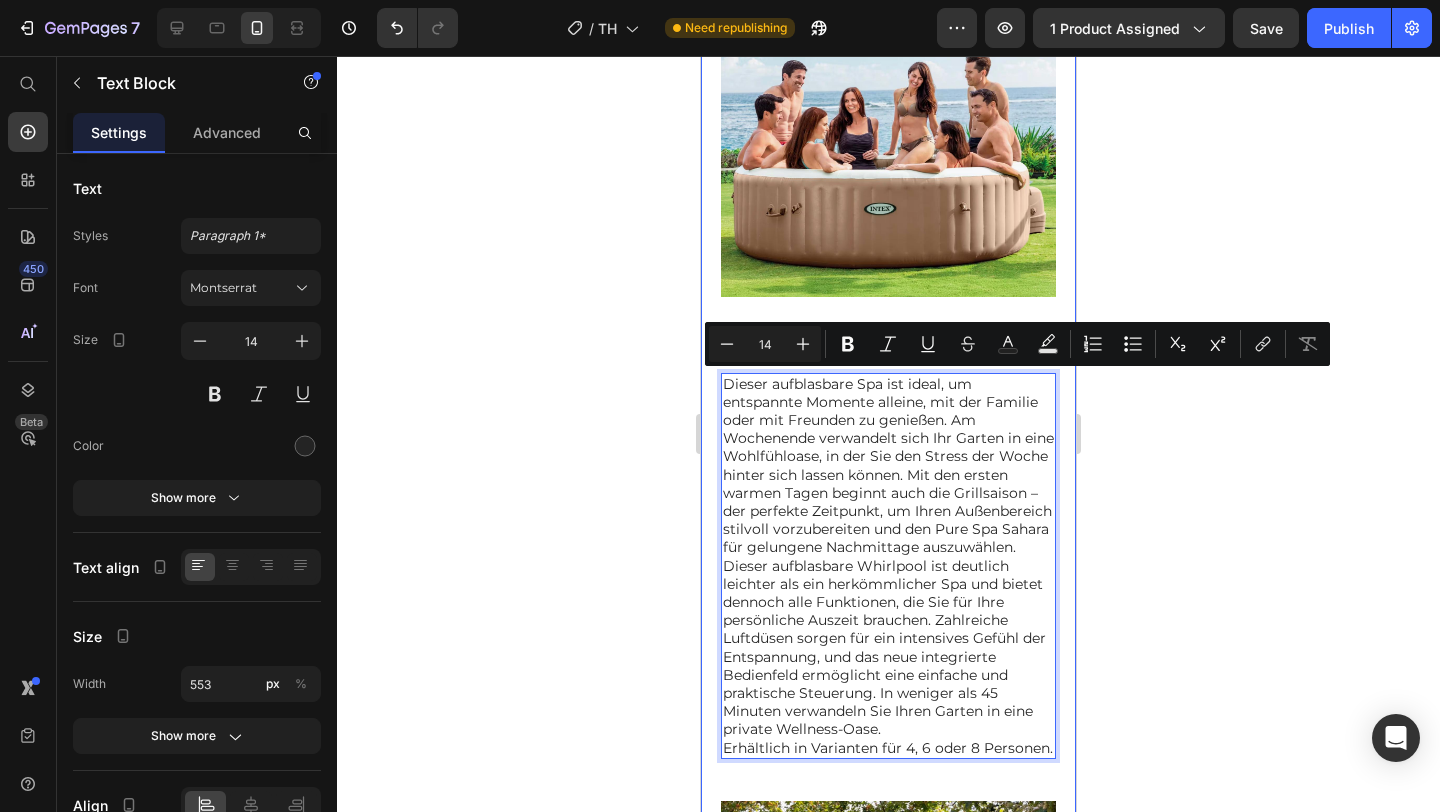 click on "Entfalte deine Freiheit: Heading Dieser aufblasbare Spa ist ideal, um entspannte Momente alleine, mit der Familie oder mit Freunden zu genießen. Am Wochenende verwandelt sich Ihr Garten in eine Wohlfühloase, in der Sie den Stress der Woche hinter sich lassen können. Mit den ersten warmen Tagen beginnt auch die Grillsaison – der perfekte Zeitpunkt, um Ihren Außenbereich stilvoll vorzubereiten und den Pure Spa Sahara für gelungene Nachmittage auszuwählen. Dieser aufblasbare Whirlpool ist deutlich leichter als ein herkömmlicher Spa und bietet dennoch alle Funktionen, die Sie für Ihre persönliche Auszeit brauchen. Zahlreiche Luftdüsen sorgen für ein intensives Gefühl der Entspannung, und das neue integrierte Bedienfeld ermöglicht eine einfache und praktische Steuerung. In weniger als 45 Minuten verwandeln Sie Ihren Garten in eine private Wellness-Oase. Erhältlich in Varianten für 4, 6 oder 8 Personen. Text Block   0 Row Image Row ⏰ Niedriger Lagerbestand Heading Text Block Row Image Row Image" at bounding box center (888, 1895) 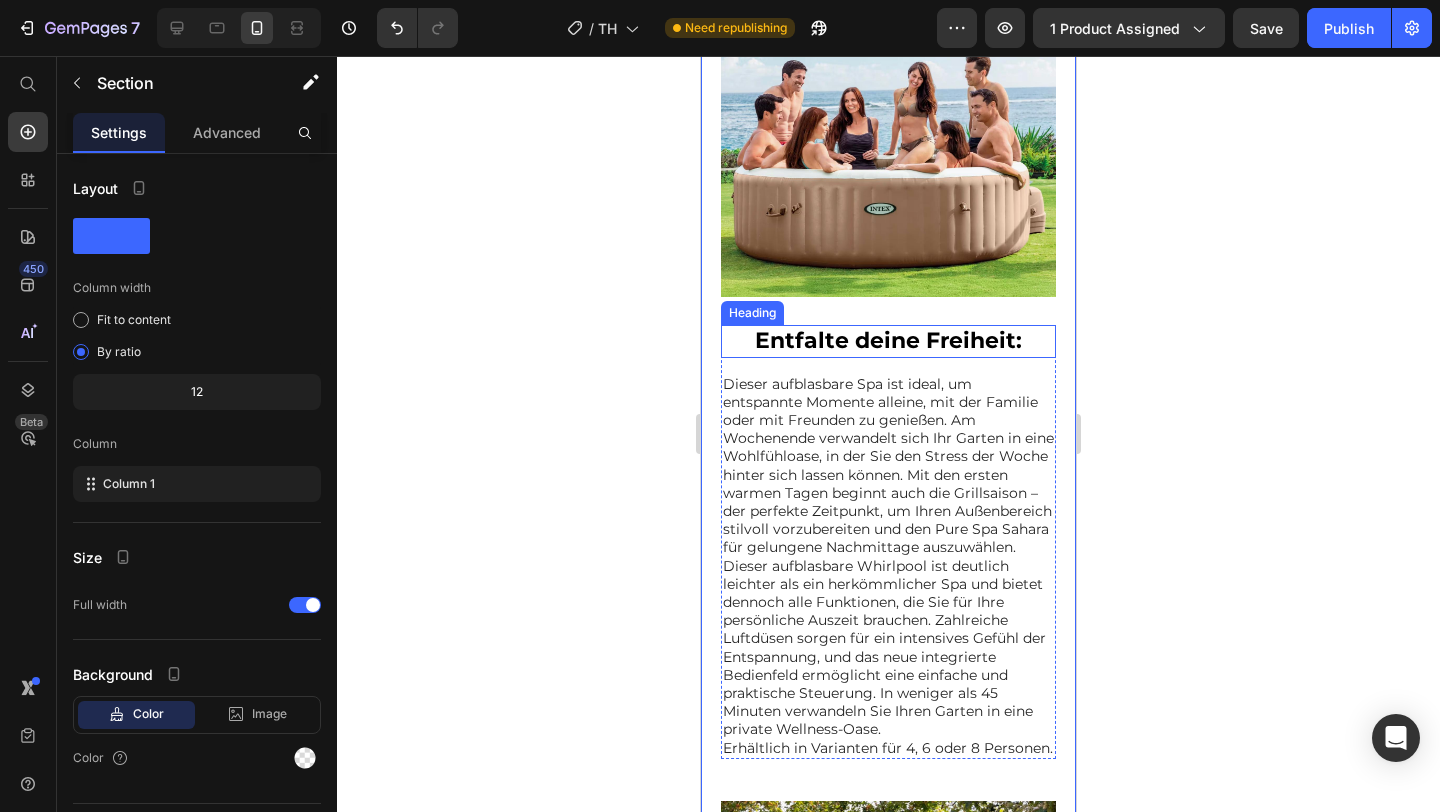 click on "Entfalte deine Freiheit:" at bounding box center (888, 340) 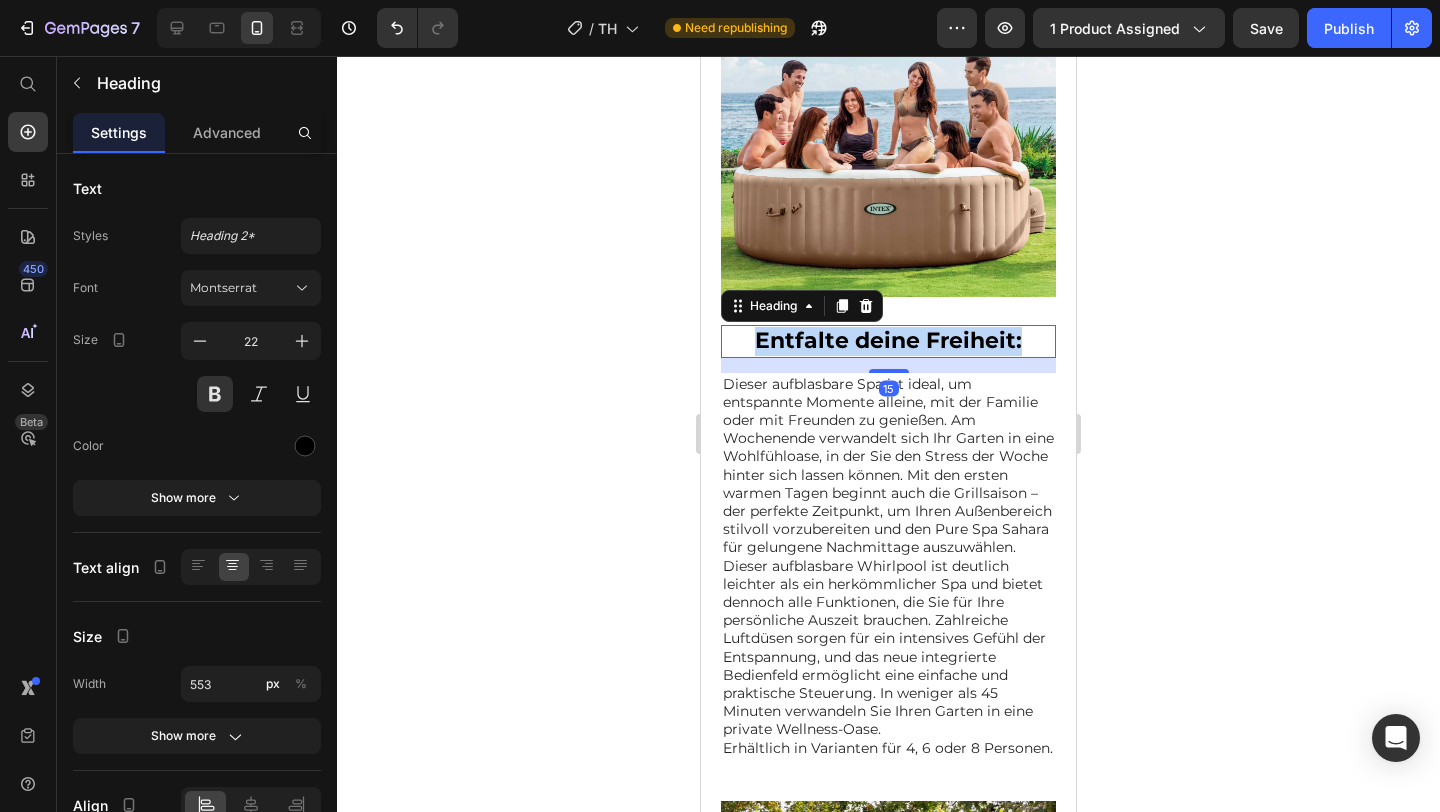 click on "Entfalte deine Freiheit:" at bounding box center (888, 340) 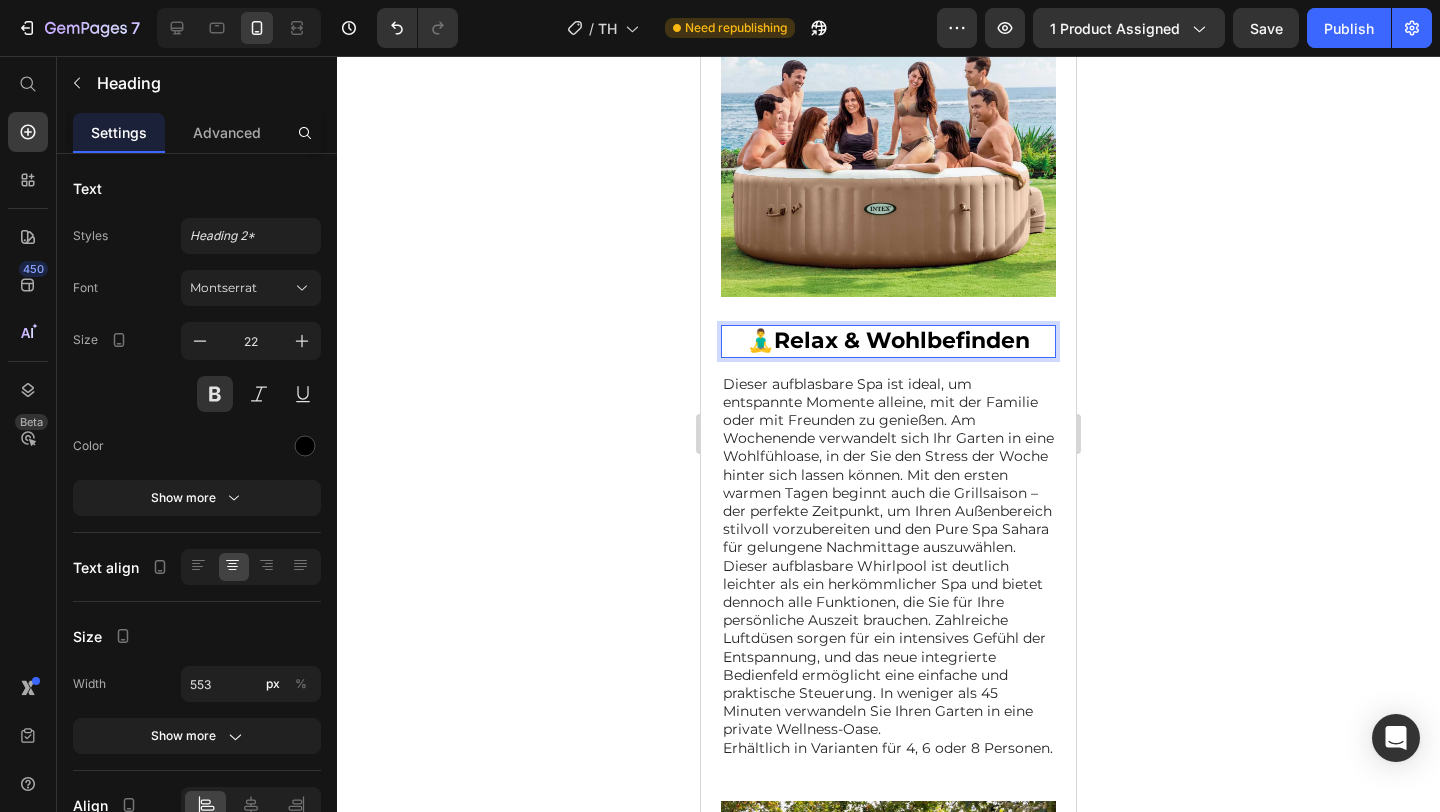 click 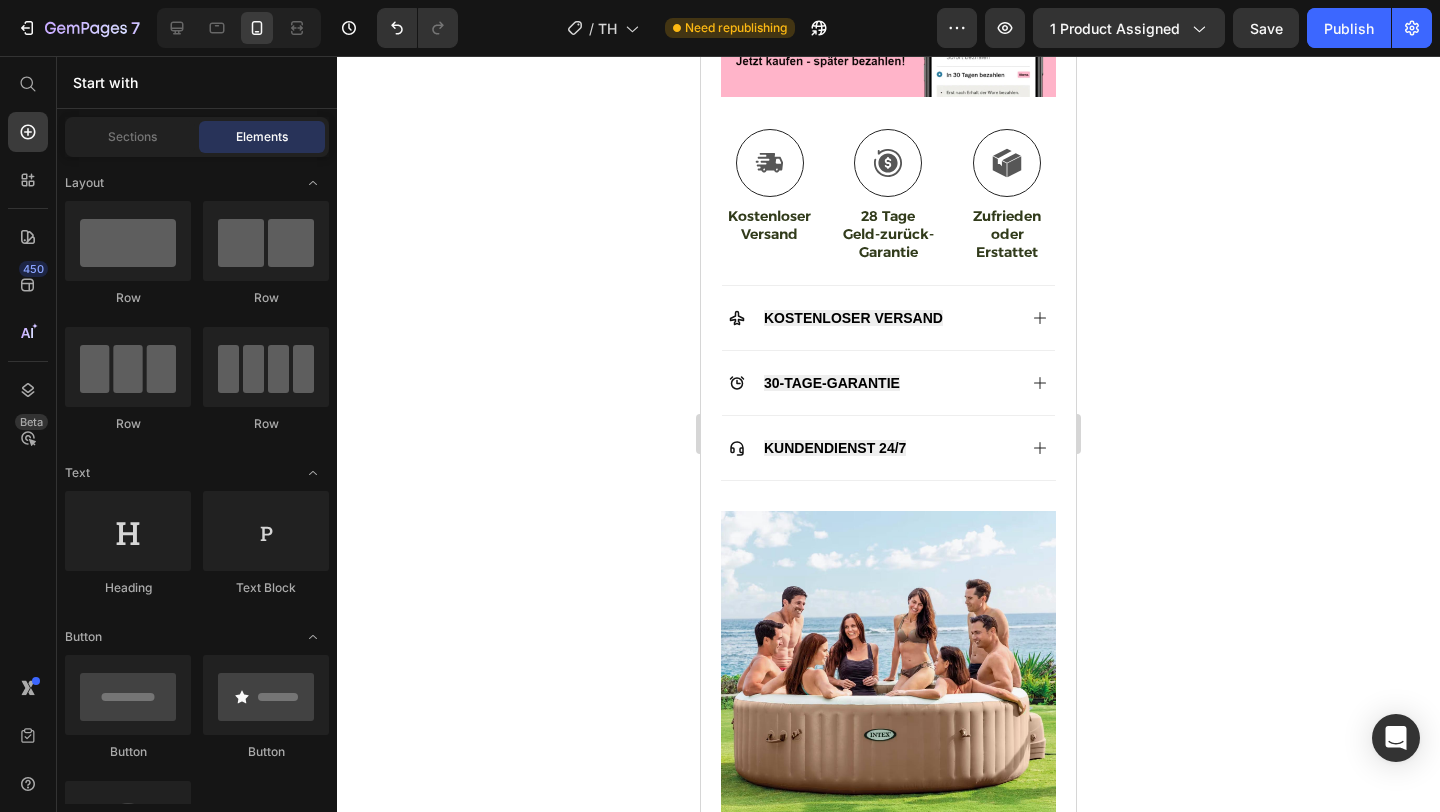 scroll, scrollTop: 838, scrollLeft: 0, axis: vertical 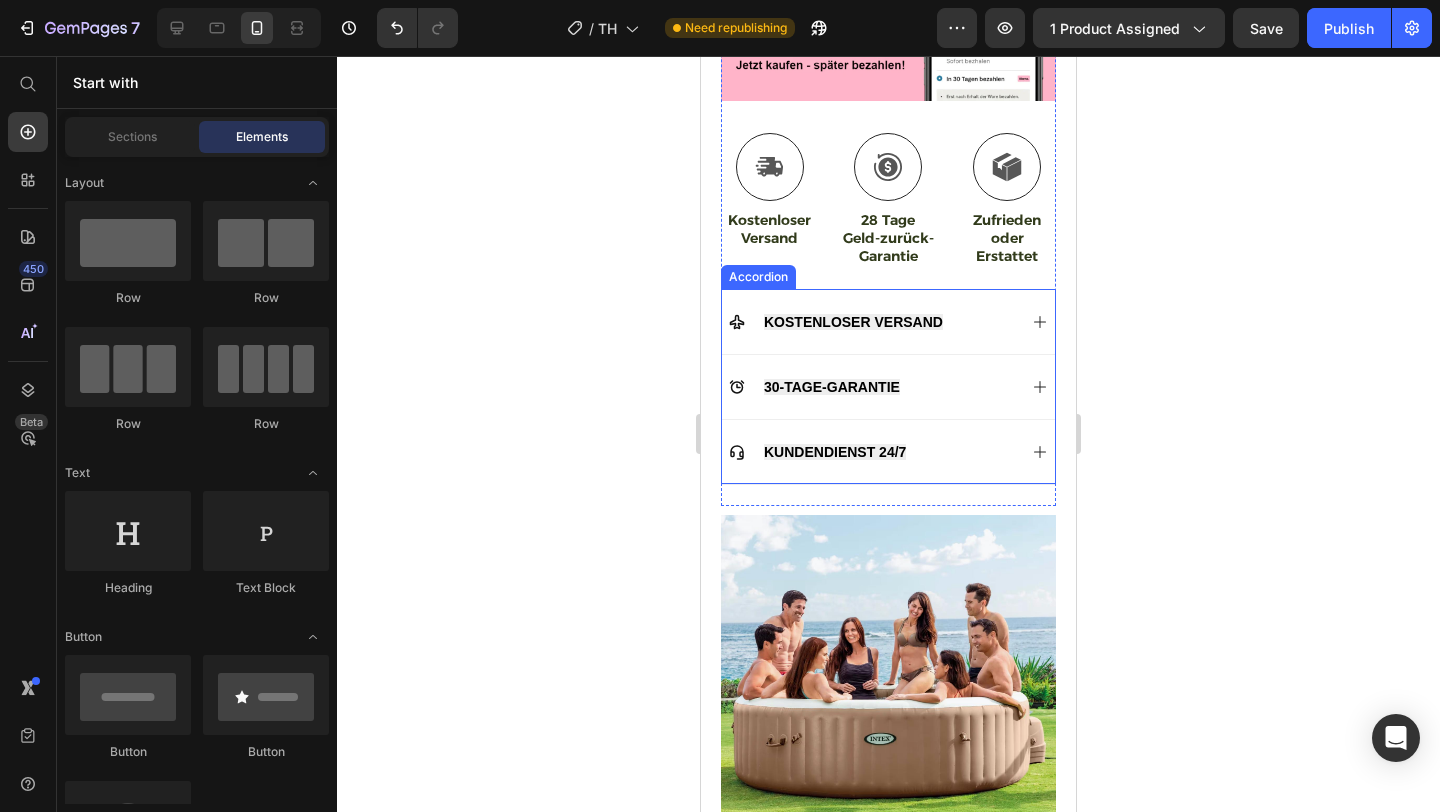 click on "KOSTENLOSER VERSAND" at bounding box center [872, 322] 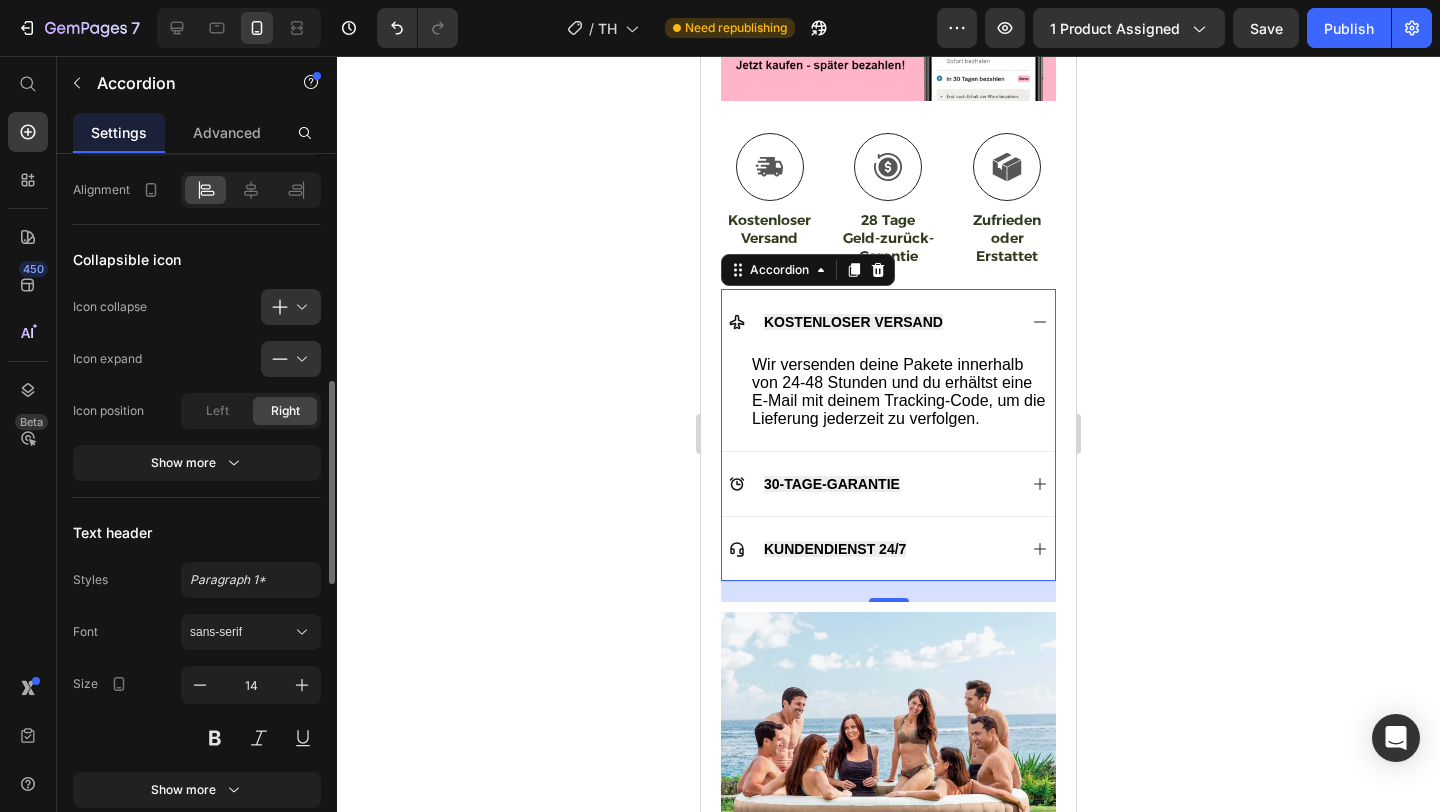 scroll, scrollTop: 781, scrollLeft: 0, axis: vertical 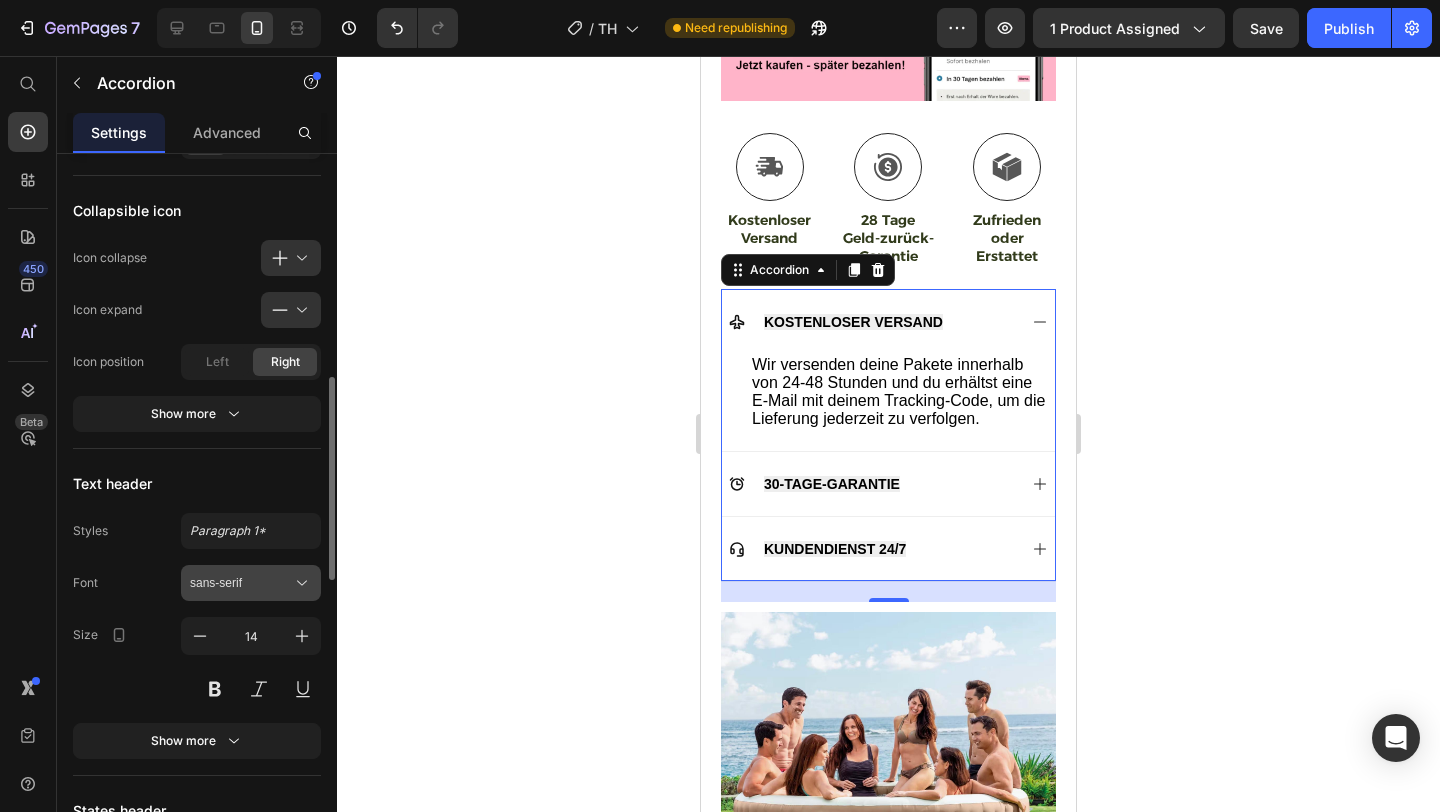 click on "sans-serif" at bounding box center (241, 583) 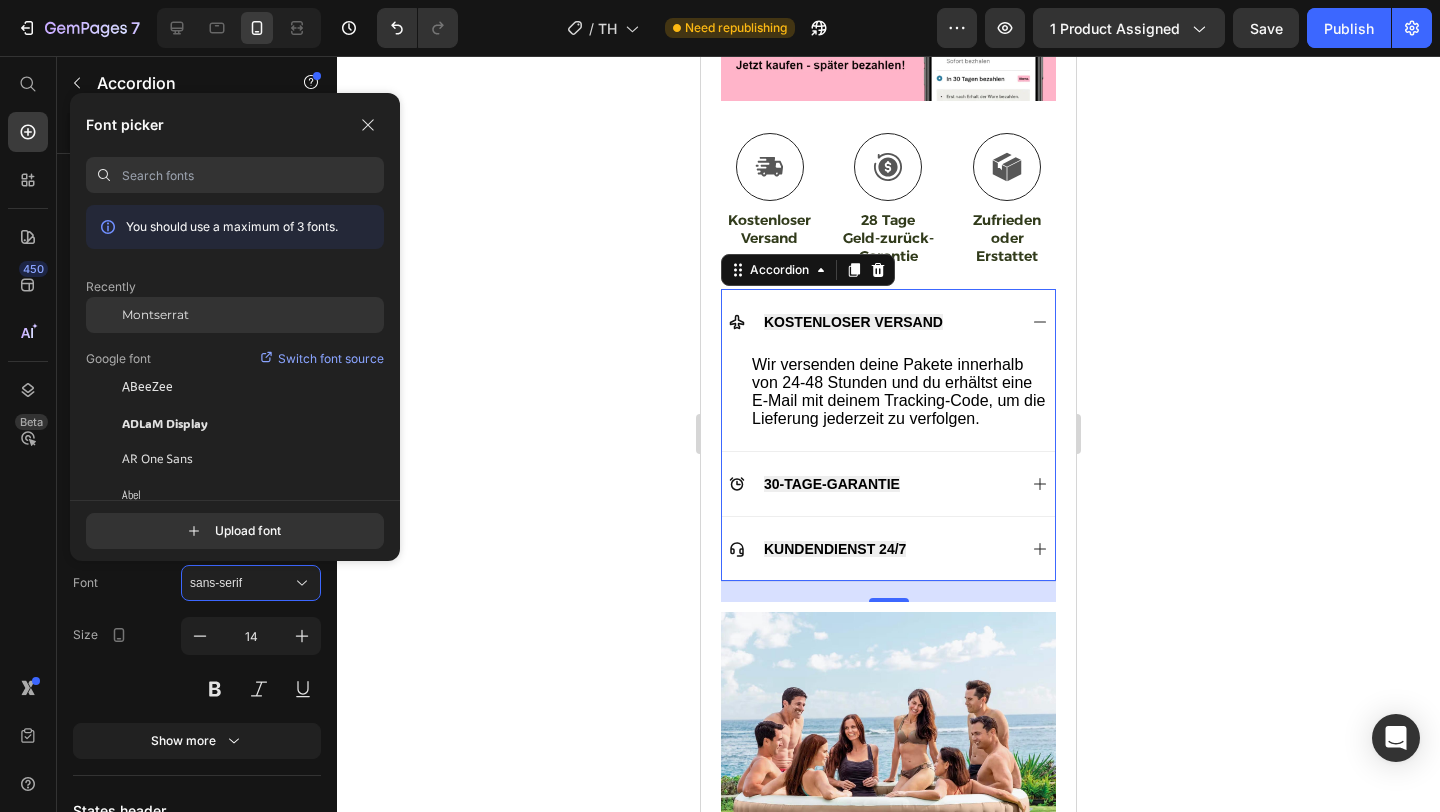 click on "Montserrat" 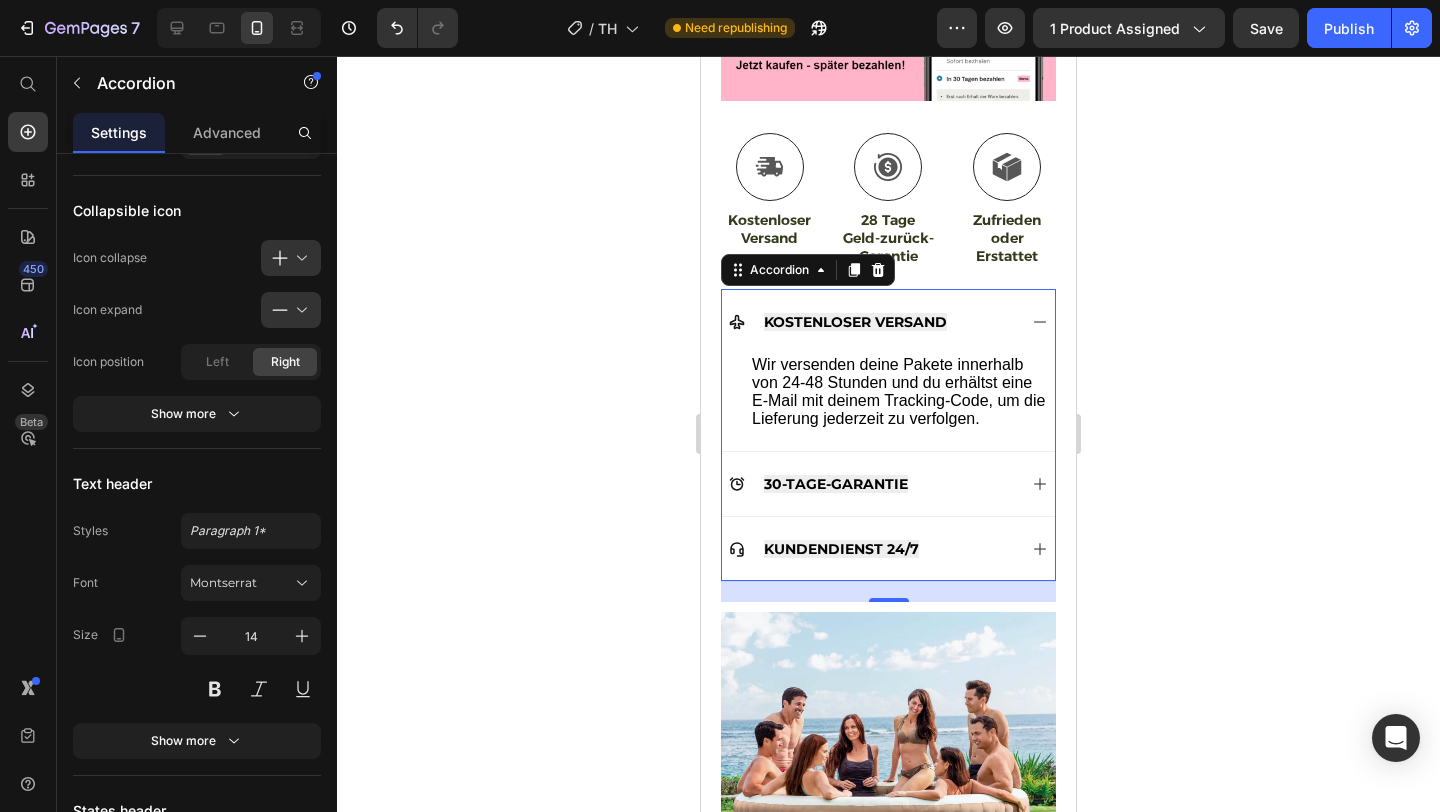 click 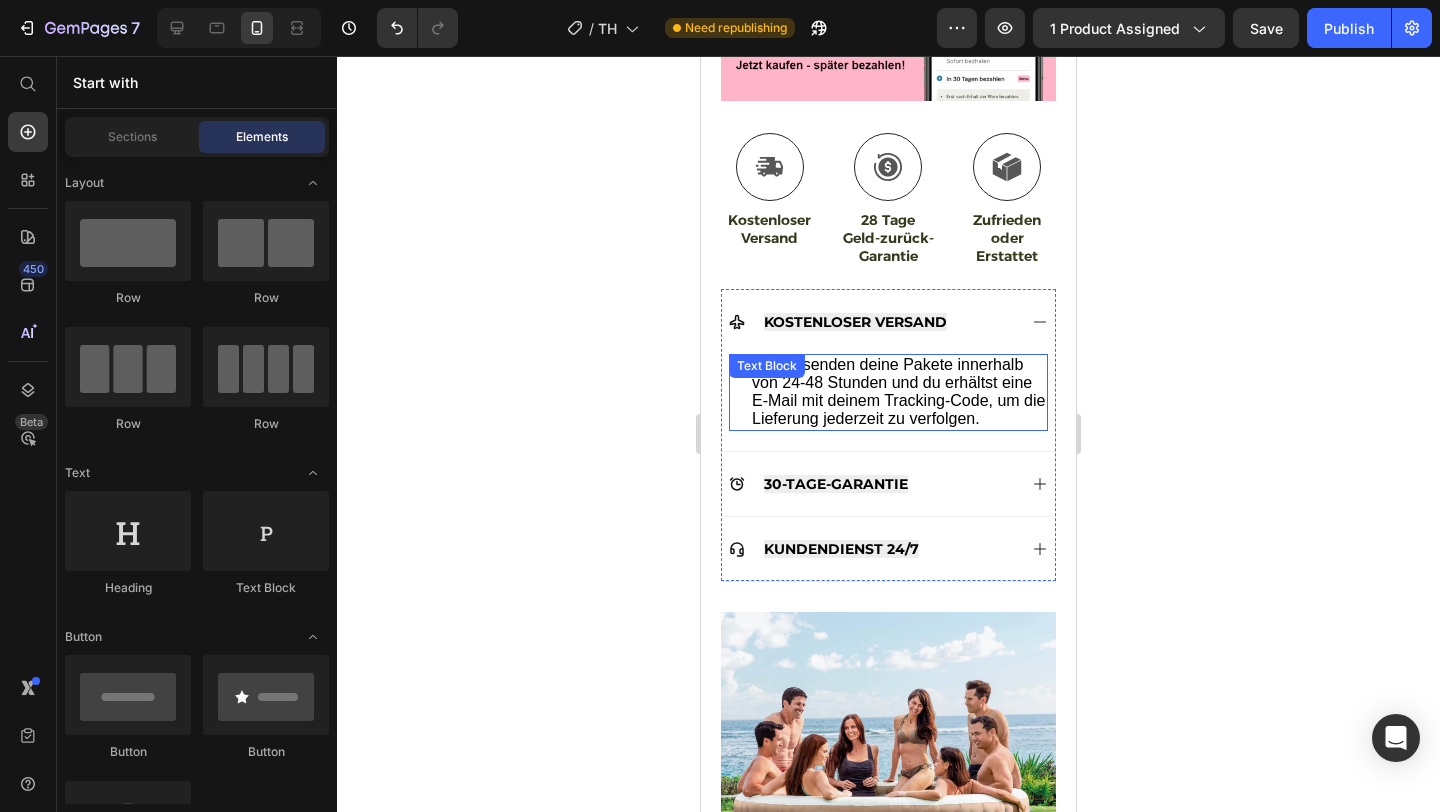 click on "Wir versenden deine Pakete innerhalb von 24-48 Stunden und du erhältst eine E-Mail mit deinem Tracking-Code, um die Lieferung jederzeit zu verfolgen." at bounding box center [898, 392] 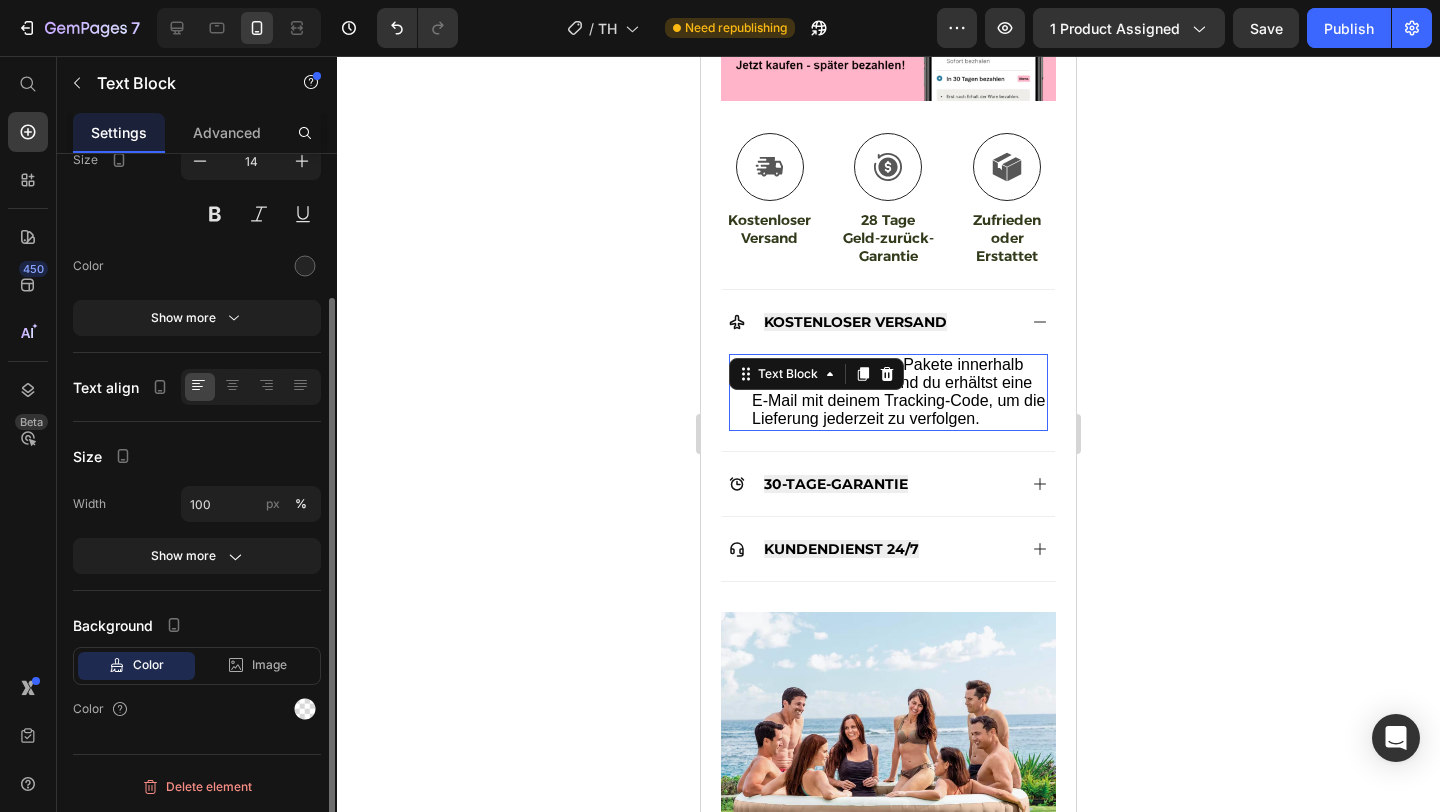 scroll, scrollTop: 0, scrollLeft: 0, axis: both 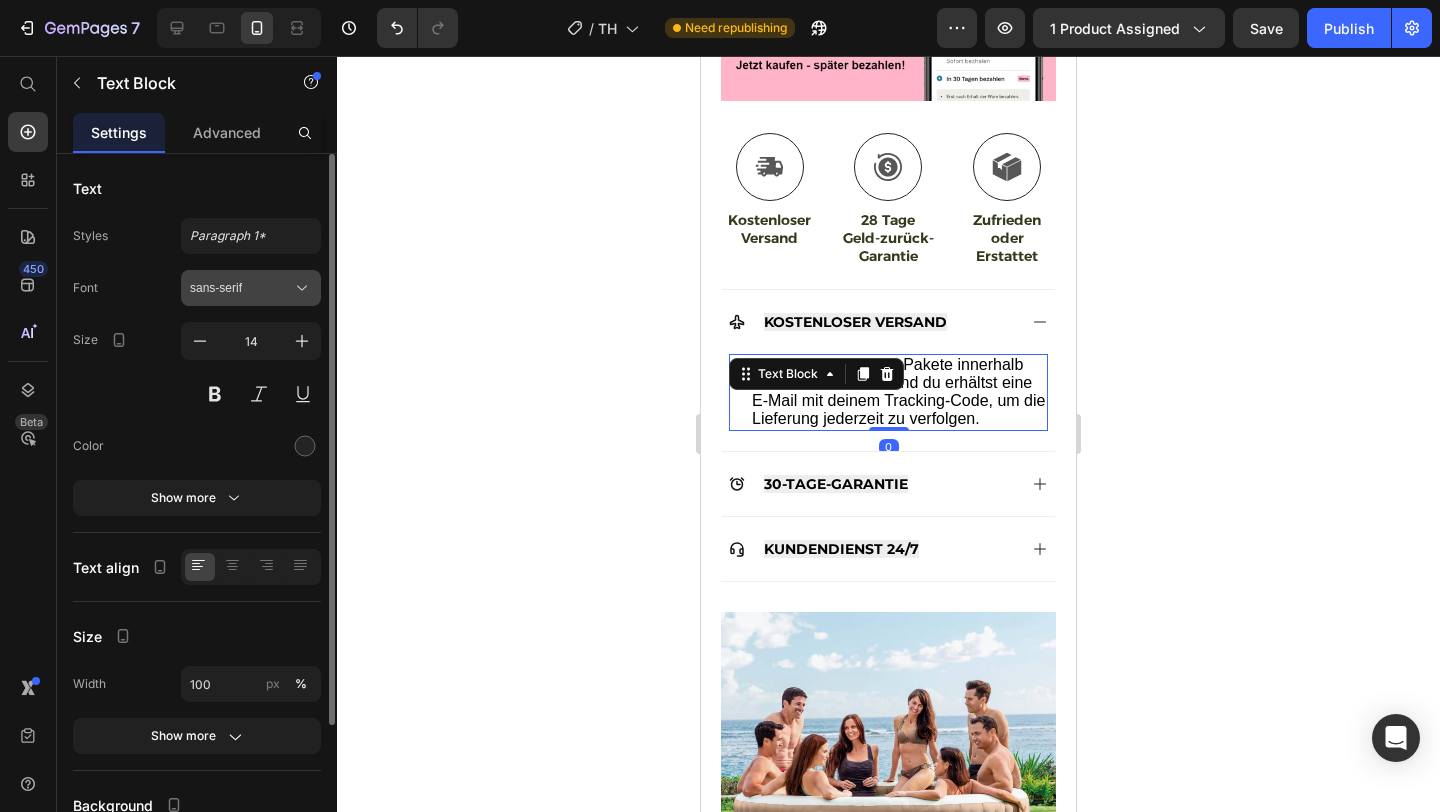 click on "sans-serif" at bounding box center (241, 288) 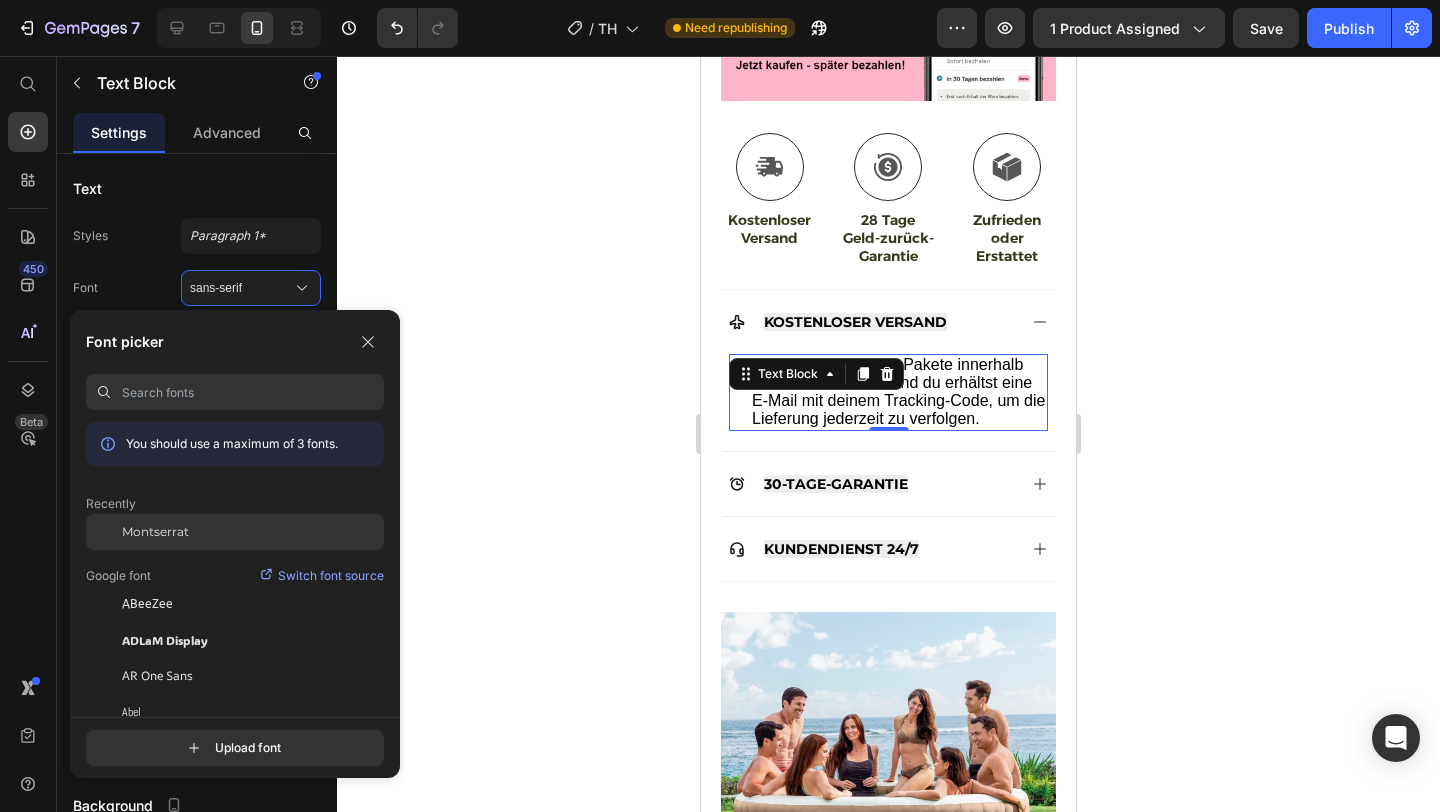 click on "Montserrat" at bounding box center [155, 532] 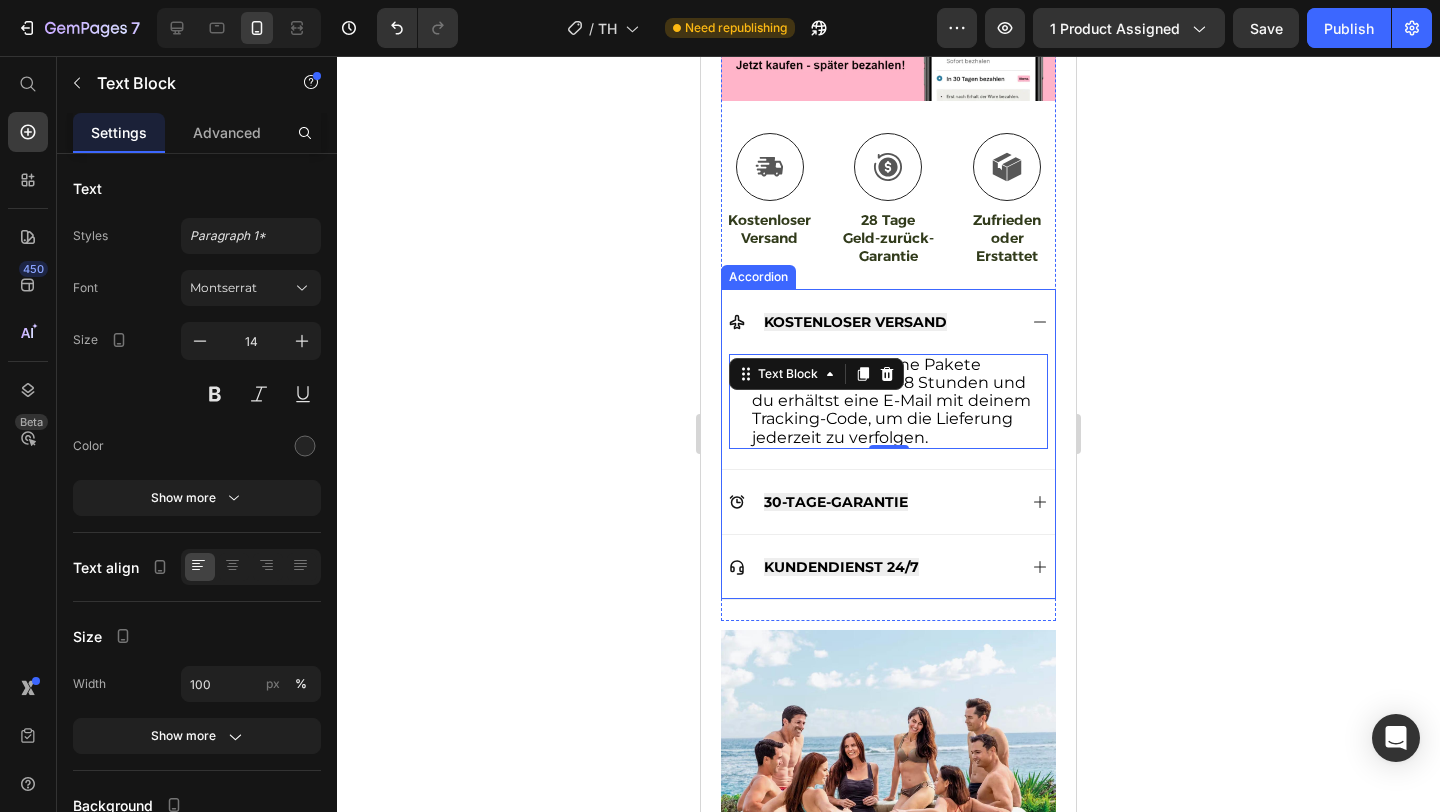click on "30-TAGE-GARANTIE" at bounding box center [872, 502] 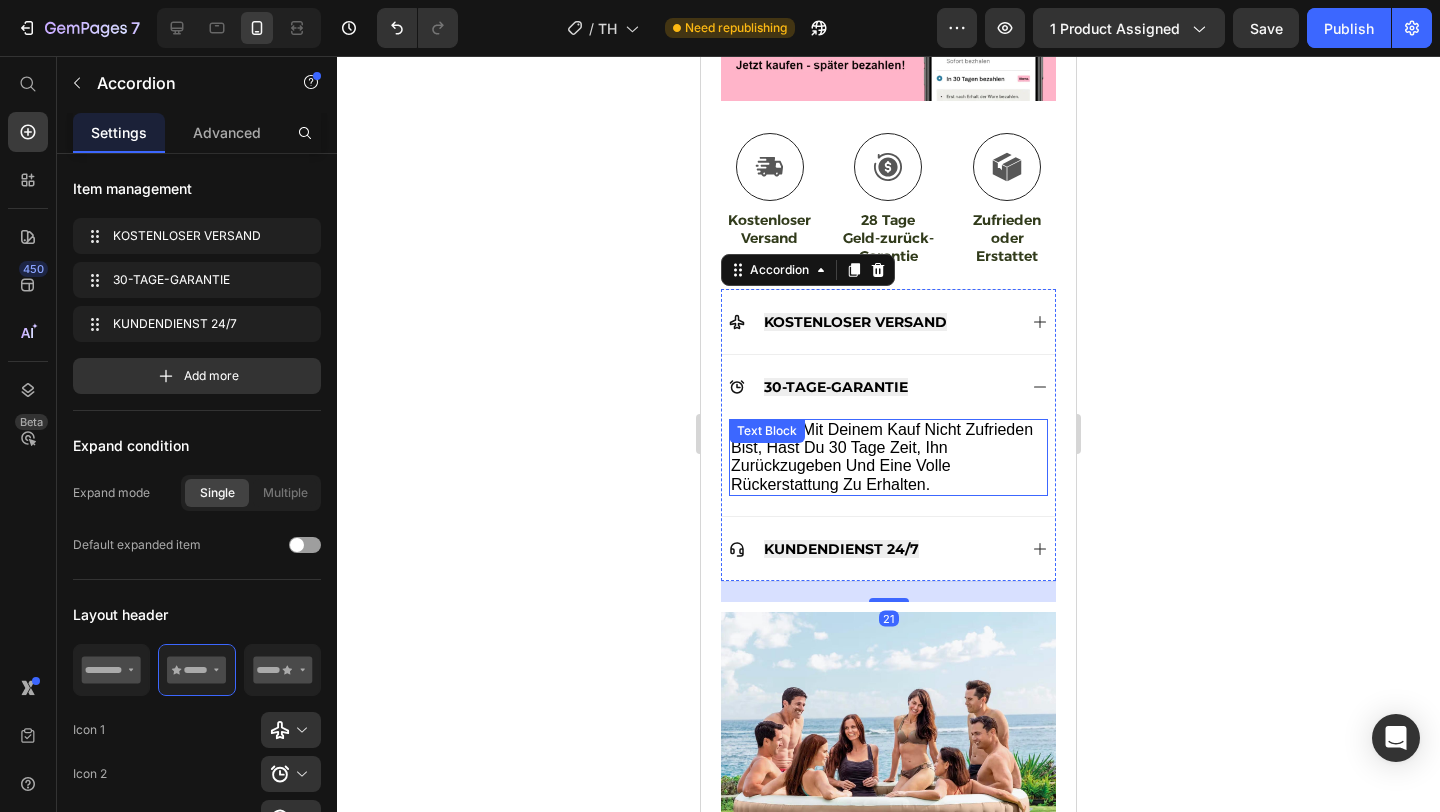 click on "Wenn du mit deinem Kauf nicht zufrieden bist, hast du 30 Tage Zeit, ihn zurückzugeben und eine volle Rückerstattung zu erhalten." at bounding box center (882, 457) 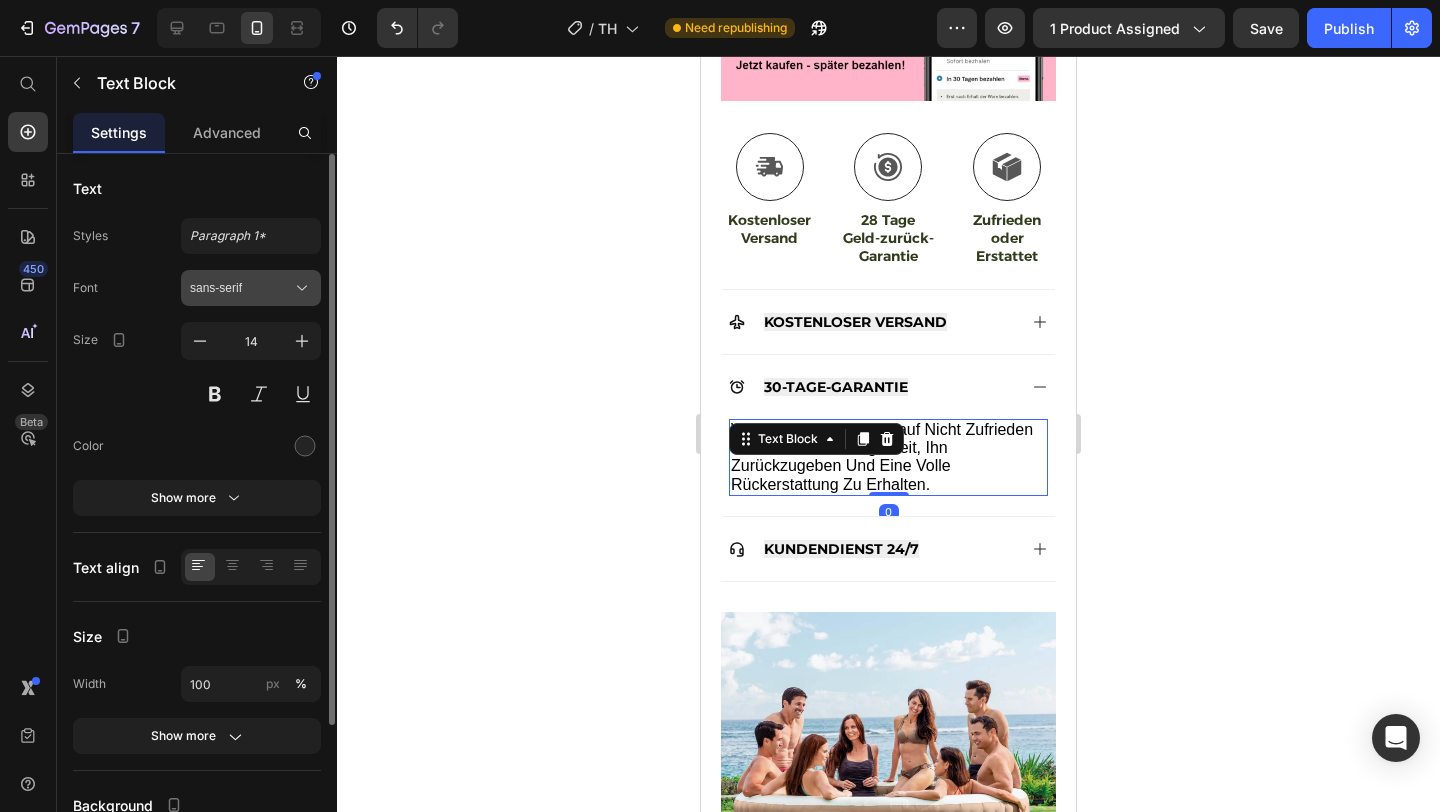 click on "sans-serif" at bounding box center [241, 288] 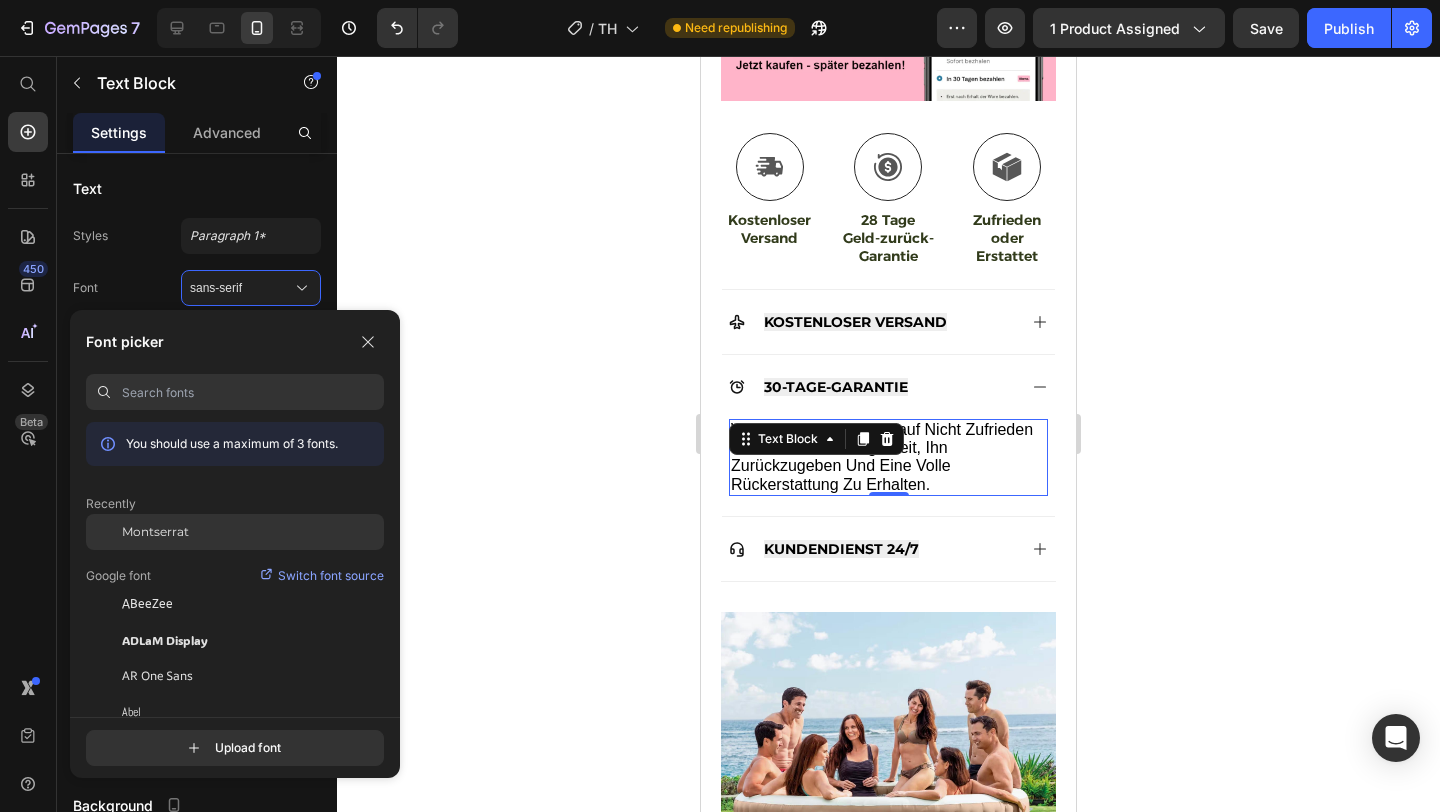 click on "Montserrat" at bounding box center [155, 532] 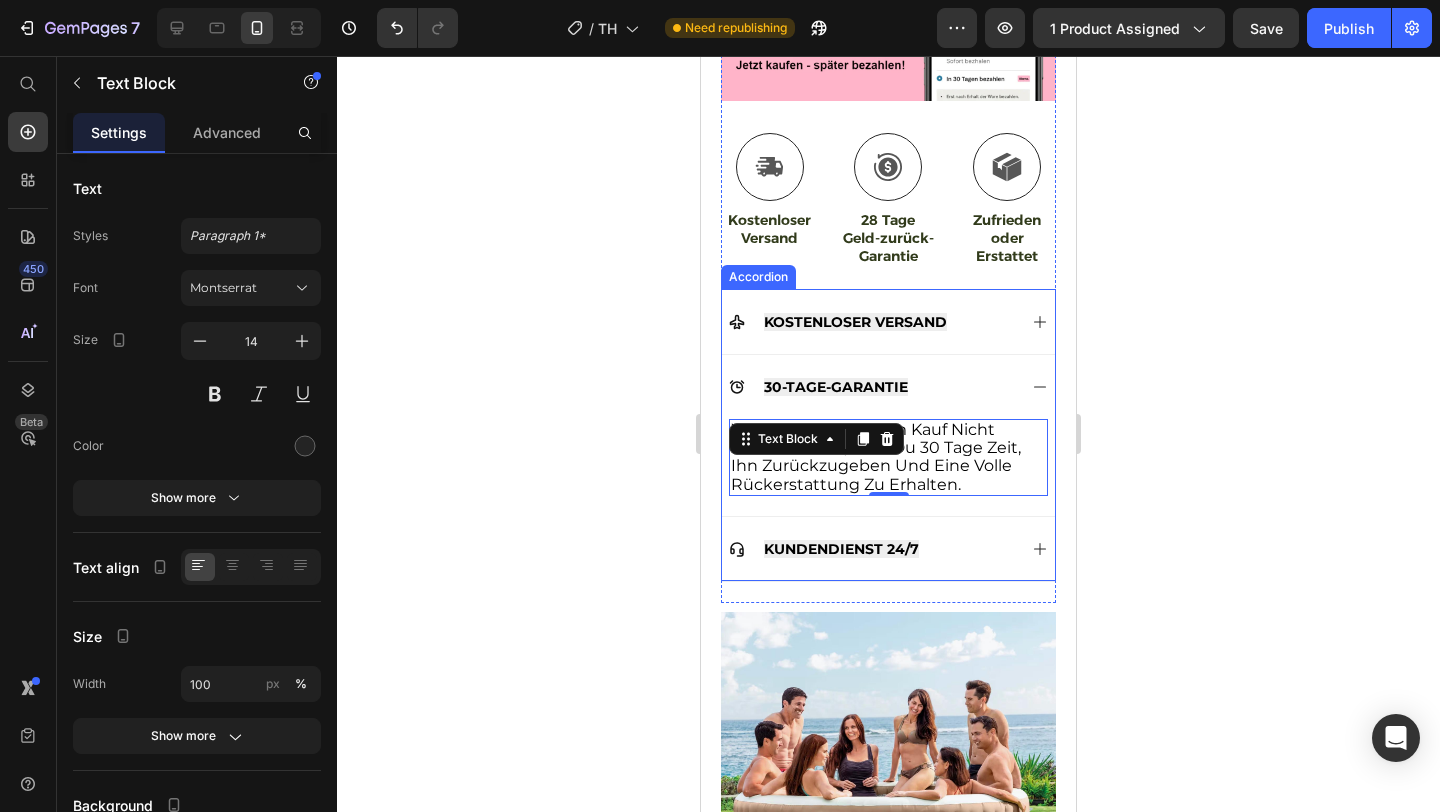 click on "KUNDENDIENST 24/7" at bounding box center (872, 549) 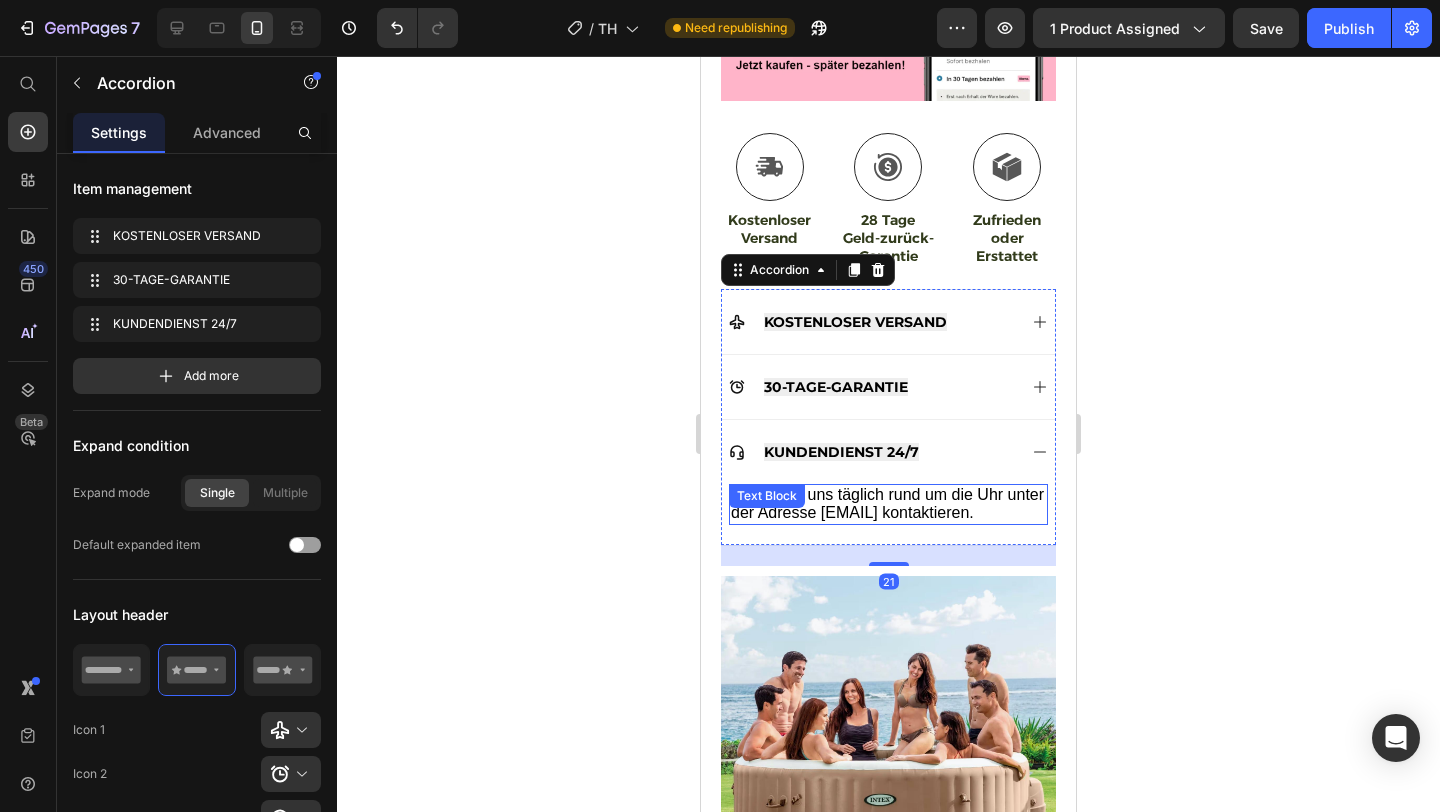 click on "KUNDENDIENST 24/7" at bounding box center (888, 451) 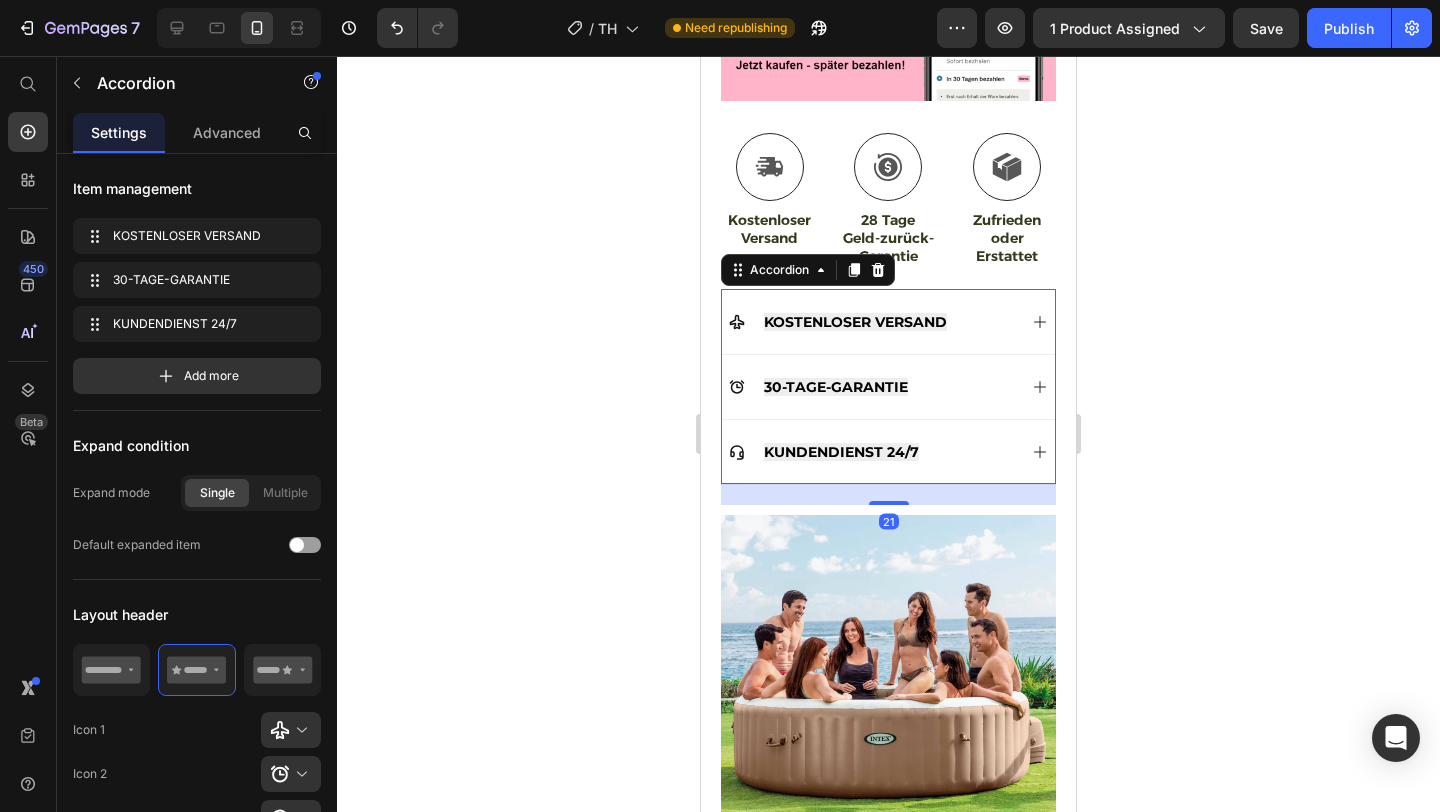 click on "KUNDENDIENST 24/7" at bounding box center [872, 452] 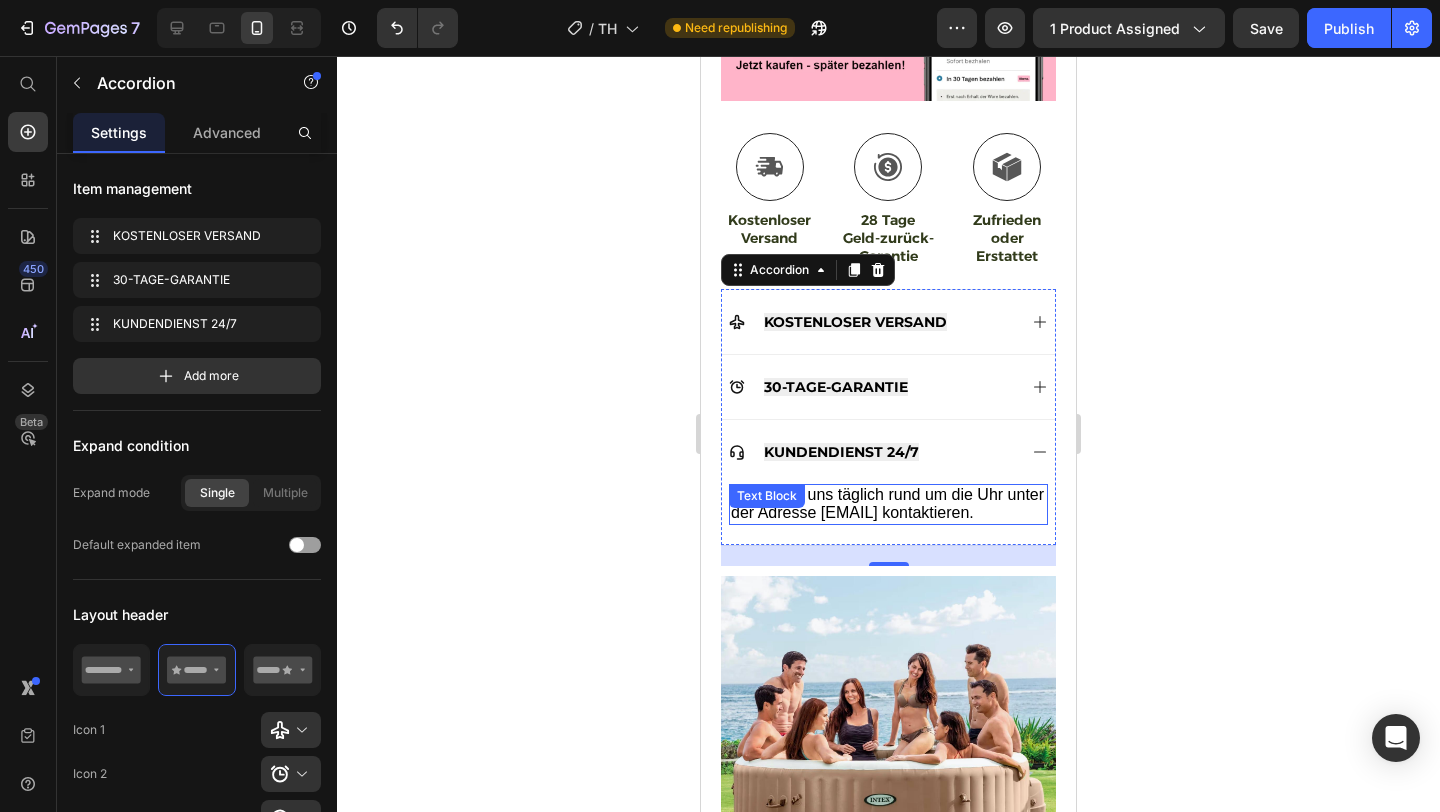 click on "Du kannst uns täglich rund um die Uhr unter der Adresse [EMAIL] kontaktieren." at bounding box center (887, 503) 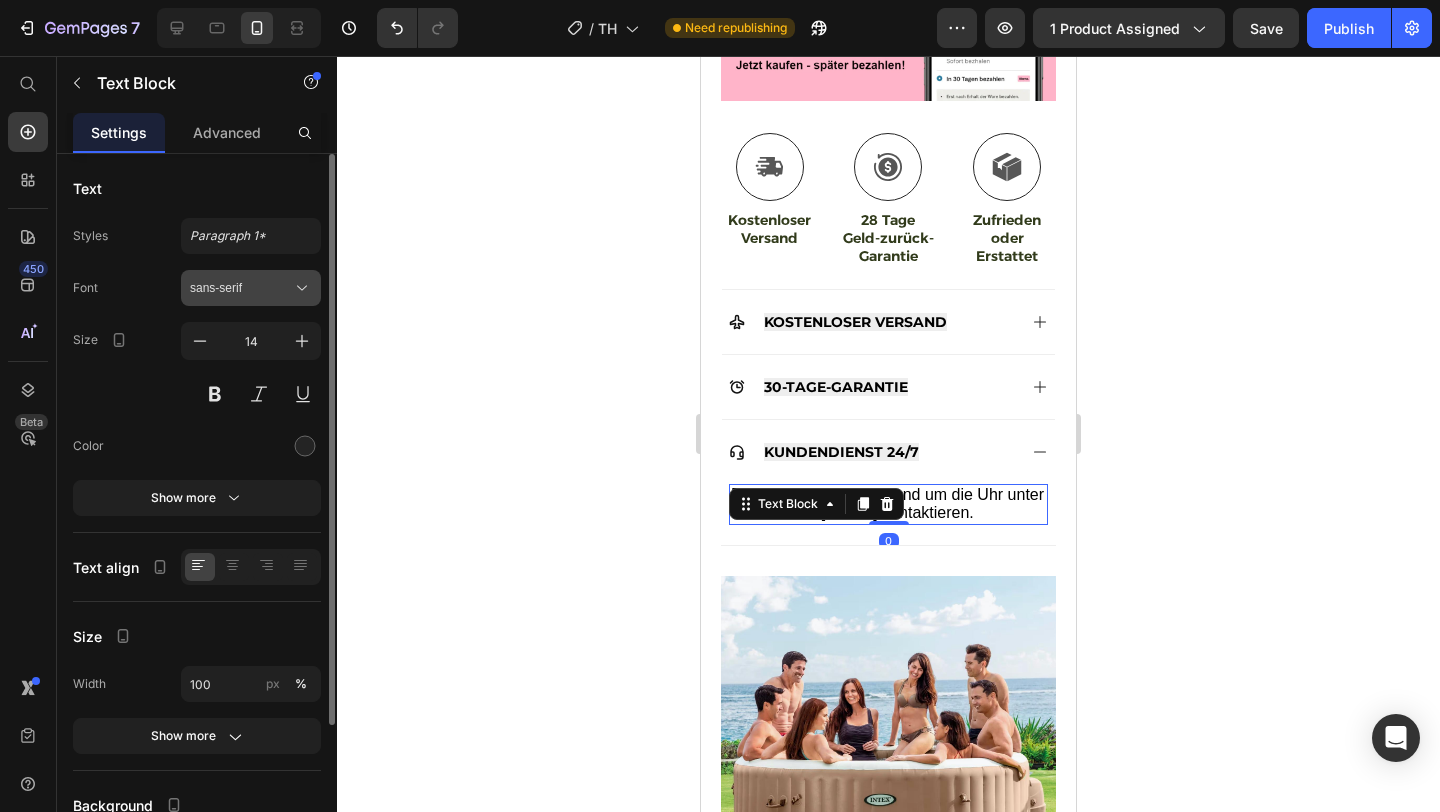 click on "sans-serif" at bounding box center [241, 288] 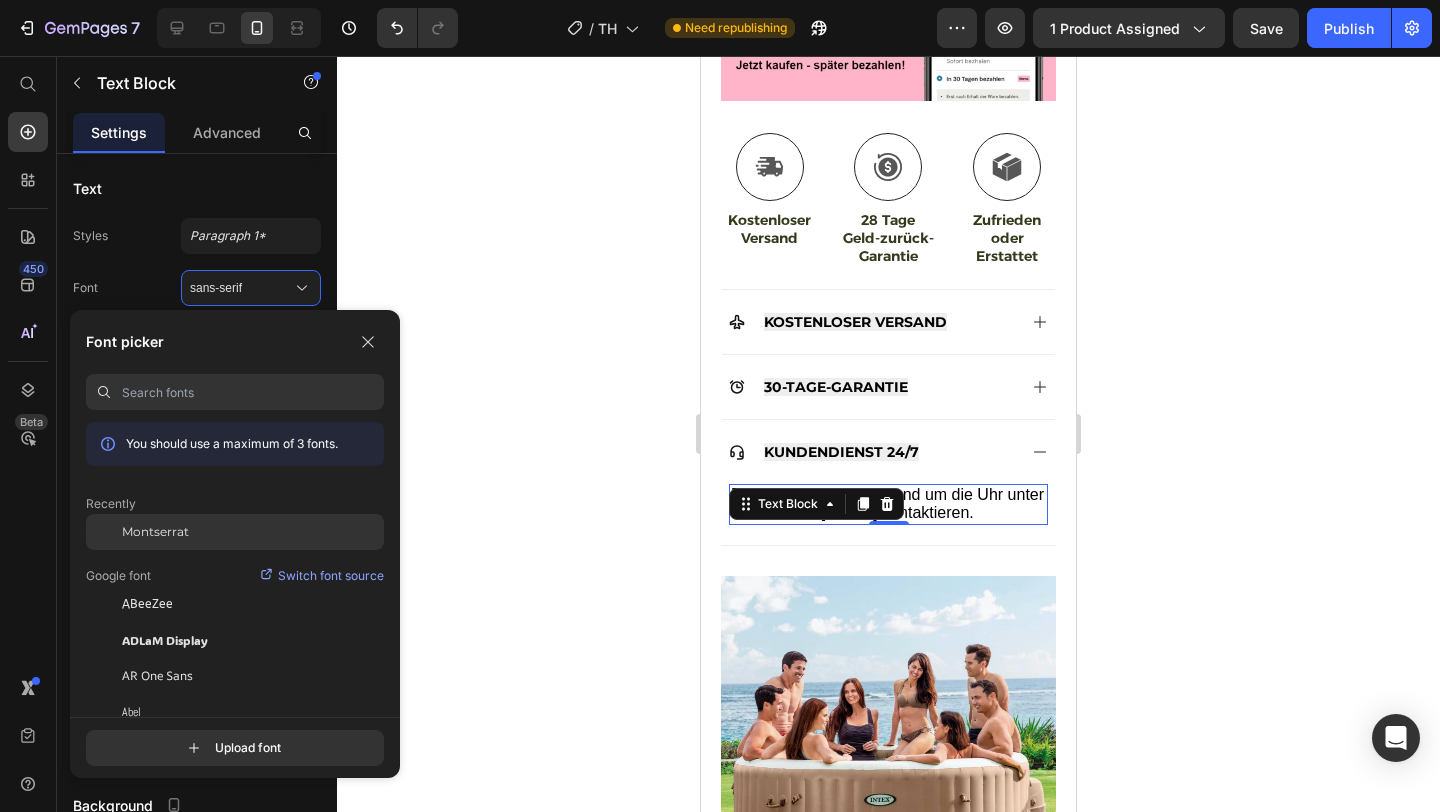 click on "Montserrat" 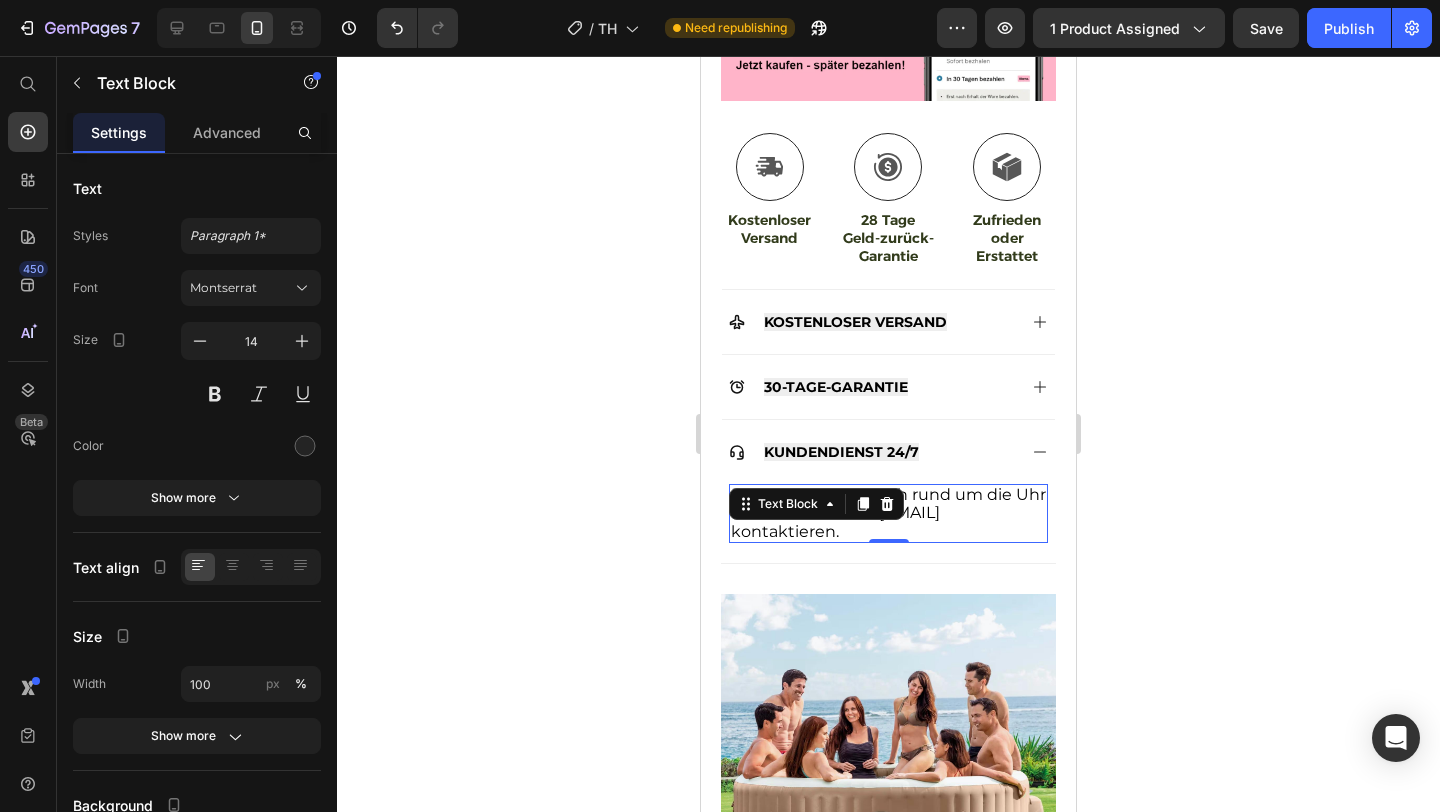 click 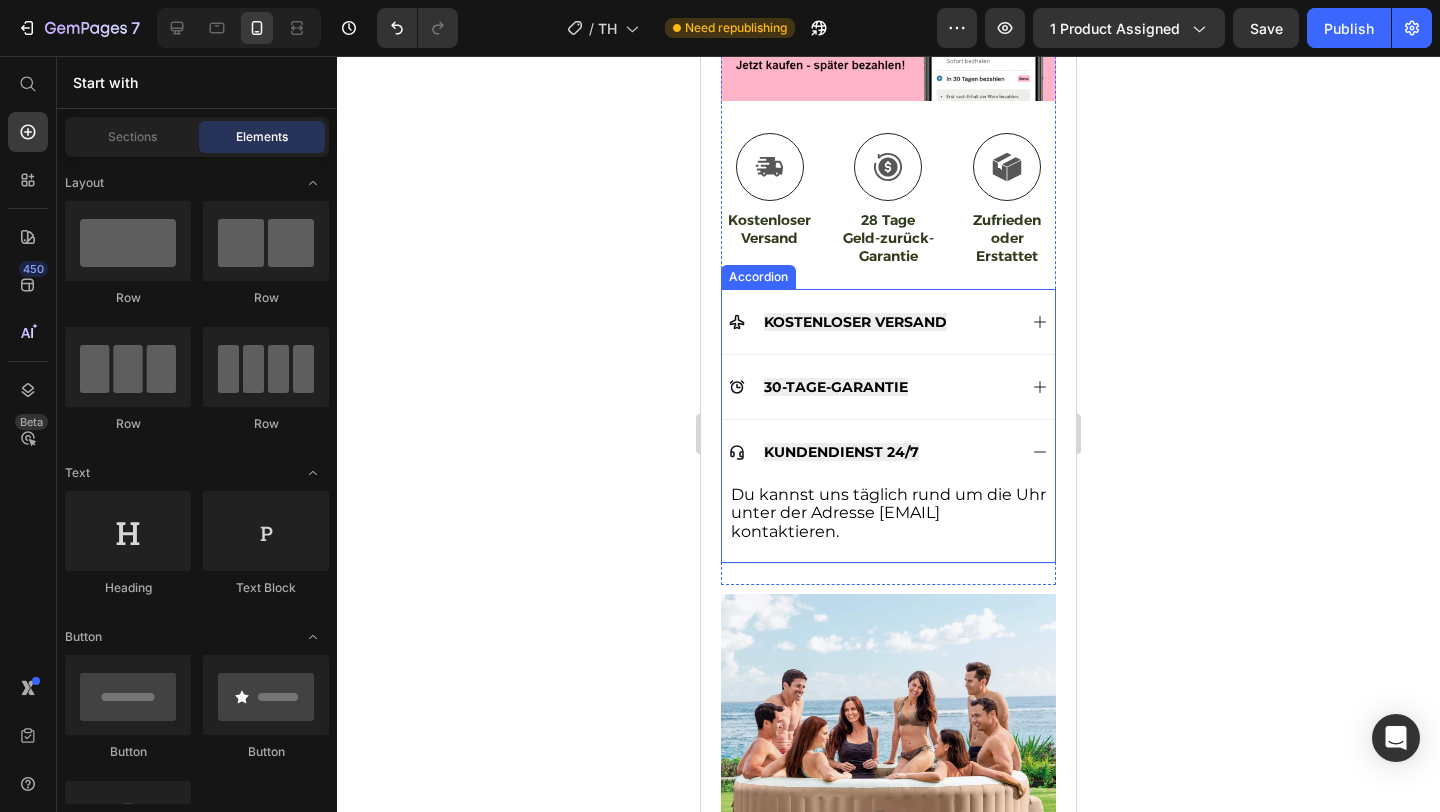 click on "KUNDENDIENST 24/7" at bounding box center (872, 452) 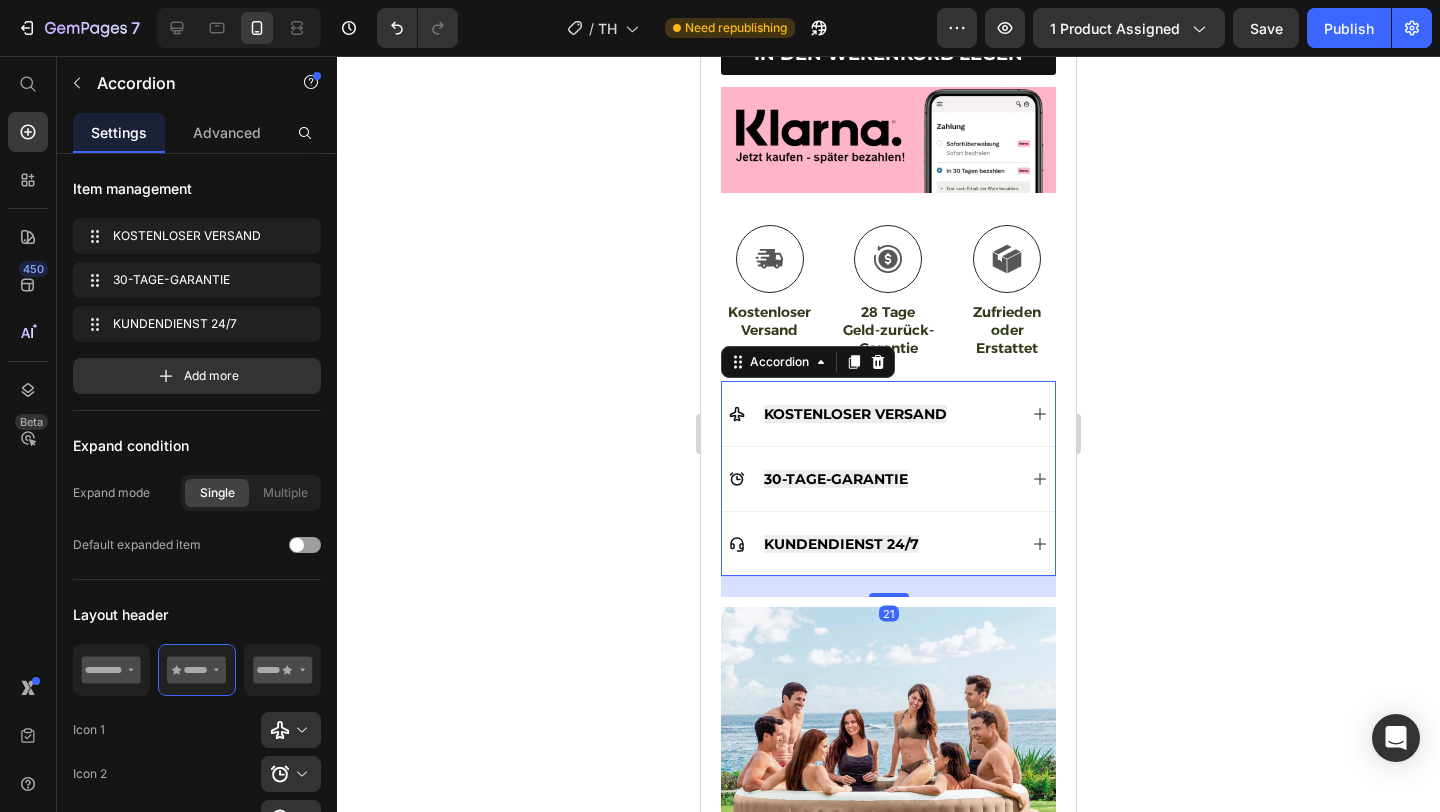 scroll, scrollTop: 737, scrollLeft: 0, axis: vertical 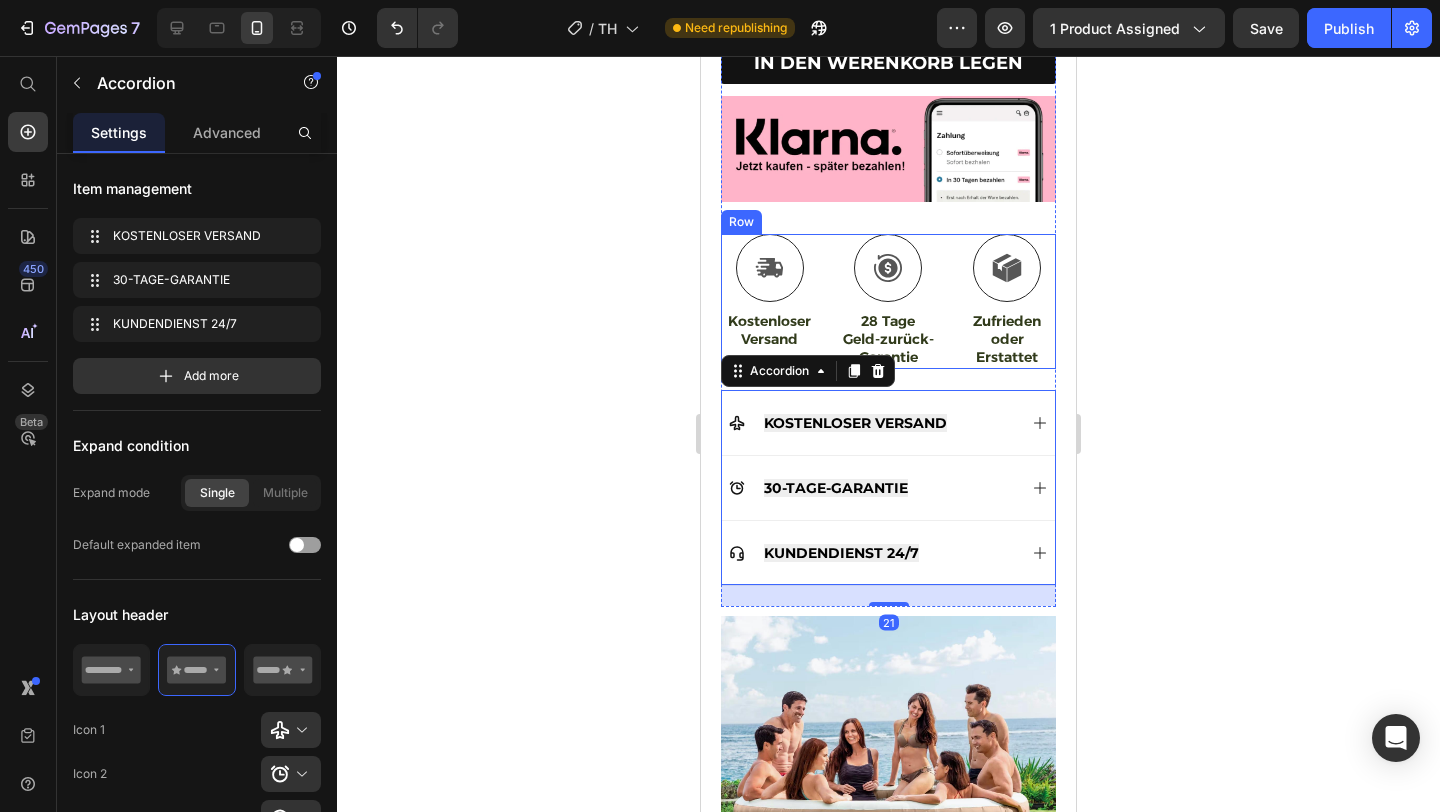 click on "Icon Kostenloser Versand Text Block
Icon 28 Tage Geld-zurück-Garantie Text Block
Icon Zufrieden oder Erstattet Text Block Row" at bounding box center [888, 301] 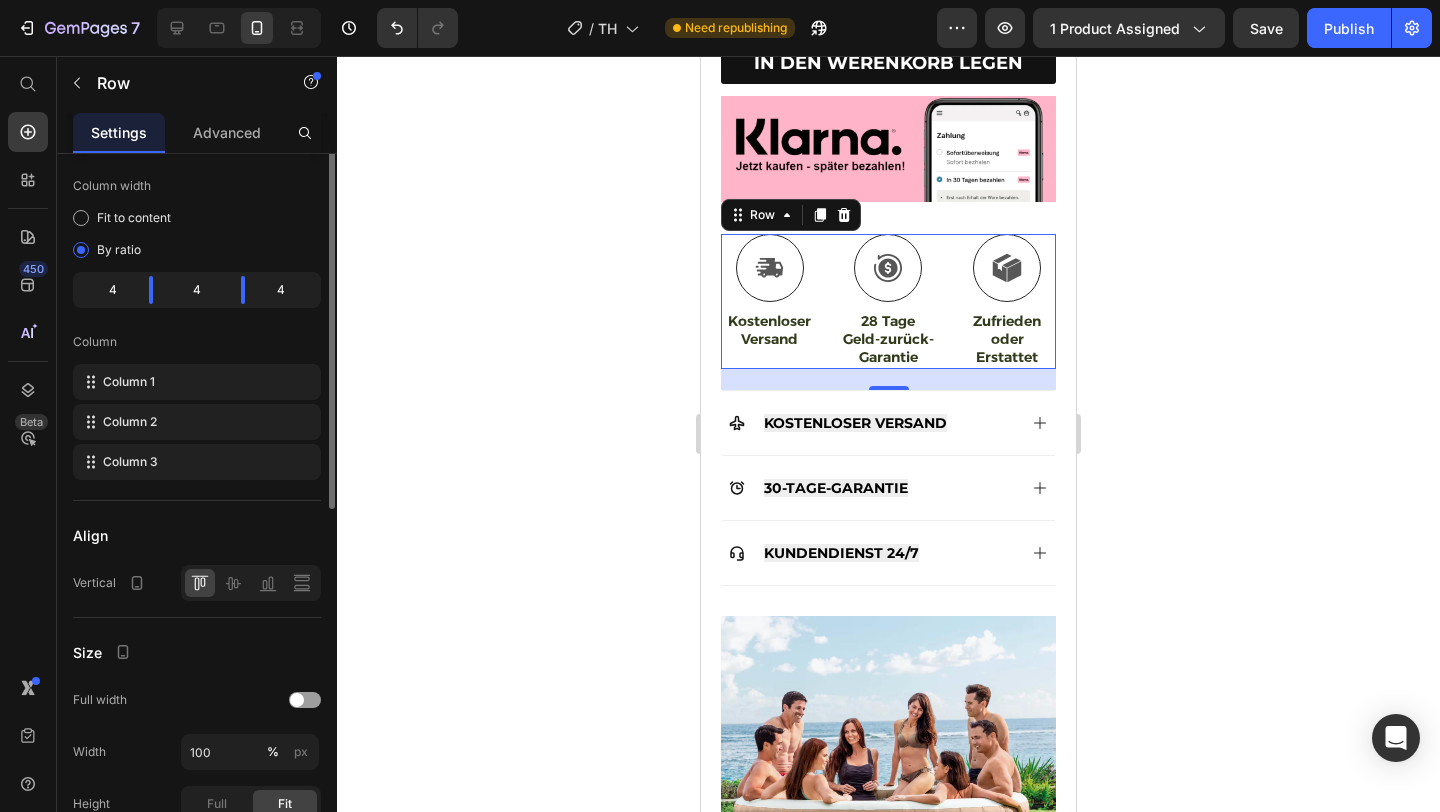 scroll, scrollTop: 0, scrollLeft: 0, axis: both 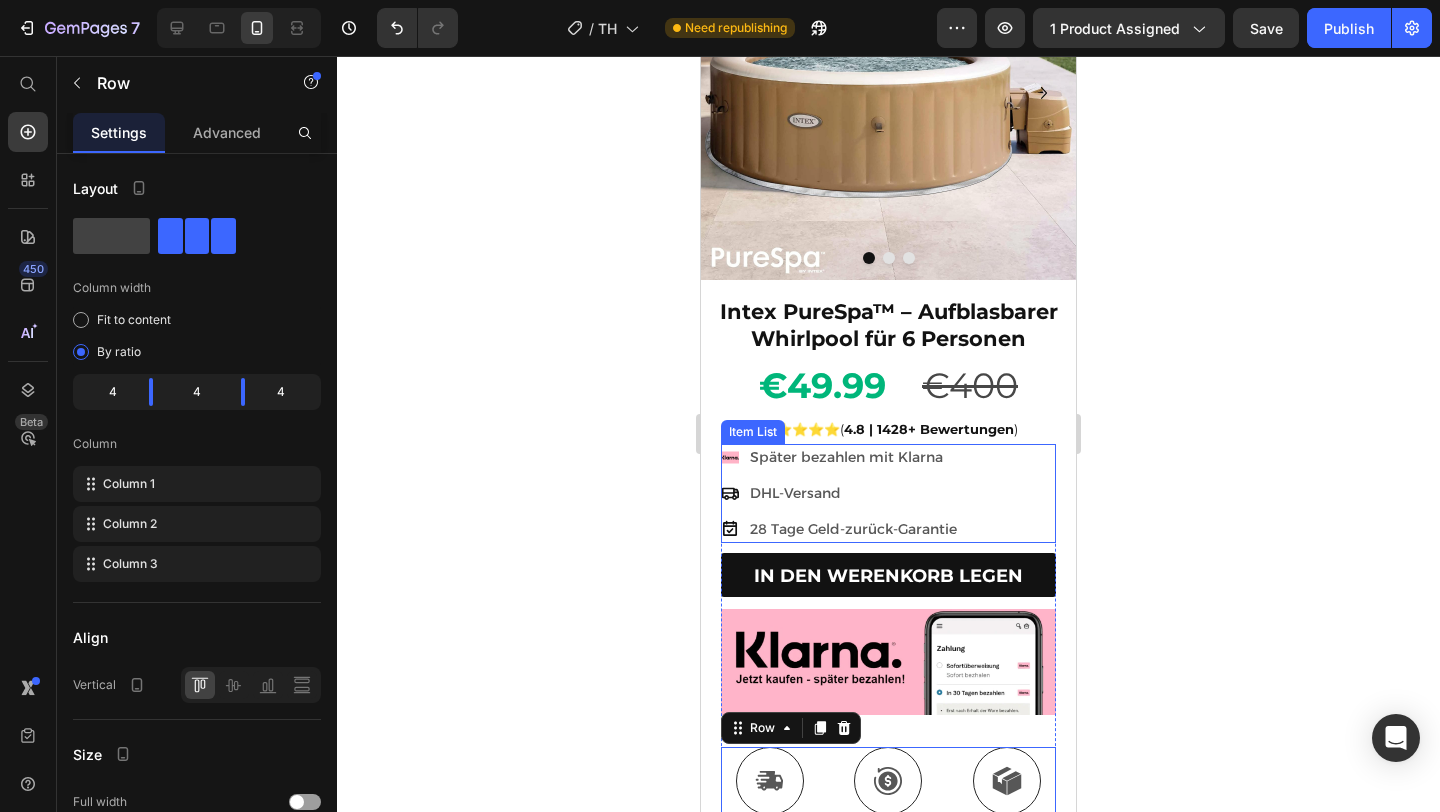 click on "Später bezahlen mit Klarna
DHL-Versand
28 Tage Geld-zurück-Garantie" at bounding box center [888, 493] 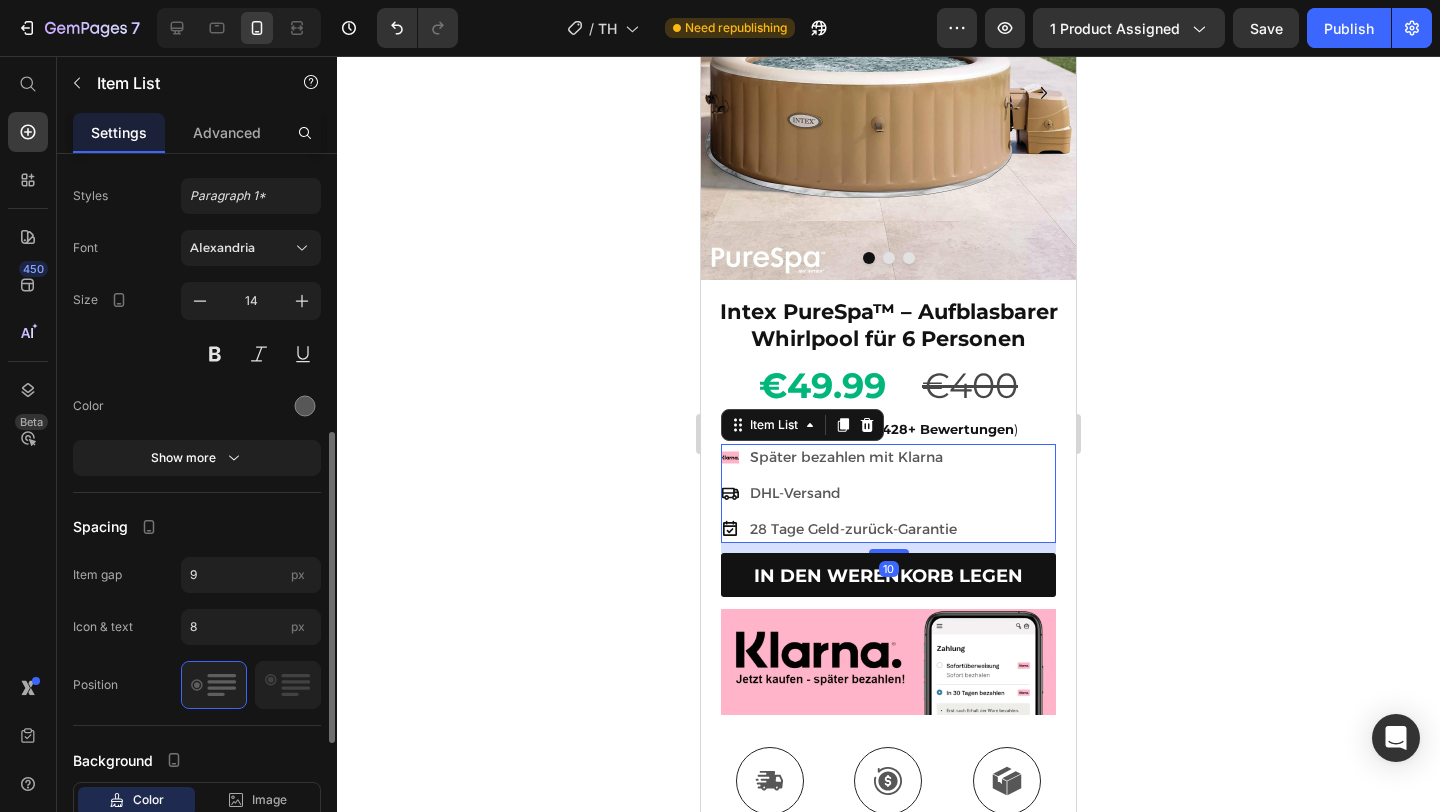 scroll, scrollTop: 688, scrollLeft: 0, axis: vertical 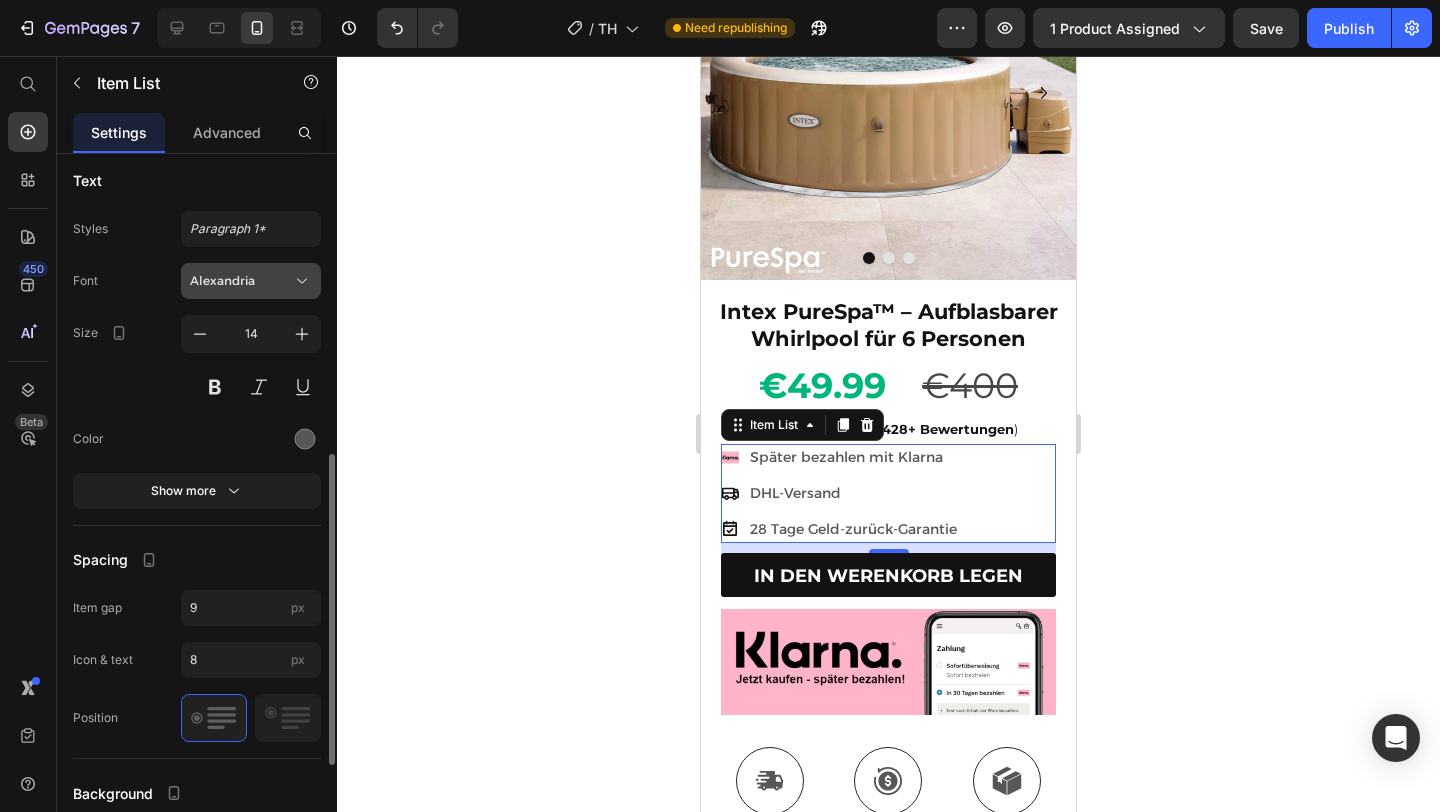 click on "Alexandria" at bounding box center [241, 281] 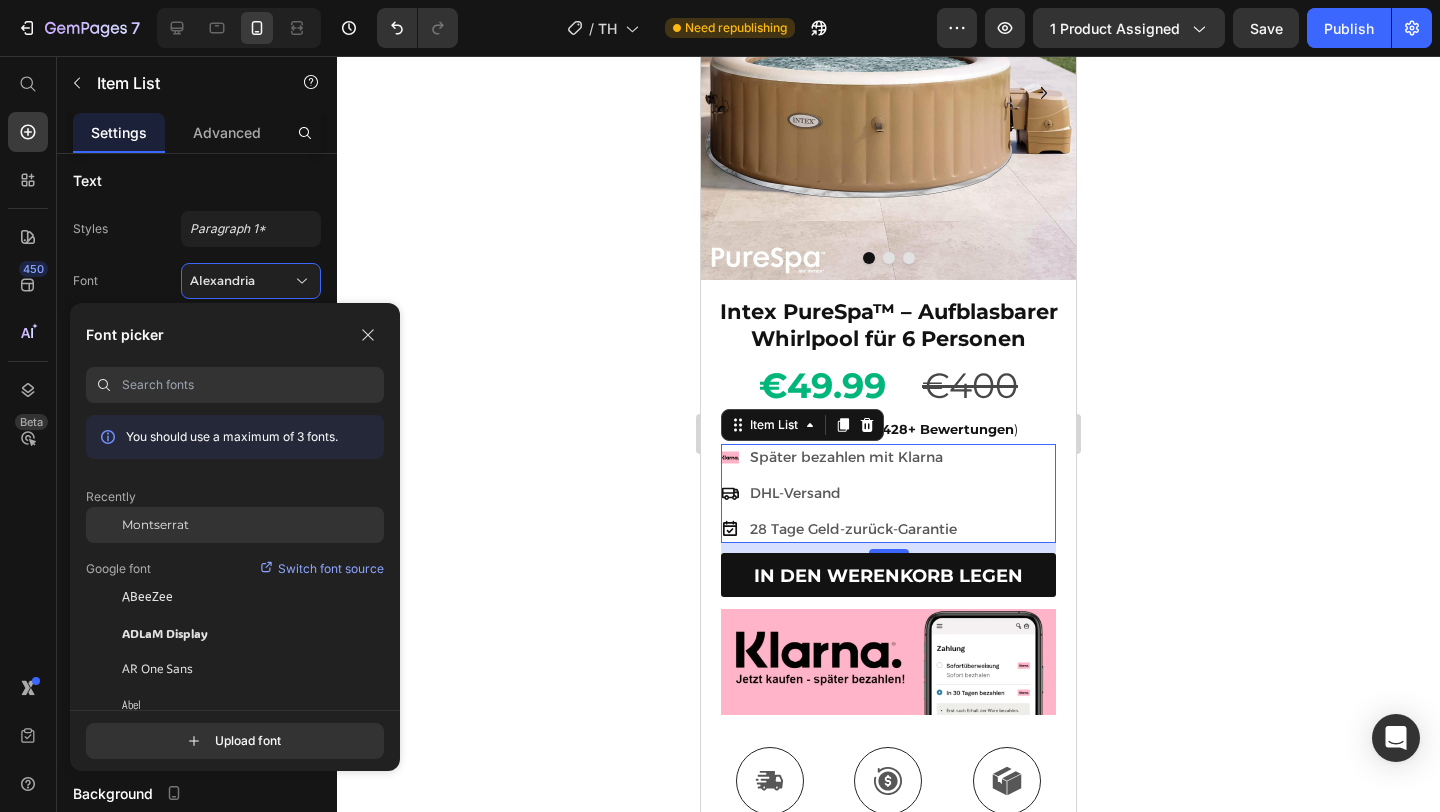 click on "Montserrat" at bounding box center (155, 525) 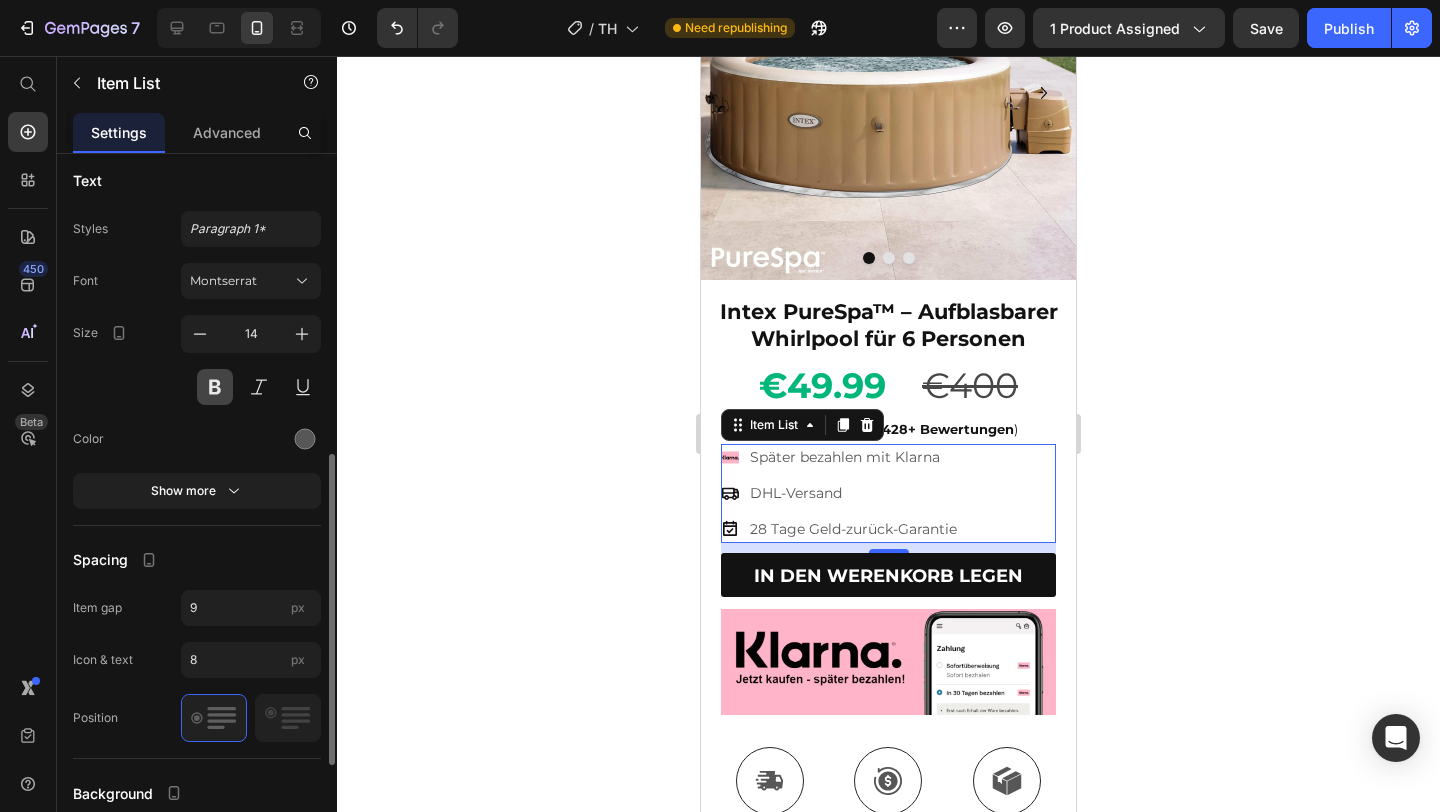 click at bounding box center (215, 387) 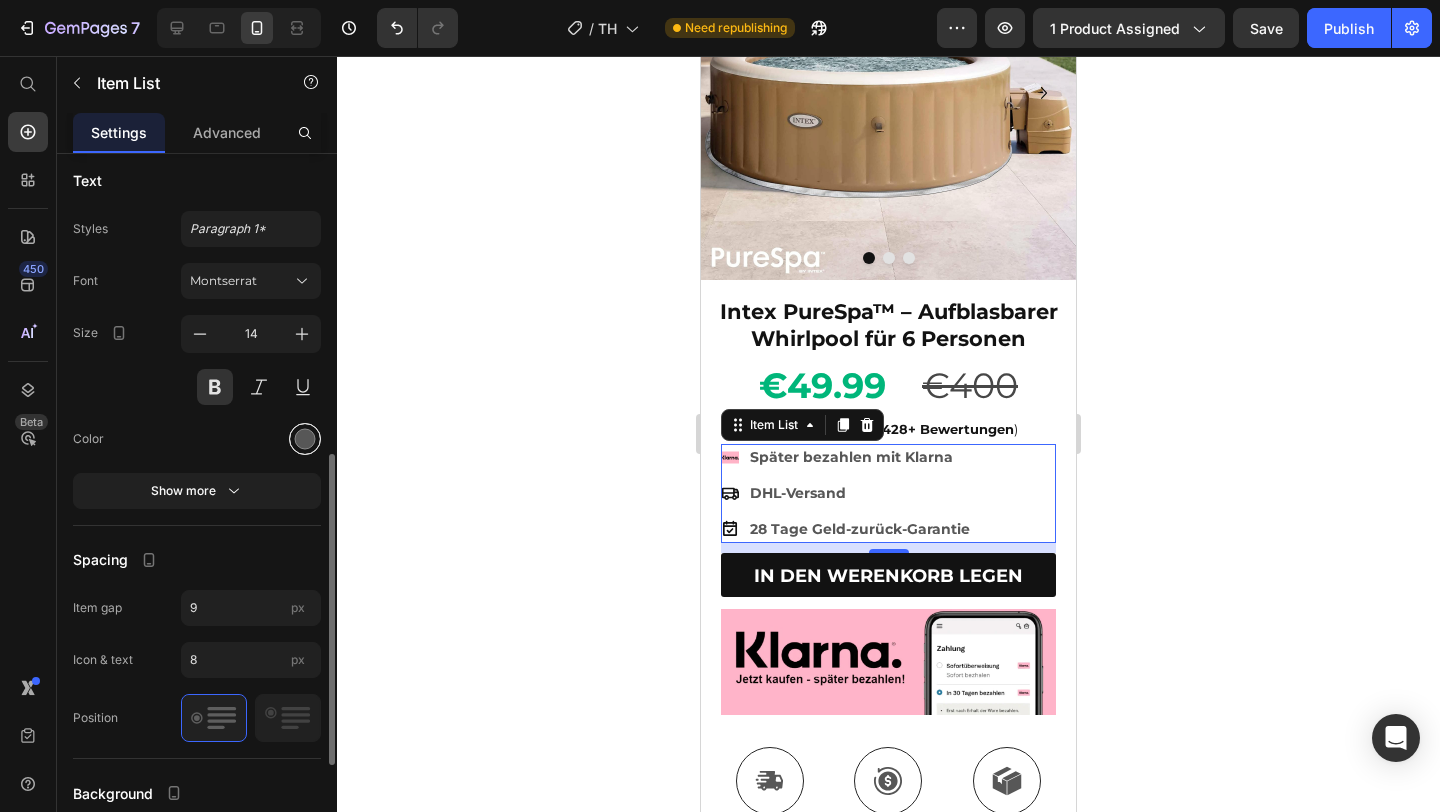 click at bounding box center (305, 438) 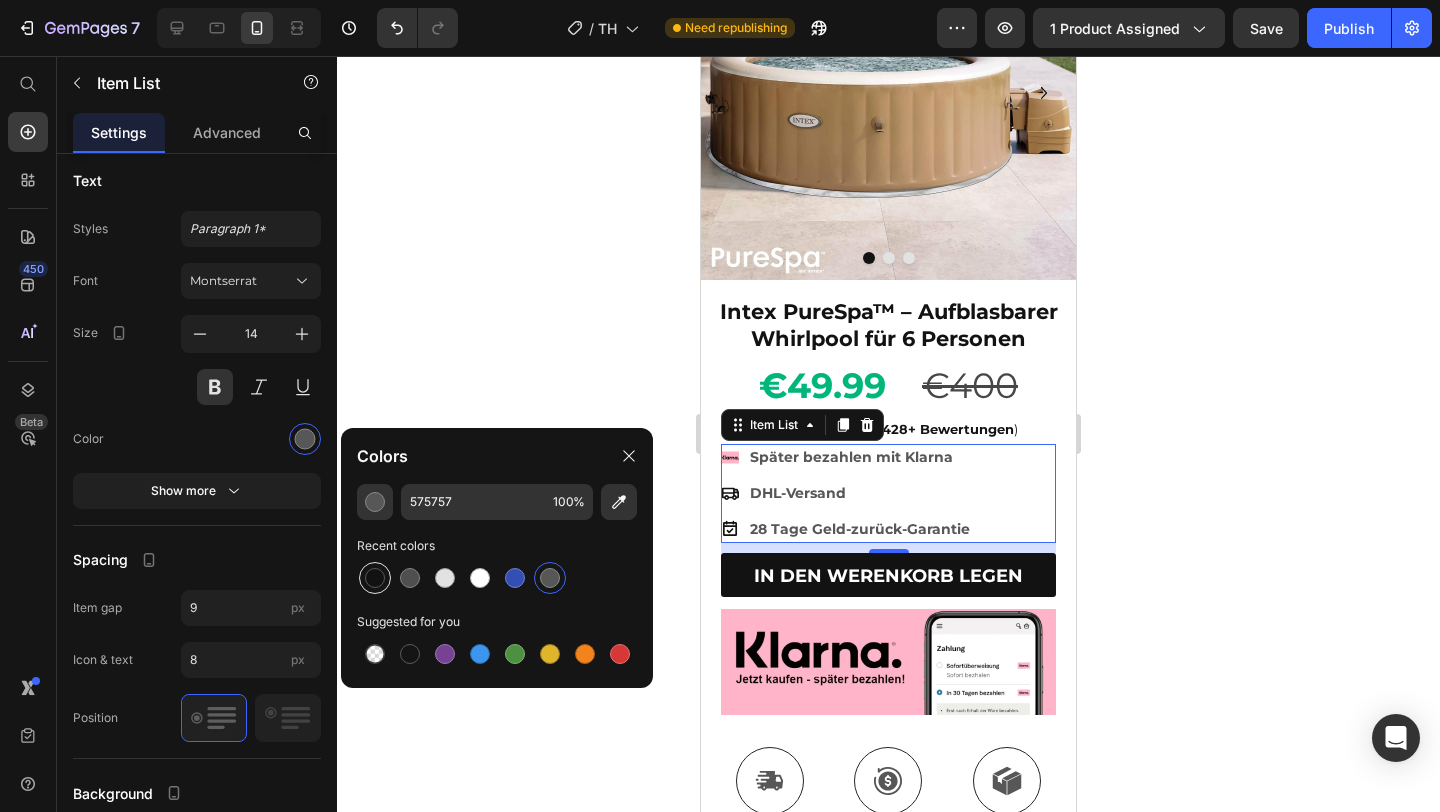 click at bounding box center (375, 578) 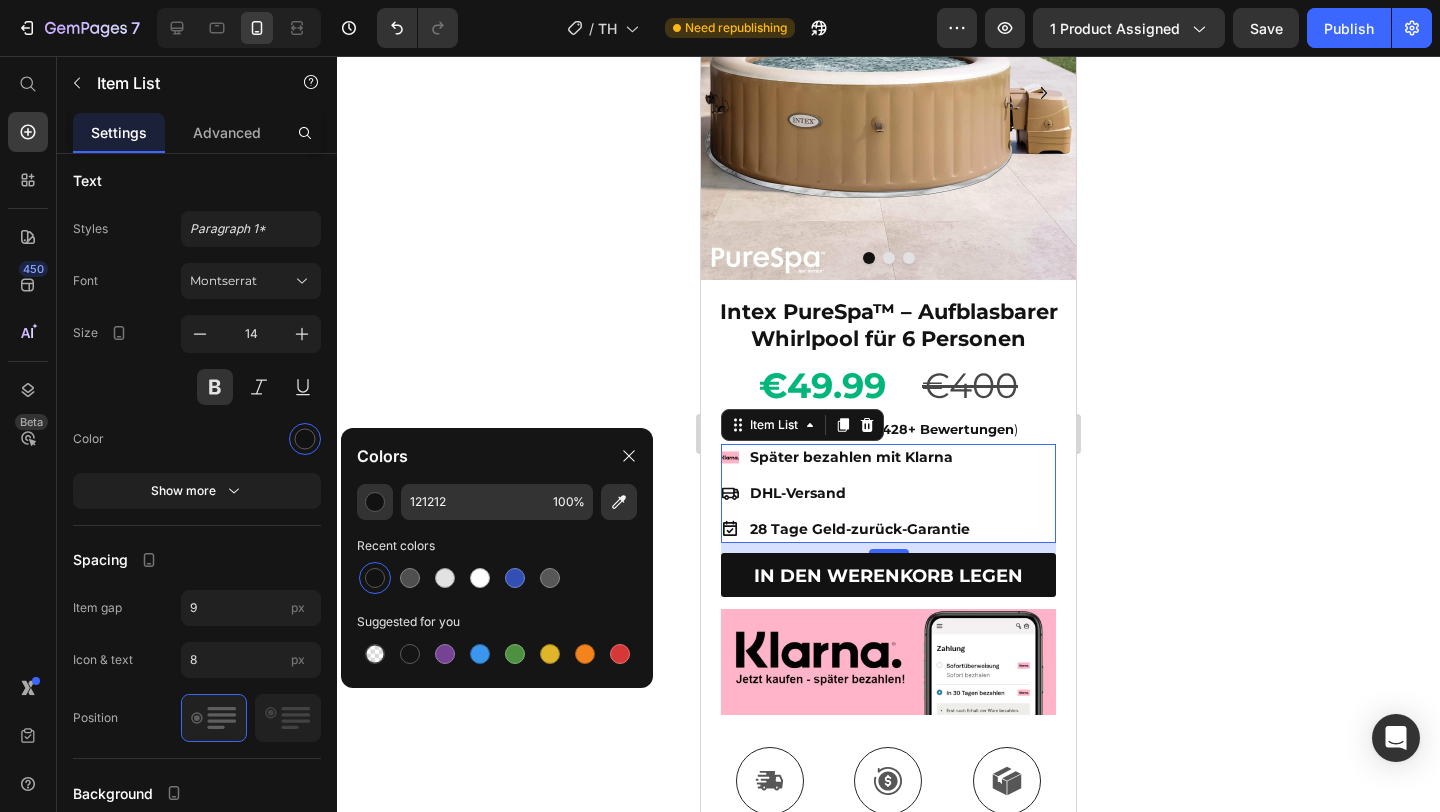 click 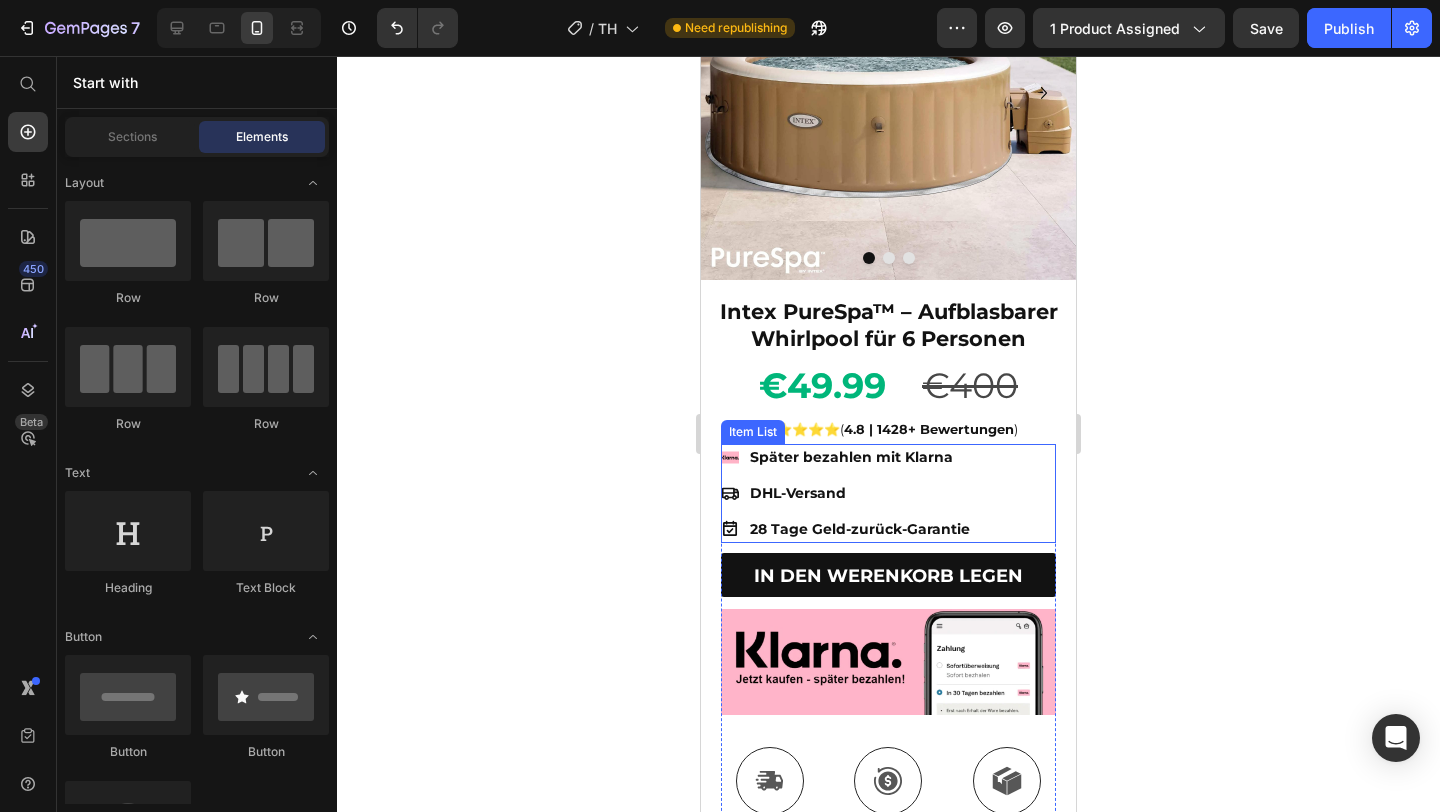 click on "Später bezahlen mit Klarna
DHL-Versand
28 Tage Geld-zurück-Garantie" at bounding box center [847, 493] 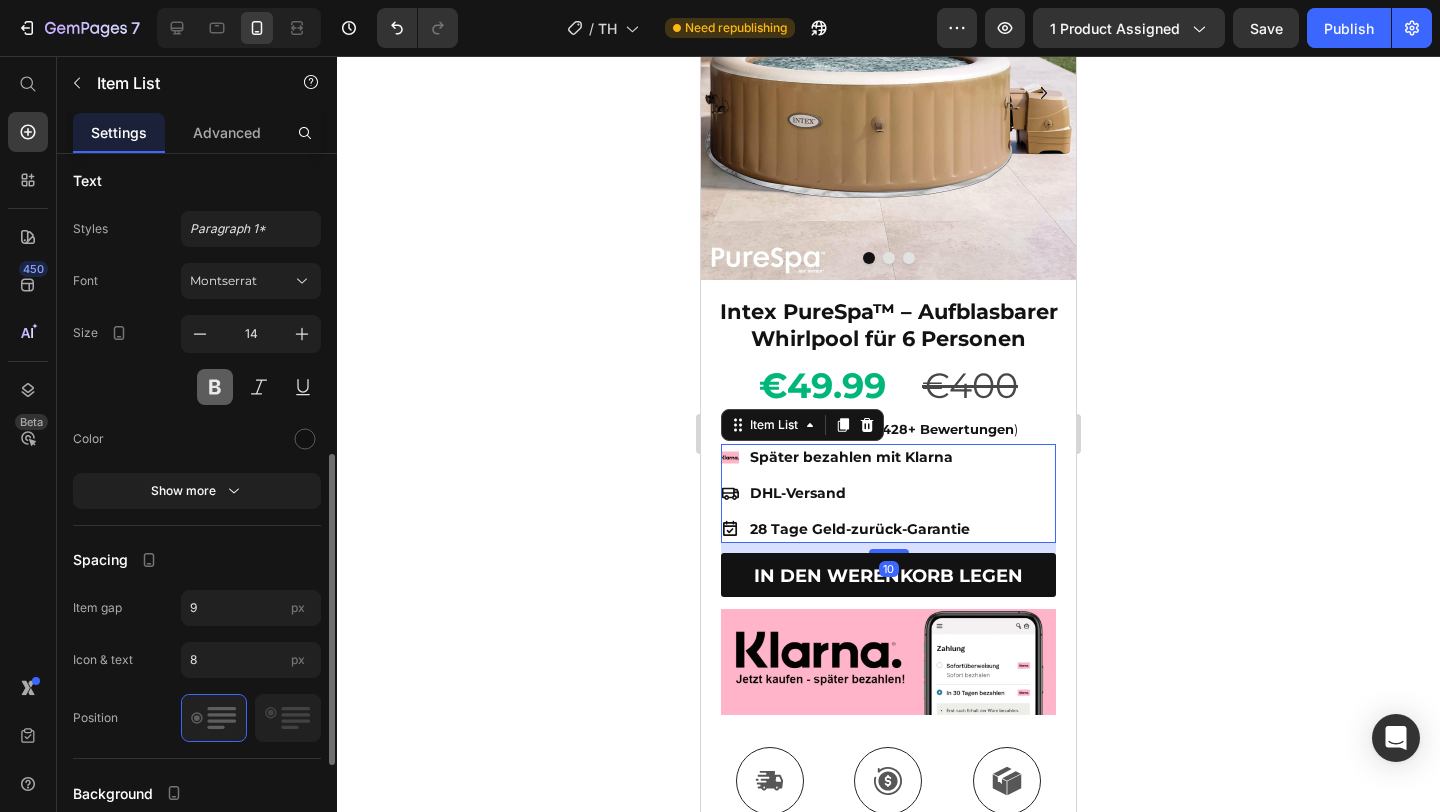 click at bounding box center [215, 387] 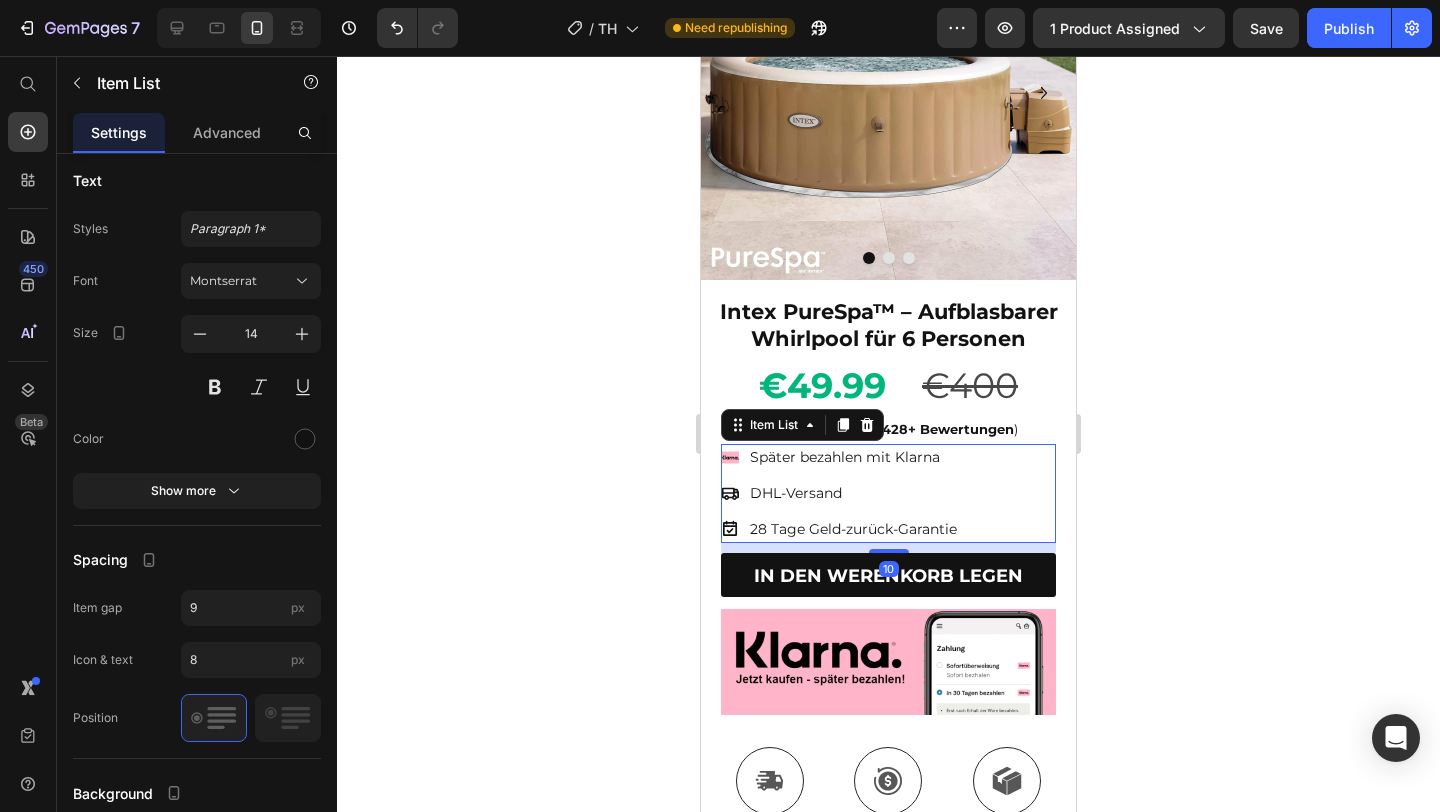 click 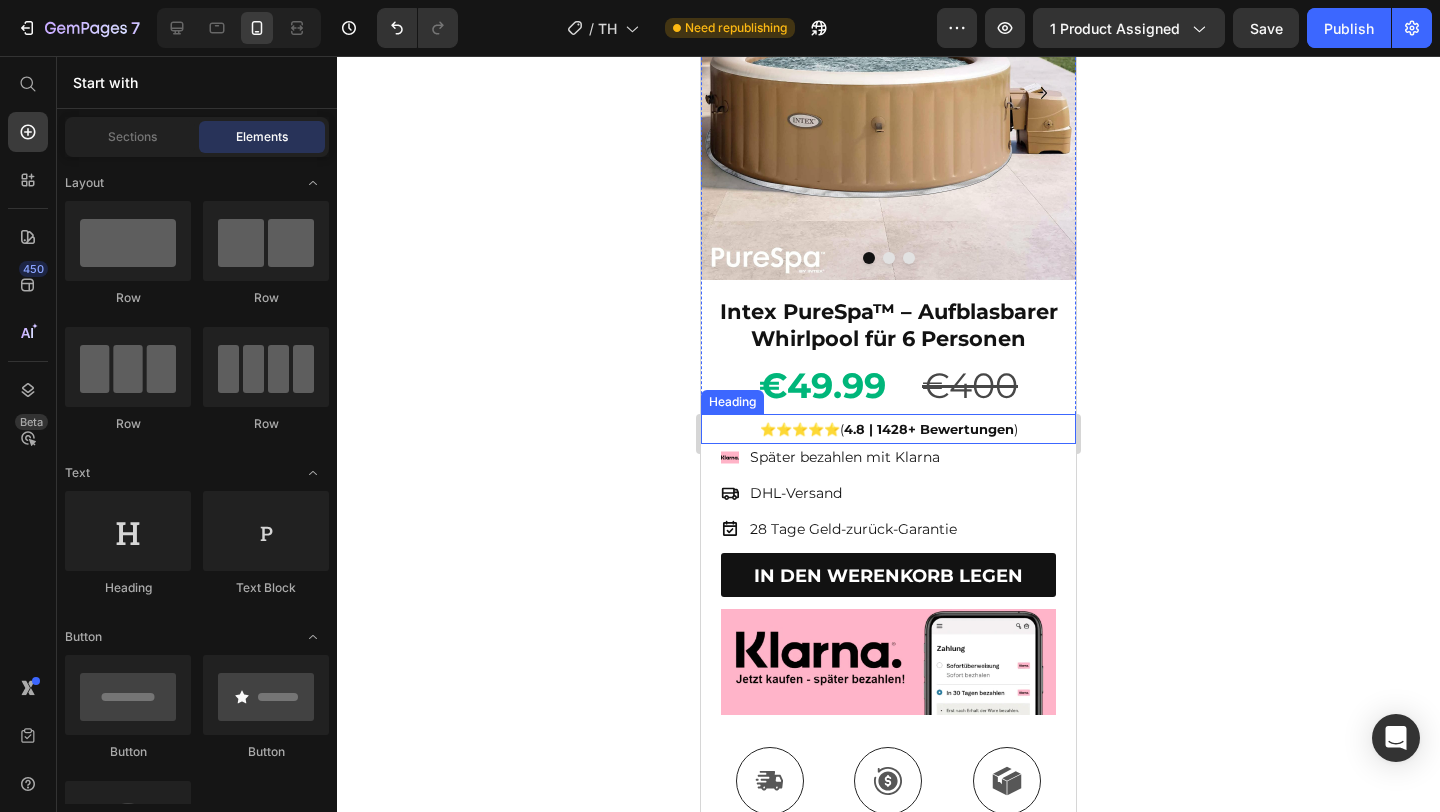 click on "4.8 | 1428+ Bewertungen" at bounding box center [929, 429] 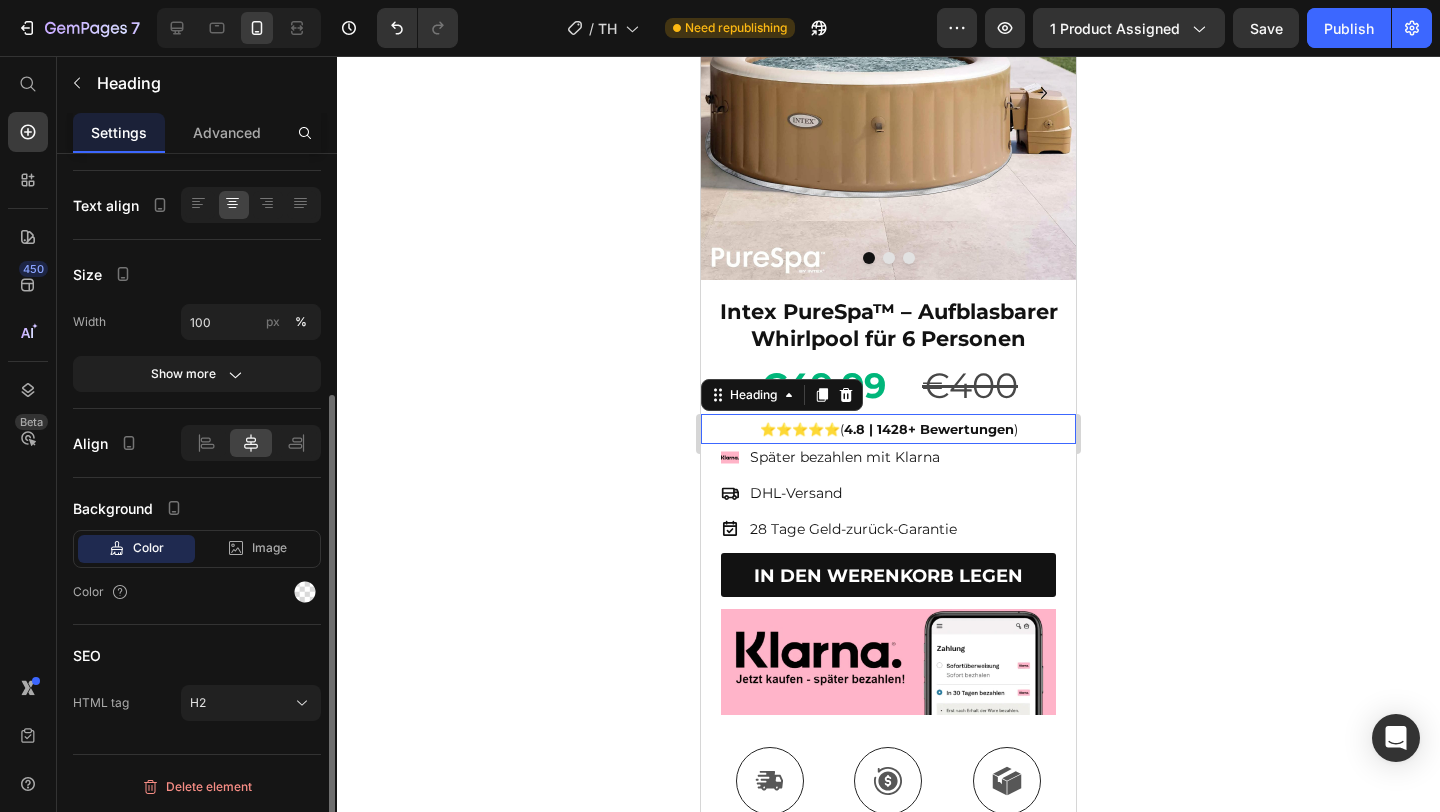 scroll, scrollTop: 0, scrollLeft: 0, axis: both 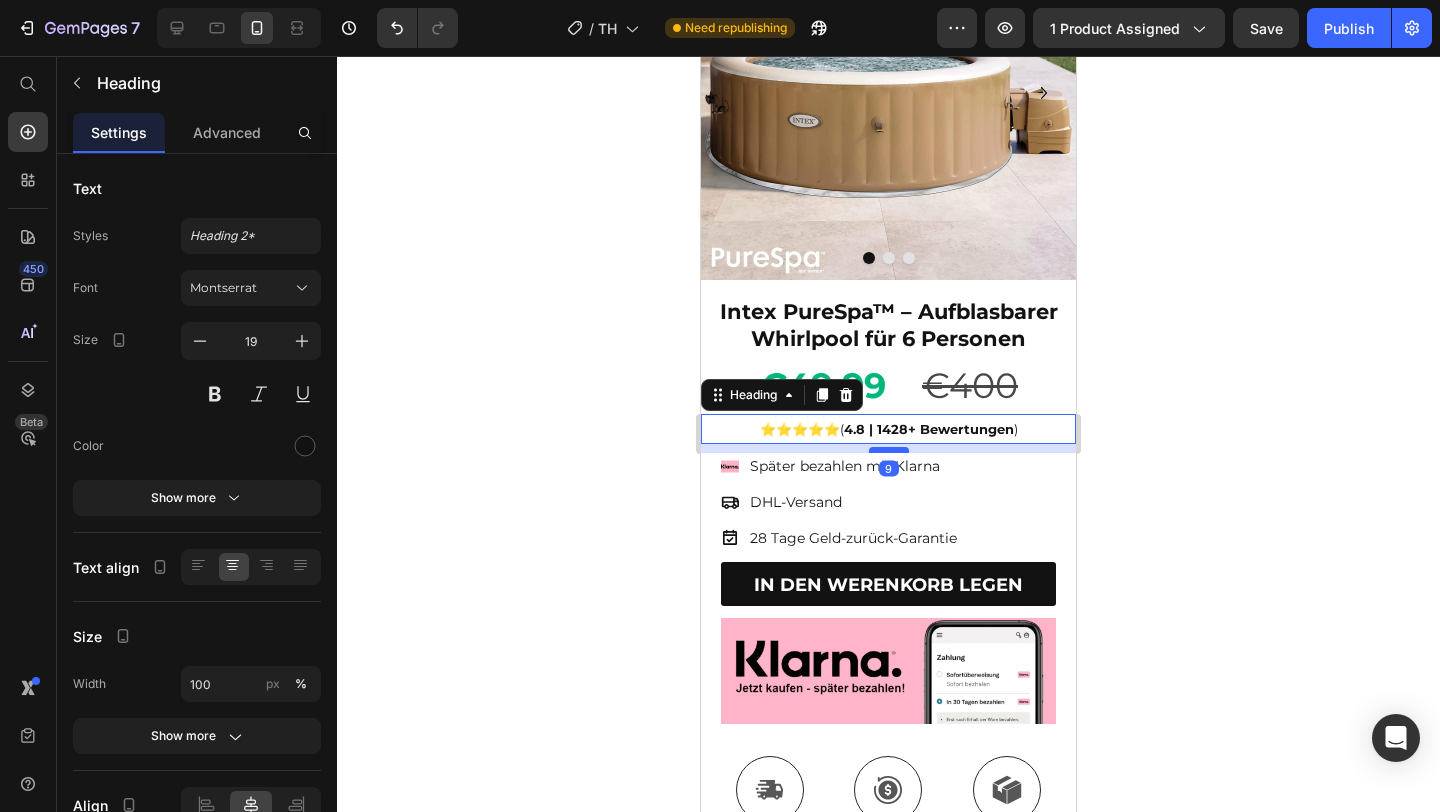 click at bounding box center (889, 450) 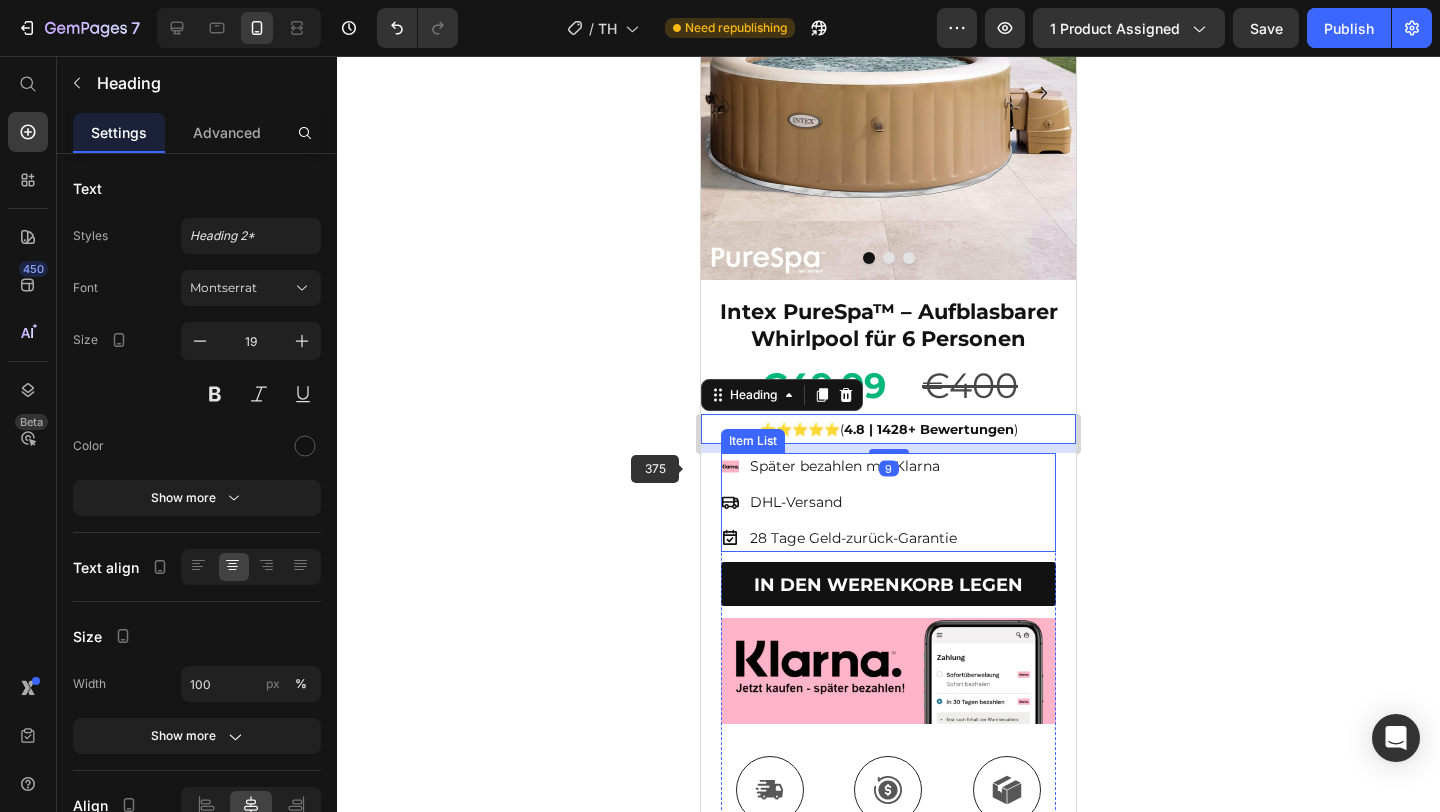click 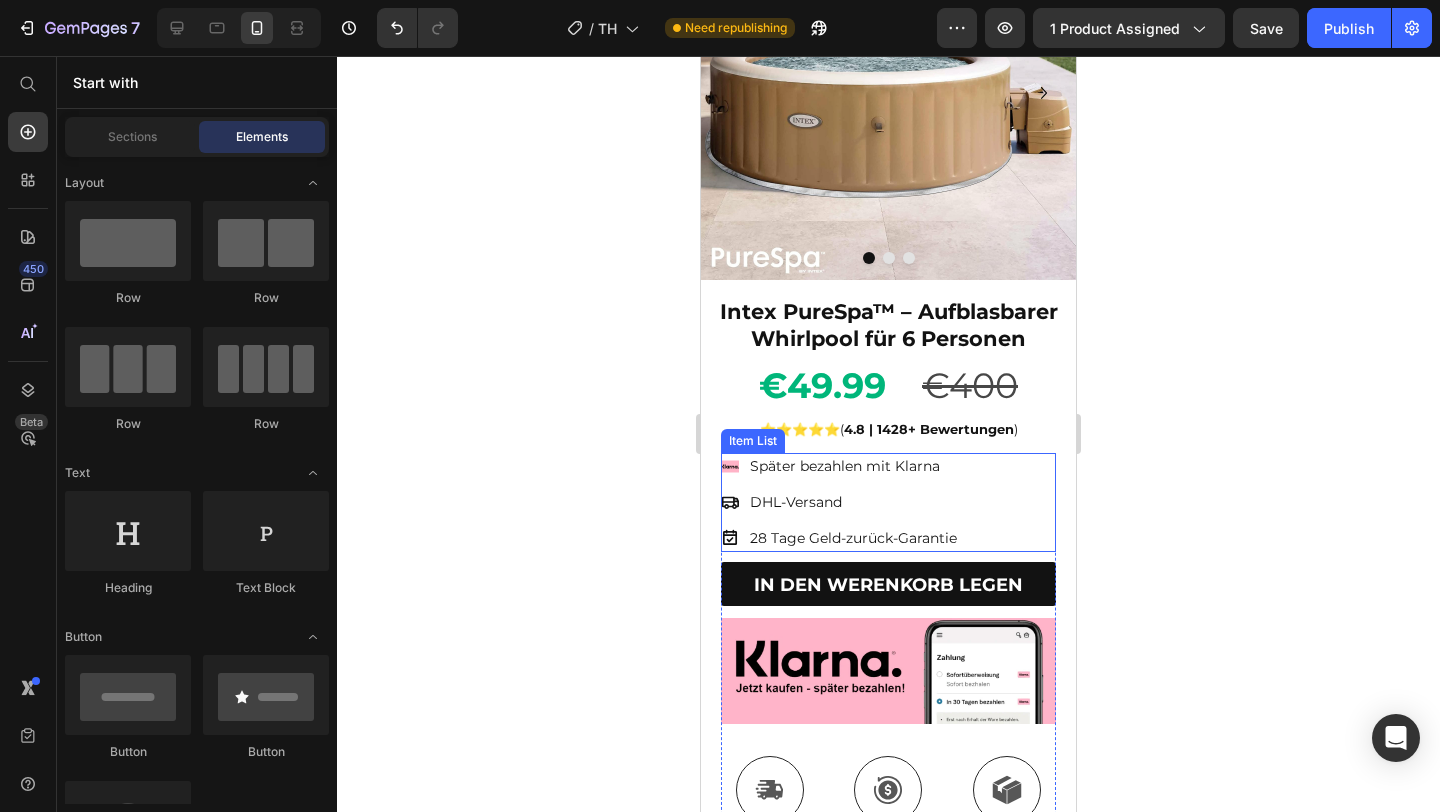 click 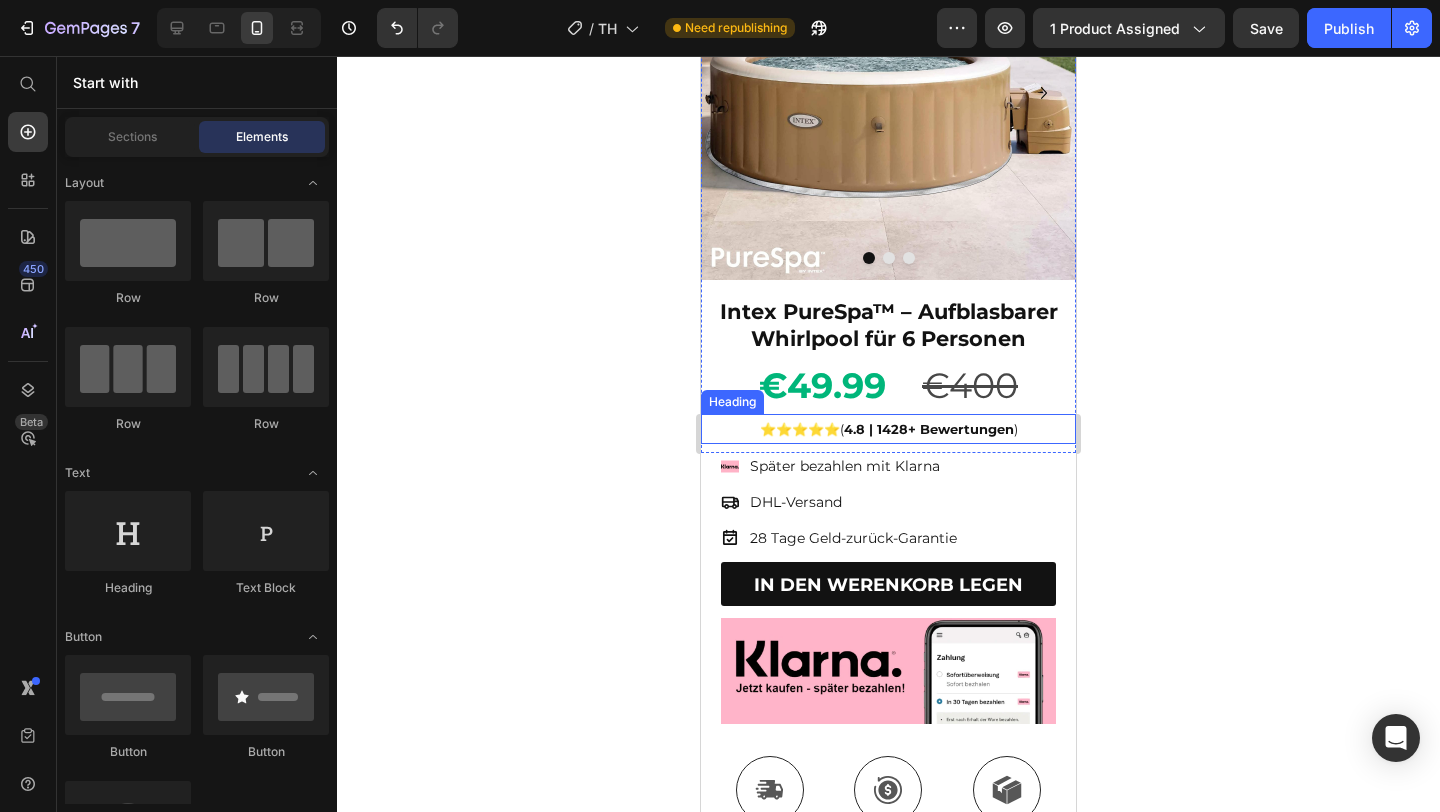 click on "4.8 | 1428+ Bewertungen" at bounding box center [929, 429] 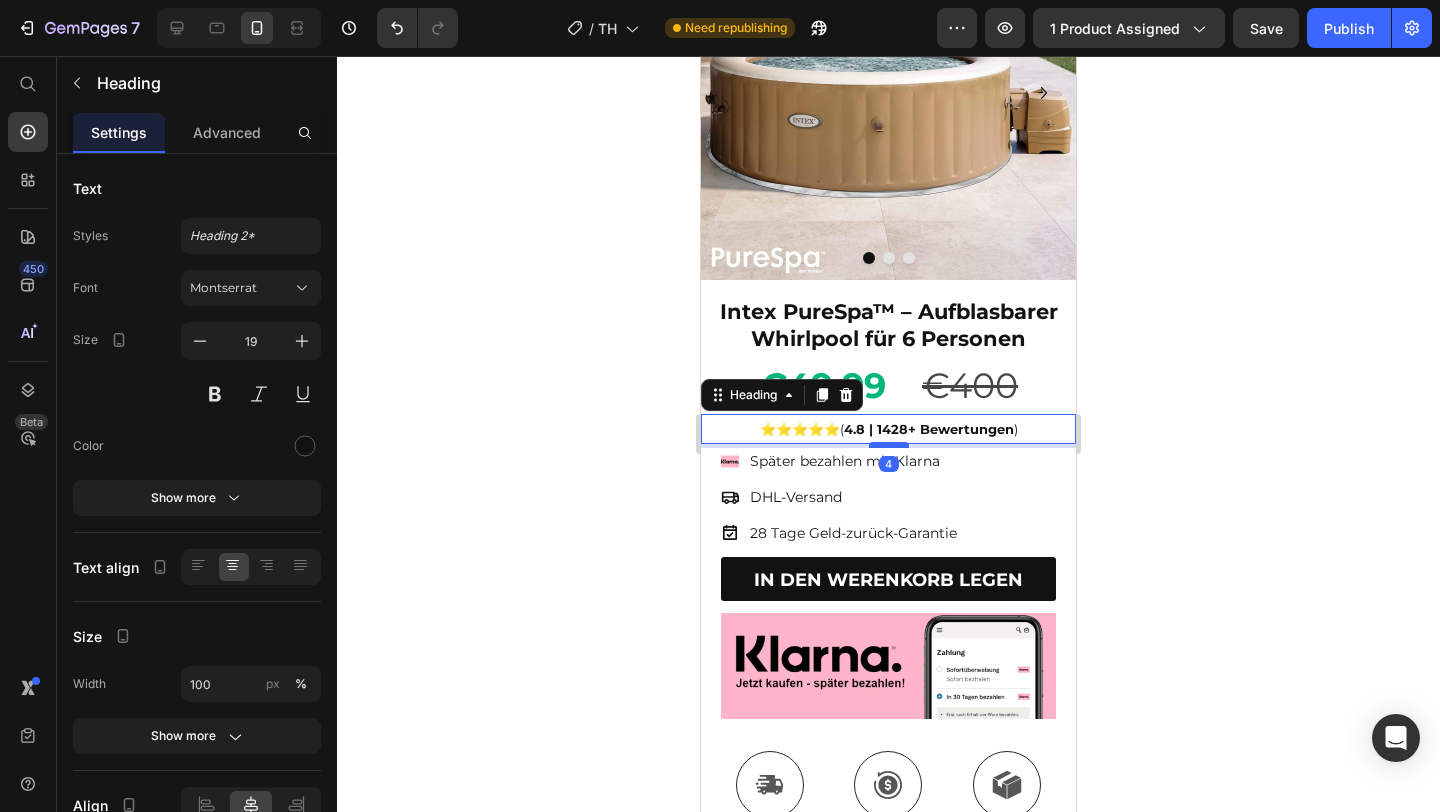 click at bounding box center (889, 445) 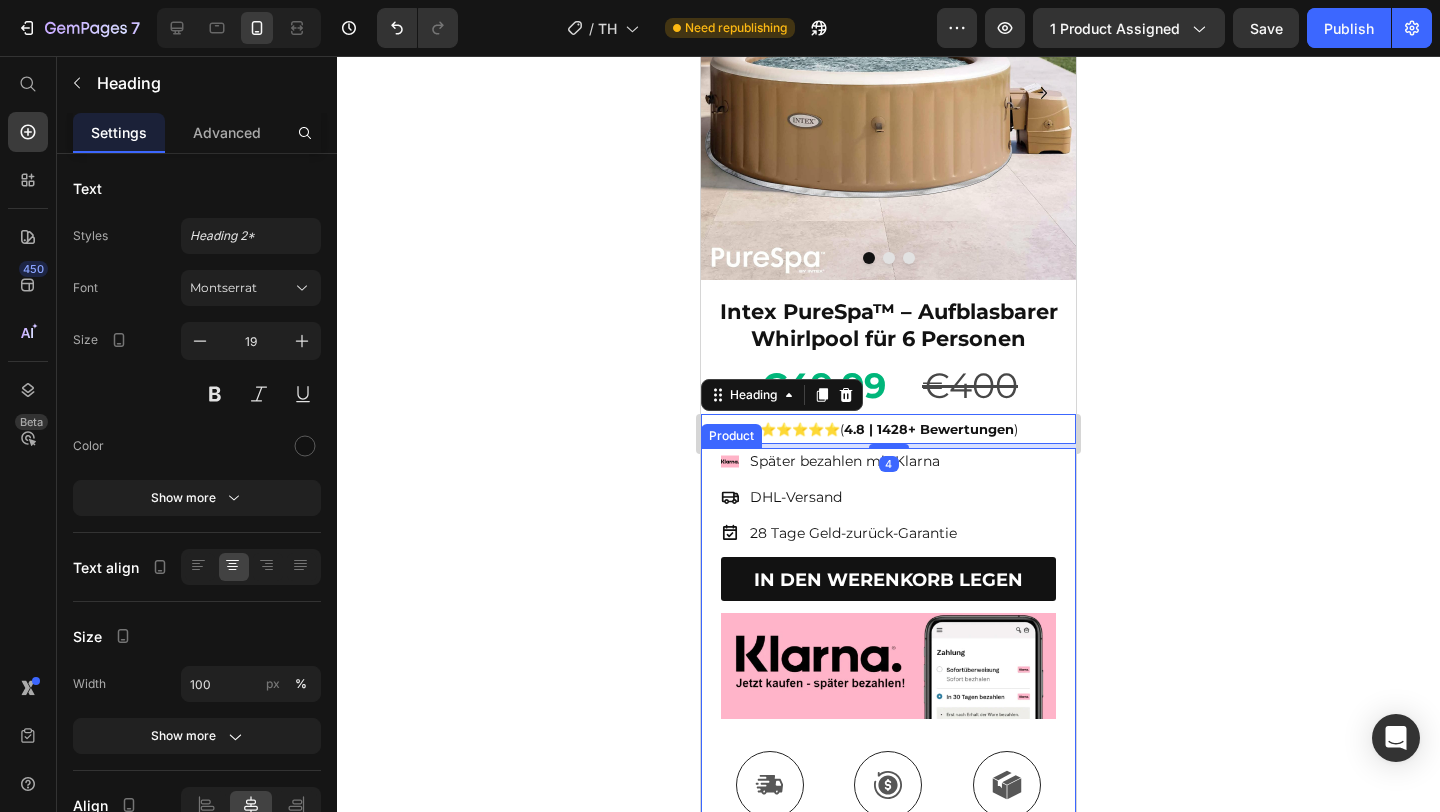 click 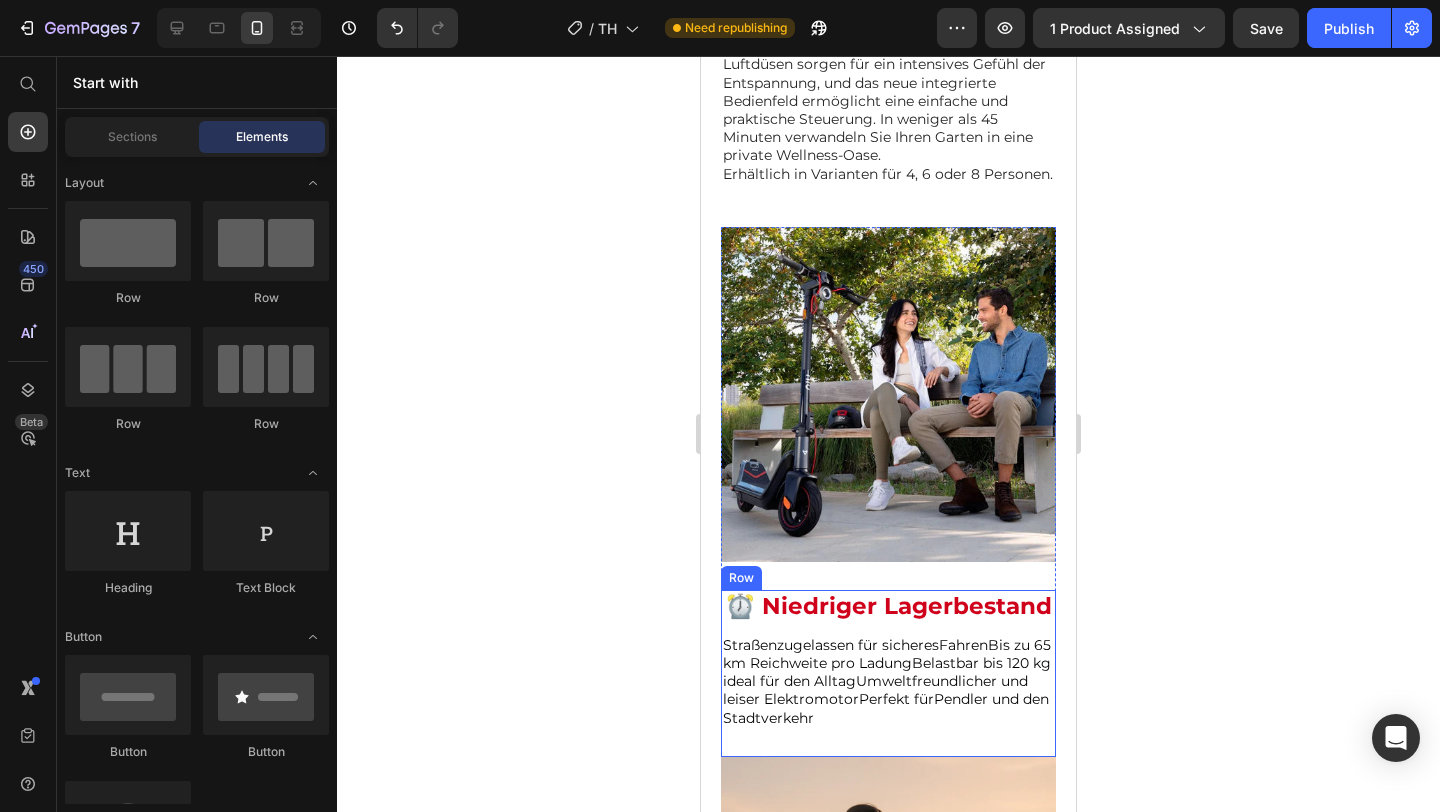 scroll, scrollTop: 1929, scrollLeft: 0, axis: vertical 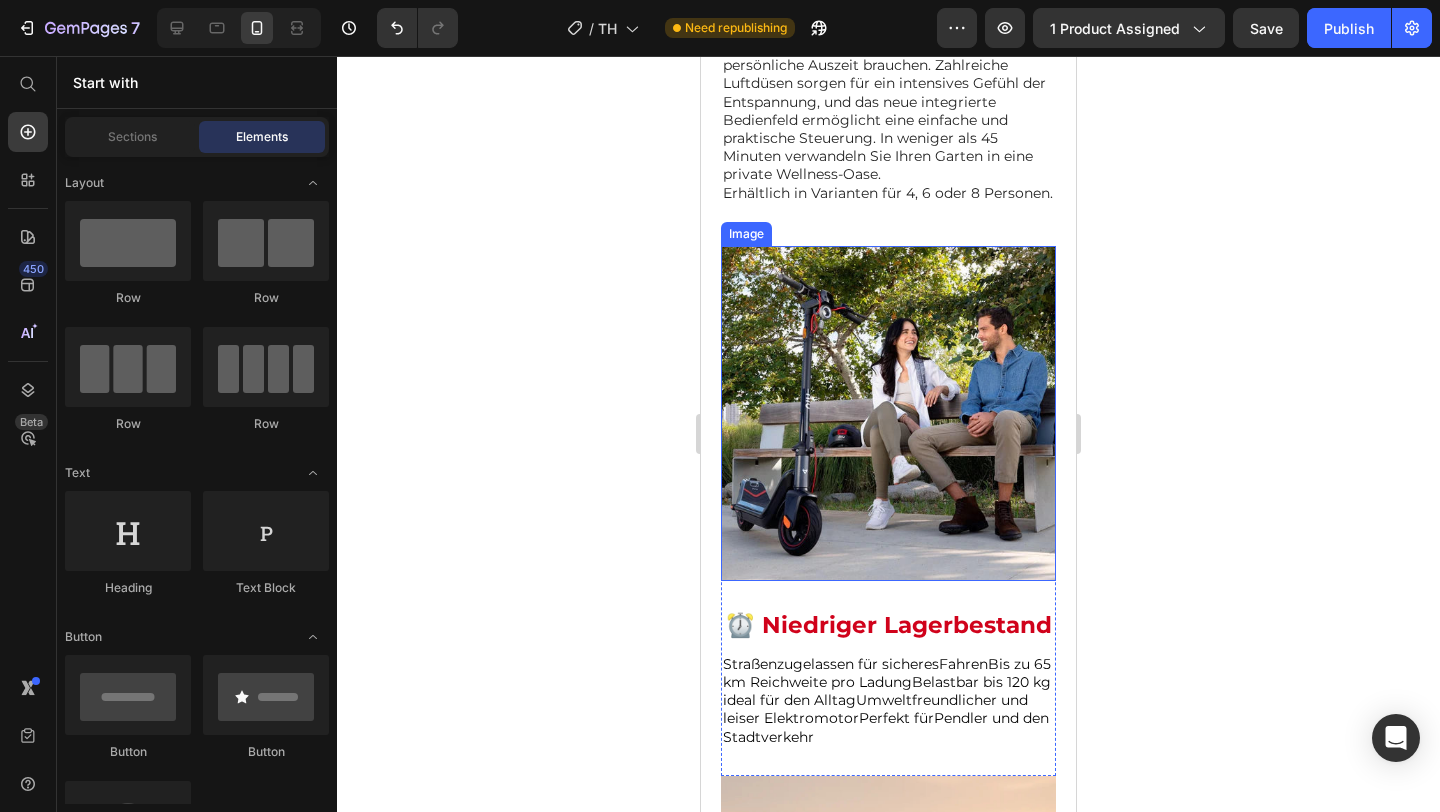 click at bounding box center (888, 413) 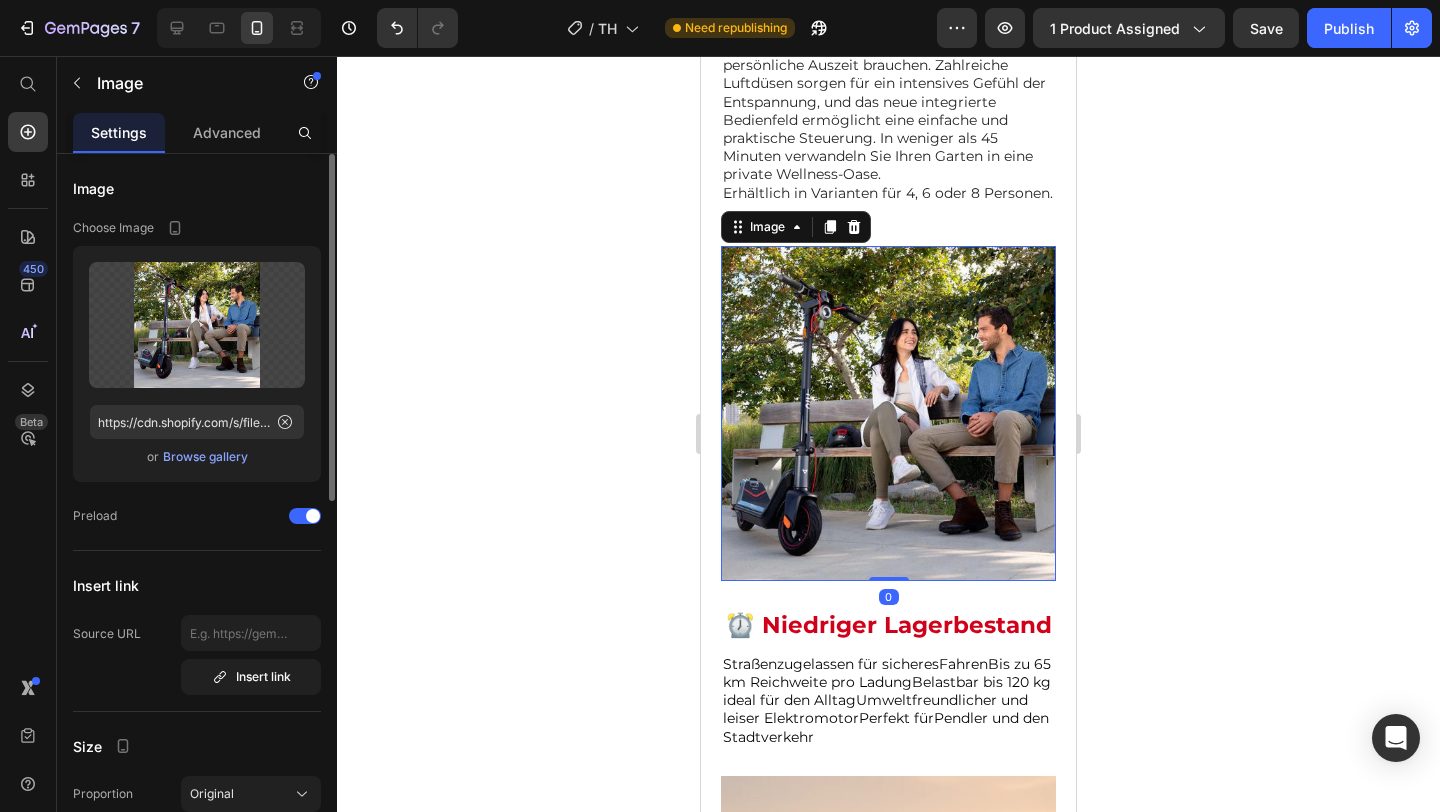 click on "Browse gallery" at bounding box center [205, 457] 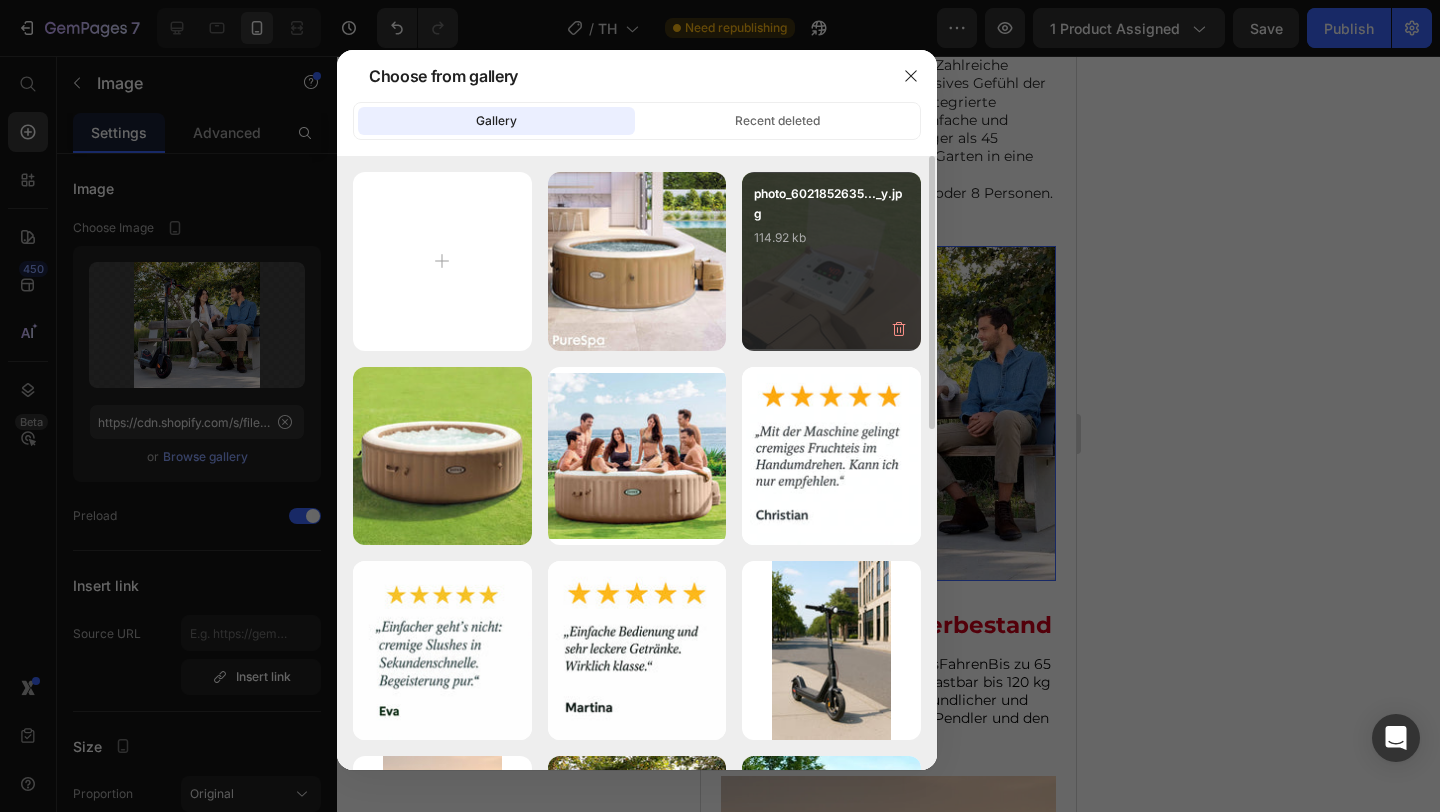 click on "photo_6021852635..._y.jpg 114.92 kb" at bounding box center [831, 261] 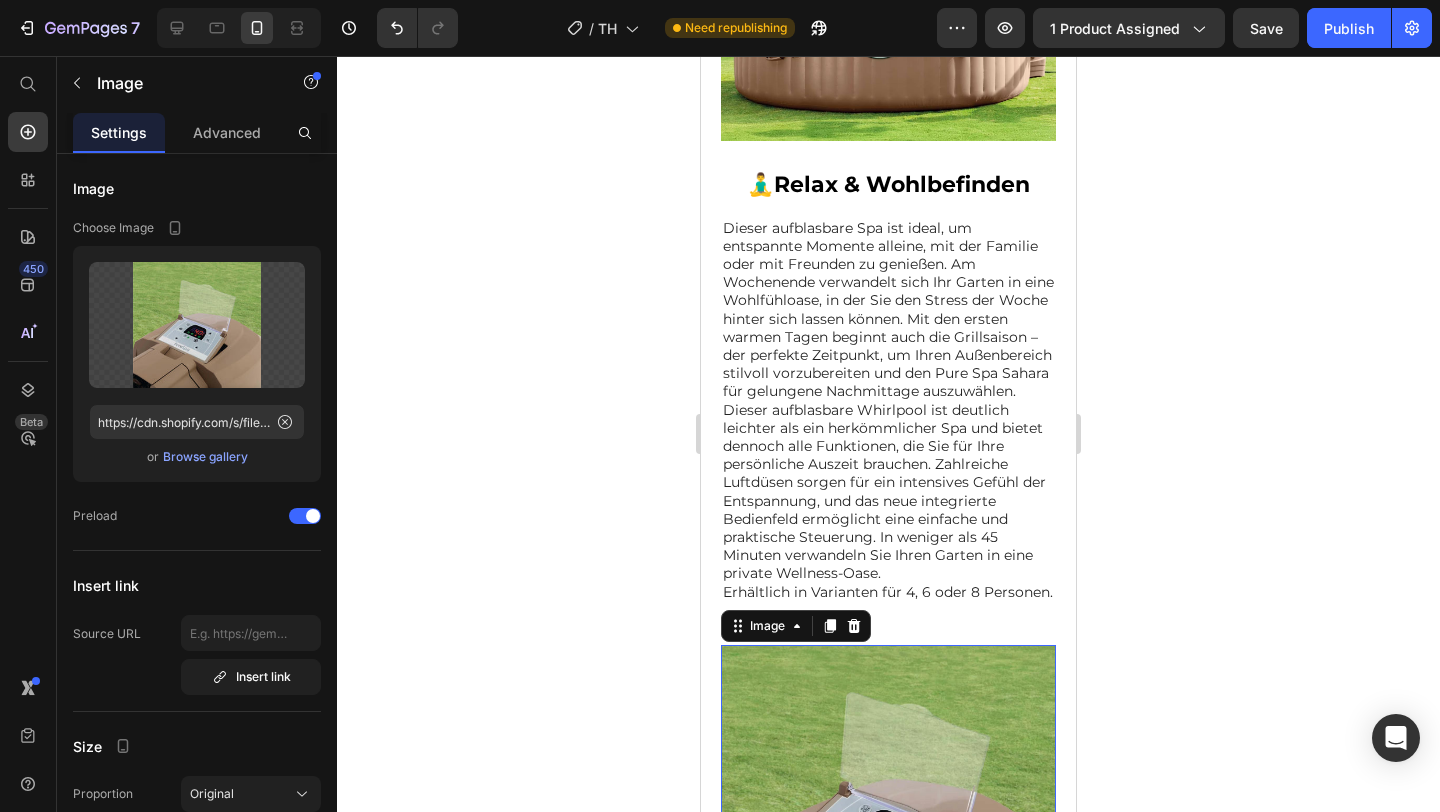 scroll, scrollTop: 1503, scrollLeft: 0, axis: vertical 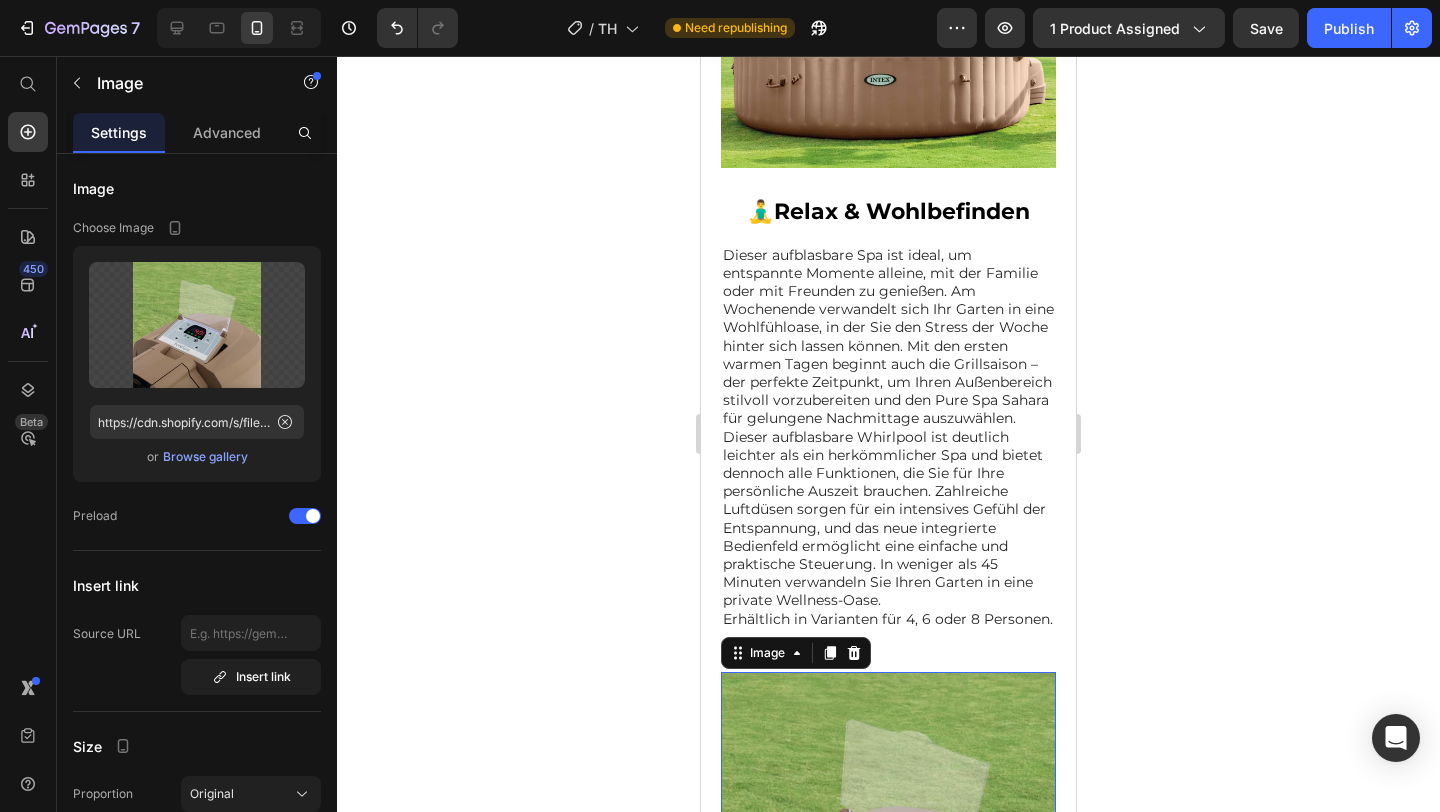 click on "Dieser aufblasbare Whirlpool ist deutlich leichter als ein herkömmlicher Spa und bietet dennoch alle Funktionen, die Sie für Ihre persönliche Auszeit brauchen. Zahlreiche Luftdüsen sorgen für ein intensives Gefühl der Entspannung, und das neue integrierte Bedienfeld ermöglicht eine einfache und praktische Steuerung. In weniger als 45 Minuten verwandeln Sie Ihren Garten in eine private Wellness-Oase." at bounding box center [888, 519] 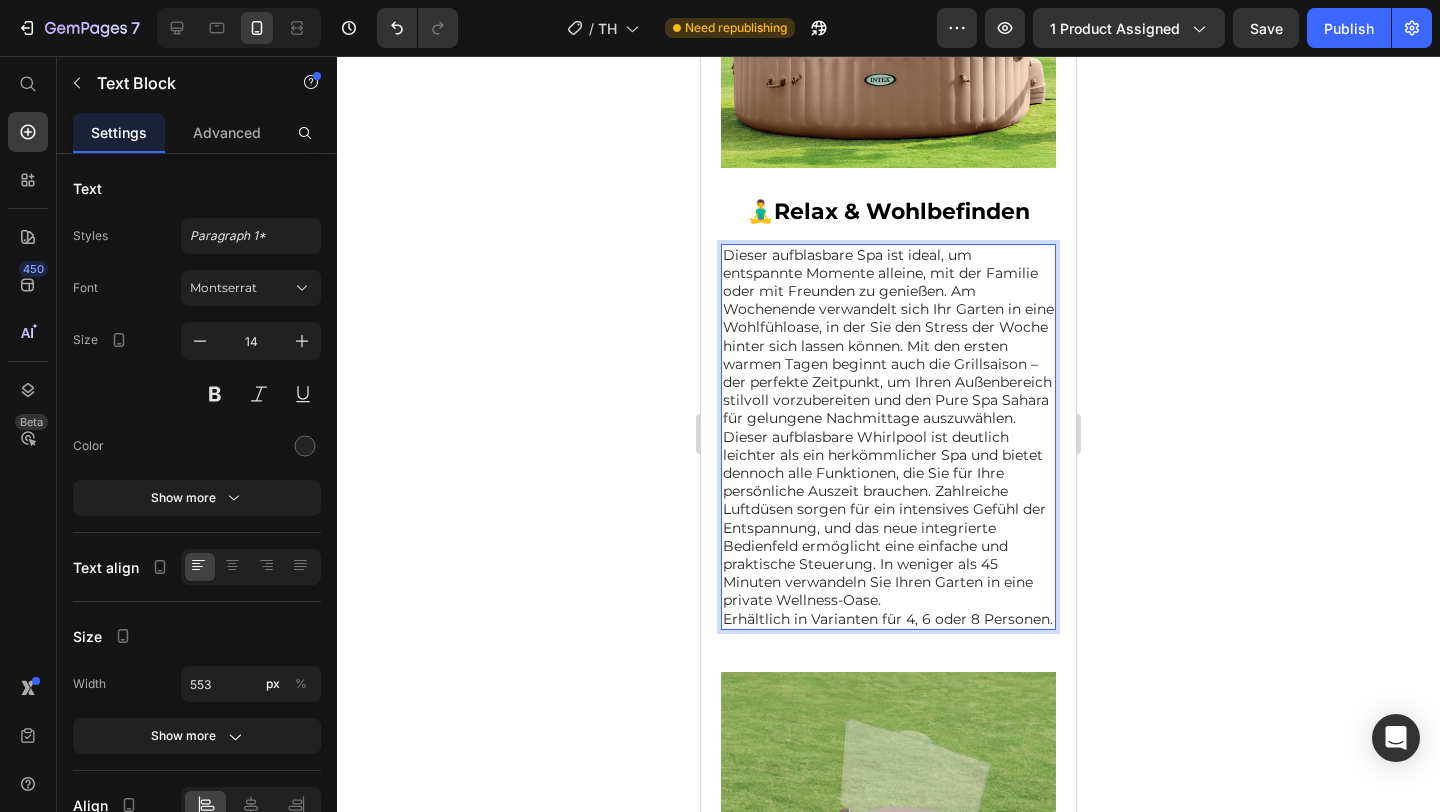 click on "Erhältlich in Varianten für 4, 6 oder 8 Personen." at bounding box center [888, 619] 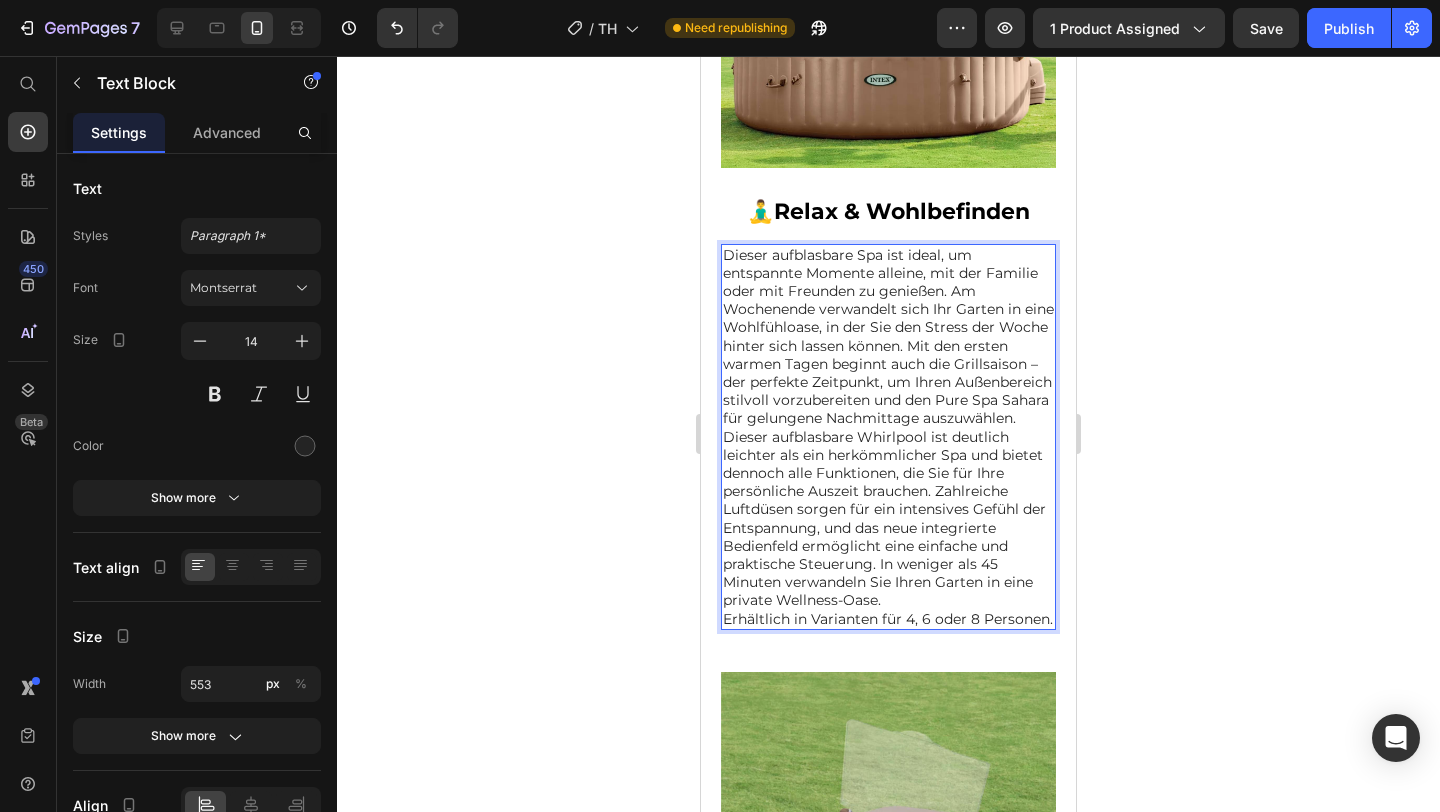 click on "Dieser aufblasbare Spa ist ideal, um entspannte Momente alleine, mit der Familie oder mit Freunden zu genießen. Am Wochenende verwandelt sich Ihr Garten in eine Wohlfühloase, in der Sie den Stress der Woche hinter sich lassen können. Mit den ersten warmen Tagen beginnt auch die Grillsaison – der perfekte Zeitpunkt, um Ihren Außenbereich stilvoll vorzubereiten und den Pure Spa Sahara für gelungene Nachmittage auszuwählen. Dieser aufblasbare Whirlpool ist deutlich leichter als ein herkömmlicher Spa und bietet dennoch alle Funktionen, die Sie für Ihre persönliche Auszeit brauchen. Zahlreiche Luftdüsen sorgen für ein intensives Gefühl der Entspannung, und das neue integrierte Bedienfeld ermöglicht eine einfache und praktische Steuerung. In weniger als 45 Minuten verwandeln Sie Ihren Garten in eine private Wellness-Oase. Erhältlich in Varianten für 4, 6 oder 8 Personen." at bounding box center [888, 437] 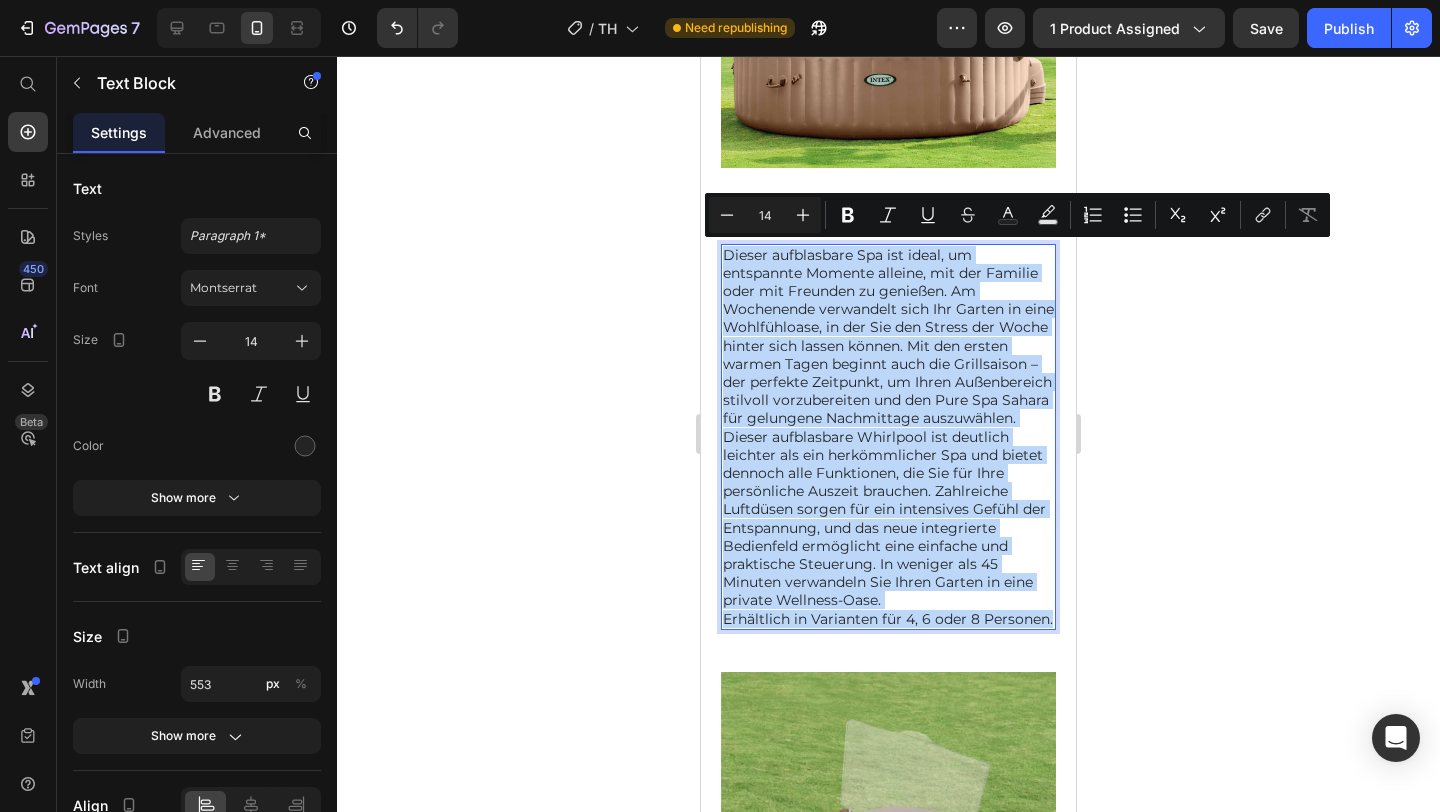 drag, startPoint x: 1054, startPoint y: 637, endPoint x: 723, endPoint y: 257, distance: 503.94543 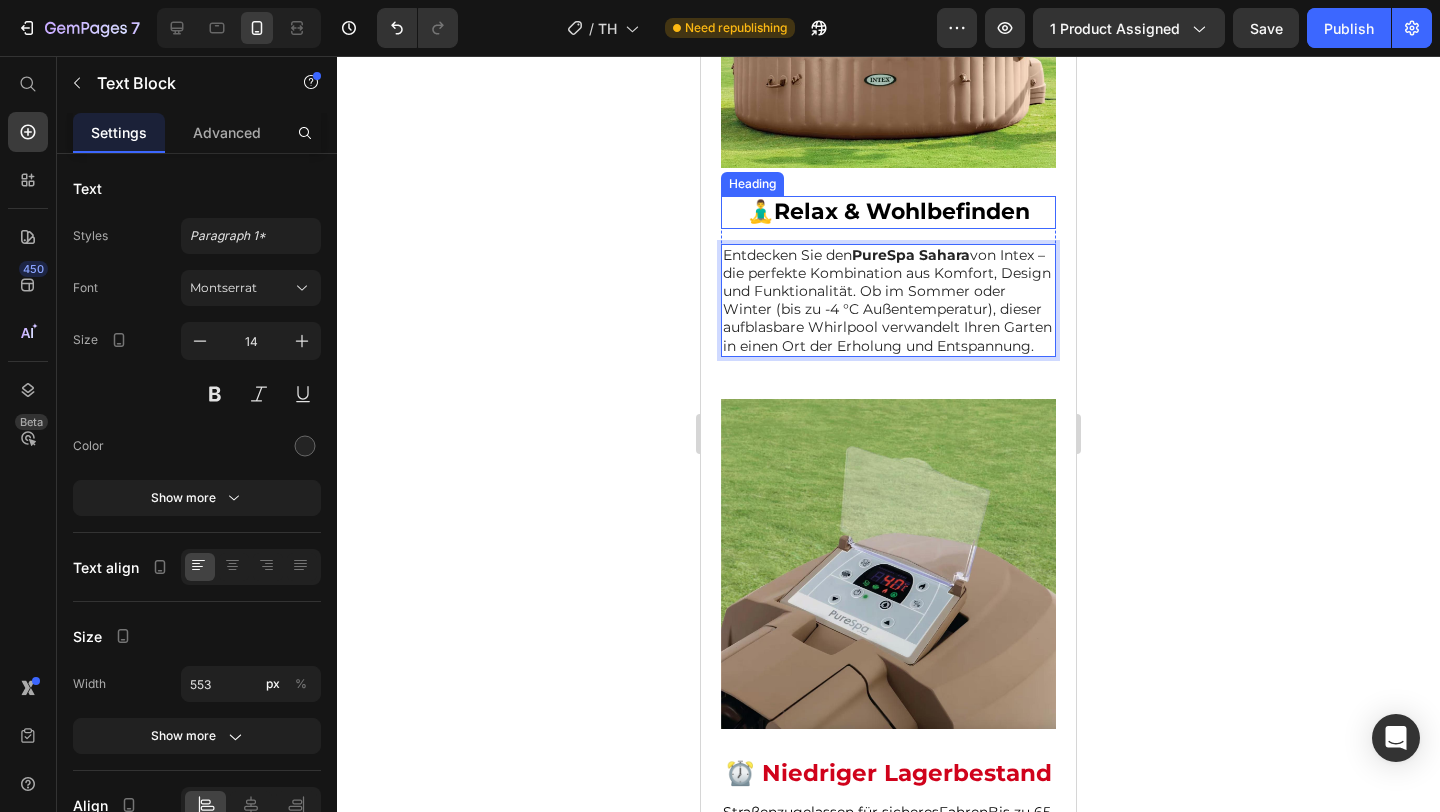 click on "Relax & Wohlbefinden" at bounding box center (902, 211) 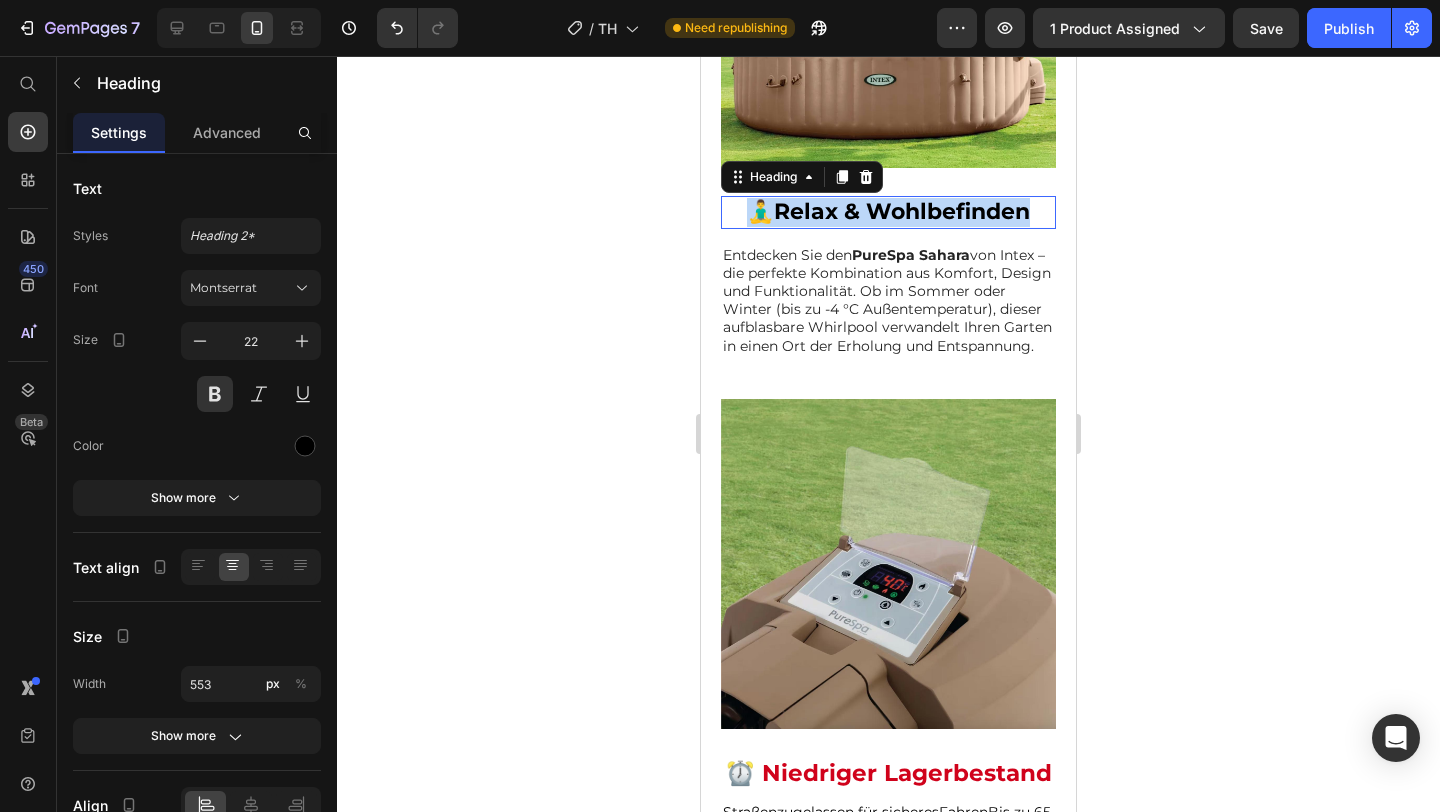 click on "Relax & Wohlbefinden" at bounding box center (902, 211) 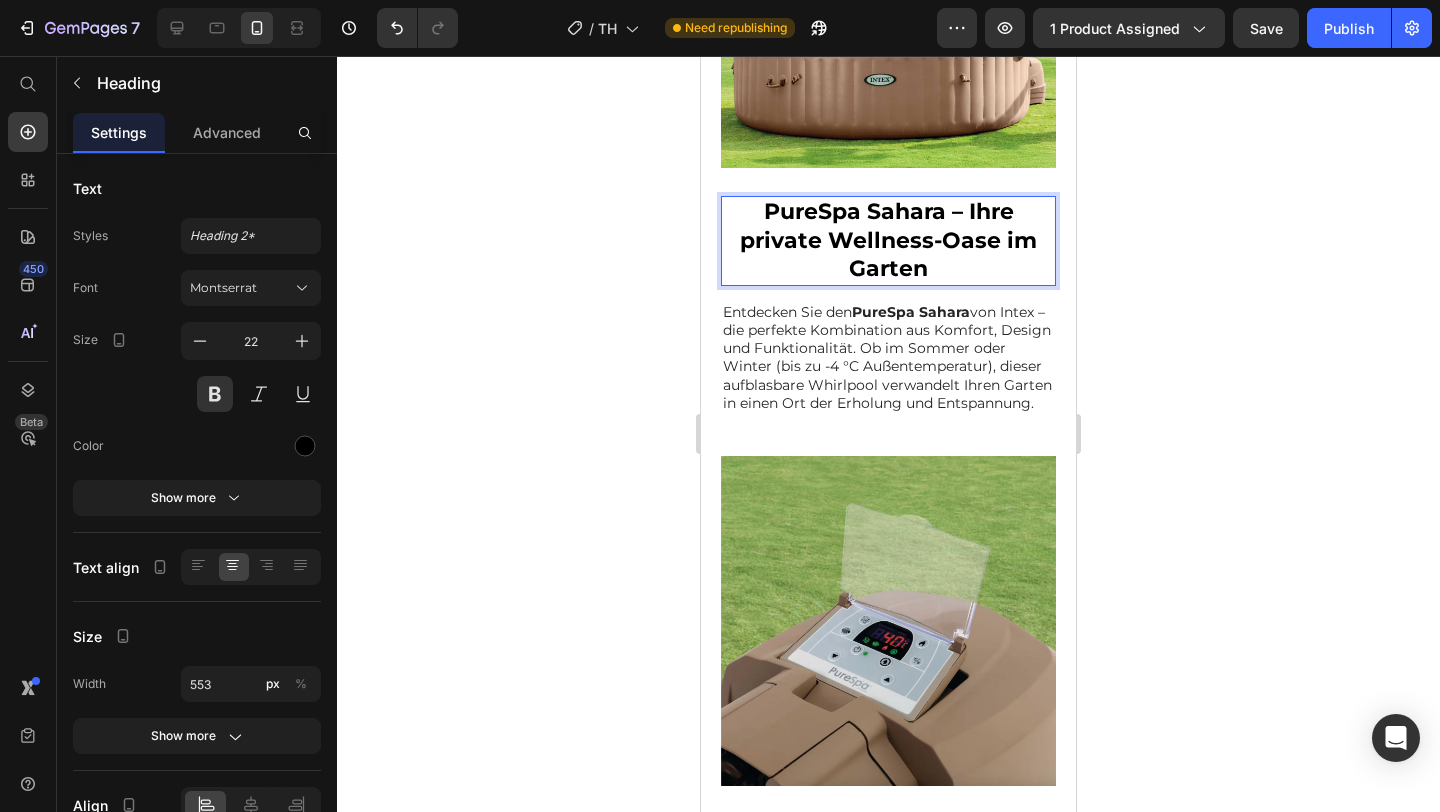 click 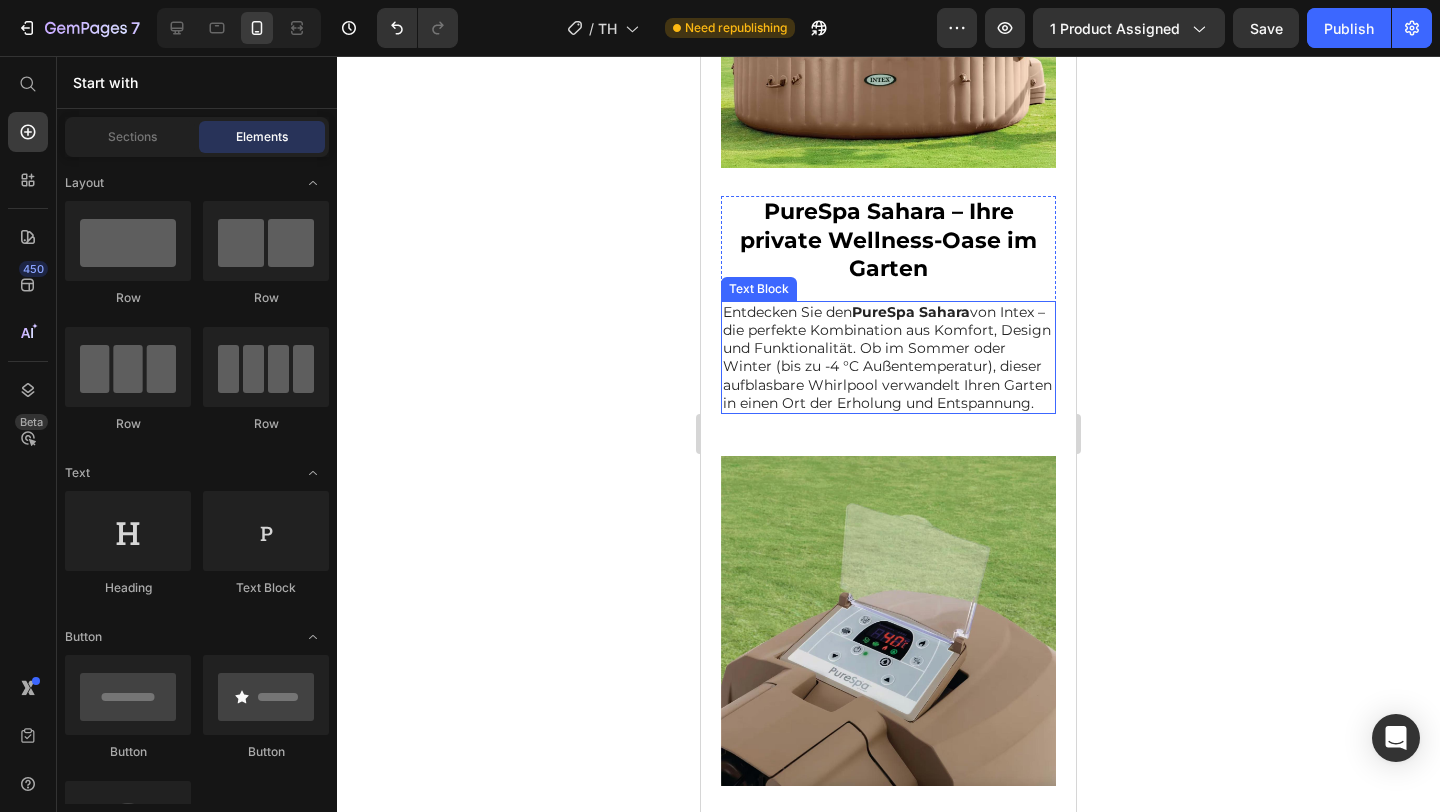 click on "Entdecken Sie den  PureSpa Sahara  von Intex – die perfekte Kombination aus Komfort, Design und Funktionalität. Ob im Sommer oder Winter (bis zu -4 °C Außentemperatur), dieser aufblasbare Whirlpool verwandelt Ihren Garten in einen Ort der Erholung und Entspannung." at bounding box center (888, 357) 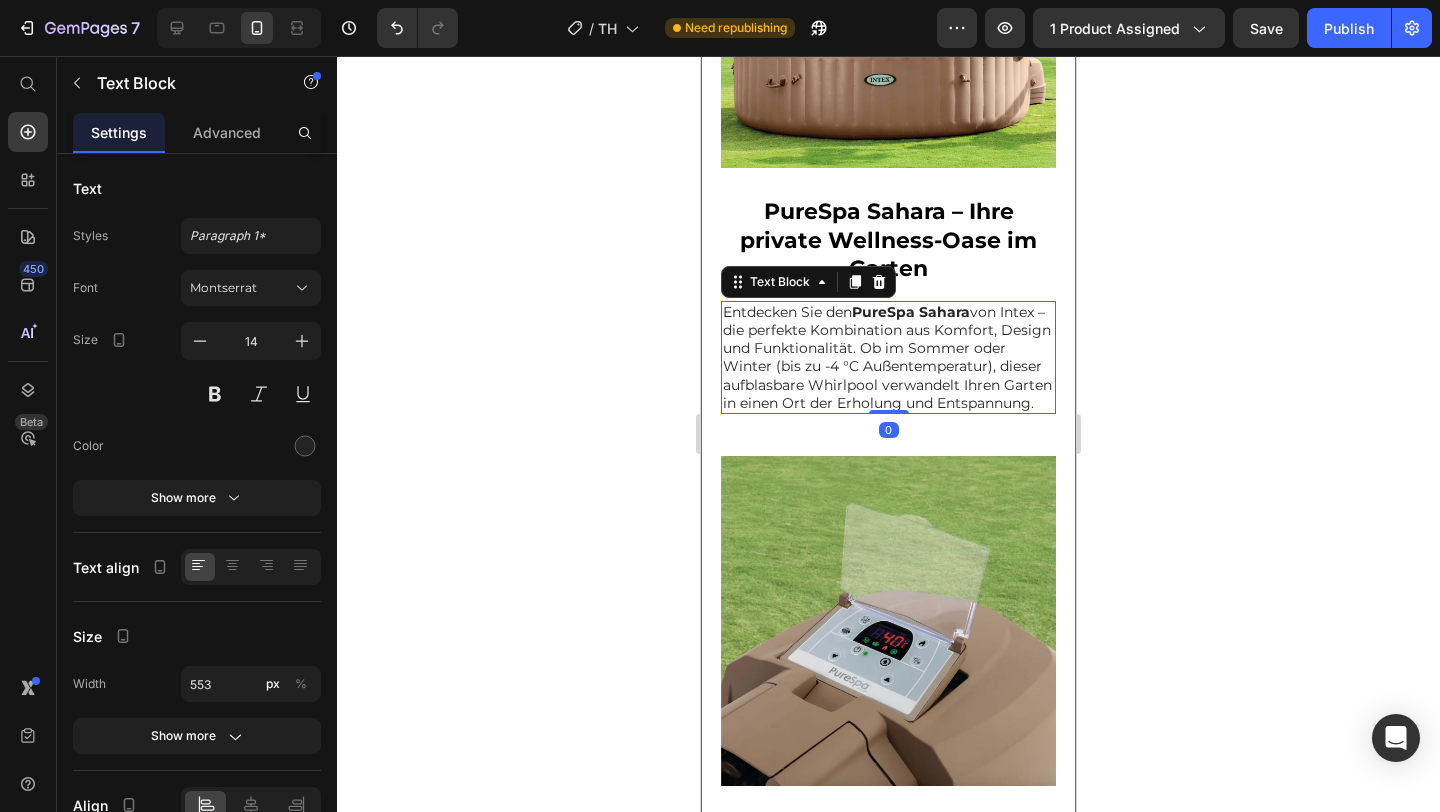 click on "⁠⁠⁠⁠⁠⁠⁠ PureSpa Sahara – Ihre private Wellness-Oase im Garten Heading Entdecken Sie den  PureSpa Sahara  von Intex – die perfekte Kombination aus Komfort, Design und Funktionalität. Ob im Sommer oder Winter (bis zu -4 °C Außentemperatur), dieser aufblasbare Whirlpool verwandelt Ihren Garten in einen Ort der Erholung und Entspannung. Text Block   0 Row Image Row ⏰ Niedriger Lagerbestand Heading Straßenzugelassen für sicheresFahrenBis zu 65 km Reichweite pro LadungBelastbar bis 120 kg ideal für den AlltagUmweltfreundlicher und leiser ElektromotorPerfekt fürPendler und den Stadtverkehr Text Block Row Image Row Image Technische Daten (Kurzfassung): Heading Text Block Image Das Sagen Unsere Kunden Über  NIU E-Scooter Heading Image Image 30 Tage Geld-zurück-Garantie Heading Heading" at bounding box center [888, 1625] 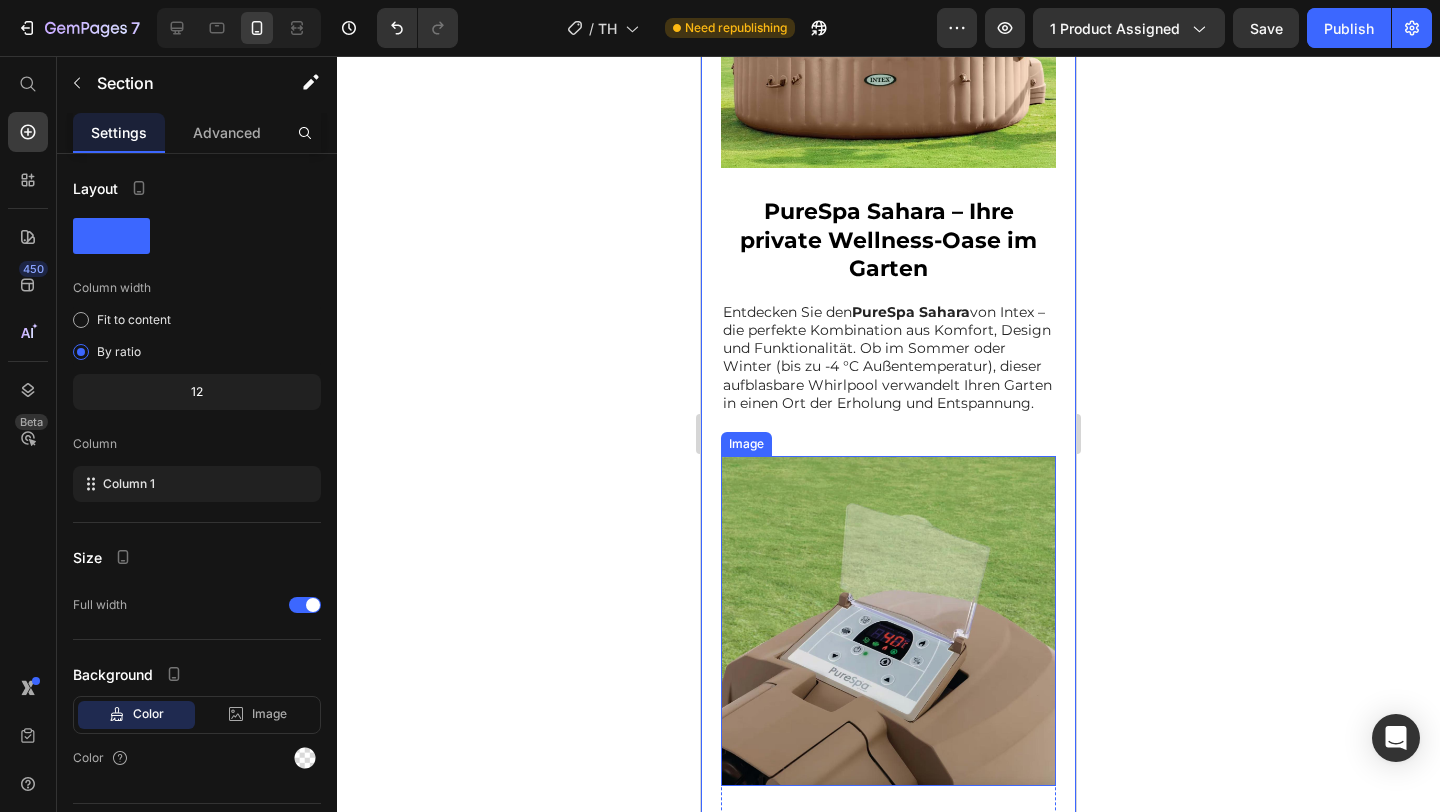 click at bounding box center (888, 621) 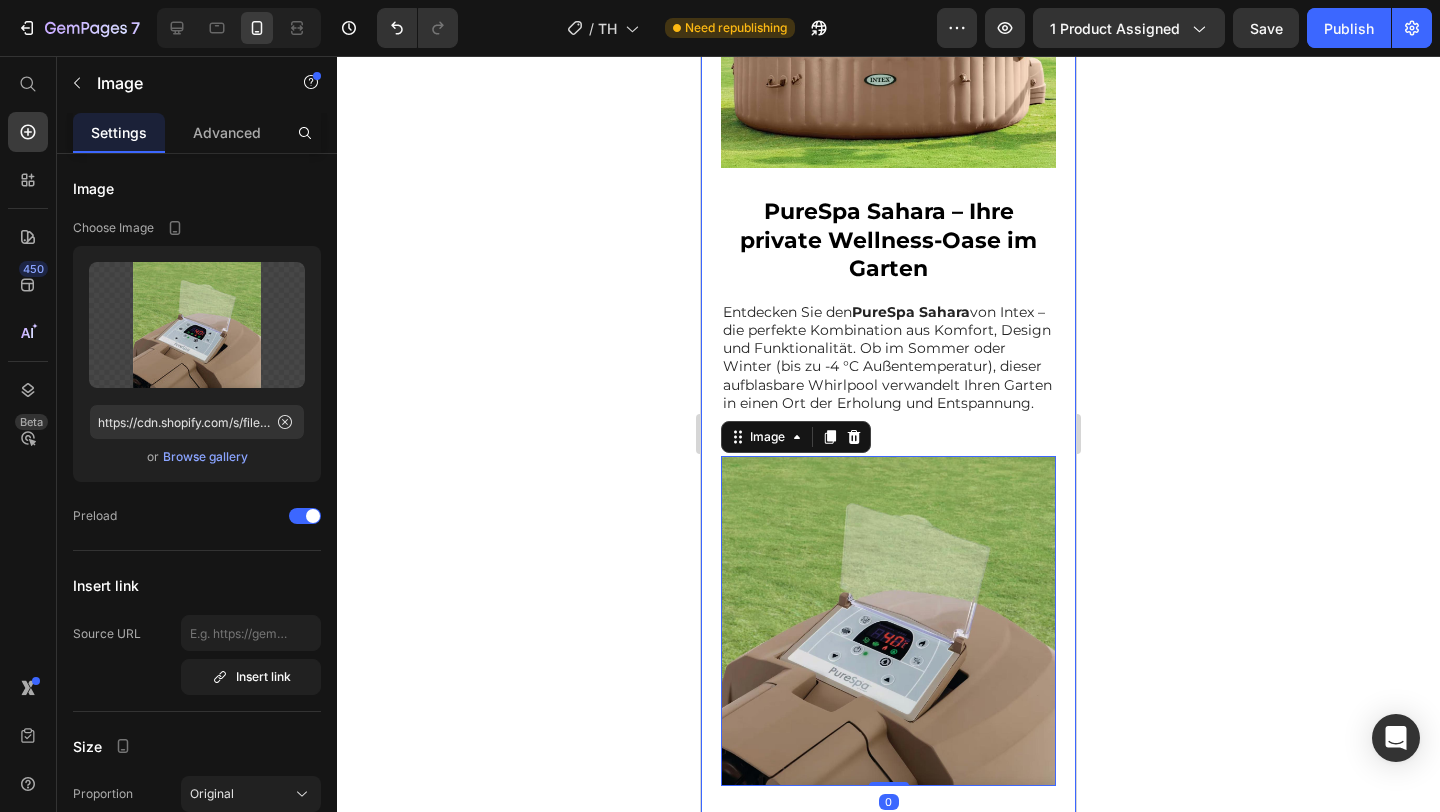 click on "⁠⁠⁠⁠⁠⁠⁠ PureSpa Sahara – Ihre private Wellness-Oase im Garten Heading Entdecken Sie den  PureSpa Sahara  von Intex – die perfekte Kombination aus Komfort, Design und Funktionalität. Ob im Sommer oder Winter (bis zu -4 °C Außentemperatur), dieser aufblasbare Whirlpool verwandelt Ihren Garten in einen Ort der Erholung und Entspannung. Text Block Row Image Row ⏰ Niedriger Lagerbestand Heading Straßenzugelassen für sicheresFahrenBis zu 65 km Reichweite pro LadungBelastbar bis 120 kg ideal für den AlltagUmweltfreundlicher und leiser ElektromotorPerfekt fürPendler und den Stadtverkehr Text Block Row Image   0 Row Image Technische Daten (Kurzfassung): Heading Text Block Image Das Sagen Unsere Kunden Über  NIU E-Scooter Heading Image Image 30 Tage Geld-zurück-Garantie Heading Heading" at bounding box center (888, 1625) 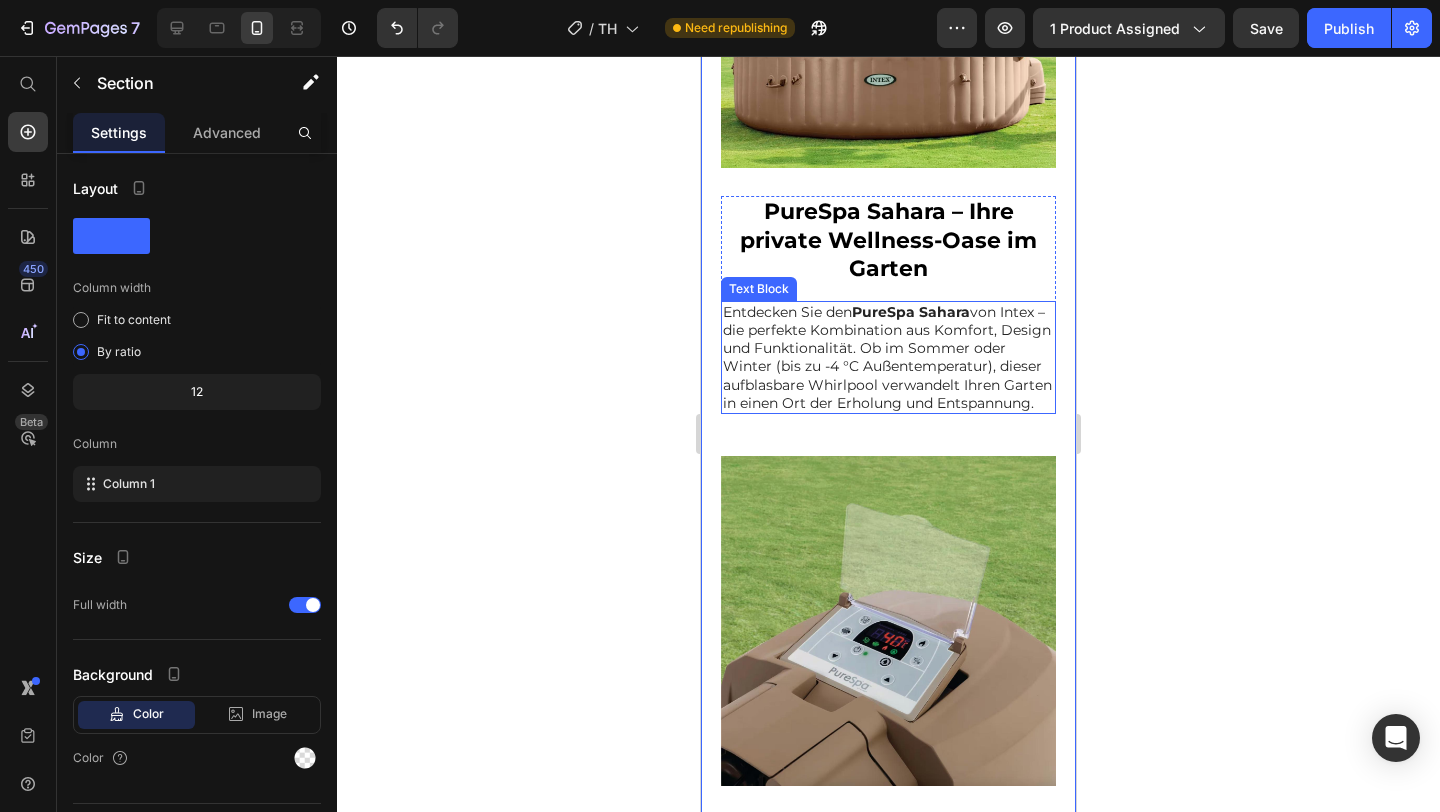 click on "Entdecken Sie den  PureSpa Sahara  von Intex – die perfekte Kombination aus Komfort, Design und Funktionalität. Ob im Sommer oder Winter (bis zu -4 °C Außentemperatur), dieser aufblasbare Whirlpool verwandelt Ihren Garten in einen Ort der Erholung und Entspannung." at bounding box center (888, 357) 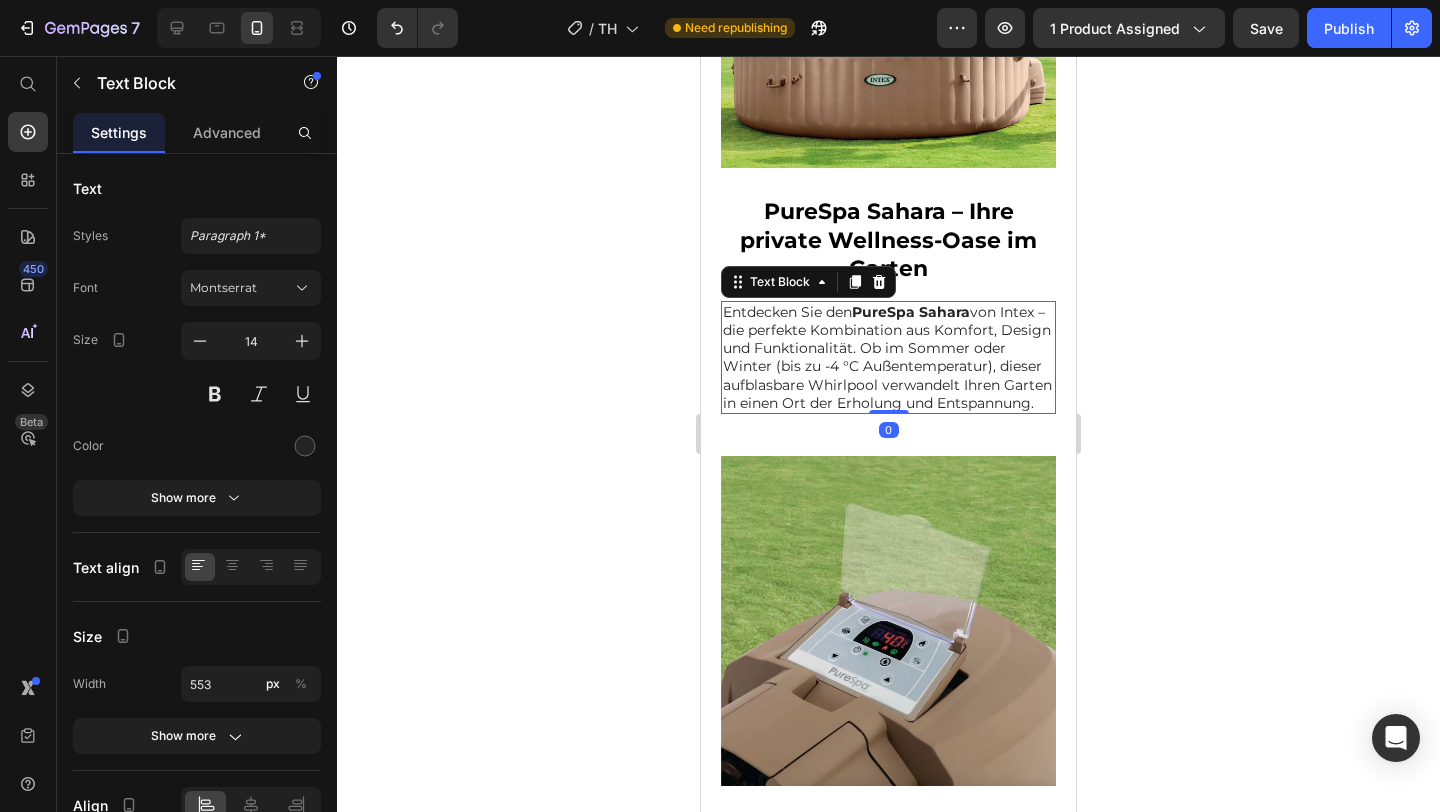 click on "⁠⁠⁠⁠⁠⁠⁠ PureSpa Sahara – Ihre private Wellness-Oase im Garten Heading Entdecken Sie den  PureSpa Sahara  von Intex – die perfekte Kombination aus Komfort, Design und Funktionalität. Ob im Sommer oder Winter (bis zu -4 °C Außentemperatur), dieser aufblasbare Whirlpool verwandelt Ihren Garten in einen Ort der Erholung und Entspannung. Text Block   0 Row Image Row ⏰ Niedriger Lagerbestand Heading Straßenzugelassen für sicheresFahrenBis zu 65 km Reichweite pro LadungBelastbar bis 120 kg ideal für den AlltagUmweltfreundlicher und leiser ElektromotorPerfekt fürPendler und den Stadtverkehr Text Block Row Image Row Image Technische Daten (Kurzfassung): Heading Text Block Image Das Sagen Unsere Kunden Über  NIU E-Scooter Heading Image Image 30 Tage Geld-zurück-Garantie Heading Heading" at bounding box center (888, 1625) 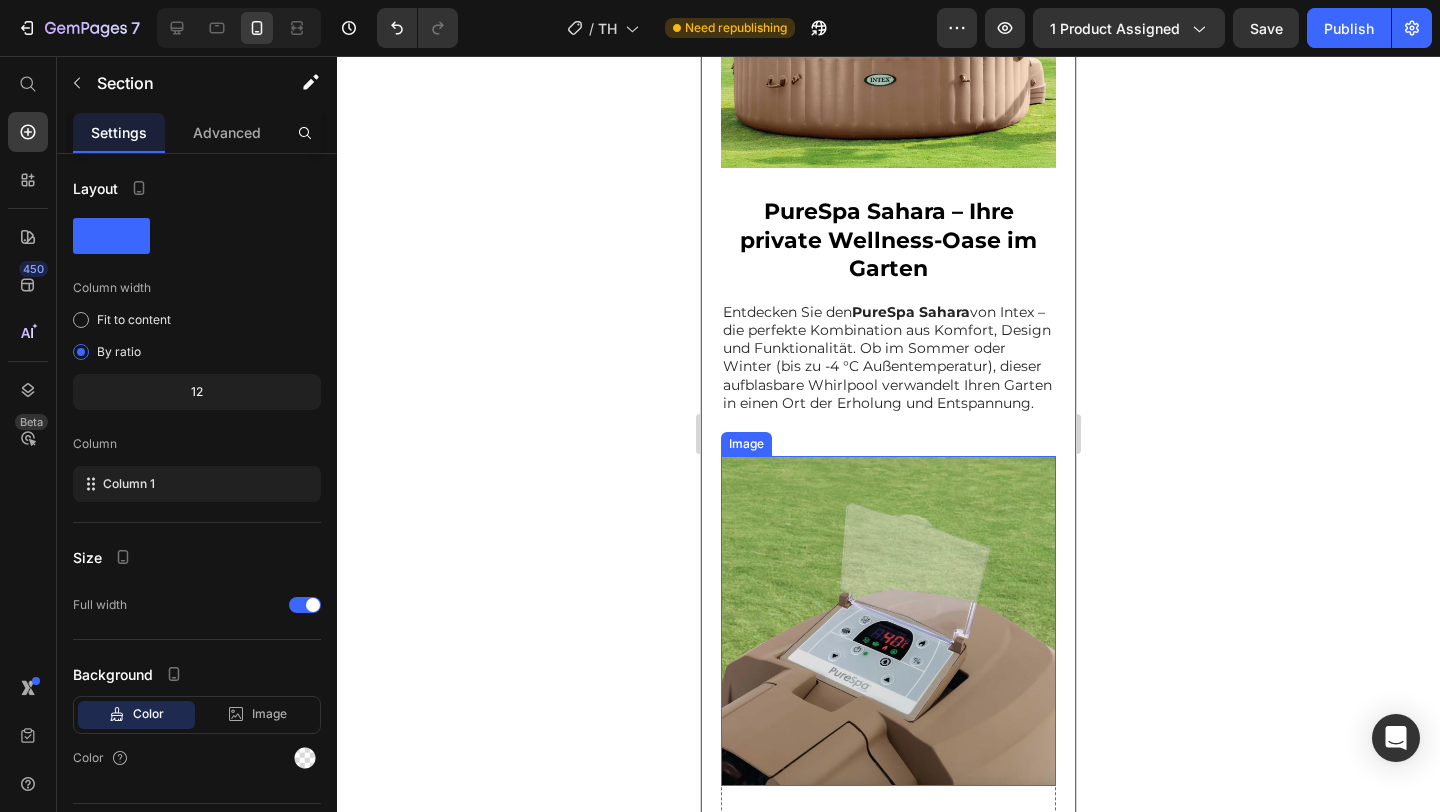 click at bounding box center (888, 621) 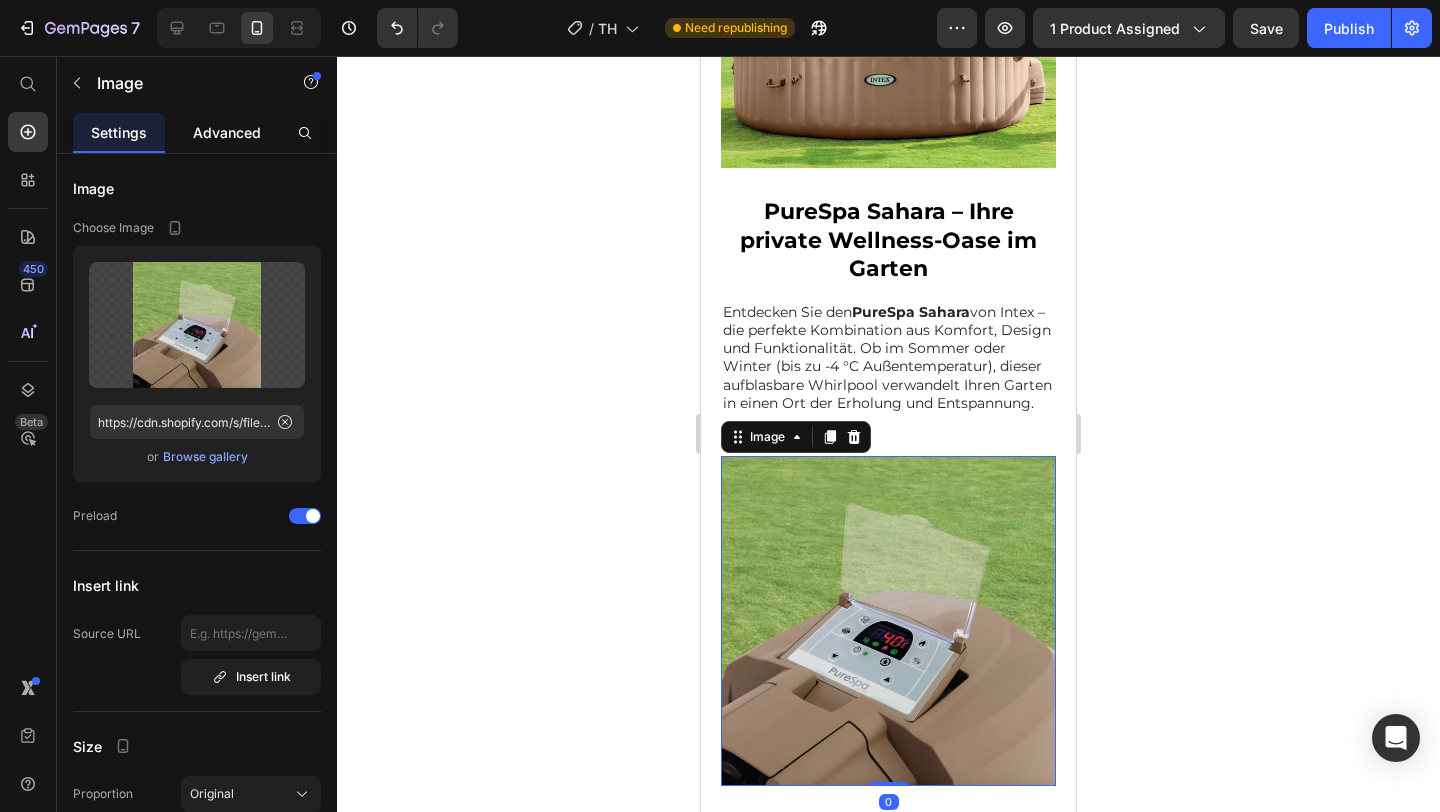 click on "Advanced" at bounding box center [227, 132] 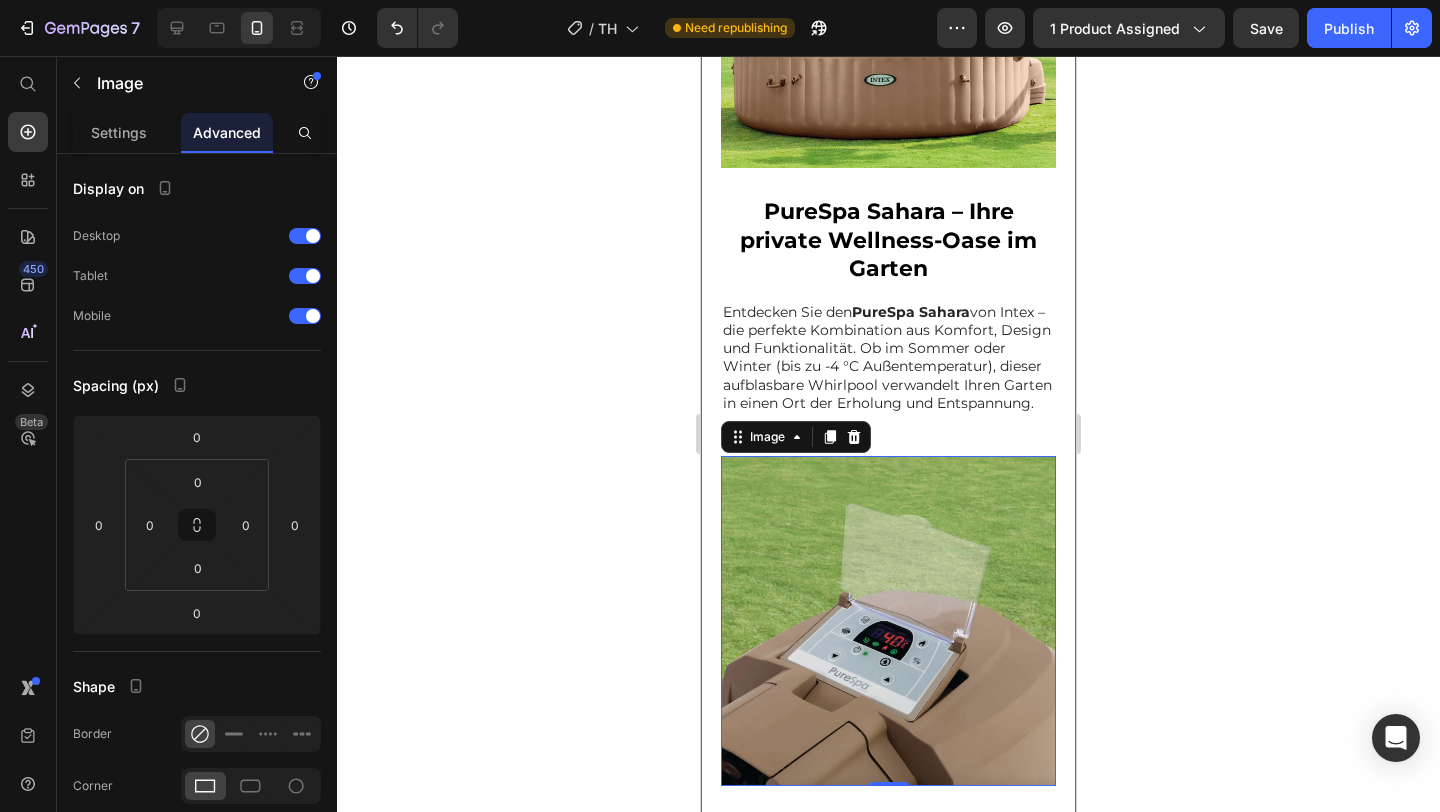 click 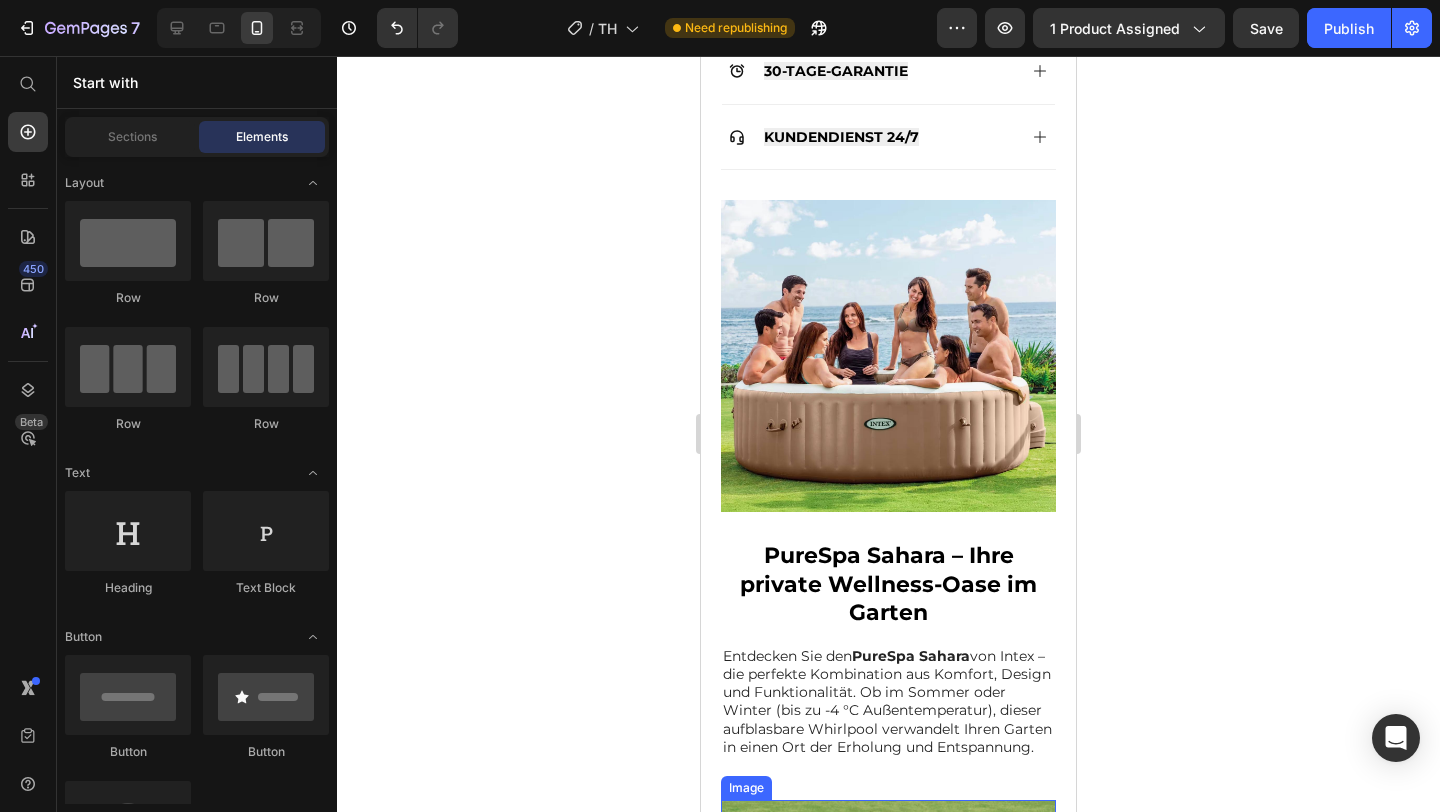 scroll, scrollTop: 1380, scrollLeft: 0, axis: vertical 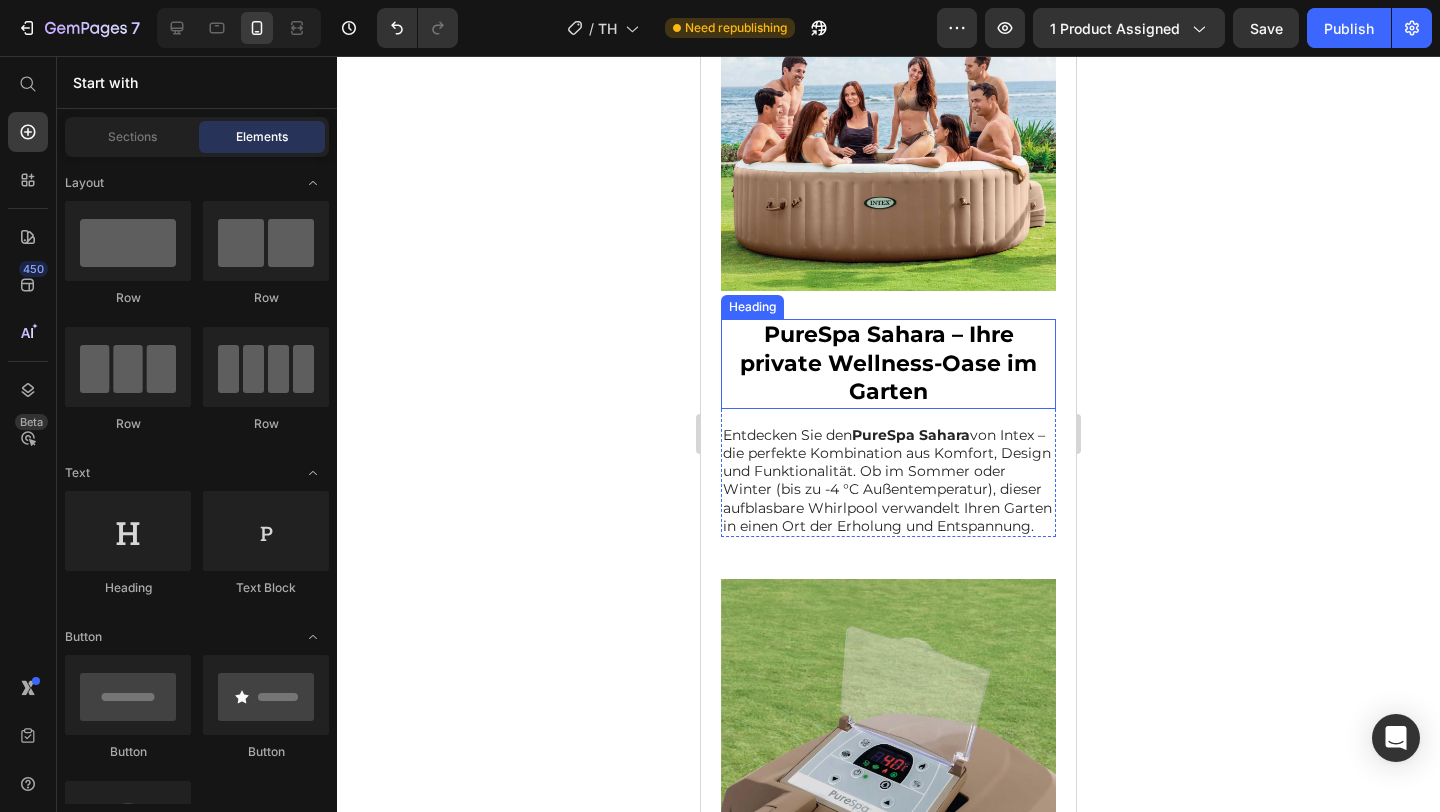 click on "PureSpa Sahara – Ihre private Wellness-Oase im Garten" at bounding box center [888, 363] 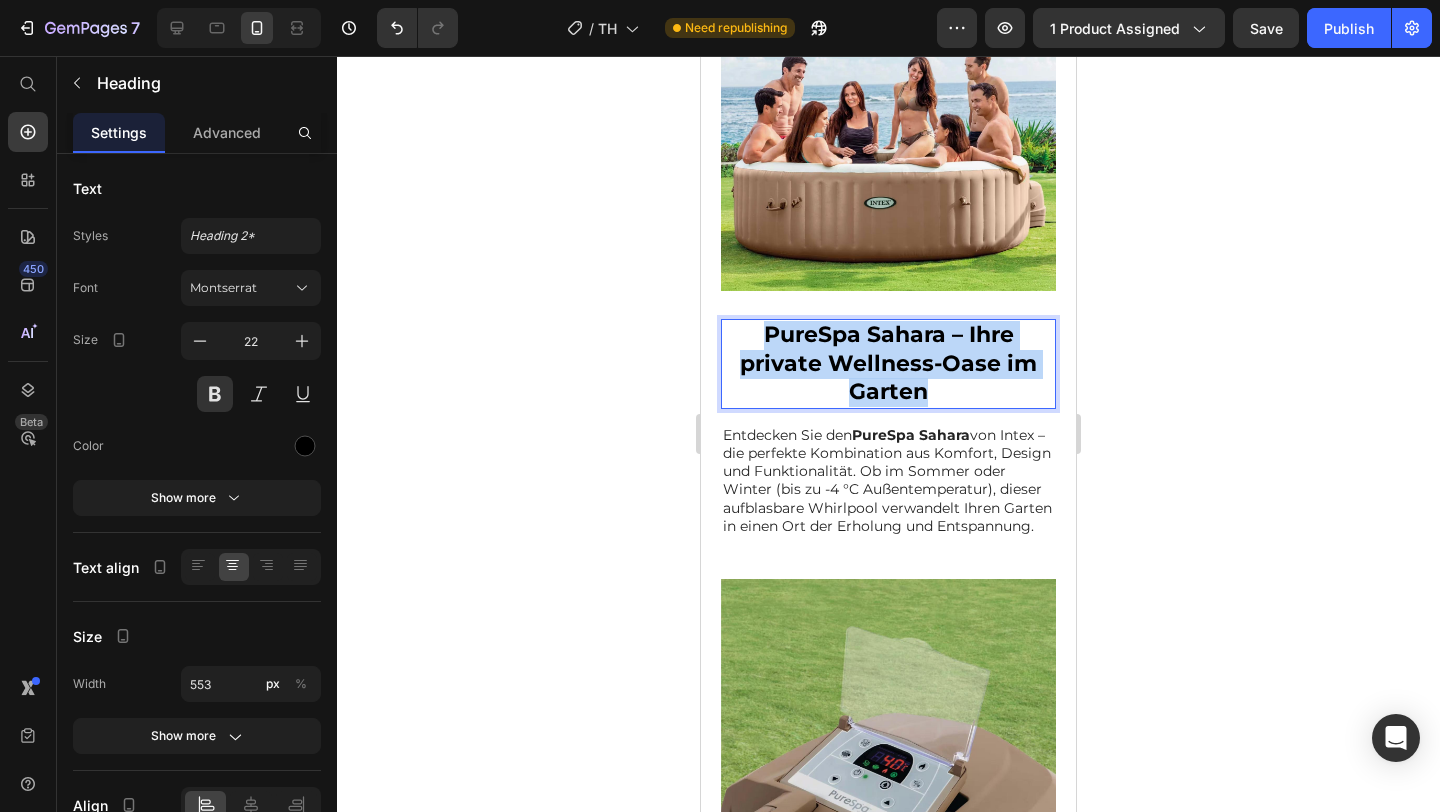 click on "PureSpa Sahara – Ihre private Wellness-Oase im Garten" at bounding box center [888, 363] 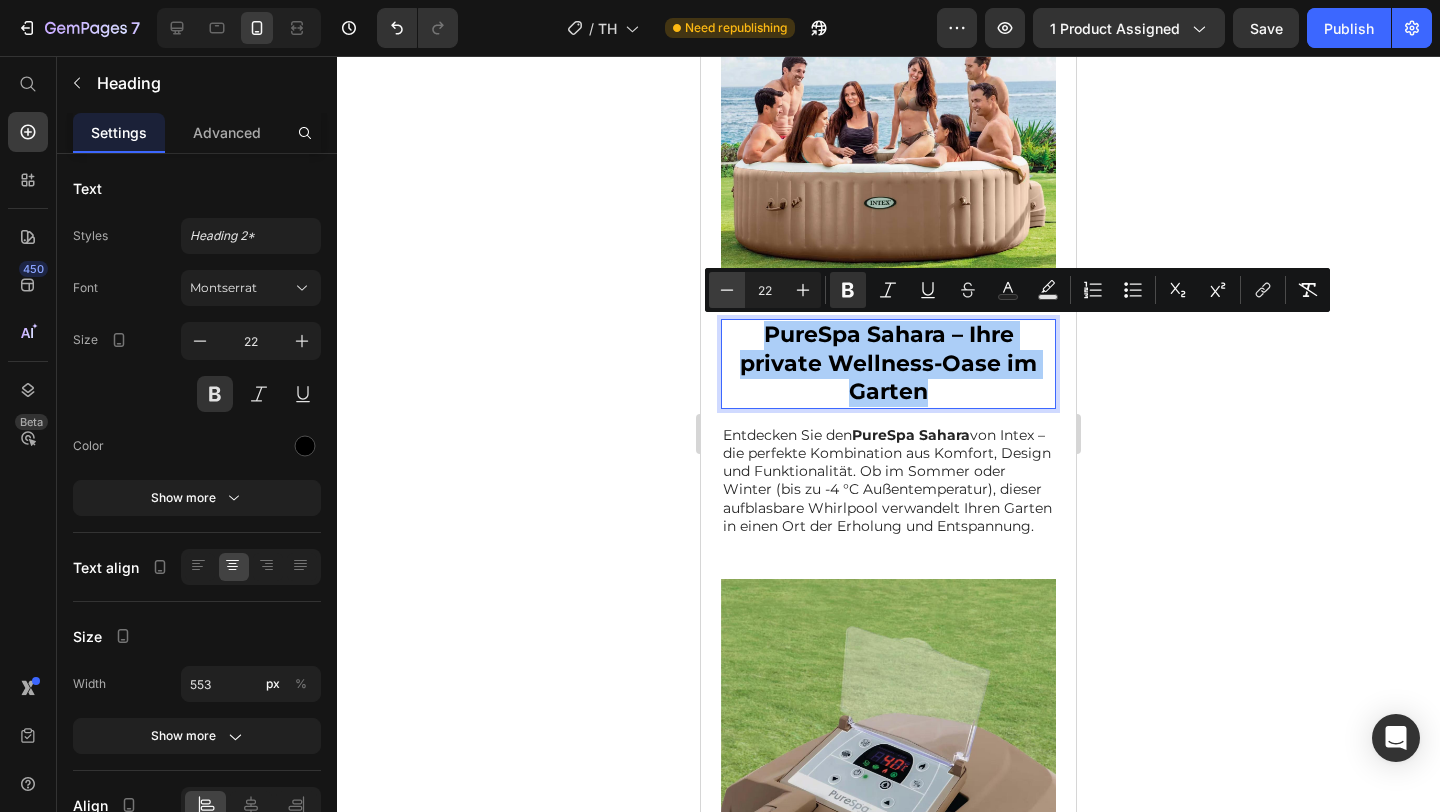 click 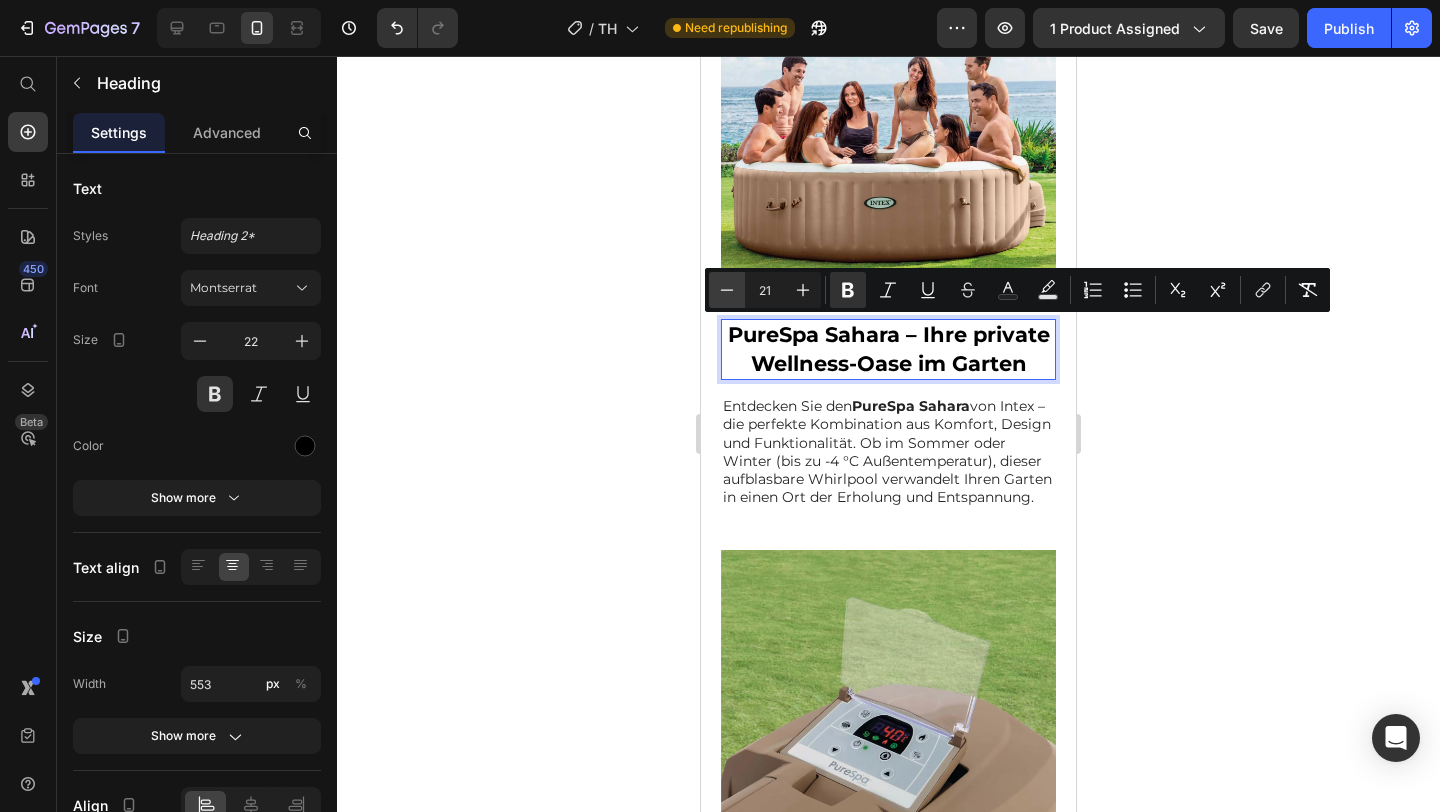 click 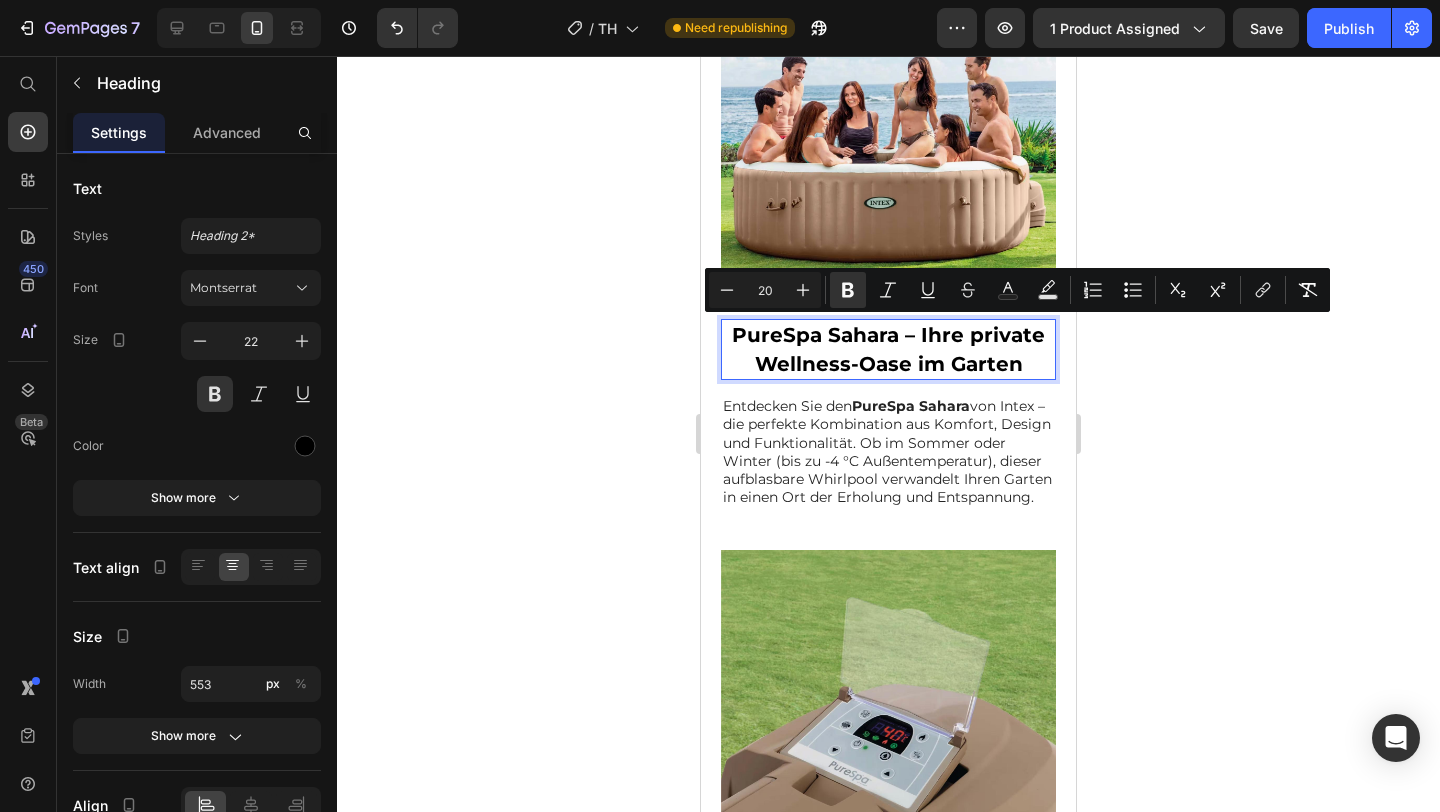 click 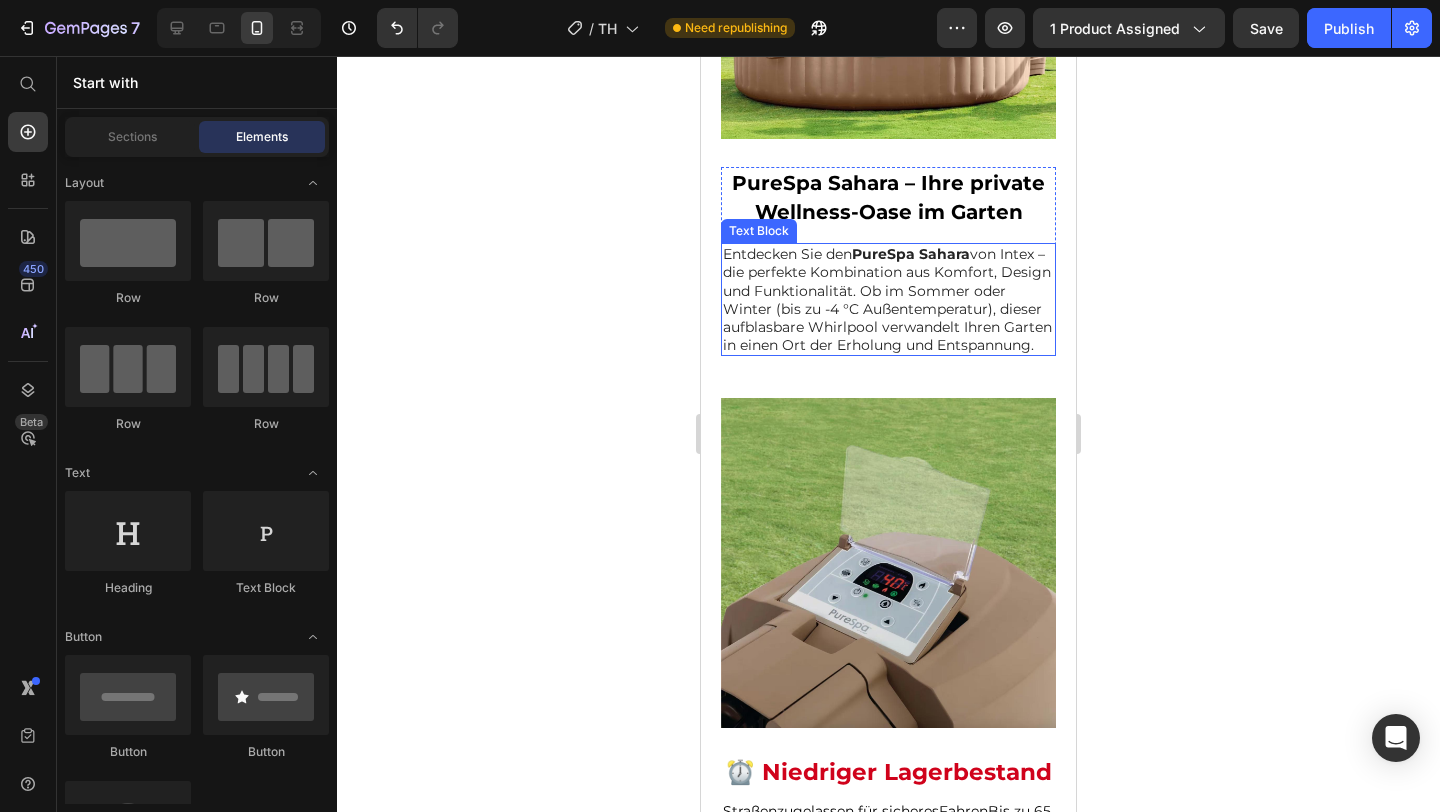 scroll, scrollTop: 1580, scrollLeft: 0, axis: vertical 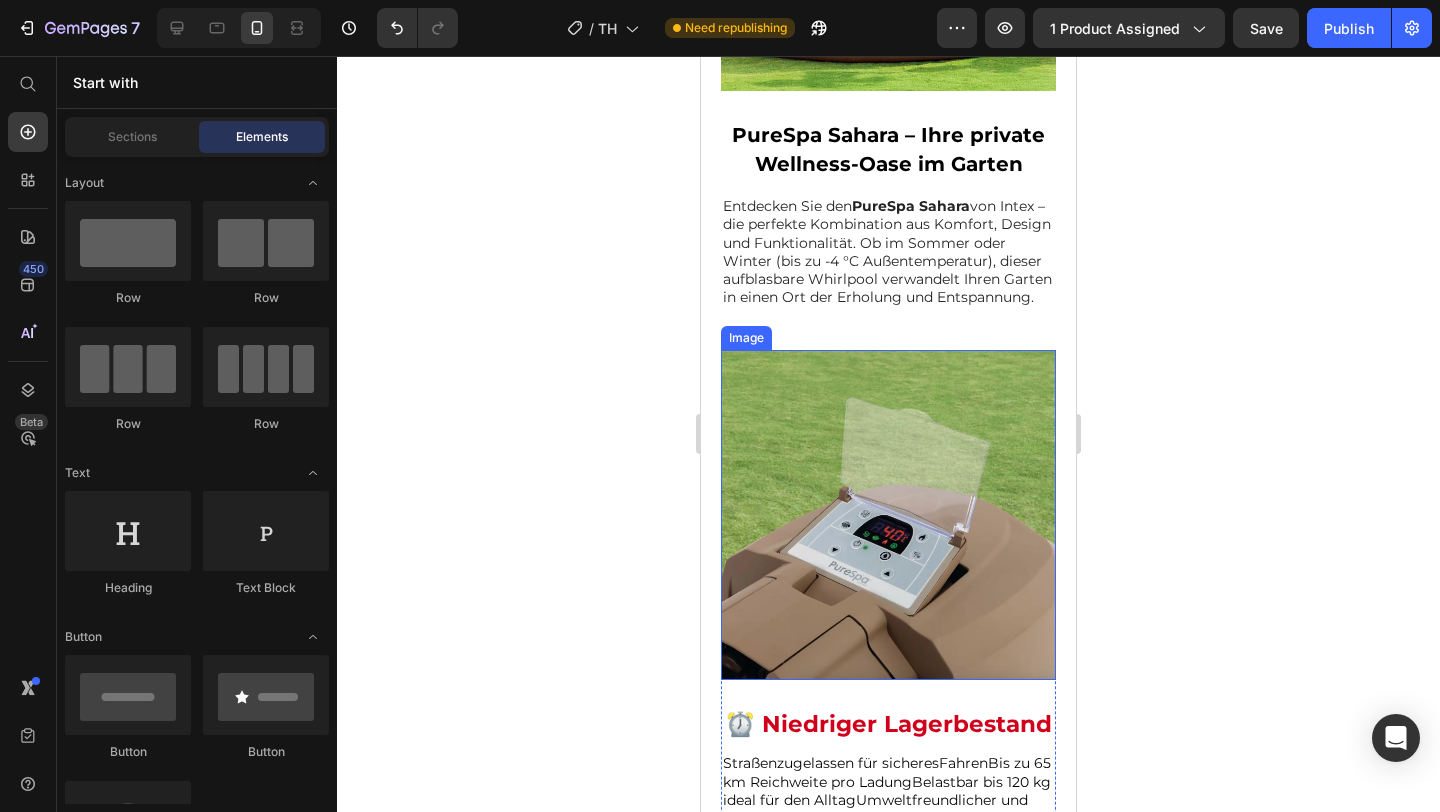 click at bounding box center (888, 515) 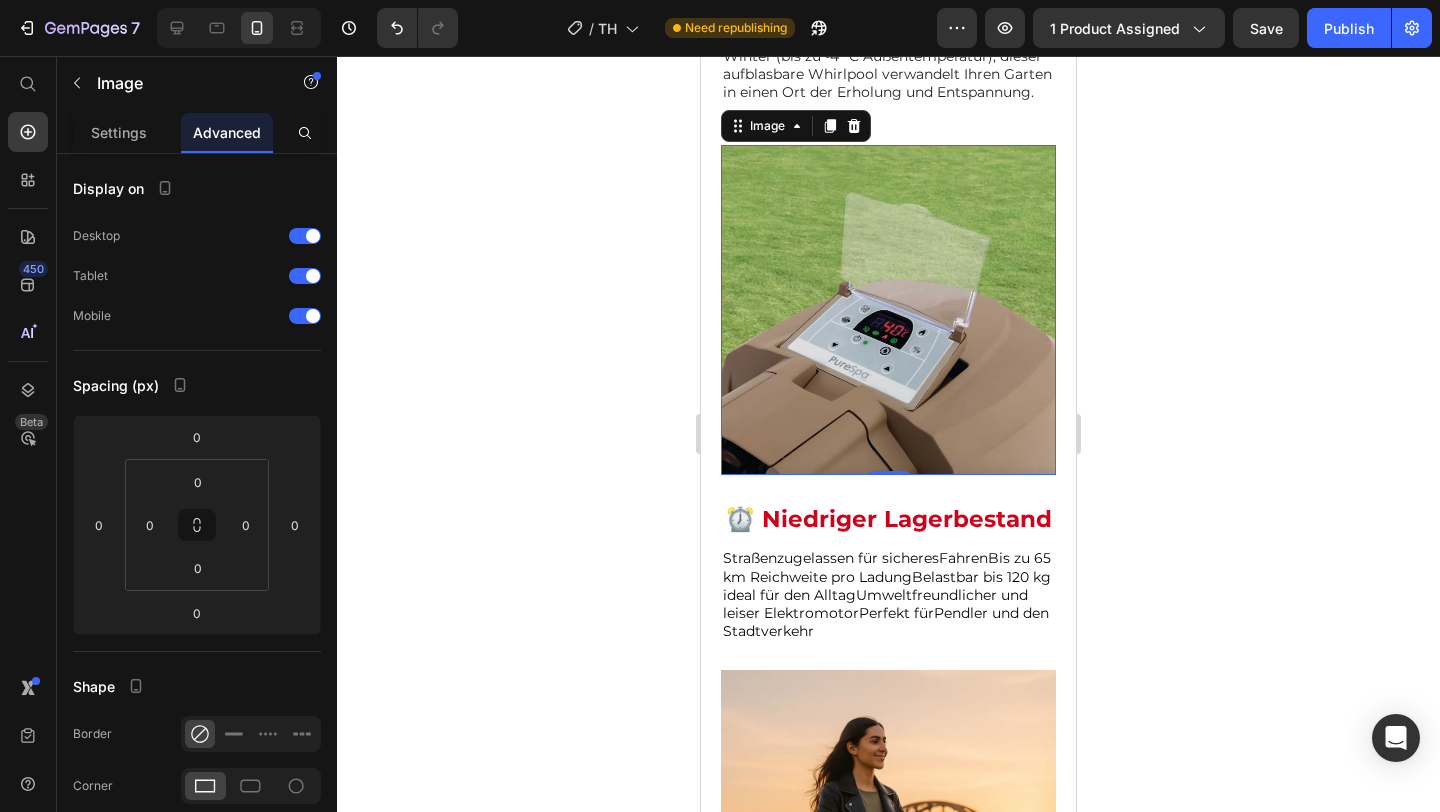 scroll, scrollTop: 1809, scrollLeft: 0, axis: vertical 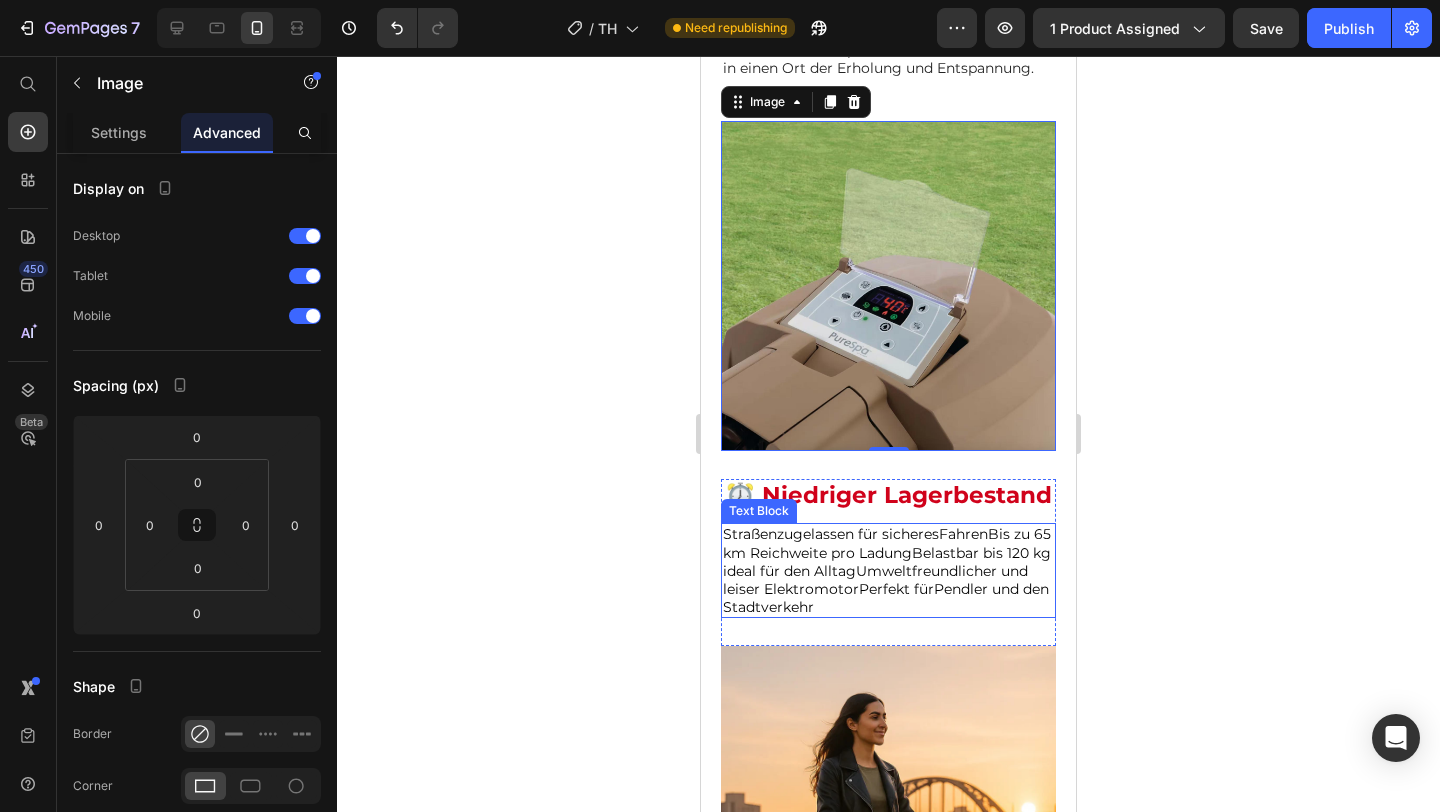 click on "Straßenzugelassen für sicheresFahrenBis zu 65 km Reichweite pro LadungBelastbar bis 120 kg ideal für den AlltagUmweltfreundlicher und leiser ElektromotorPerfekt fürPendler und den Stadtverkehr" at bounding box center (887, 570) 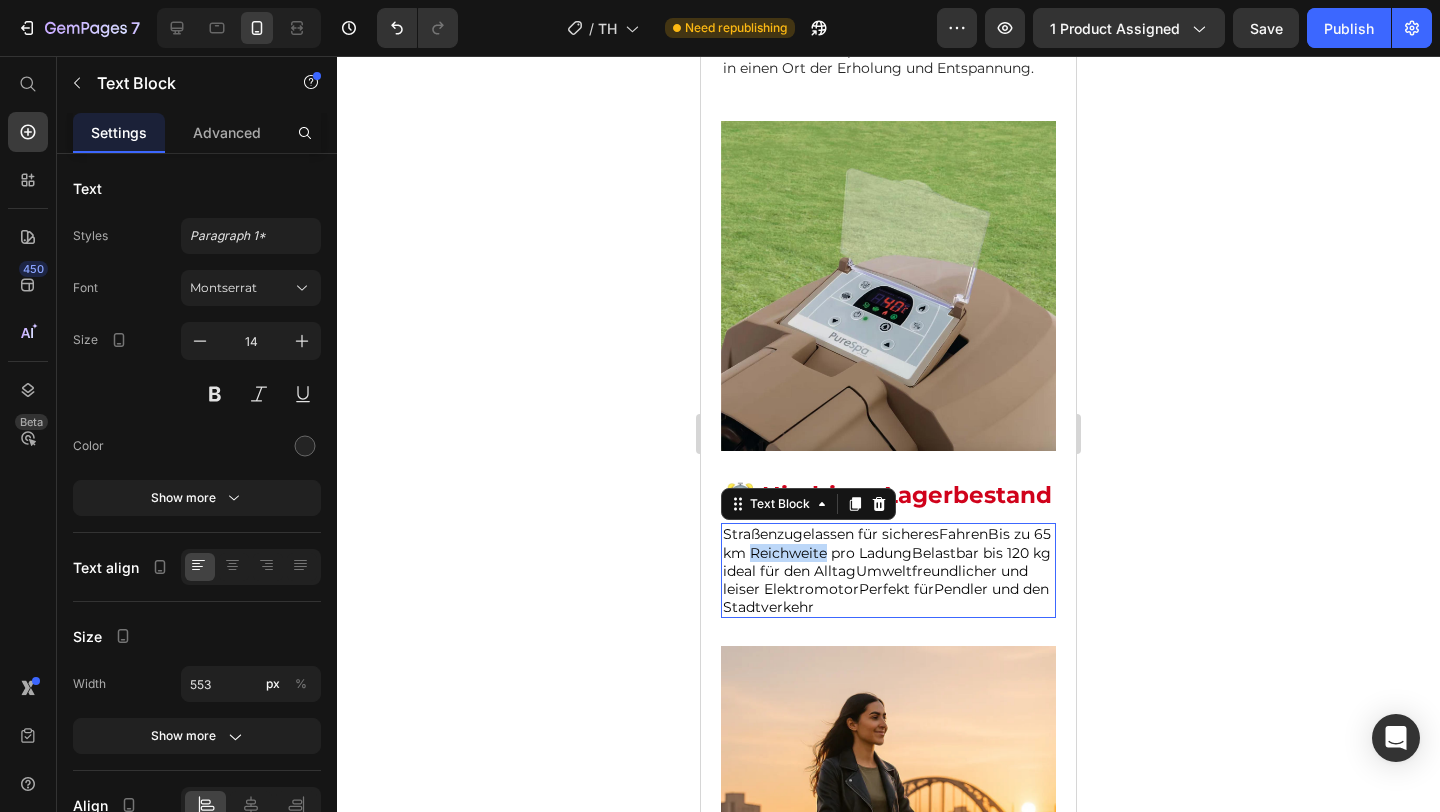 click on "Straßenzugelassen für sicheresFahrenBis zu 65 km Reichweite pro LadungBelastbar bis 120 kg ideal für den AlltagUmweltfreundlicher und leiser ElektromotorPerfekt fürPendler und den Stadtverkehr" at bounding box center [887, 570] 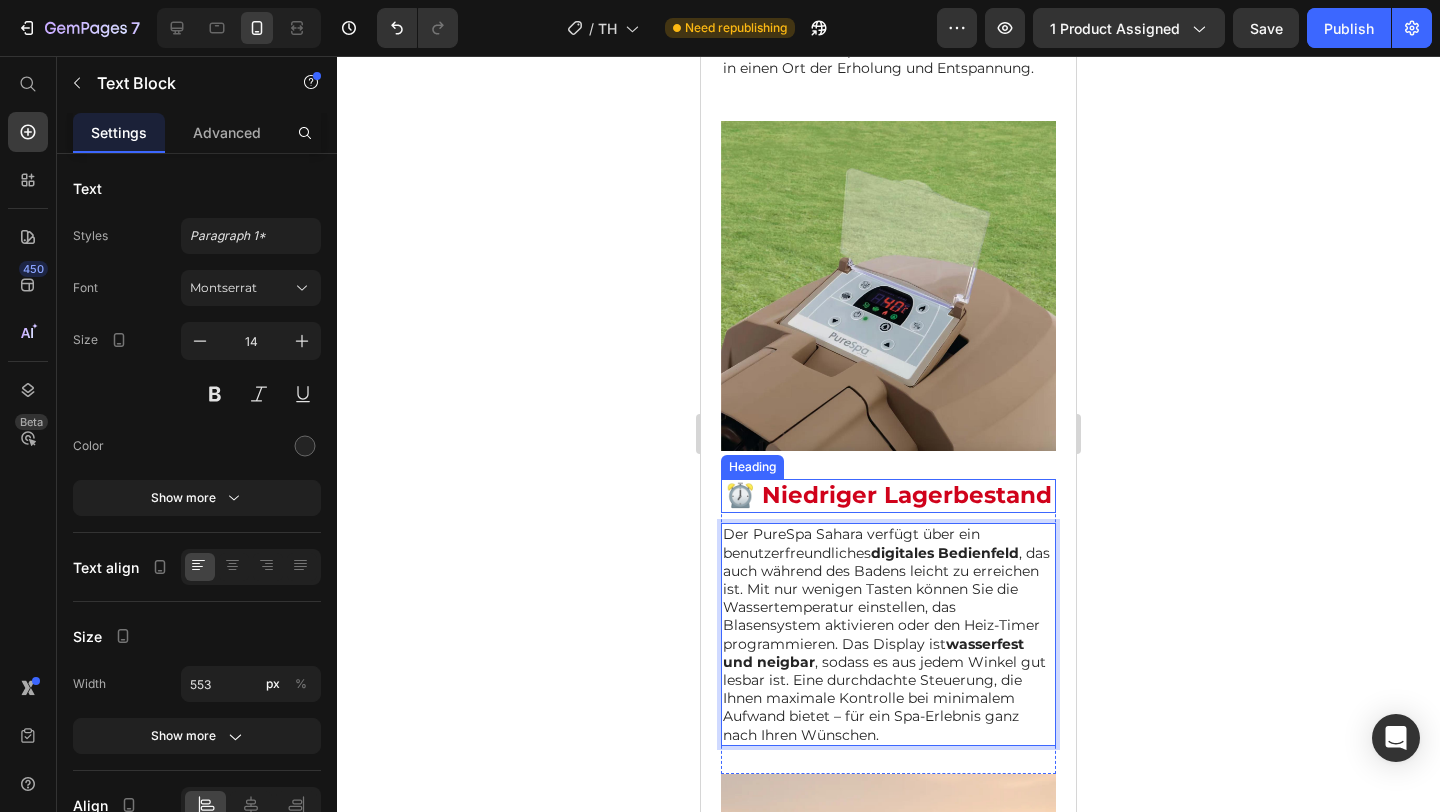 click on "⏰ Niedriger Lagerbestand" at bounding box center [889, 495] 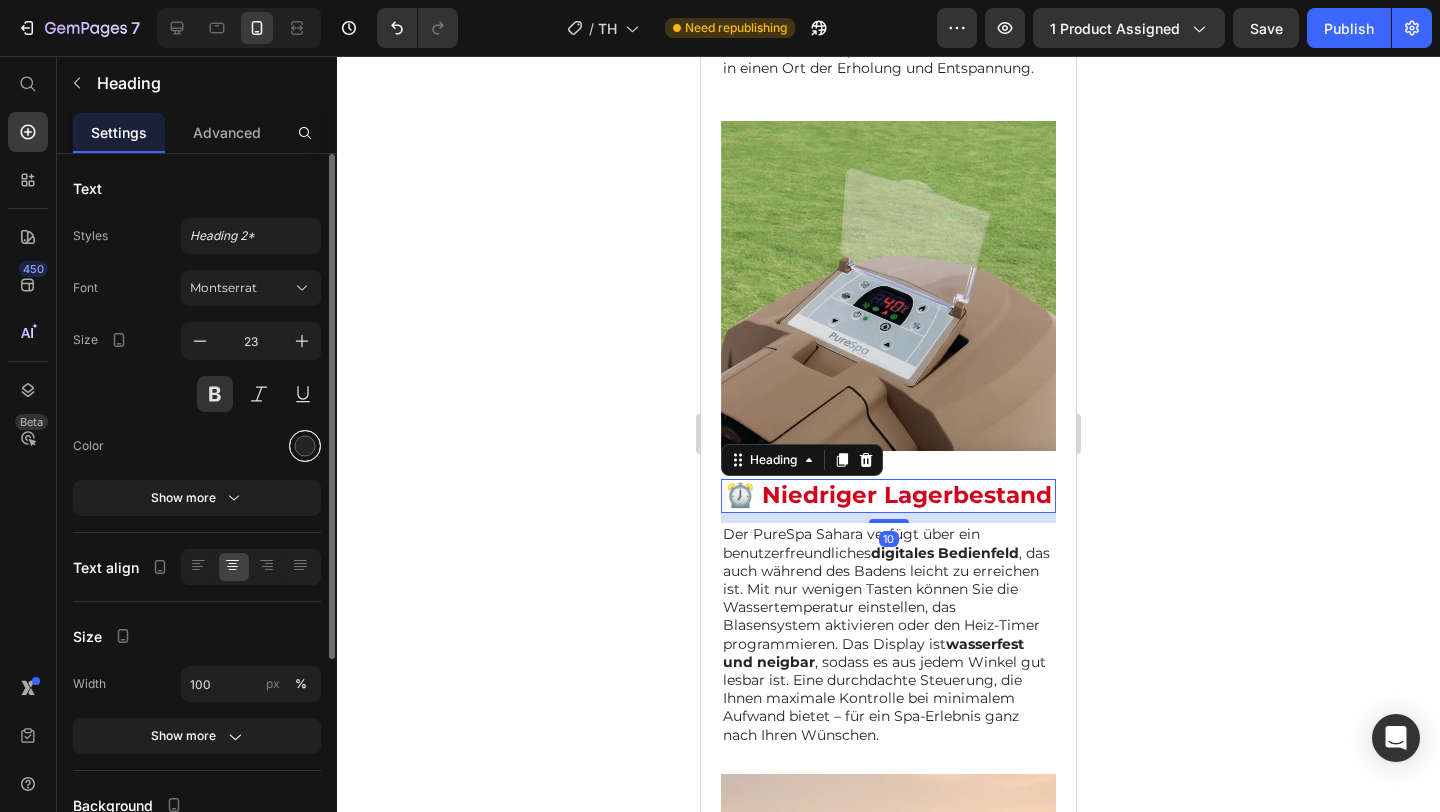 click at bounding box center (305, 446) 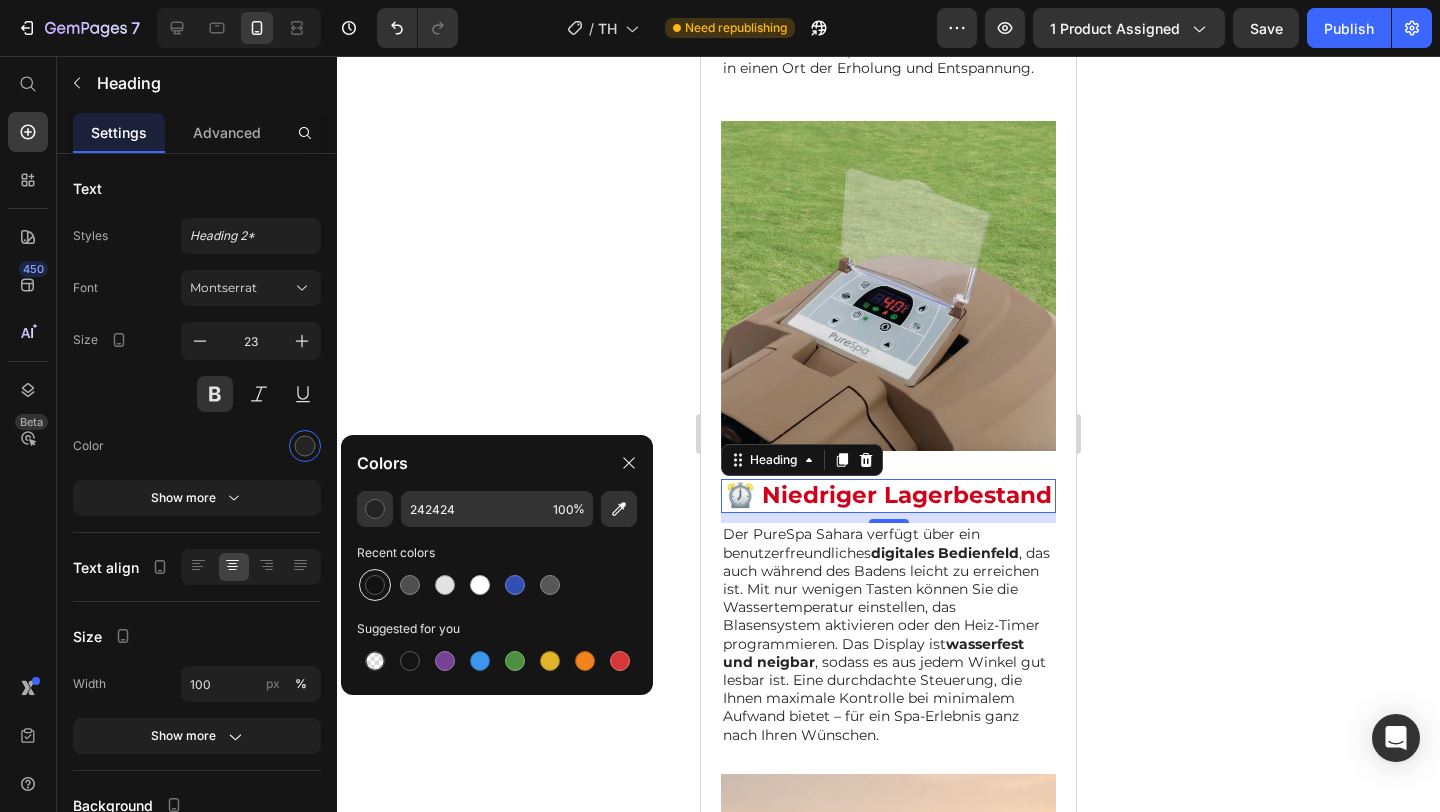click at bounding box center [375, 585] 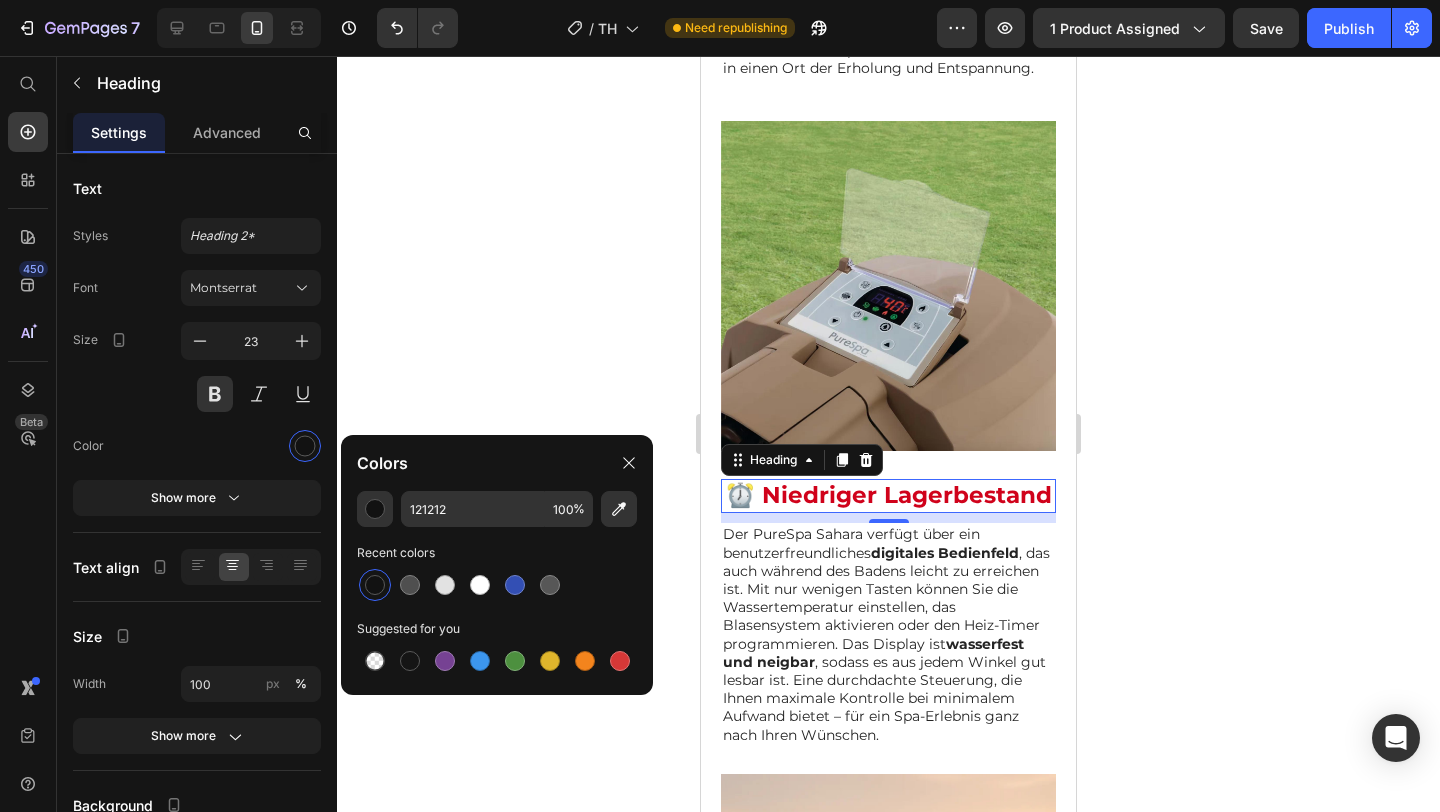 click 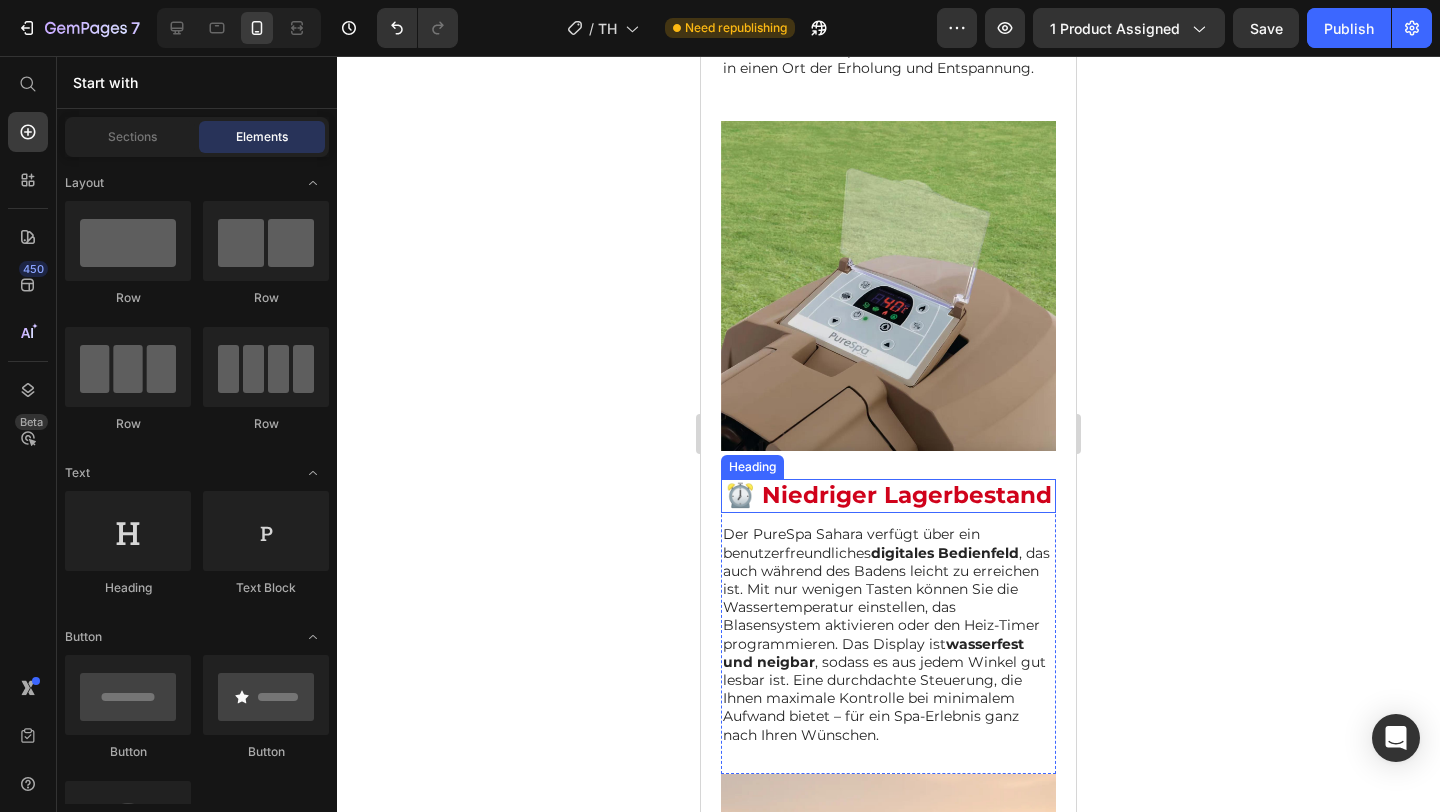 click on "⏰ Niedriger Lagerbestand" at bounding box center (889, 495) 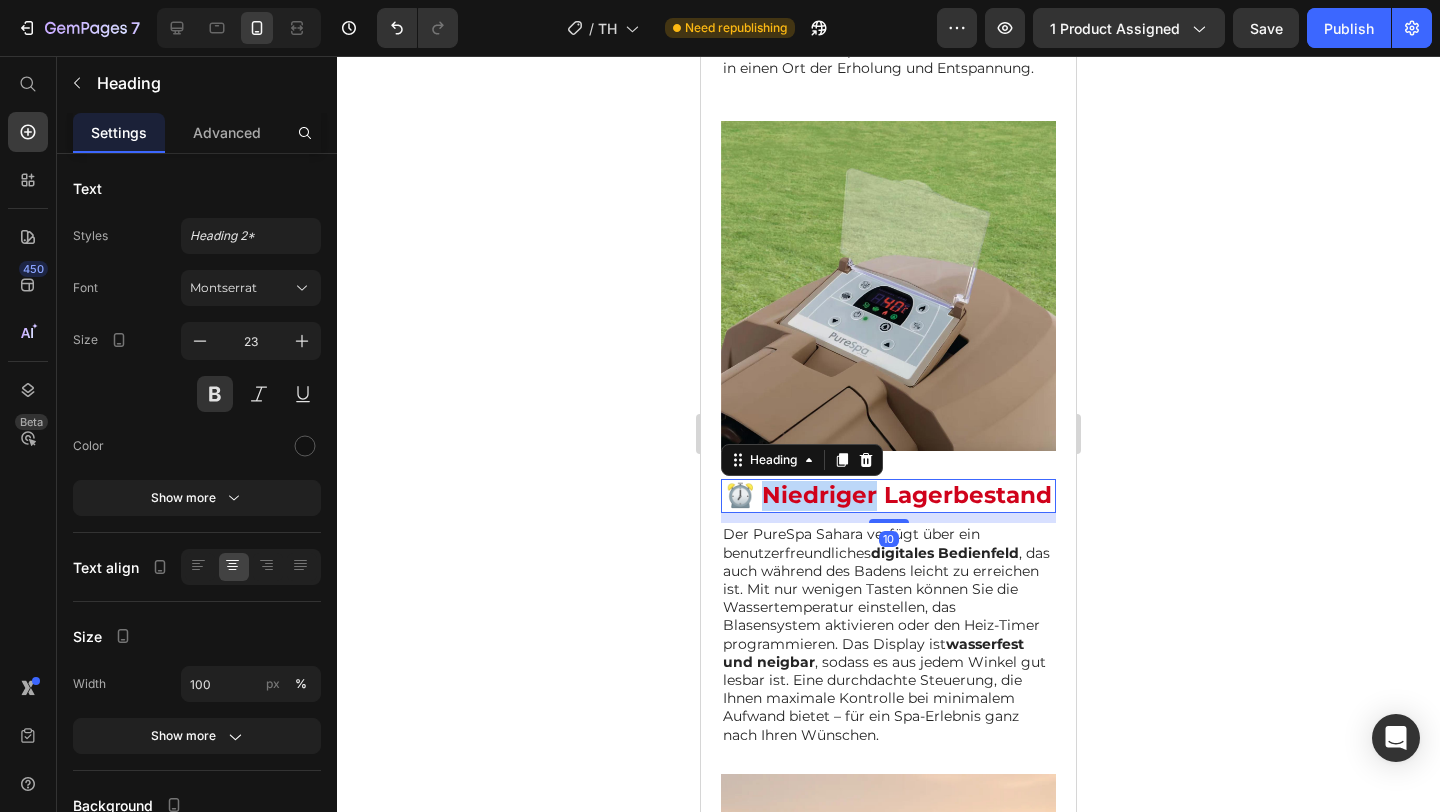 click on "⏰ Niedriger Lagerbestand" at bounding box center (889, 495) 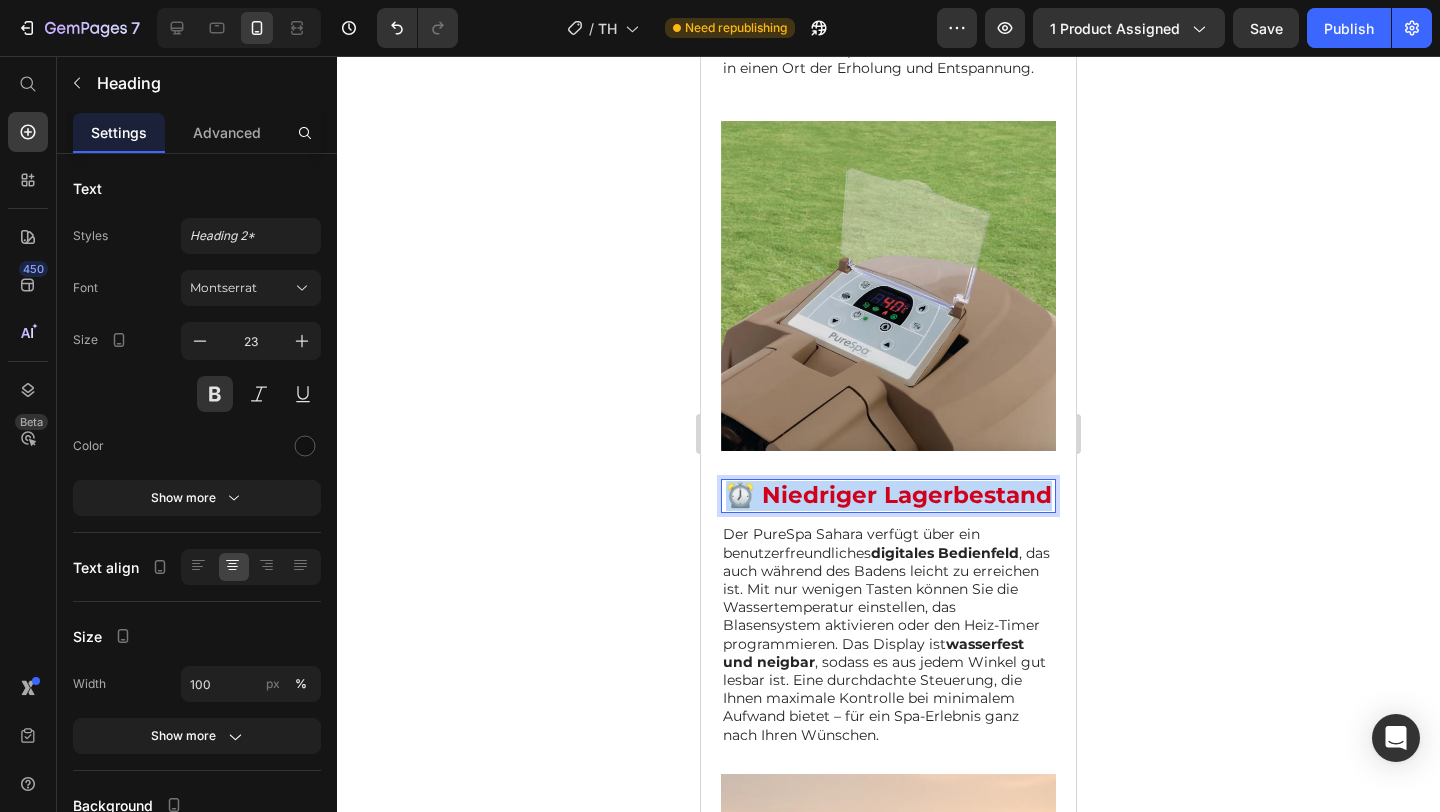 click on "⏰ Niedriger Lagerbestand" at bounding box center [889, 495] 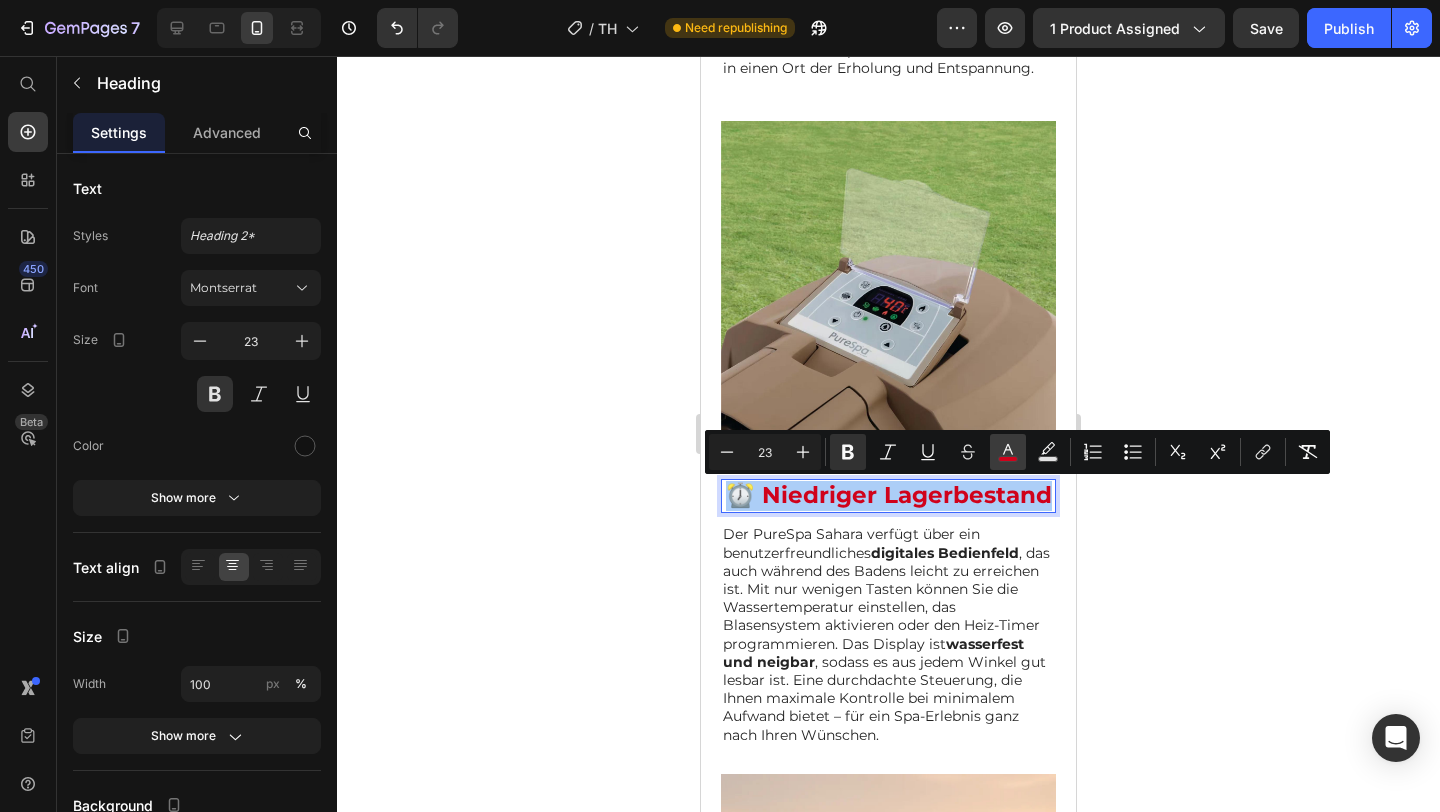 click 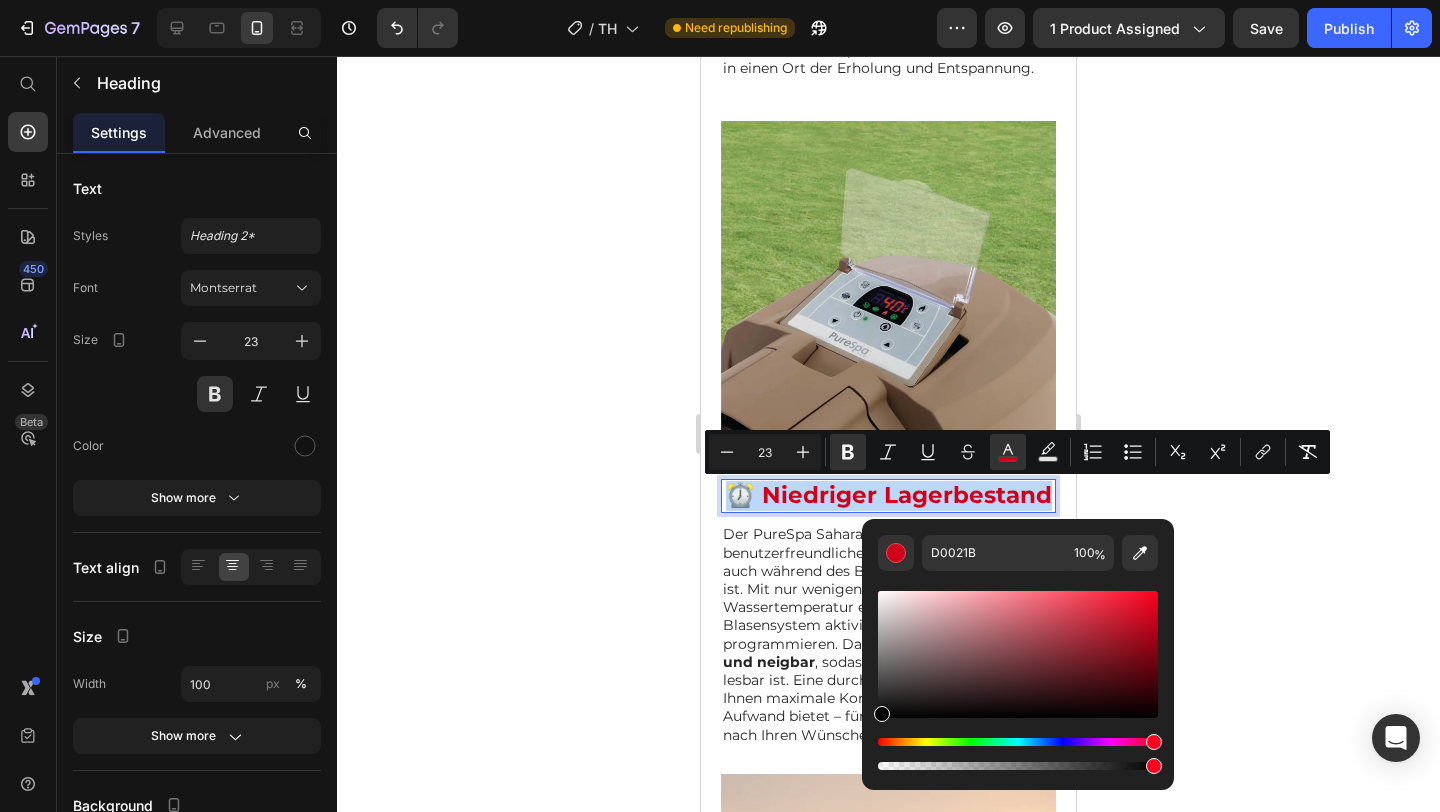 type on "000000" 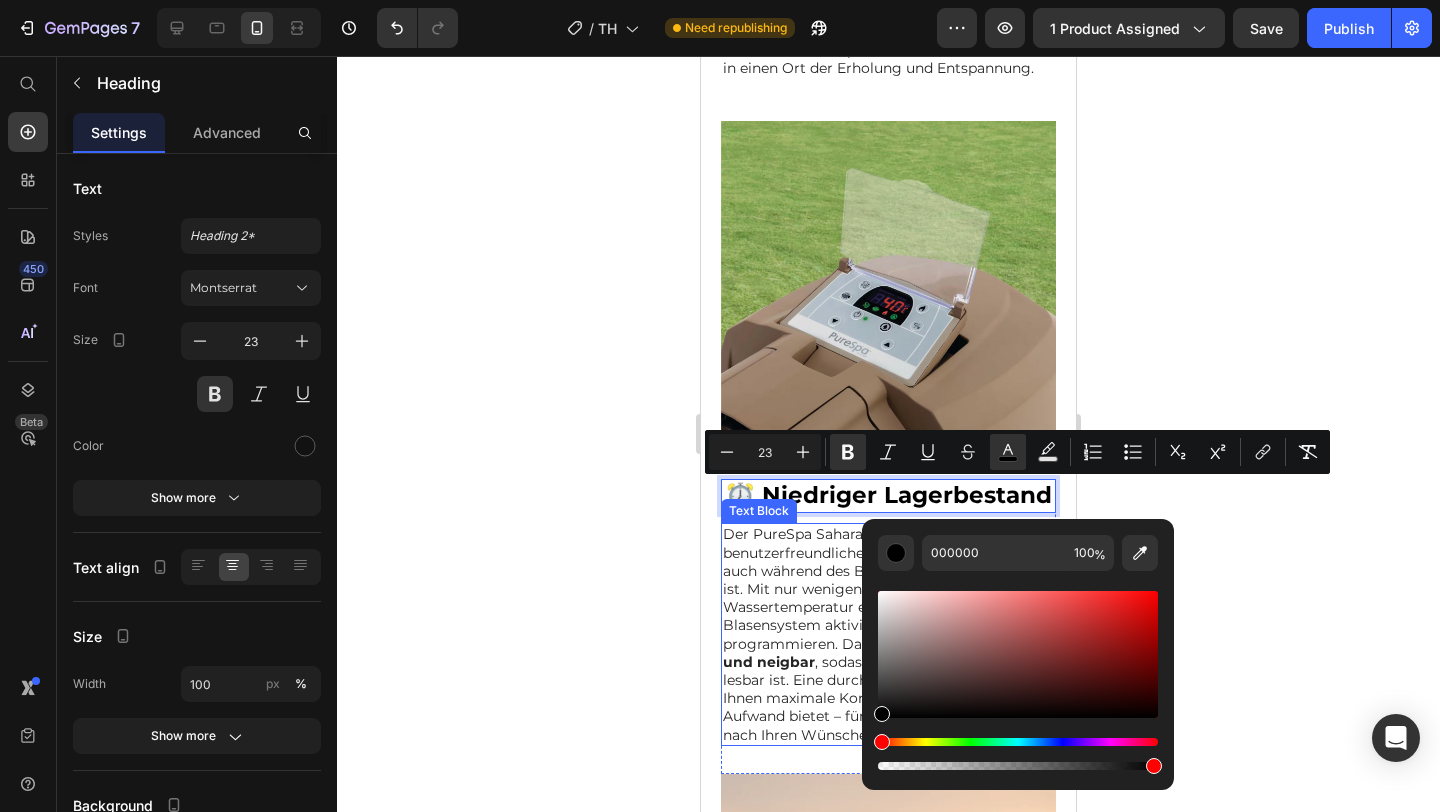 drag, startPoint x: 1610, startPoint y: 747, endPoint x: 852, endPoint y: 730, distance: 758.1906 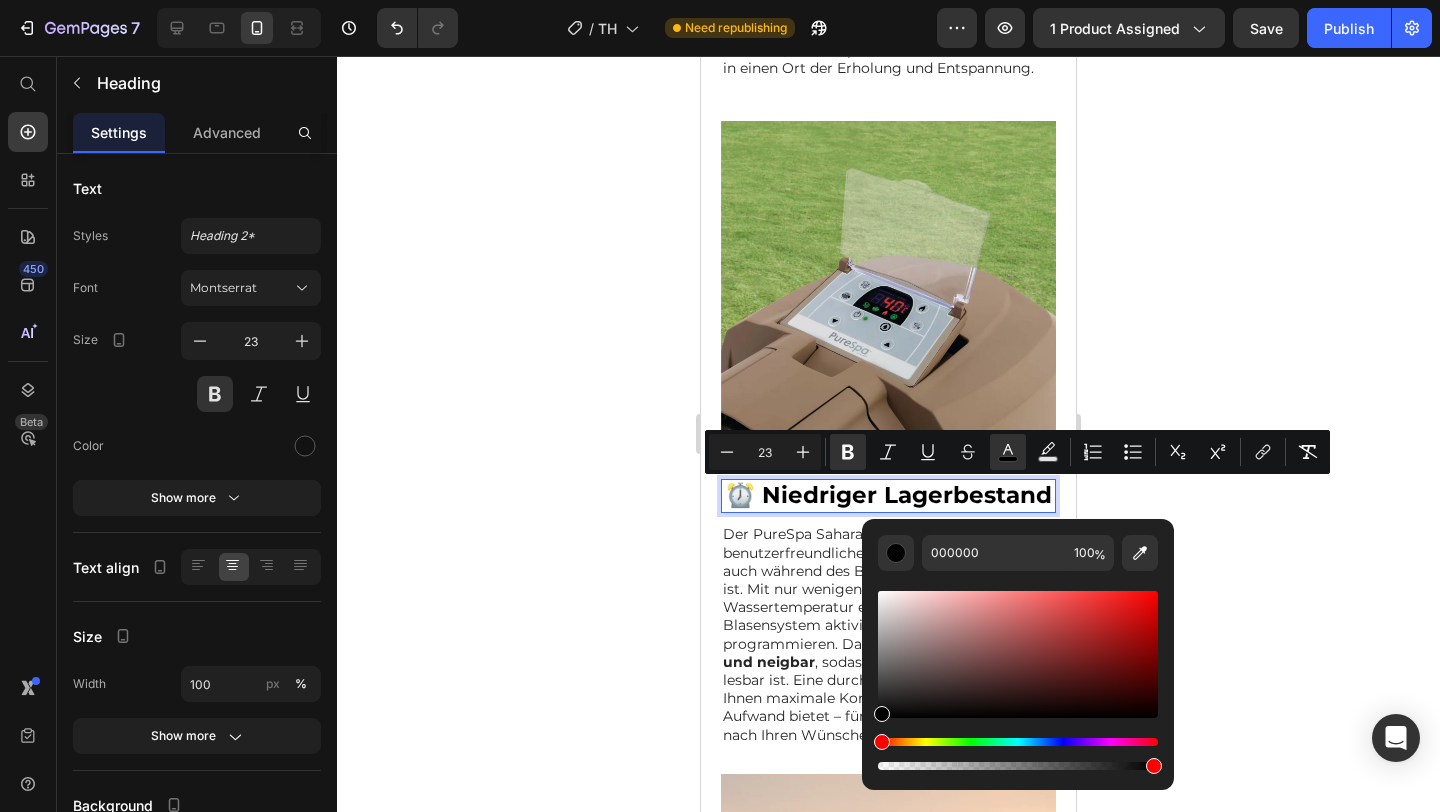 click 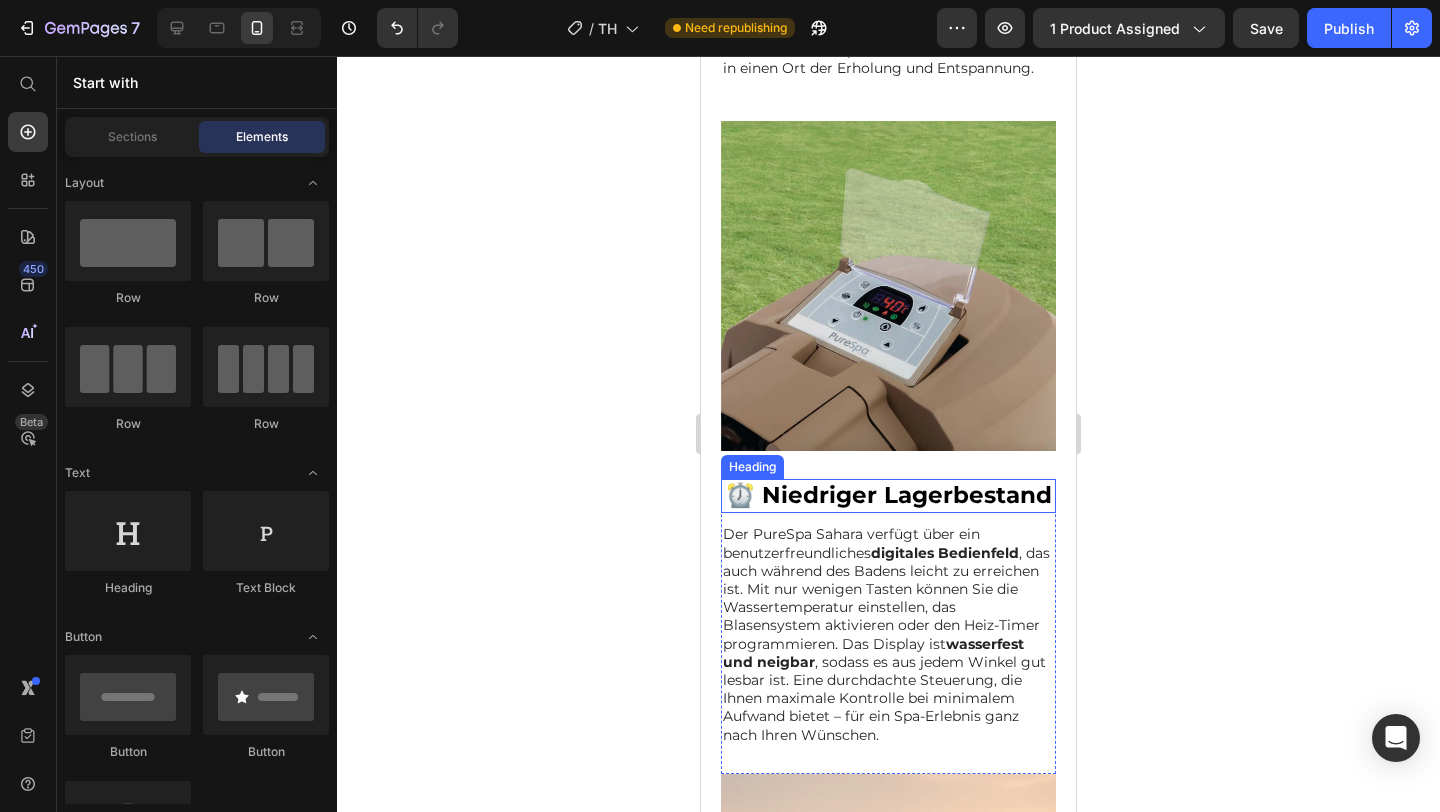 click on "⏰ Niedriger Lagerbestand" at bounding box center [889, 495] 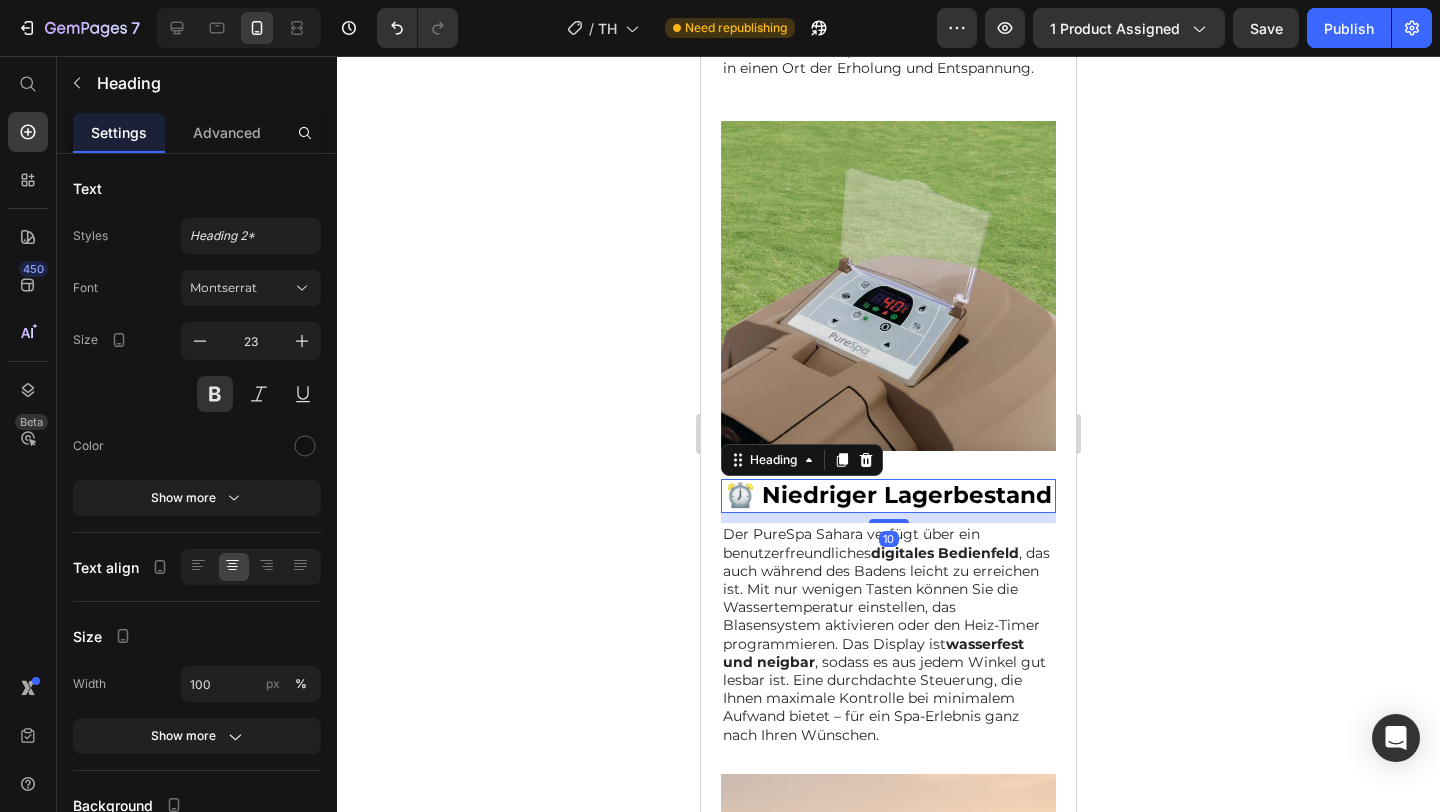 click on "⏰ Niedriger Lagerbestand" at bounding box center (889, 495) 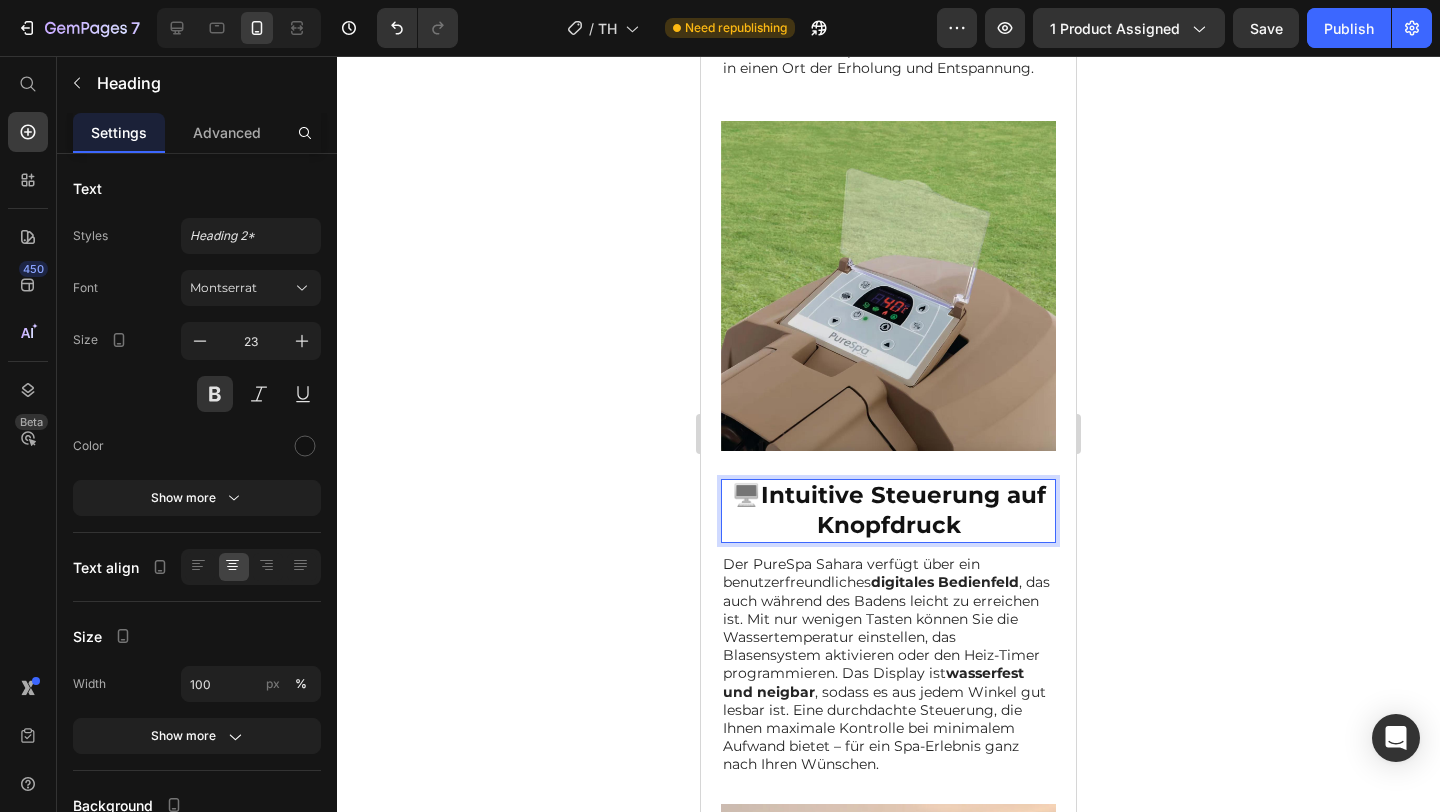 click on "Intuitive Steuerung auf Knopfdruck" at bounding box center [903, 510] 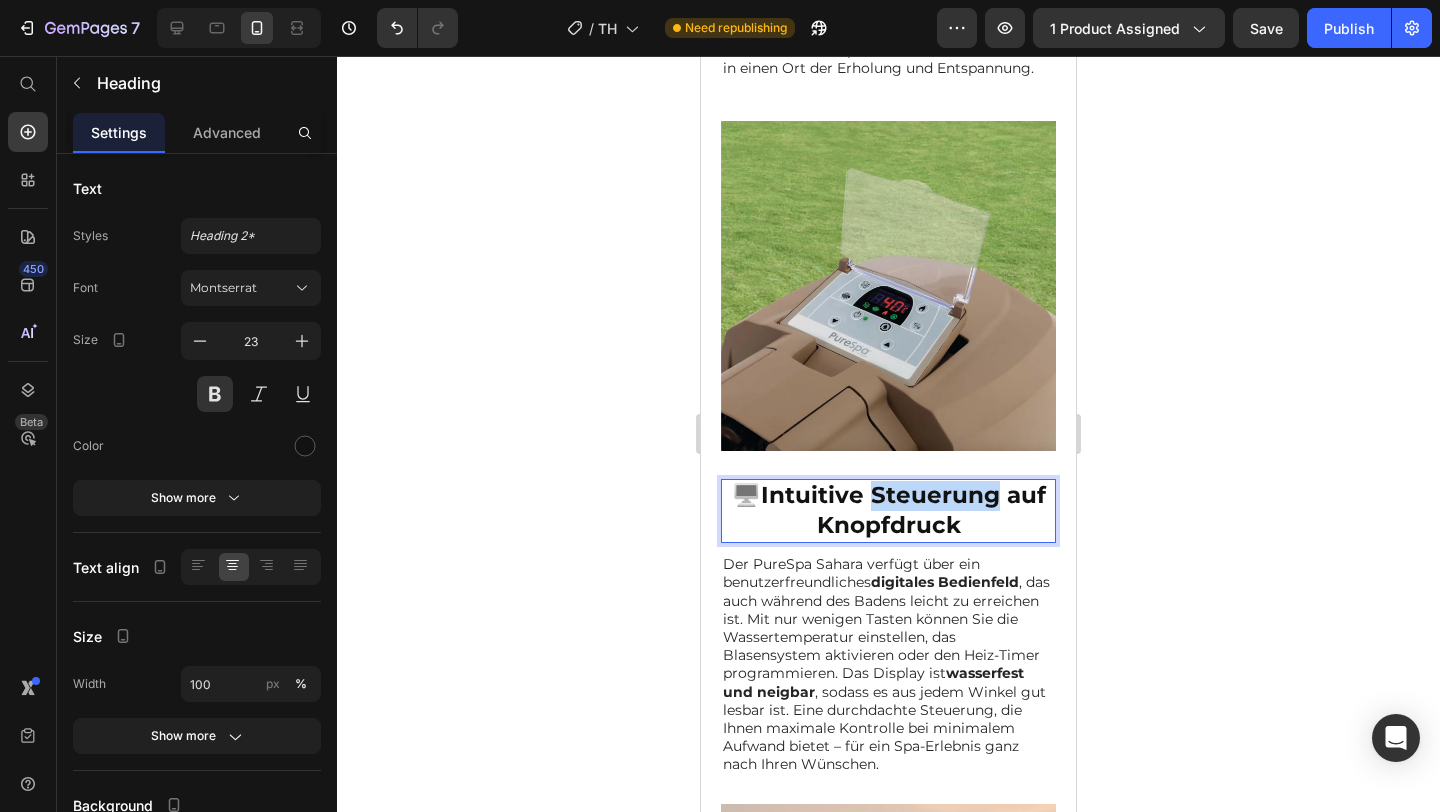 click on "Intuitive Steuerung auf Knopfdruck" at bounding box center [903, 510] 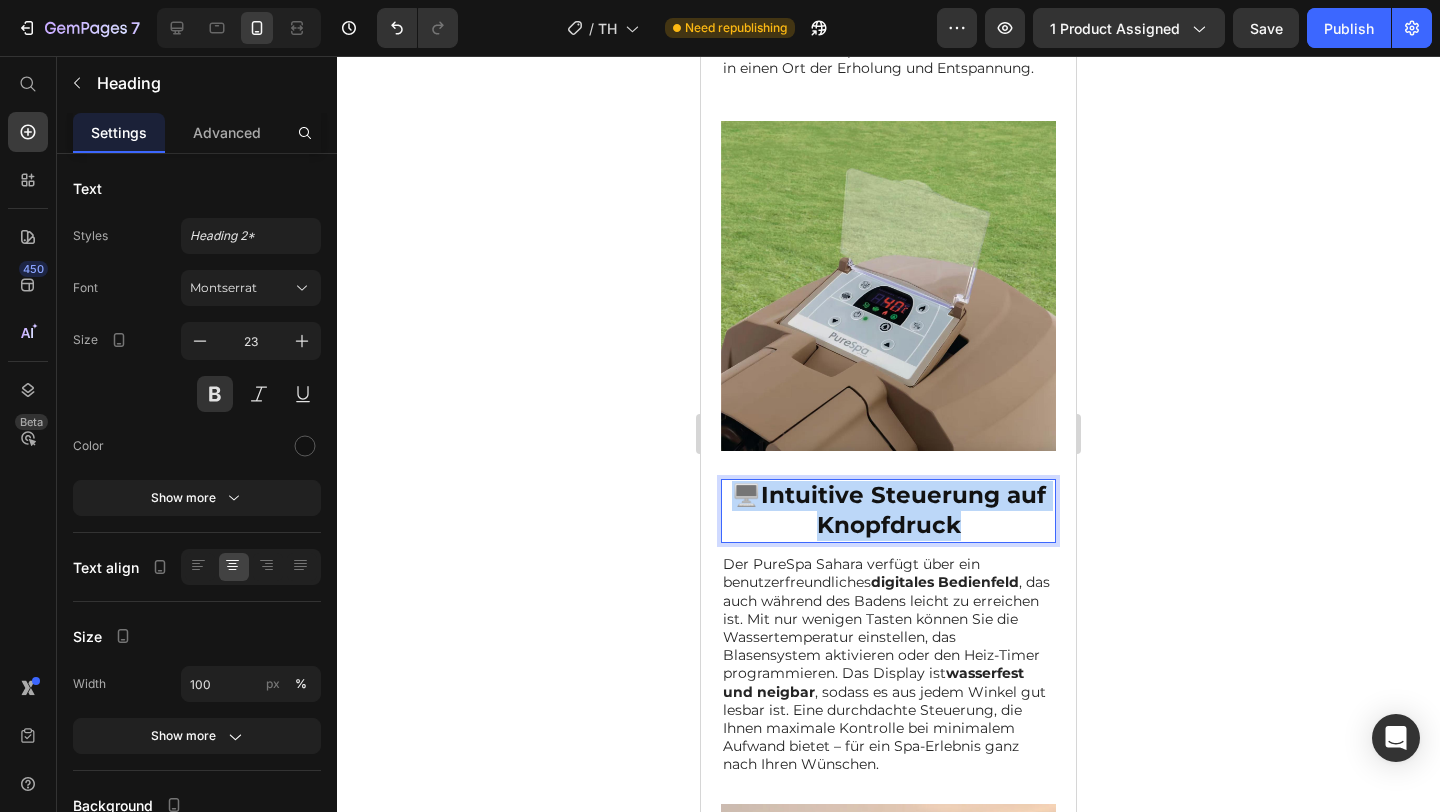 click on "Intuitive Steuerung auf Knopfdruck" at bounding box center [903, 510] 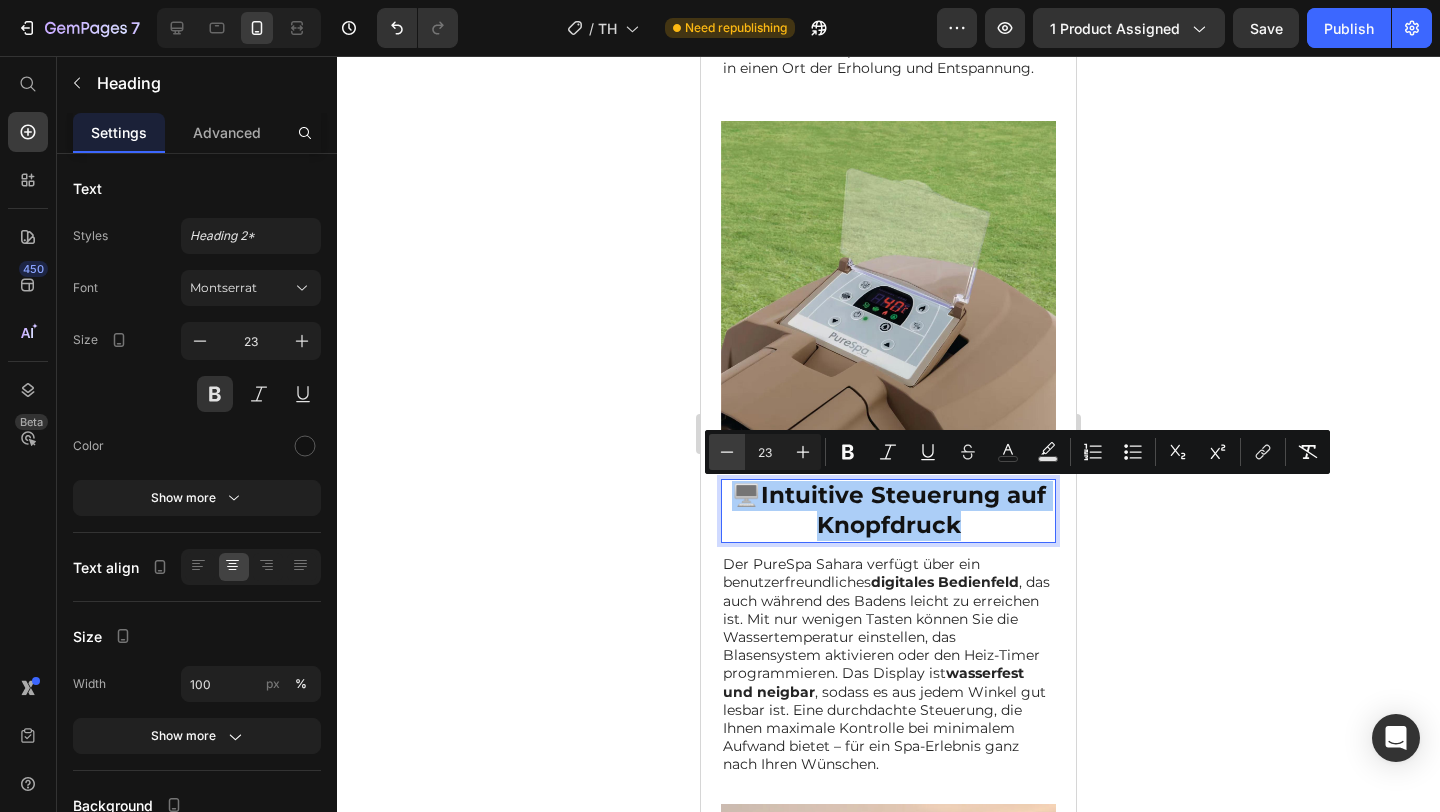 click 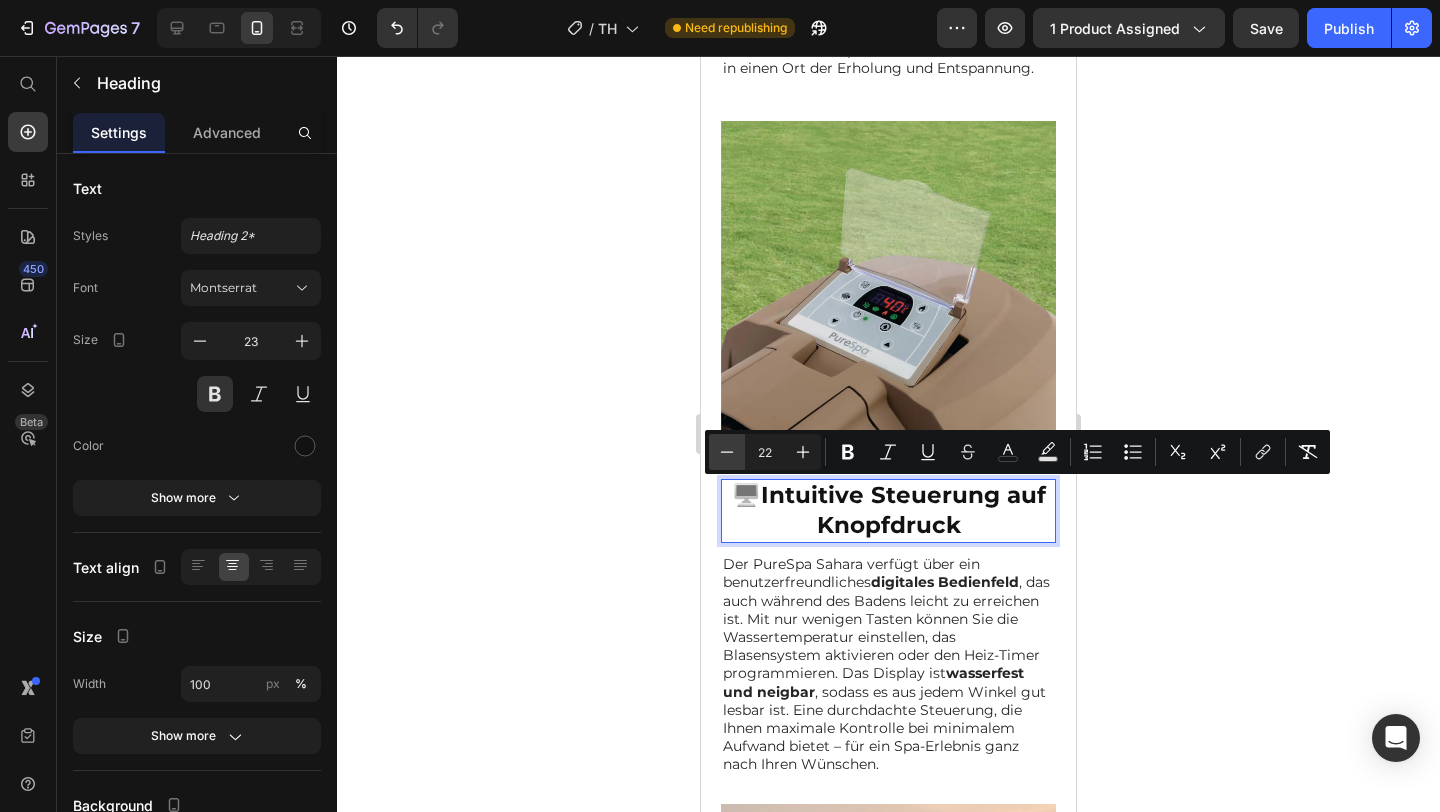 click 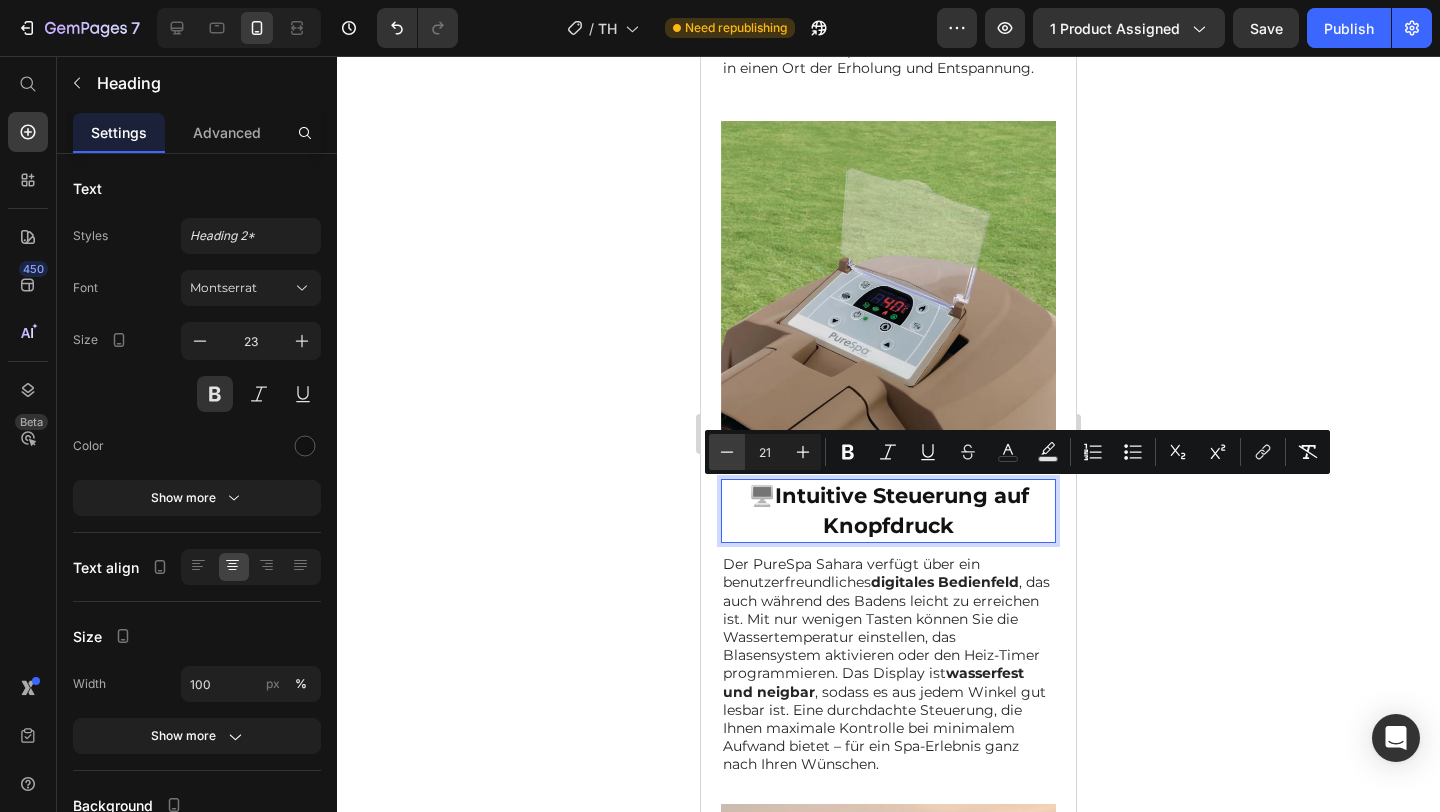 click 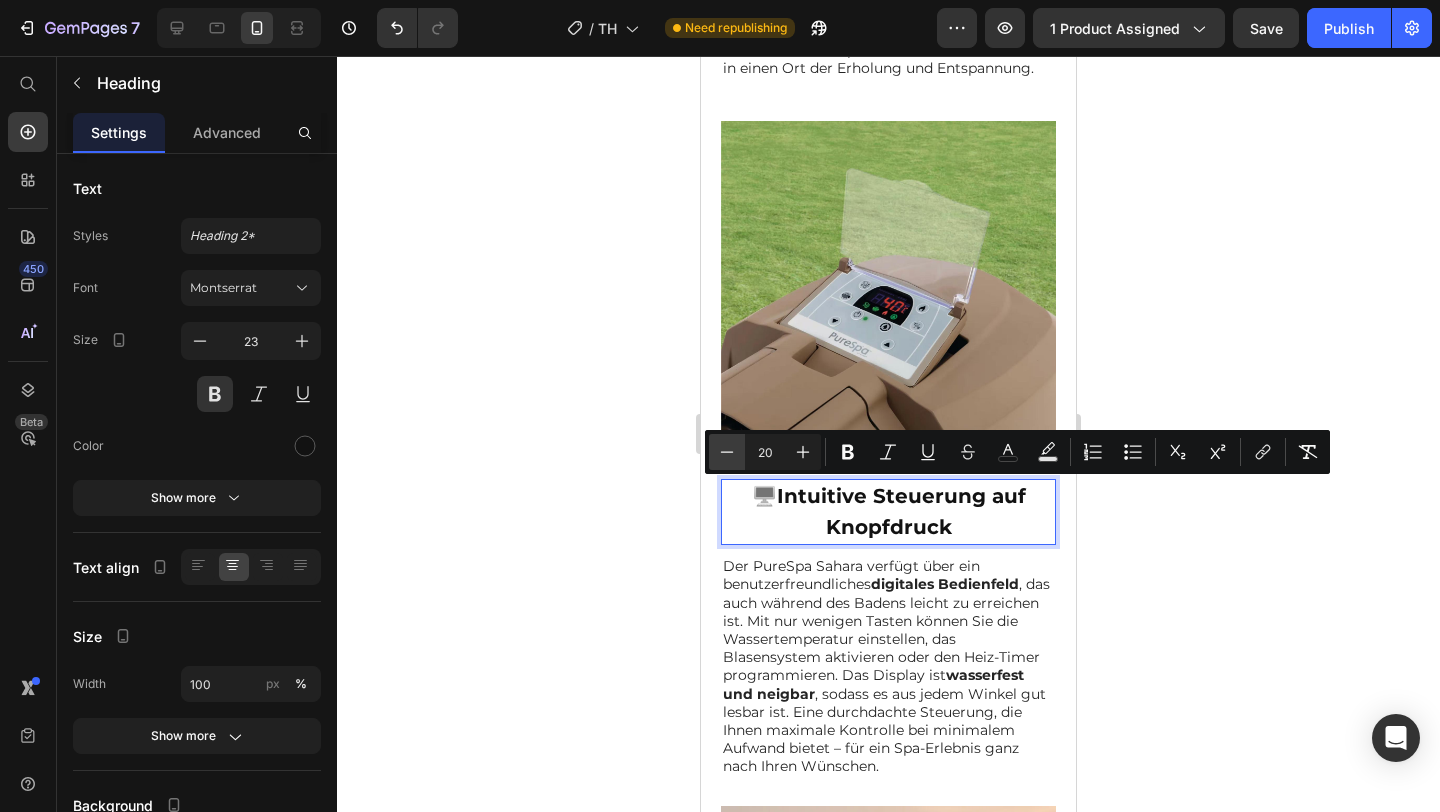 click 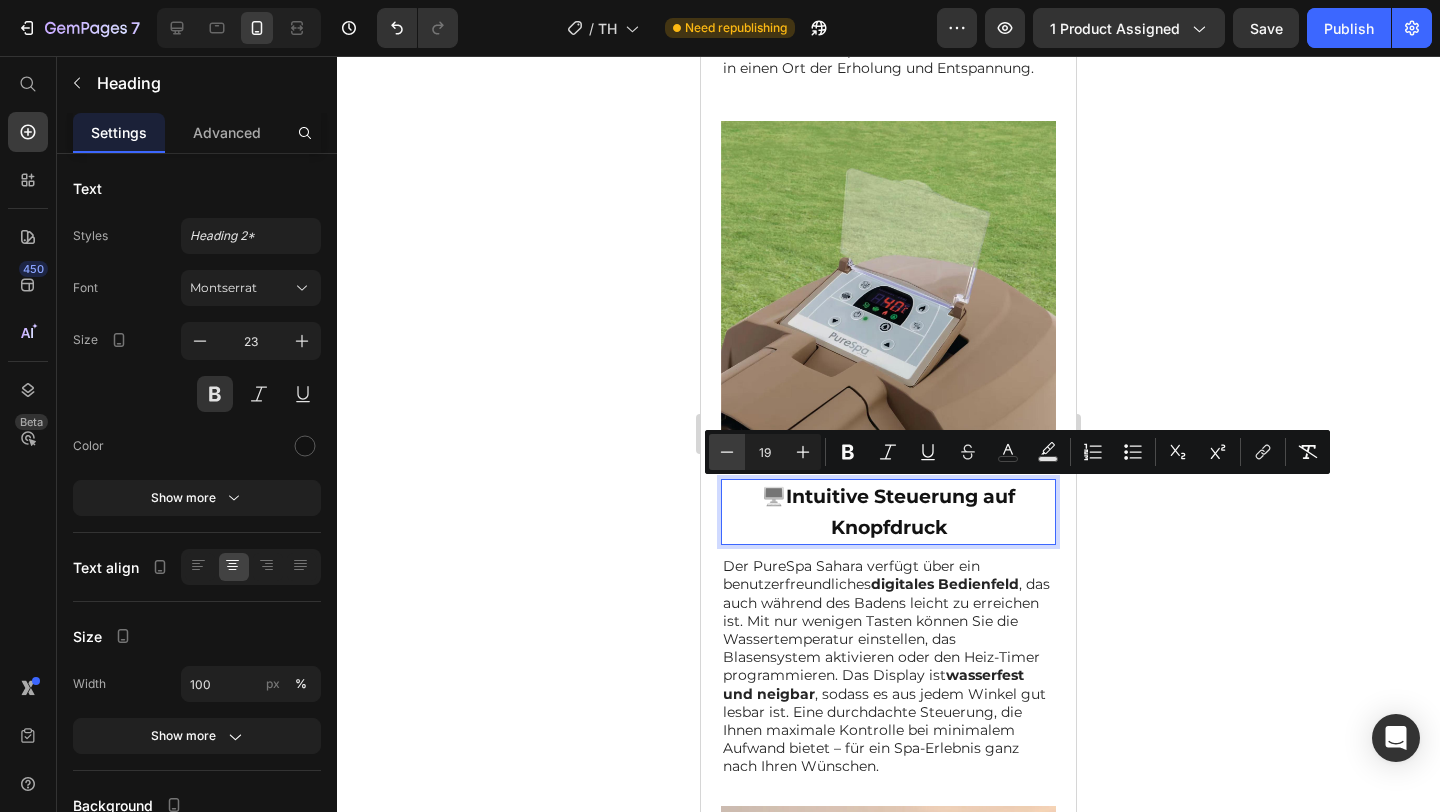 click 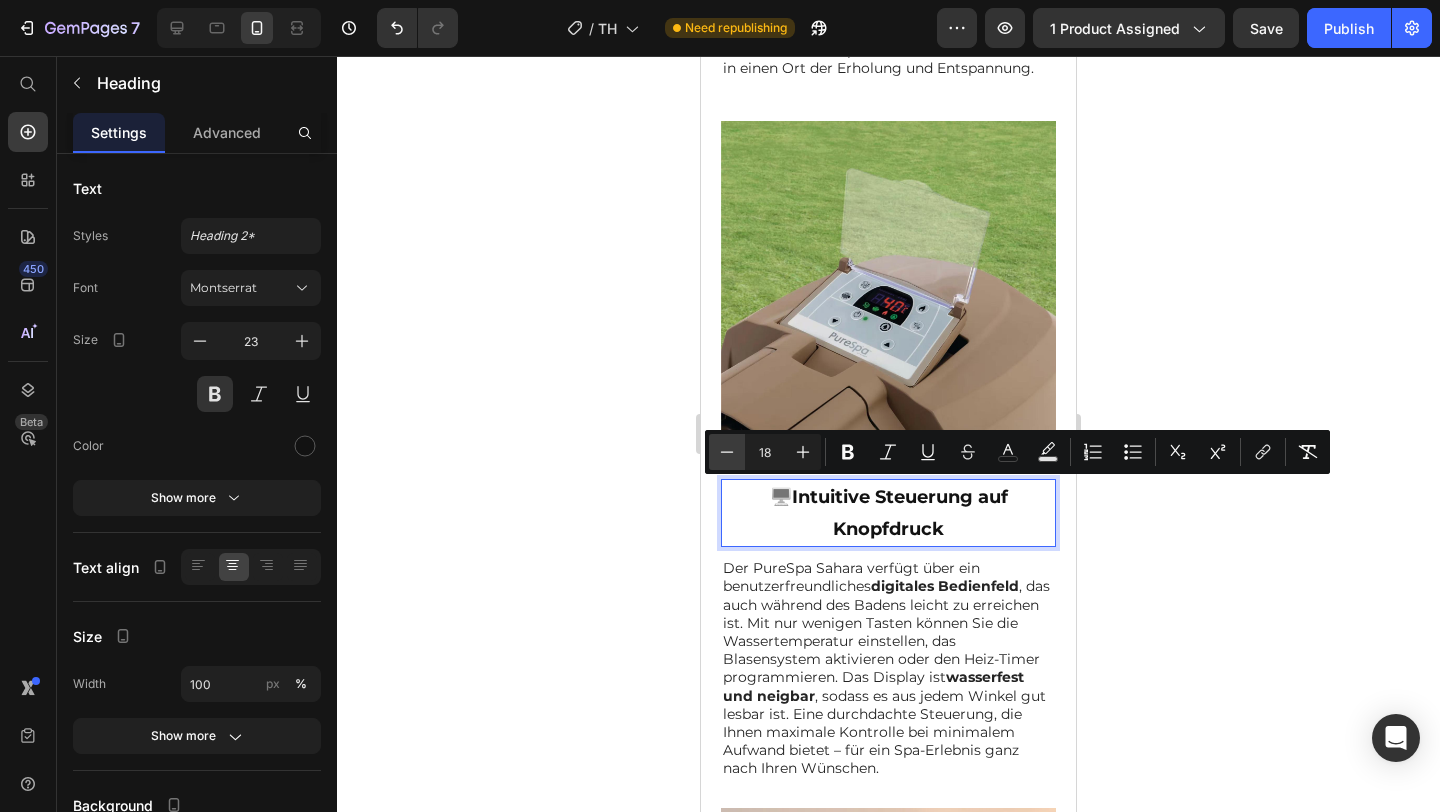 click 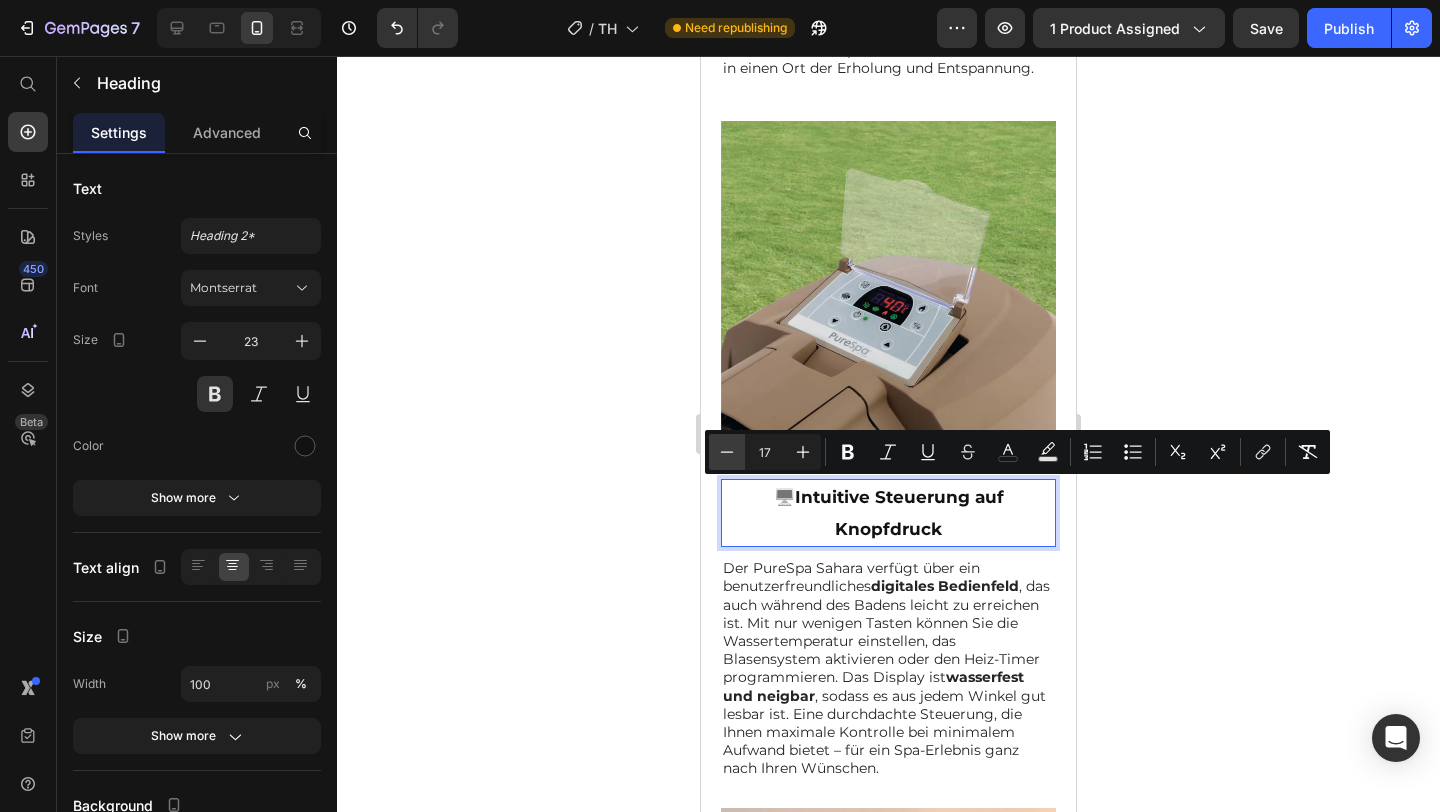 click 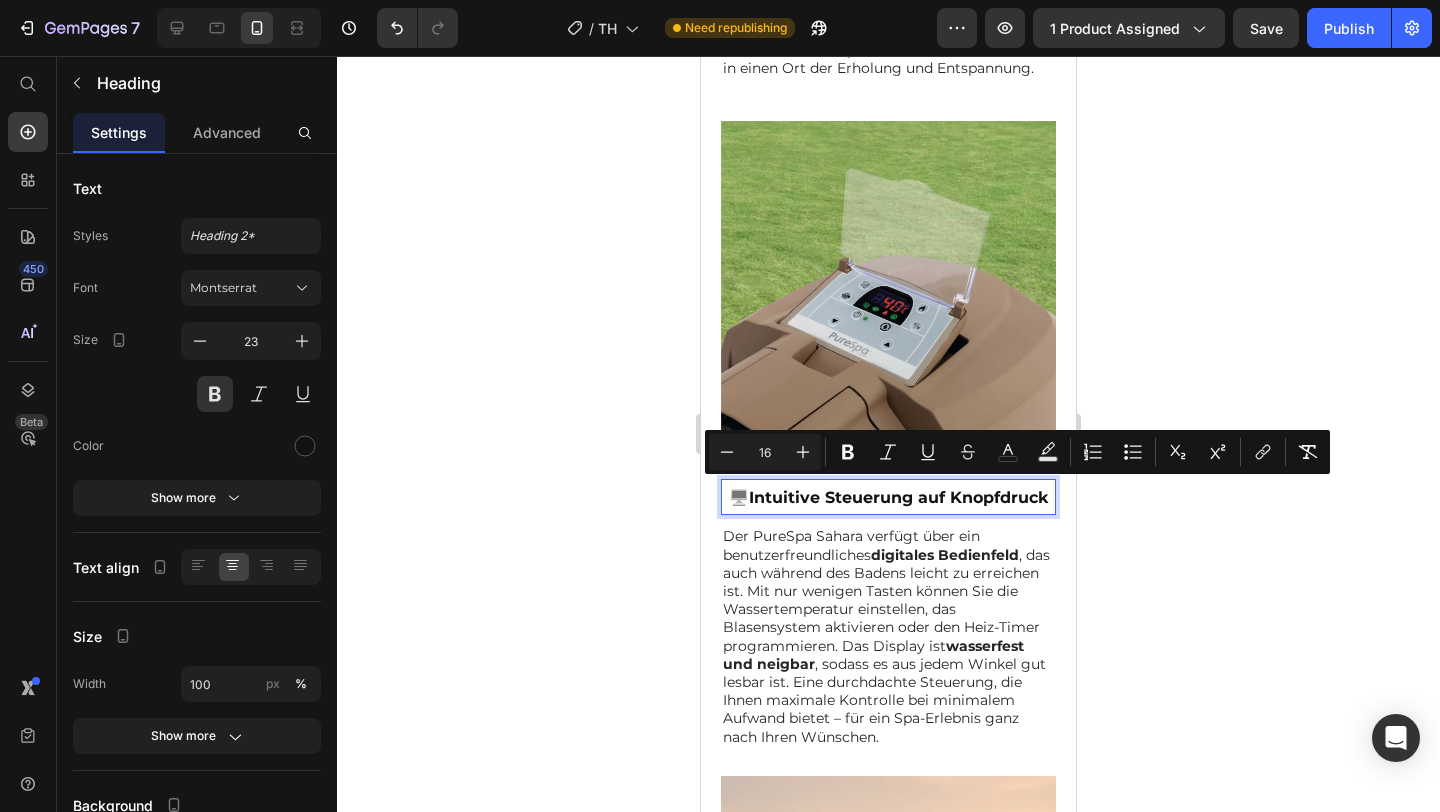 click 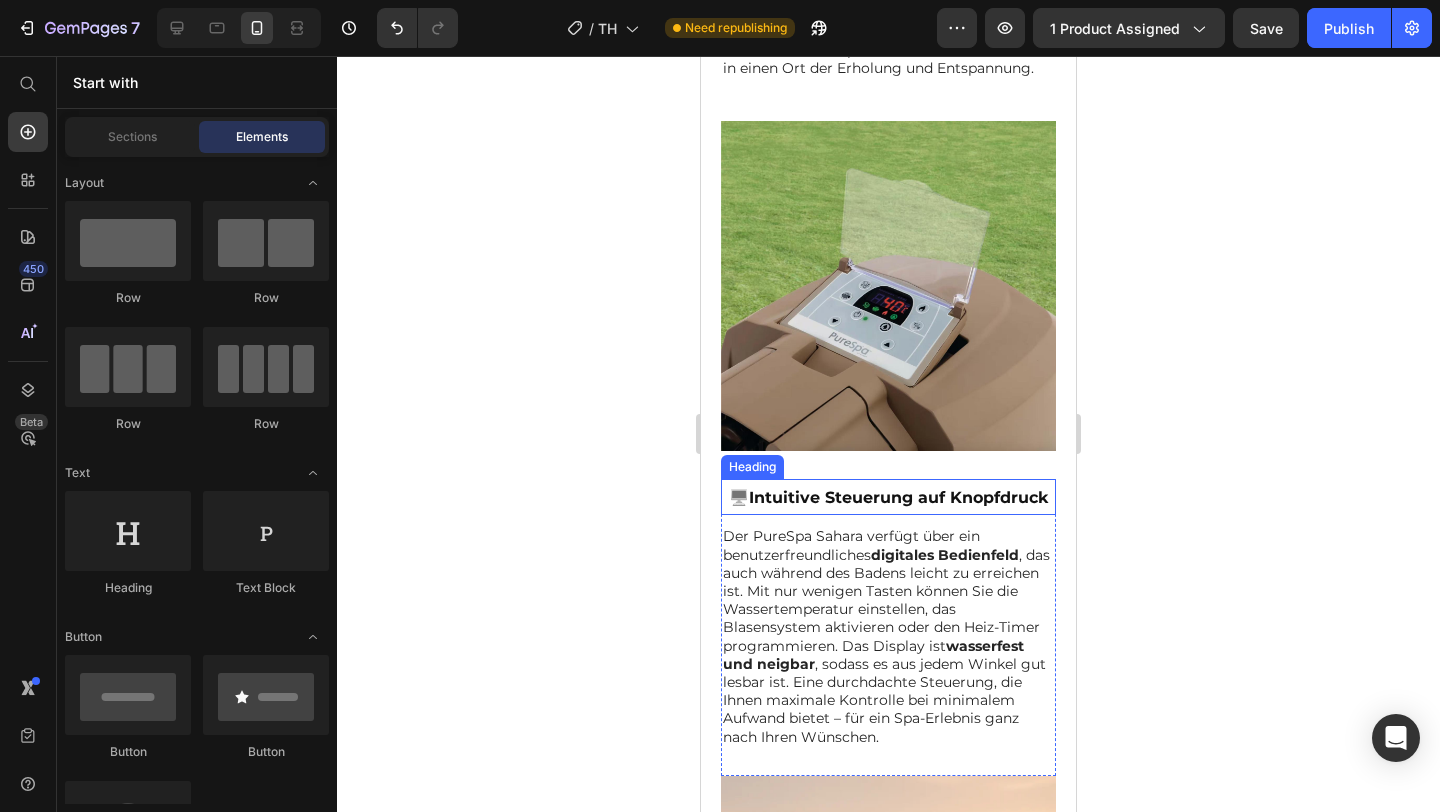 click on "Intuitive Steuerung auf Knopfdruck" at bounding box center [898, 497] 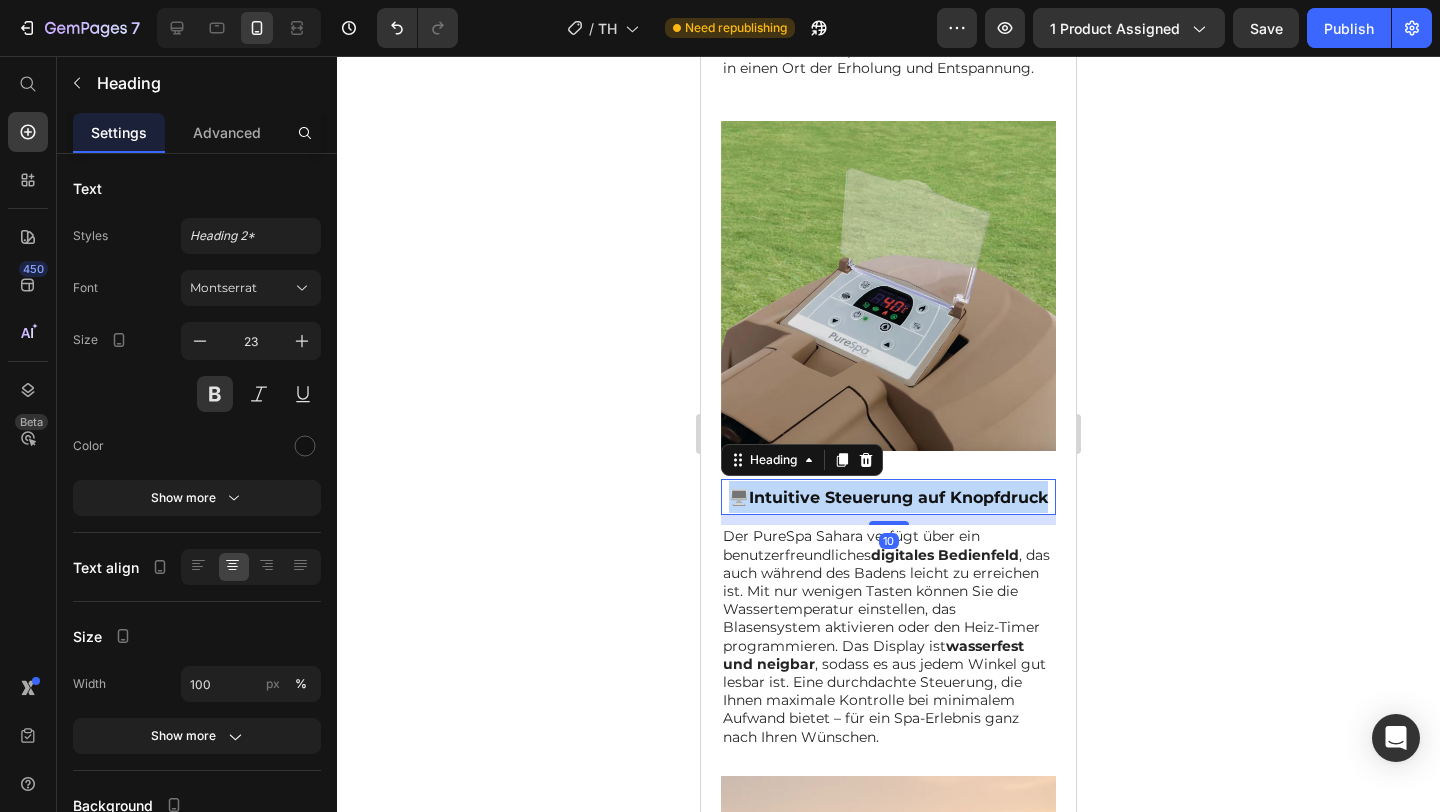 click on "Intuitive Steuerung auf Knopfdruck" at bounding box center [898, 497] 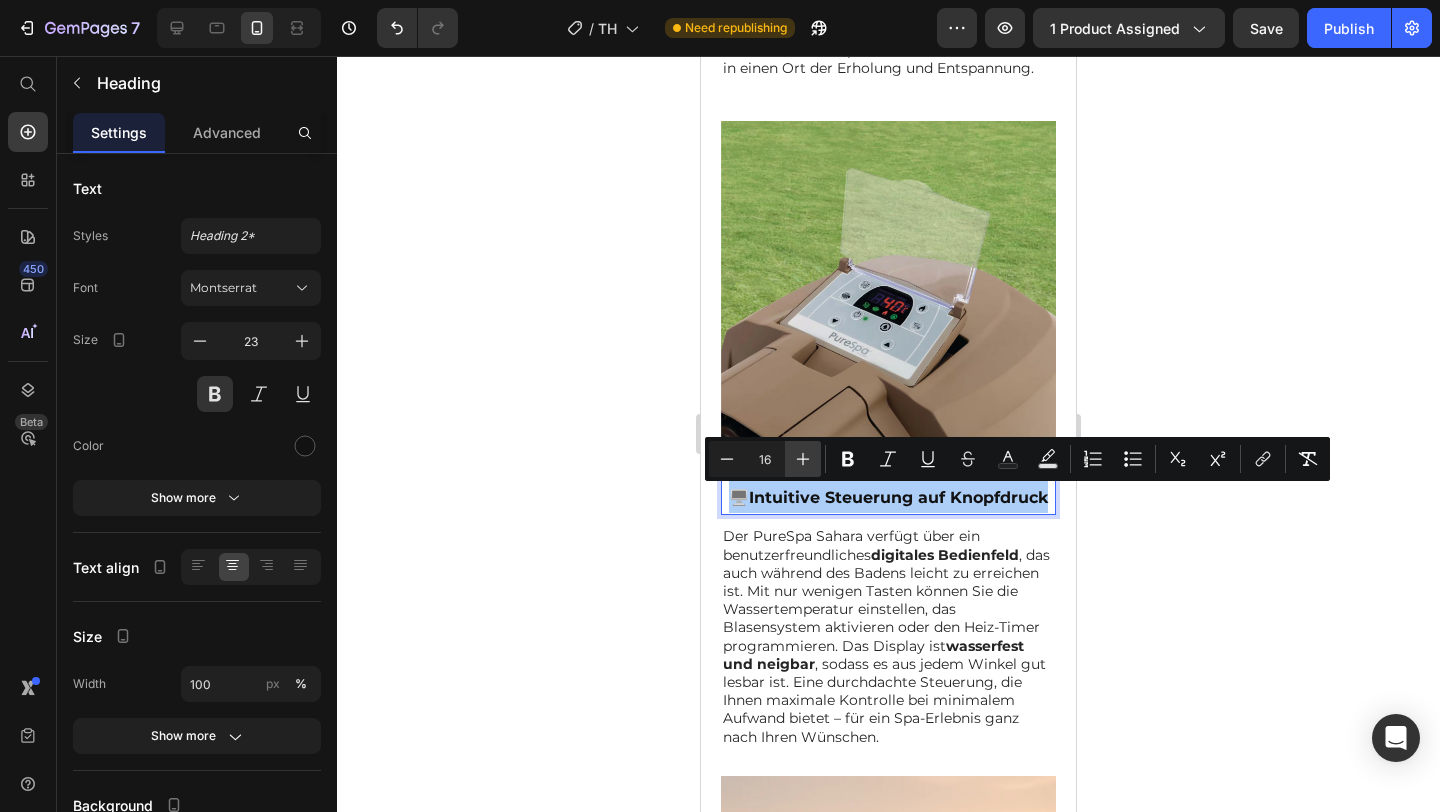 click 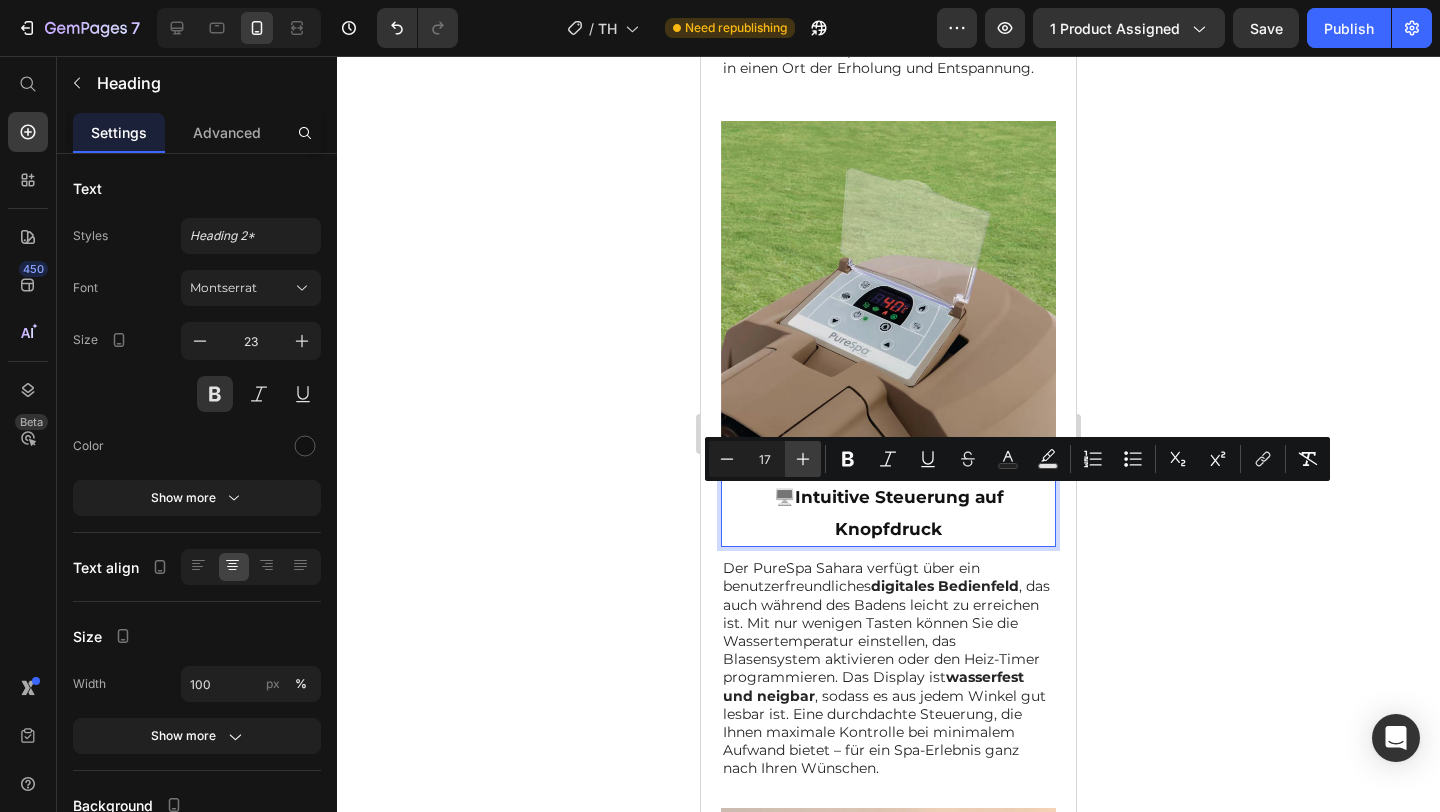 click 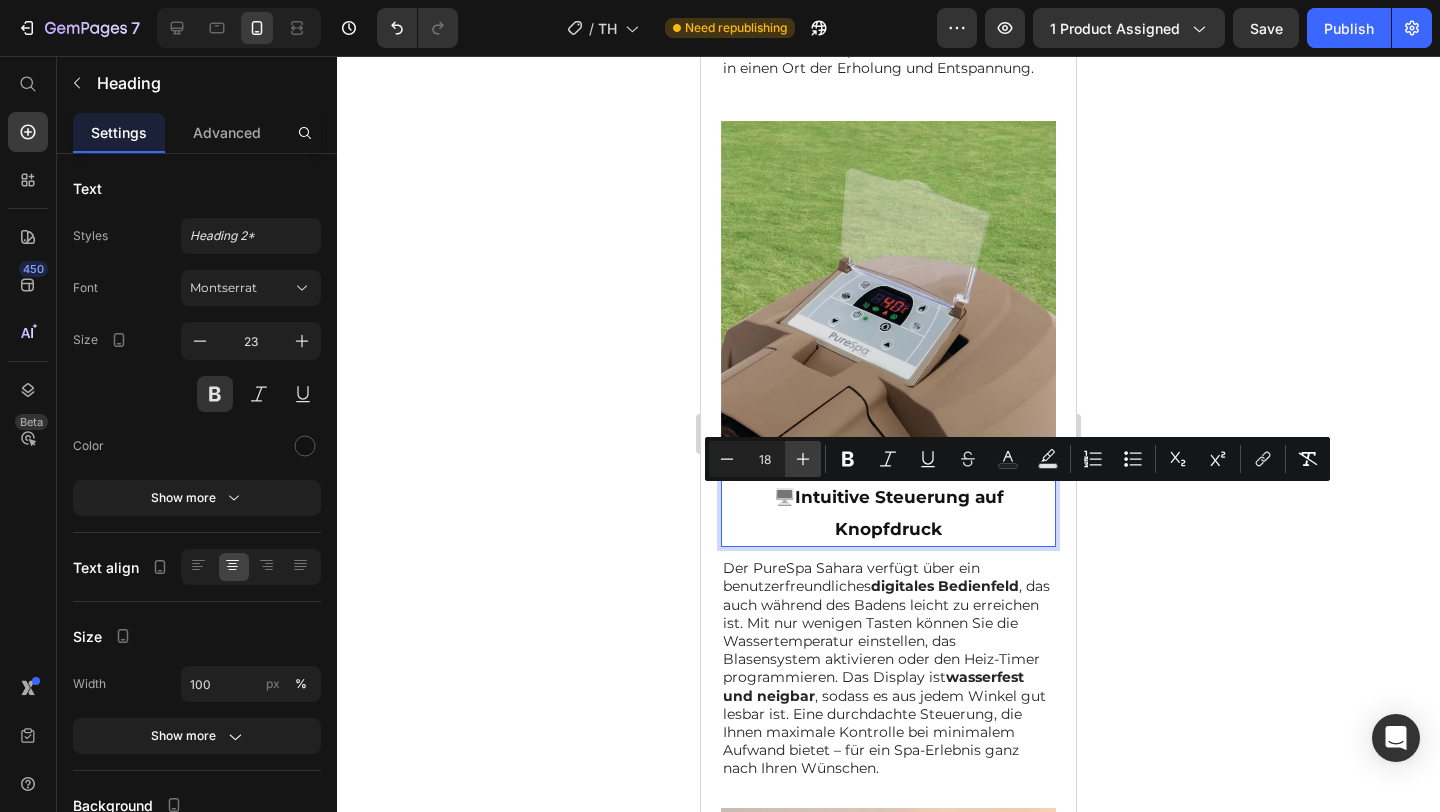click 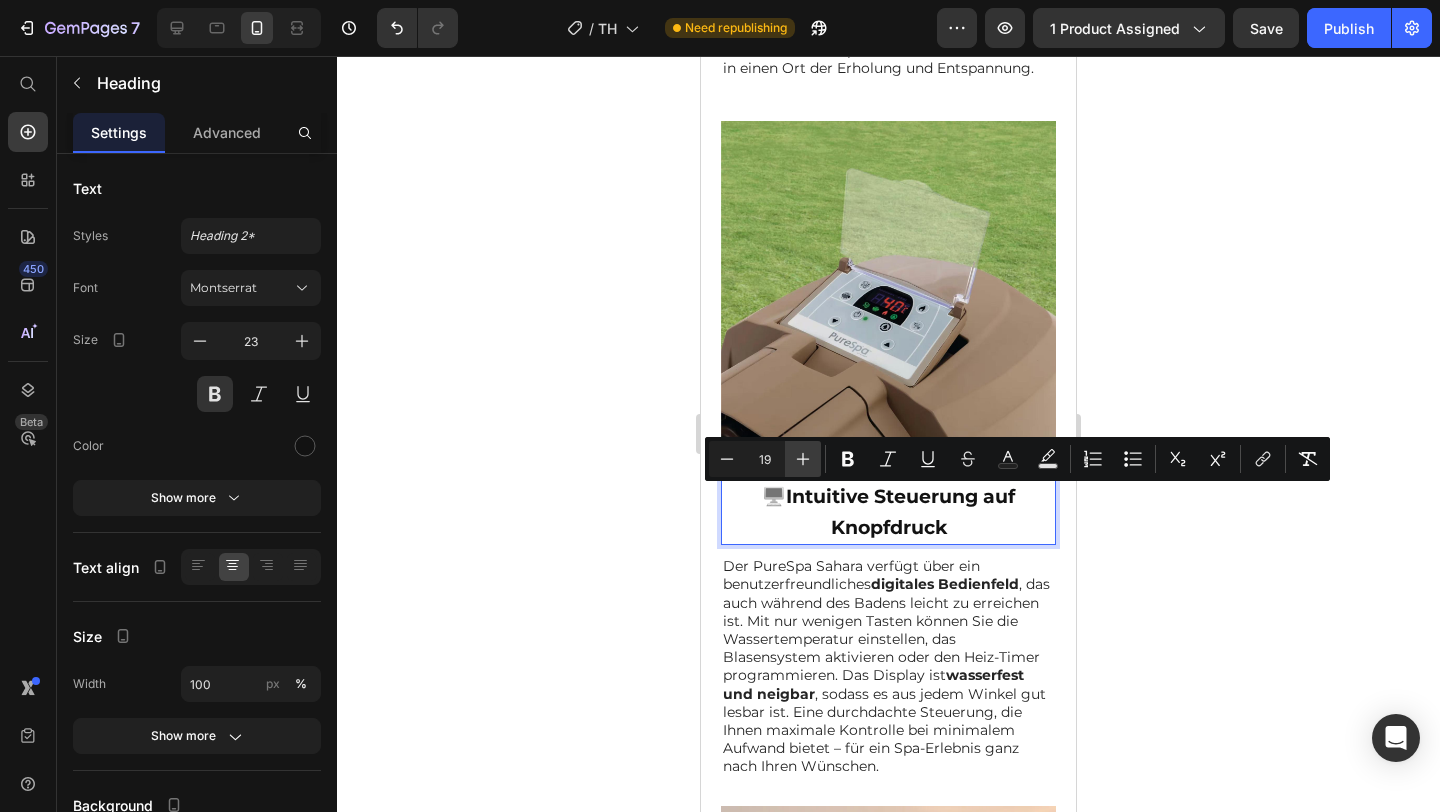 click 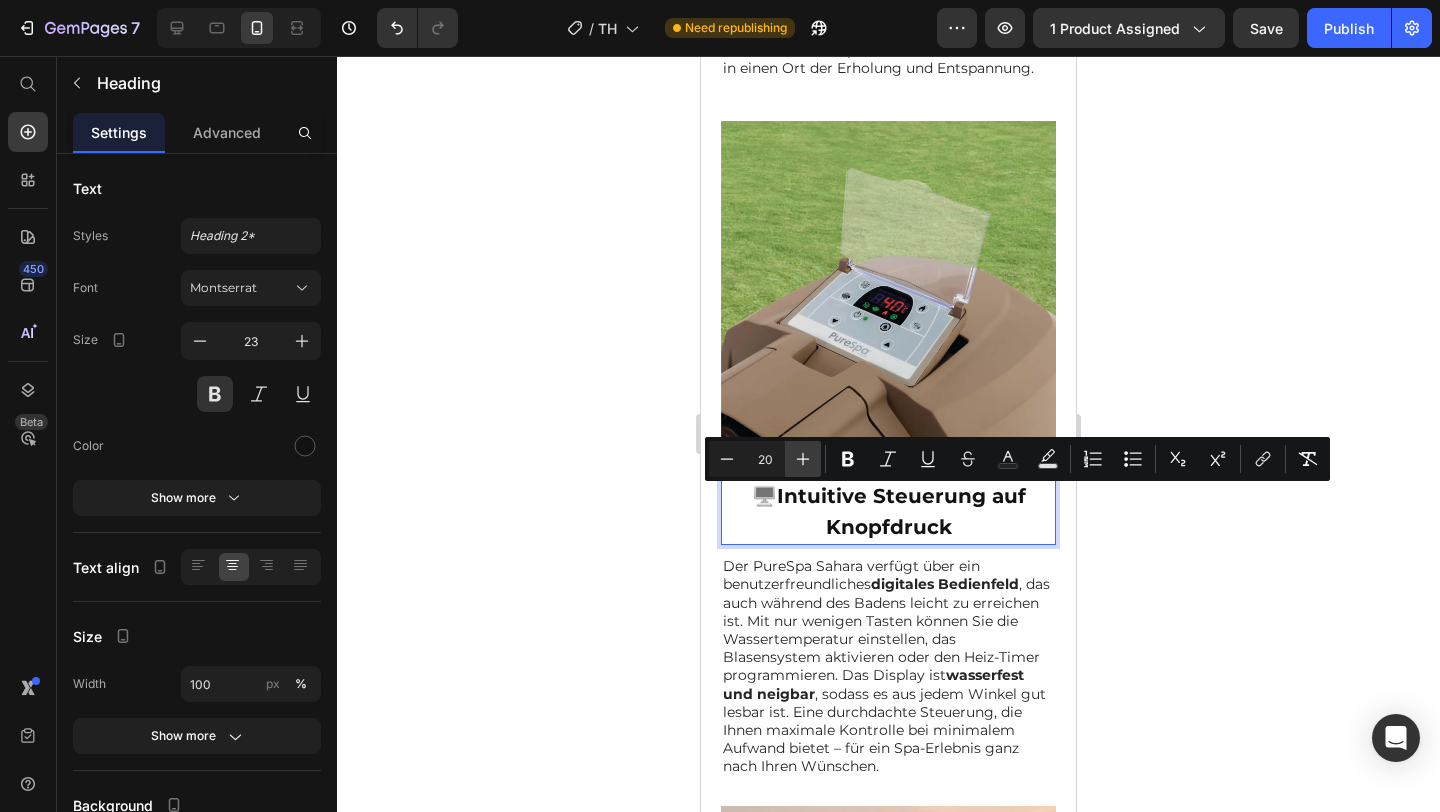click 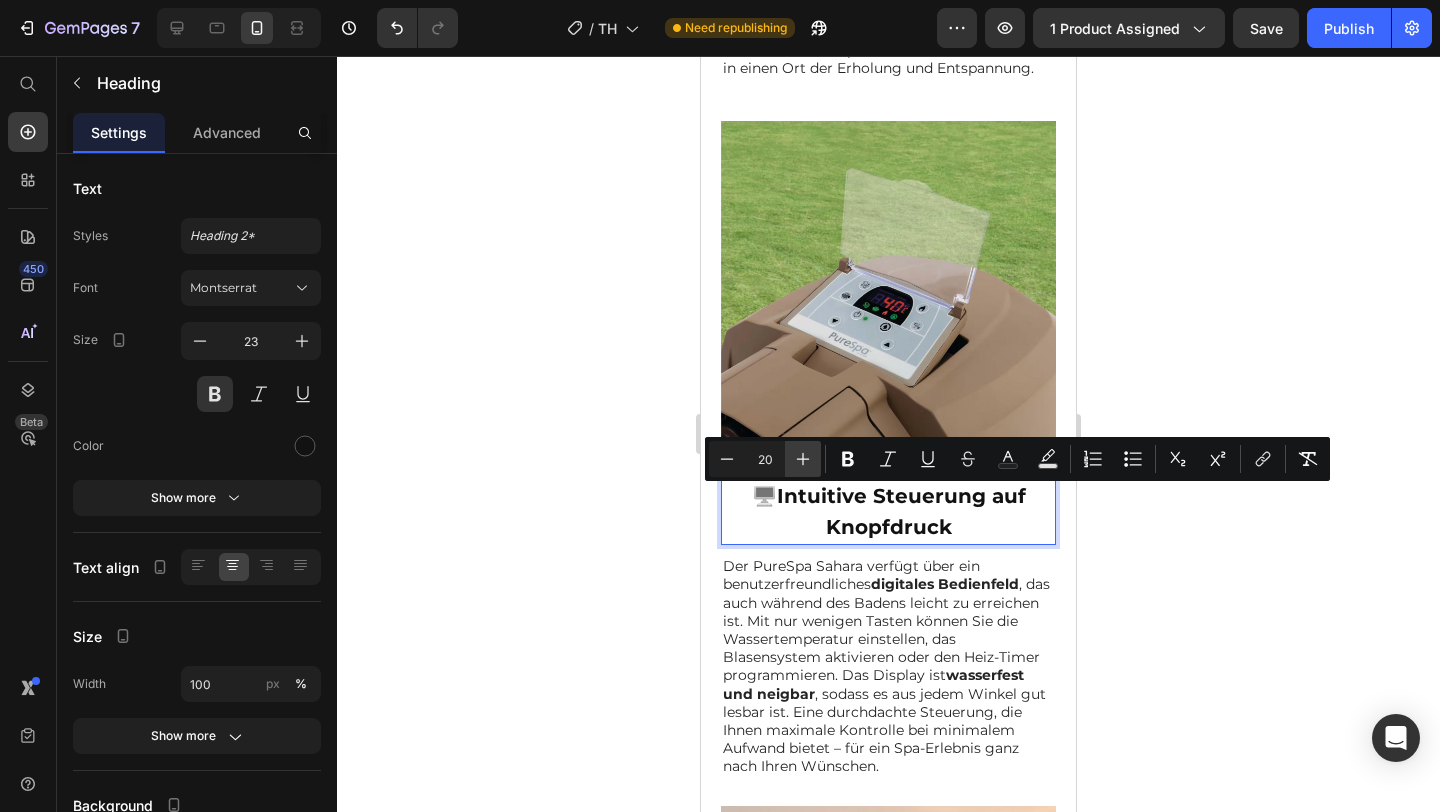 type on "21" 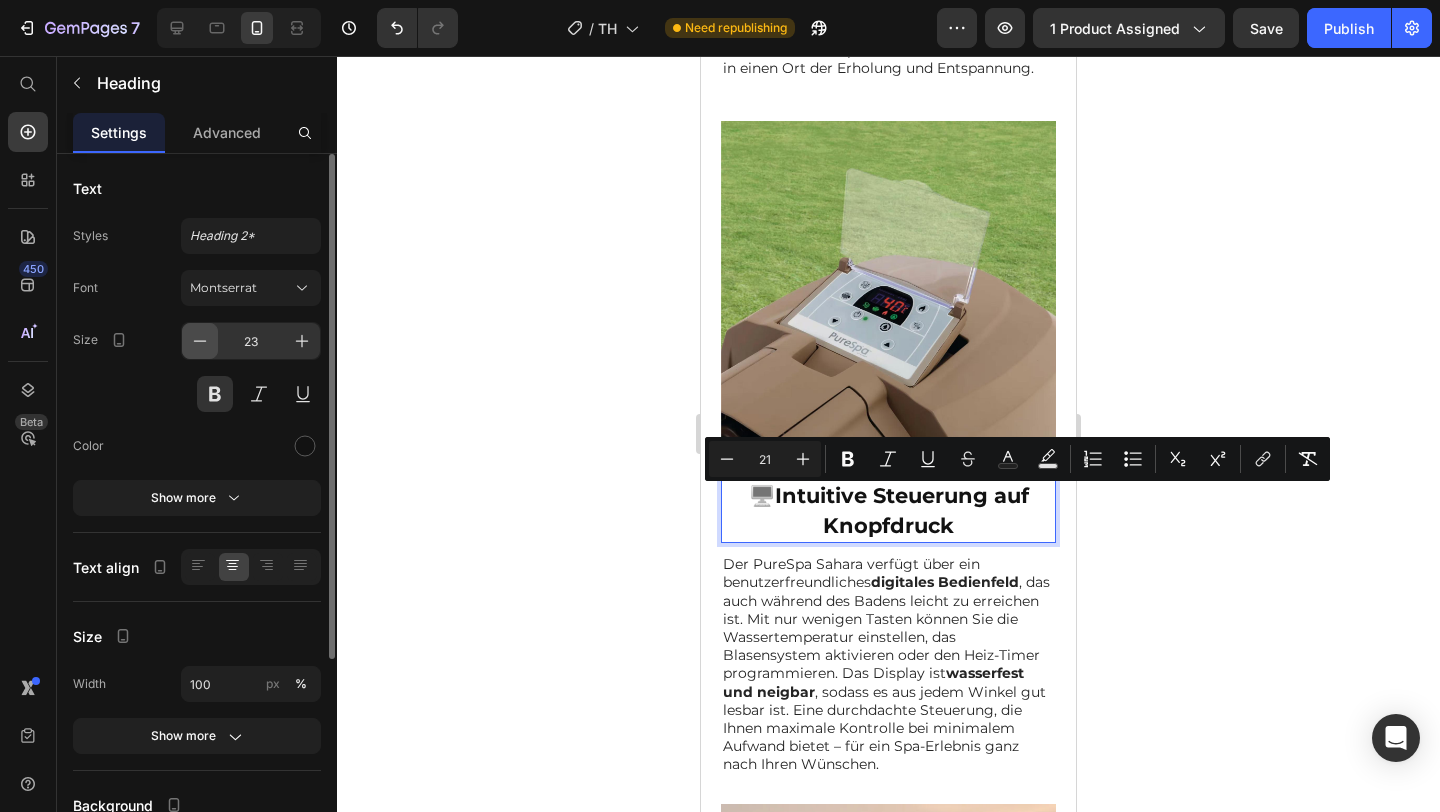 click 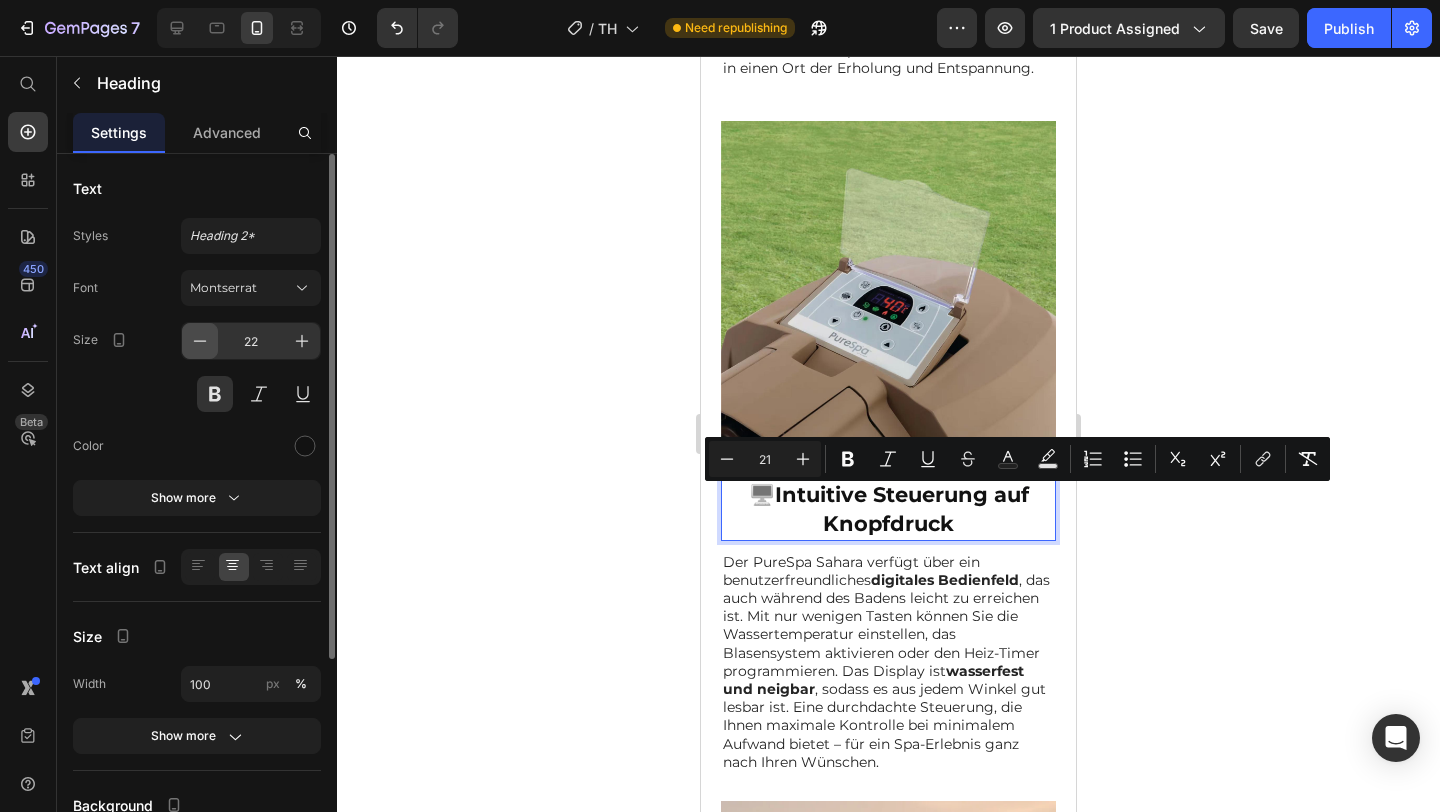 click 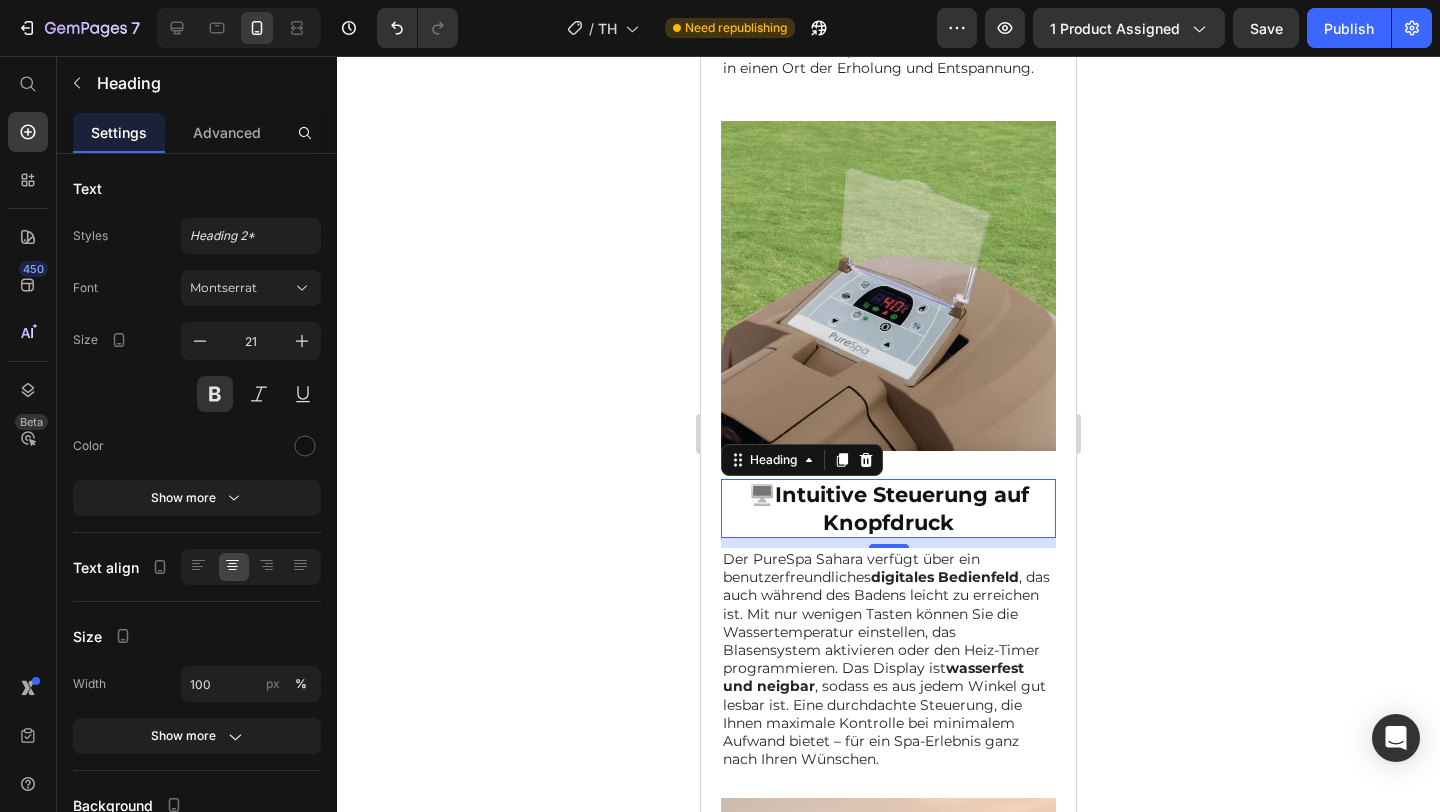 click 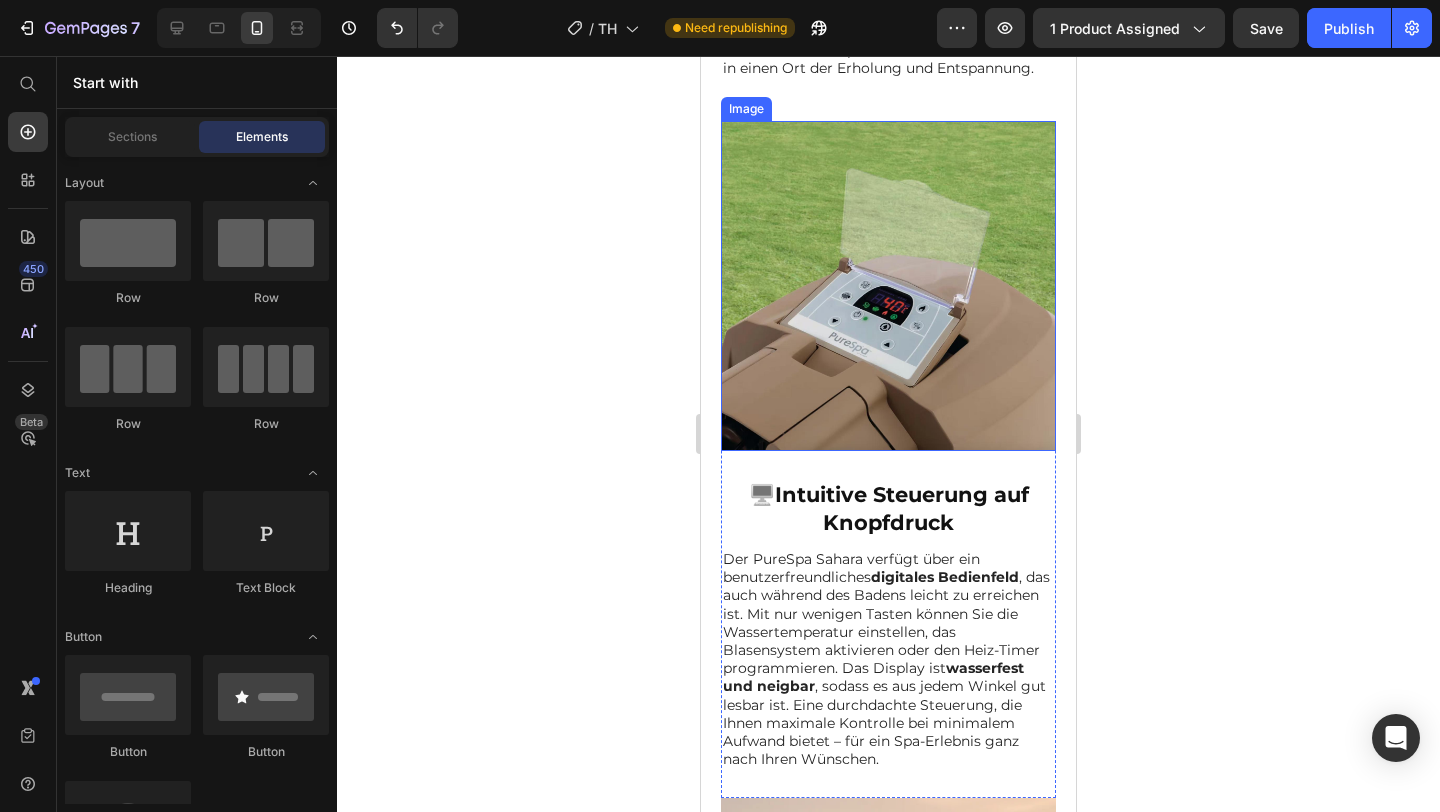 scroll, scrollTop: 1320, scrollLeft: 0, axis: vertical 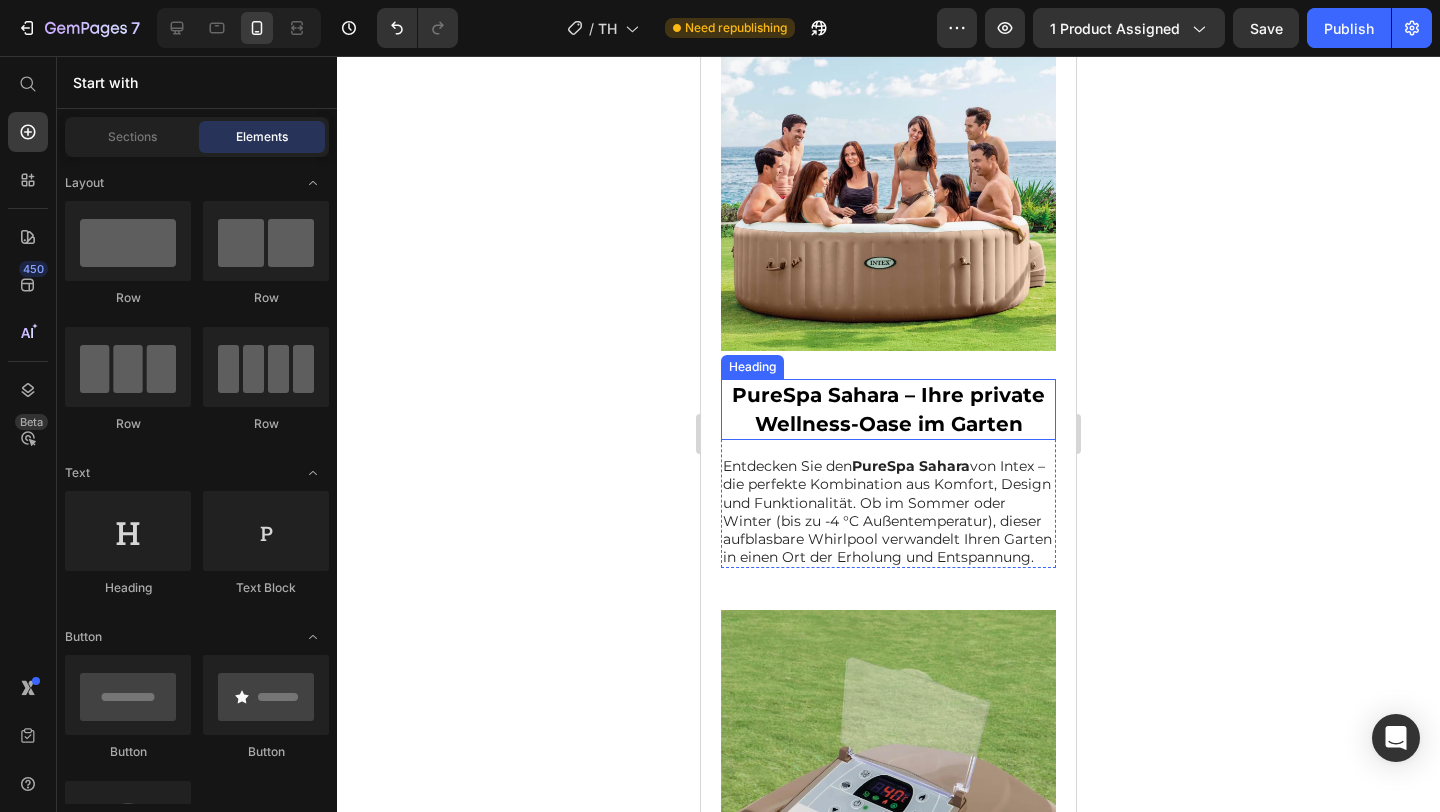 click on "PureSpa Sahara – Ihre private Wellness-Oase im Garten" at bounding box center (888, 409) 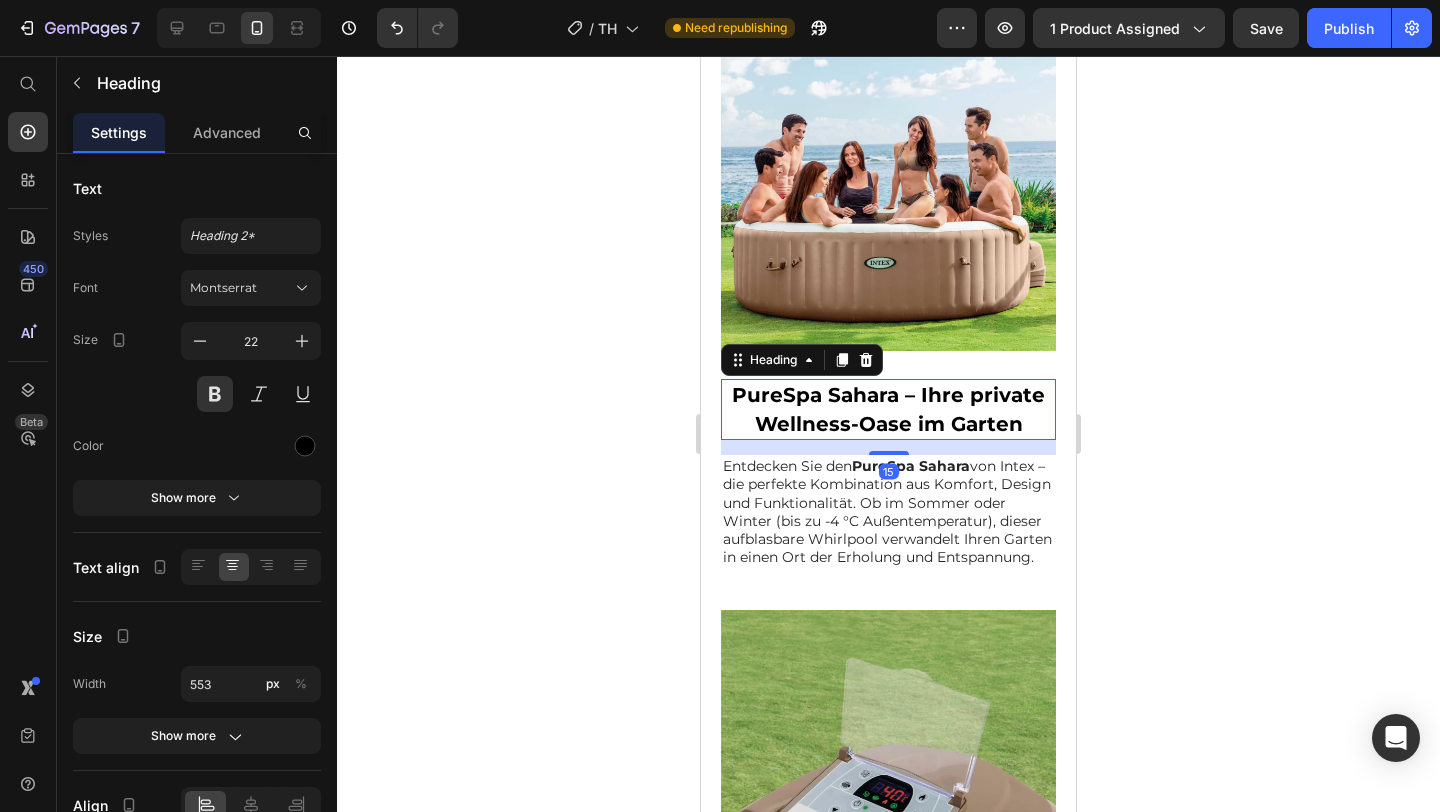 click on "PureSpa Sahara – Ihre private Wellness-Oase im Garten" at bounding box center (888, 409) 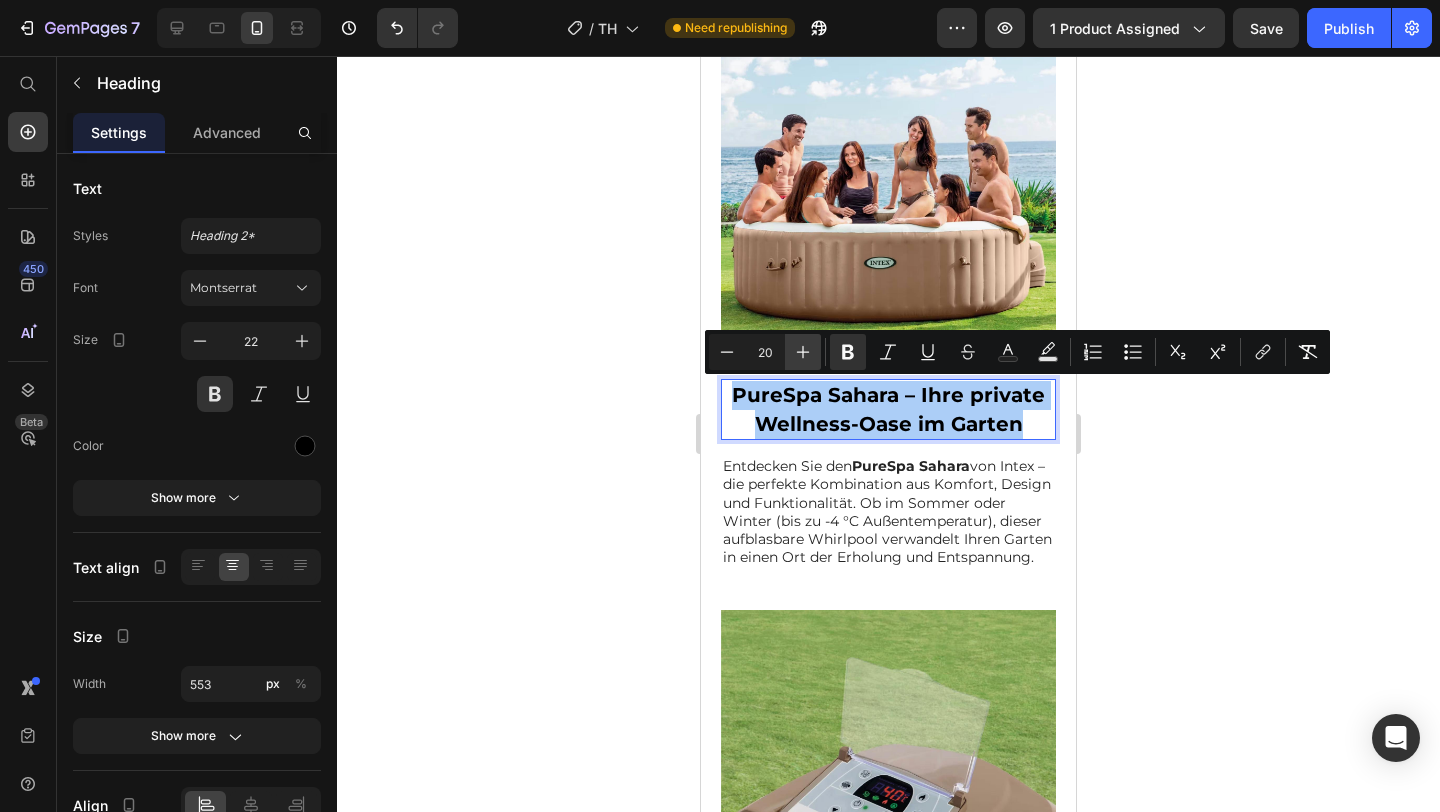 click 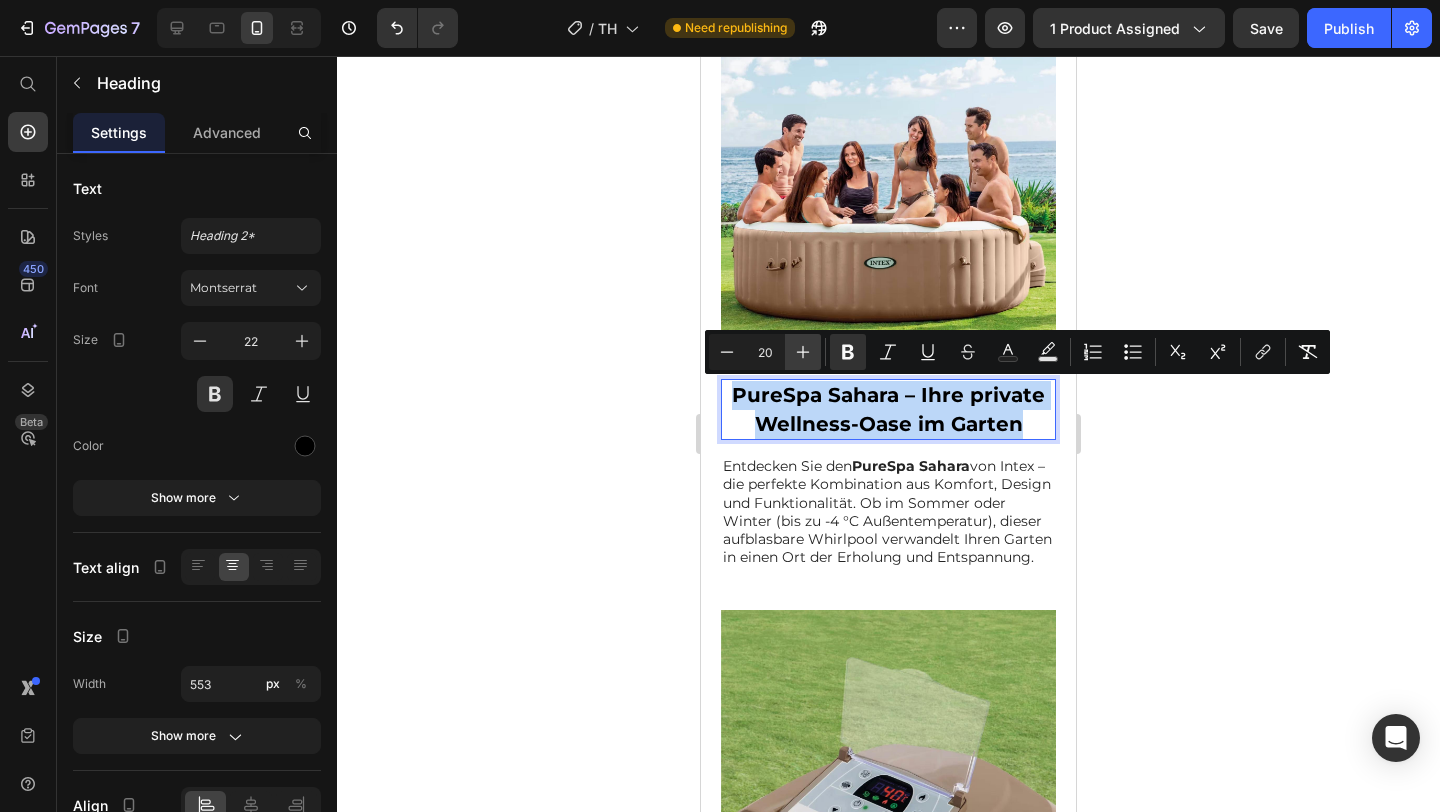 type on "21" 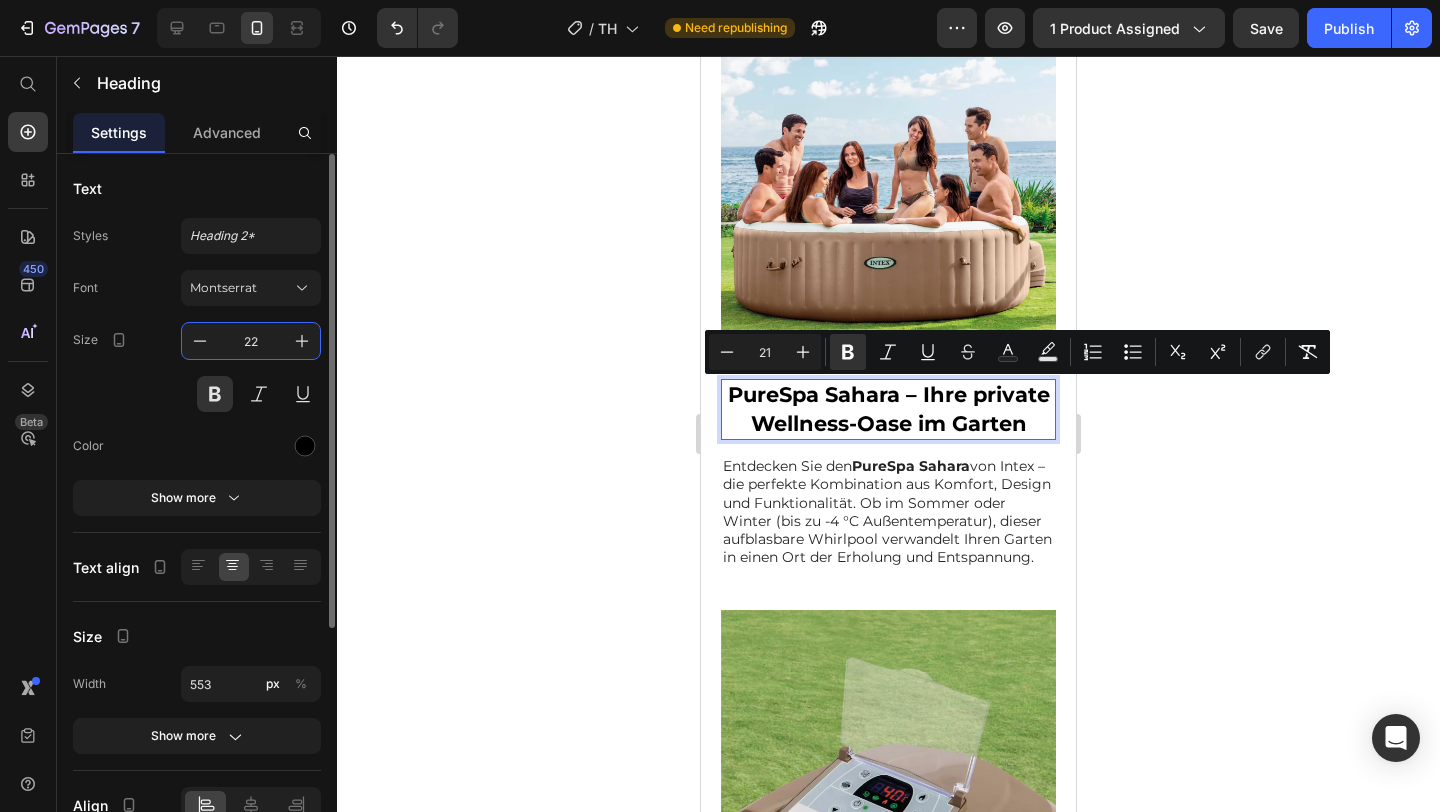 click on "22" at bounding box center [251, 341] 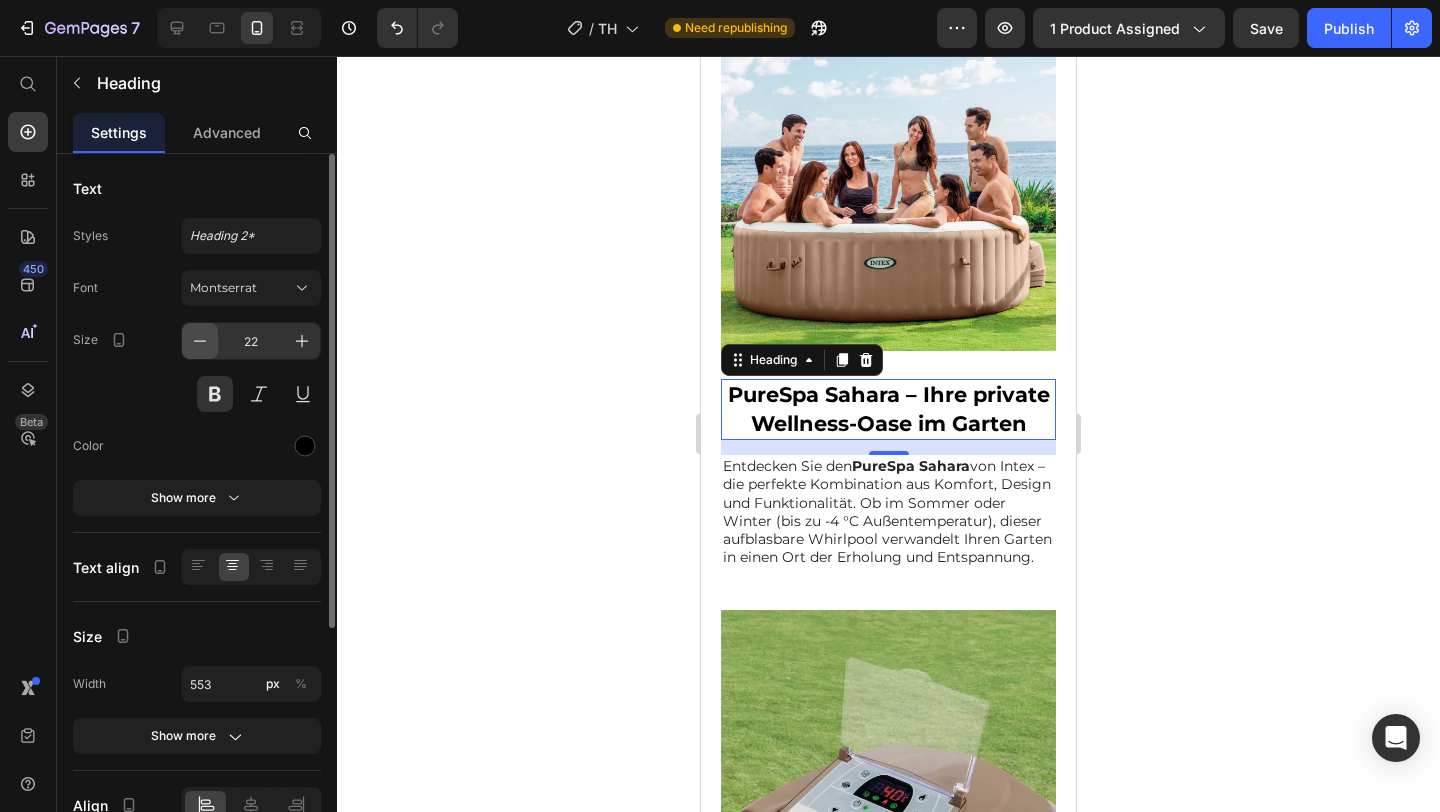 click at bounding box center (200, 341) 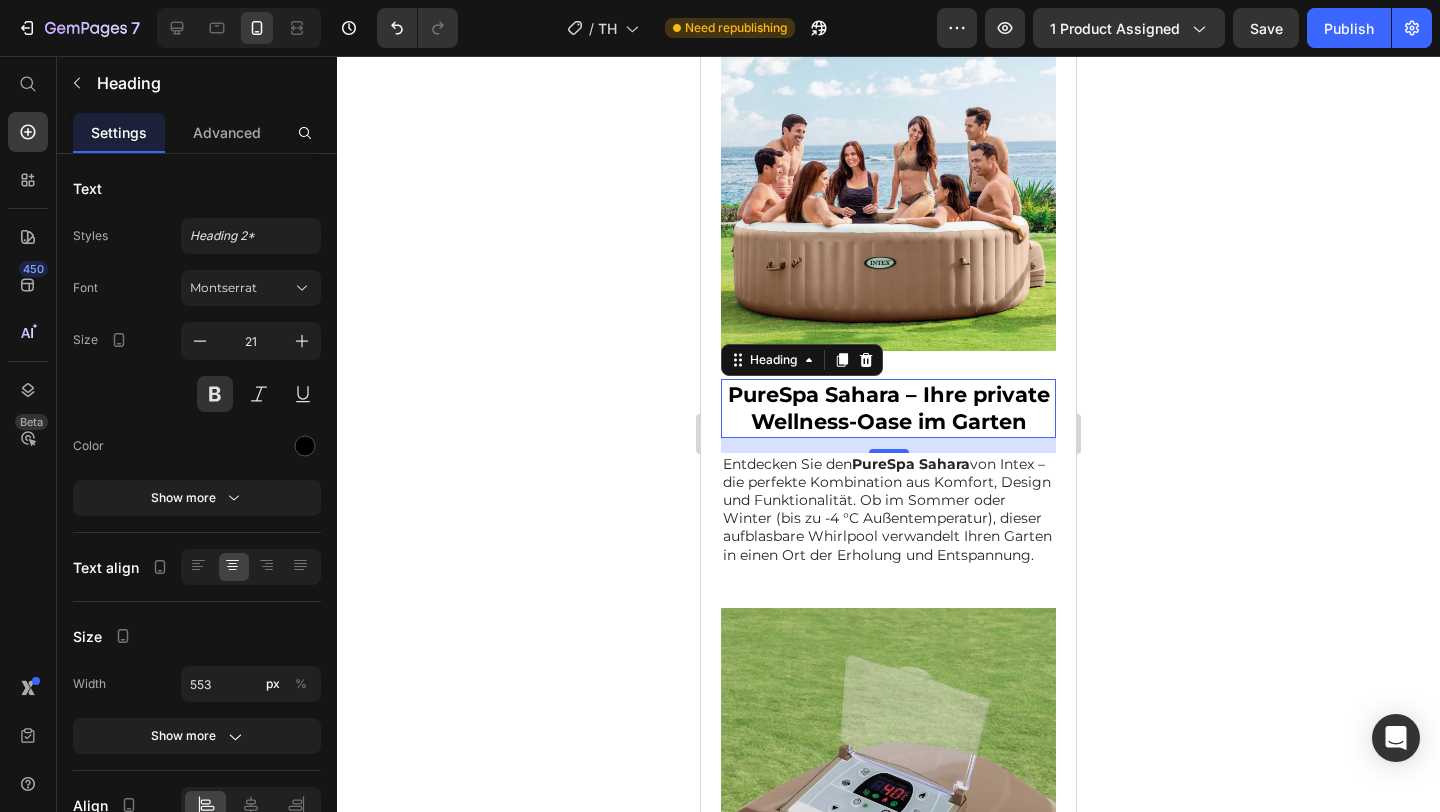 click 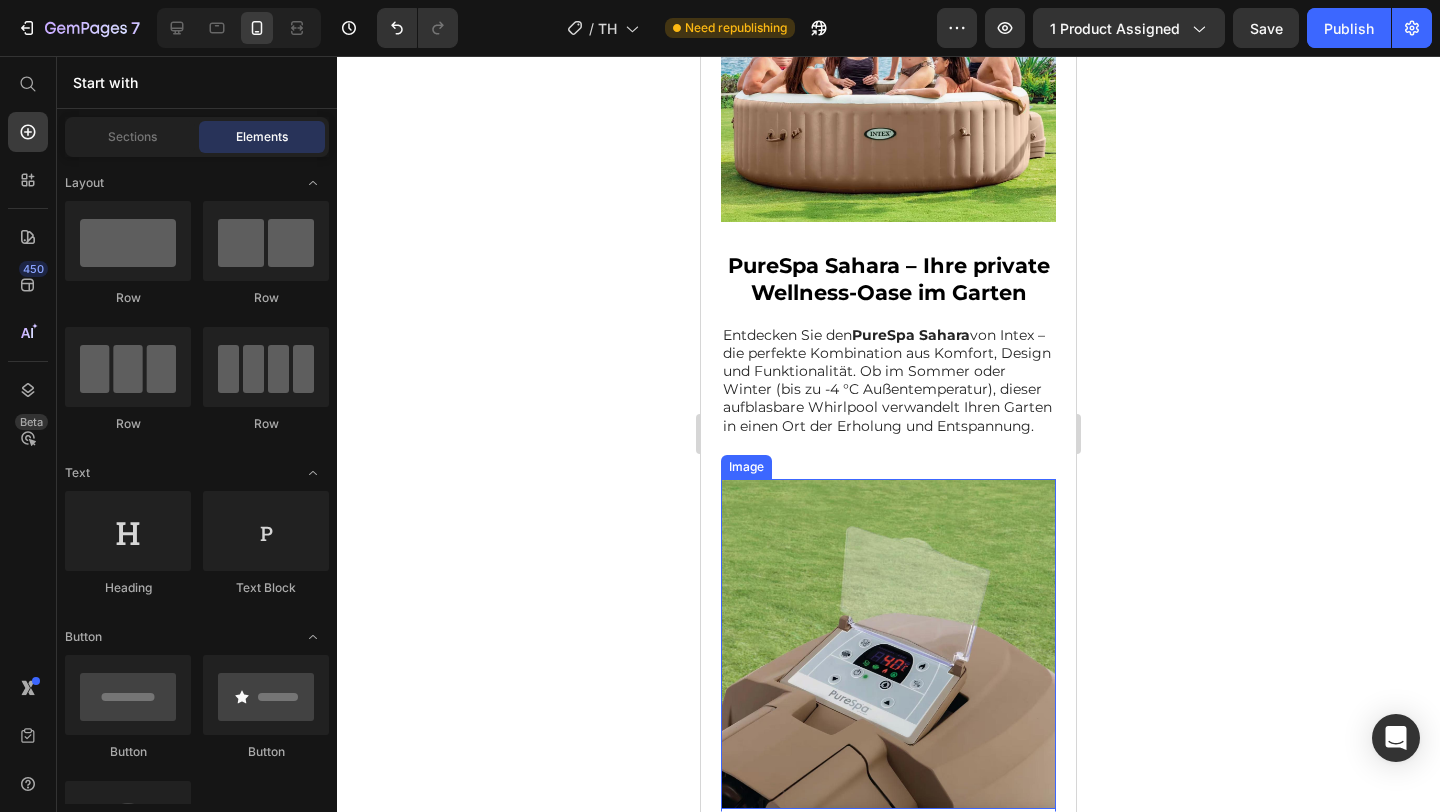 scroll, scrollTop: 1459, scrollLeft: 0, axis: vertical 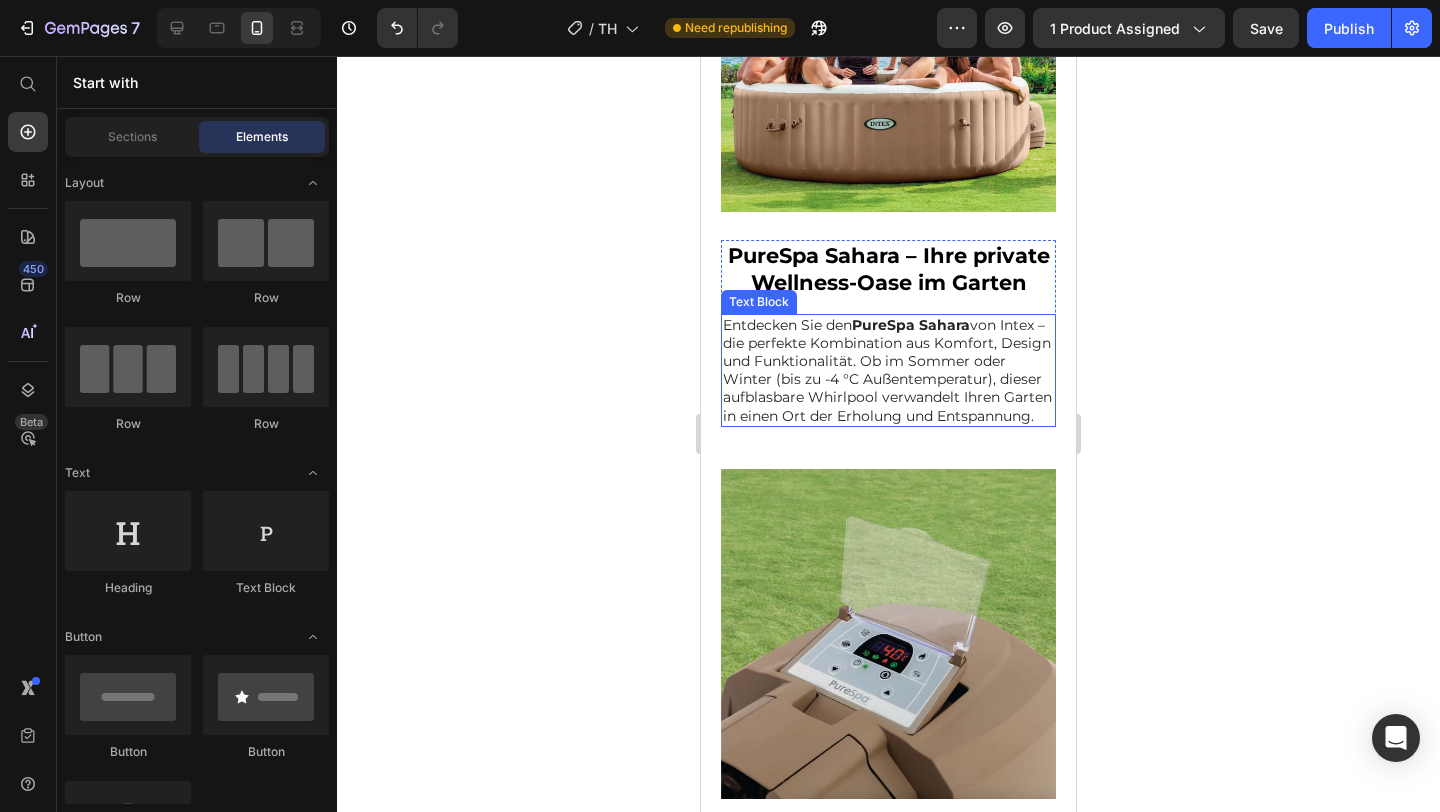 click on "Entdecken Sie den  PureSpa Sahara  von Intex – die perfekte Kombination aus Komfort, Design und Funktionalität. Ob im Sommer oder Winter (bis zu -4 °C Außentemperatur), dieser aufblasbare Whirlpool verwandelt Ihren Garten in einen Ort der Erholung und Entspannung." at bounding box center [888, 370] 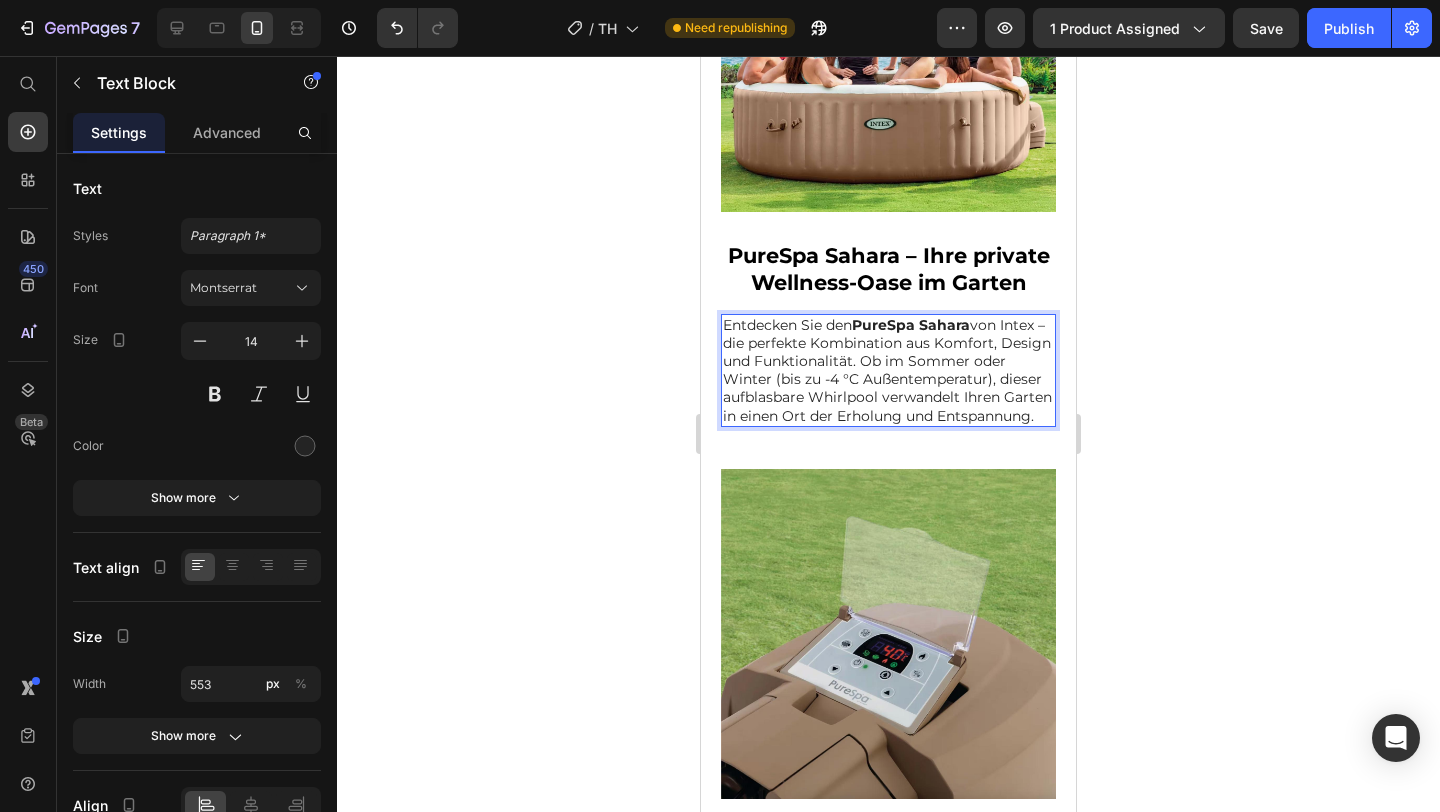 click on "Entdecken Sie den  PureSpa Sahara  von Intex – die perfekte Kombination aus Komfort, Design und Funktionalität. Ob im Sommer oder Winter (bis zu -4 °C Außentemperatur), dieser aufblasbare Whirlpool verwandelt Ihren Garten in einen Ort der Erholung und Entspannung." at bounding box center (888, 370) 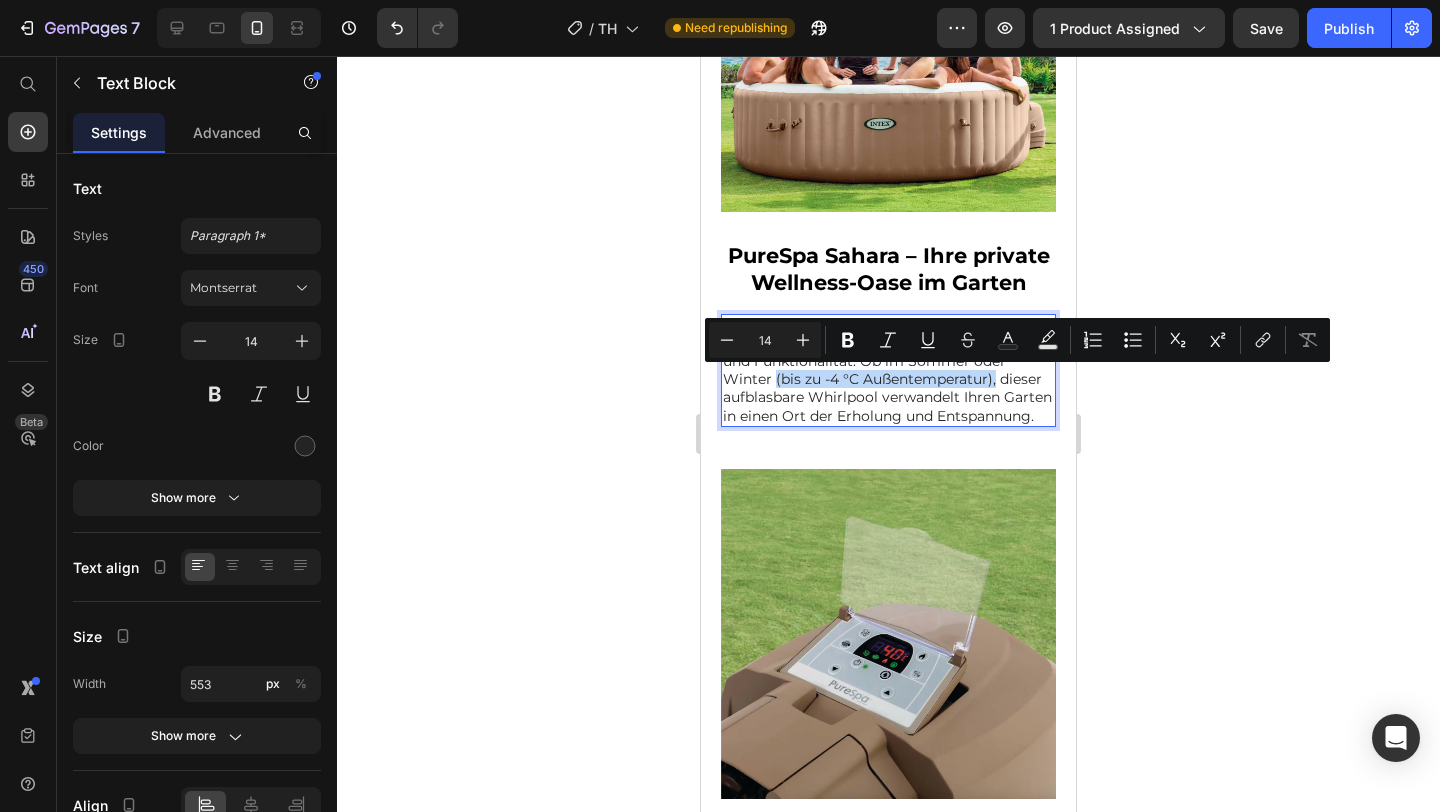 drag, startPoint x: 992, startPoint y: 381, endPoint x: 772, endPoint y: 384, distance: 220.02045 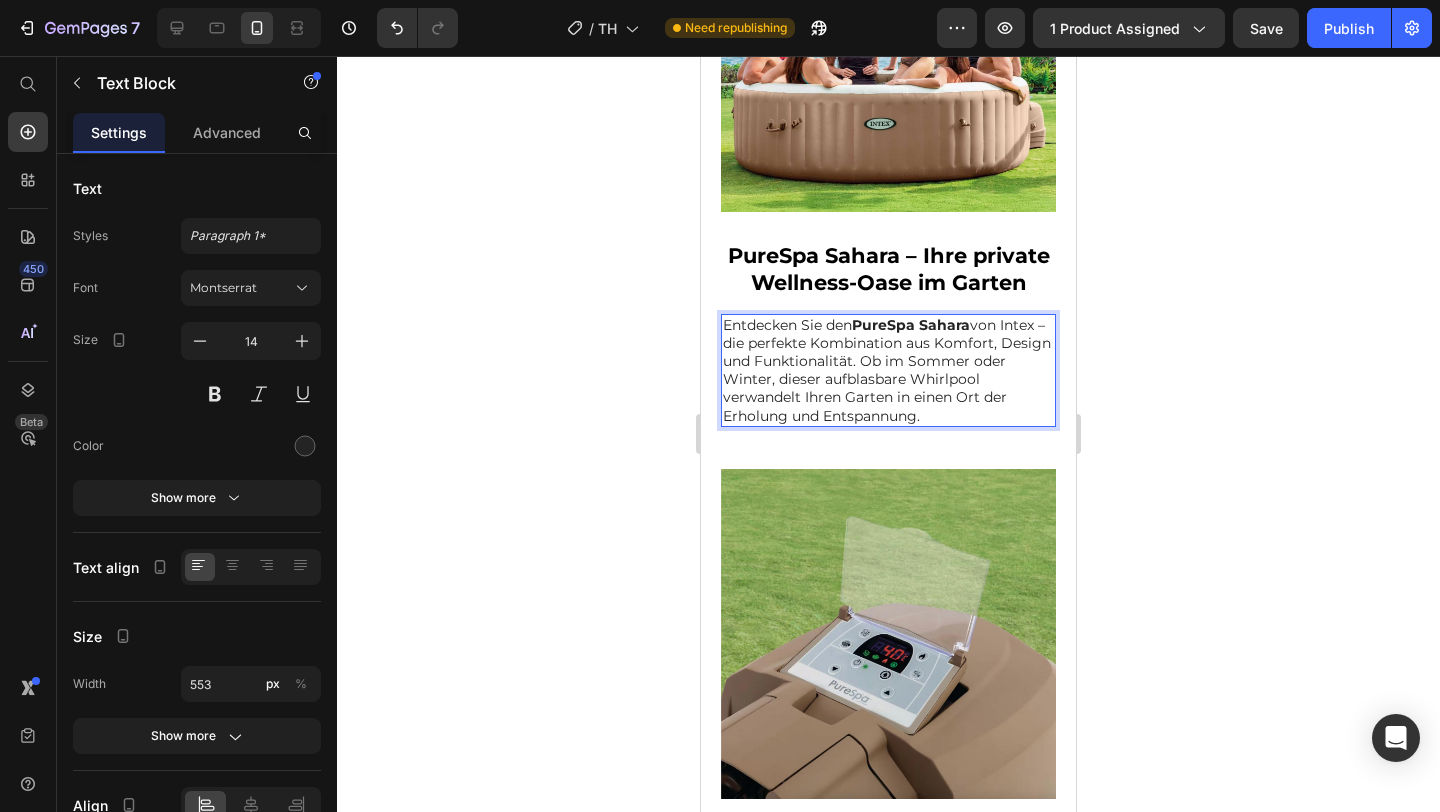 click 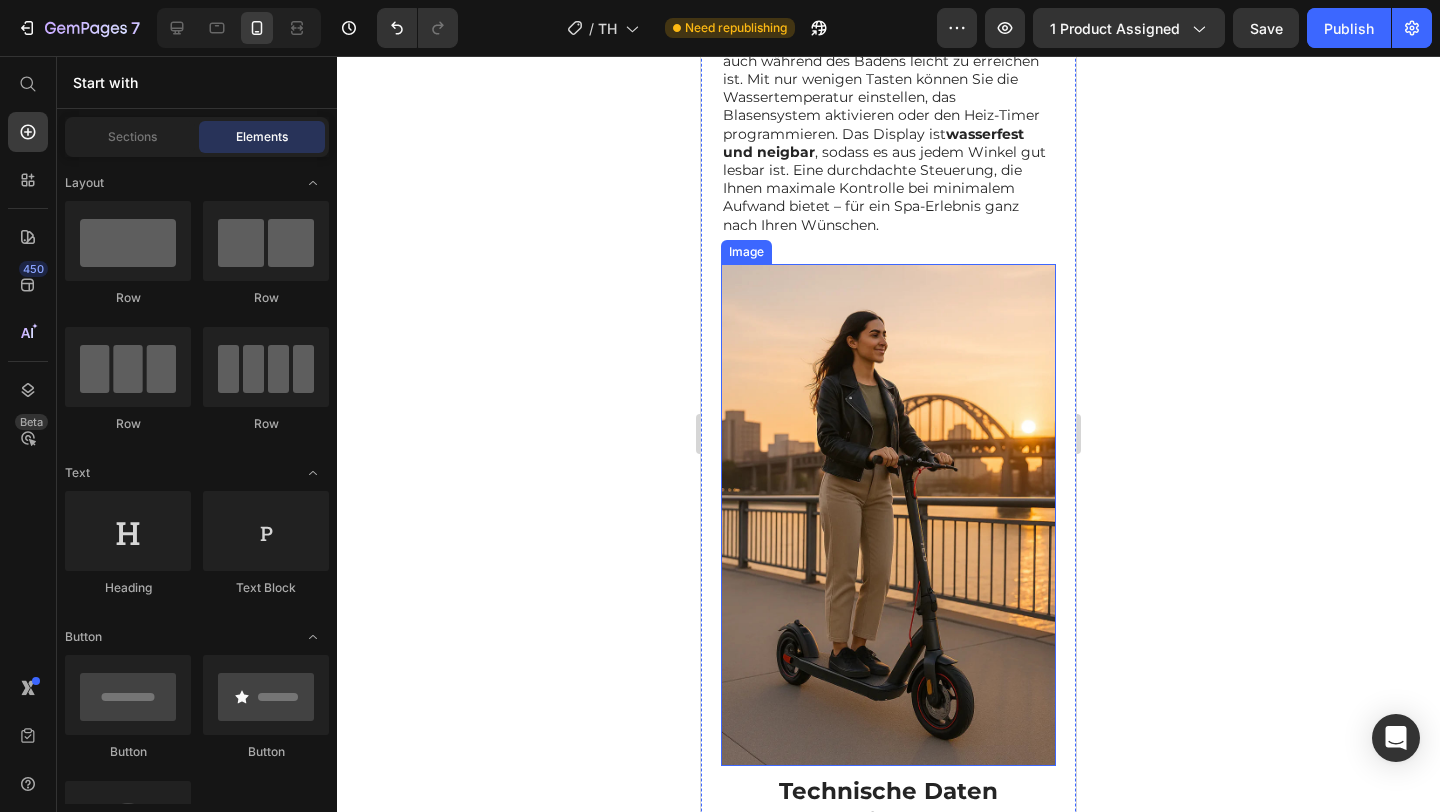 click at bounding box center (888, 515) 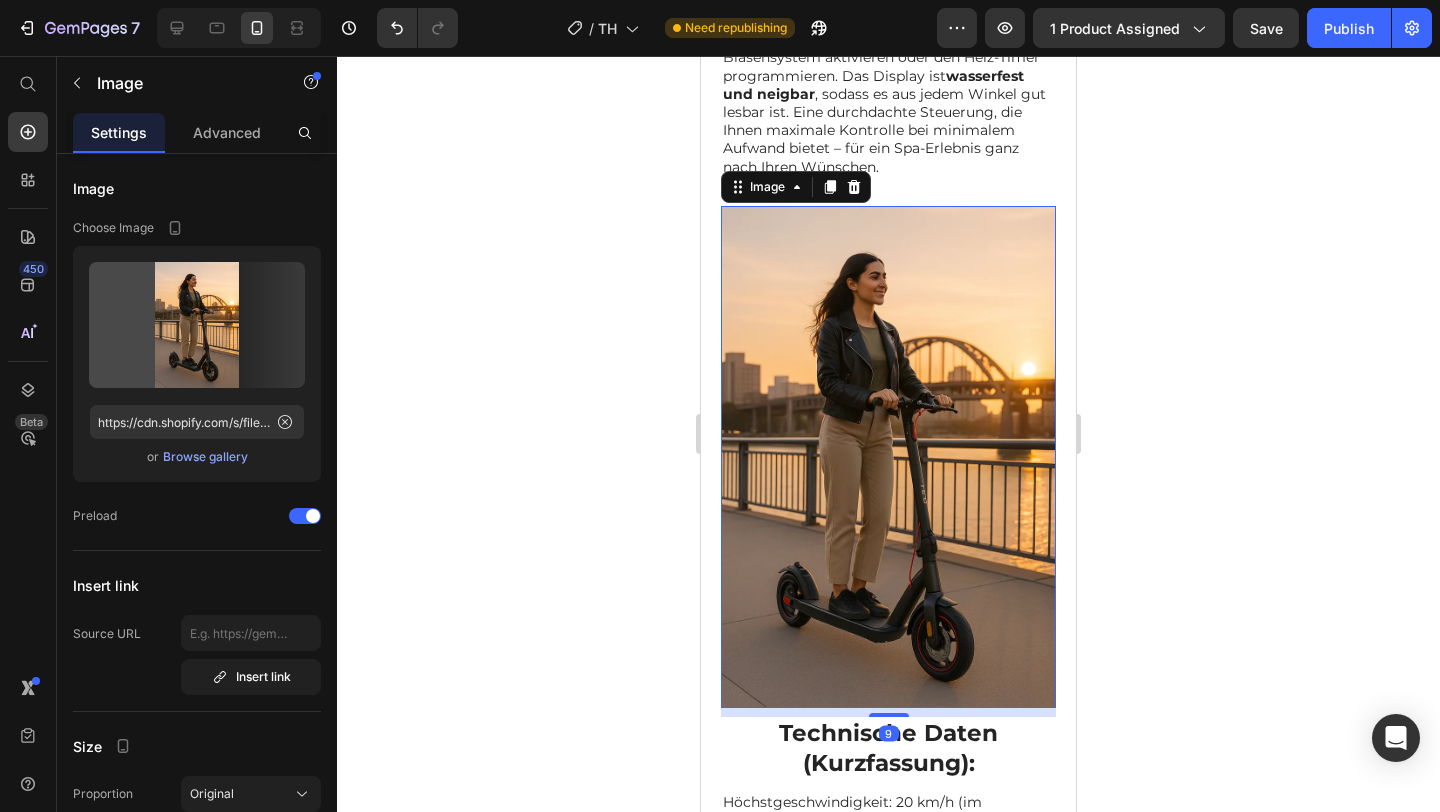 scroll, scrollTop: 2405, scrollLeft: 0, axis: vertical 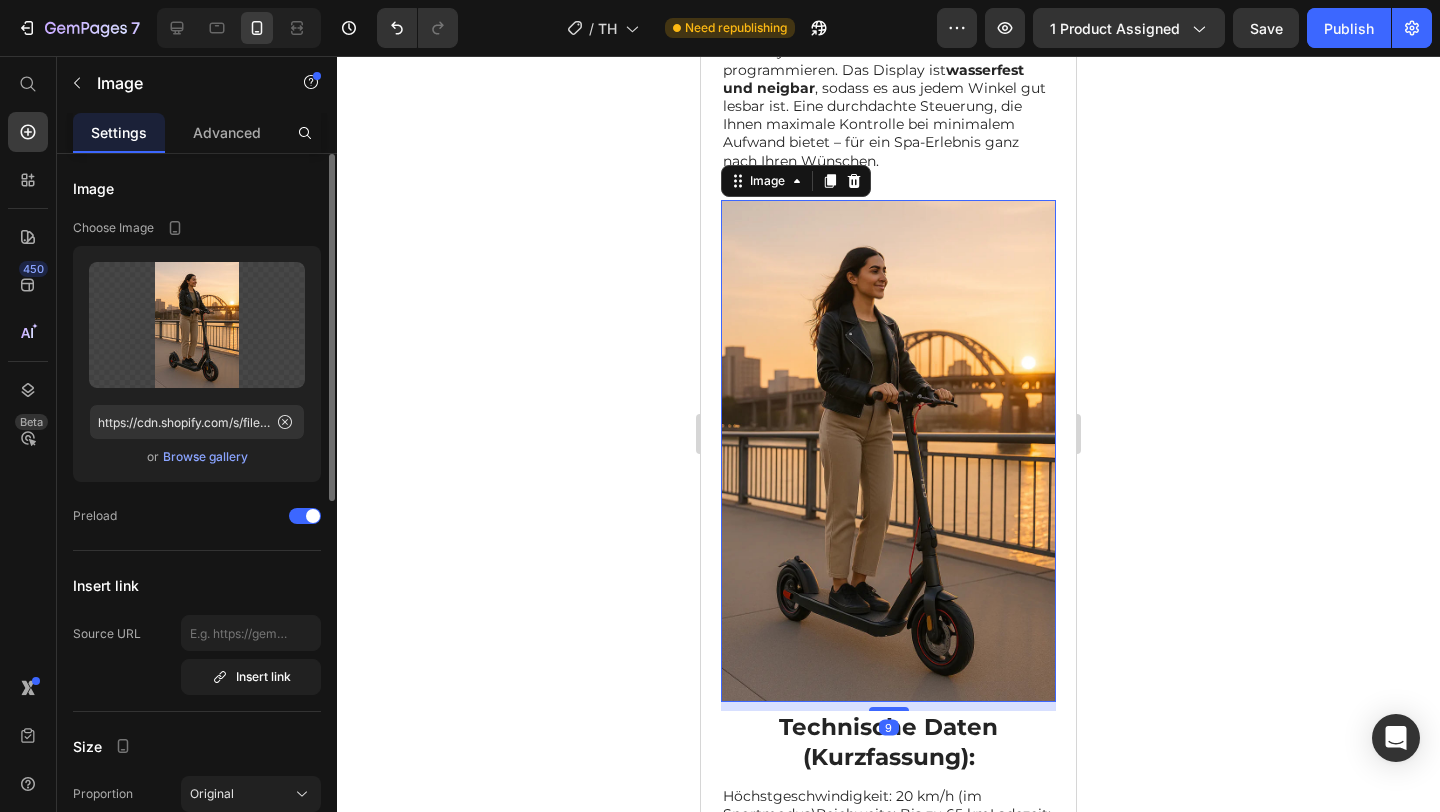 click on "Browse gallery" at bounding box center (205, 457) 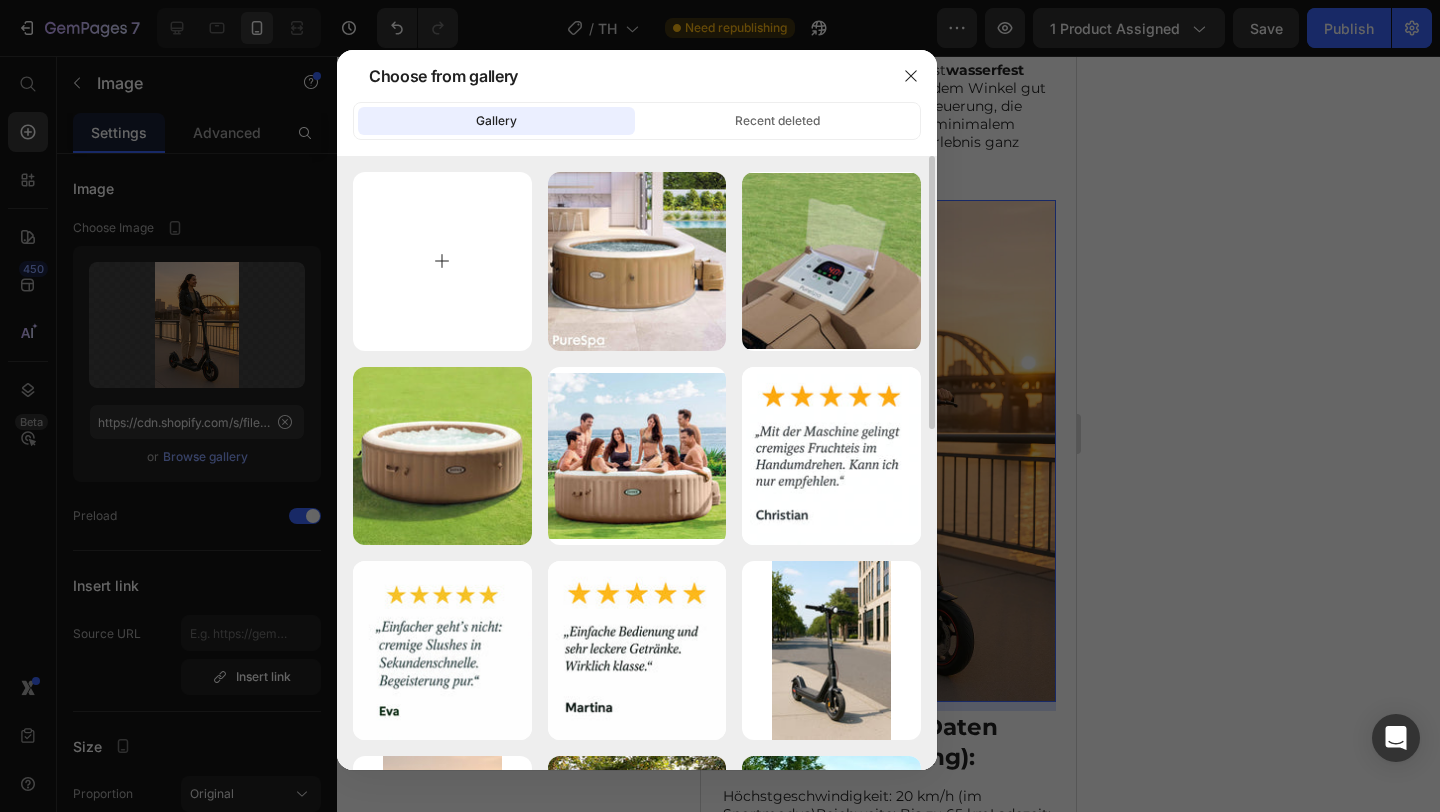 click at bounding box center (442, 261) 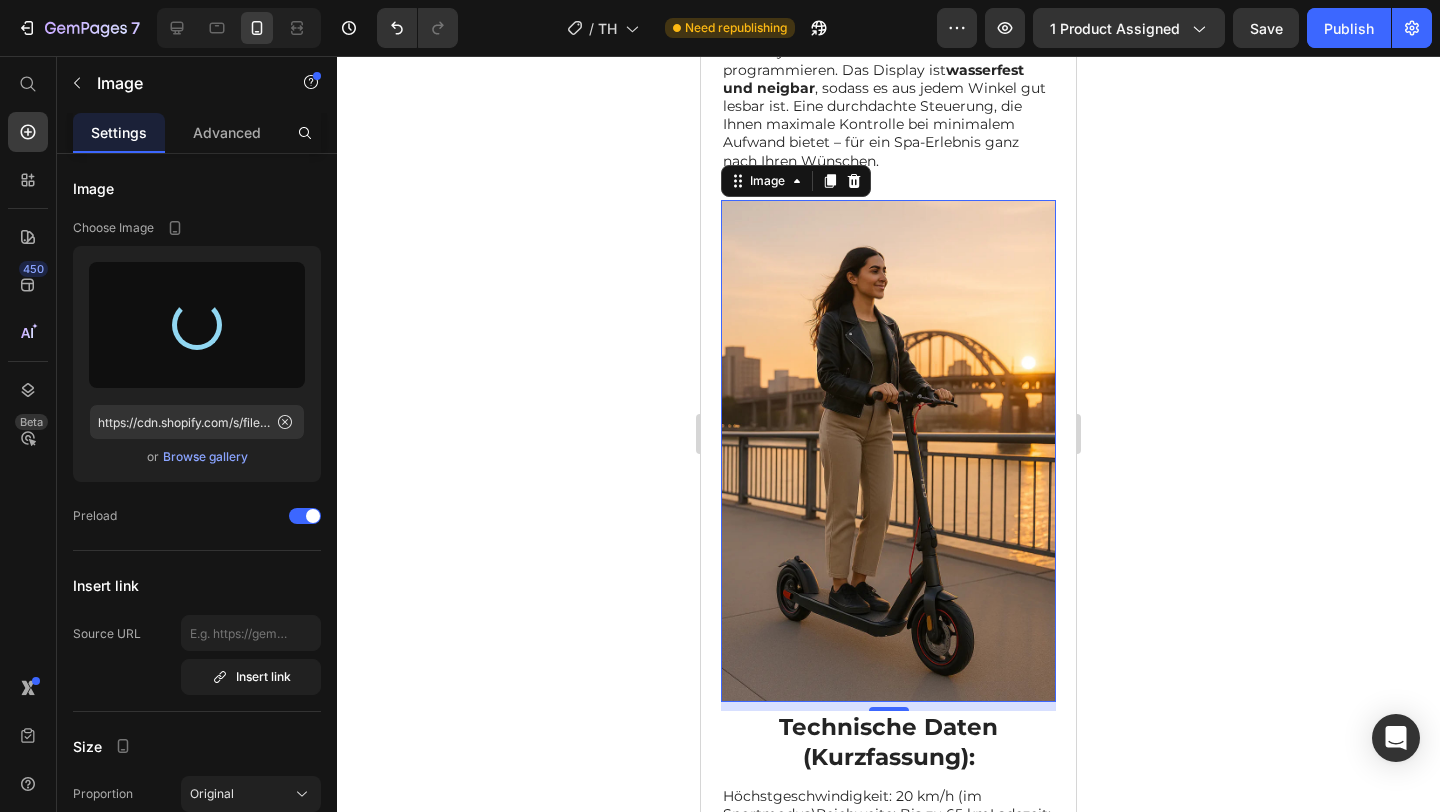 type on "https://cdn.shopify.com/s/files/1/0922/4916/2105/files/gempages_573517901714162595-223b4f84-92c3-4d10-bee2-9bd631822ecc.jpg" 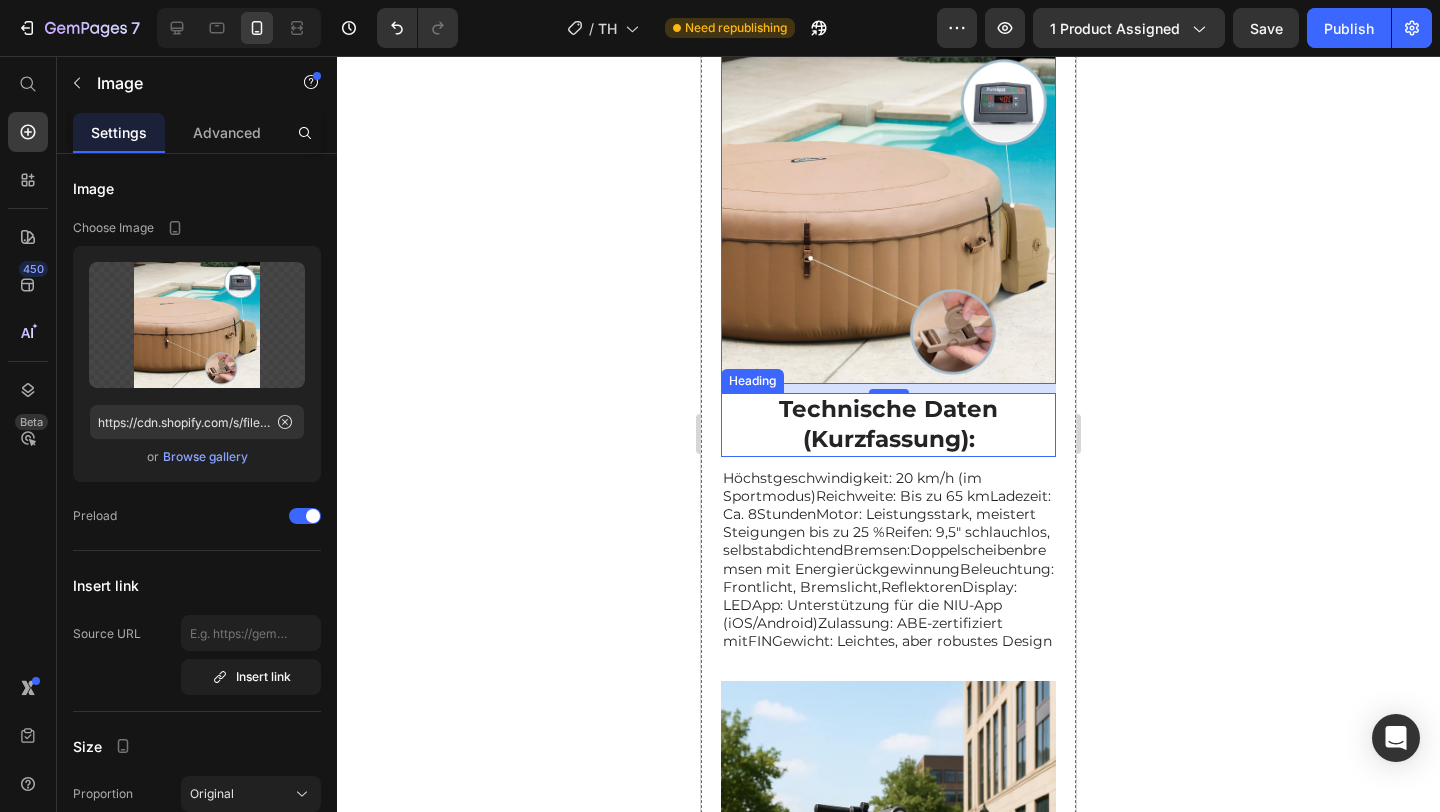 scroll, scrollTop: 2589, scrollLeft: 0, axis: vertical 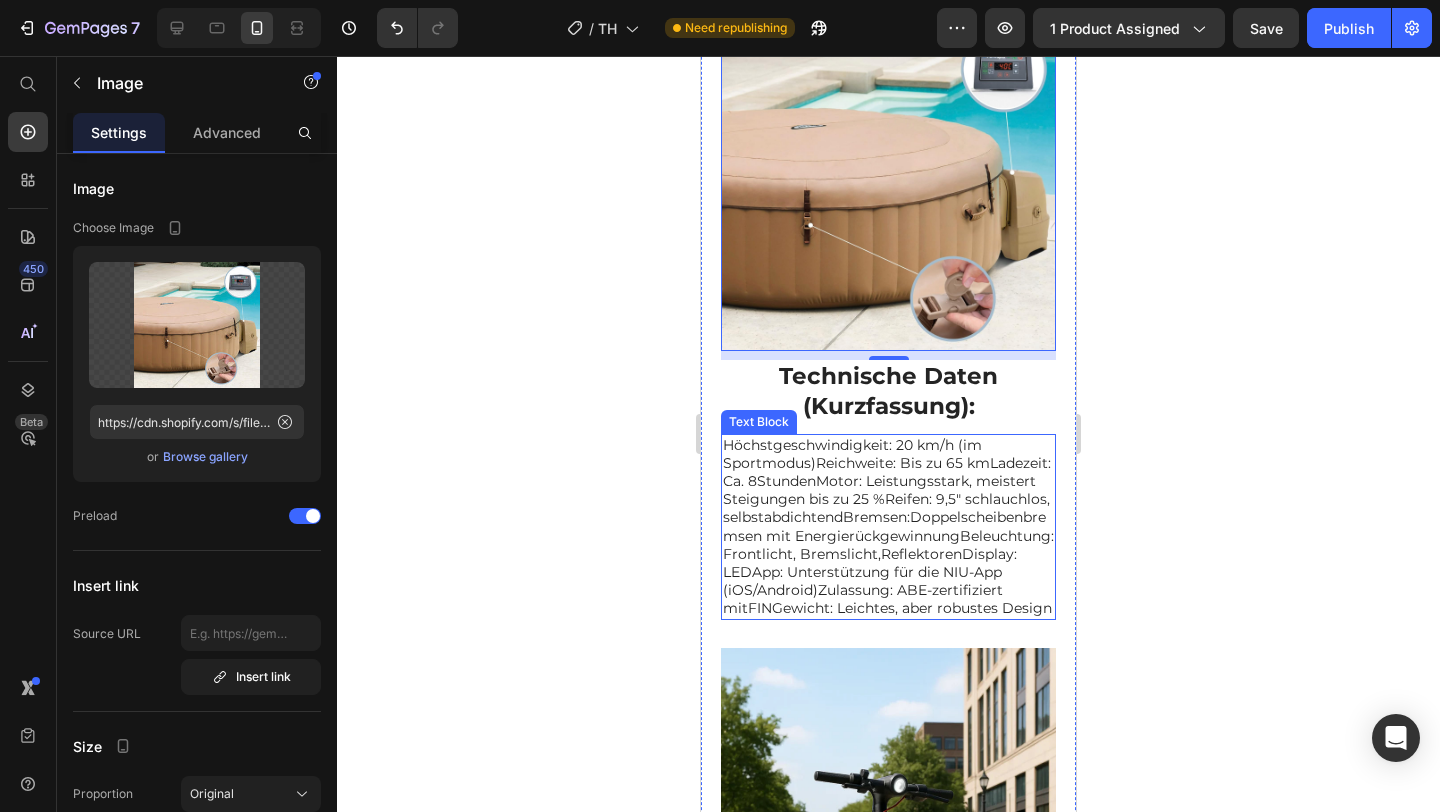 click on "Höchstgeschwindigkeit: 20 km/h (im Sportmodus)Reichweite: Bis zu 65 kmLadezeit: Ca. 8StundenMotor: Leistungsstark, meistert Steigungen bis zu 25 %Reifen: 9,5" schlauchlos, selbstabdichtendBremsen:Doppelscheibenbremsen mit EnergierückgewinnungBeleuchtung: Frontlicht, Bremslicht,ReflektorenDisplay: LEDApp: Unterstützung für die NIU-App (iOS/Android)Zulassung: ABE-zertifiziert mitFINGewicht: Leichtes, aber robustes Design" at bounding box center [888, 527] 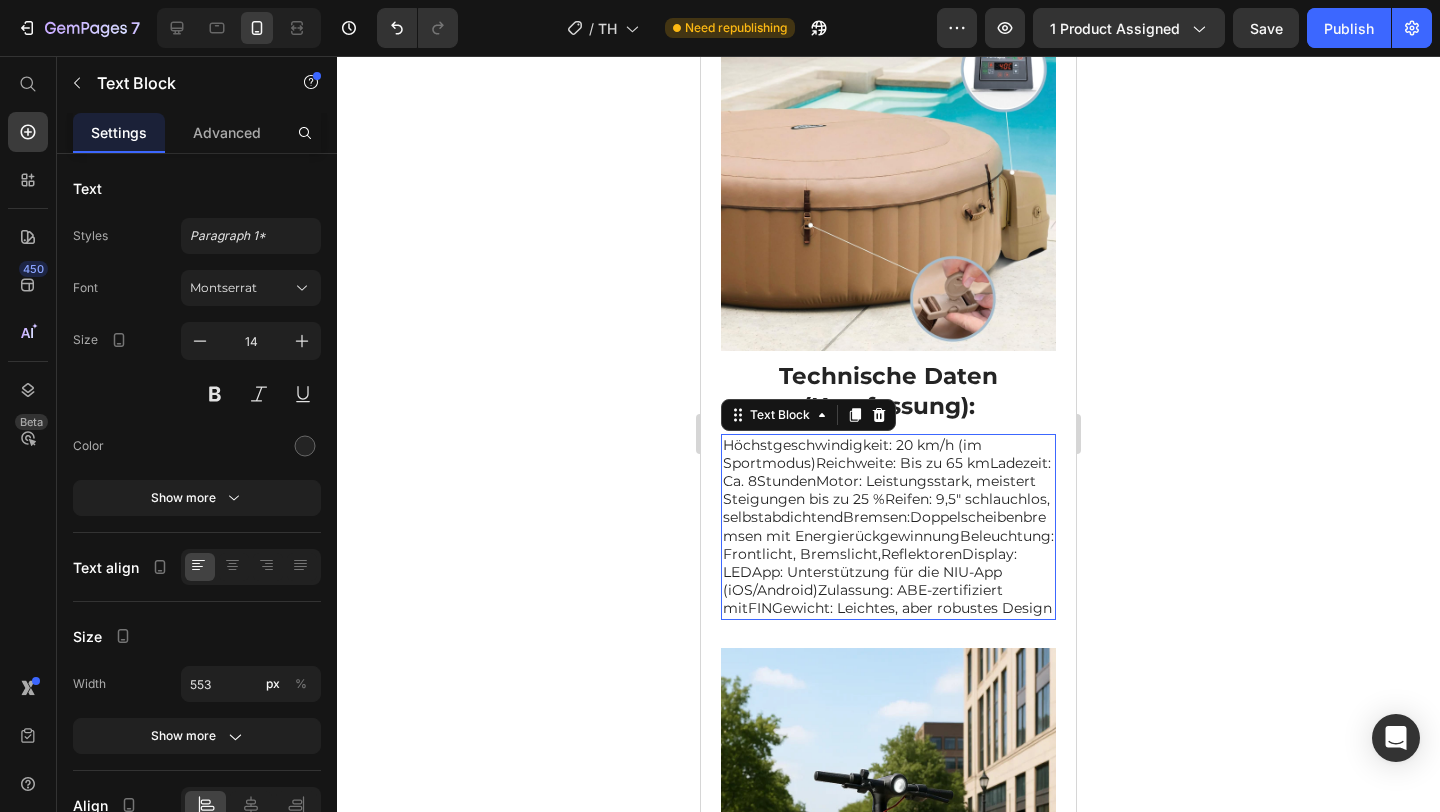 click on "Höchstgeschwindigkeit: 20 km/h (im Sportmodus)Reichweite: Bis zu 65 kmLadezeit: Ca. 8StundenMotor: Leistungsstark, meistert Steigungen bis zu 25 %Reifen: 9,5" schlauchlos, selbstabdichtendBremsen:Doppelscheibenbremsen mit EnergierückgewinnungBeleuchtung: Frontlicht, Bremslicht,ReflektorenDisplay: LEDApp: Unterstützung für die NIU-App (iOS/Android)Zulassung: ABE-zertifiziert mitFINGewicht: Leichtes, aber robustes Design" at bounding box center (888, 527) 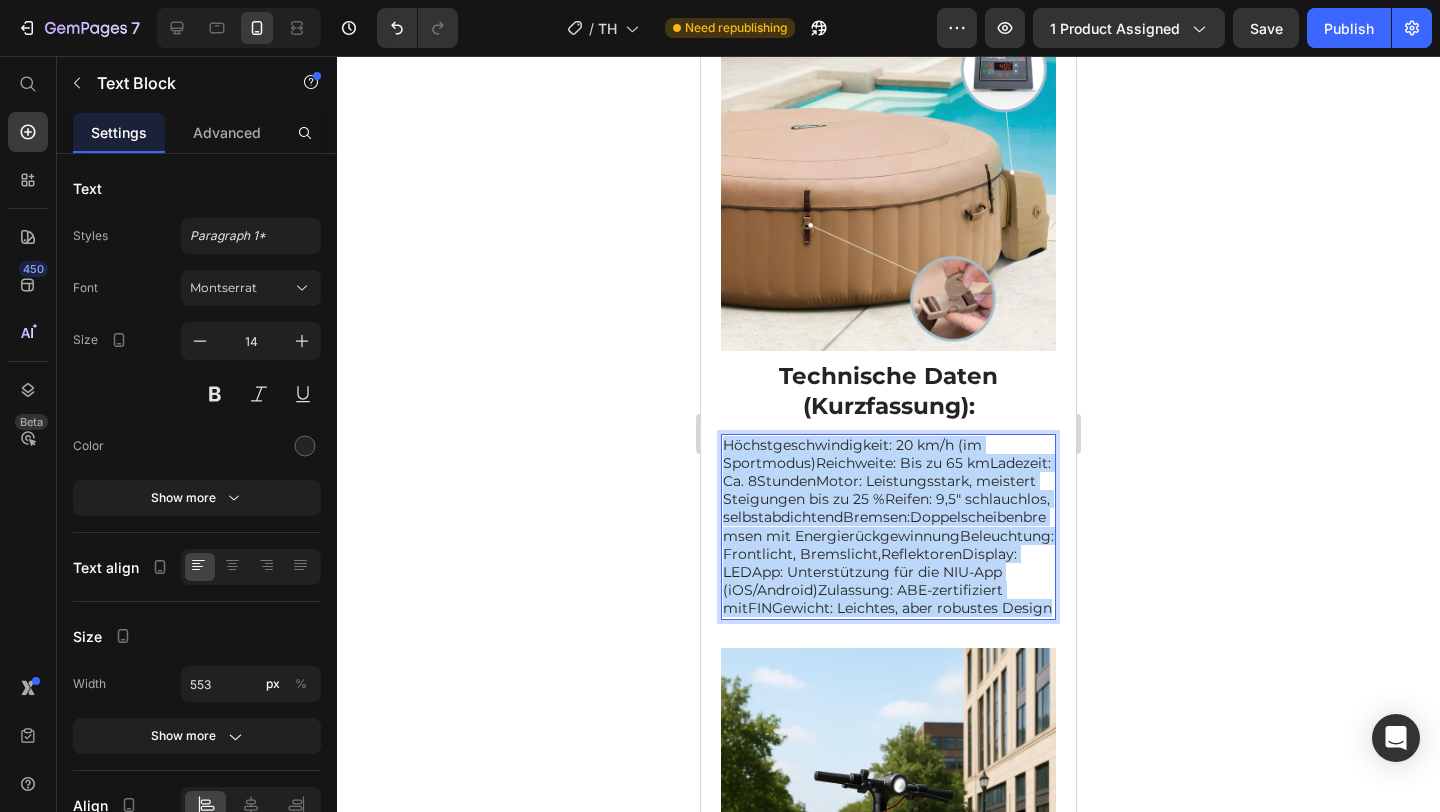 click on "Höchstgeschwindigkeit: 20 km/h (im Sportmodus)Reichweite: Bis zu 65 kmLadezeit: Ca. 8StundenMotor: Leistungsstark, meistert Steigungen bis zu 25 %Reifen: 9,5" schlauchlos, selbstabdichtendBremsen:Doppelscheibenbremsen mit EnergierückgewinnungBeleuchtung: Frontlicht, Bremslicht,ReflektorenDisplay: LEDApp: Unterstützung für die NIU-App (iOS/Android)Zulassung: ABE-zertifiziert mitFINGewicht: Leichtes, aber robustes Design" at bounding box center (888, 527) 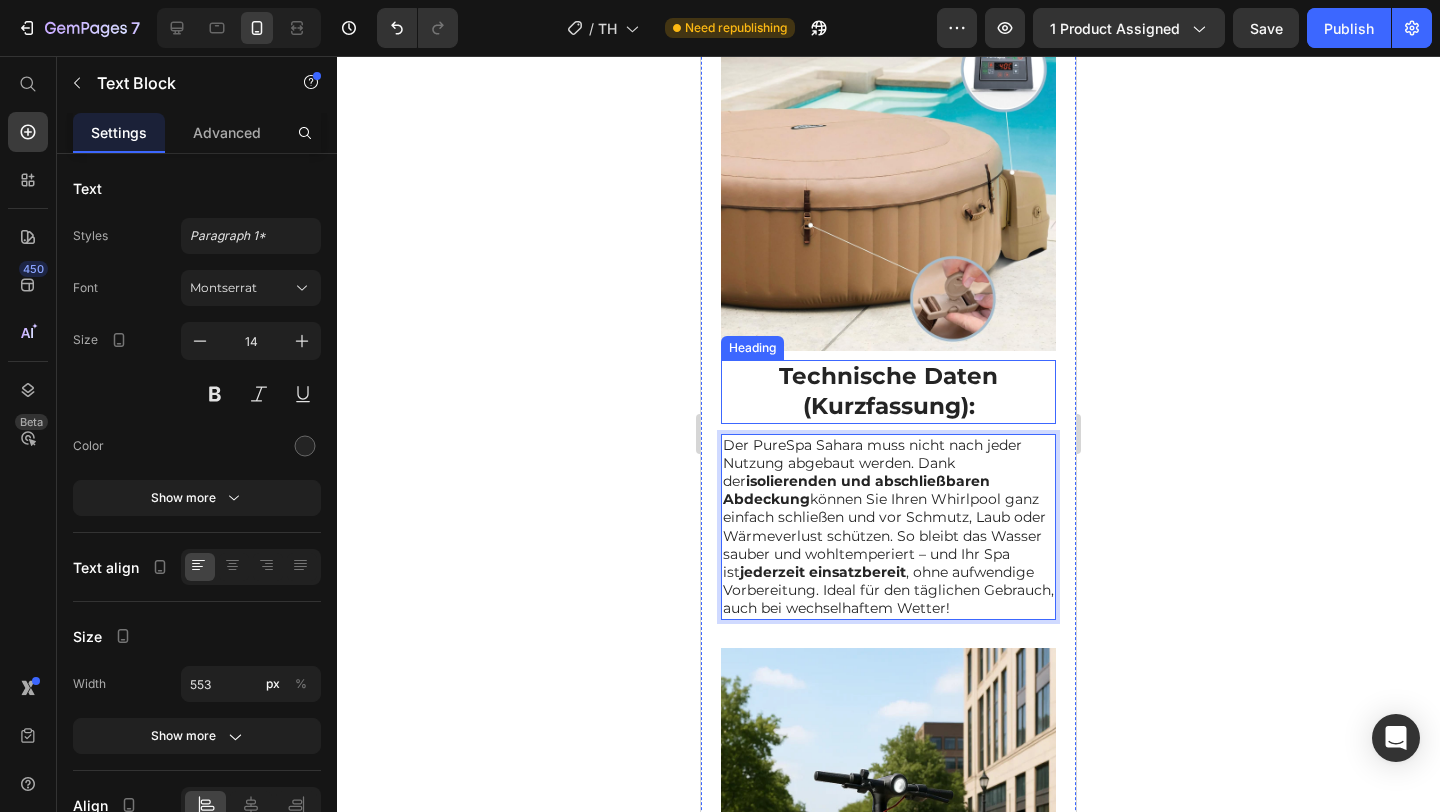 click on "Technische Daten (Kurzfassung):" at bounding box center (888, 391) 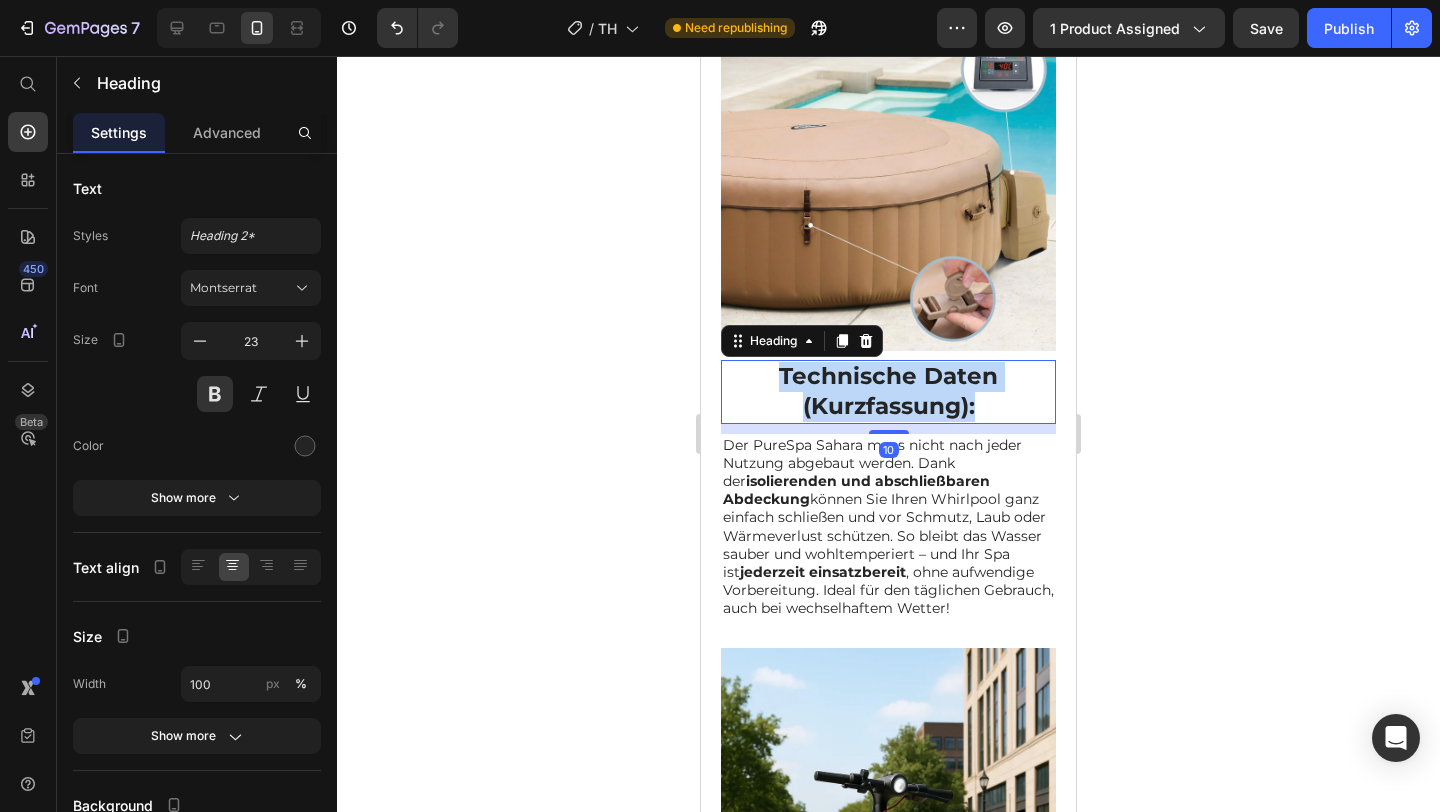 click on "Technische Daten (Kurzfassung):" at bounding box center [888, 391] 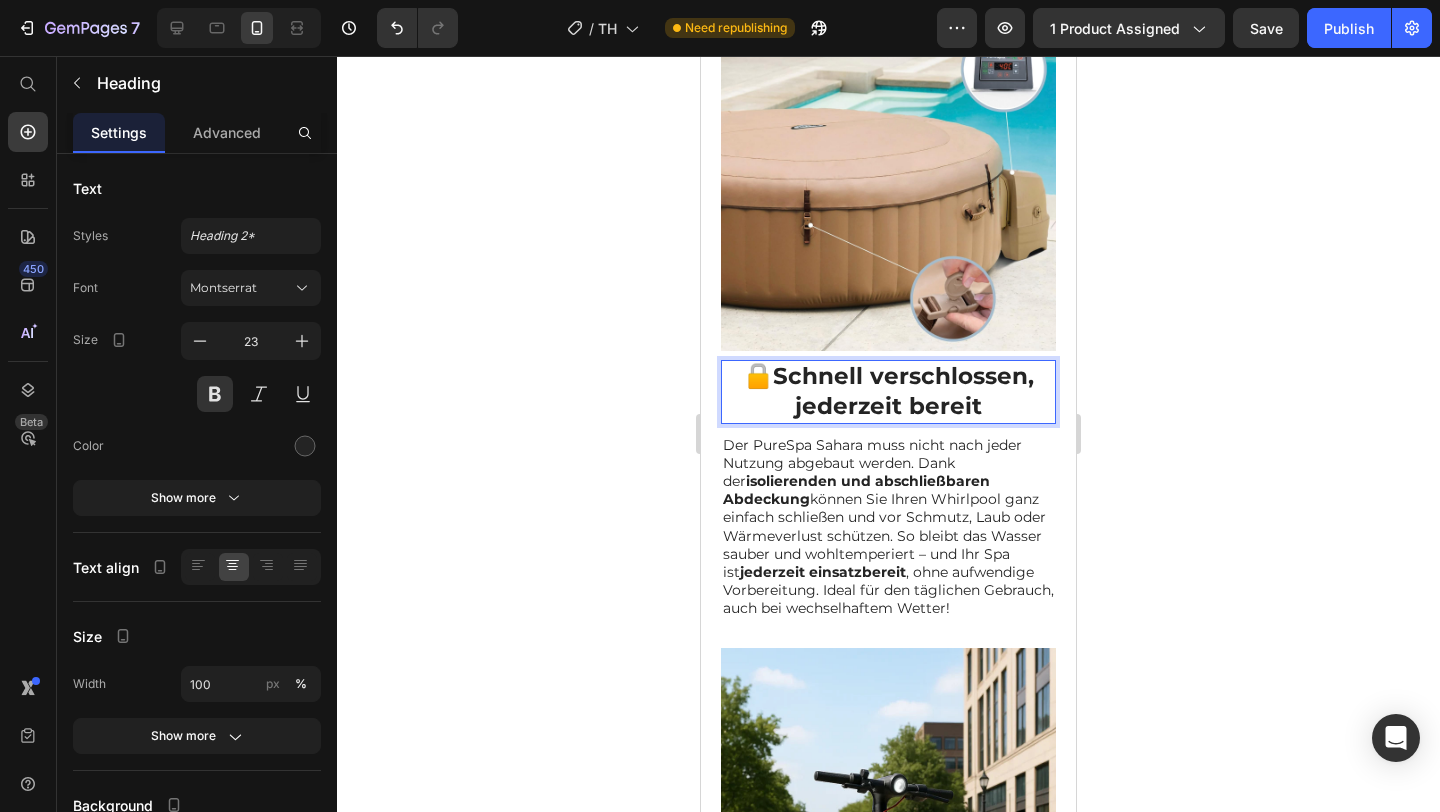click on "Schnell verschlossen, jederzeit bereit" at bounding box center (903, 391) 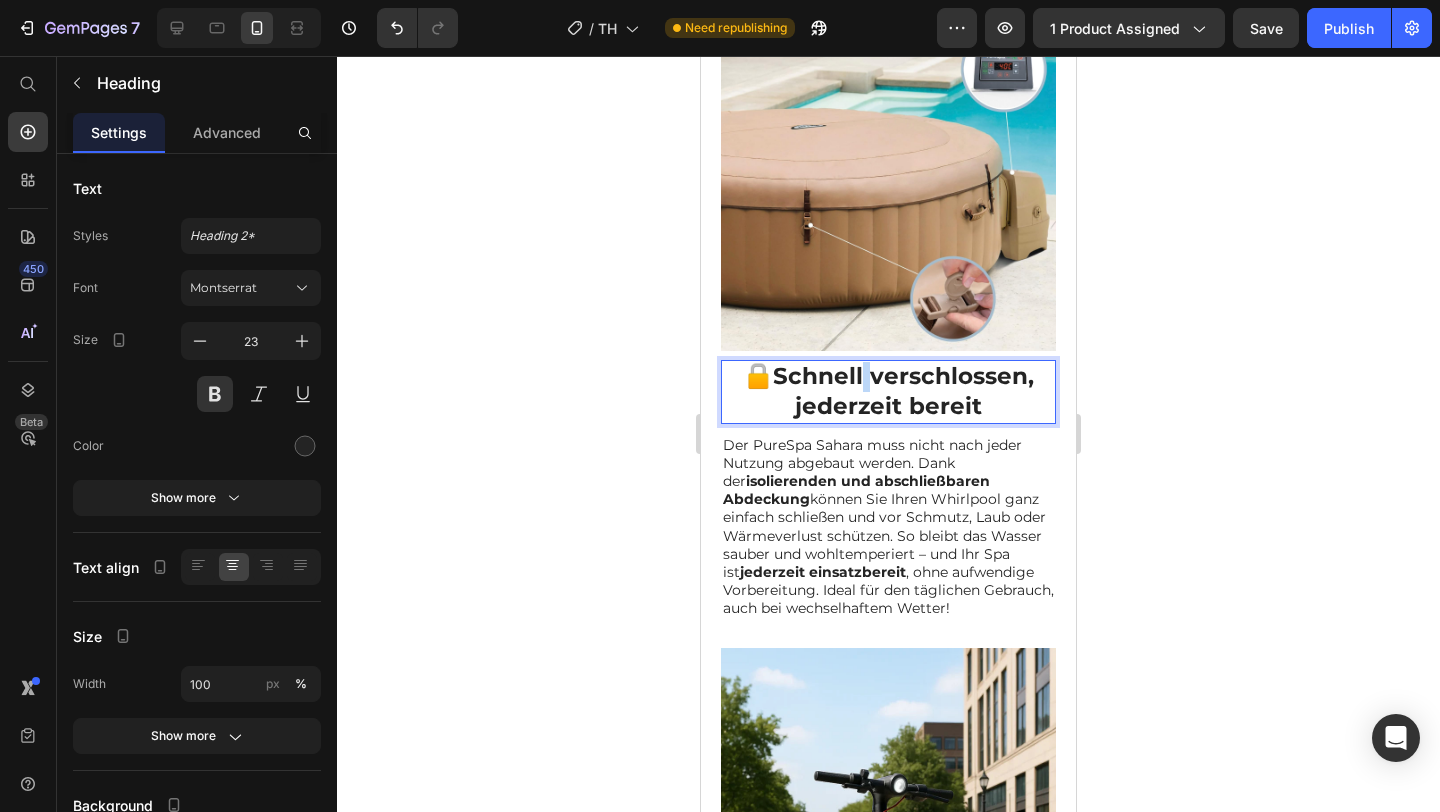 click on "Schnell verschlossen, jederzeit bereit" at bounding box center (903, 391) 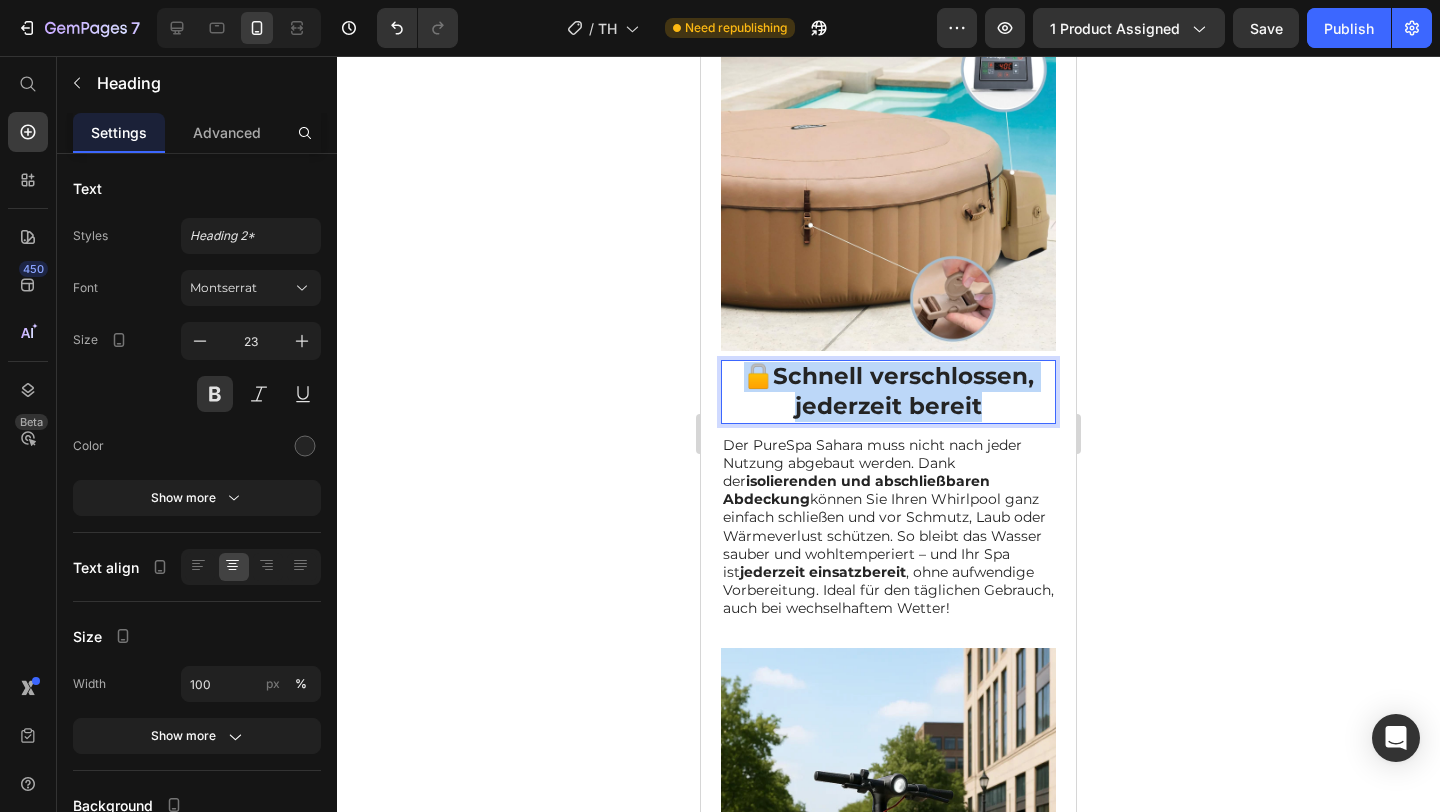 click on "Schnell verschlossen, jederzeit bereit" at bounding box center [903, 391] 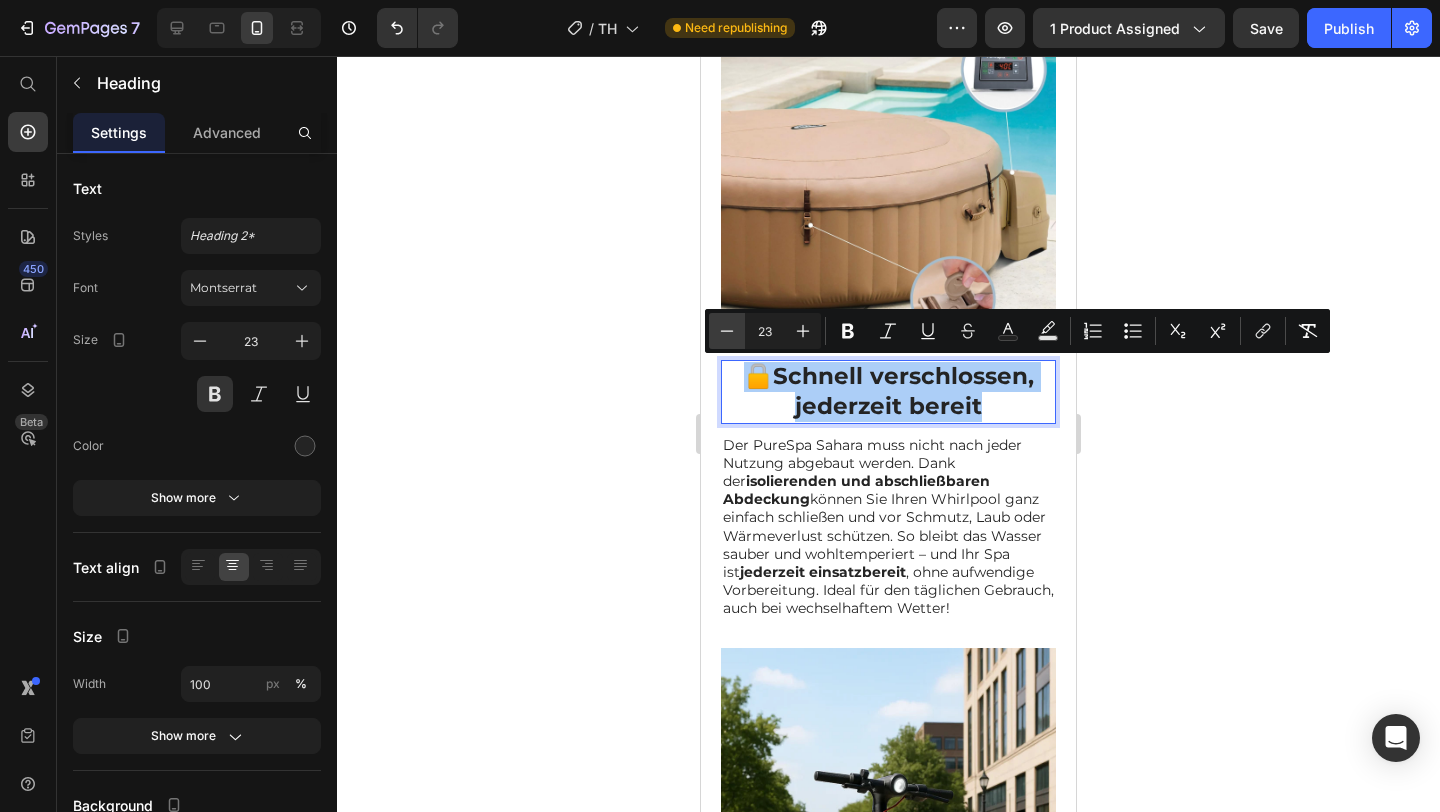 click 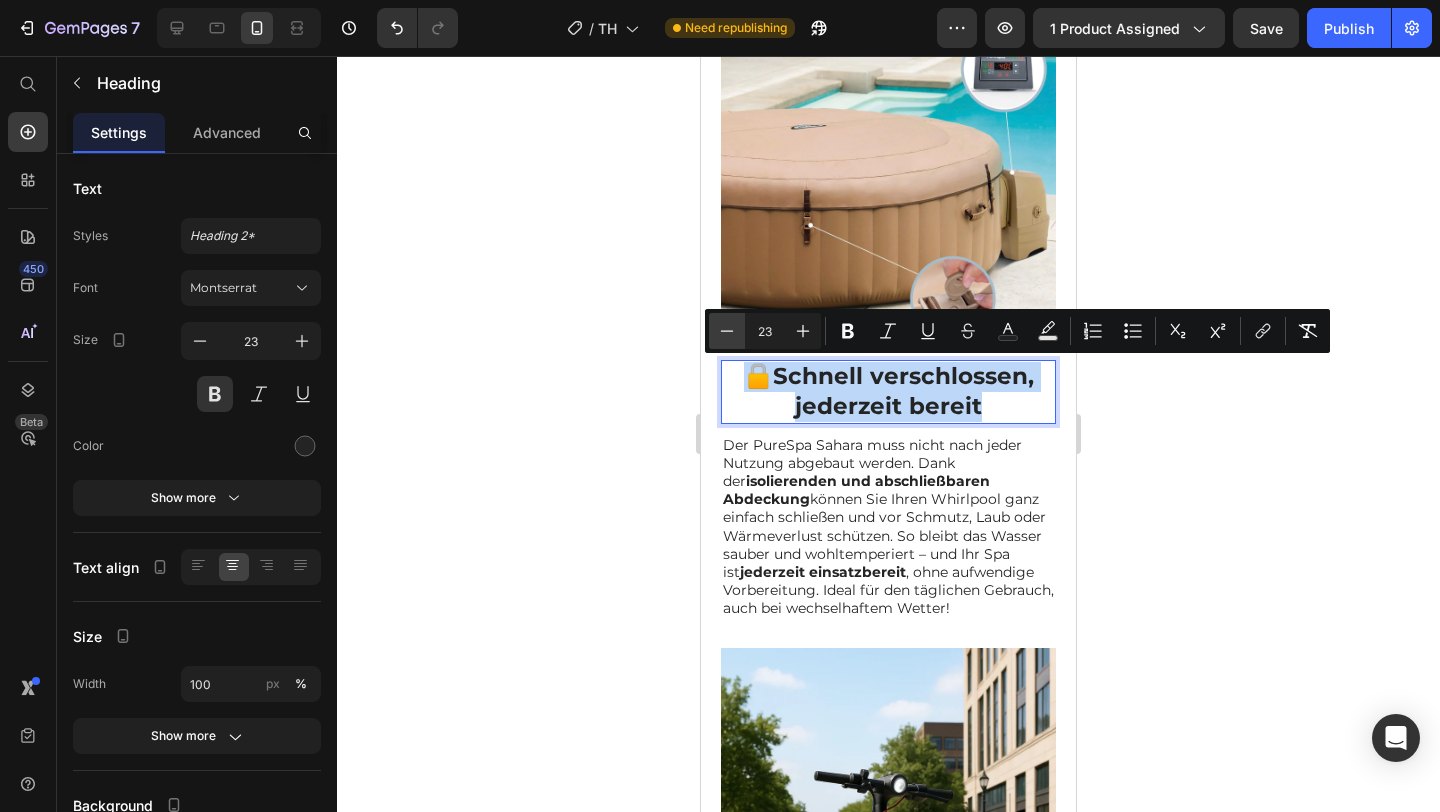 type on "22" 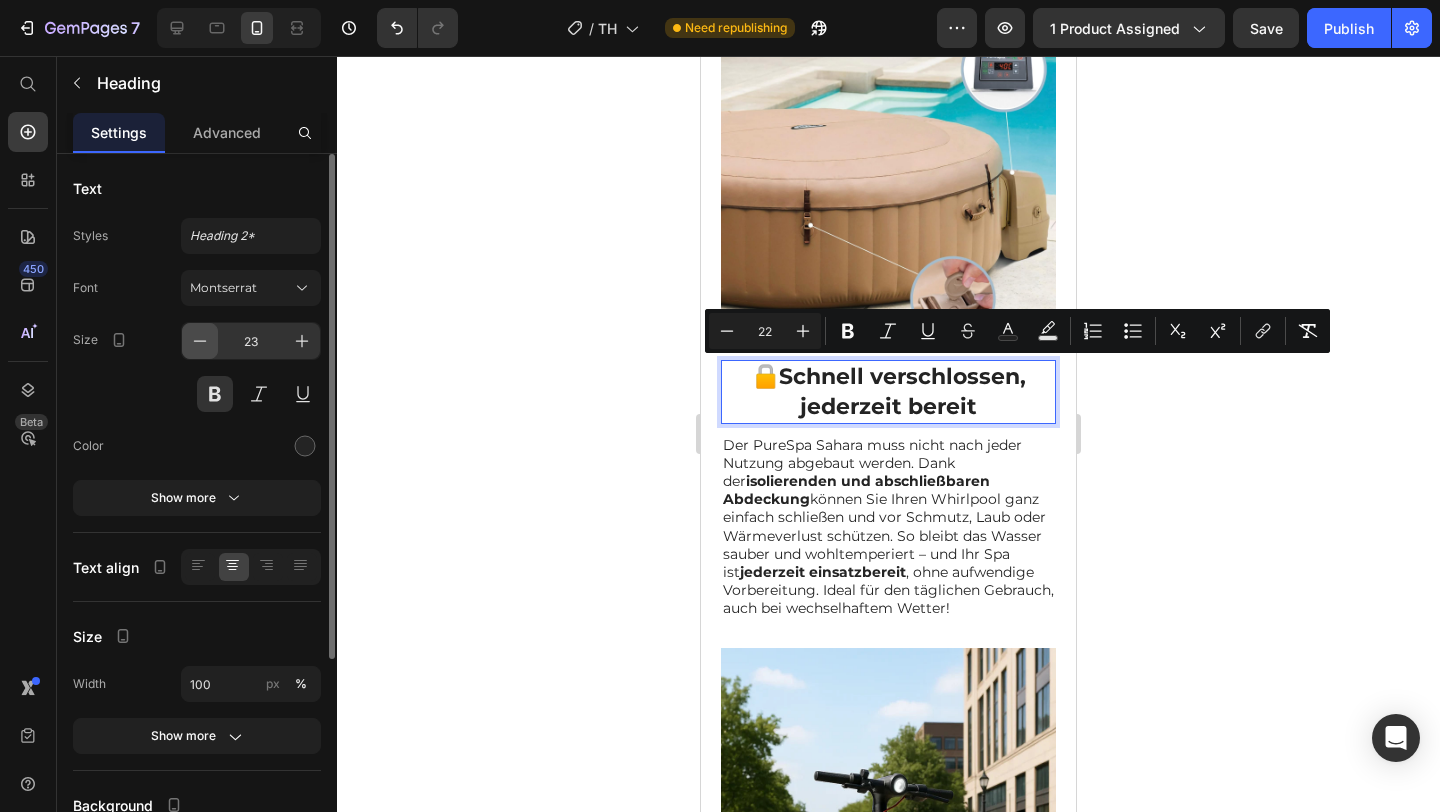 click at bounding box center (200, 341) 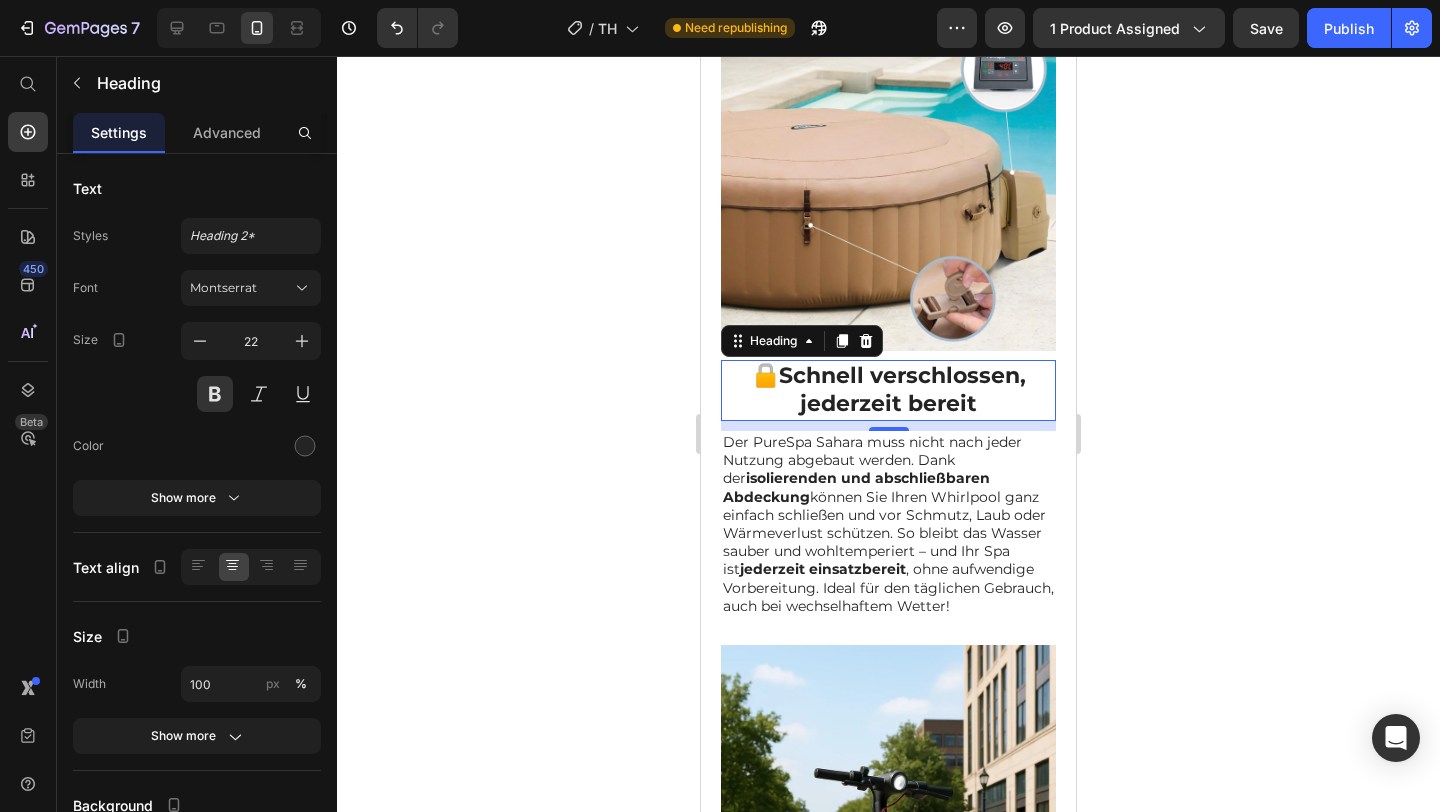 click 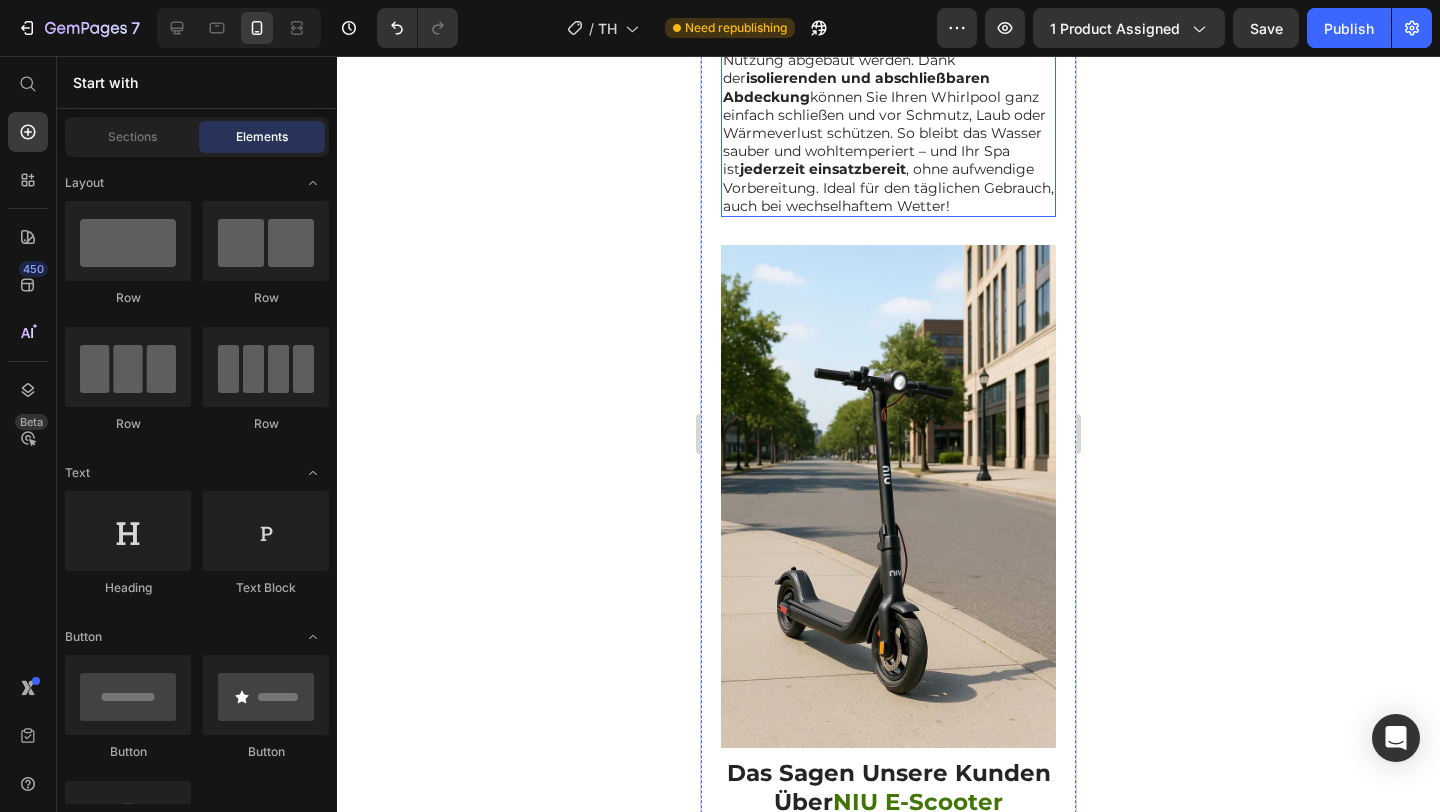scroll, scrollTop: 2997, scrollLeft: 0, axis: vertical 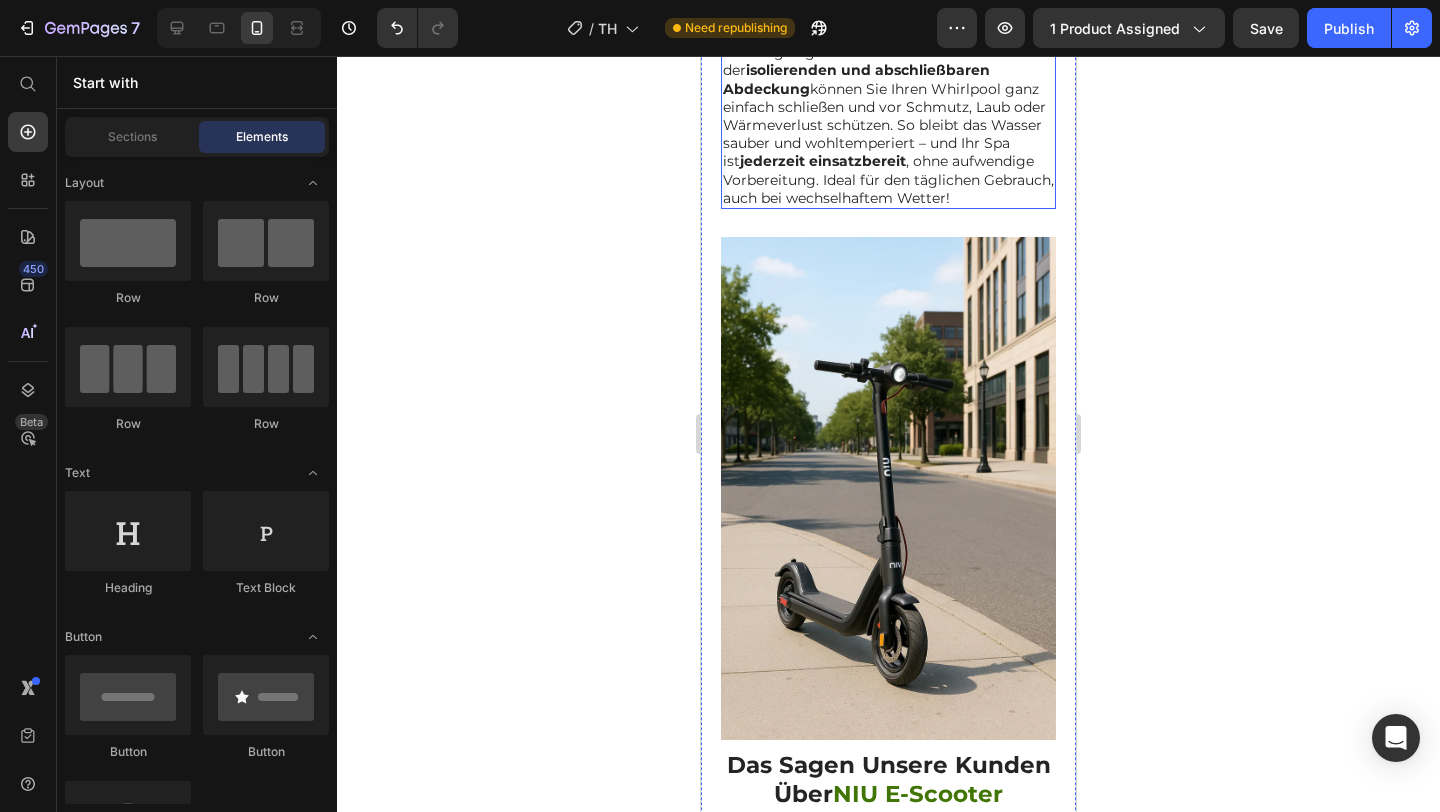 click at bounding box center [888, 488] 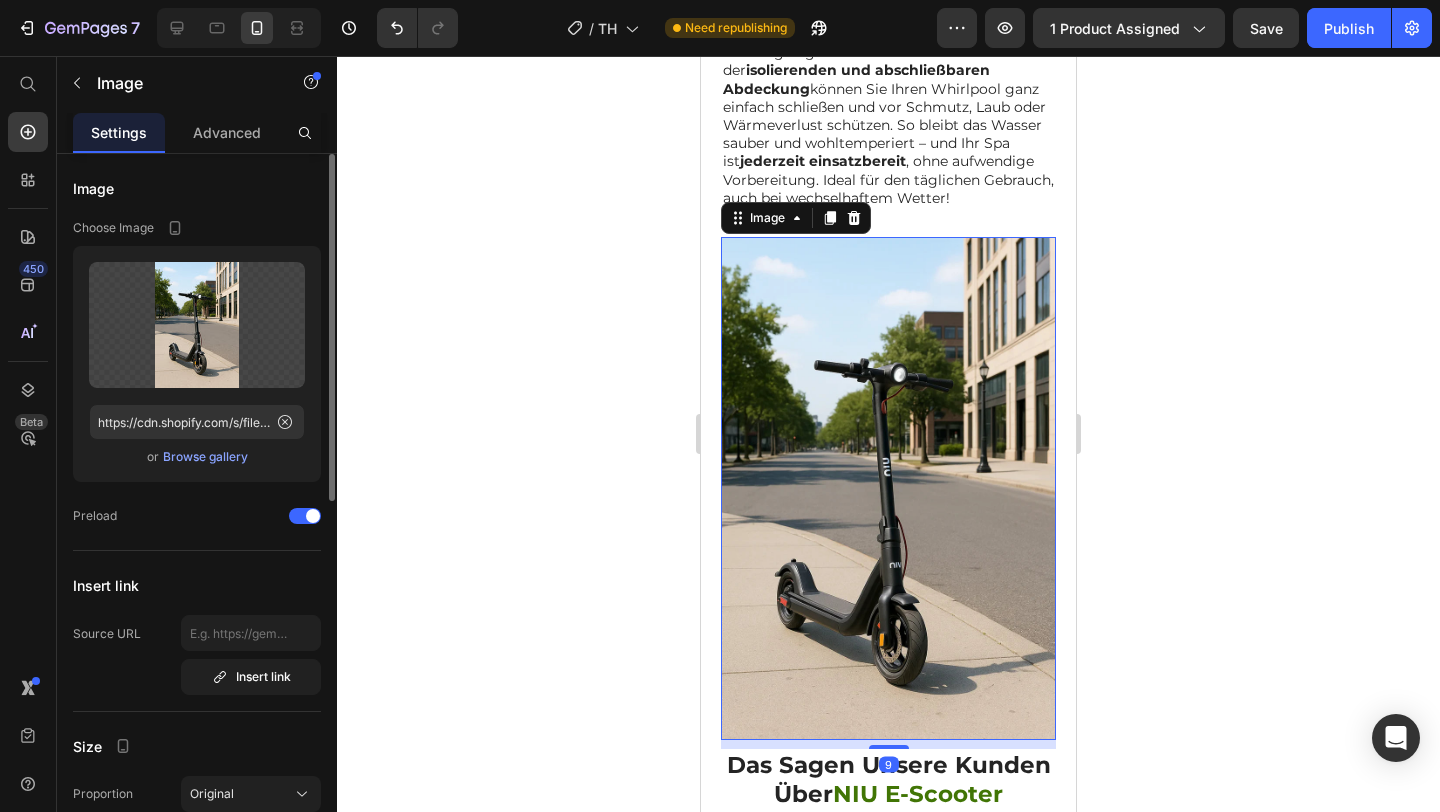 click on "Browse gallery" at bounding box center (205, 457) 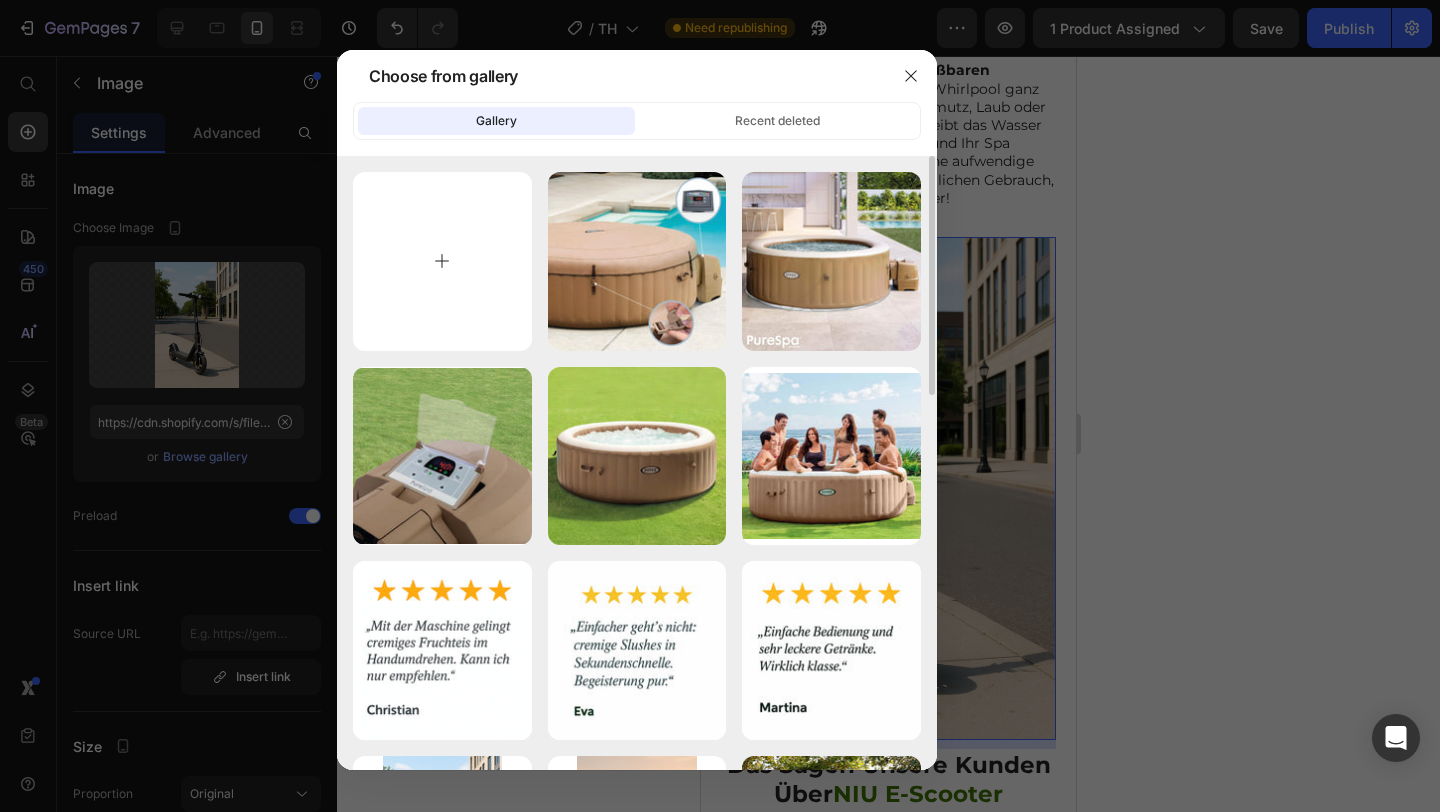 click at bounding box center [442, 261] 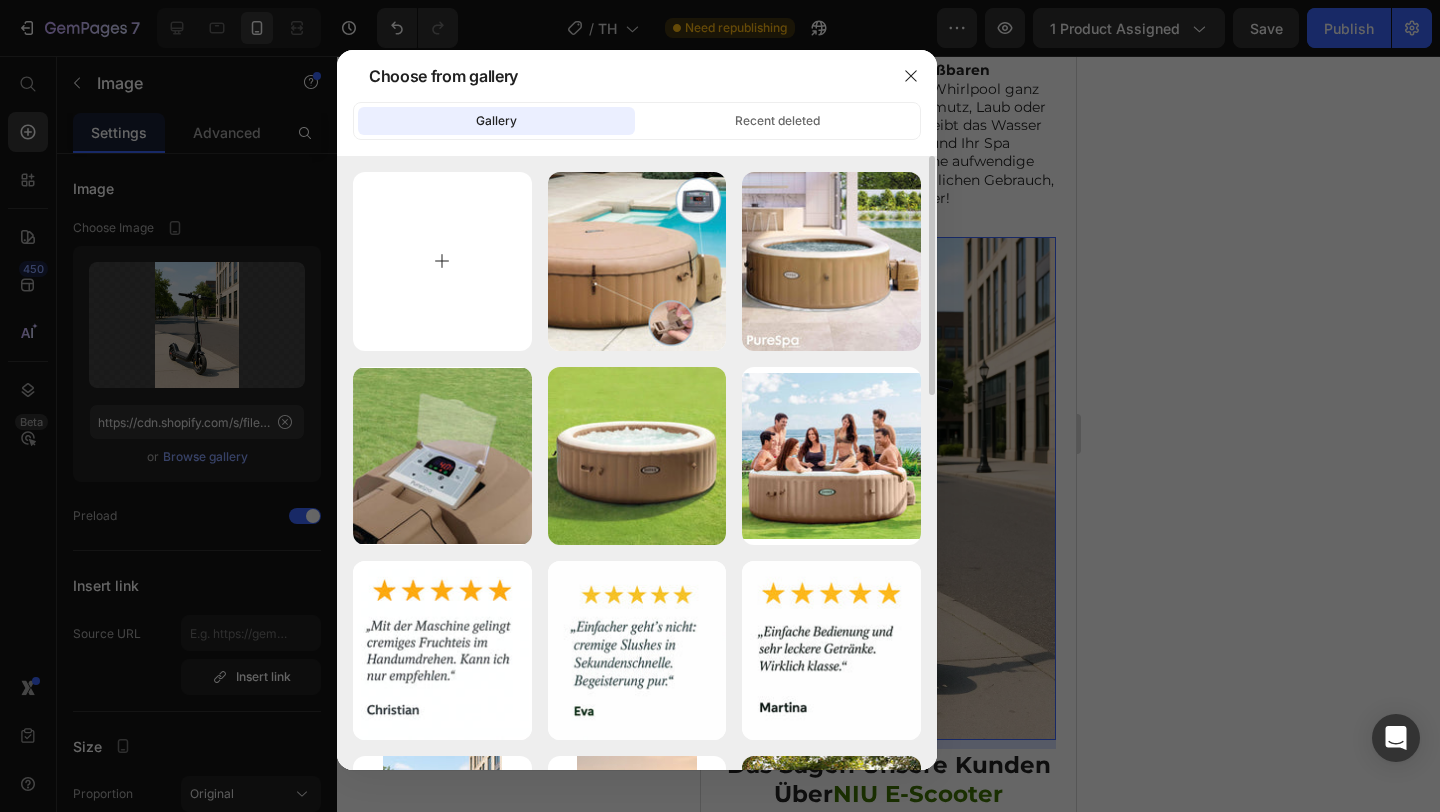 type on "C:\fakepath\photo_6021852635474282320_x.jpg" 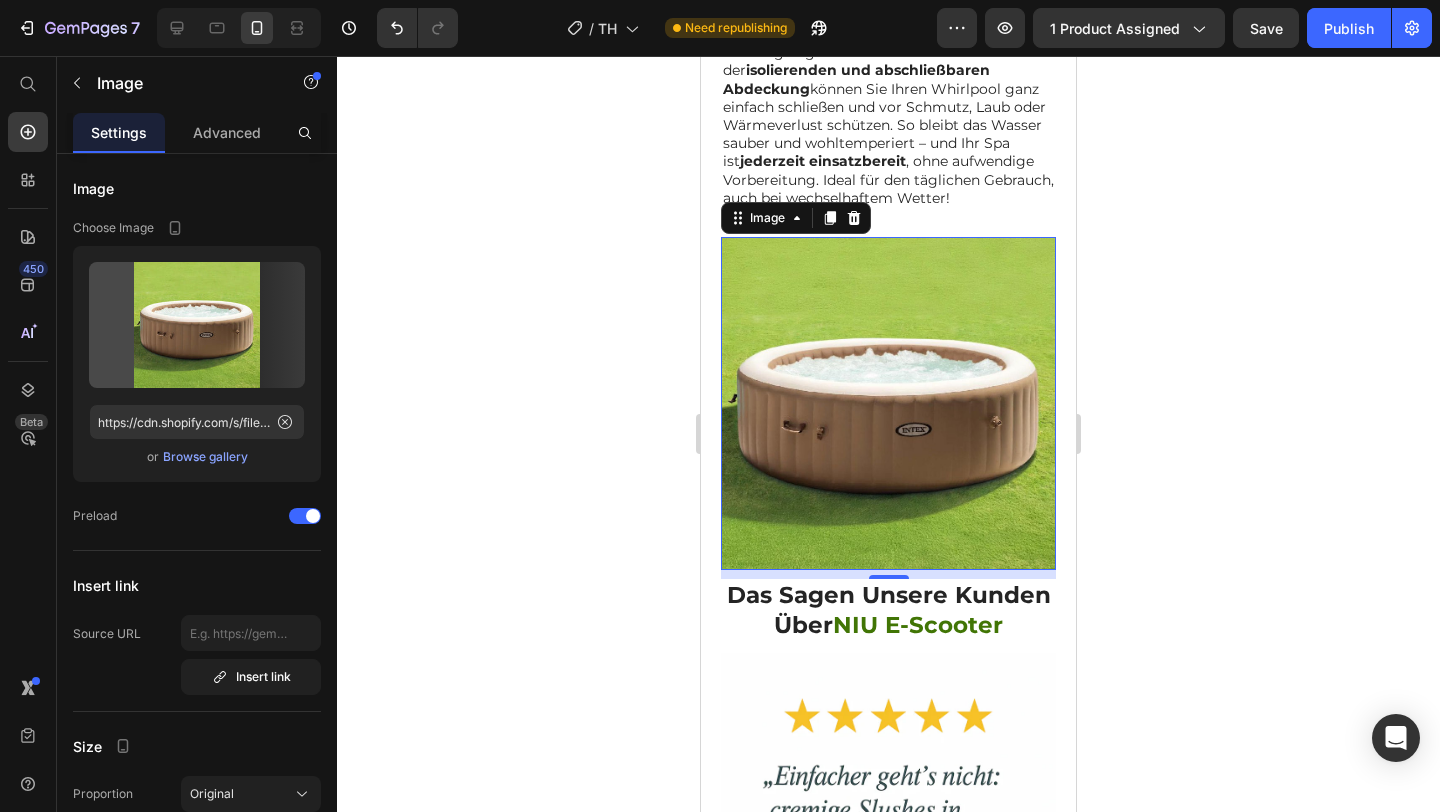 type on "https://cdn.shopify.com/s/files/1/0922/4916/2105/files/gempages_573517901714162595-a6cc39dd-53b4-4430-b3d7-638c8bac3f23.jpg" 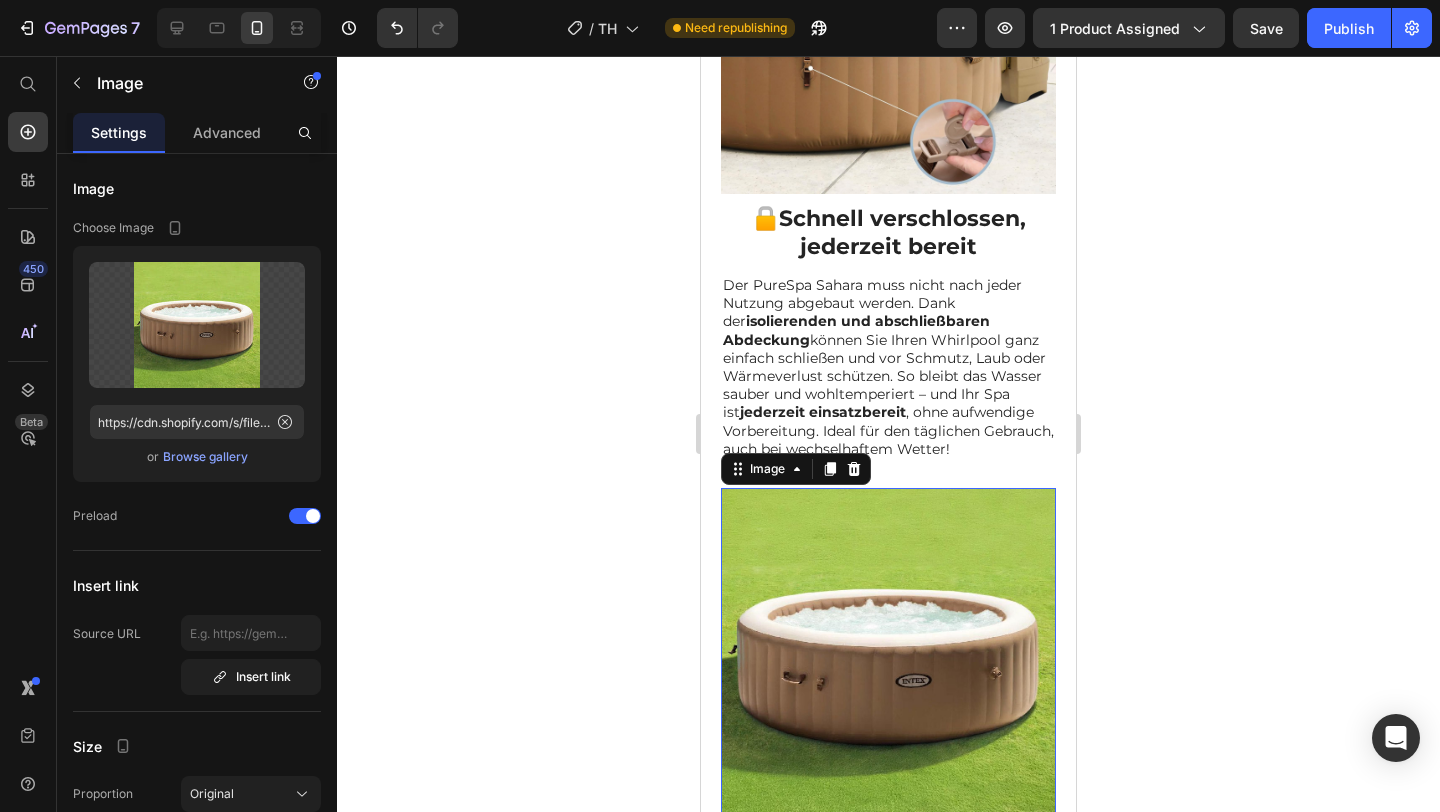 scroll, scrollTop: 2728, scrollLeft: 0, axis: vertical 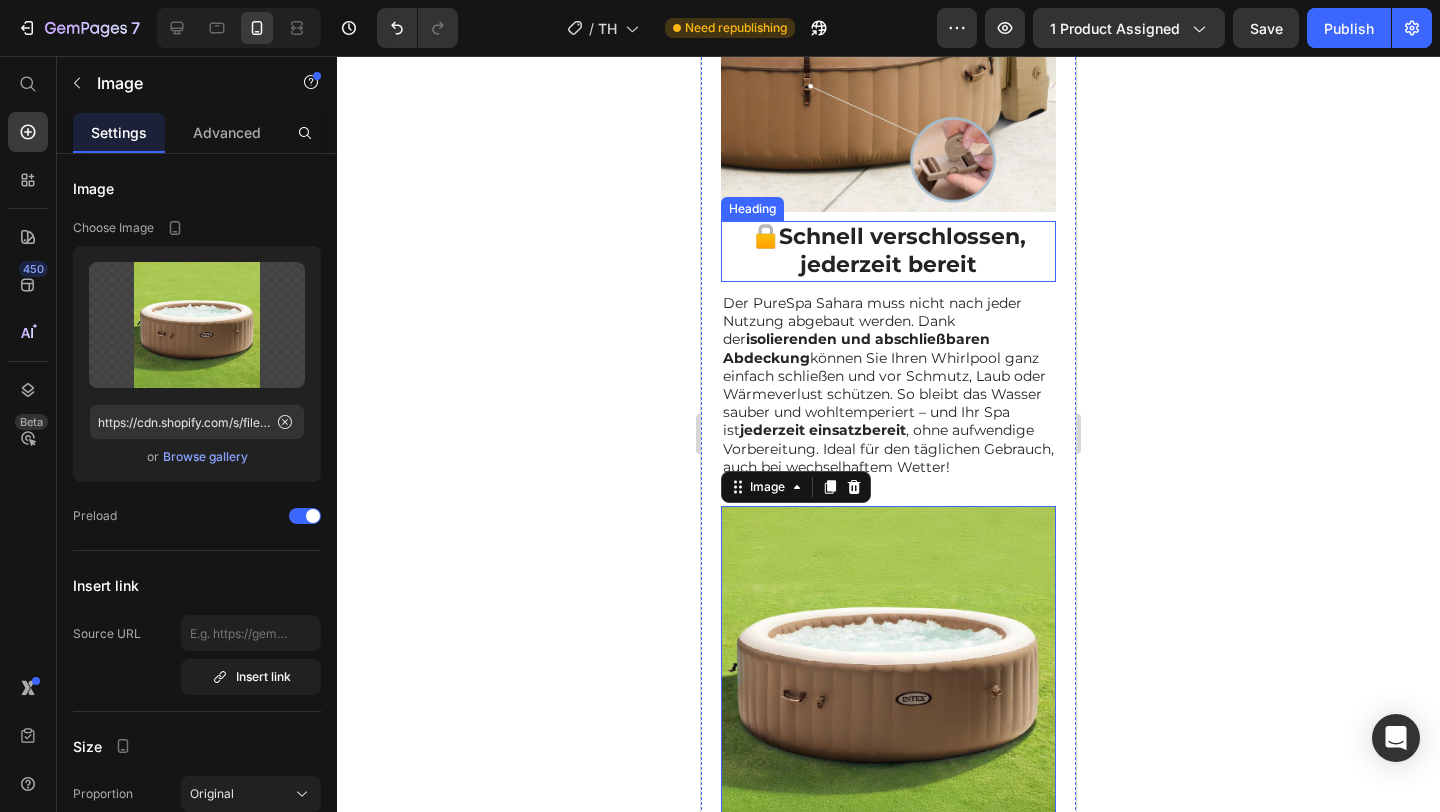 click on "Schnell verschlossen, jederzeit bereit" at bounding box center [902, 251] 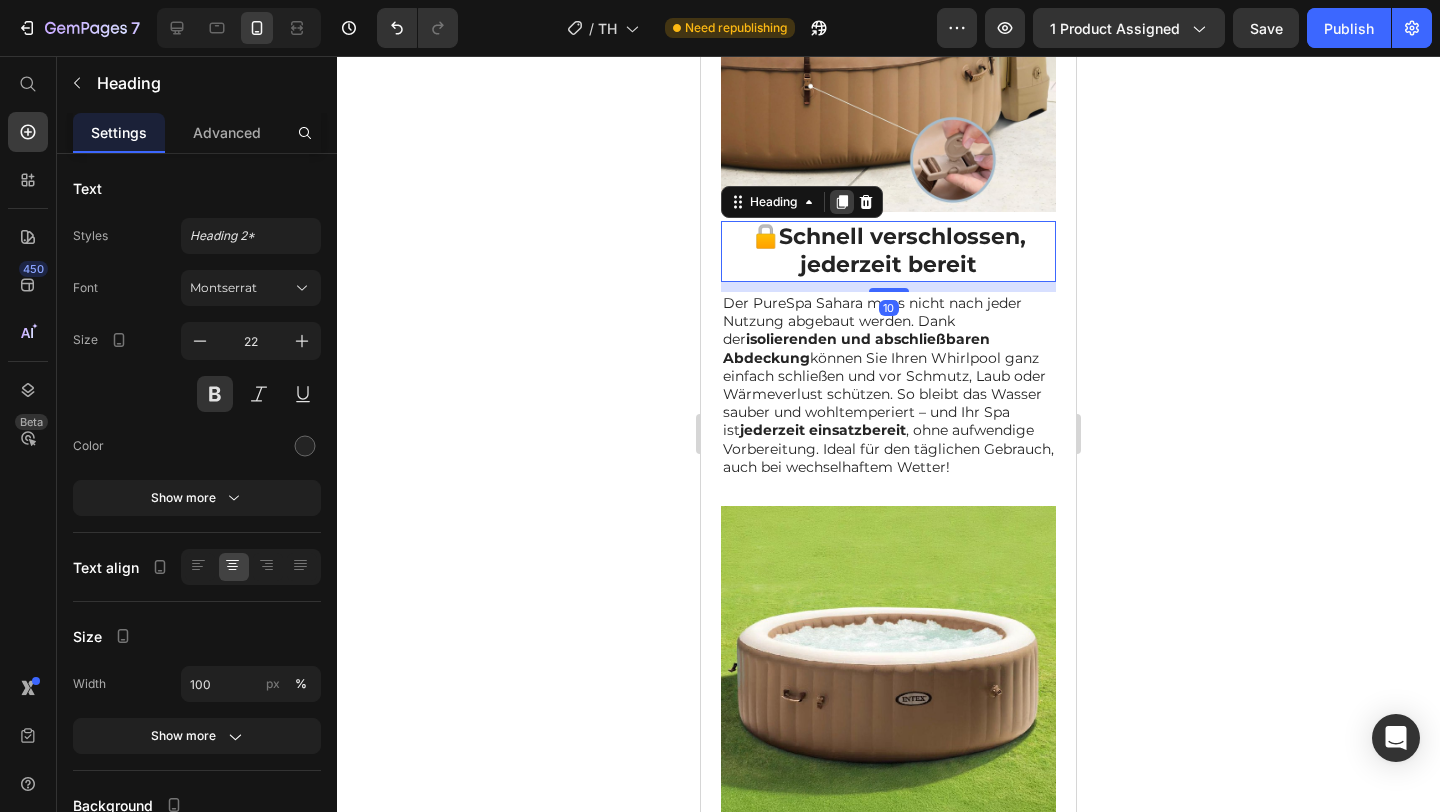click 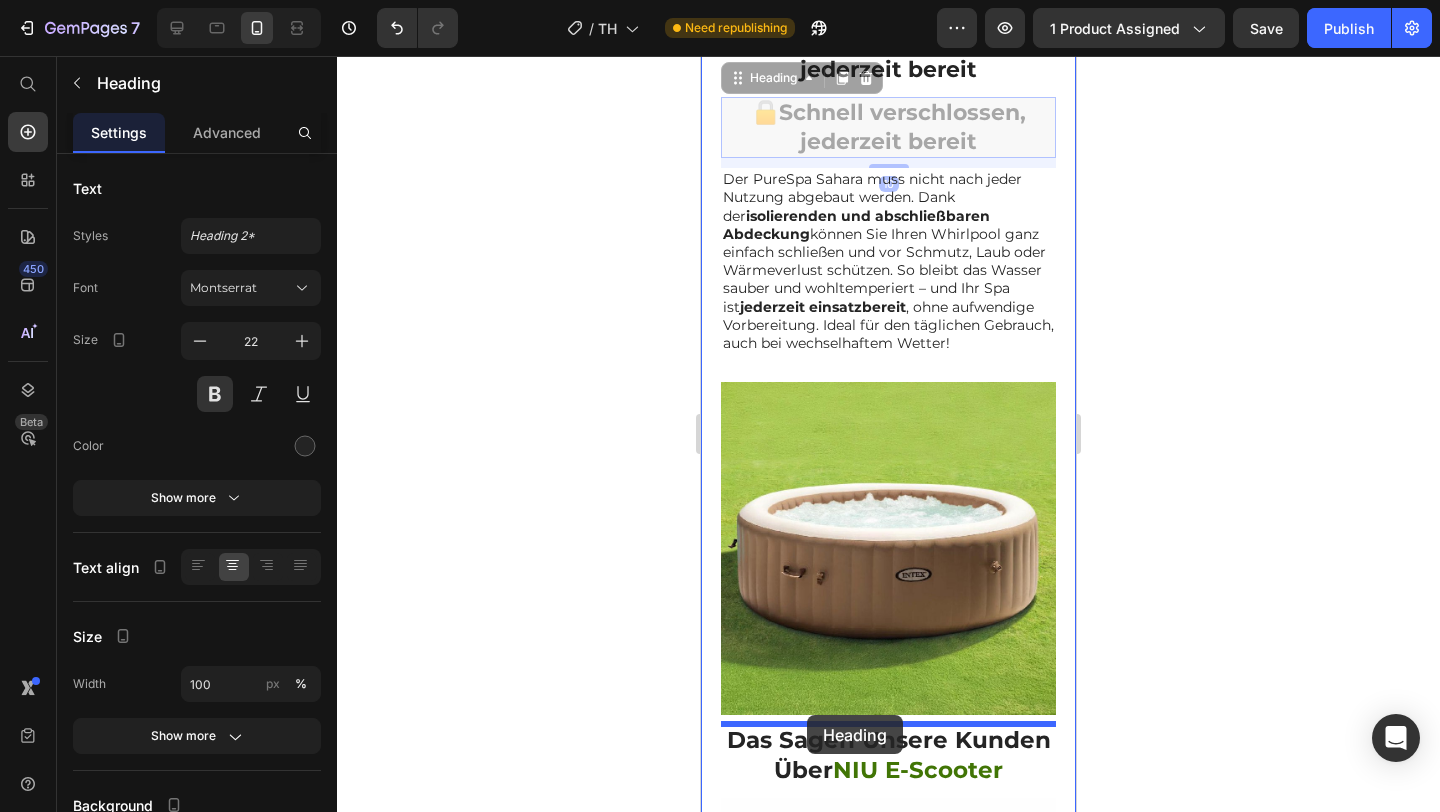 scroll, scrollTop: 2943, scrollLeft: 0, axis: vertical 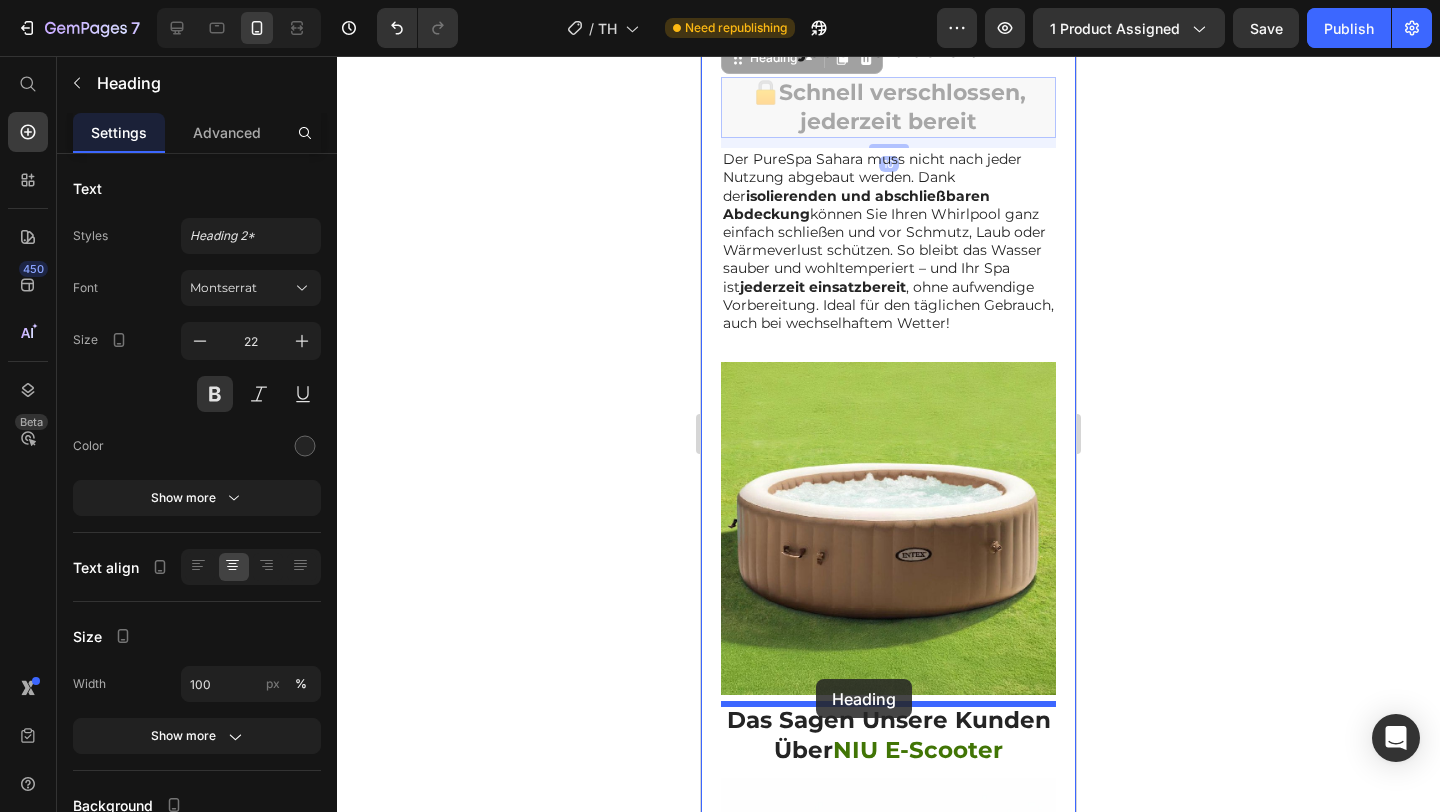 drag, startPoint x: 738, startPoint y: 272, endPoint x: 816, endPoint y: 679, distance: 414.4068 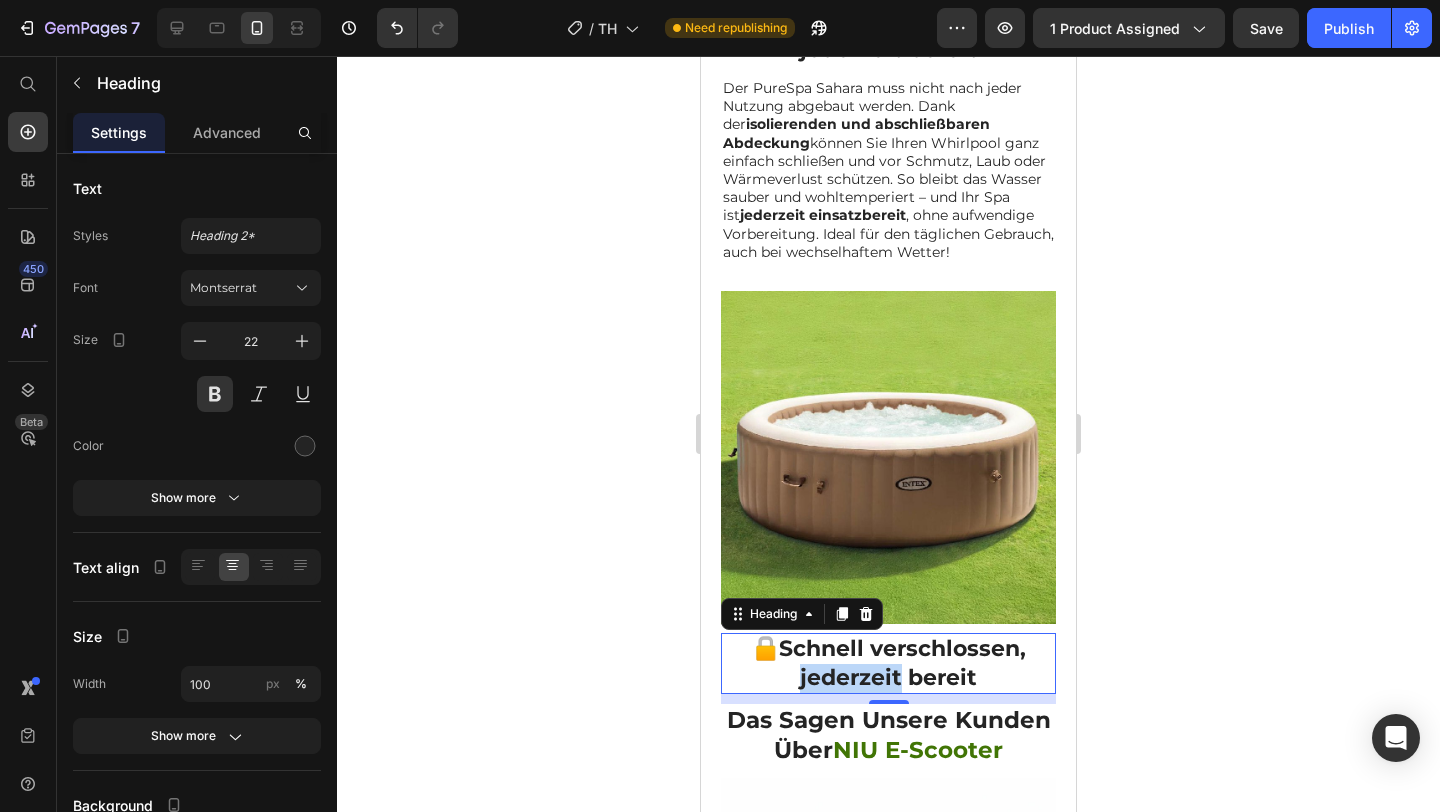 click on "Schnell verschlossen, jederzeit bereit" at bounding box center [902, 663] 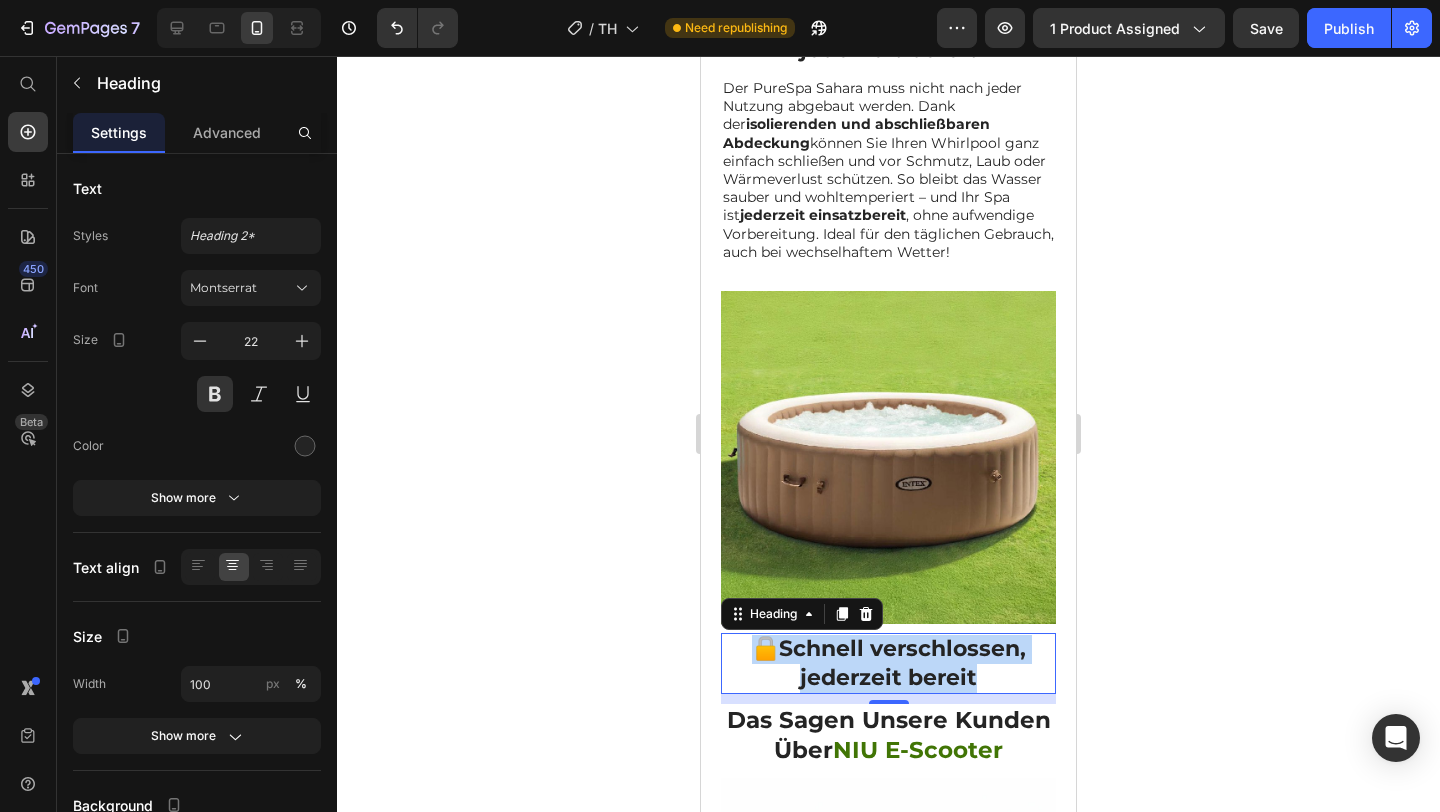 click on "Schnell verschlossen, jederzeit bereit" at bounding box center [902, 663] 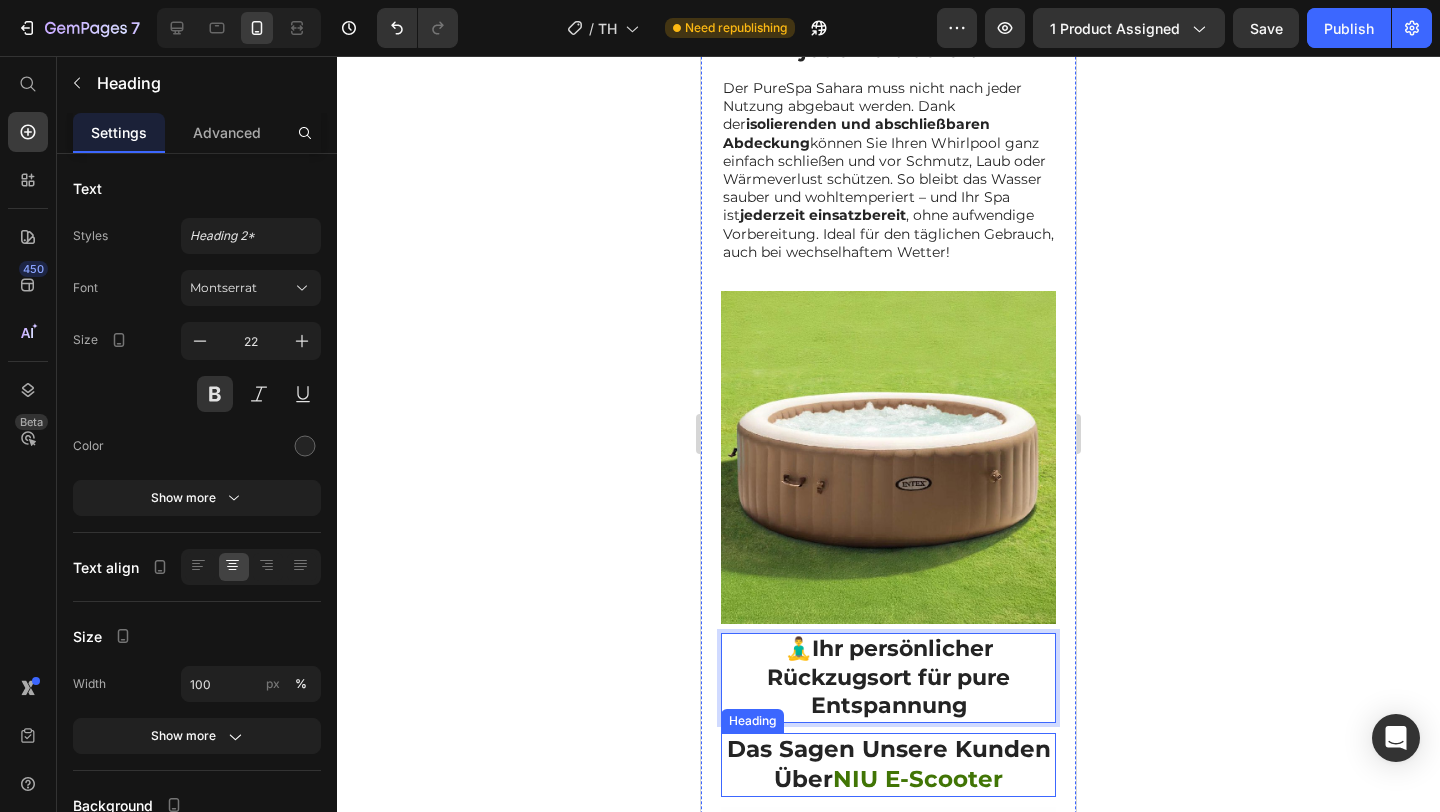 click on "NIU E-Scooter" at bounding box center [918, 779] 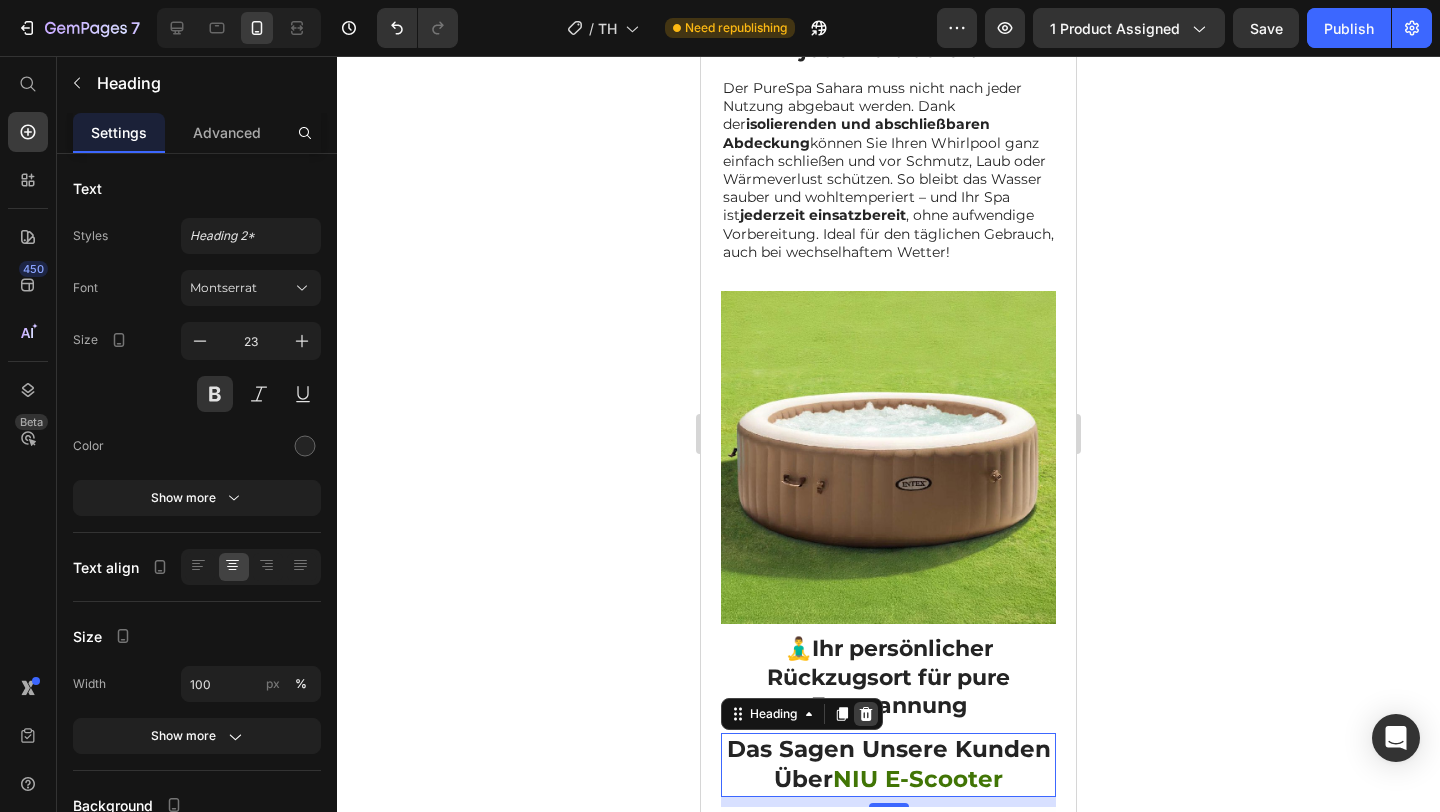 click 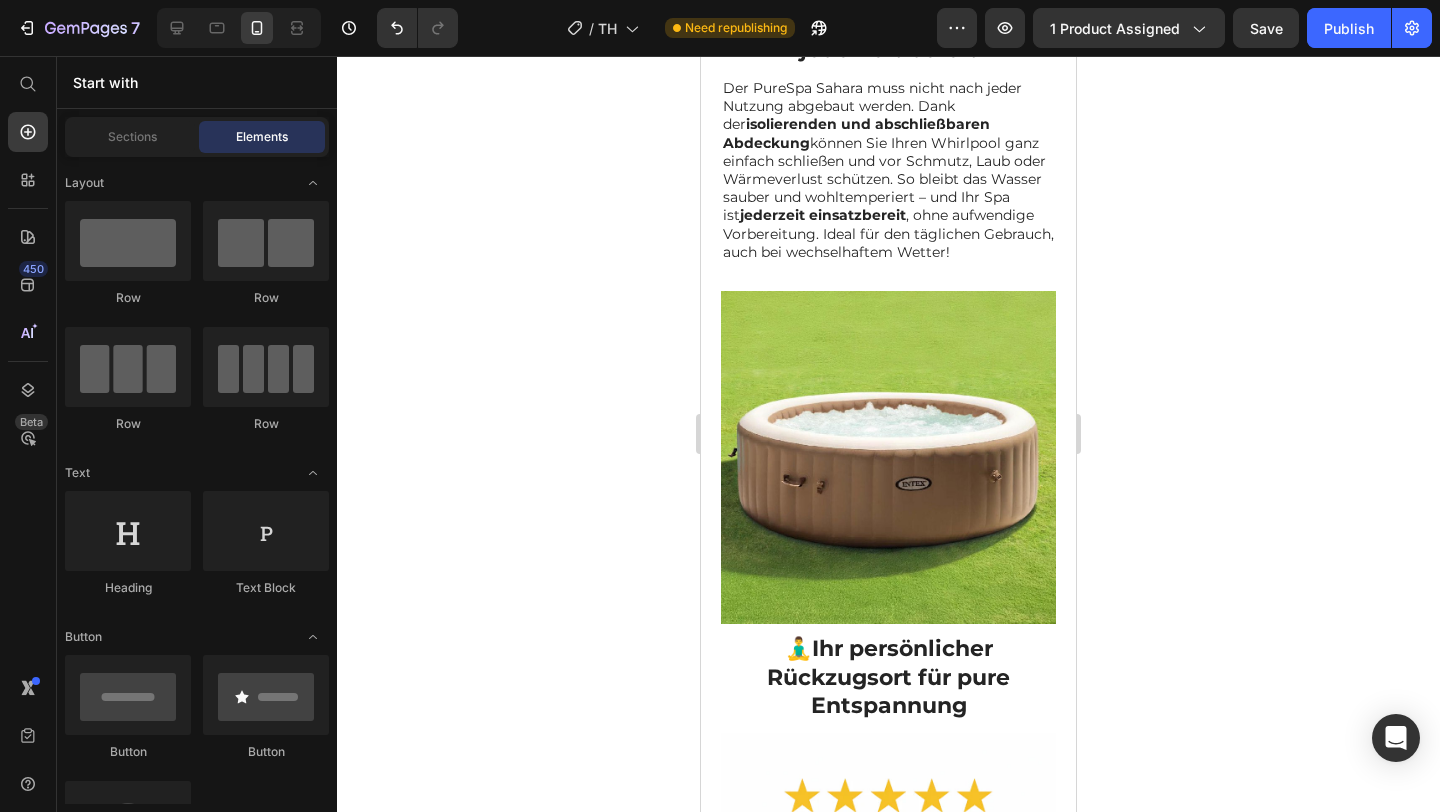 scroll, scrollTop: 3014, scrollLeft: 0, axis: vertical 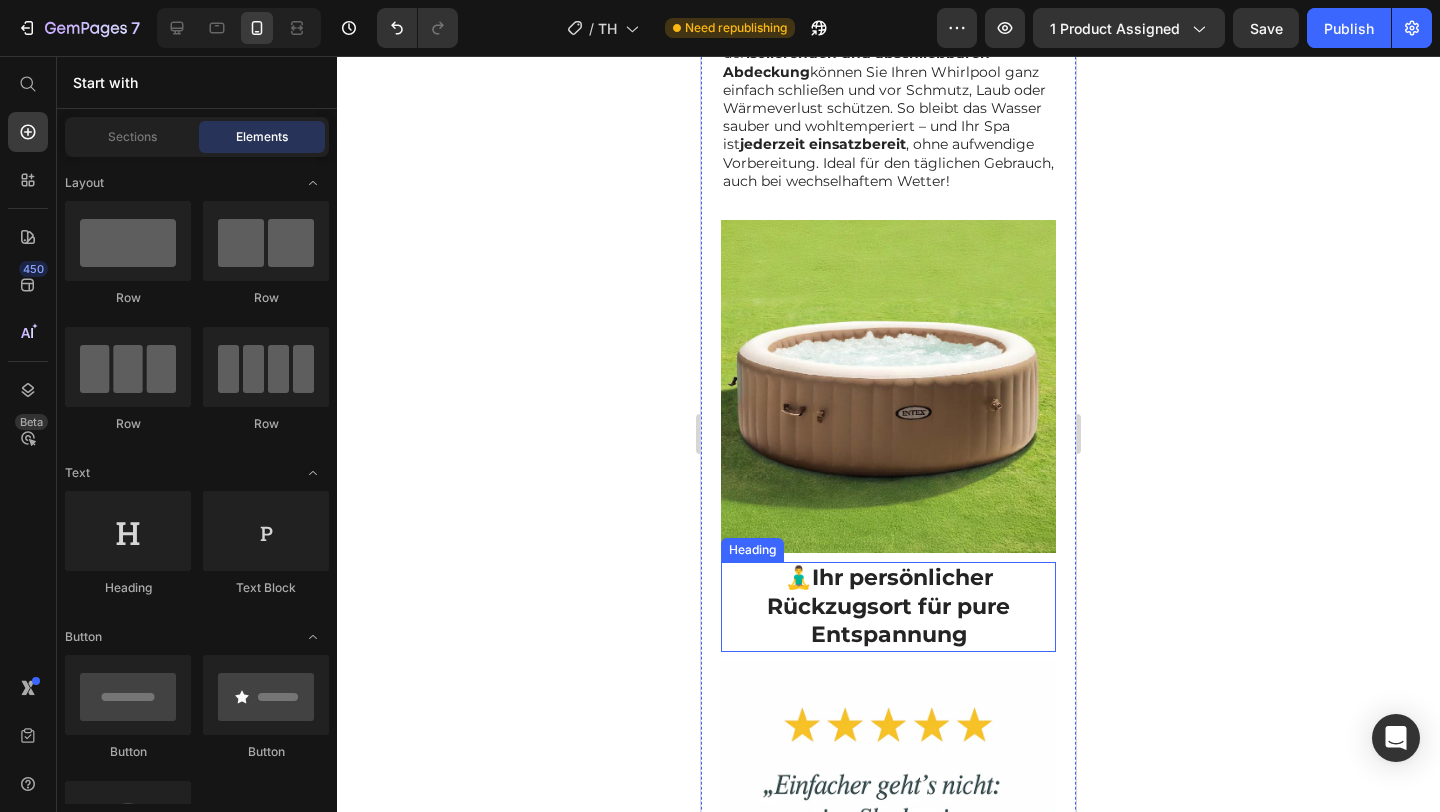 click on "Ihr persönlicher Rückzugsort für pure Entspannung" at bounding box center (888, 606) 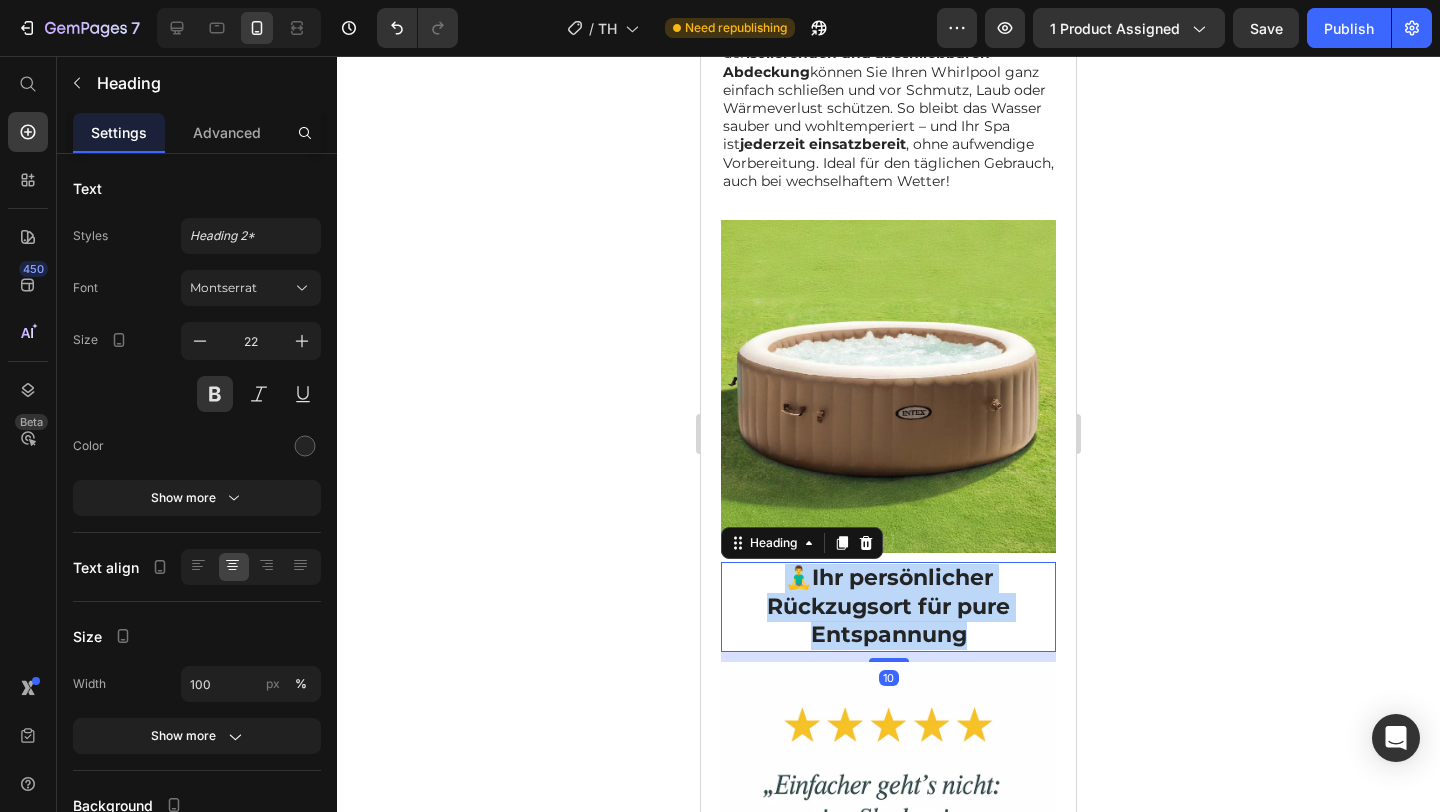 click on "Ihr persönlicher Rückzugsort für pure Entspannung" at bounding box center [888, 606] 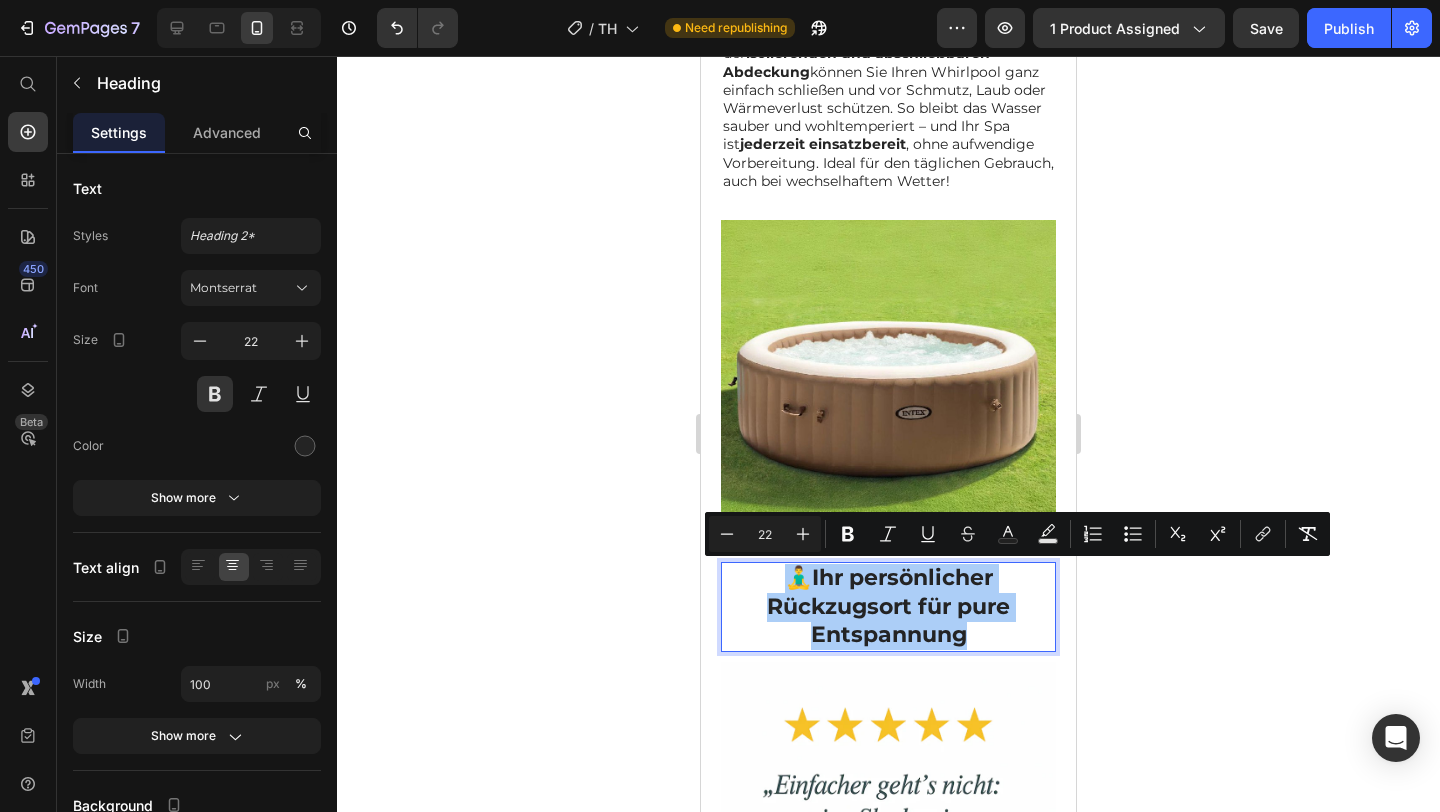 click 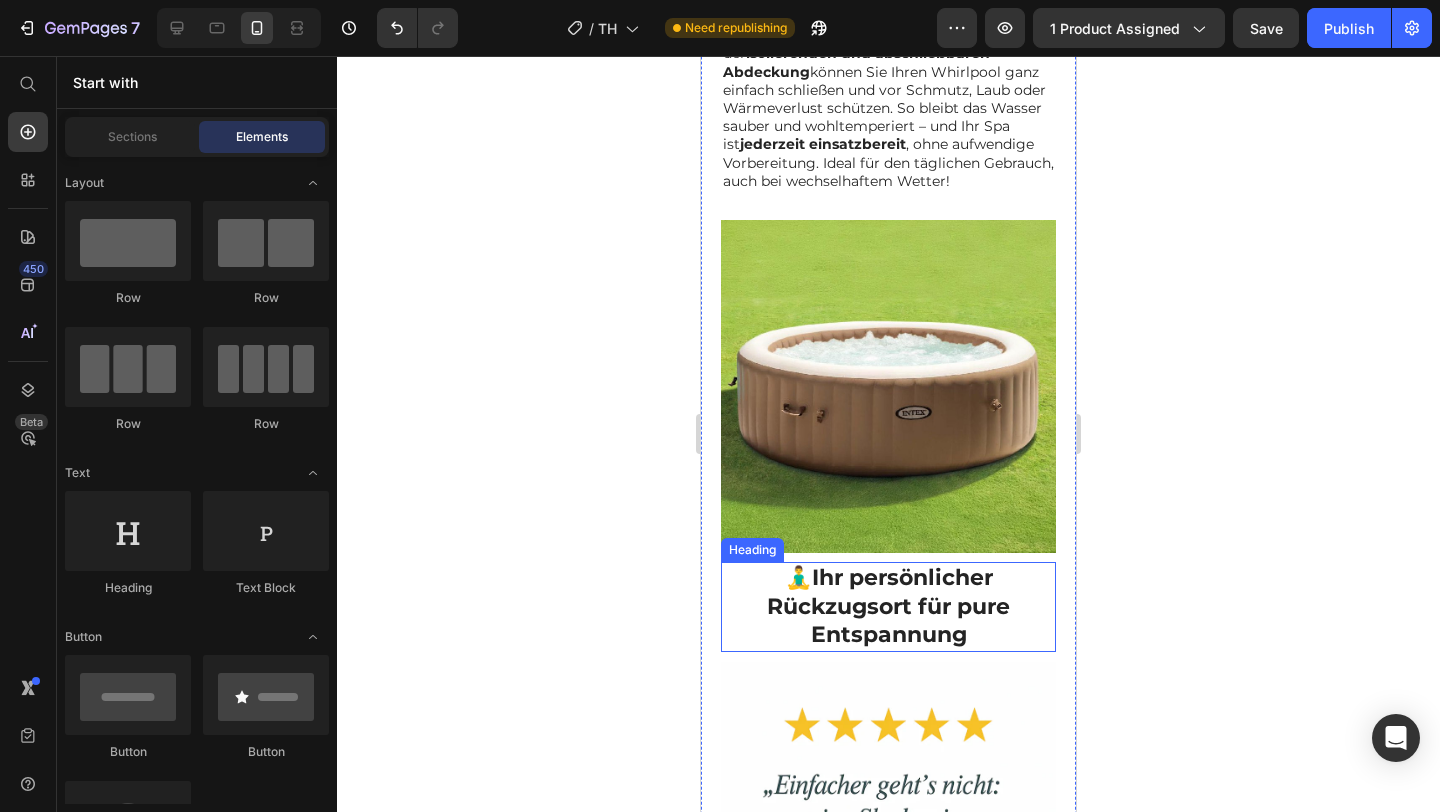 click on "🧘‍♂️  Ihr persönlicher Rückzugsort für pure Entspannung" at bounding box center (888, 607) 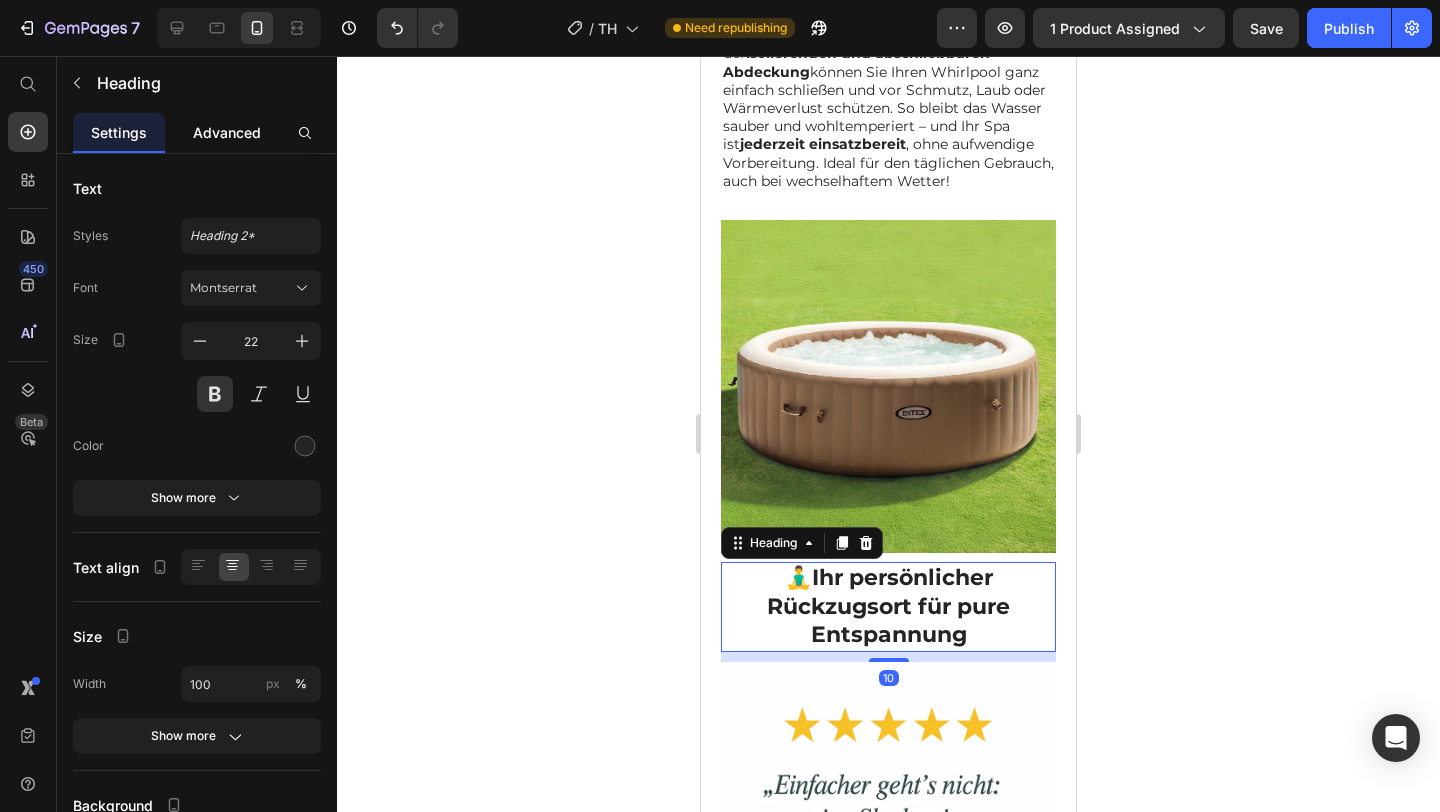 click on "Advanced" at bounding box center (227, 132) 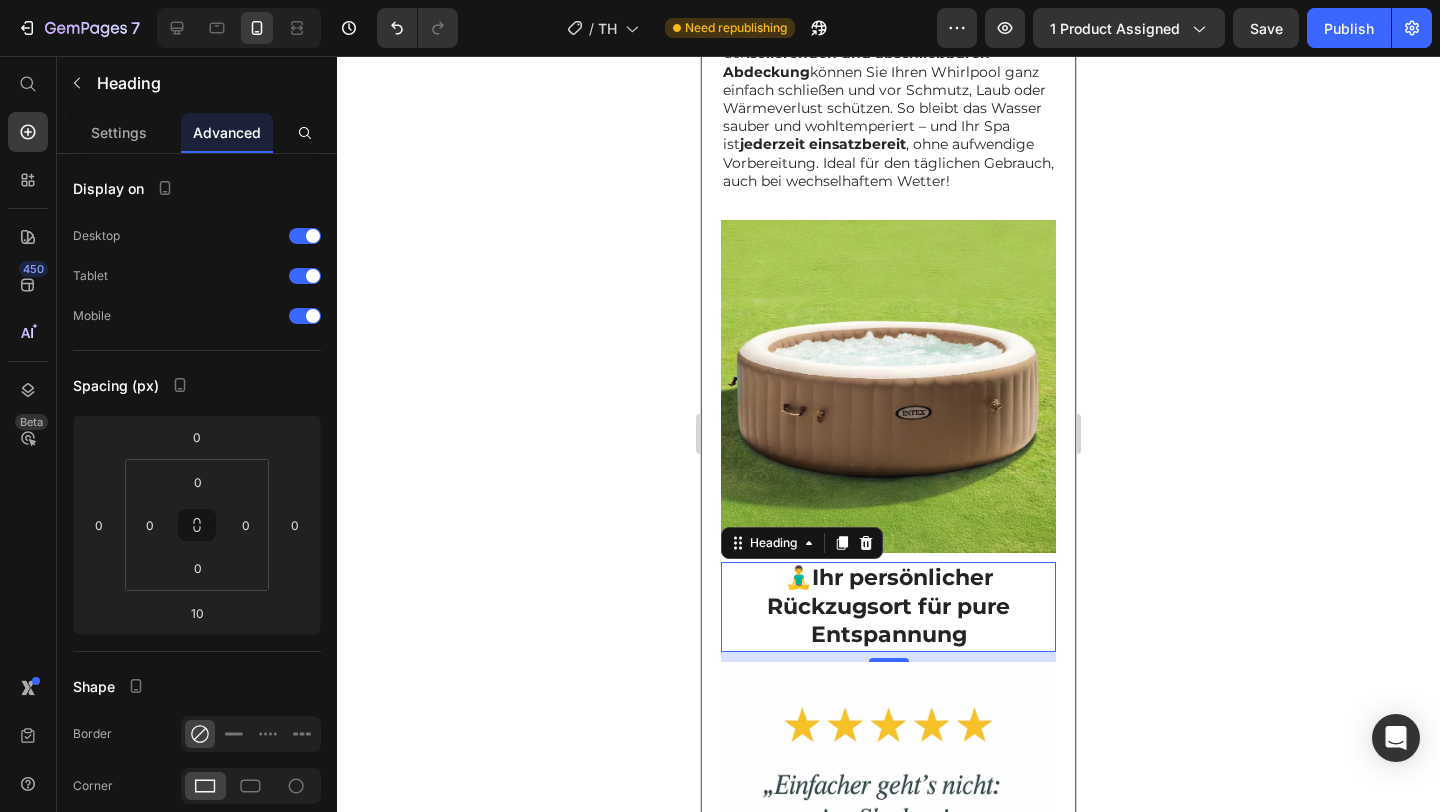 click on "⁠⁠⁠⁠⁠⁠⁠ PureSpa Sahara – Ihre private Wellness-Oase im Garten Heading Entdecken Sie den  PureSpa Sahara  von Intex – die perfekte Kombination aus Komfort, Design und Funktionalität. Ob im Sommer oder Winter, dieser aufblasbare Whirlpool verwandelt Ihren Garten in einen Ort der Erholung und Entspannung. Text Block Row Image Row ⁠⁠⁠⁠⁠⁠⁠ 🖥️  Intuitive Steuerung auf Knopfdruck Heading Der PureSpa Sahara verfügt über ein benutzerfreundliches  digitales Bedienfeld , das auch während des Badens leicht zu erreichen ist. Mit nur wenigen Tasten können Sie die Wassertemperatur einstellen, das Blasensystem aktivieren oder den Heiz-Timer programmieren. Das Display ist  wasserfest und neigbar , sodass es aus jedem Winkel gut lesbar ist. Eine durchdachte Steuerung, die Ihnen maximale Kontrolle bei minimalem Aufwand bietet – für ein Spa-Erlebnis ganz nach Ihren Wünschen. Text Block Row Image Row Image ⁠⁠⁠⁠⁠⁠⁠ 🔒  Schnell verschlossen, jederzeit bereit Heading   10" at bounding box center [888, 48] 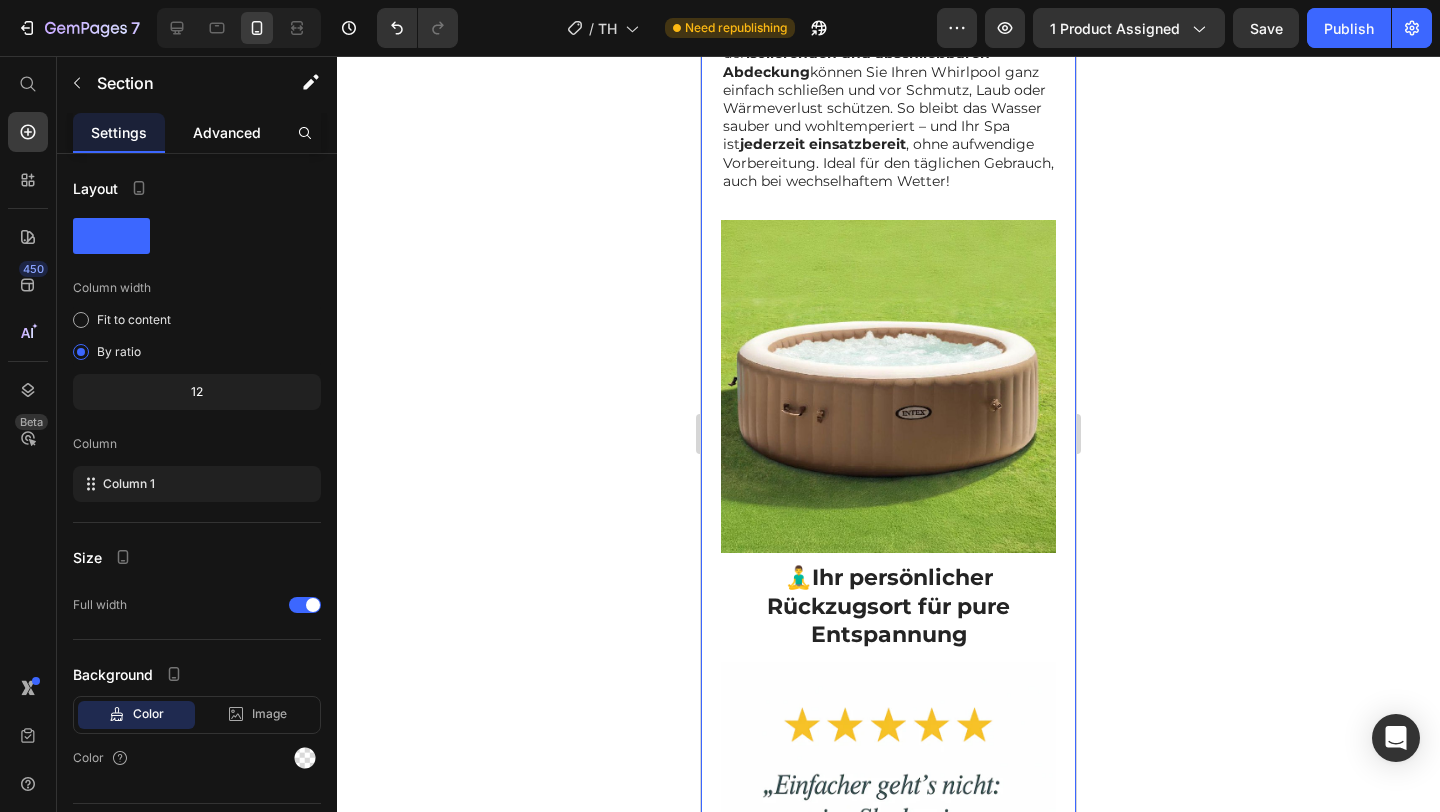 click on "Advanced" at bounding box center [227, 132] 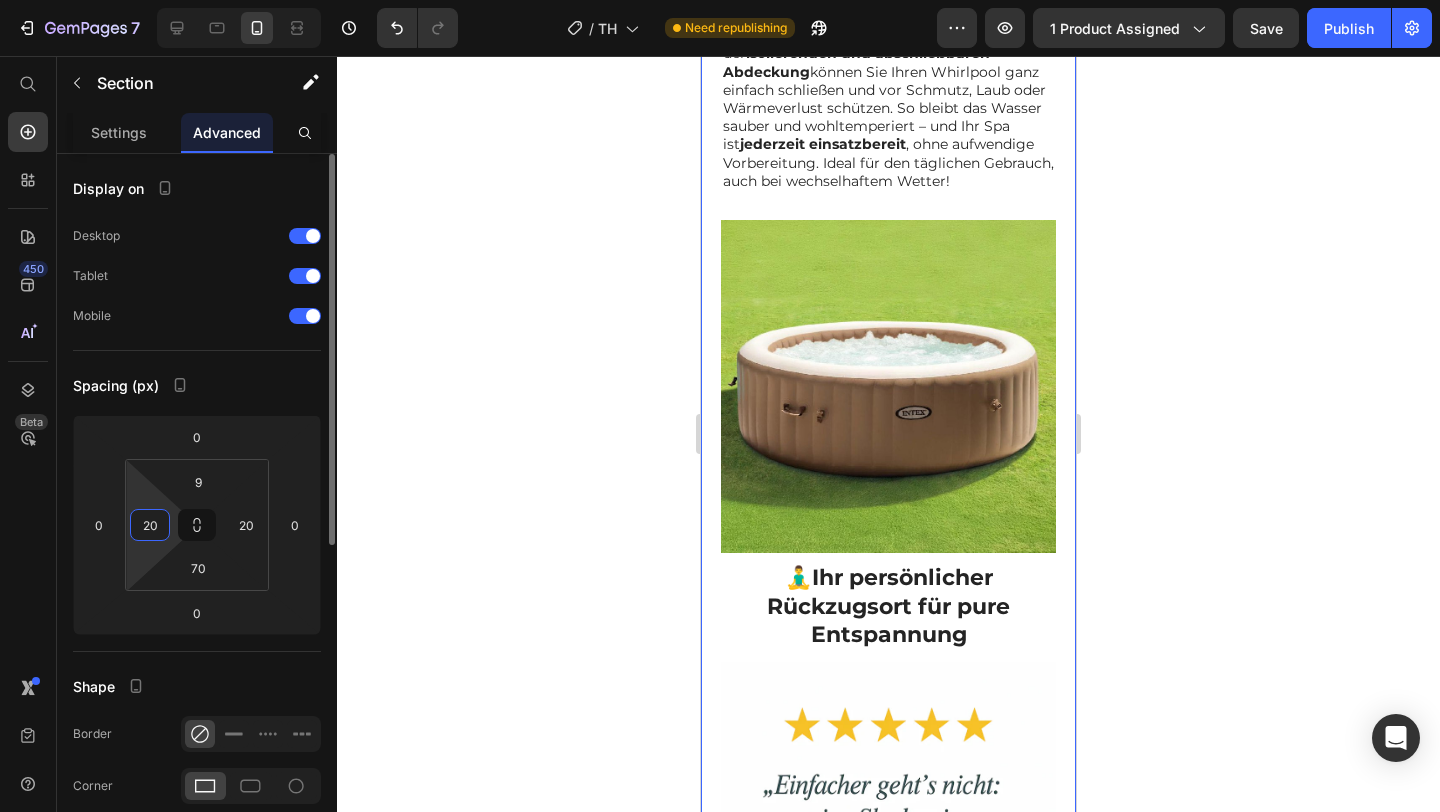 click on "20" at bounding box center [150, 525] 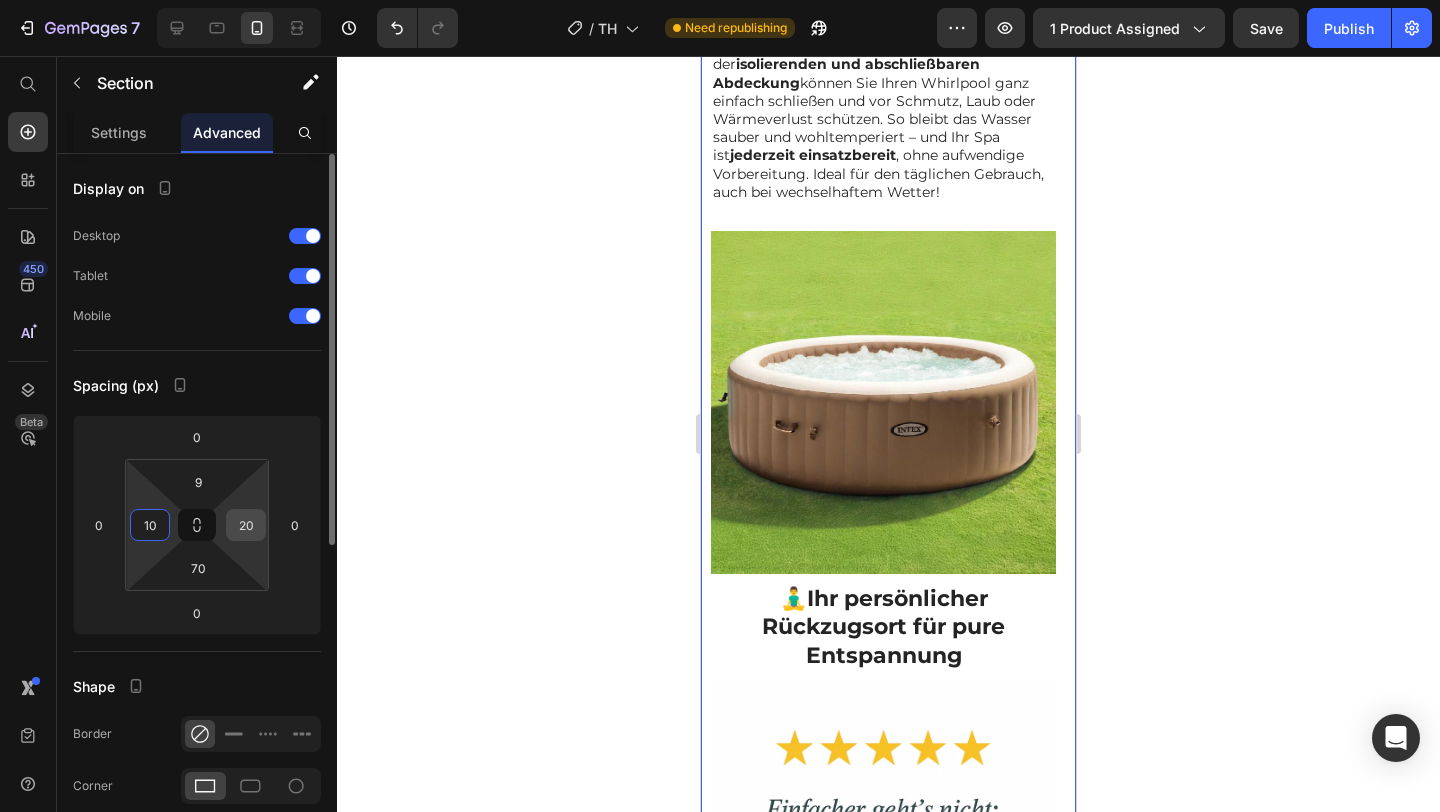 type on "10" 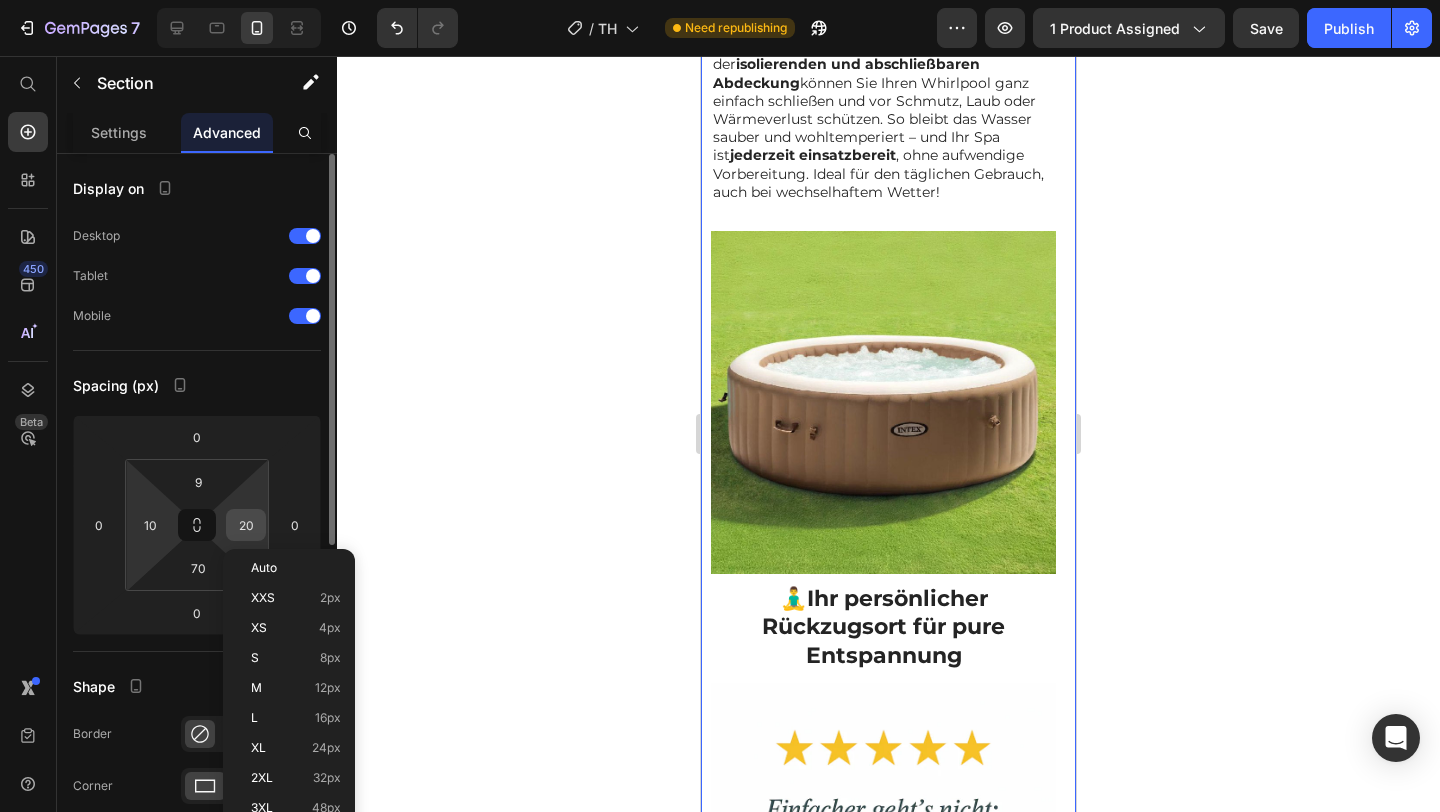 click on "20" at bounding box center [246, 525] 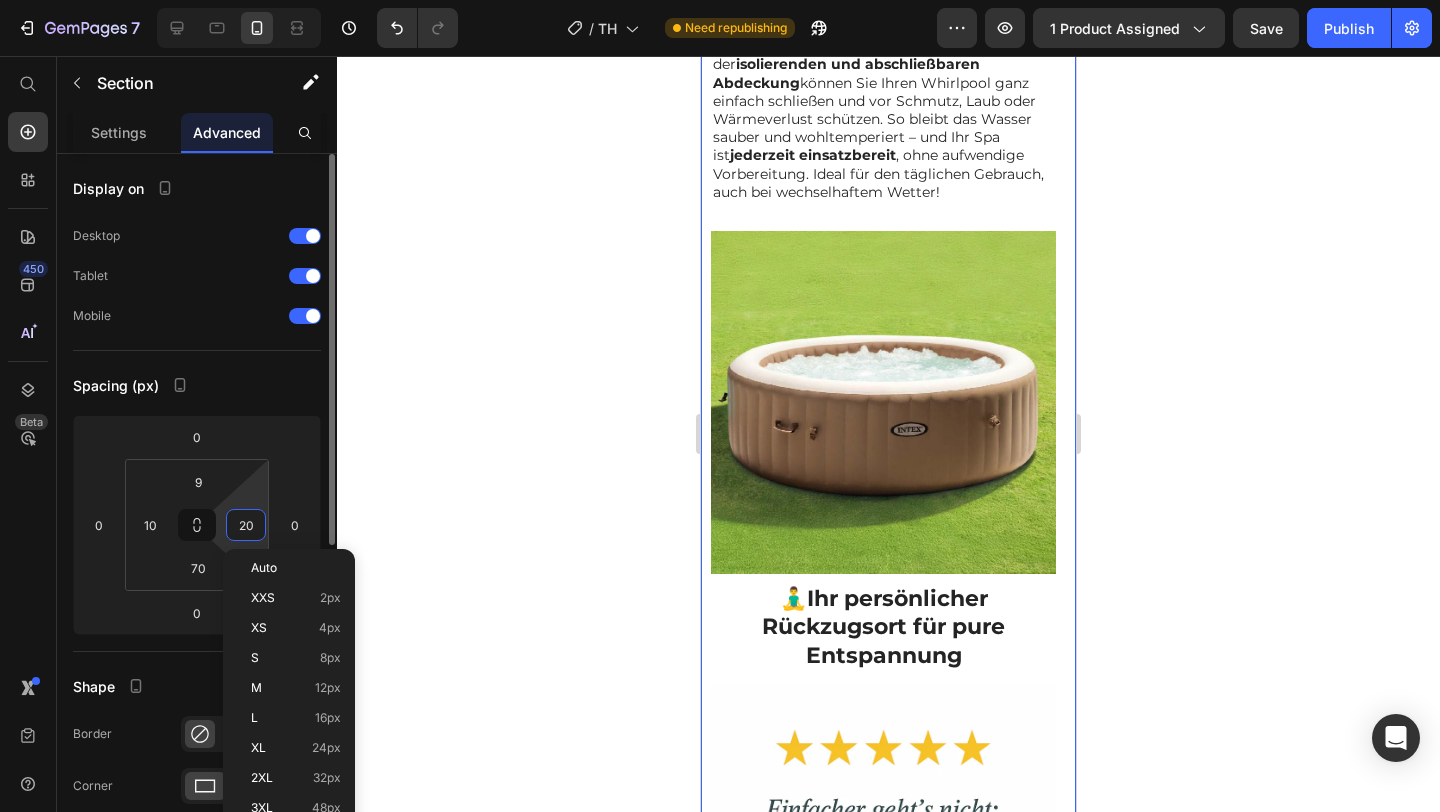 click on "20" at bounding box center (246, 525) 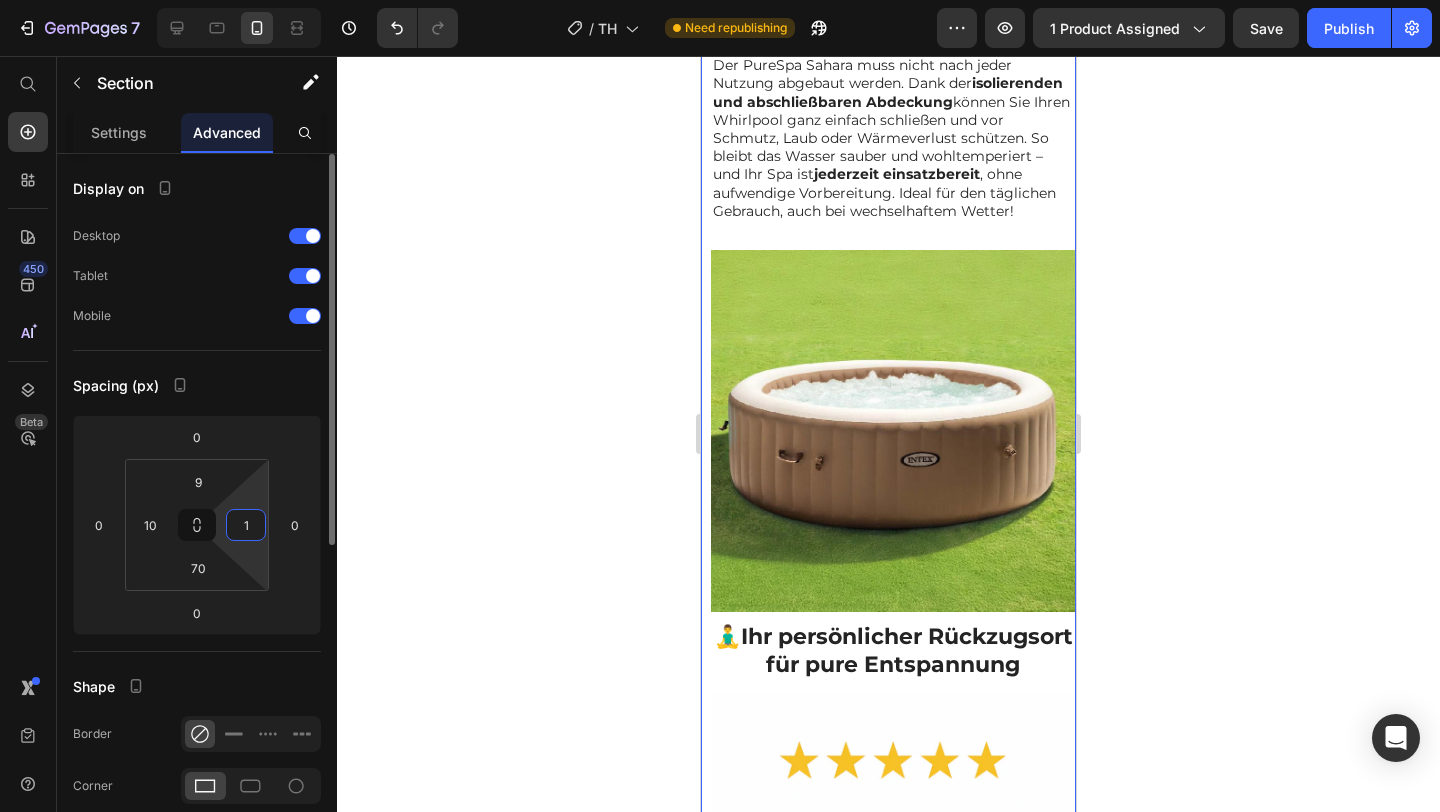 type on "10" 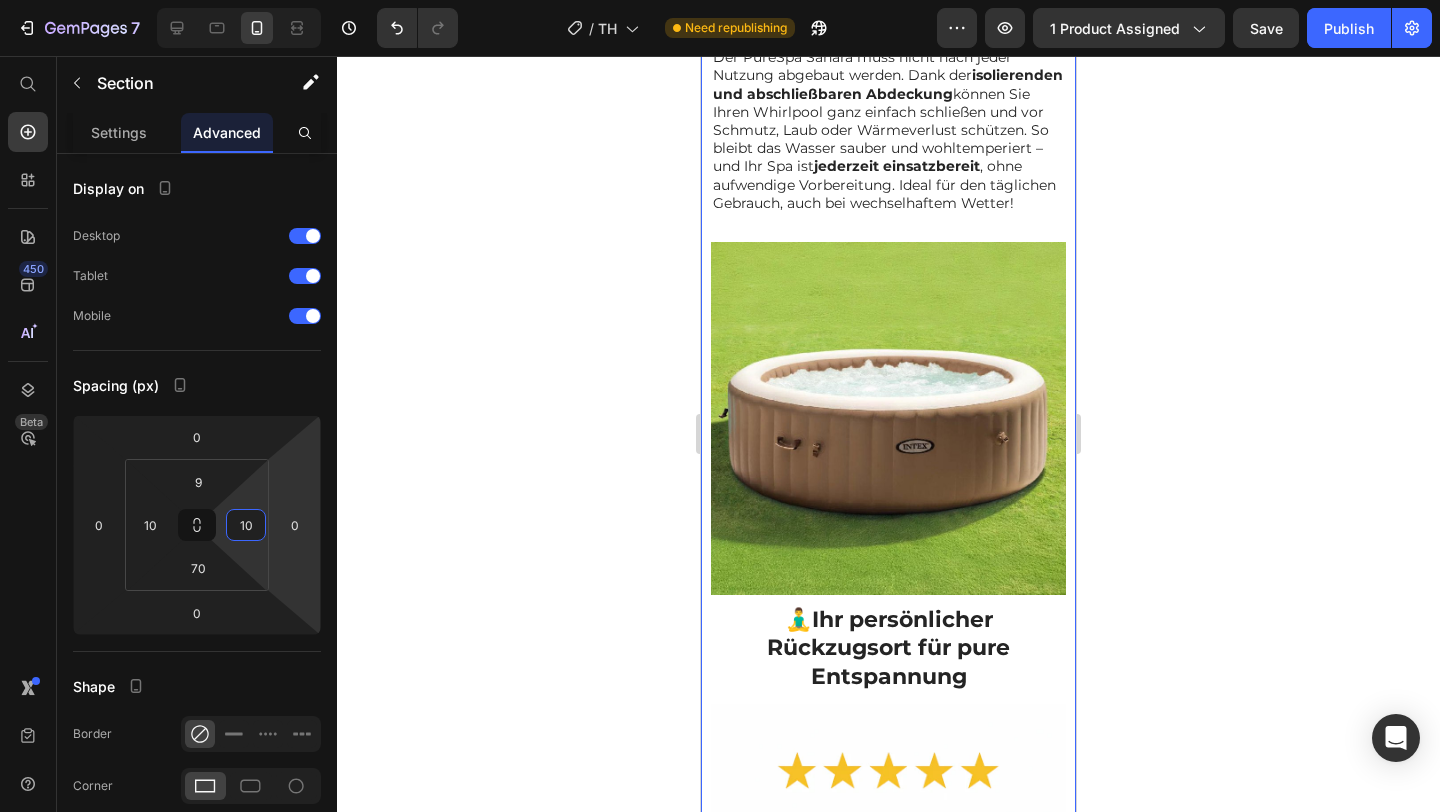 click 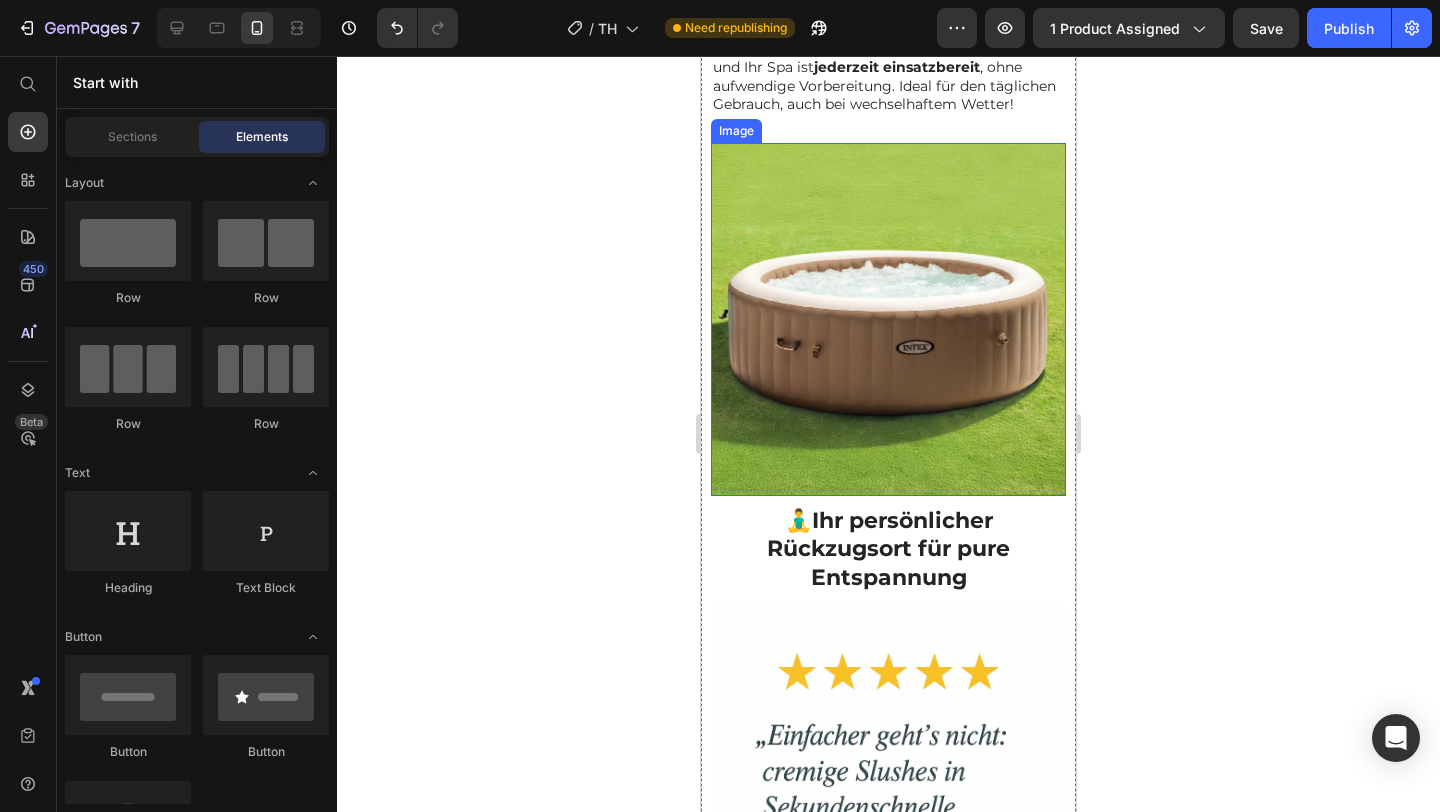 scroll, scrollTop: 3156, scrollLeft: 0, axis: vertical 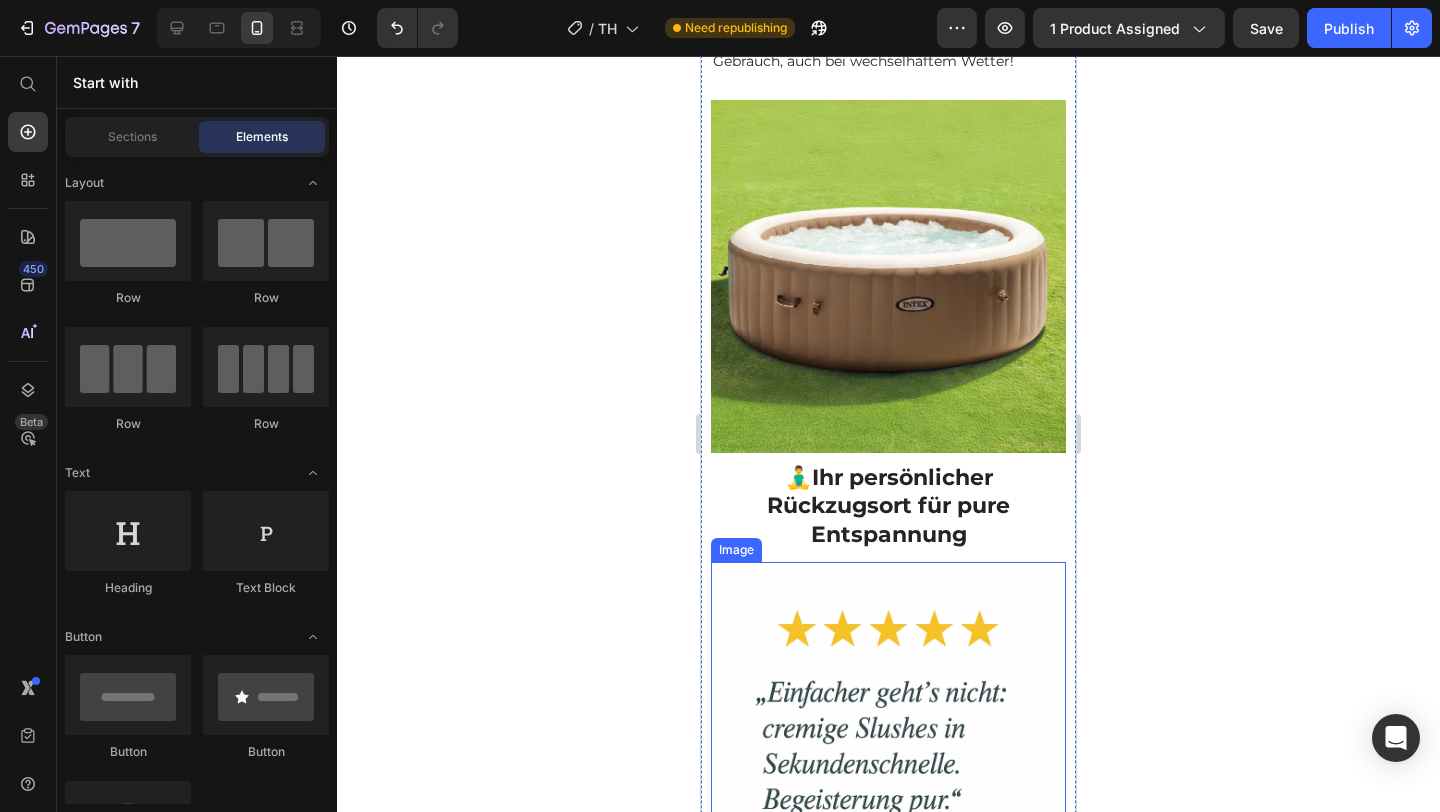 click at bounding box center (888, 739) 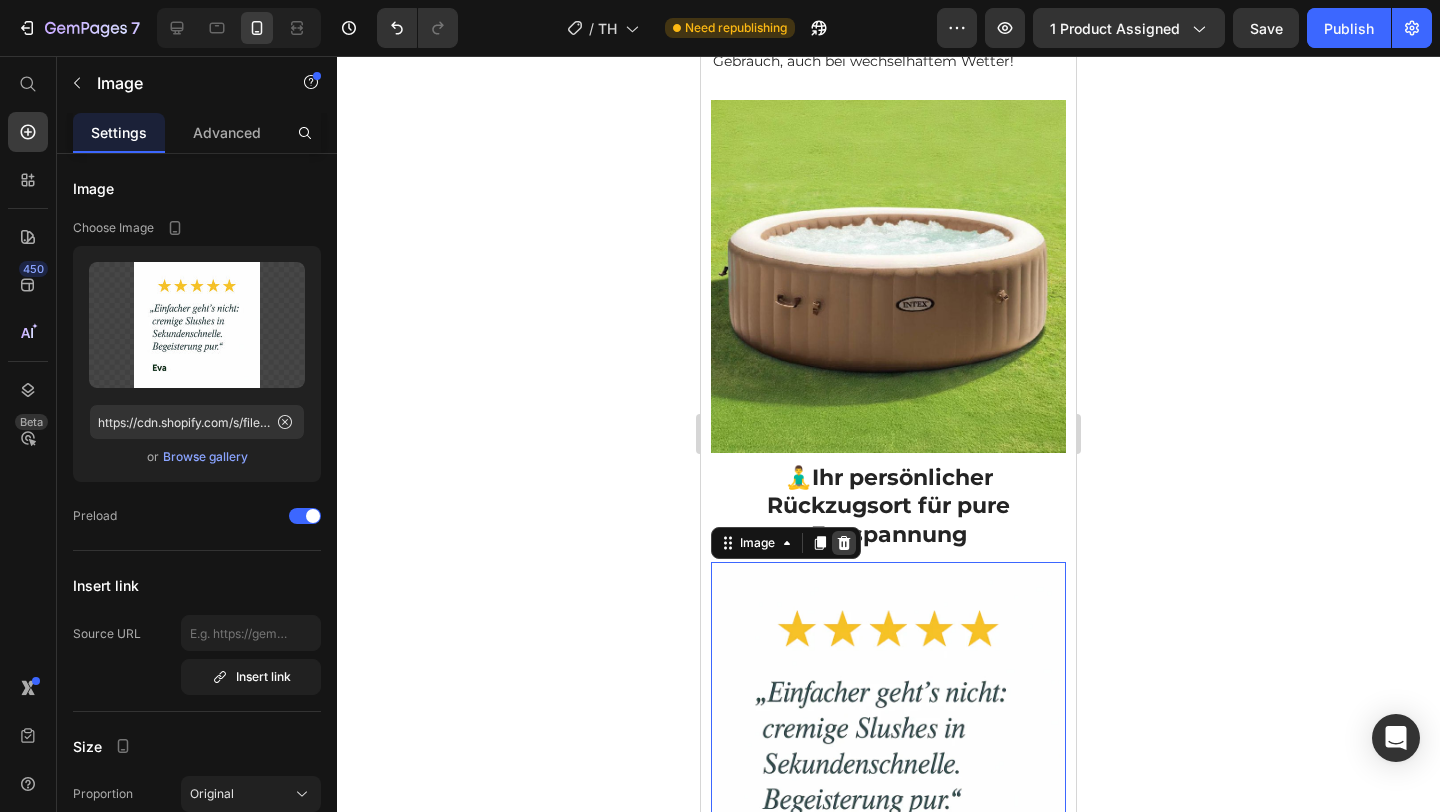 click 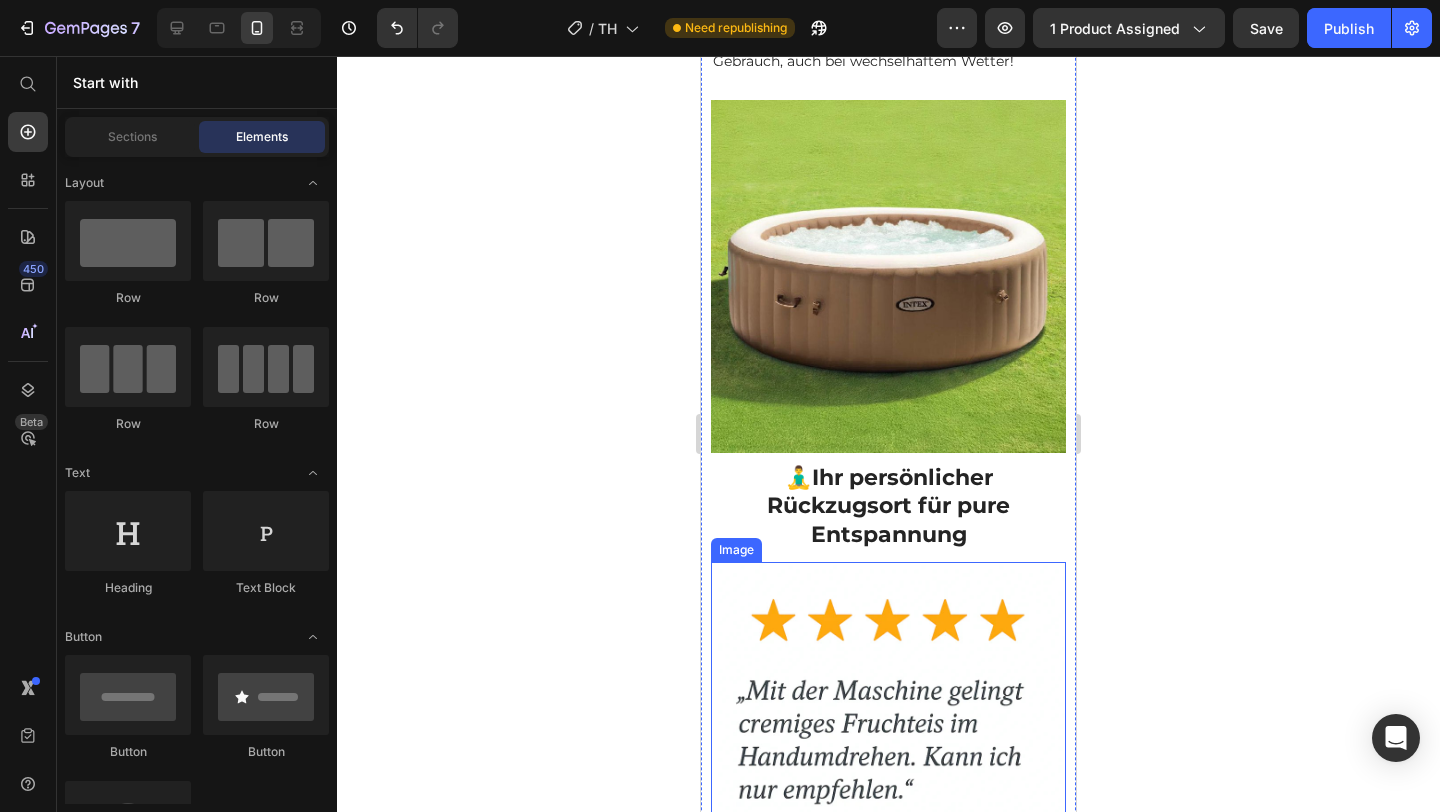 click at bounding box center [888, 739] 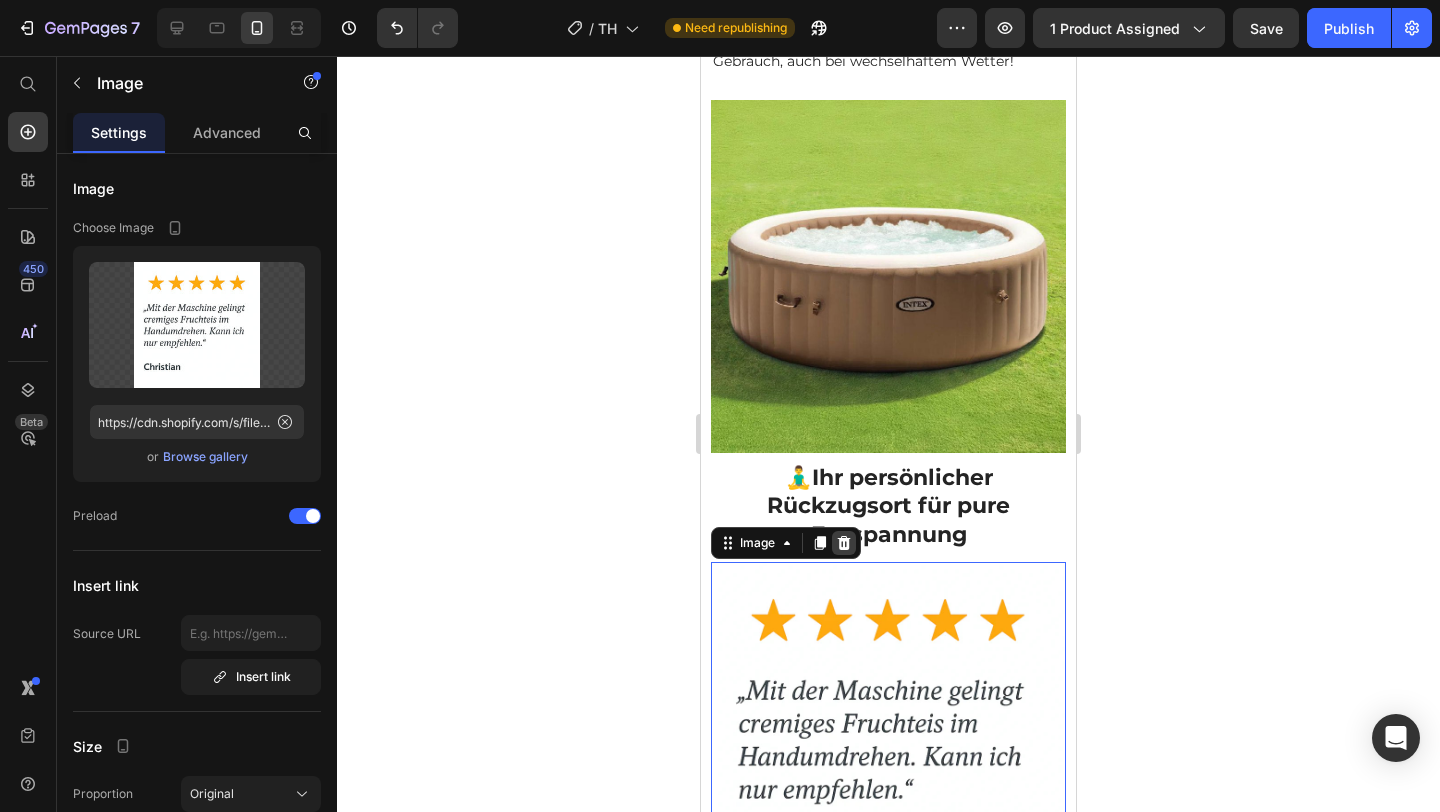 click 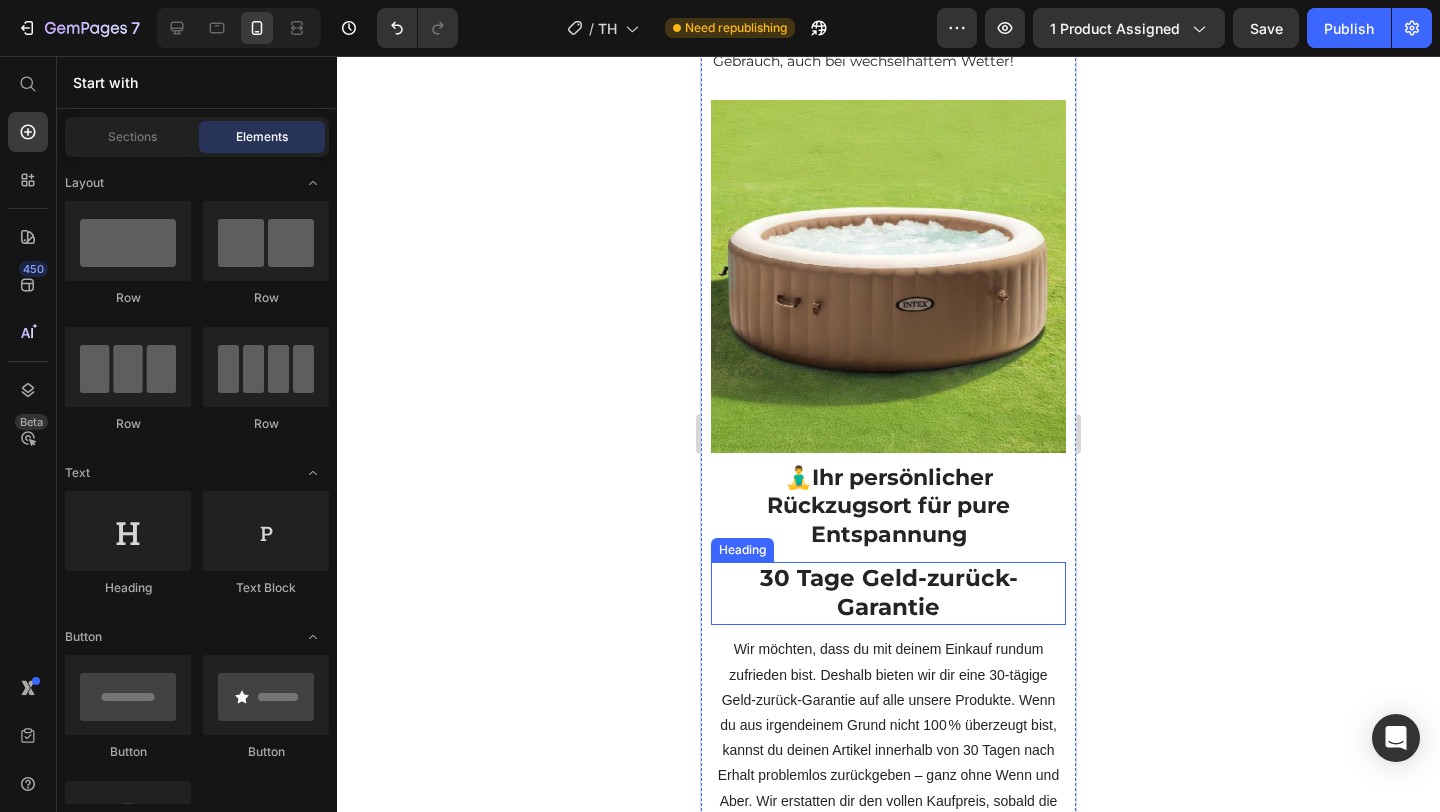 click on "30 Tage Geld-zurück-Garantie" at bounding box center [888, 594] 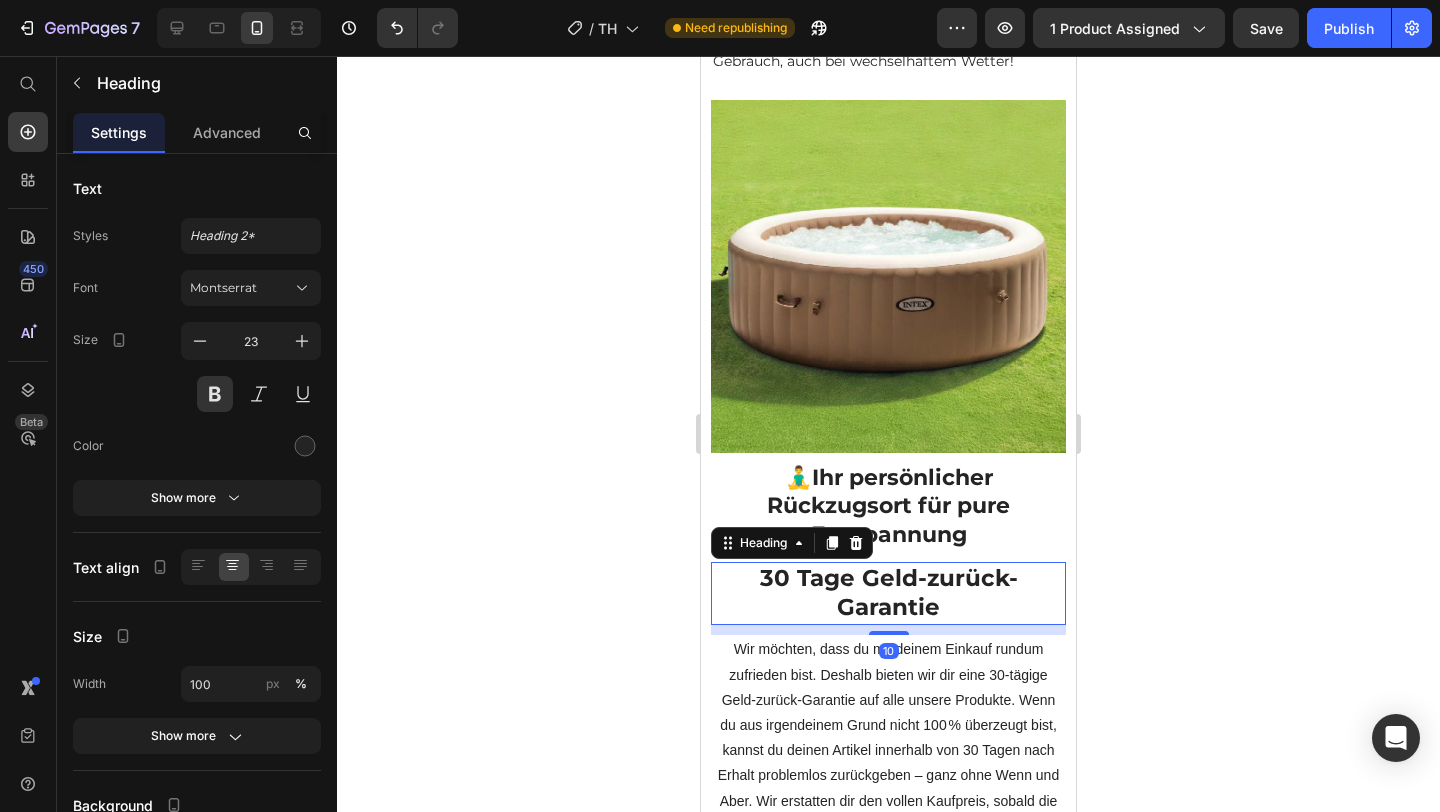 drag, startPoint x: 602, startPoint y: 645, endPoint x: 21, endPoint y: 608, distance: 582.17694 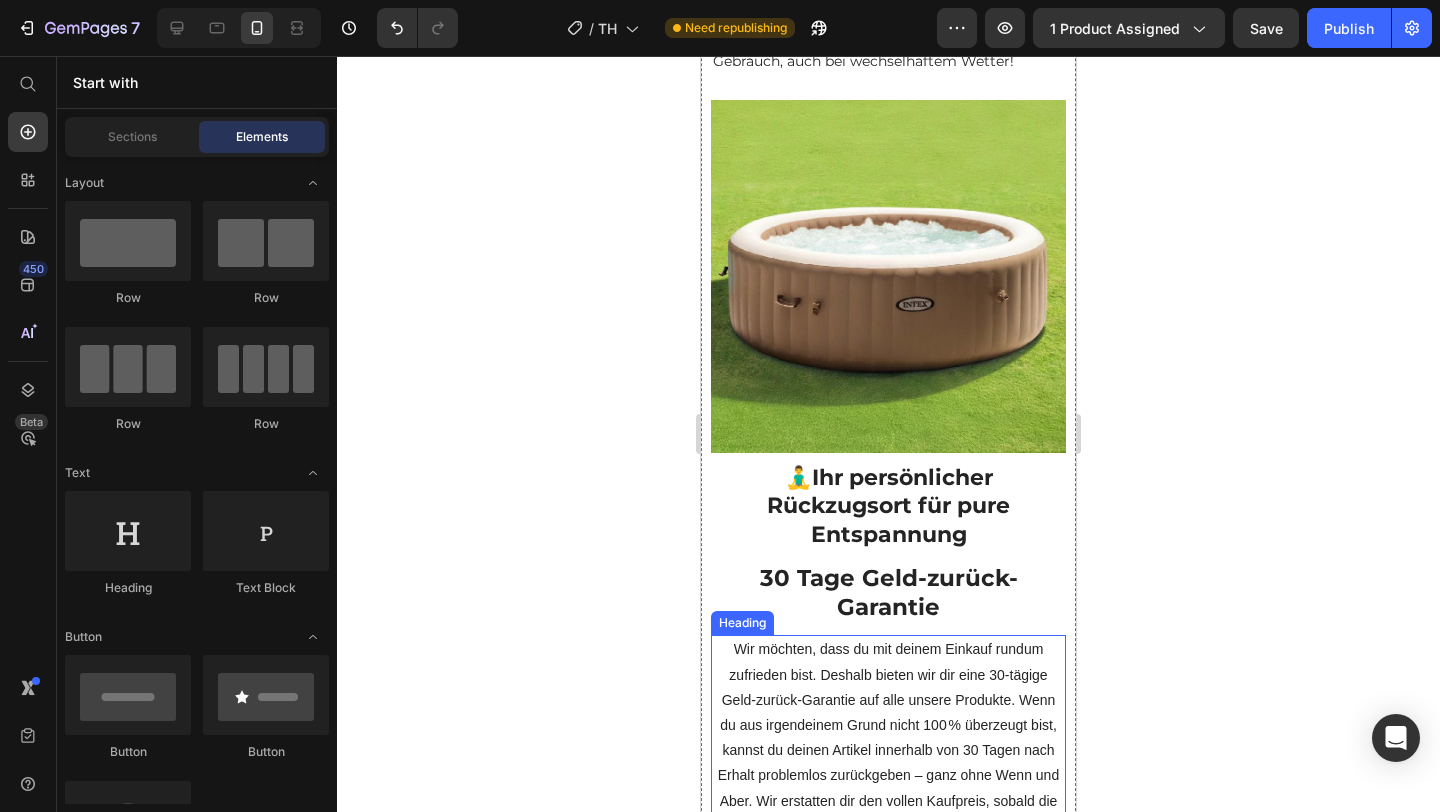 click on "Wir möchten, dass du mit deinem Einkauf rundum zufrieden bist. Deshalb bieten wir dir eine 30-tägige Geld-zurück-Garantie auf alle unsere Produkte. Wenn du aus irgendeinem Grund nicht 100 % überzeugt bist, kannst du deinen Artikel innerhalb von 30 Tagen nach Erhalt problemlos zurückgeben – ganz ohne Wenn und Aber. Wir erstatten dir den vollen Kaufpreis, sobald die Rücksendung bei uns eingegangen ist. So kannst du ohne Risiko bestellen und dich in Ruhe von der Qualität überzeugen." at bounding box center (888, 763) 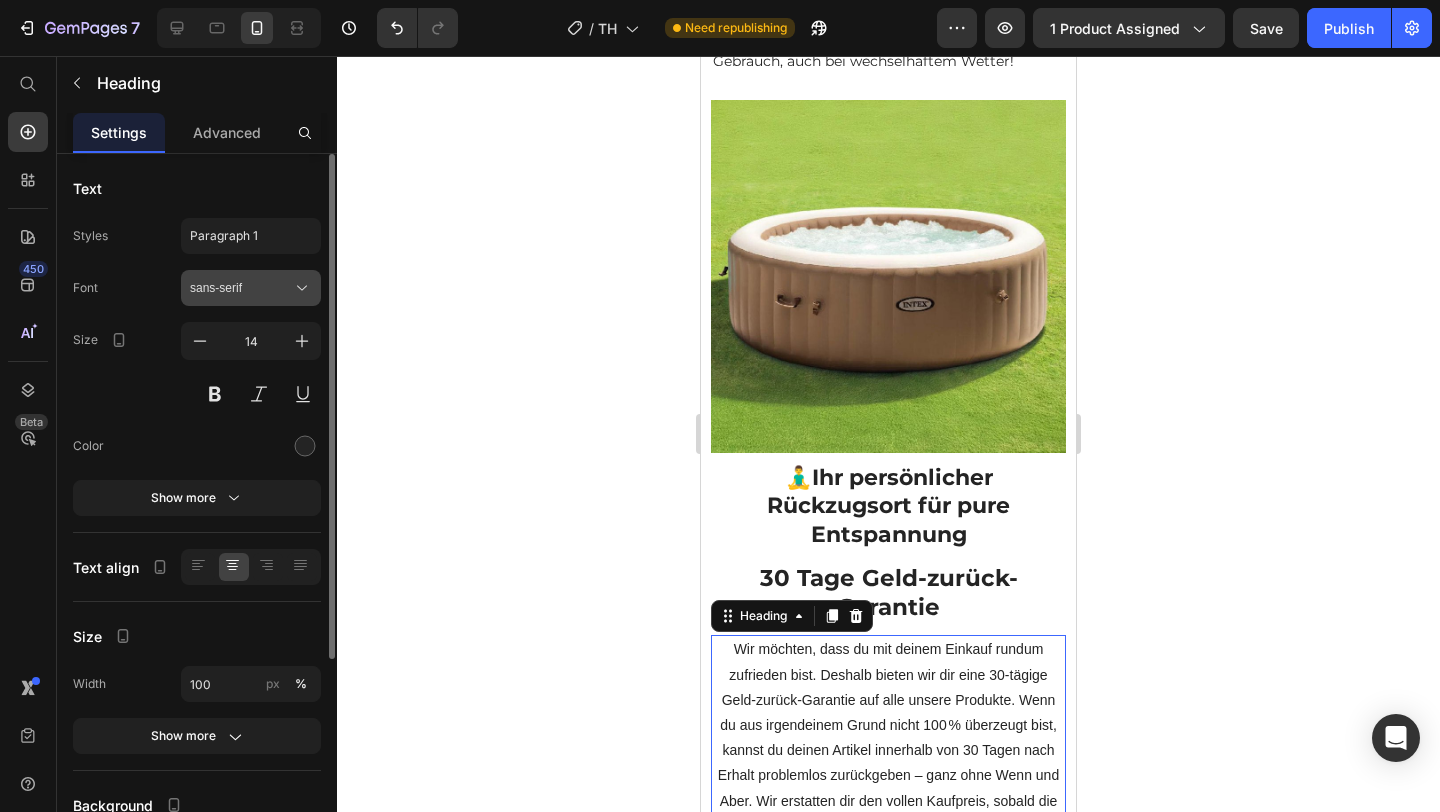 click on "sans-serif" at bounding box center (251, 288) 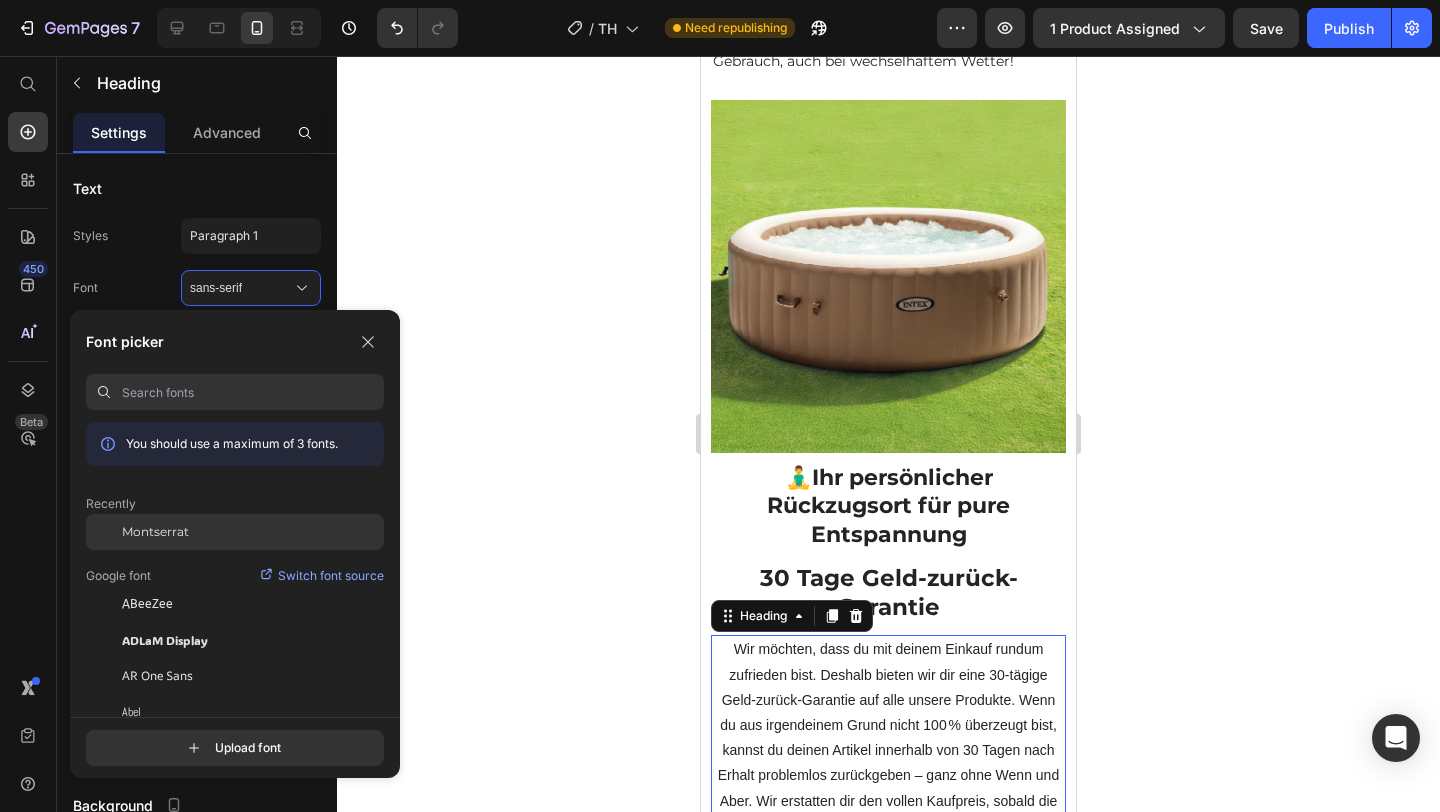 click on "Montserrat" 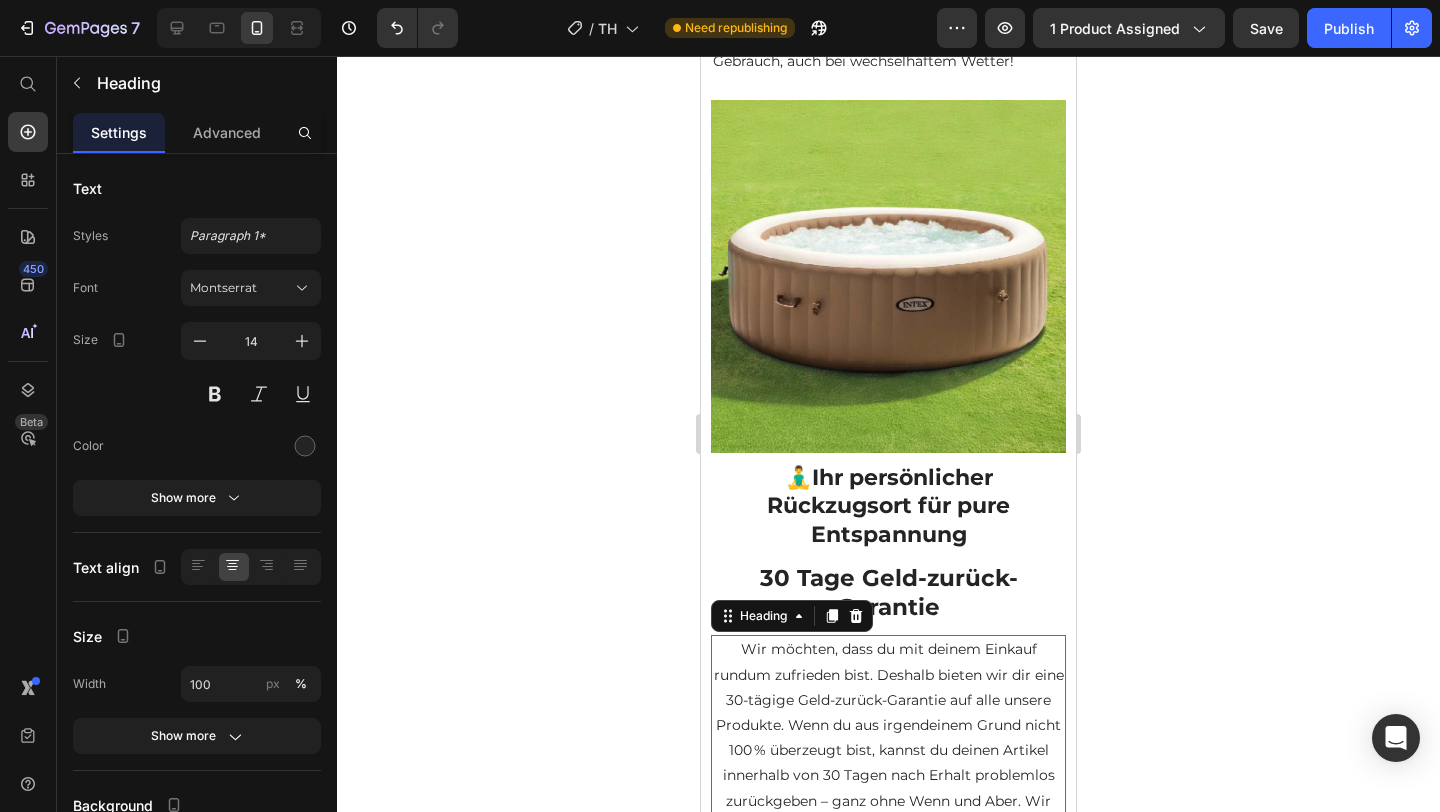 click 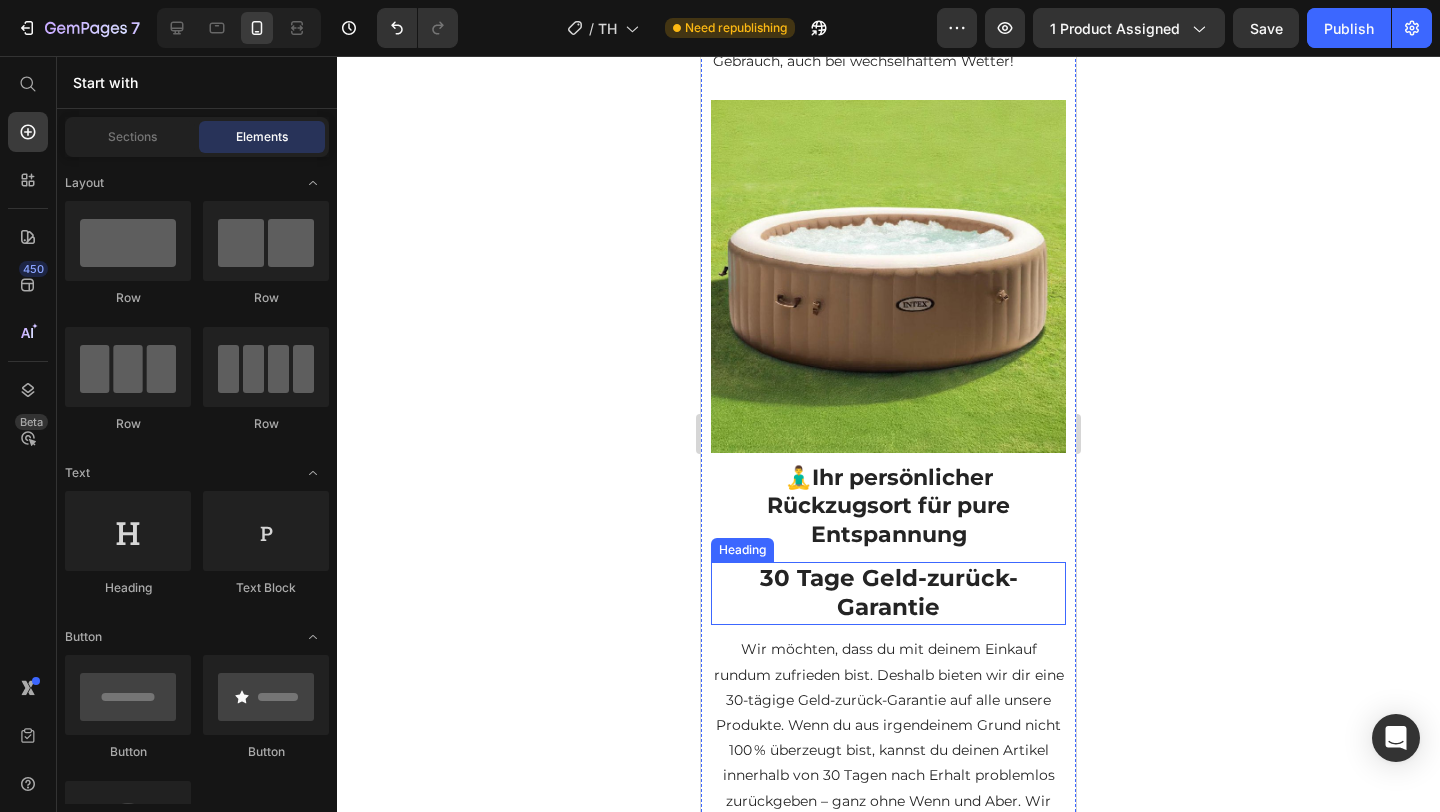 click on "30 Tage Geld-zurück-Garantie" at bounding box center (889, 593) 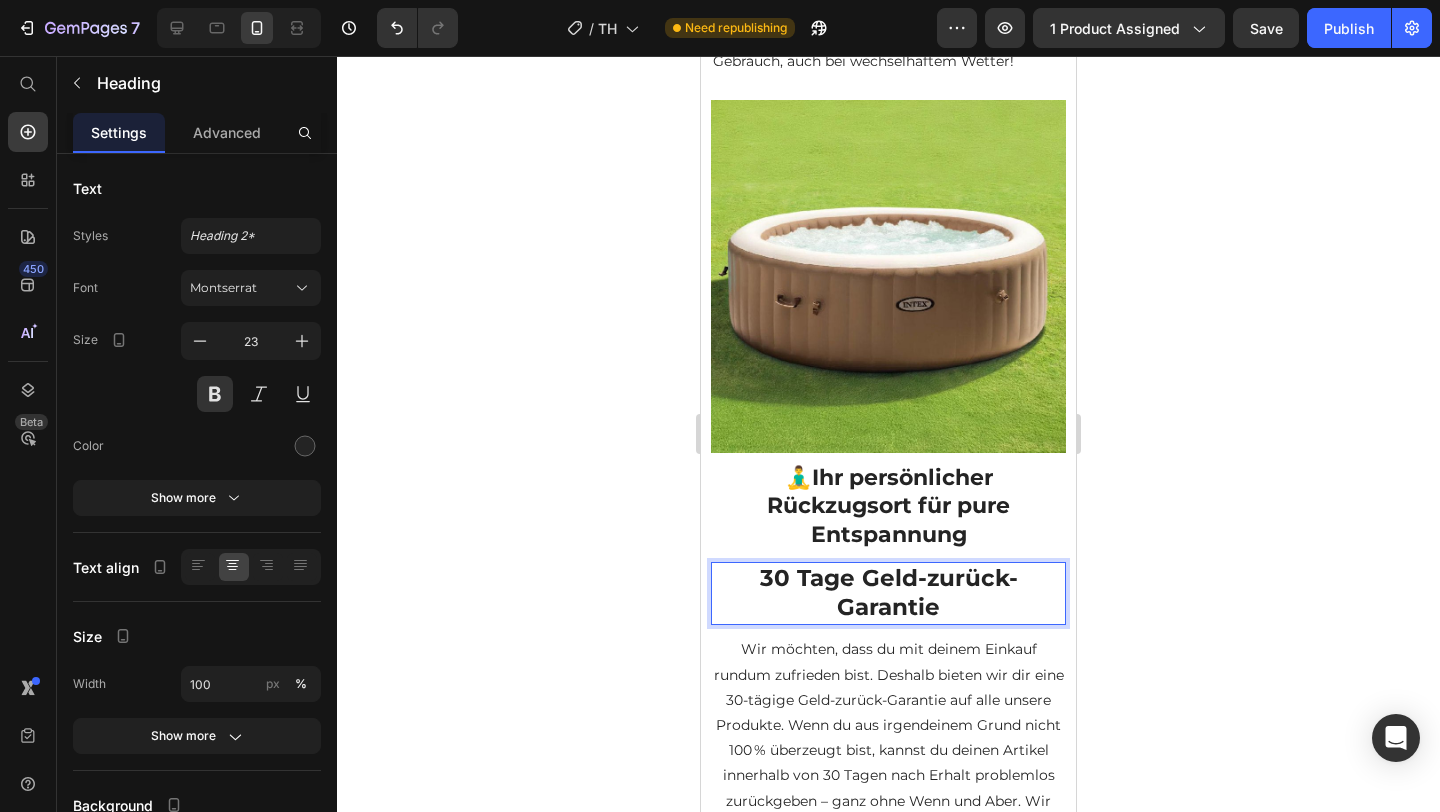 click on "30 Tage Geld-zurück-Garantie" at bounding box center (889, 593) 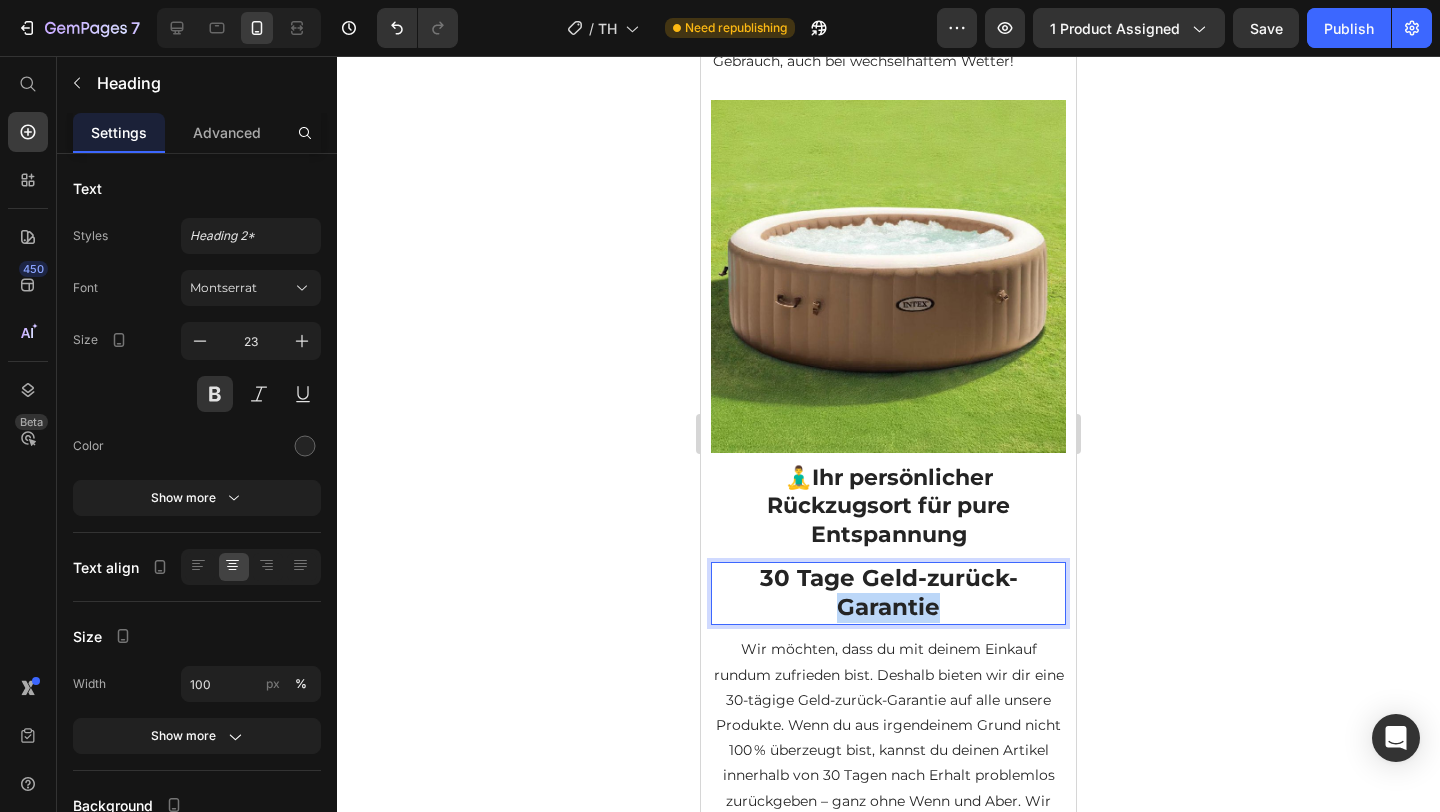 click on "30 Tage Geld-zurück-Garantie" at bounding box center (889, 593) 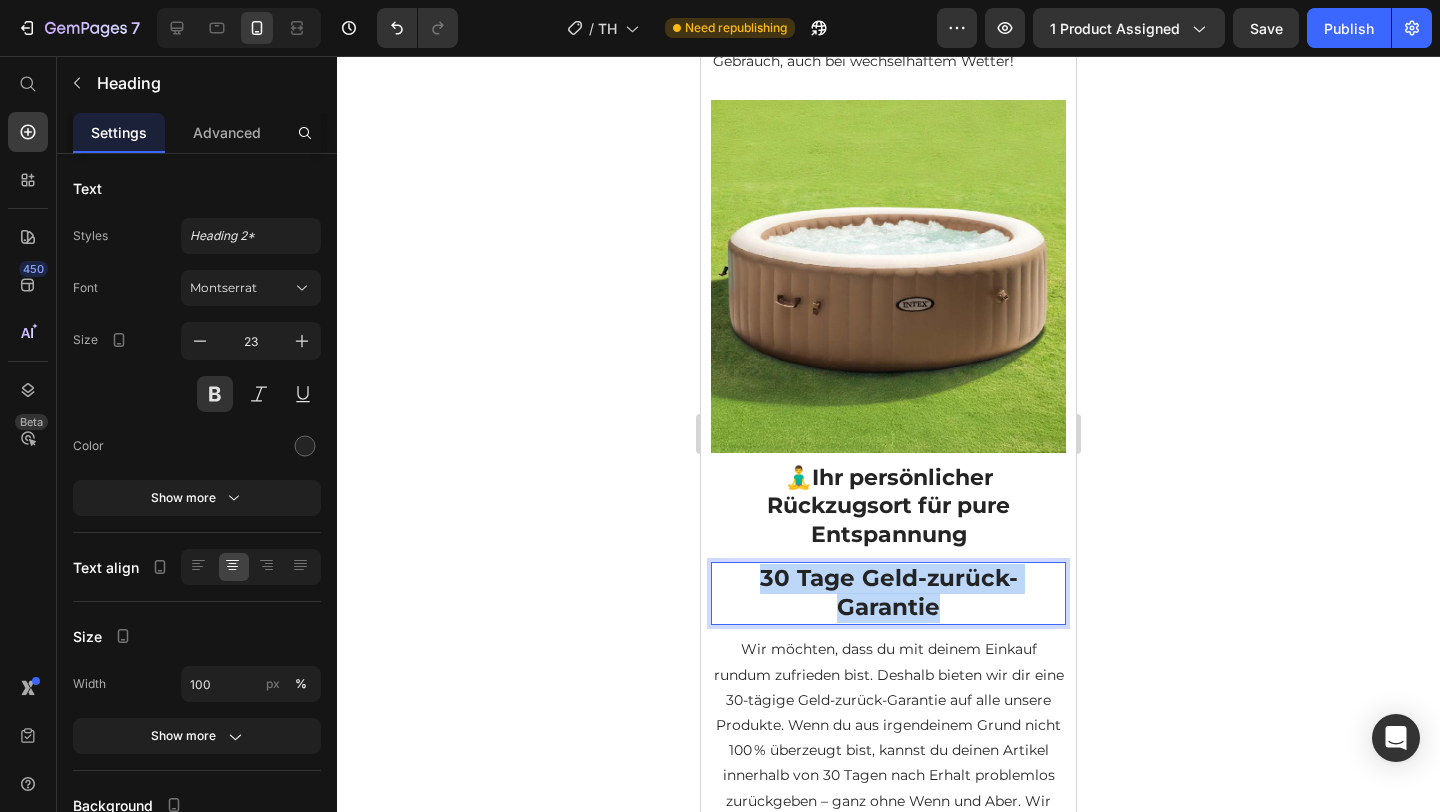click on "30 Tage Geld-zurück-Garantie" at bounding box center (889, 593) 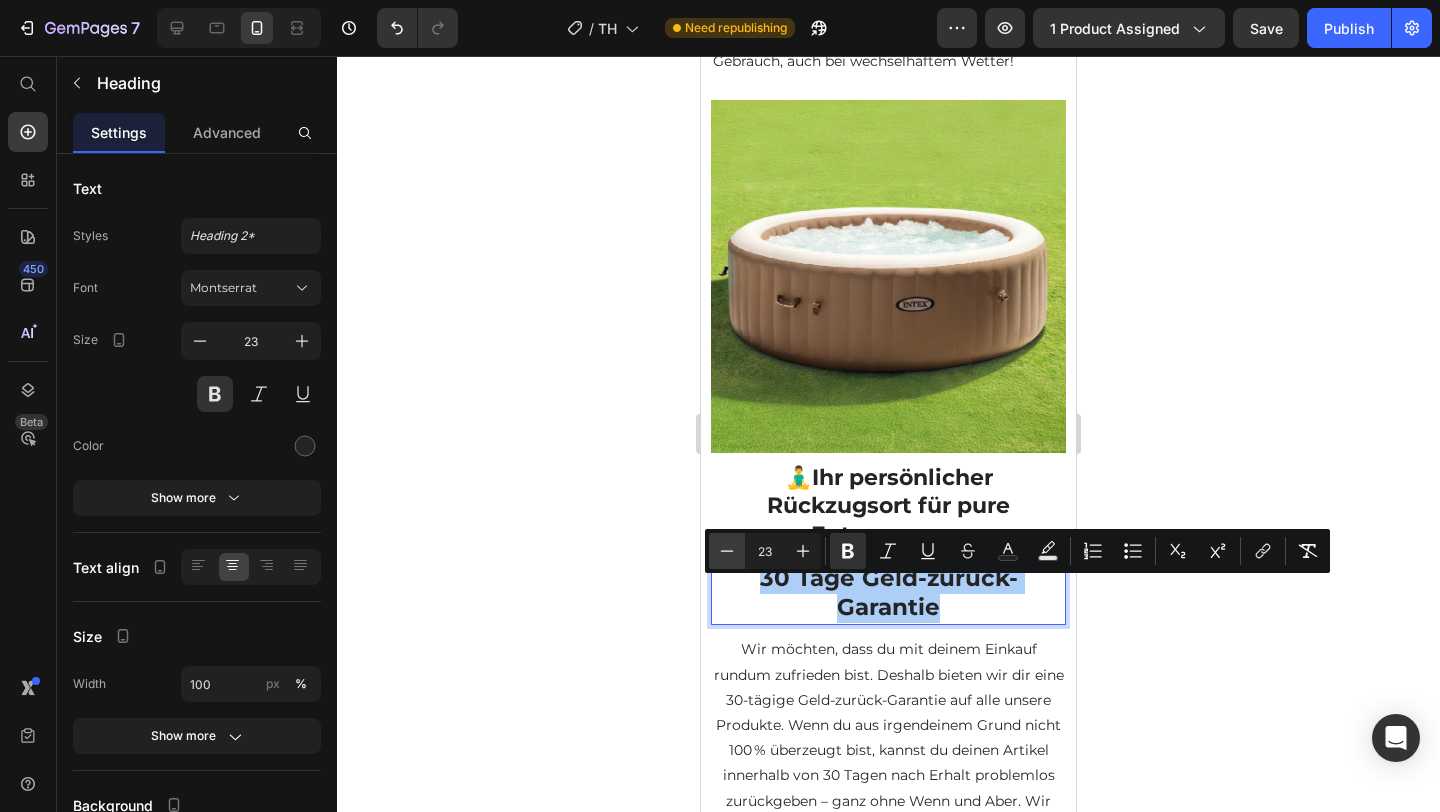 click 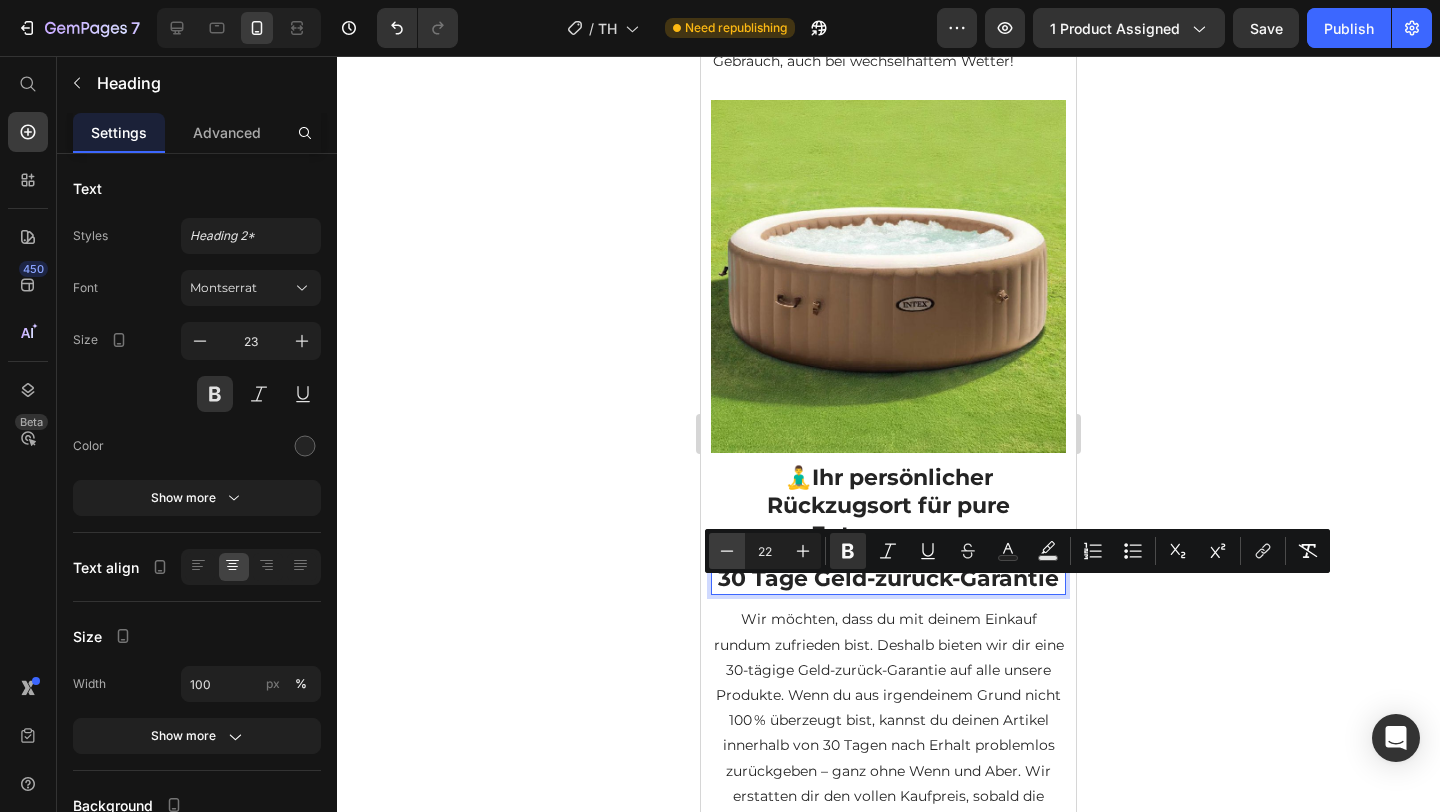 click 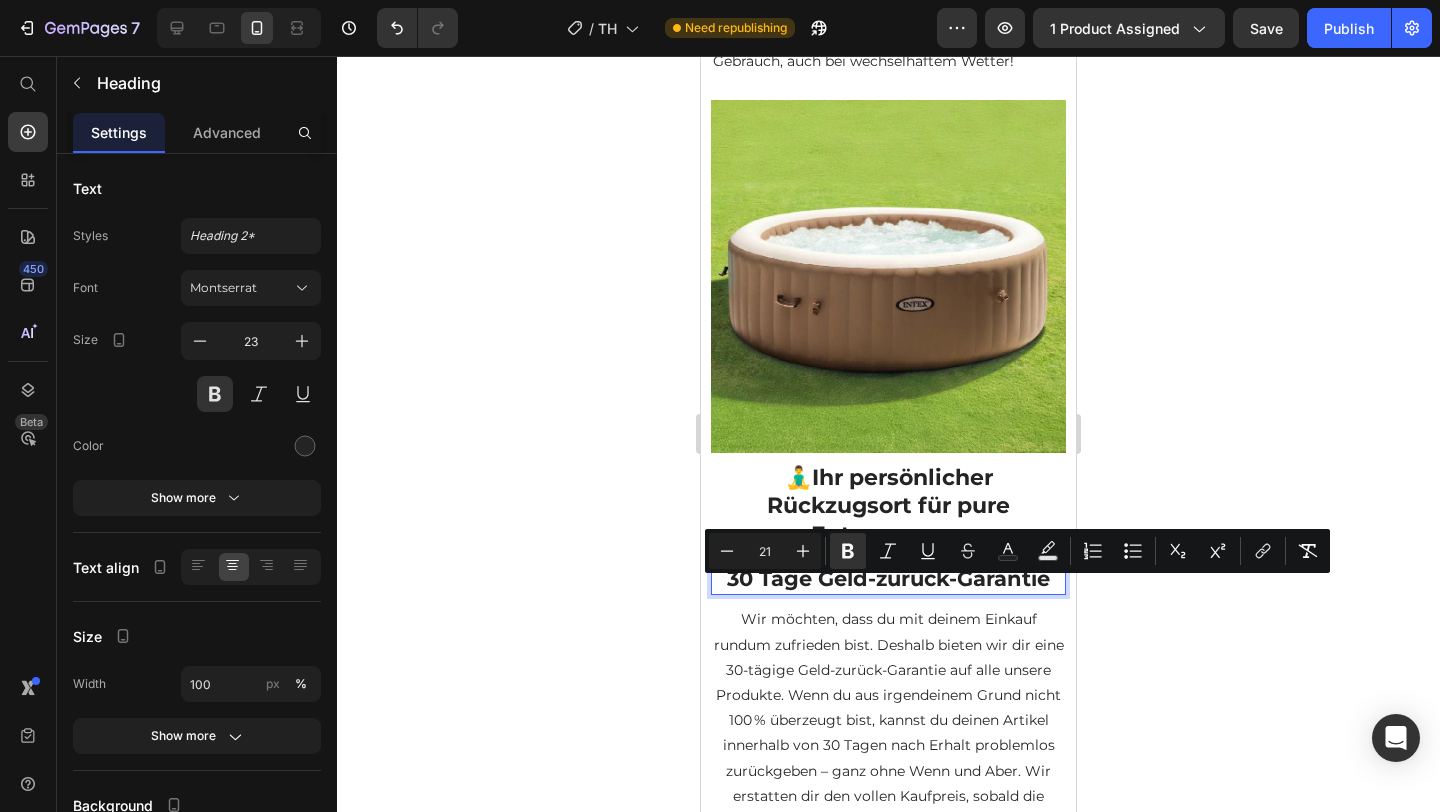 click 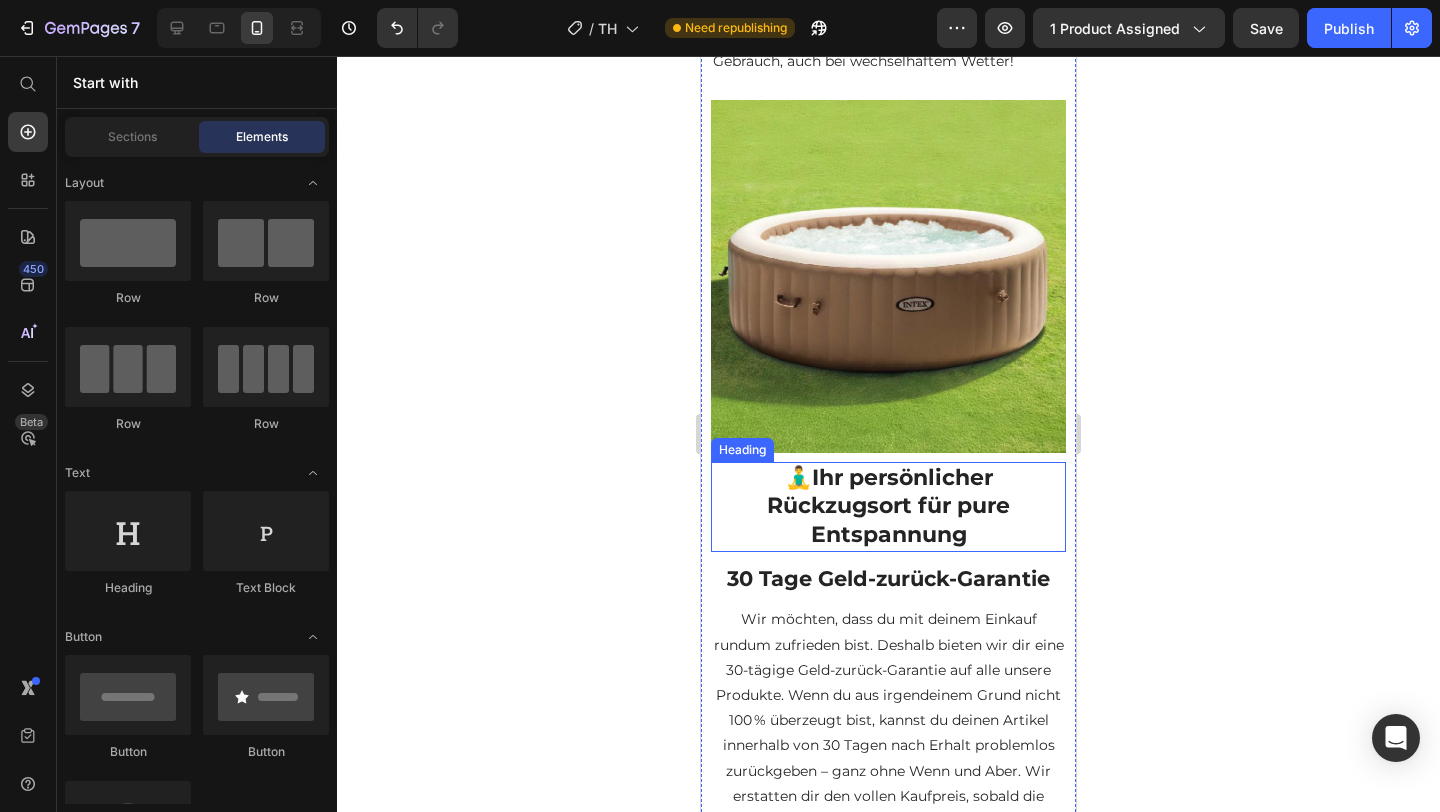click on "Wir möchten, dass du mit deinem Einkauf rundum zufrieden bist. Deshalb bieten wir dir eine 30-tägige Geld-zurück-Garantie auf alle unsere Produkte. Wenn du aus irgendeinem Grund nicht 100 % überzeugt bist, kannst du deinen Artikel innerhalb von 30 Tagen nach Erhalt problemlos zurückgeben – ganz ohne Wenn und Aber. Wir erstatten dir den vollen Kaufpreis, sobald die Rücksendung bei uns eingegangen ist. So kannst du ohne Risiko bestellen und dich in Ruhe von der Qualität überzeugen." at bounding box center (888, 745) 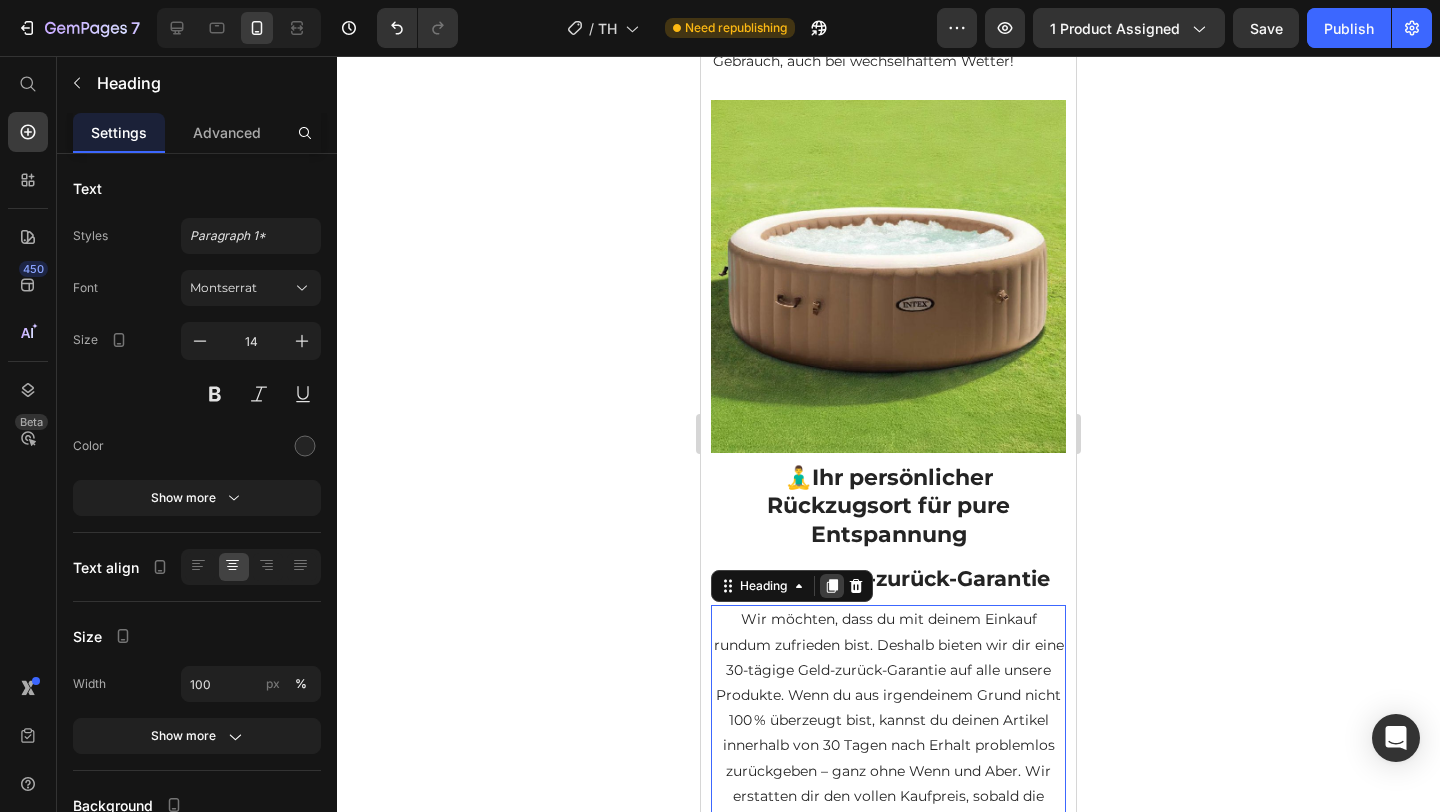 click 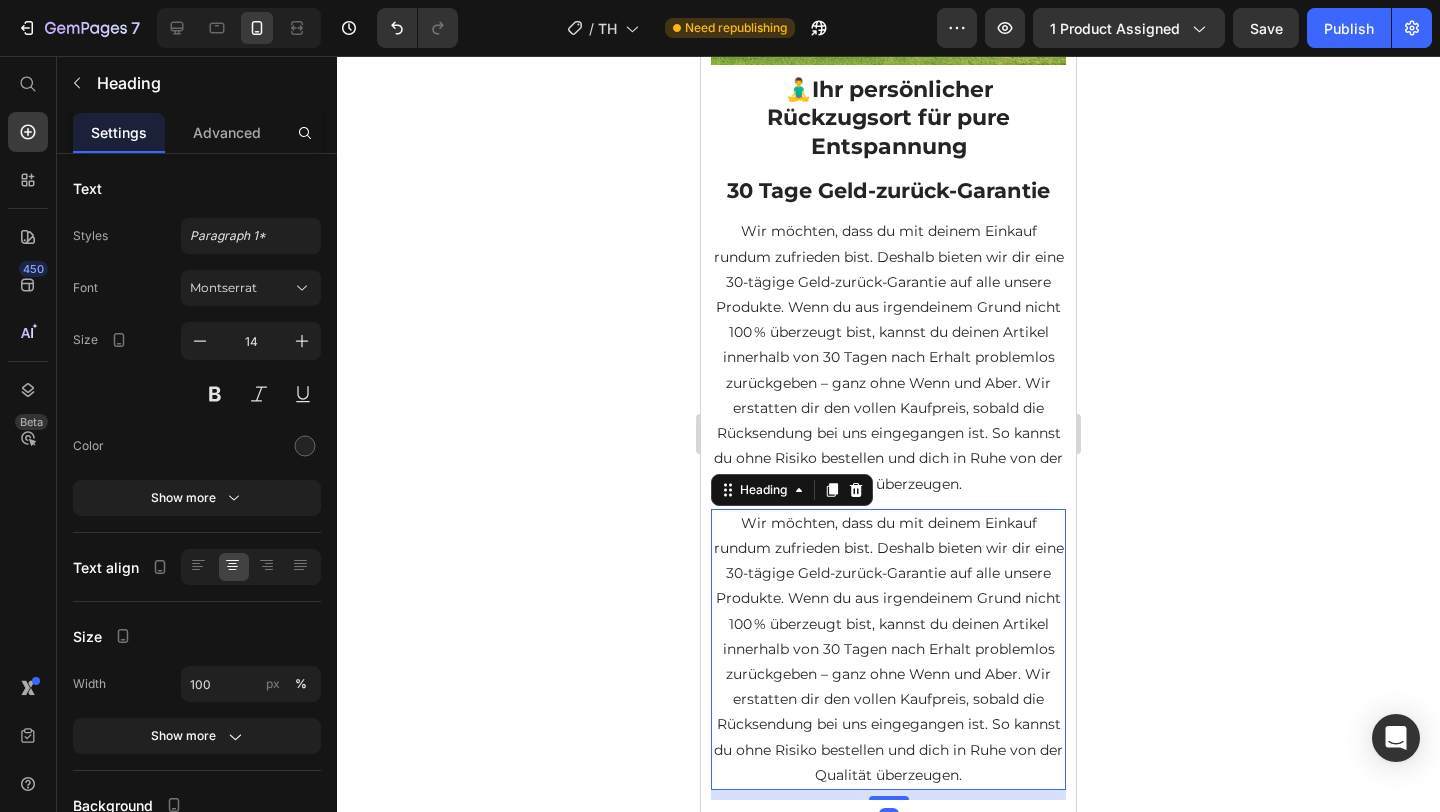 scroll, scrollTop: 3436, scrollLeft: 0, axis: vertical 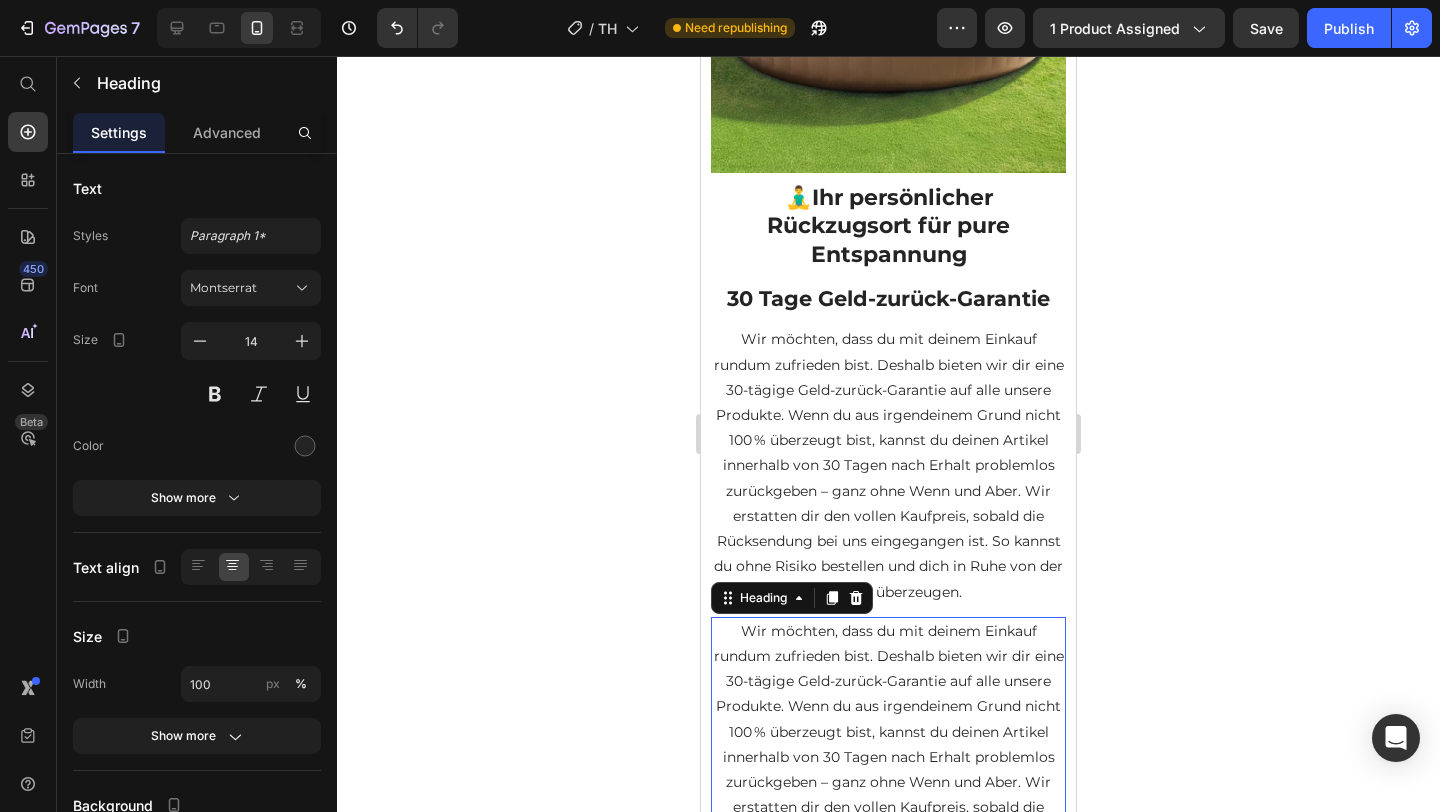 click on "Wir möchten, dass du mit deinem Einkauf rundum zufrieden bist. Deshalb bieten wir dir eine 30-tägige Geld-zurück-Garantie auf alle unsere Produkte. Wenn du aus irgendeinem Grund nicht 100 % überzeugt bist, kannst du deinen Artikel innerhalb von 30 Tagen nach Erhalt problemlos zurückgeben – ganz ohne Wenn und Aber. Wir erstatten dir den vollen Kaufpreis, sobald die Rücksendung bei uns eingegangen ist. So kannst du ohne Risiko bestellen und dich in Ruhe von der Qualität überzeugen." at bounding box center (888, 465) 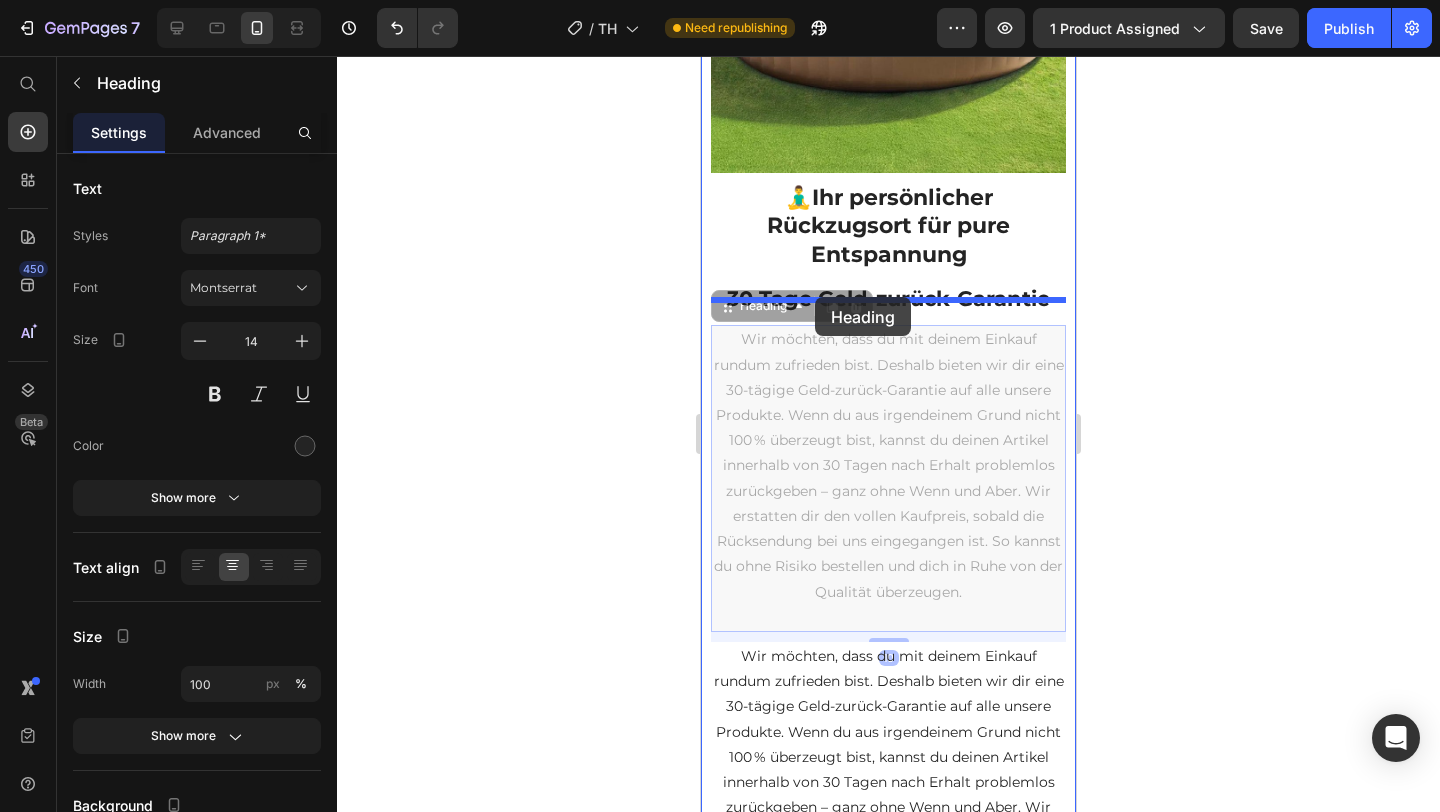 drag, startPoint x: 727, startPoint y: 333, endPoint x: 815, endPoint y: 297, distance: 95.07891 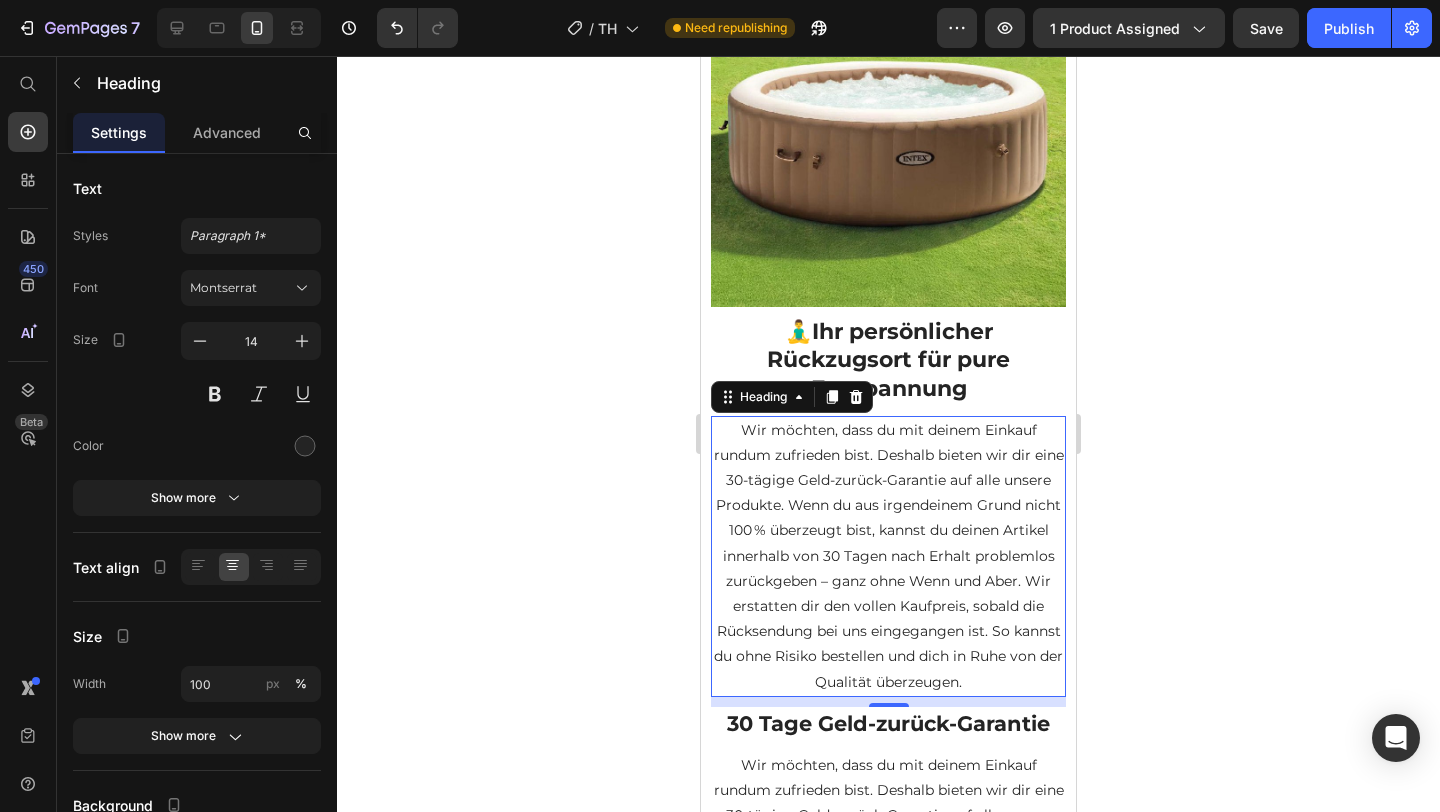 scroll, scrollTop: 3278, scrollLeft: 0, axis: vertical 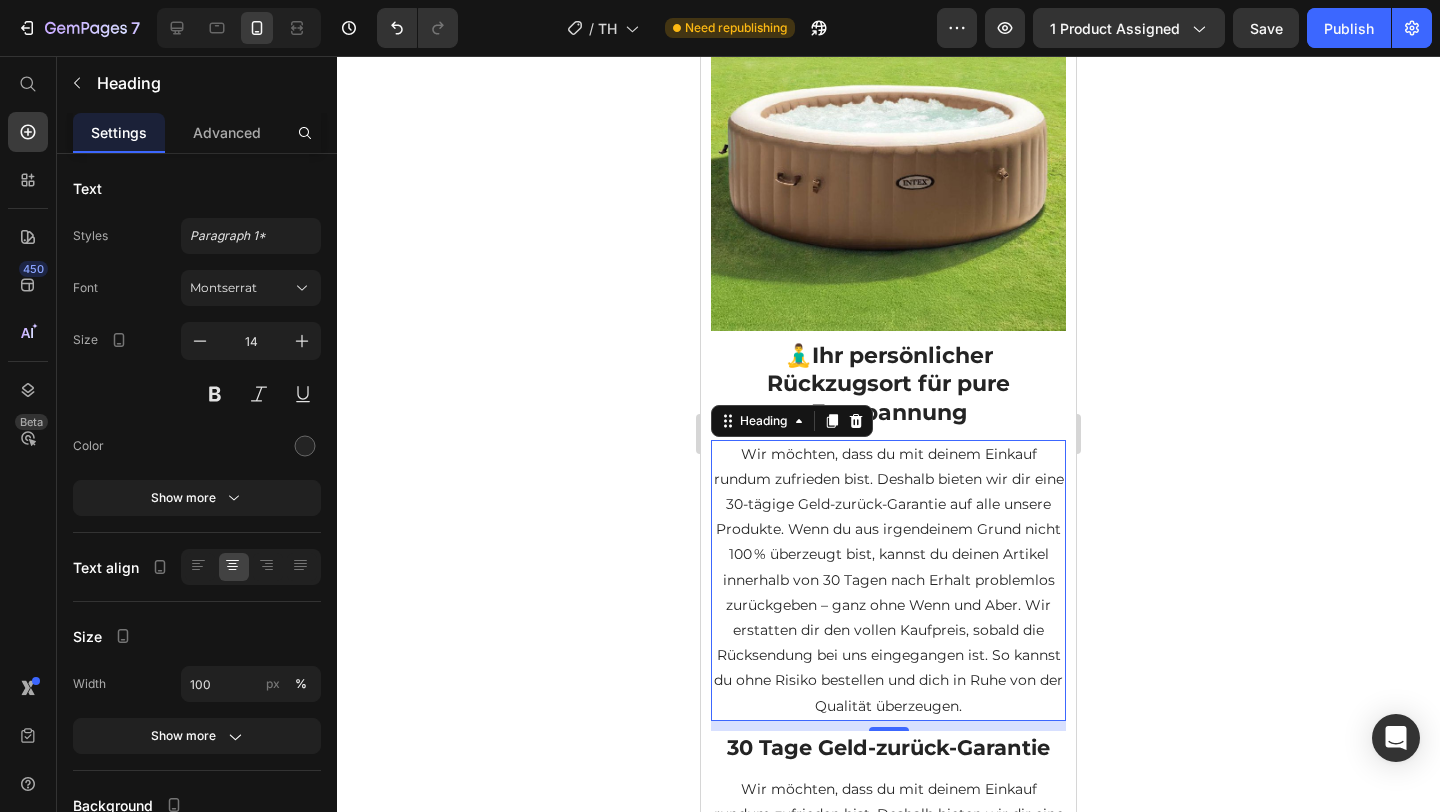click on "Wir möchten, dass du mit deinem Einkauf rundum zufrieden bist. Deshalb bieten wir dir eine 30-tägige Geld-zurück-Garantie auf alle unsere Produkte. Wenn du aus irgendeinem Grund nicht 100 % überzeugt bist, kannst du deinen Artikel innerhalb von 30 Tagen nach Erhalt problemlos zurückgeben – ganz ohne Wenn und Aber. Wir erstatten dir den vollen Kaufpreis, sobald die Rücksendung bei uns eingegangen ist. So kannst du ohne Risiko bestellen und dich in Ruhe von der Qualität überzeugen." at bounding box center (888, 580) 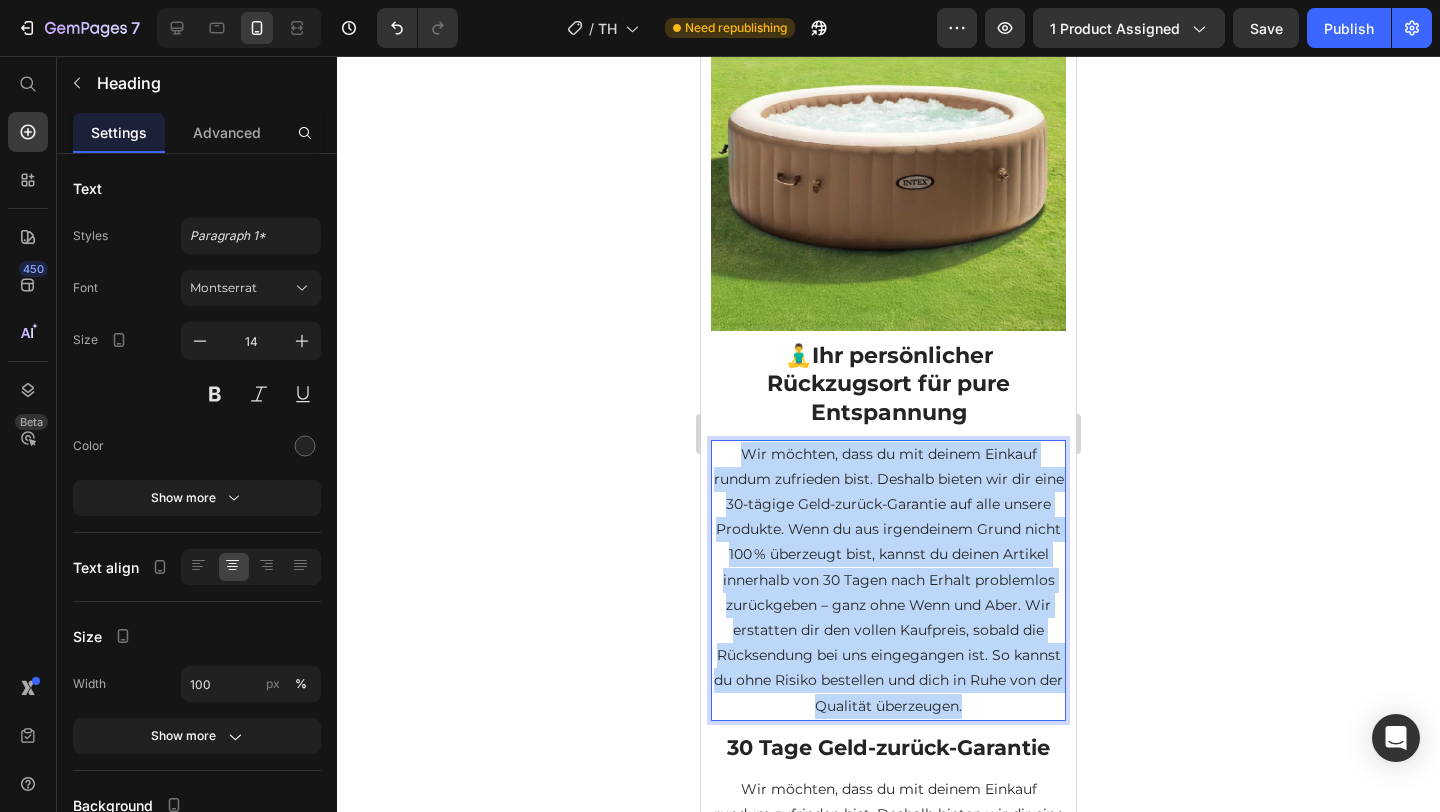 click on "Wir möchten, dass du mit deinem Einkauf rundum zufrieden bist. Deshalb bieten wir dir eine 30-tägige Geld-zurück-Garantie auf alle unsere Produkte. Wenn du aus irgendeinem Grund nicht 100 % überzeugt bist, kannst du deinen Artikel innerhalb von 30 Tagen nach Erhalt problemlos zurückgeben – ganz ohne Wenn und Aber. Wir erstatten dir den vollen Kaufpreis, sobald die Rücksendung bei uns eingegangen ist. So kannst du ohne Risiko bestellen und dich in Ruhe von der Qualität überzeugen." at bounding box center (888, 580) 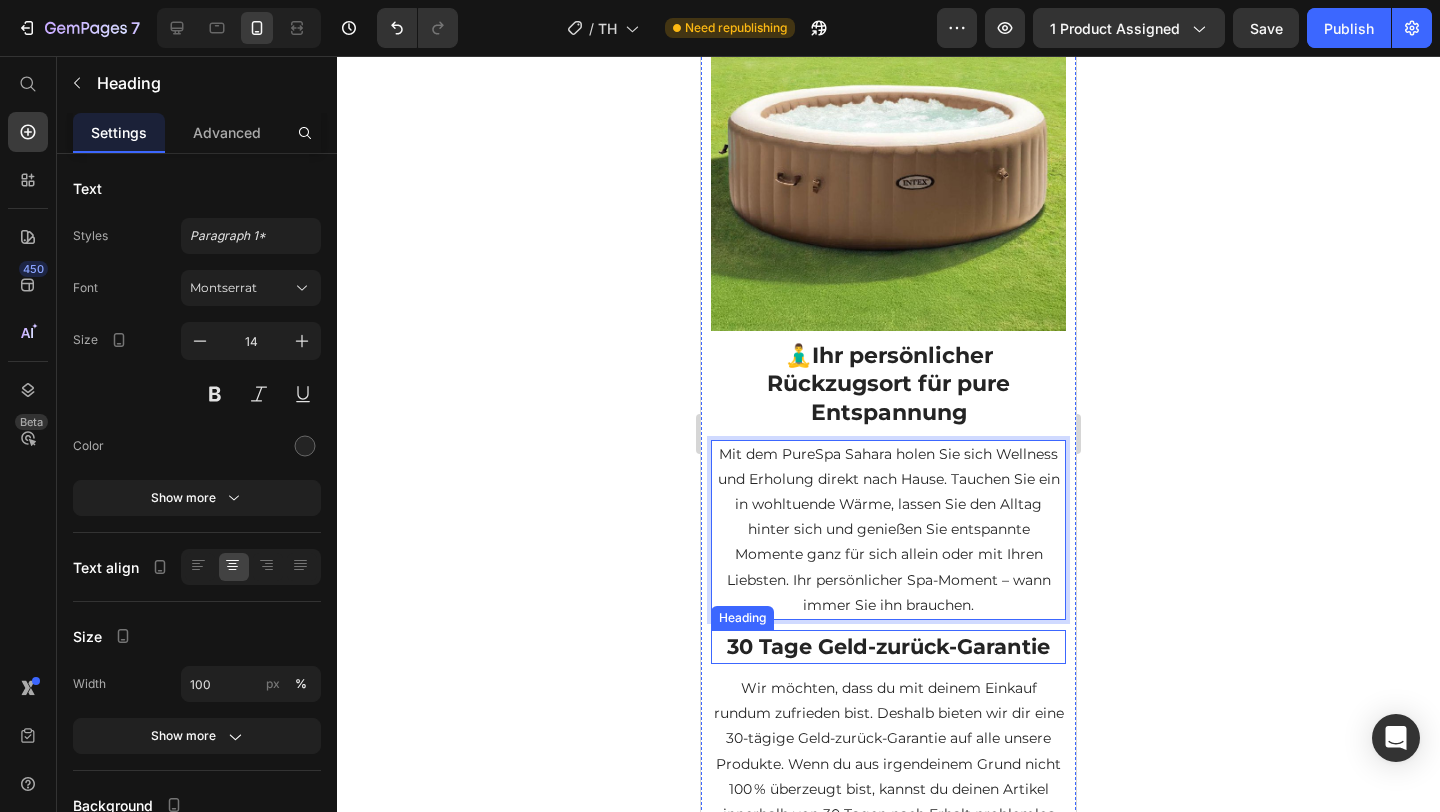 click on "⁠⁠⁠⁠⁠⁠⁠ 30 Tage Geld-zurück-Garantie" at bounding box center [888, 647] 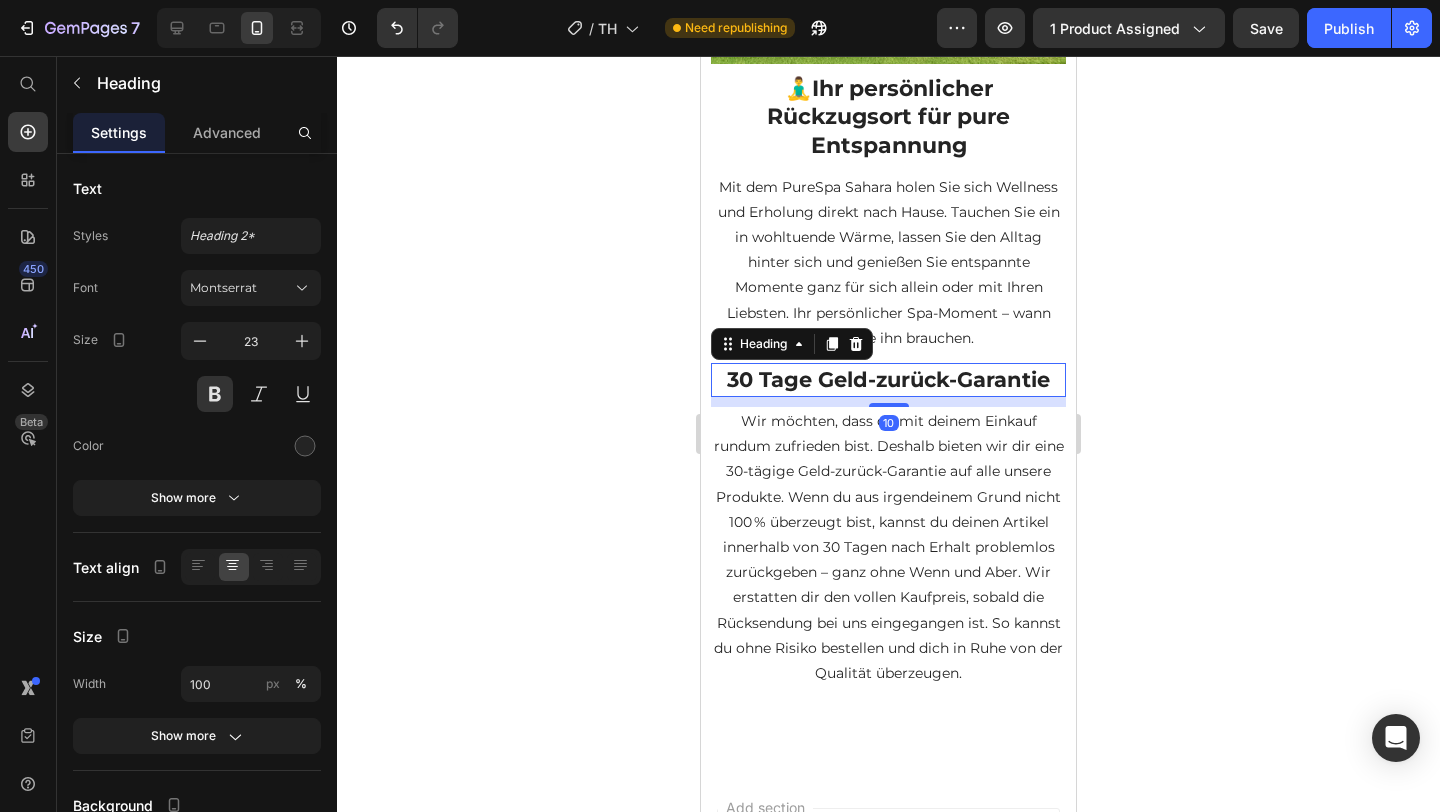 scroll, scrollTop: 3555, scrollLeft: 0, axis: vertical 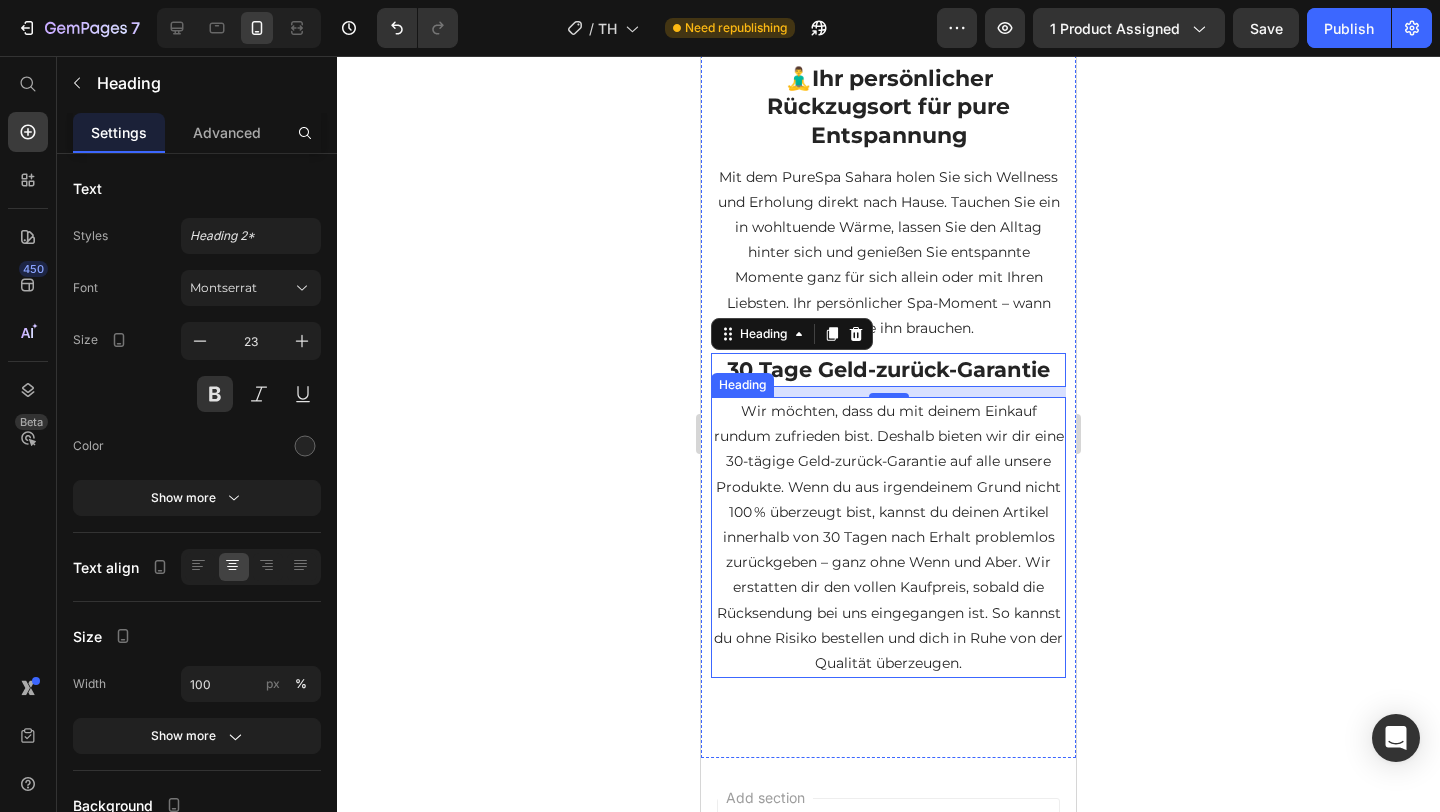 click on "Wir möchten, dass du mit deinem Einkauf rundum zufrieden bist. Deshalb bieten wir dir eine 30-tägige Geld-zurück-Garantie auf alle unsere Produkte. Wenn du aus irgendeinem Grund nicht 100 % überzeugt bist, kannst du deinen Artikel innerhalb von 30 Tagen nach Erhalt problemlos zurückgeben – ganz ohne Wenn und Aber. Wir erstatten dir den vollen Kaufpreis, sobald die Rücksendung bei uns eingegangen ist. So kannst du ohne Risiko bestellen und dich in Ruhe von der Qualität überzeugen." at bounding box center (888, 537) 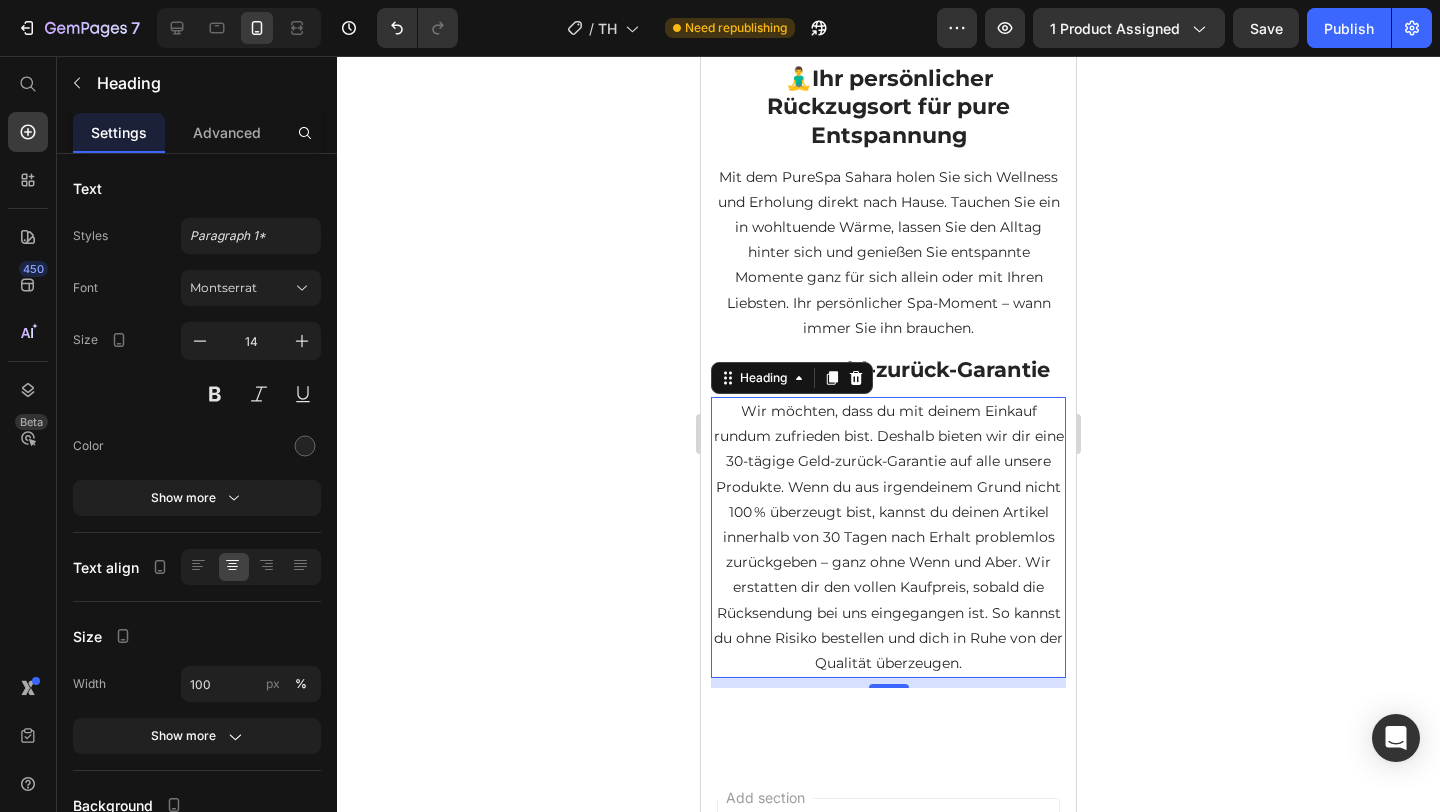 click on "Wir möchten, dass du mit deinem Einkauf rundum zufrieden bist. Deshalb bieten wir dir eine 30-tägige Geld-zurück-Garantie auf alle unsere Produkte. Wenn du aus irgendeinem Grund nicht 100 % überzeugt bist, kannst du deinen Artikel innerhalb von 30 Tagen nach Erhalt problemlos zurückgeben – ganz ohne Wenn und Aber. Wir erstatten dir den vollen Kaufpreis, sobald die Rücksendung bei uns eingegangen ist. So kannst du ohne Risiko bestellen und dich in Ruhe von der Qualität überzeugen." at bounding box center (888, 537) 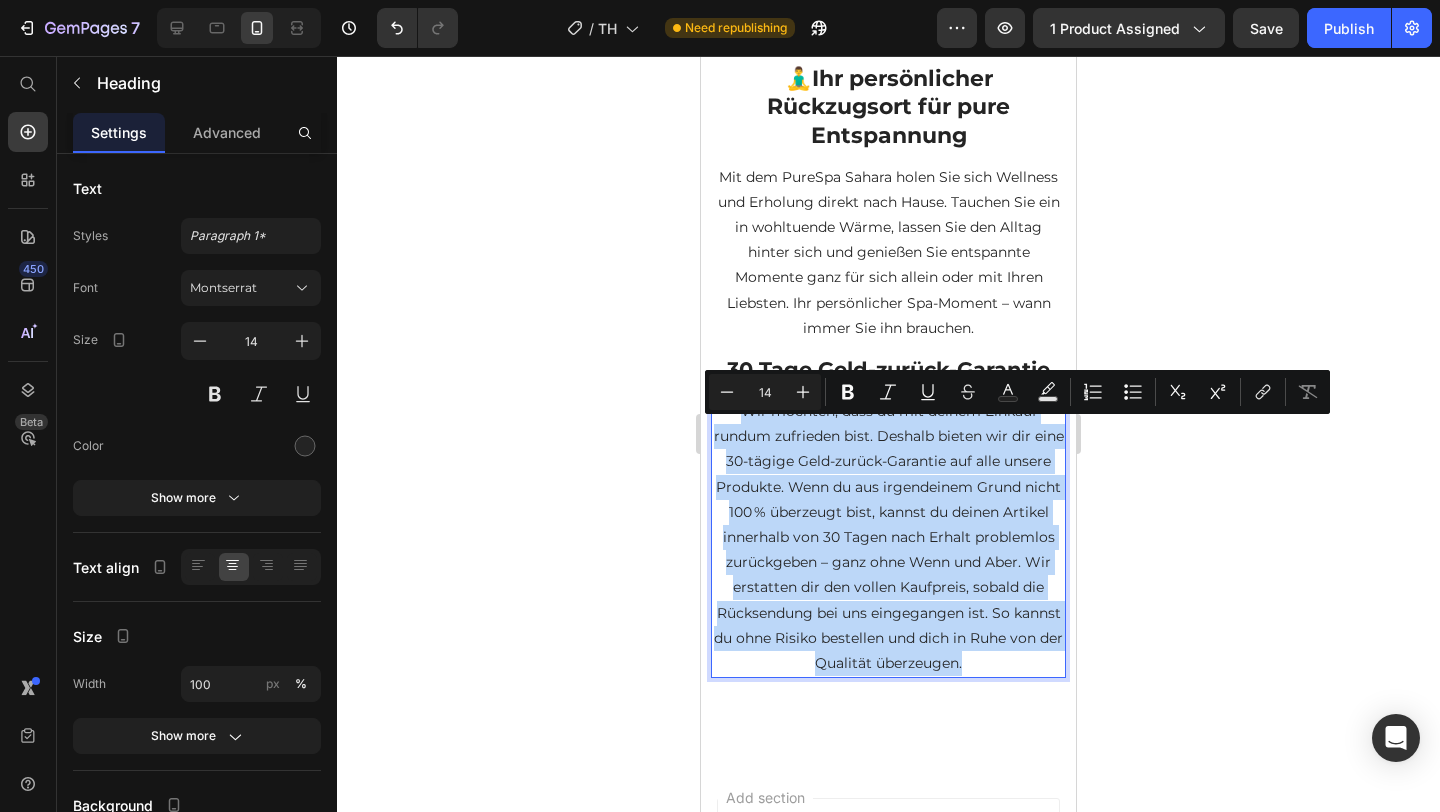 drag, startPoint x: 939, startPoint y: 708, endPoint x: 714, endPoint y: 439, distance: 350.6936 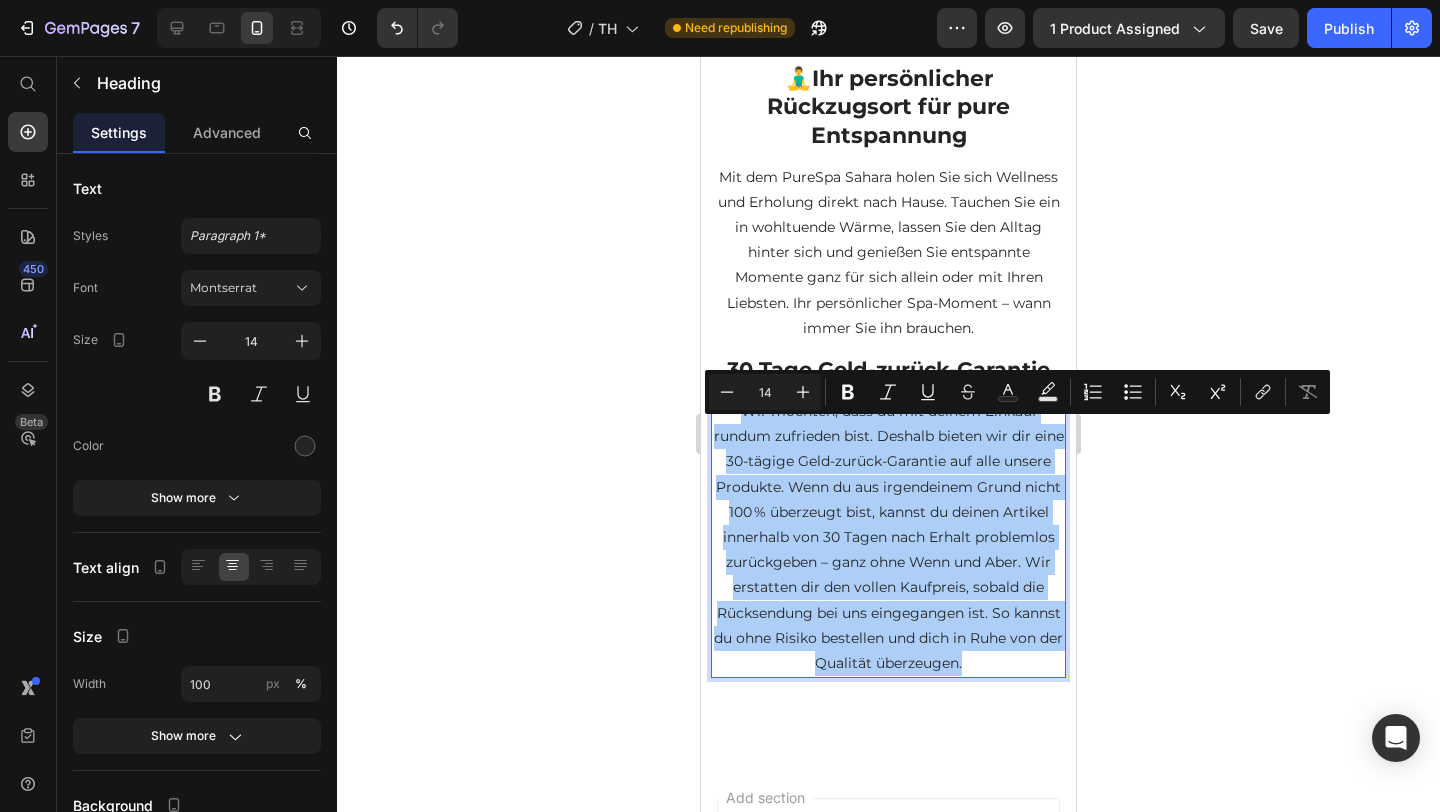 click 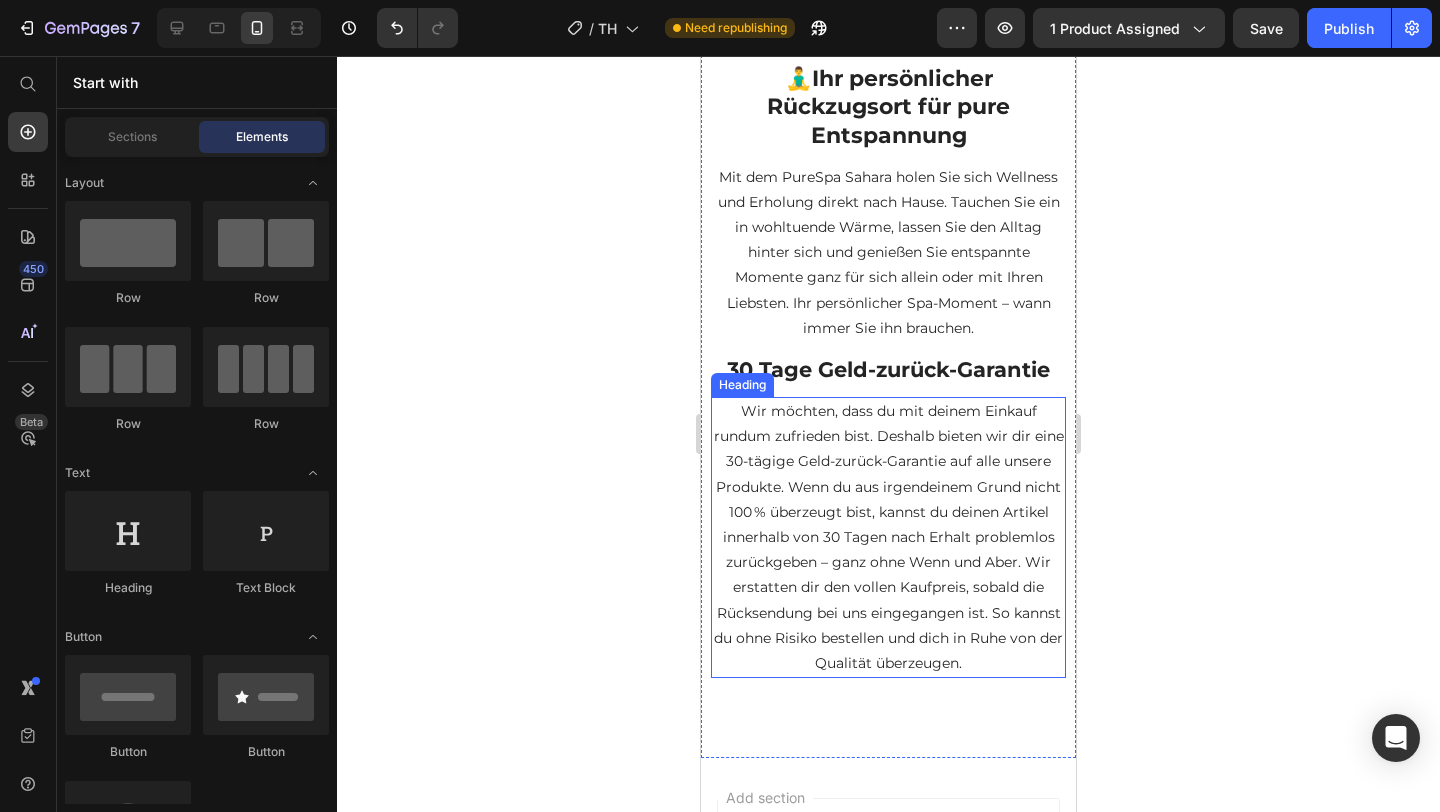 click on "Wir möchten, dass du mit deinem Einkauf rundum zufrieden bist. Deshalb bieten wir dir eine 30-tägige Geld-zurück-Garantie auf alle unsere Produkte. Wenn du aus irgendeinem Grund nicht 100 % überzeugt bist, kannst du deinen Artikel innerhalb von 30 Tagen nach Erhalt problemlos zurückgeben – ganz ohne Wenn und Aber. Wir erstatten dir den vollen Kaufpreis, sobald die Rücksendung bei uns eingegangen ist. So kannst du ohne Risiko bestellen und dich in Ruhe von der Qualität überzeugen." at bounding box center [888, 537] 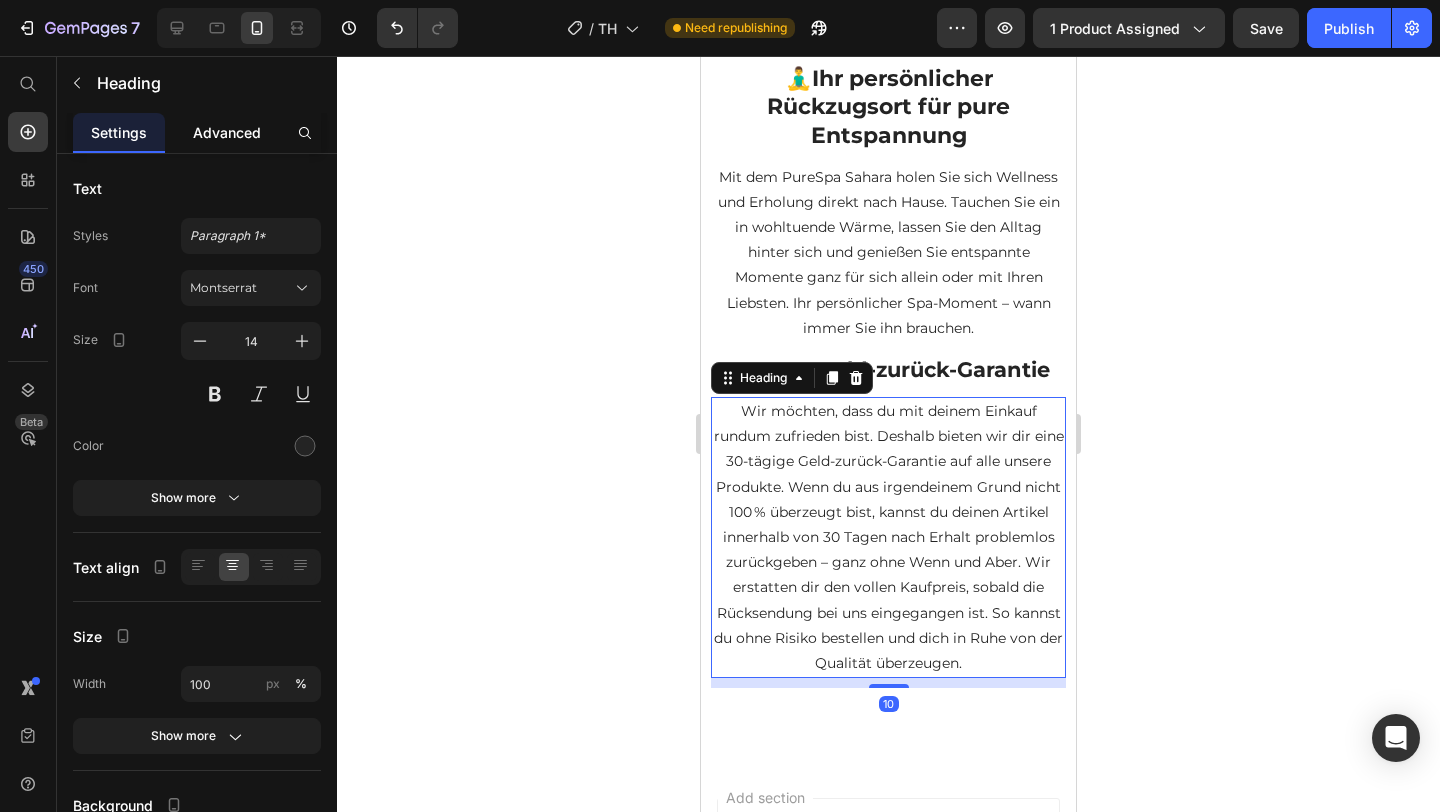 click on "Advanced" at bounding box center [227, 132] 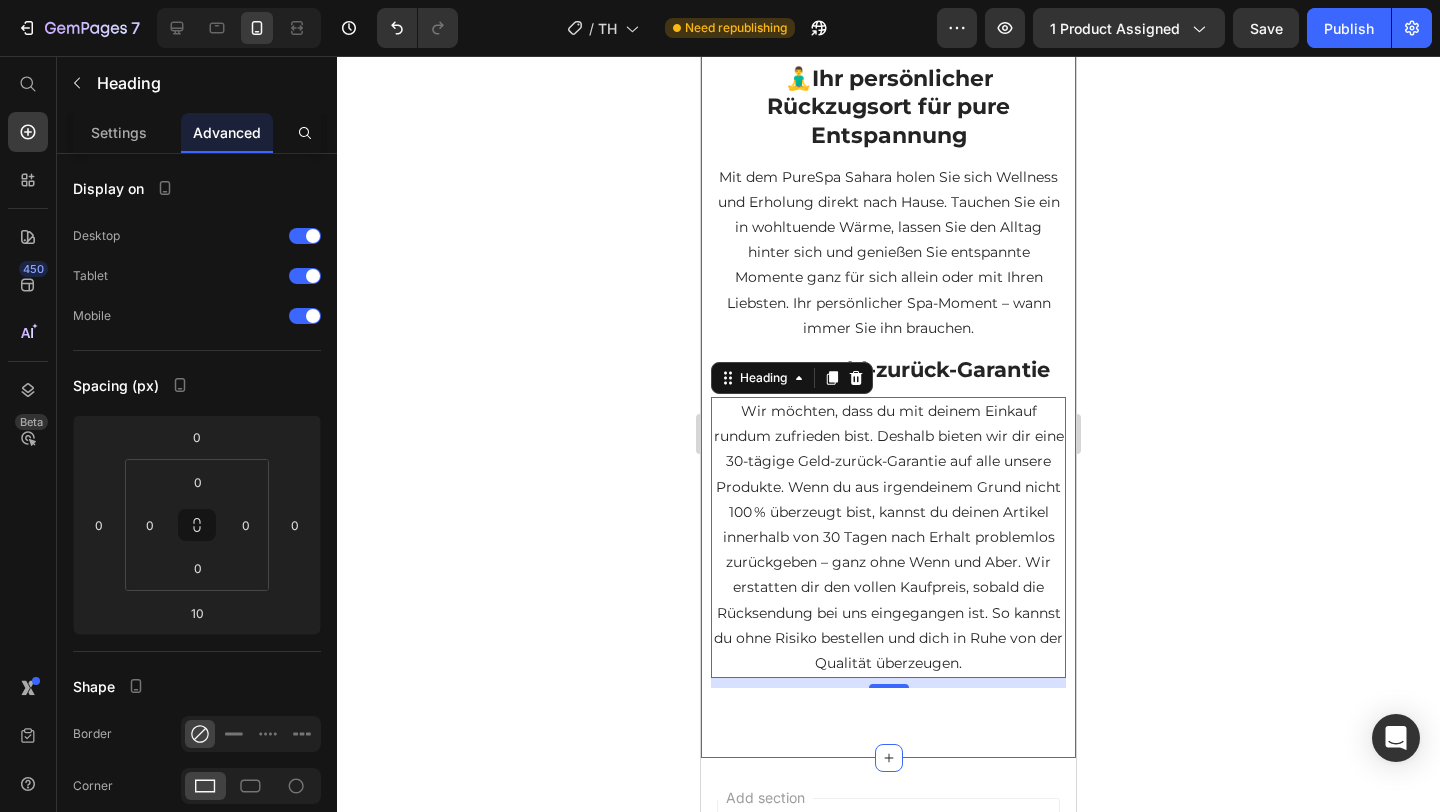 click on "⁠⁠⁠⁠⁠⁠⁠ PureSpa Sahara – Ihre private Wellness-Oase im Garten Heading Entdecken Sie den  PureSpa Sahara  von Intex – die perfekte Kombination aus Komfort, Design und Funktionalität. Ob im Sommer oder Winter, dieser aufblasbare Whirlpool verwandelt Ihren Garten in einen Ort der Erholung und Entspannung. Text Block Row Image Row ⁠⁠⁠⁠⁠⁠⁠ 🖥️  Intuitive Steuerung auf Knopfdruck Heading Der PureSpa Sahara verfügt über ein benutzerfreundliches  digitales Bedienfeld , das auch während des Badens leicht zu erreichen ist. Mit nur wenigen Tasten können Sie die Wassertemperatur einstellen, das Blasensystem aktivieren oder den Heiz-Timer programmieren. Das Display ist  wasserfest und neigbar , sodass es aus jedem Winkel gut lesbar ist. Eine durchdachte Steuerung, die Ihnen maximale Kontrolle bei minimalem Aufwand bietet – für ein Spa-Erlebnis ganz nach Ihren Wünschen. Text Block Row Image Row Image ⁠⁠⁠⁠⁠⁠⁠ 🔒  Schnell verschlossen, jederzeit bereit Heading   10" at bounding box center [888, -724] 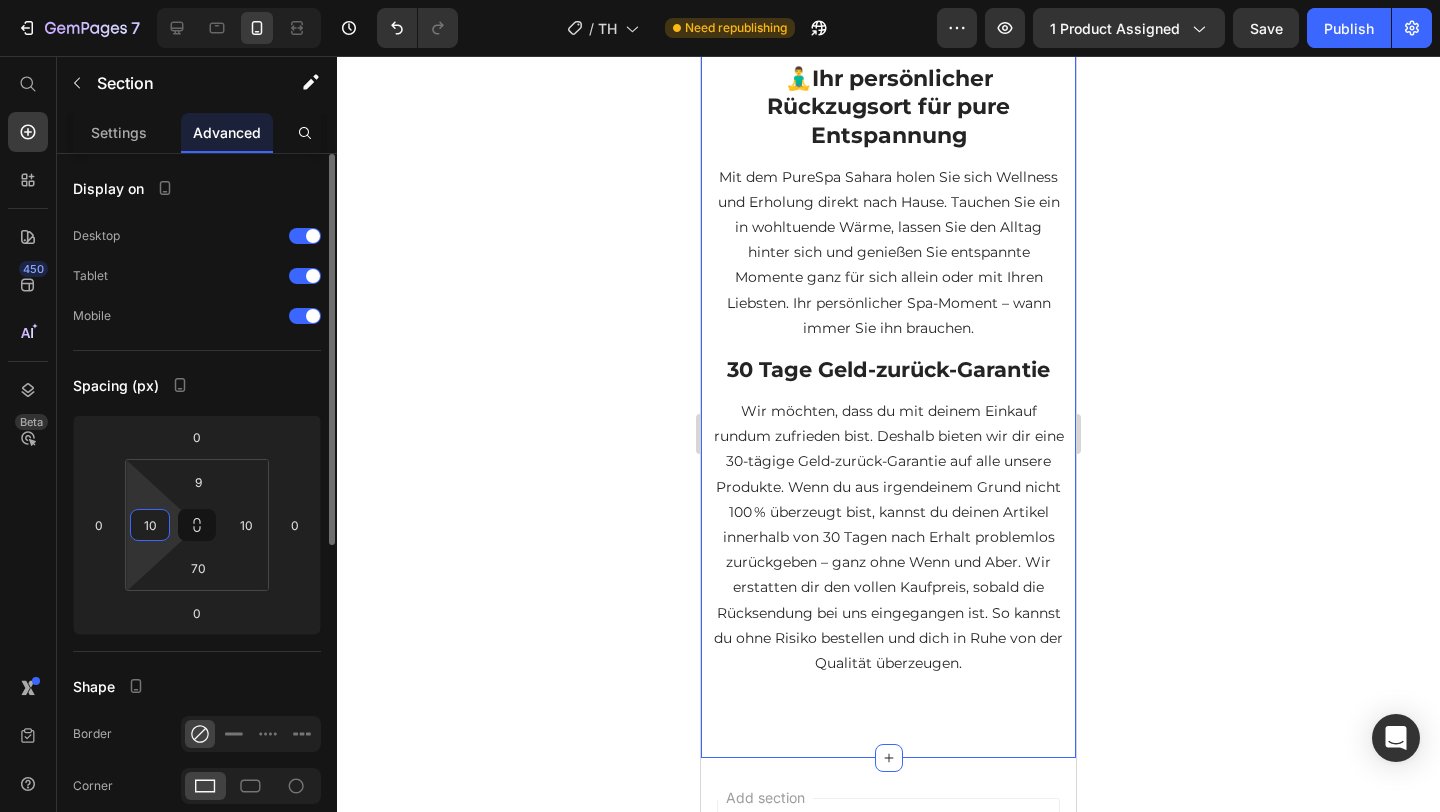 click on "10" at bounding box center (150, 525) 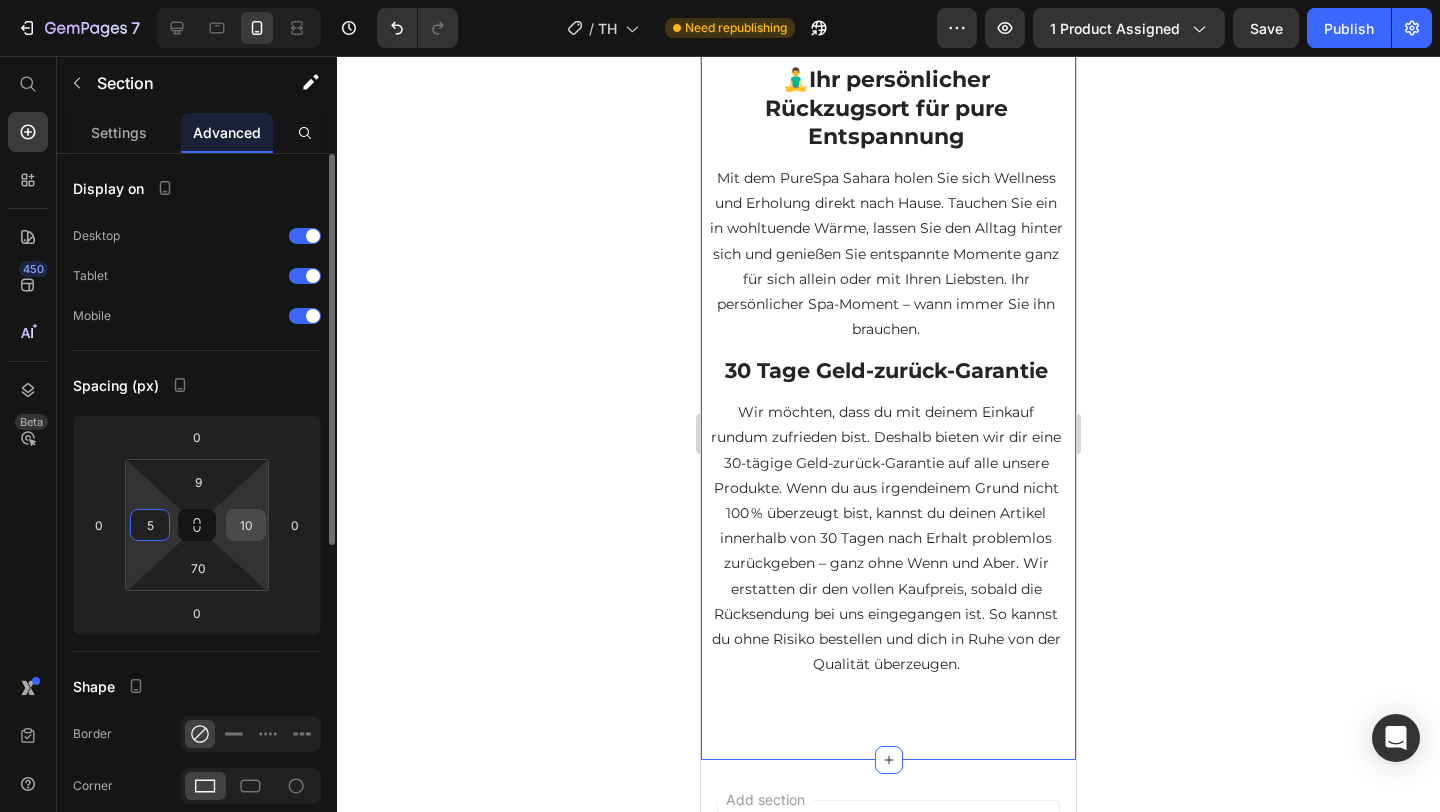 type on "5" 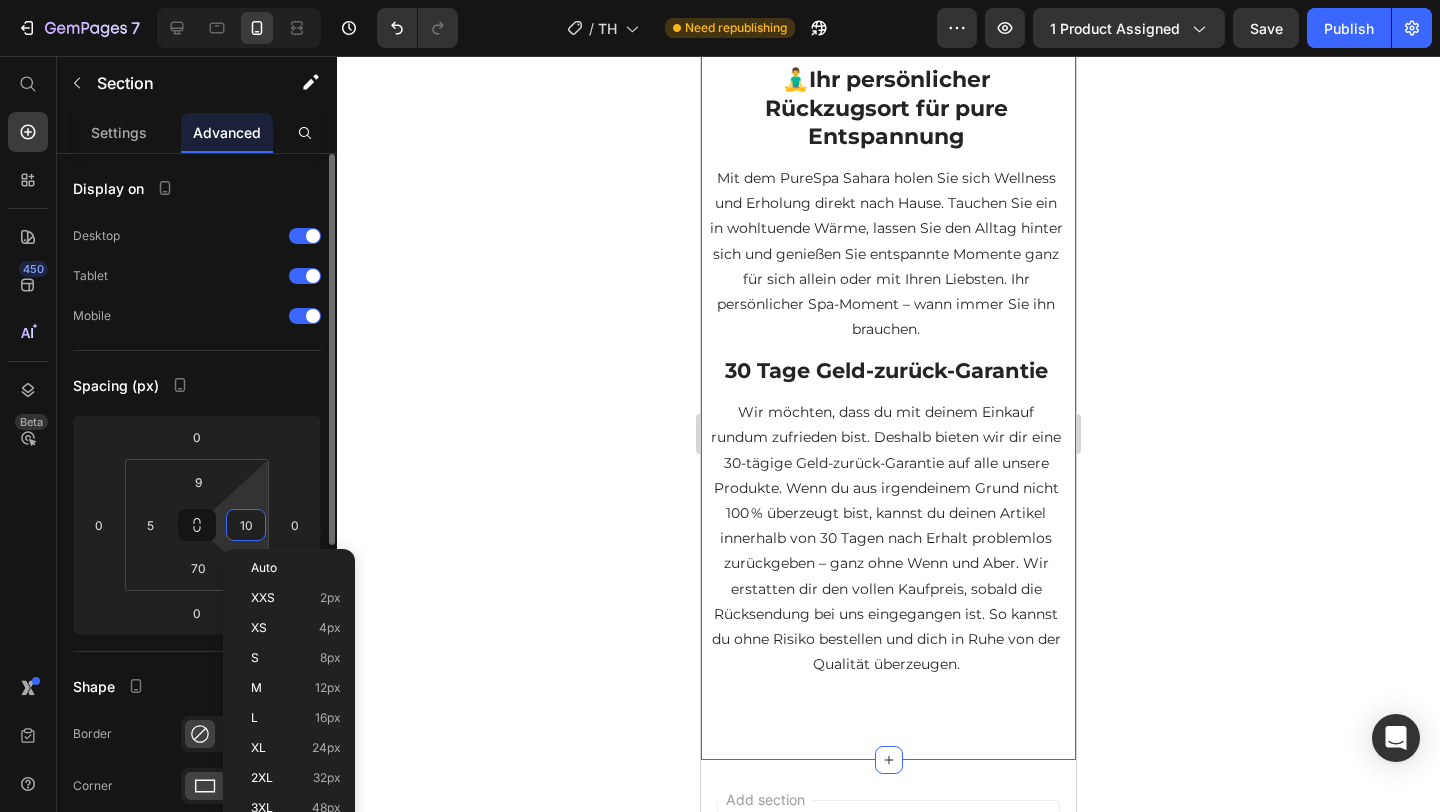 type on "5" 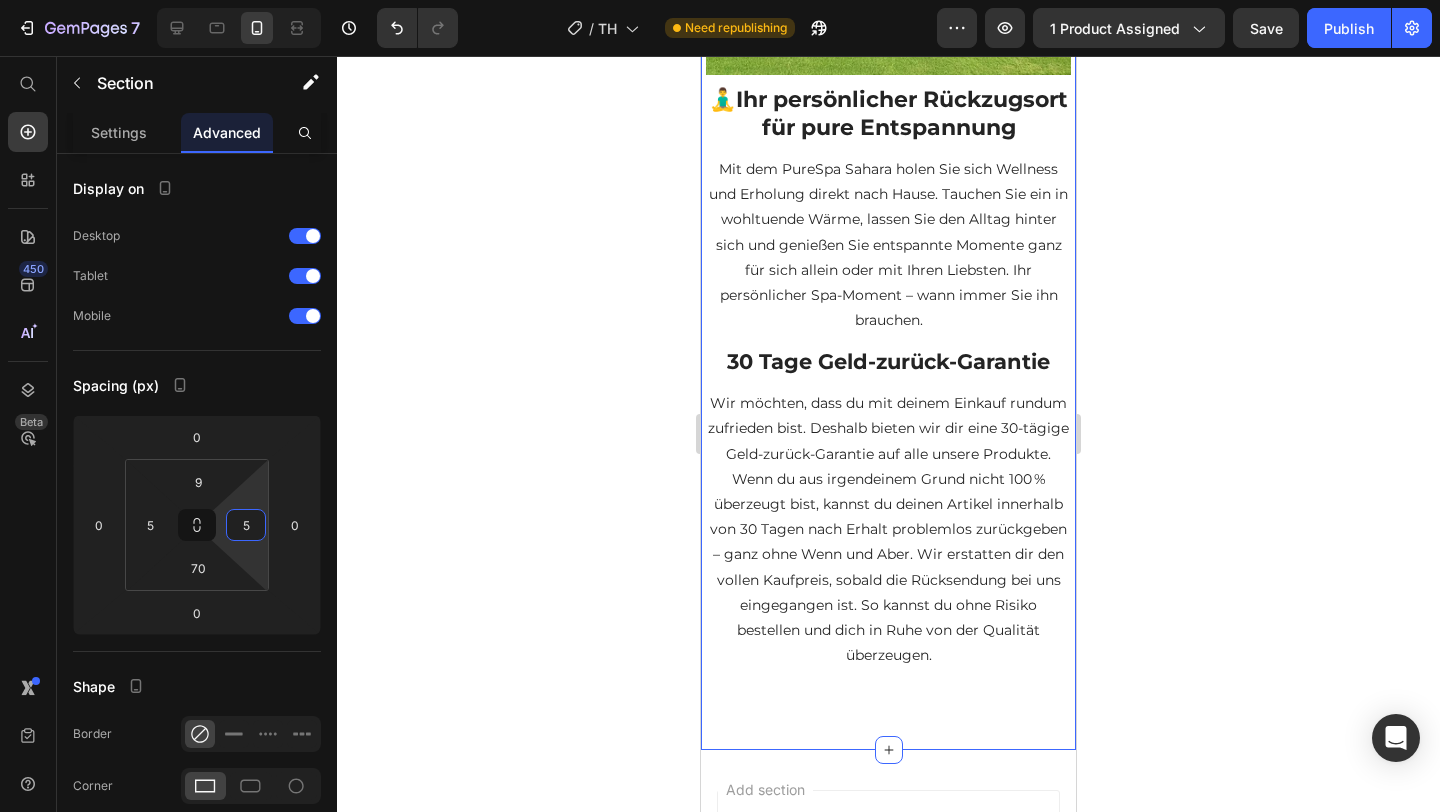 click 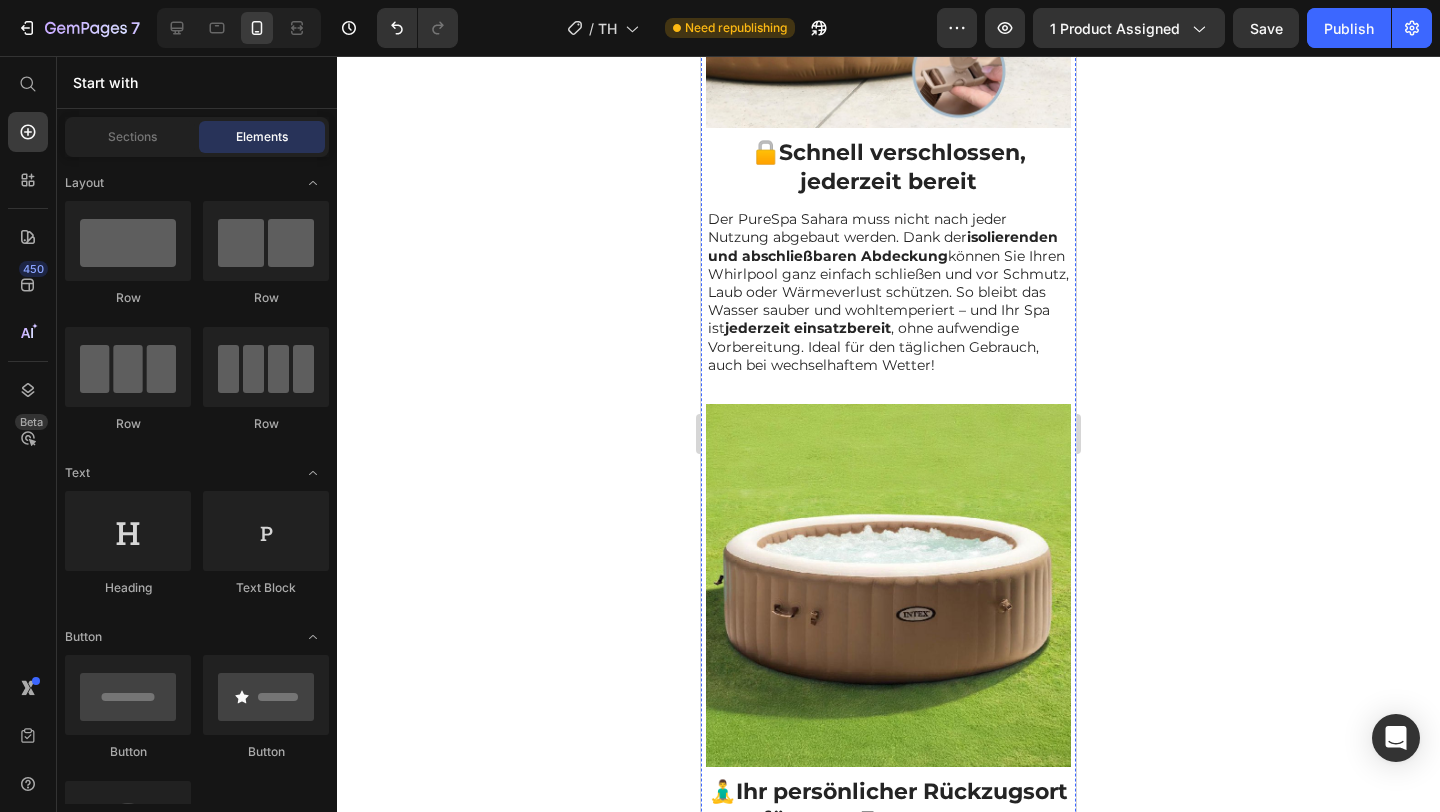 scroll, scrollTop: 2776, scrollLeft: 0, axis: vertical 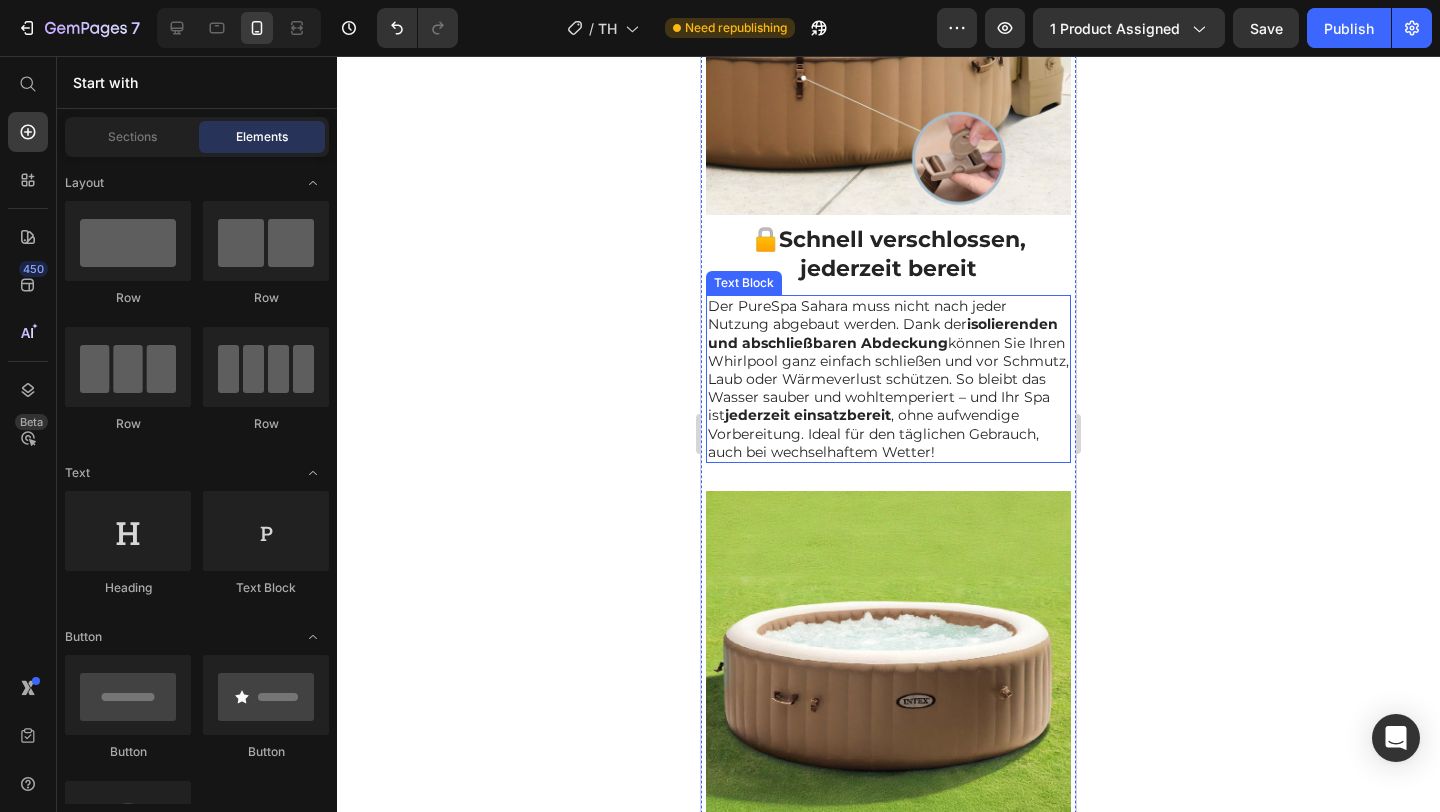 click on "Der PureSpa Sahara muss nicht nach jeder Nutzung abgebaut werden. Dank der  isolierenden und abschließbaren Abdeckung  können Sie Ihren Whirlpool ganz einfach schließen und vor Schmutz, Laub oder Wärmeverlust schützen. So bleibt das Wasser sauber und wohltemperiert – und Ihr Spa ist  jederzeit einsatzbereit , ohne aufwendige Vorbereitung. Ideal für den täglichen Gebrauch, auch bei wechselhaftem Wetter!" at bounding box center (888, 379) 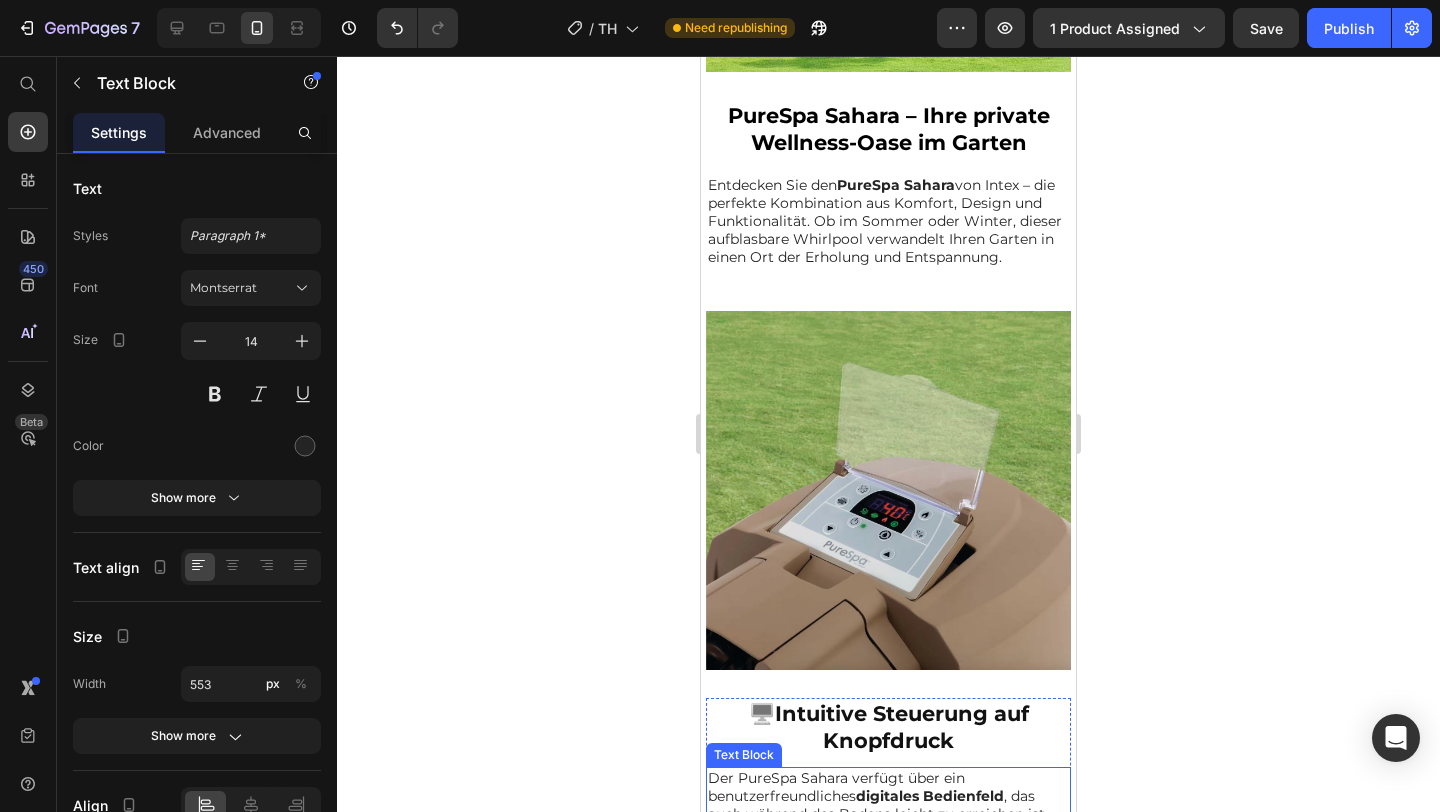 scroll, scrollTop: 1810, scrollLeft: 0, axis: vertical 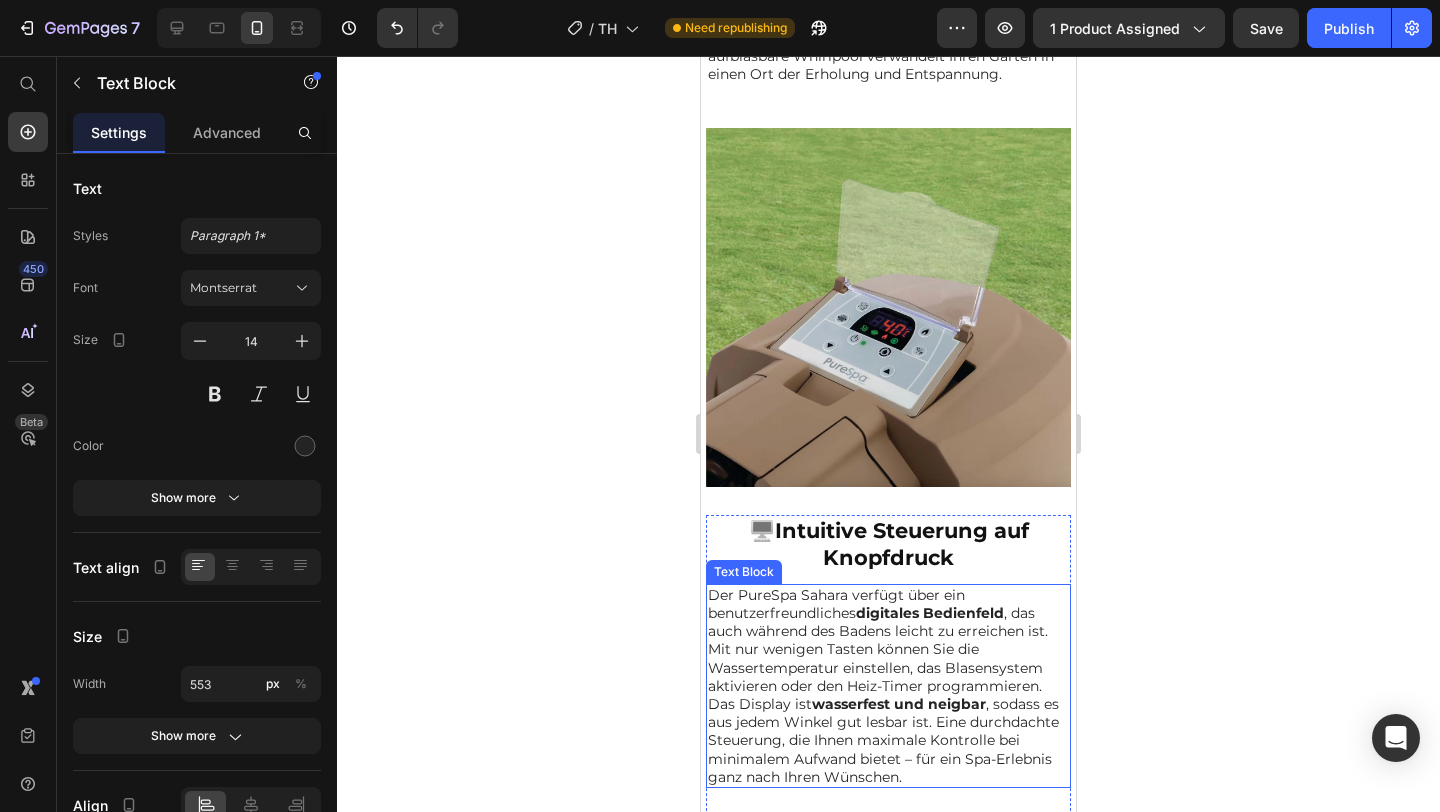 click on "Der PureSpa Sahara verfügt über ein benutzerfreundliches  digitales Bedienfeld , das auch während des Badens leicht zu erreichen ist. Mit nur wenigen Tasten können Sie die Wassertemperatur einstellen, das Blasensystem aktivieren oder den Heiz-Timer programmieren. Das Display ist  wasserfest und neigbar , sodass es aus jedem Winkel gut lesbar ist. Eine durchdachte Steuerung, die Ihnen maximale Kontrolle bei minimalem Aufwand bietet – für ein Spa-Erlebnis ganz nach Ihren Wünschen." at bounding box center (888, 686) 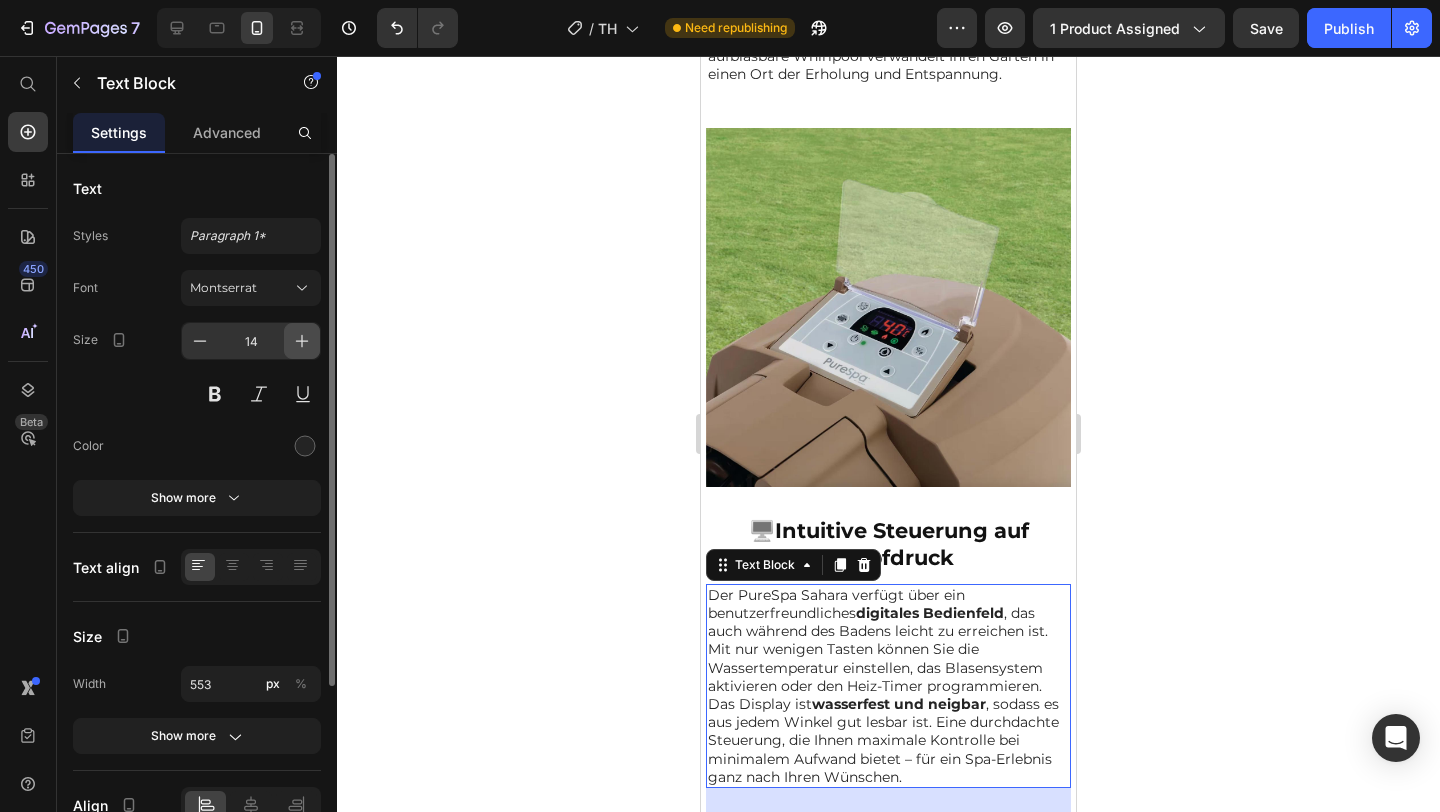 click 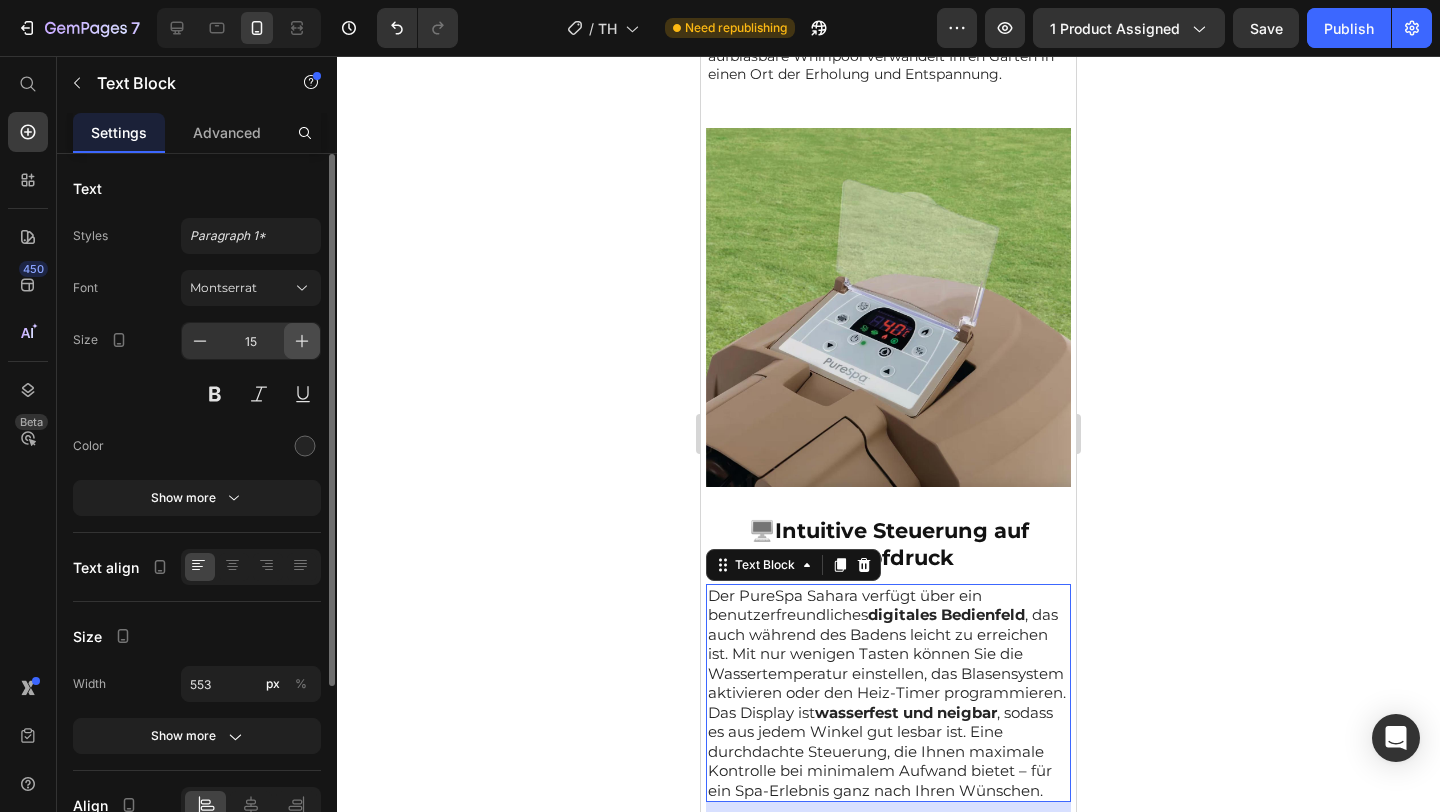 click 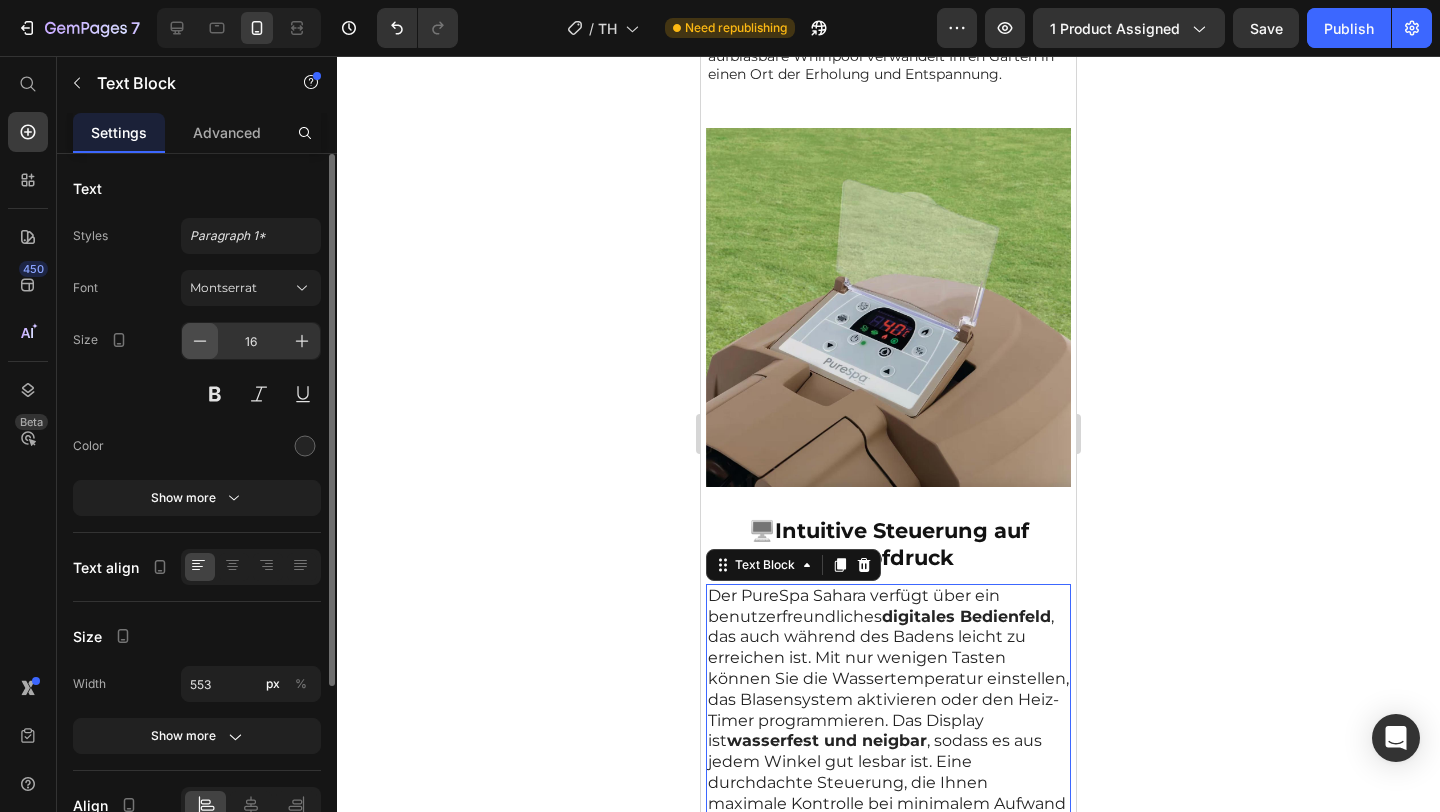 click 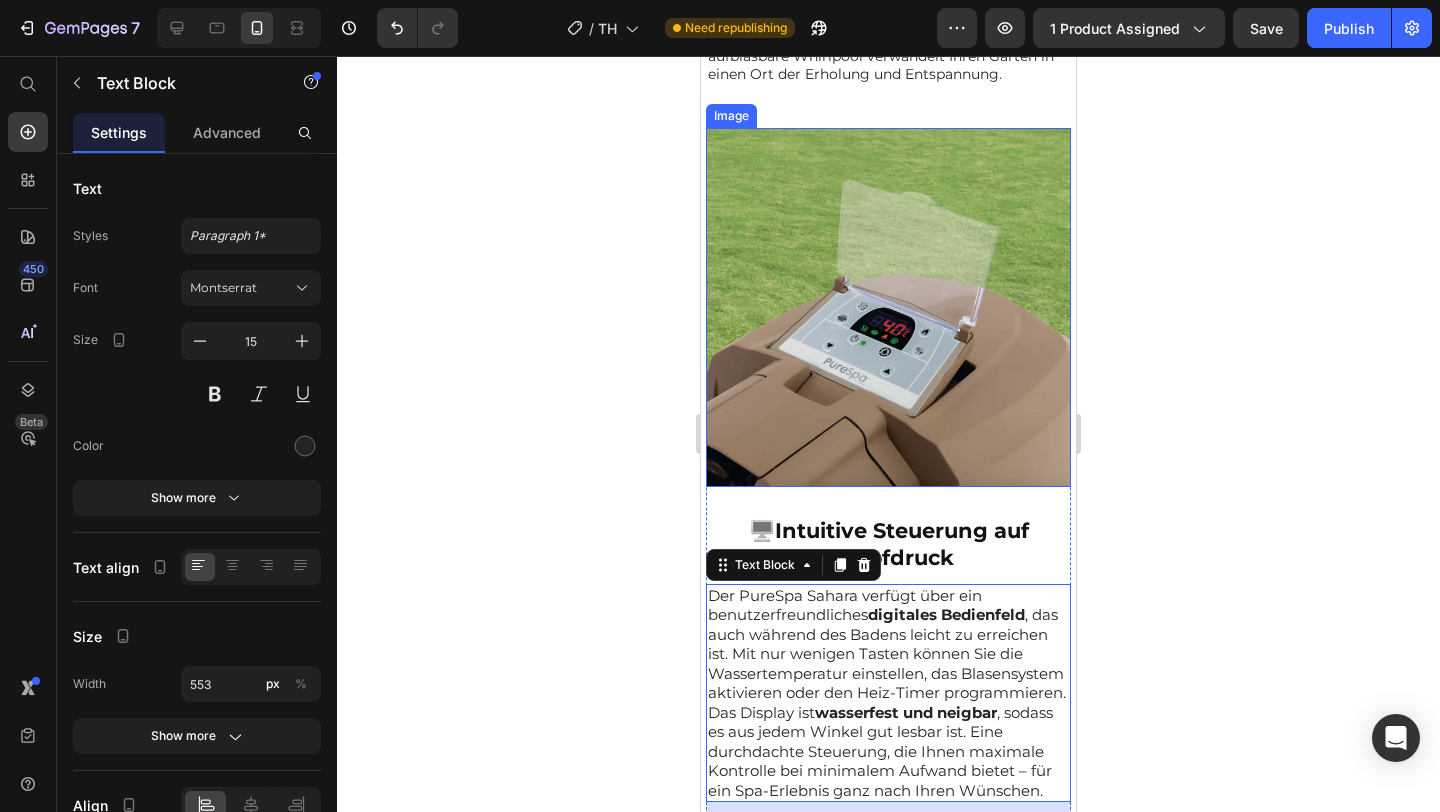 scroll, scrollTop: 1453, scrollLeft: 0, axis: vertical 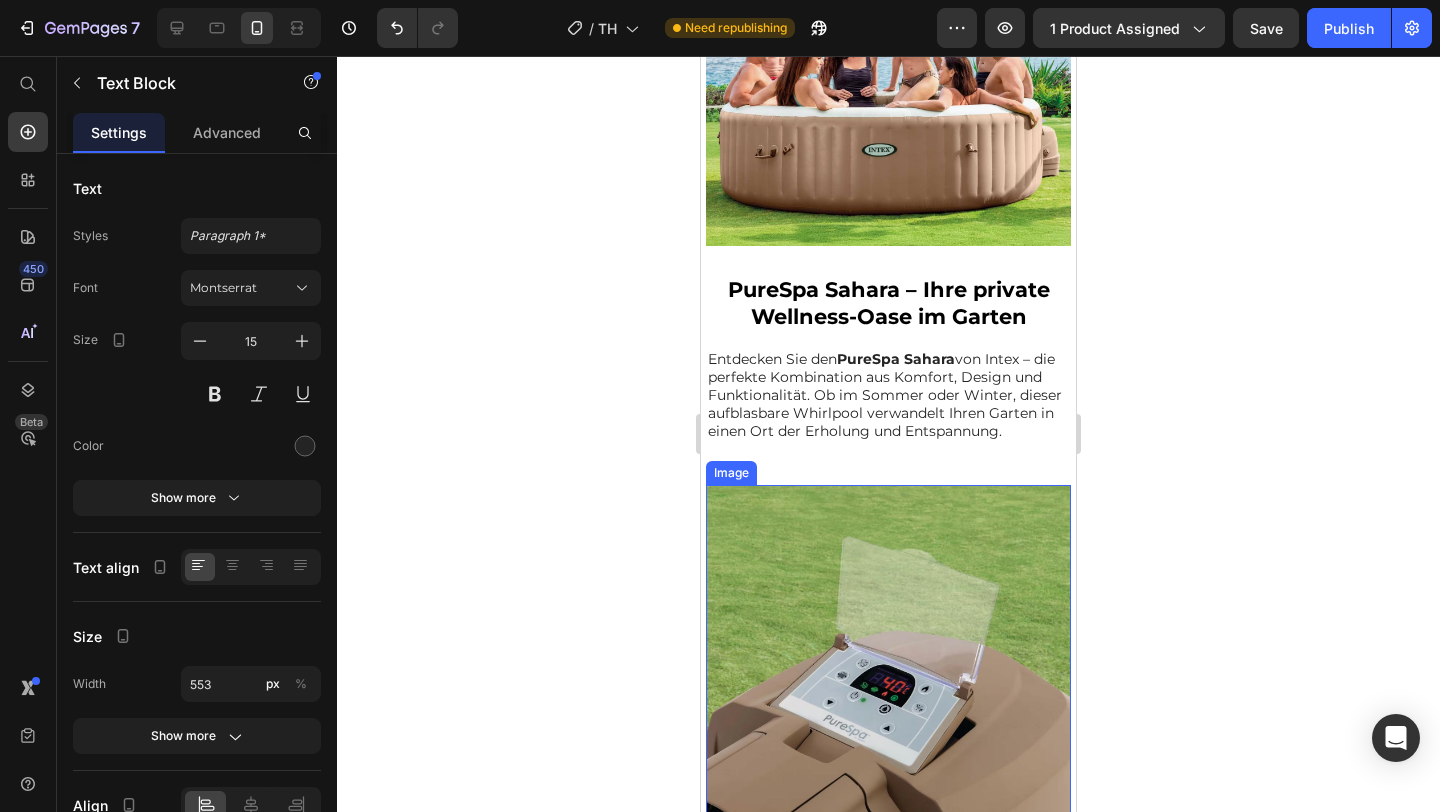 click on "PureSpa Sahara" at bounding box center (896, 359) 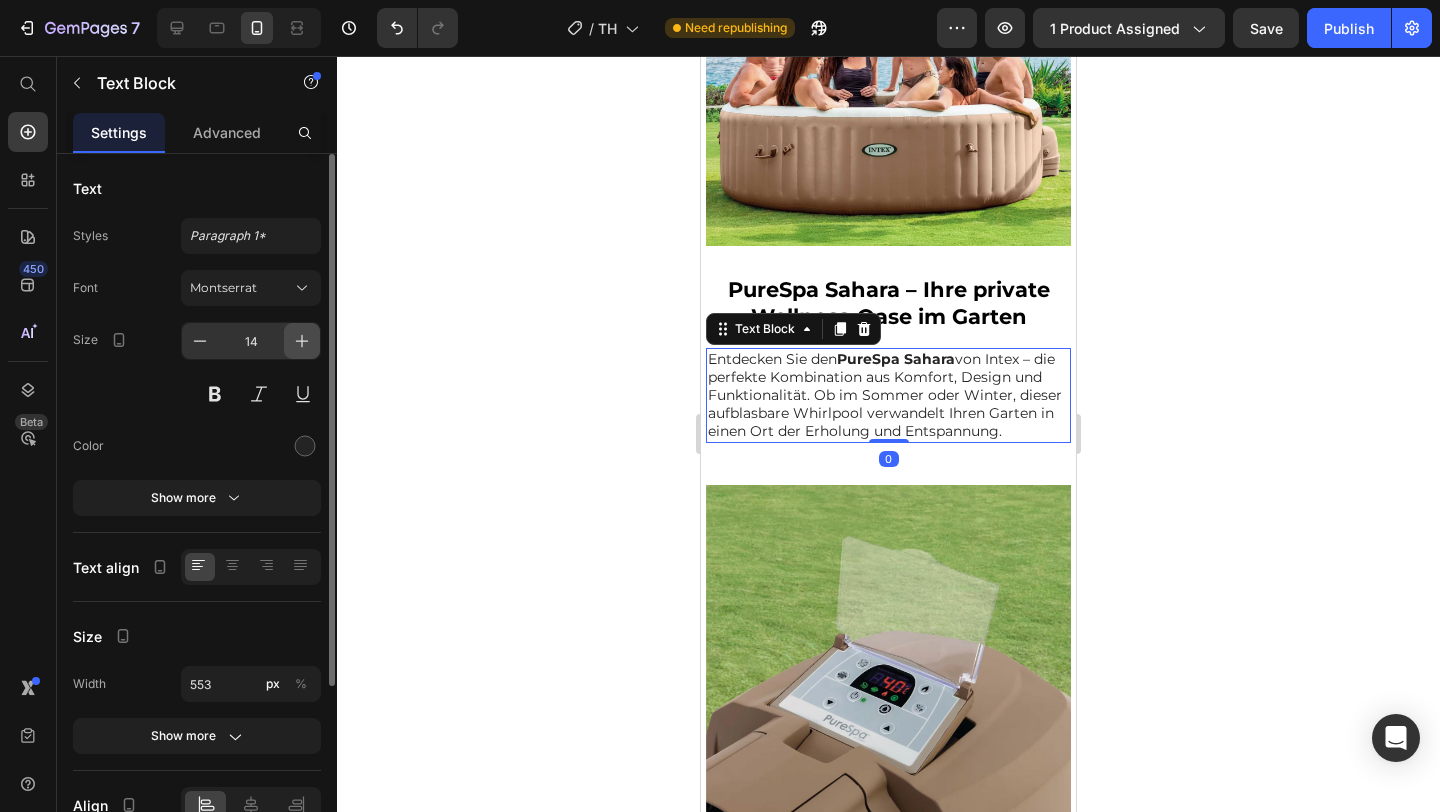 click 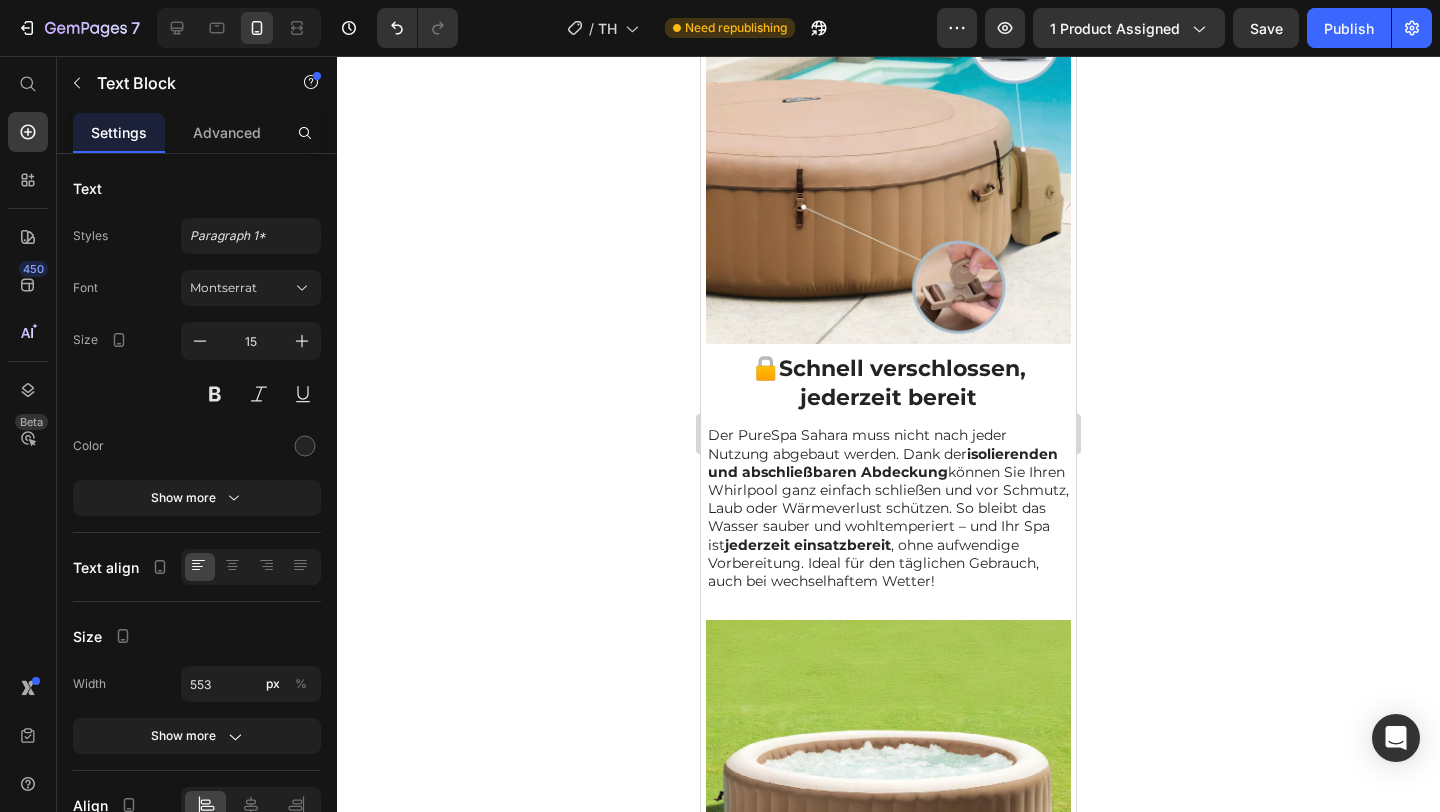 scroll, scrollTop: 2709, scrollLeft: 0, axis: vertical 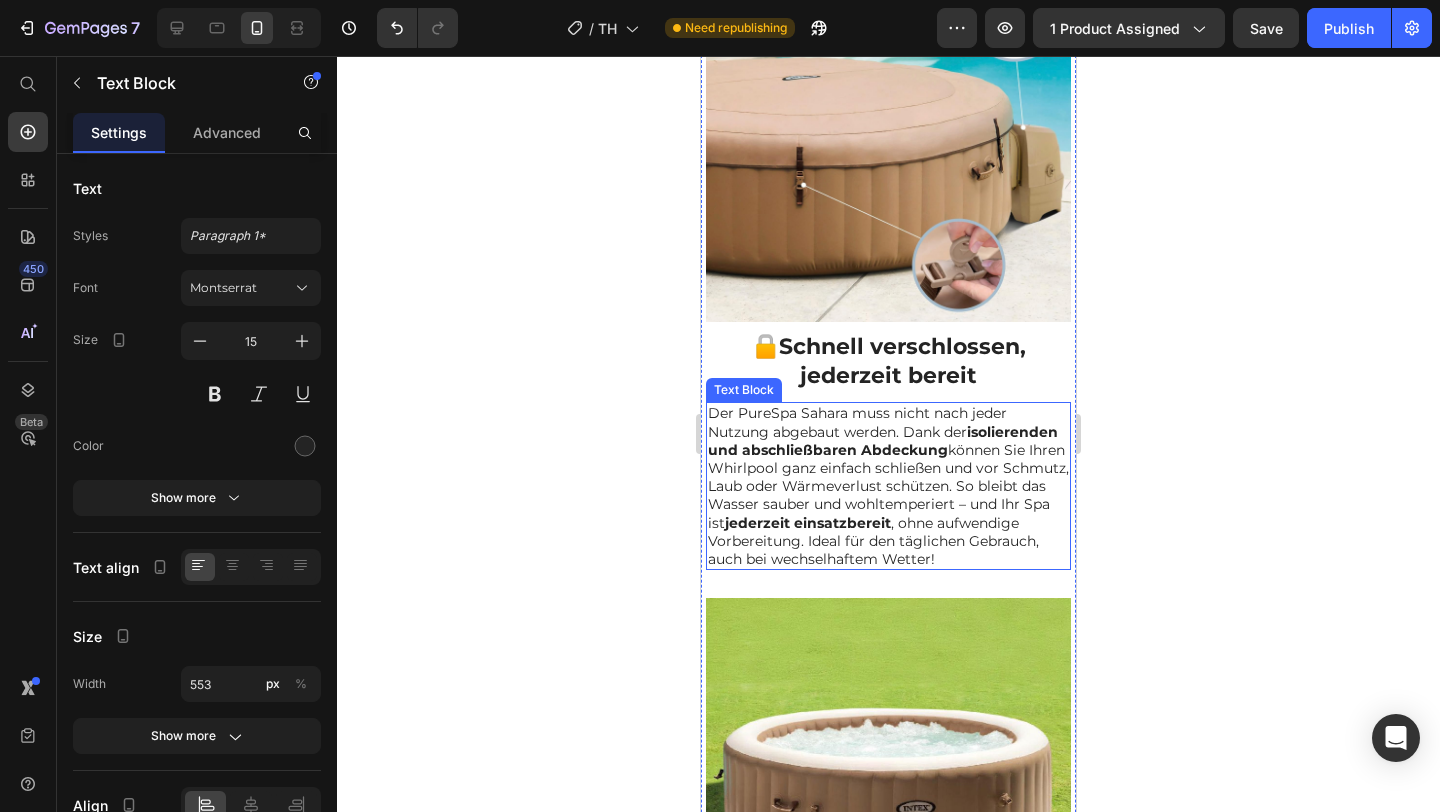 click on "Der PureSpa Sahara muss nicht nach jeder Nutzung abgebaut werden. Dank der  isolierenden und abschließbaren Abdeckung  können Sie Ihren Whirlpool ganz einfach schließen und vor Schmutz, Laub oder Wärmeverlust schützen. So bleibt das Wasser sauber und wohltemperiert – und Ihr Spa ist  jederzeit einsatzbereit , ohne aufwendige Vorbereitung. Ideal für den täglichen Gebrauch, auch bei wechselhaftem Wetter!" at bounding box center (888, 486) 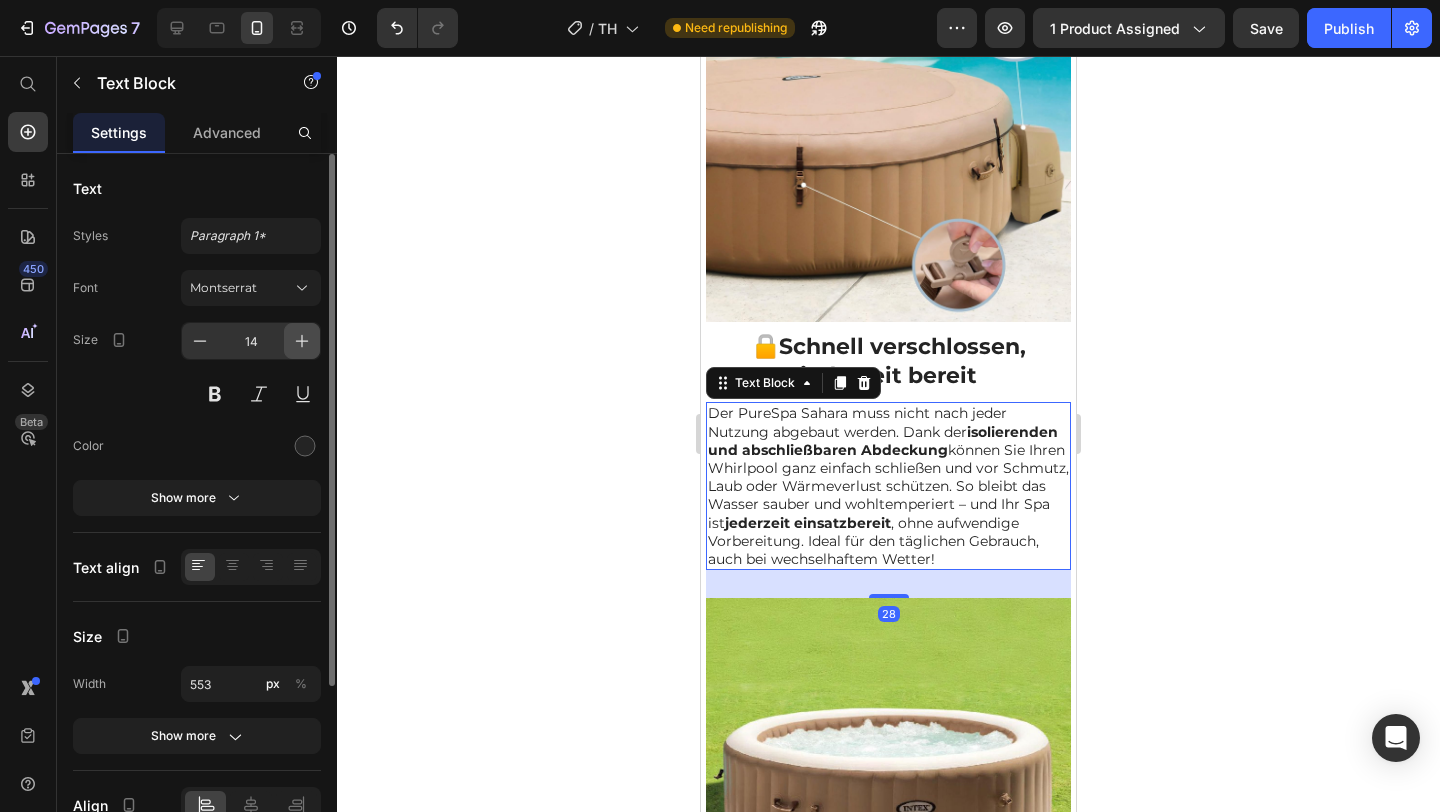 click 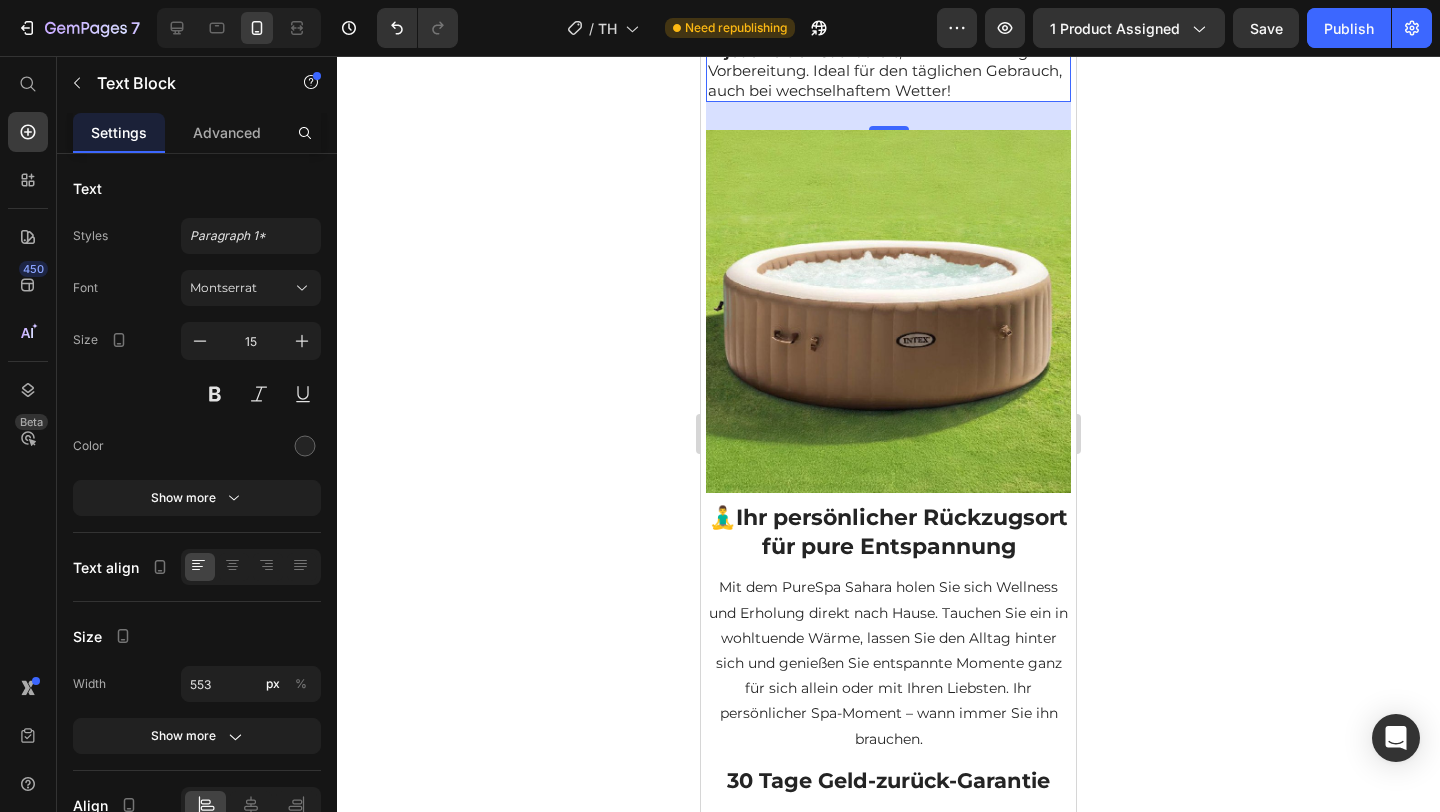 scroll, scrollTop: 3289, scrollLeft: 0, axis: vertical 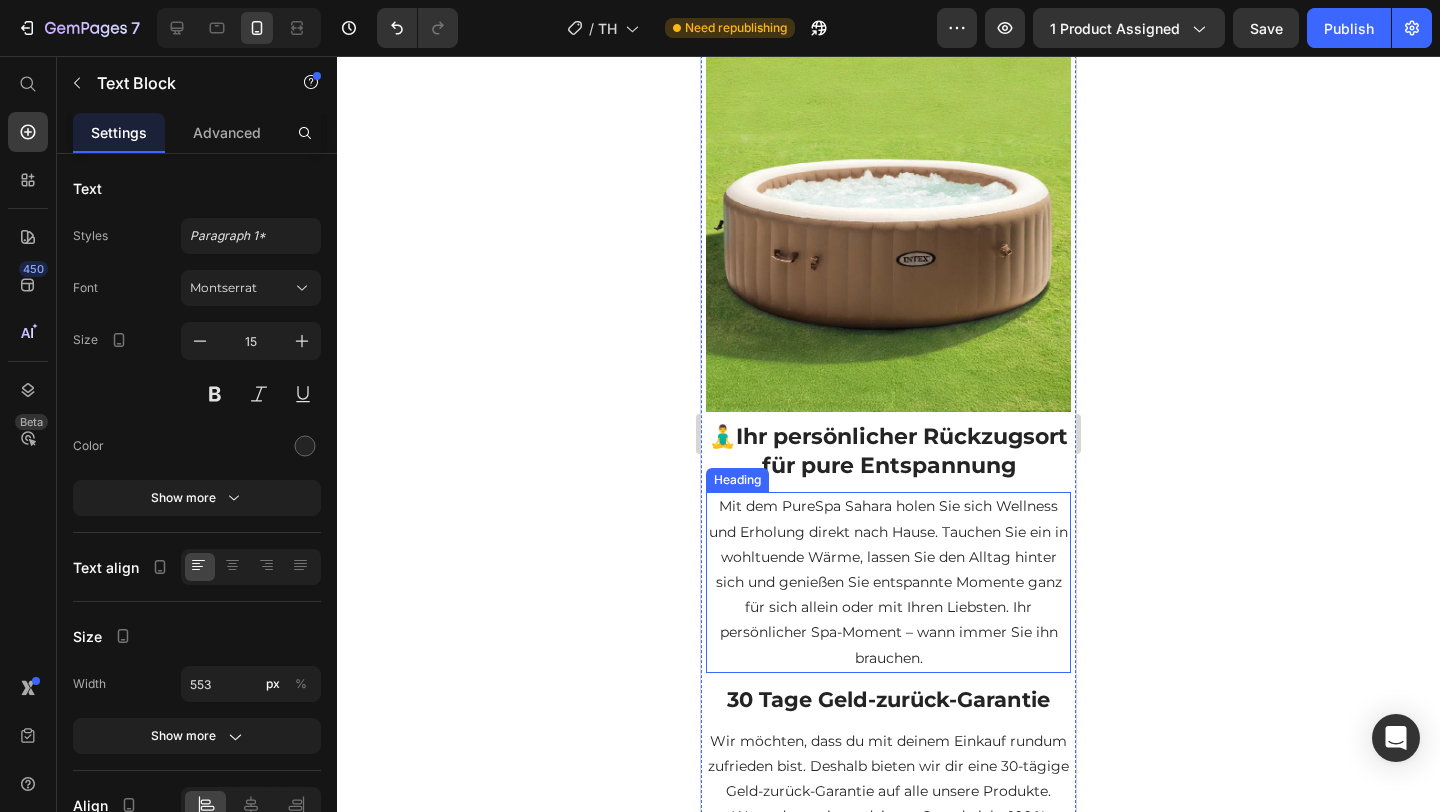 click on "Mit dem PureSpa Sahara holen Sie sich Wellness und Erholung direkt nach Hause. Tauchen Sie ein in wohltuende Wärme, lassen Sie den Alltag hinter sich und genießen Sie entspannte Momente ganz für sich allein oder mit Ihren Liebsten. Ihr persönlicher Spa-Moment – wann immer Sie ihn brauchen." at bounding box center [888, 582] 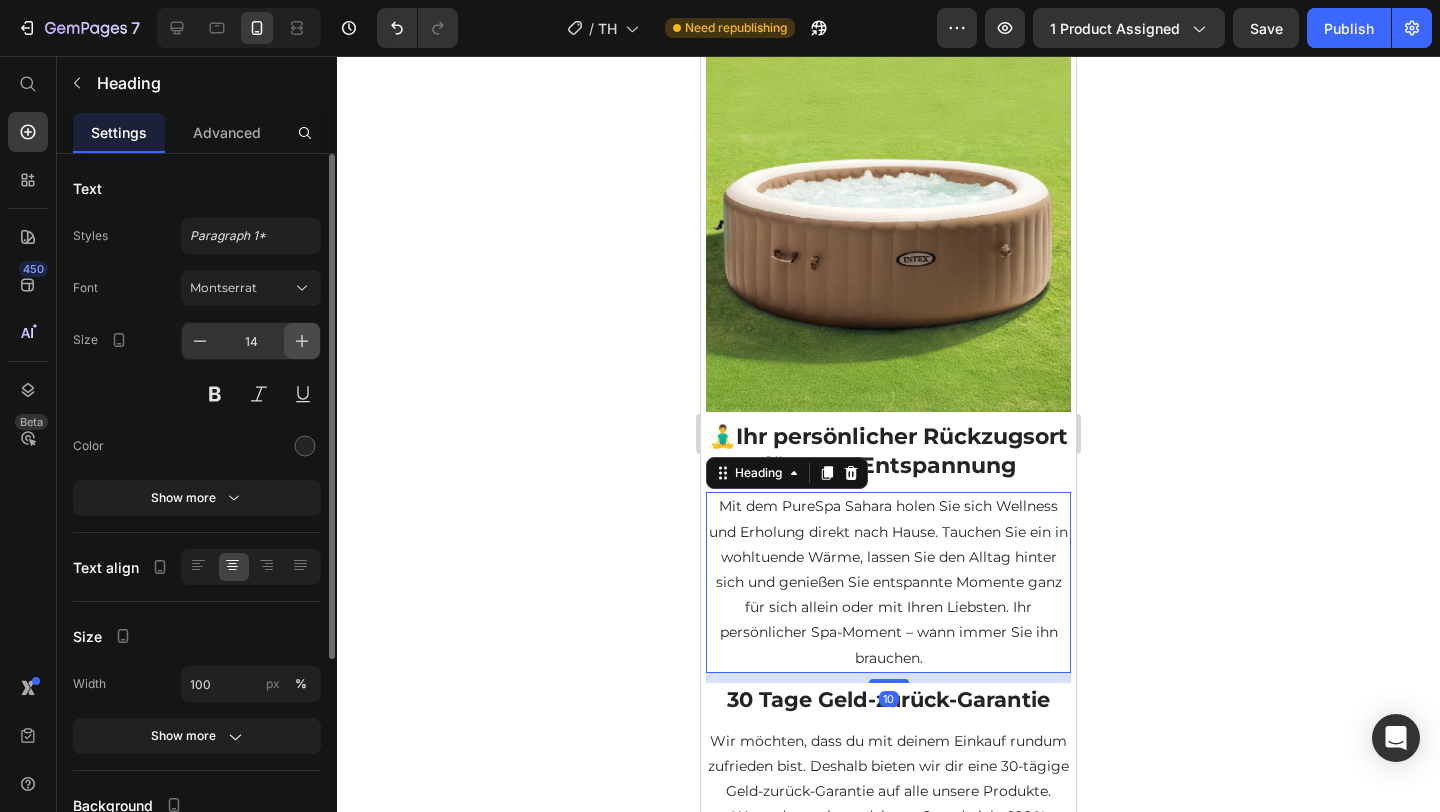 click at bounding box center [302, 341] 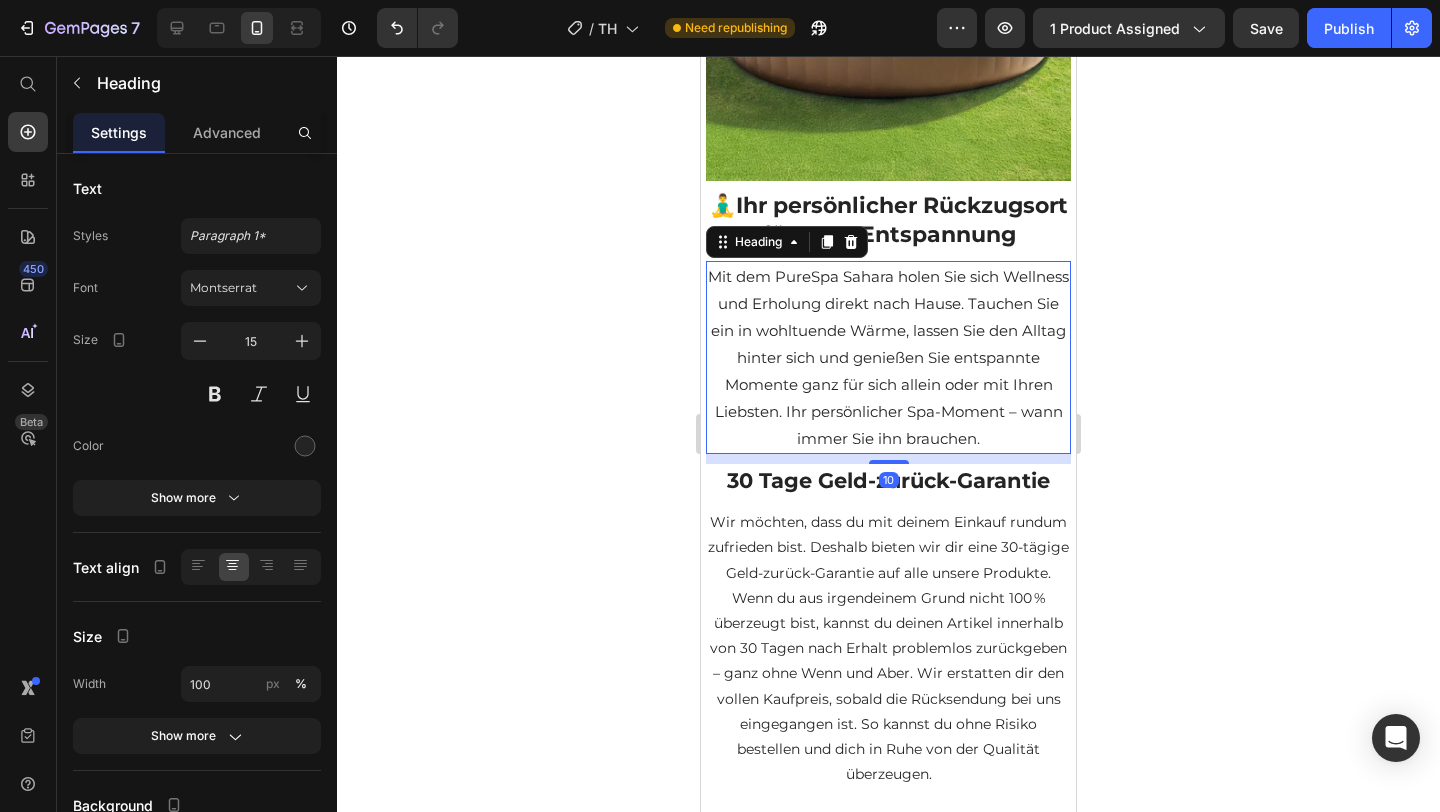 scroll, scrollTop: 3642, scrollLeft: 0, axis: vertical 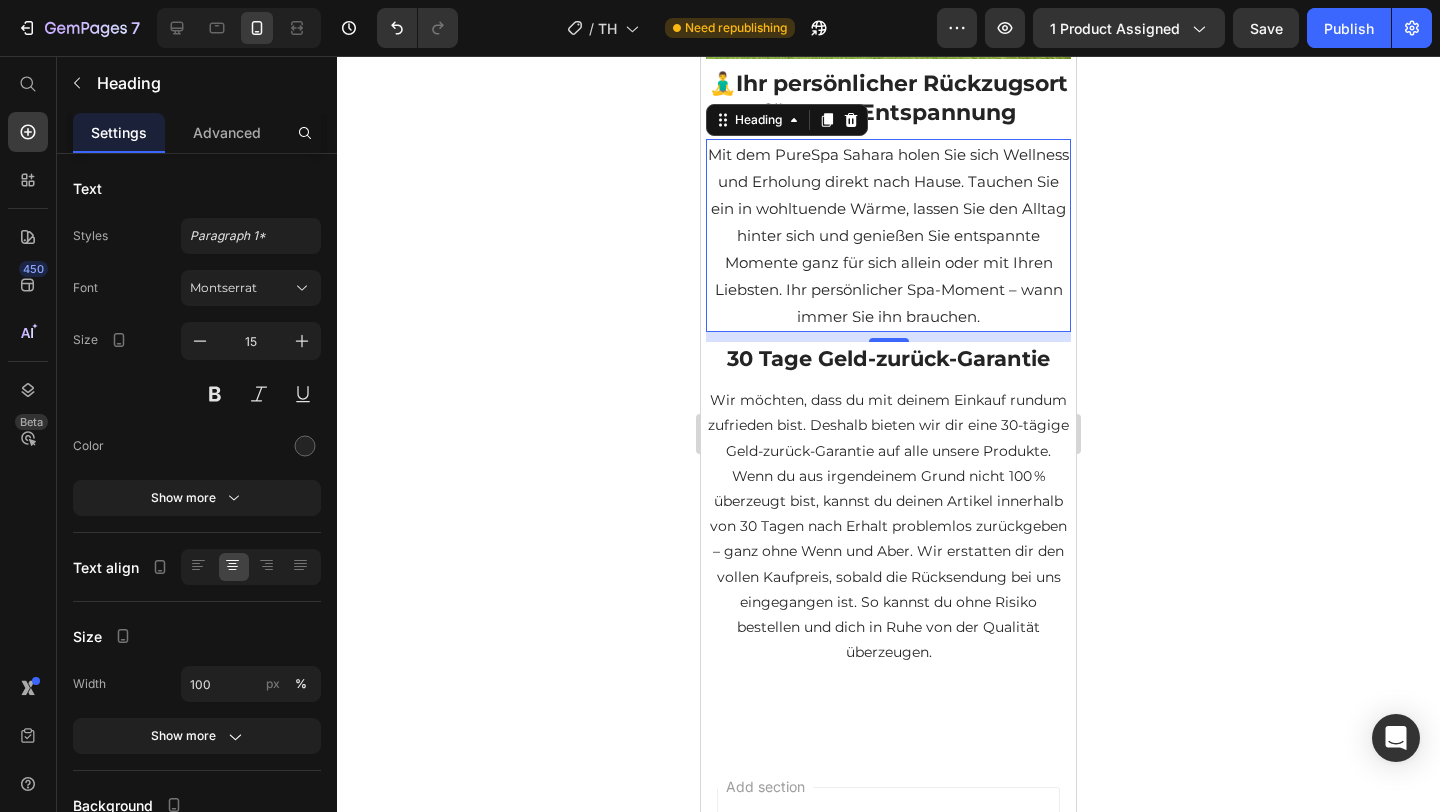 click on "Wir möchten, dass du mit deinem Einkauf rundum zufrieden bist. Deshalb bieten wir dir eine 30-tägige Geld-zurück-Garantie auf alle unsere Produkte. Wenn du aus irgendeinem Grund nicht 100 % überzeugt bist, kannst du deinen Artikel innerhalb von 30 Tagen nach Erhalt problemlos zurückgeben – ganz ohne Wenn und Aber. Wir erstatten dir den vollen Kaufpreis, sobald die Rücksendung bei uns eingegangen ist. So kannst du ohne Risiko bestellen und dich in Ruhe von der Qualität überzeugen." at bounding box center (888, 526) 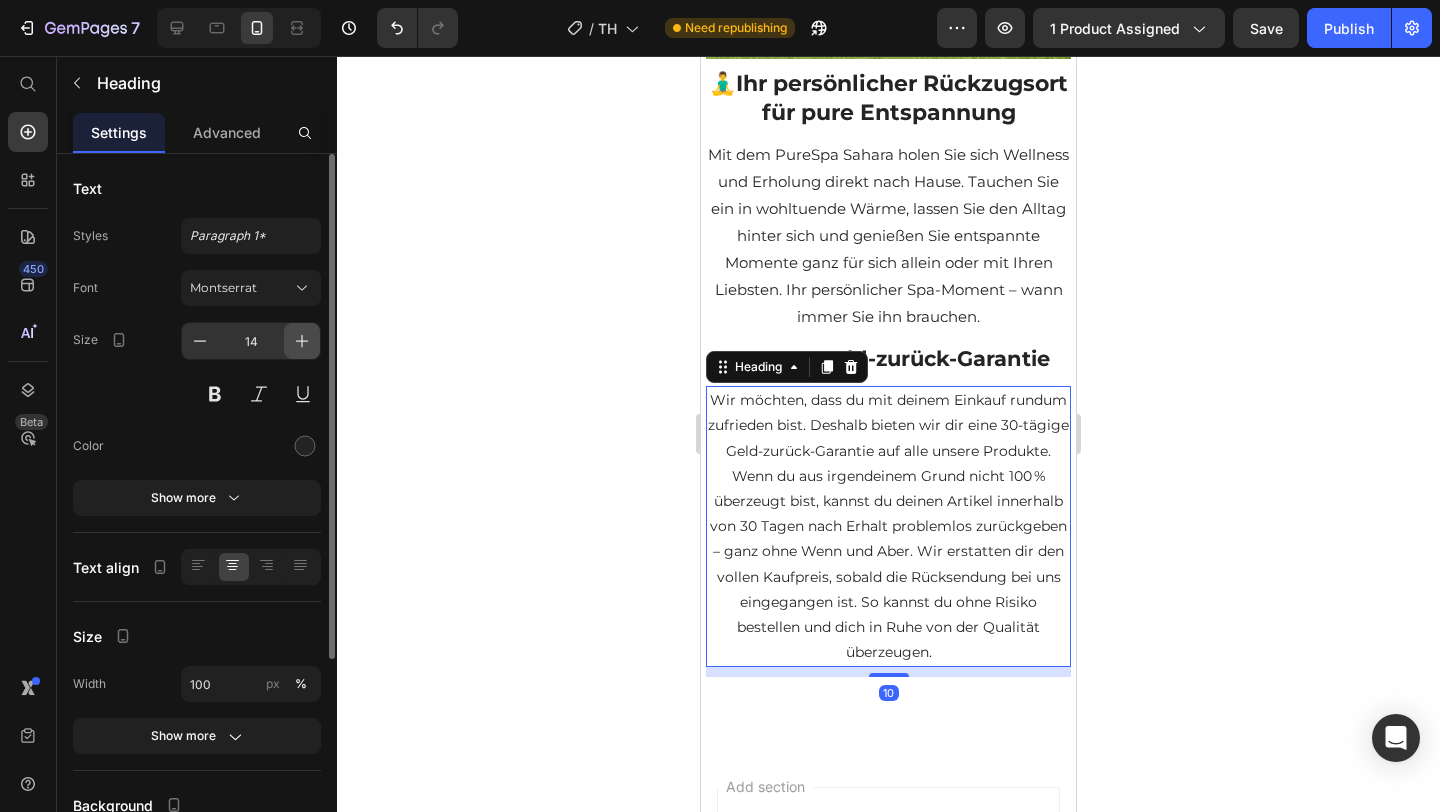 click 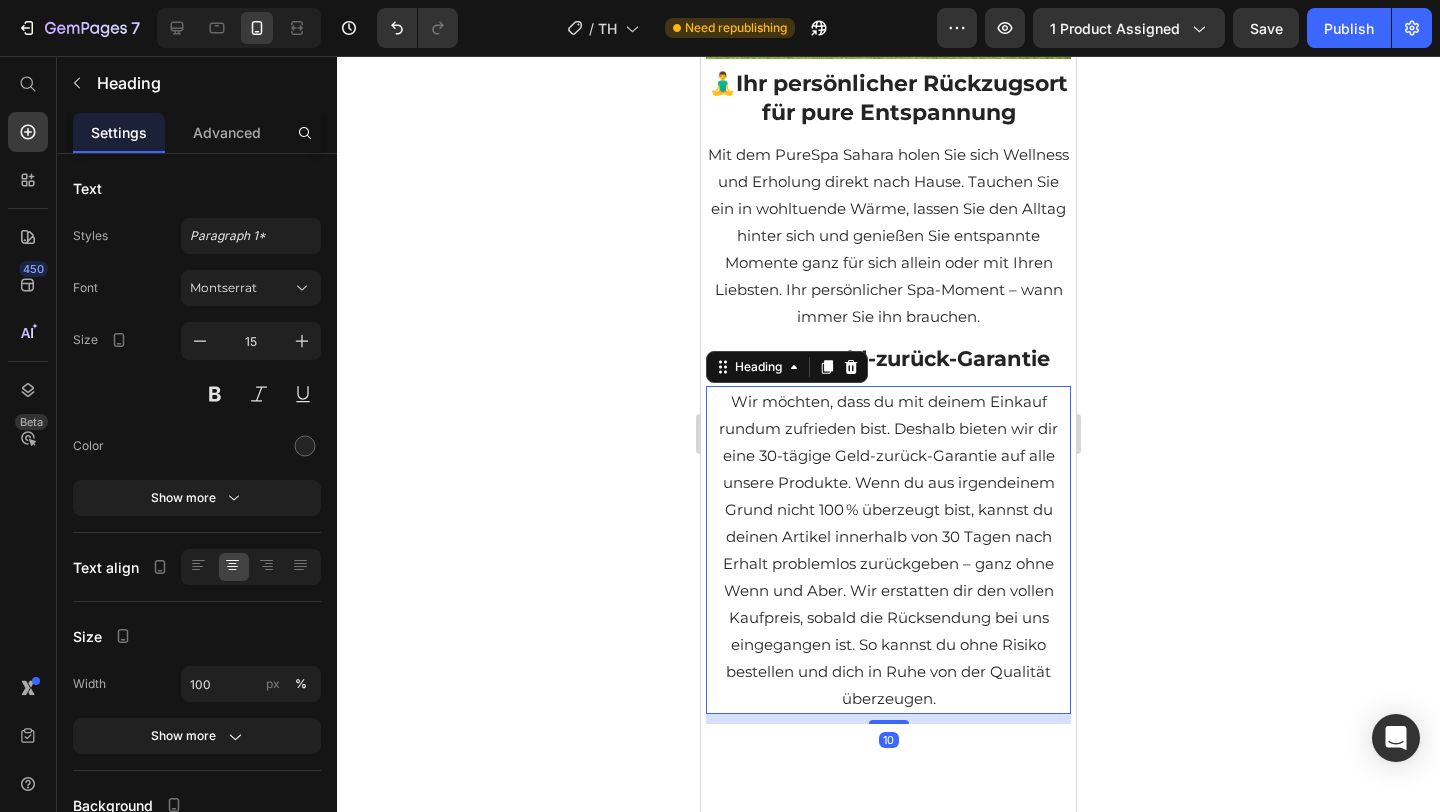 click 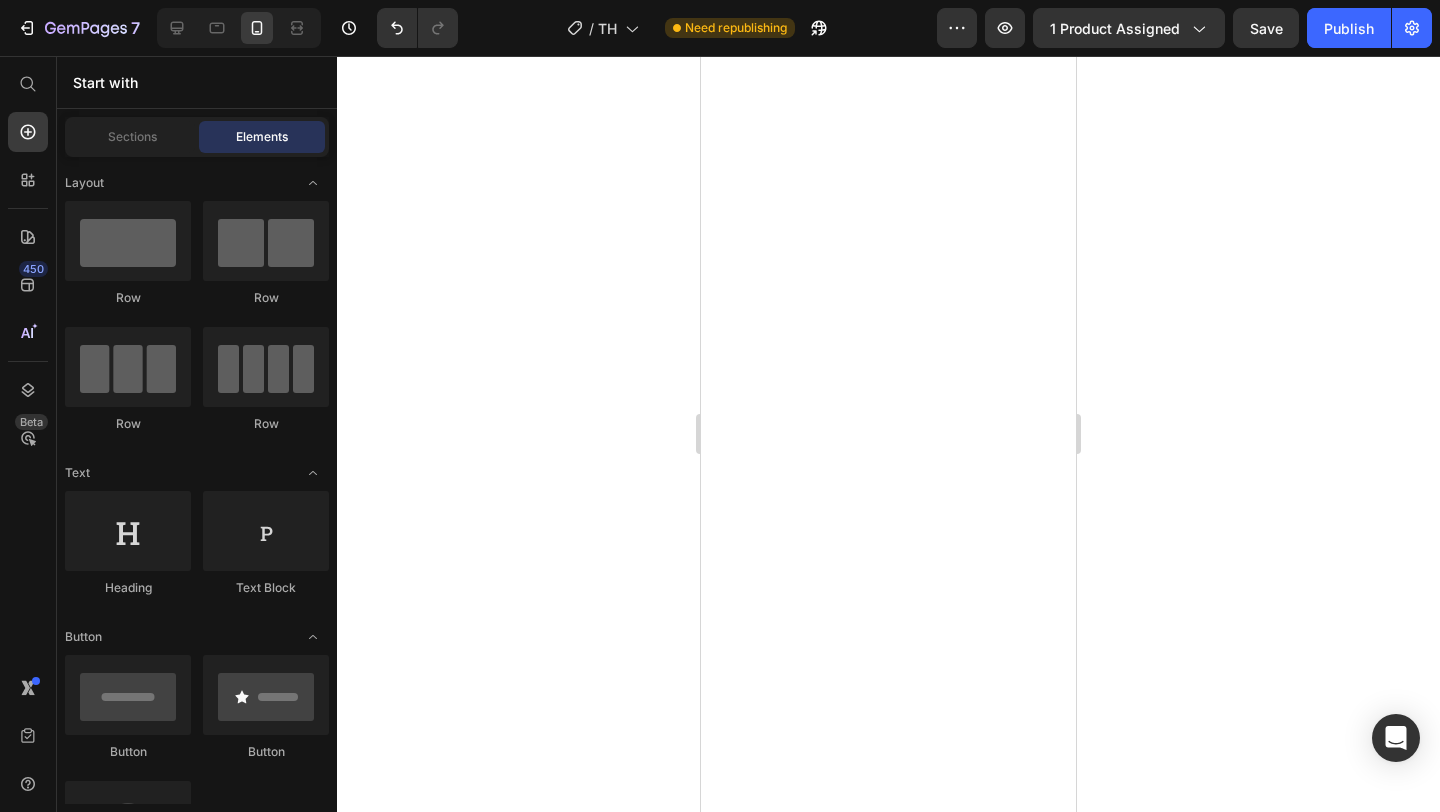 scroll, scrollTop: 0, scrollLeft: 0, axis: both 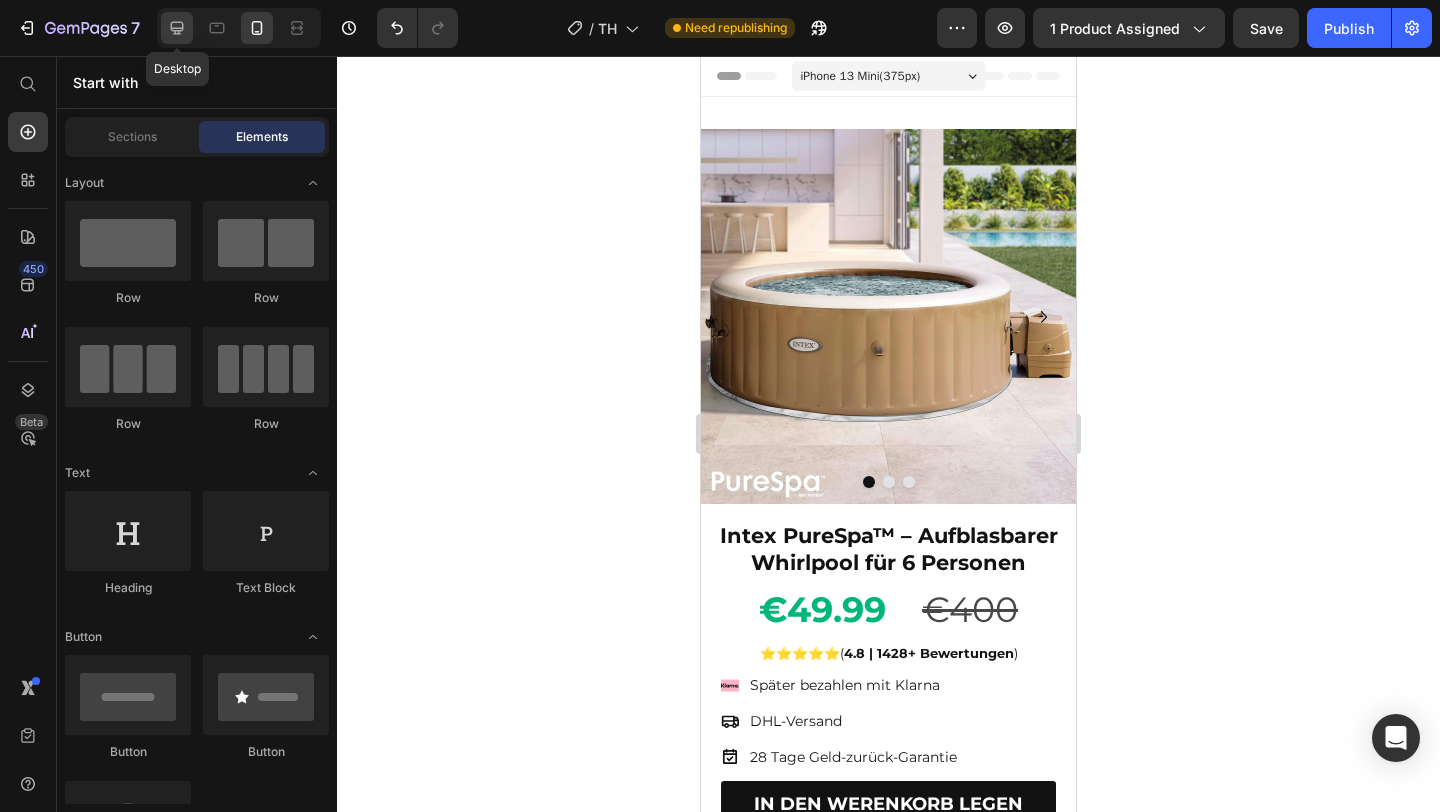 click 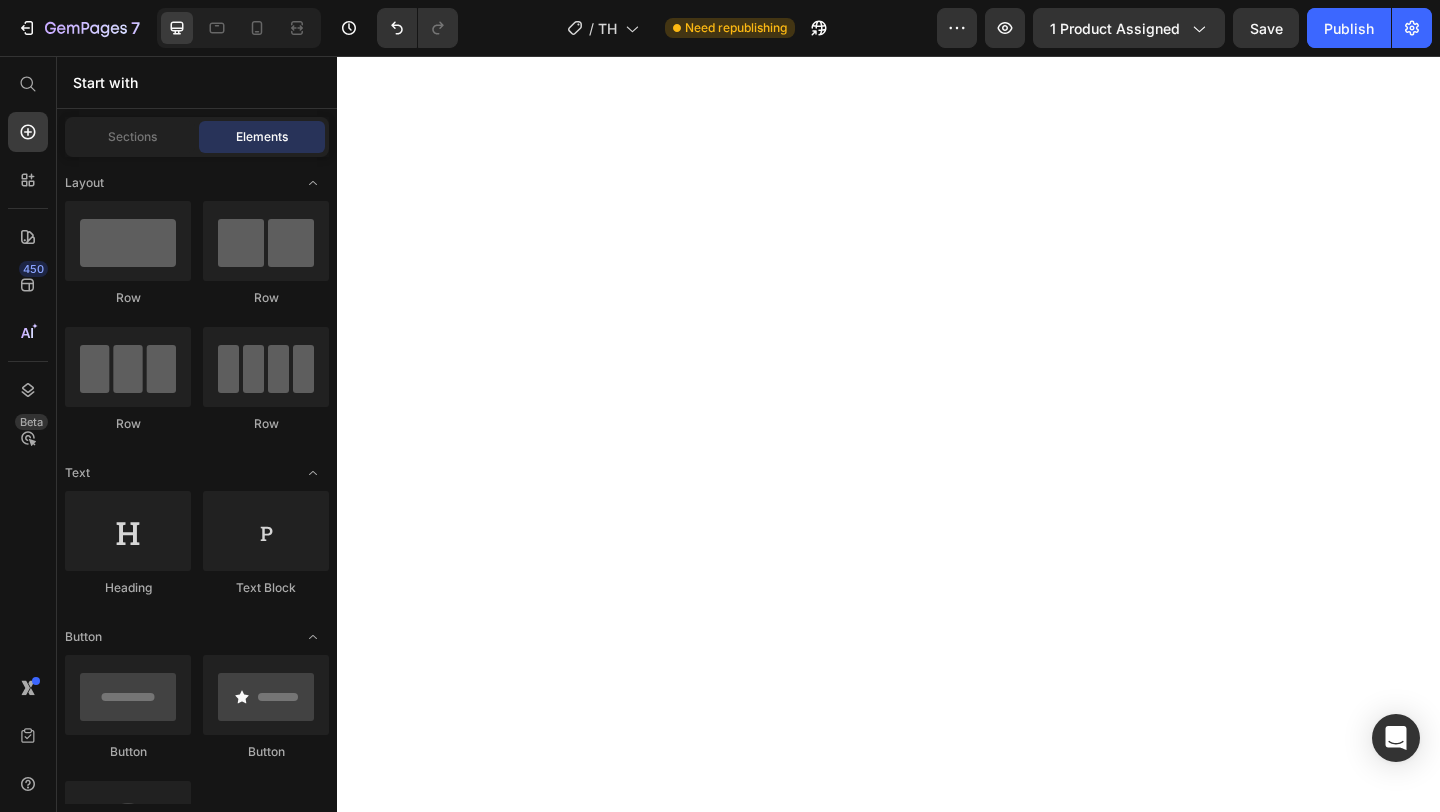 scroll, scrollTop: 0, scrollLeft: 0, axis: both 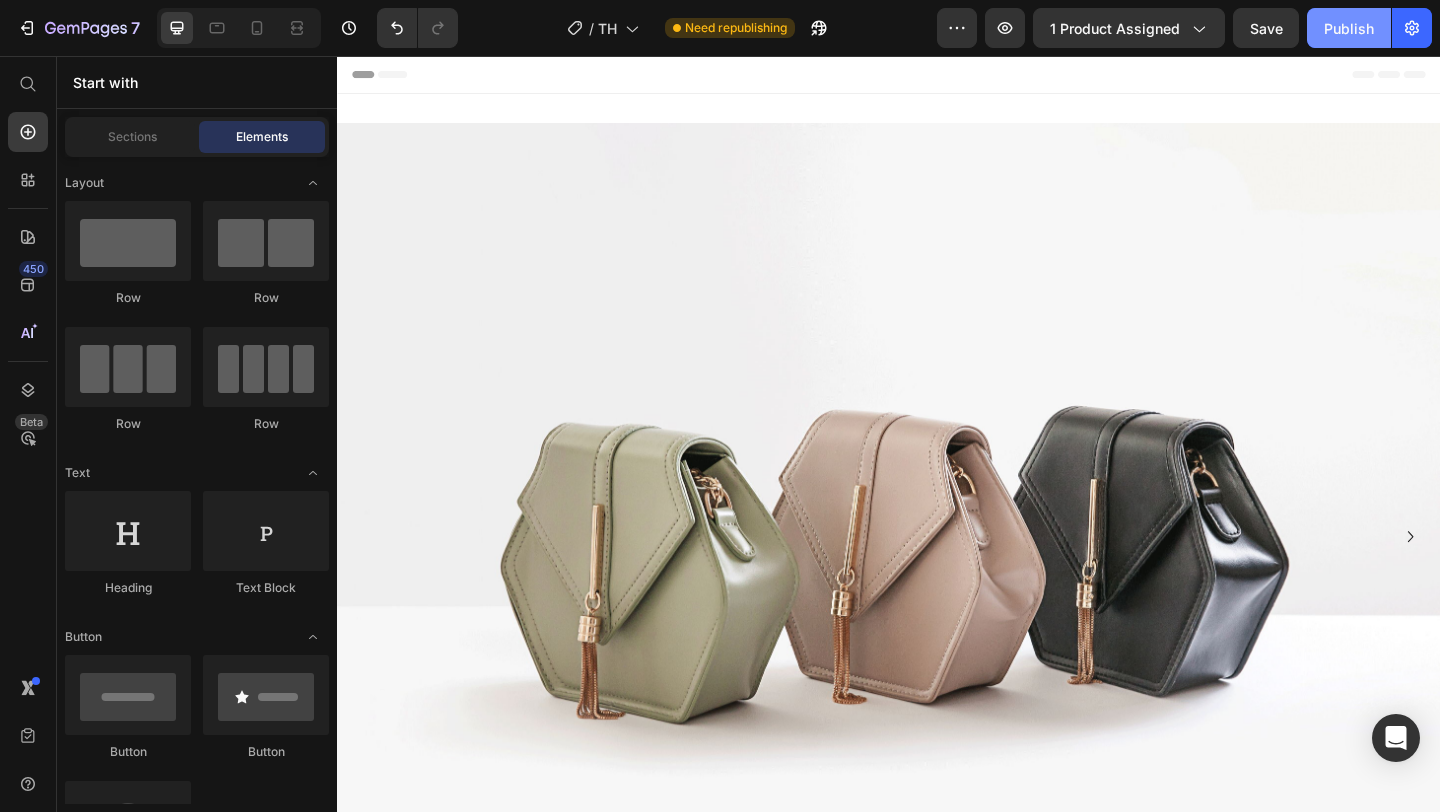 click on "Publish" at bounding box center (1349, 28) 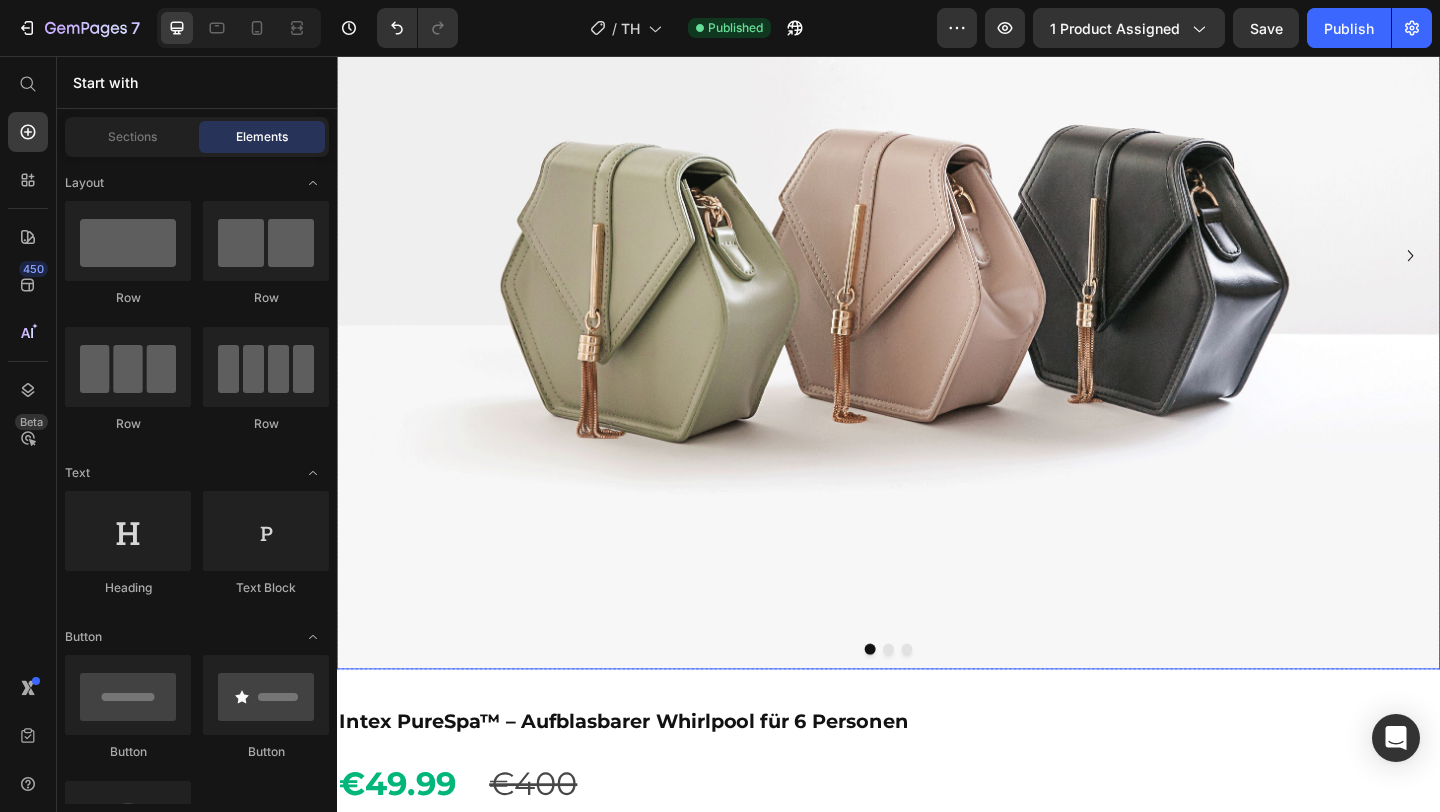 scroll, scrollTop: 439, scrollLeft: 0, axis: vertical 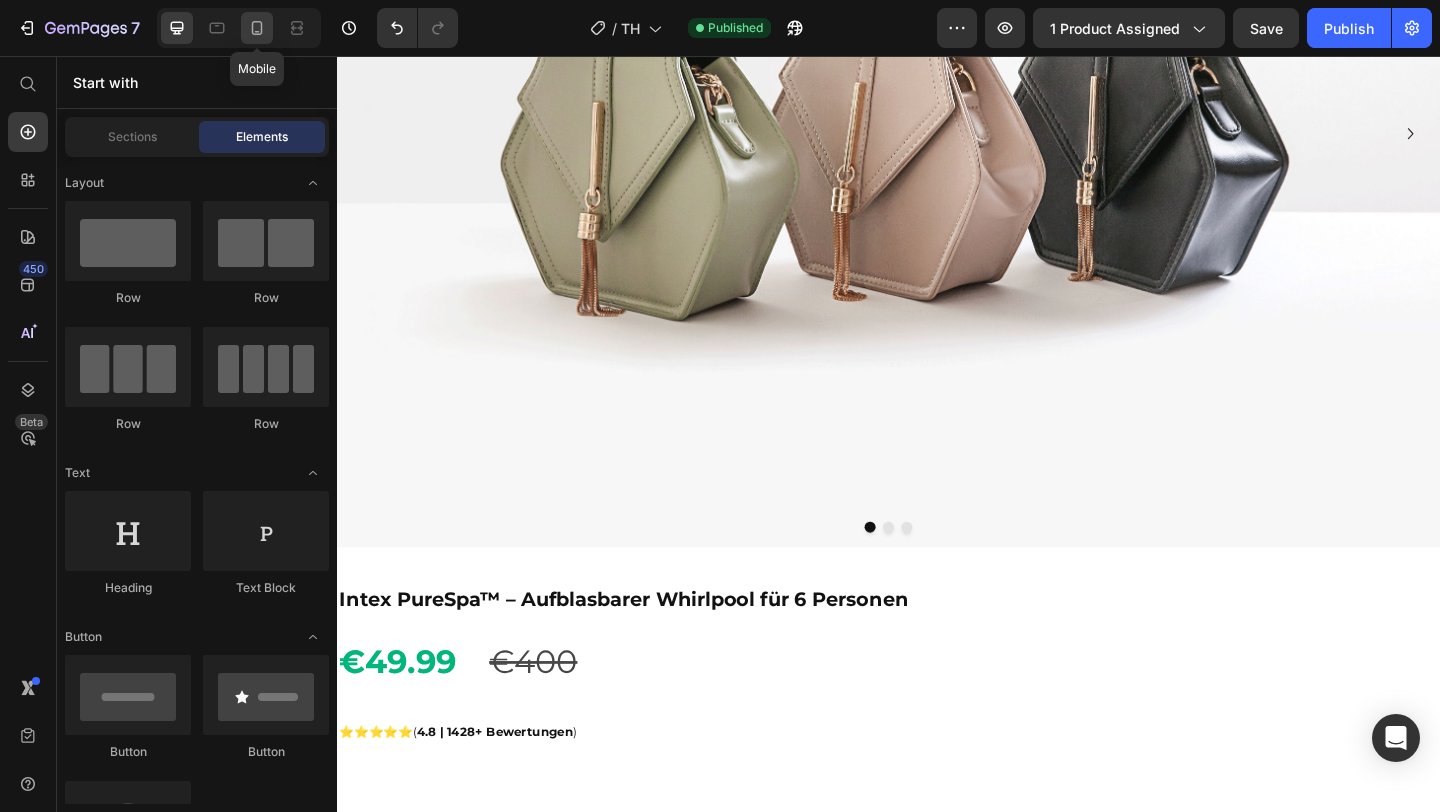 click 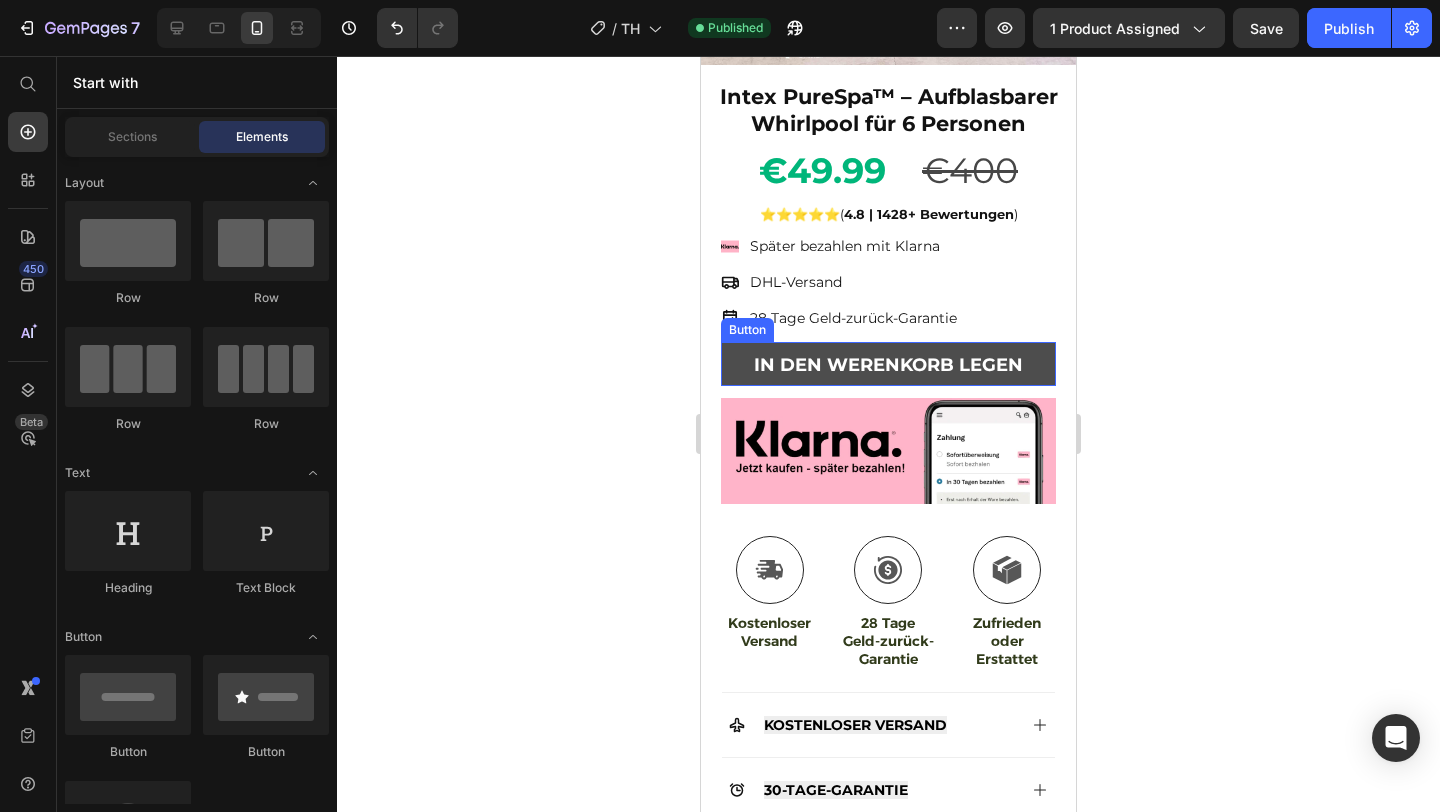 click on "IN DEN WERENKORB LEGEN" at bounding box center (888, 364) 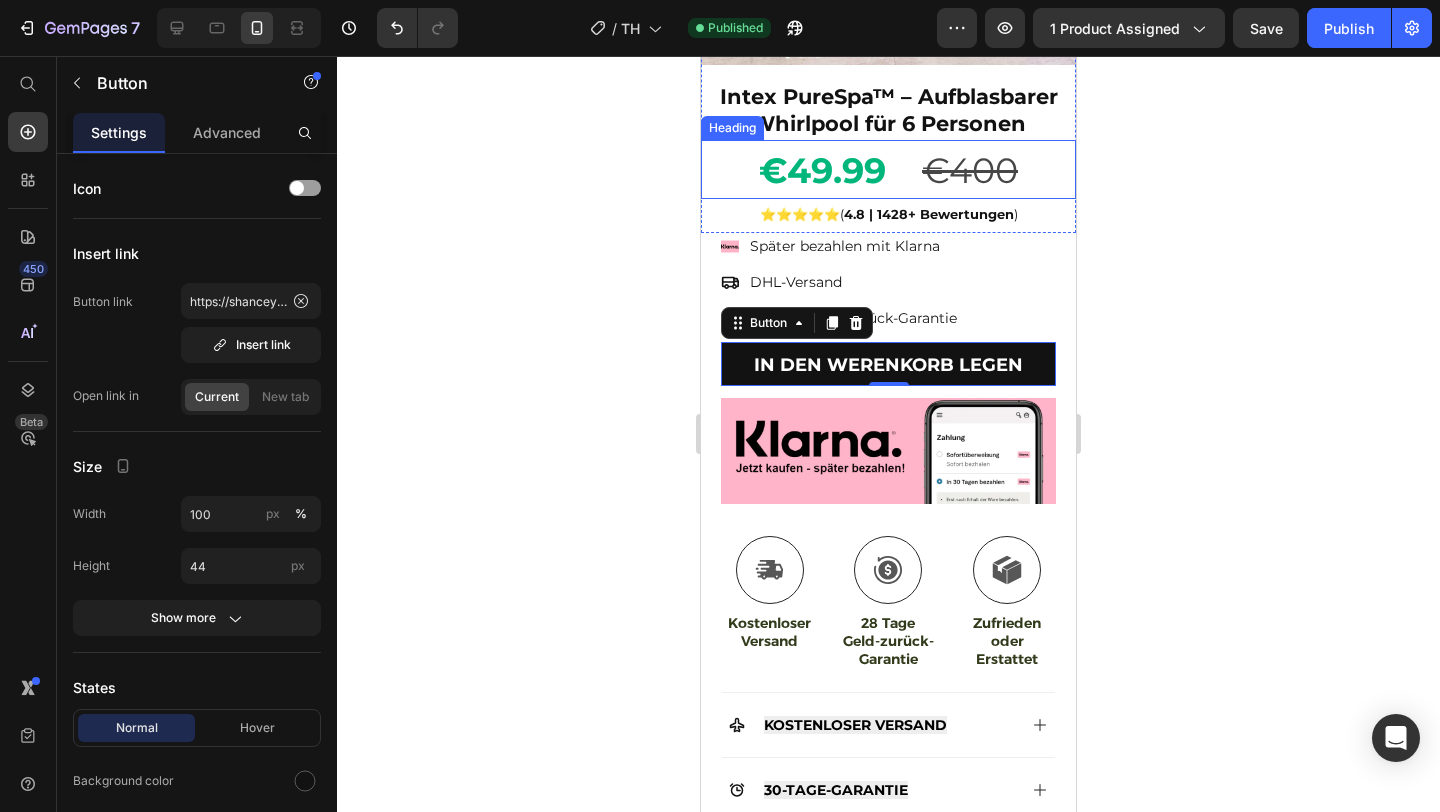 click on "€ 49.99      €400" at bounding box center [888, 169] 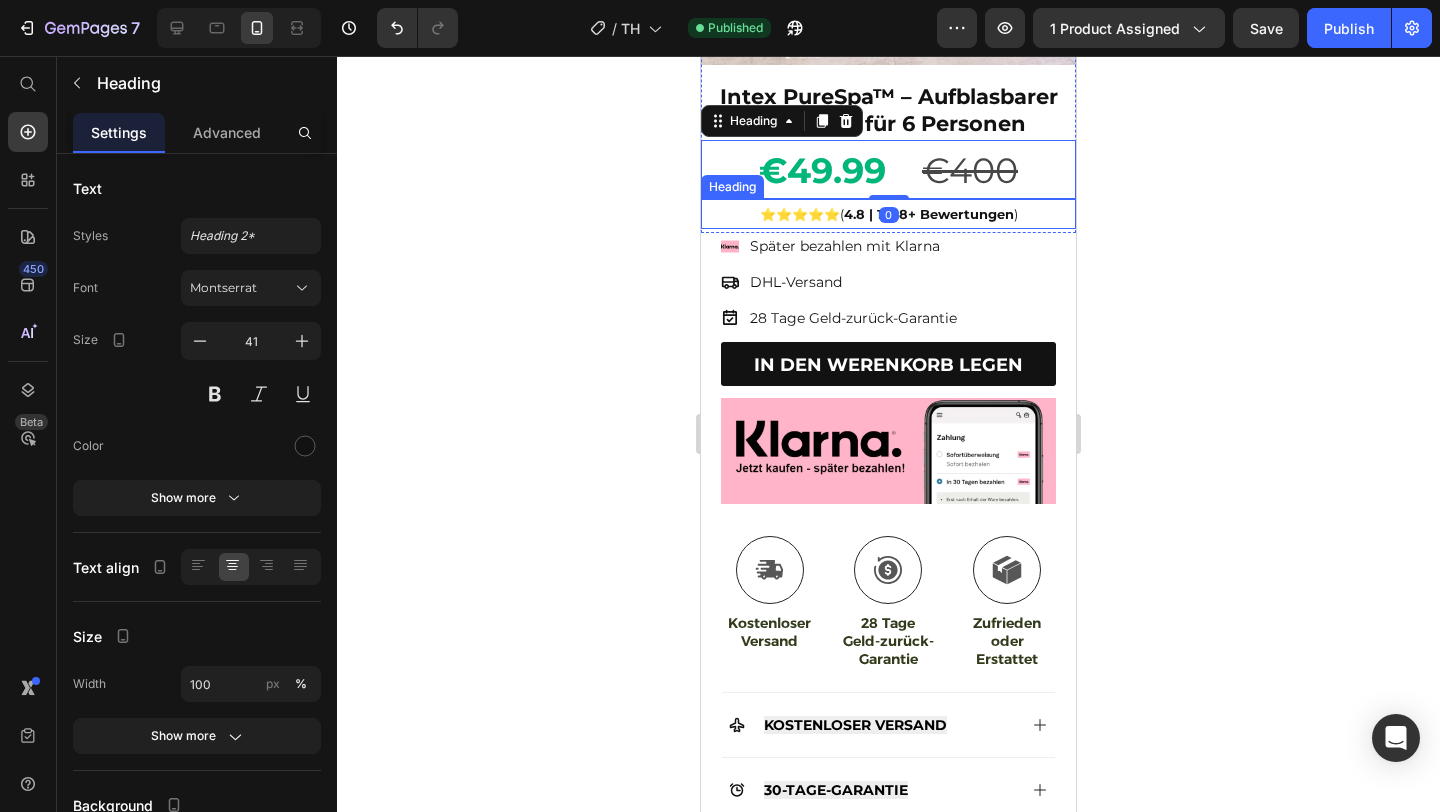 click on "⭐️⭐️⭐️⭐️⭐️( 4.8 | 1428+ Bewertungen )" at bounding box center (888, 214) 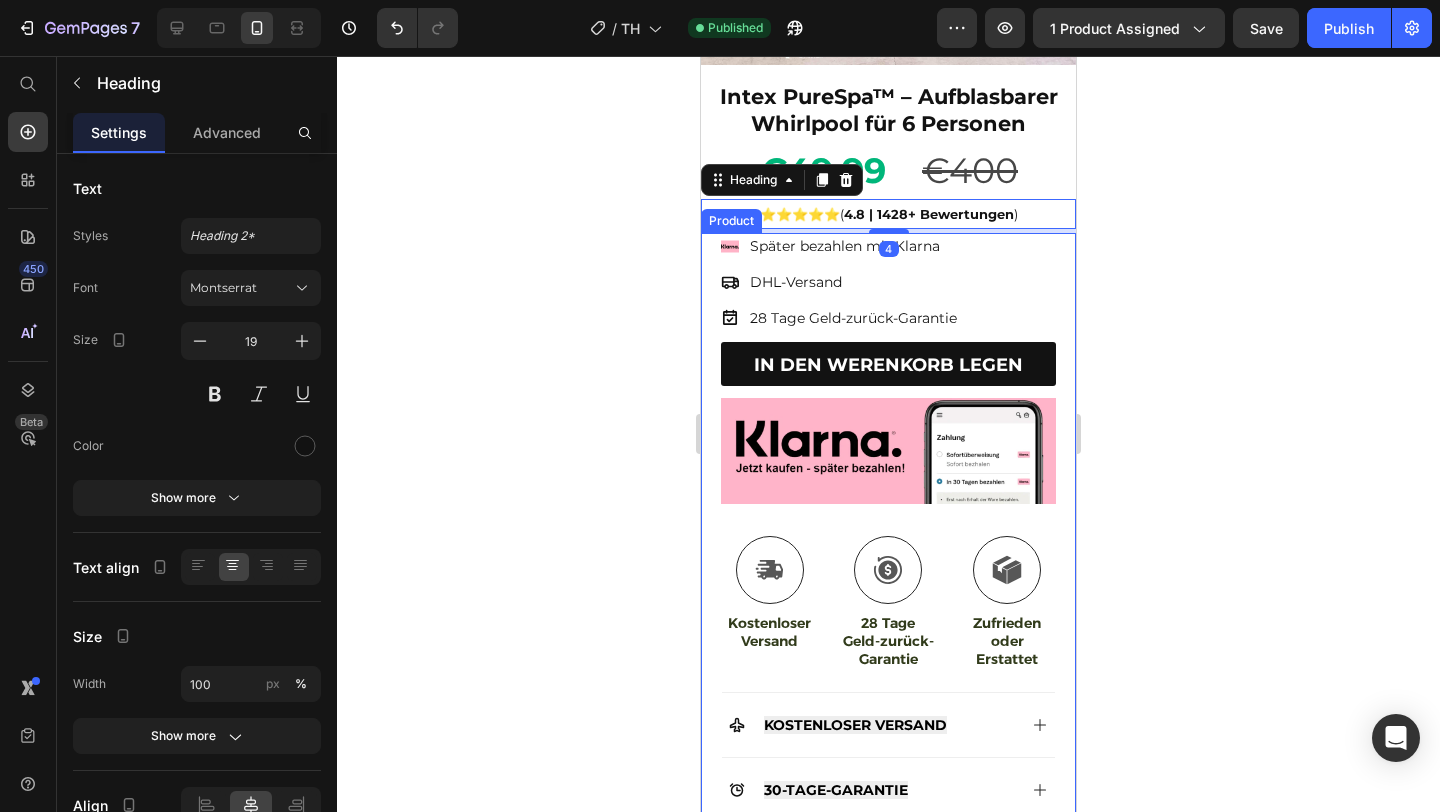 click on "Image Icon Icon Icon Icon Icon Icon List “This skin cream is a game-changer! It has transformed my dry, lackluster skin into a hydrated and radiant complexion. I love how it absorbs quickly and leaves no greasy residue. Highly recommend” Text Block
Icon [PERSON] ([LOCATION]) Text Block Row Row Row Hydrate, rejuvenate, and glow with our revolutionary cream. Unleash your skin's potential today. Text Block Später bezahlen mit Klarna
DHL-Versand
28 Tage Geld-zurück-Garantie Item List IN DEN WERENKORB LEGEN Button Row Image
Icon Kostenloser Versand Text Block
Icon 28 Tage Geld-zurück-Garantie Text Block
Icon Zufrieden oder Erstattet Text Block Row
KOSTENLOSER VERSAND
30-TAGE-GARANTIE
KUNDENDIENST 24/7 Accordion Row Product" at bounding box center [888, 571] 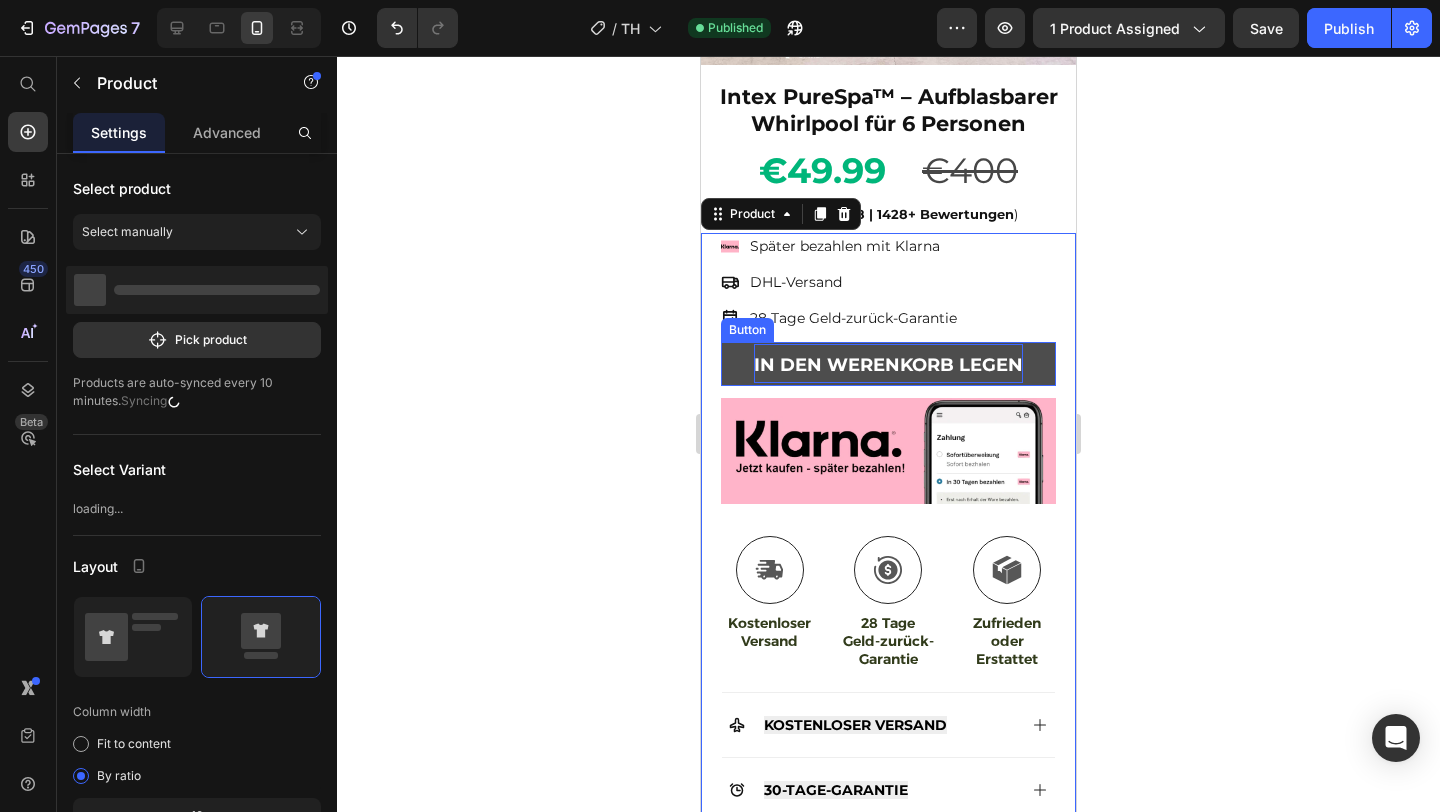 click on "IN DEN WERENKORB LEGEN" at bounding box center (888, 365) 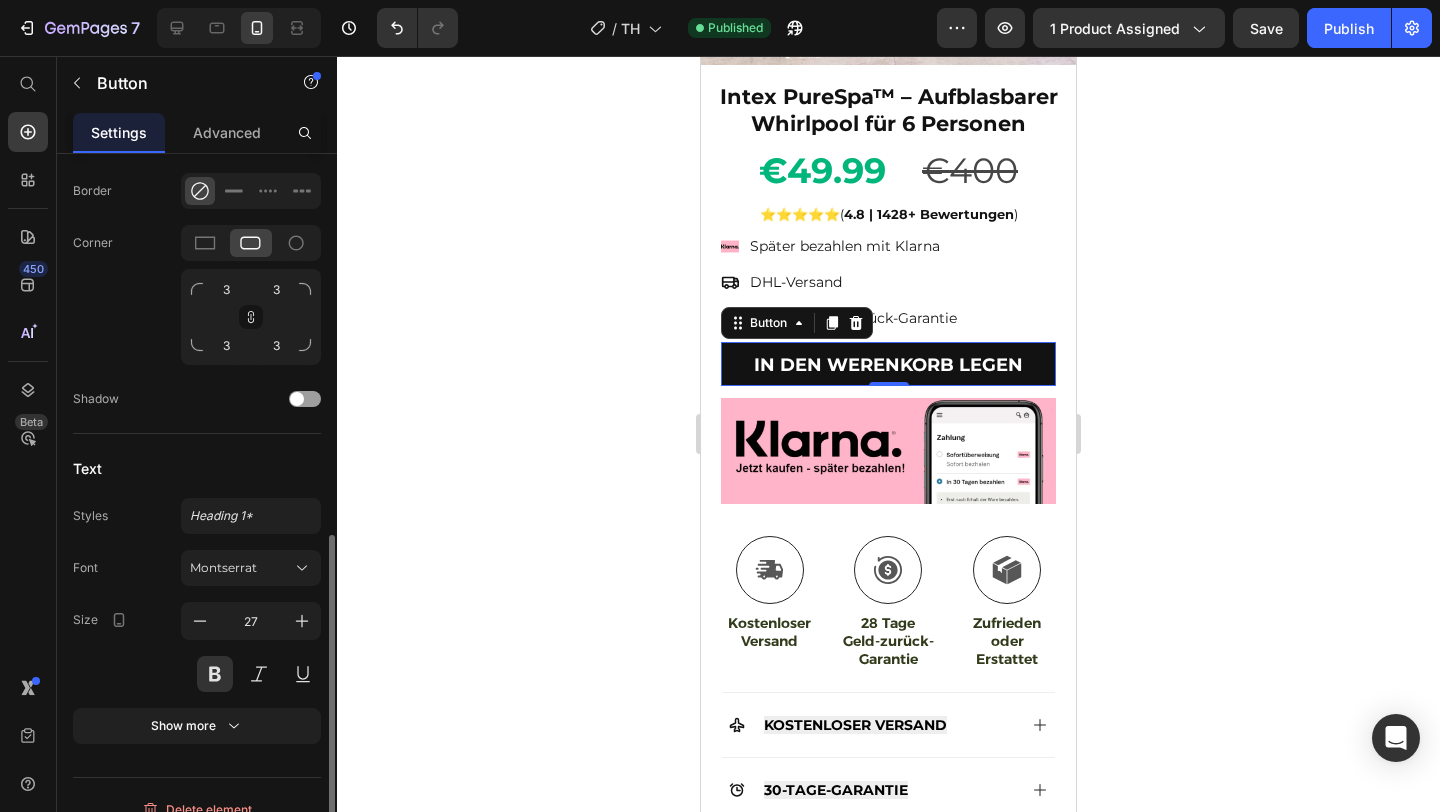 scroll, scrollTop: 717, scrollLeft: 0, axis: vertical 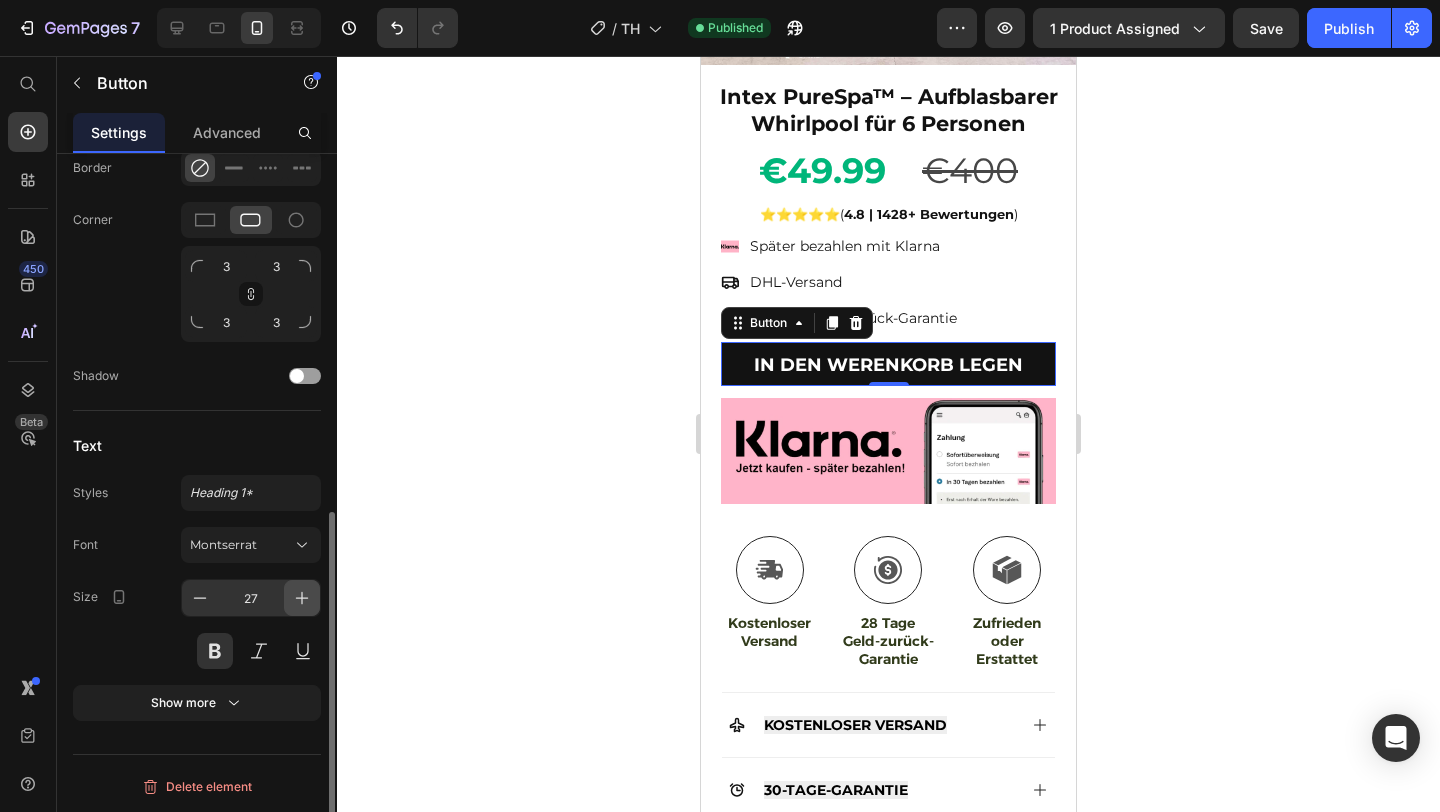 click 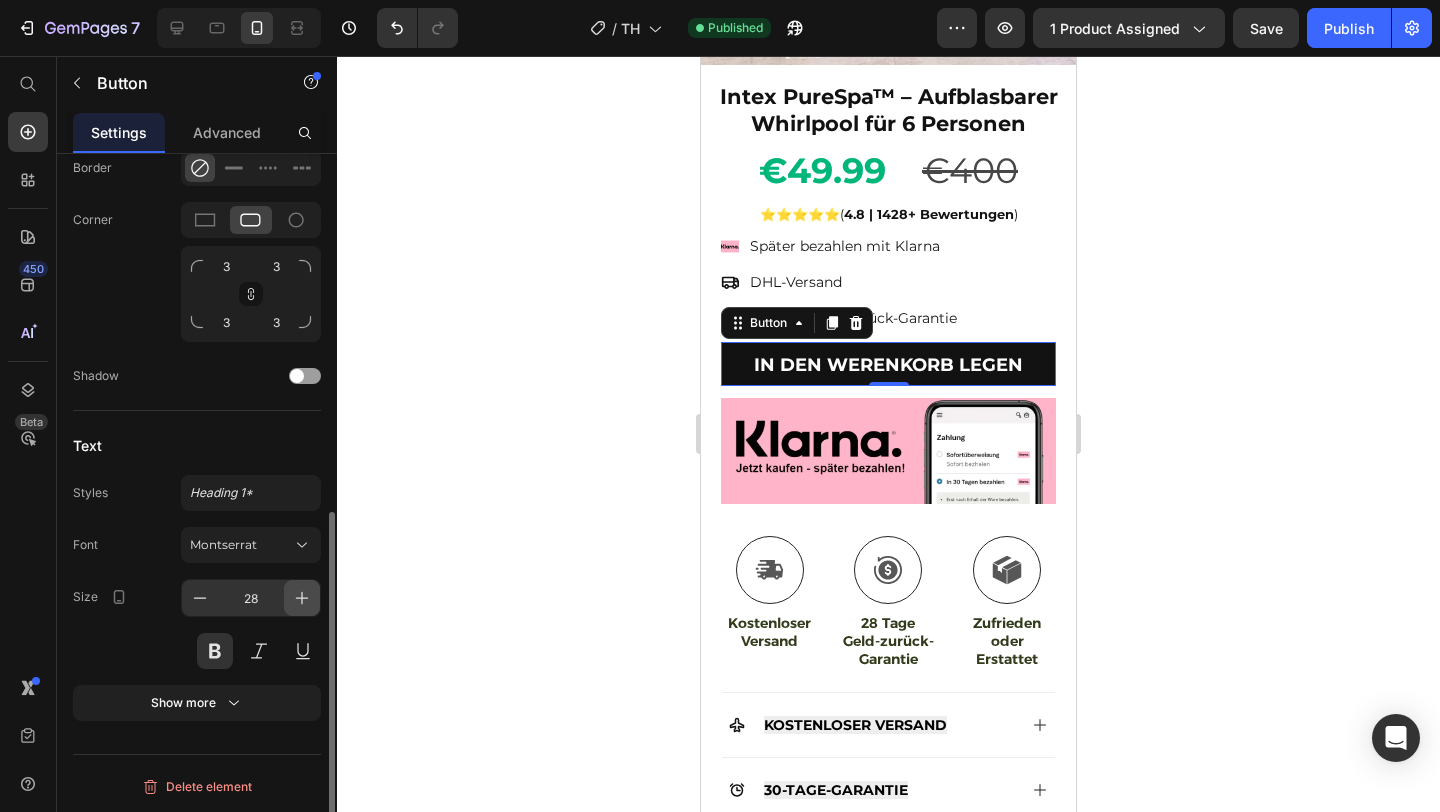 click 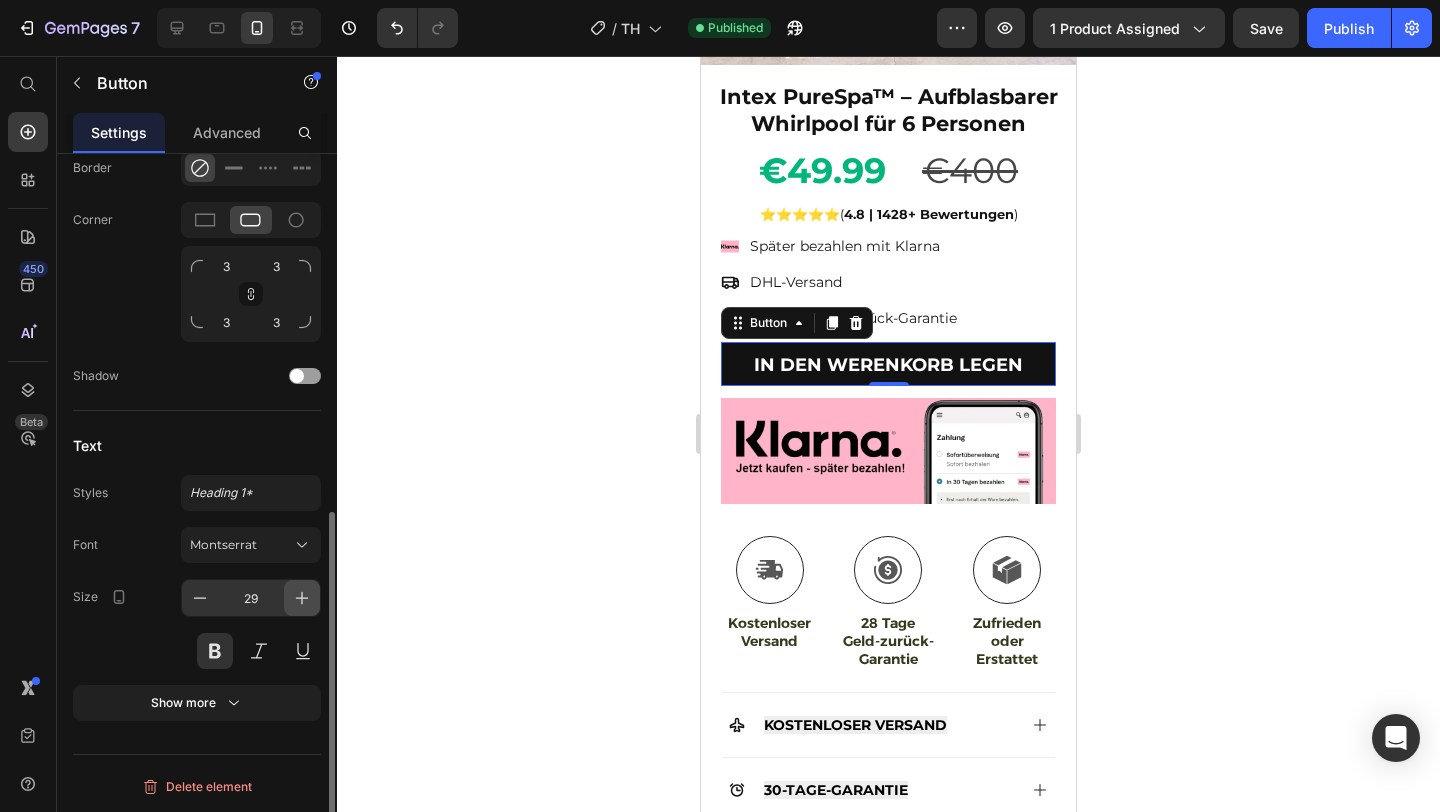 click 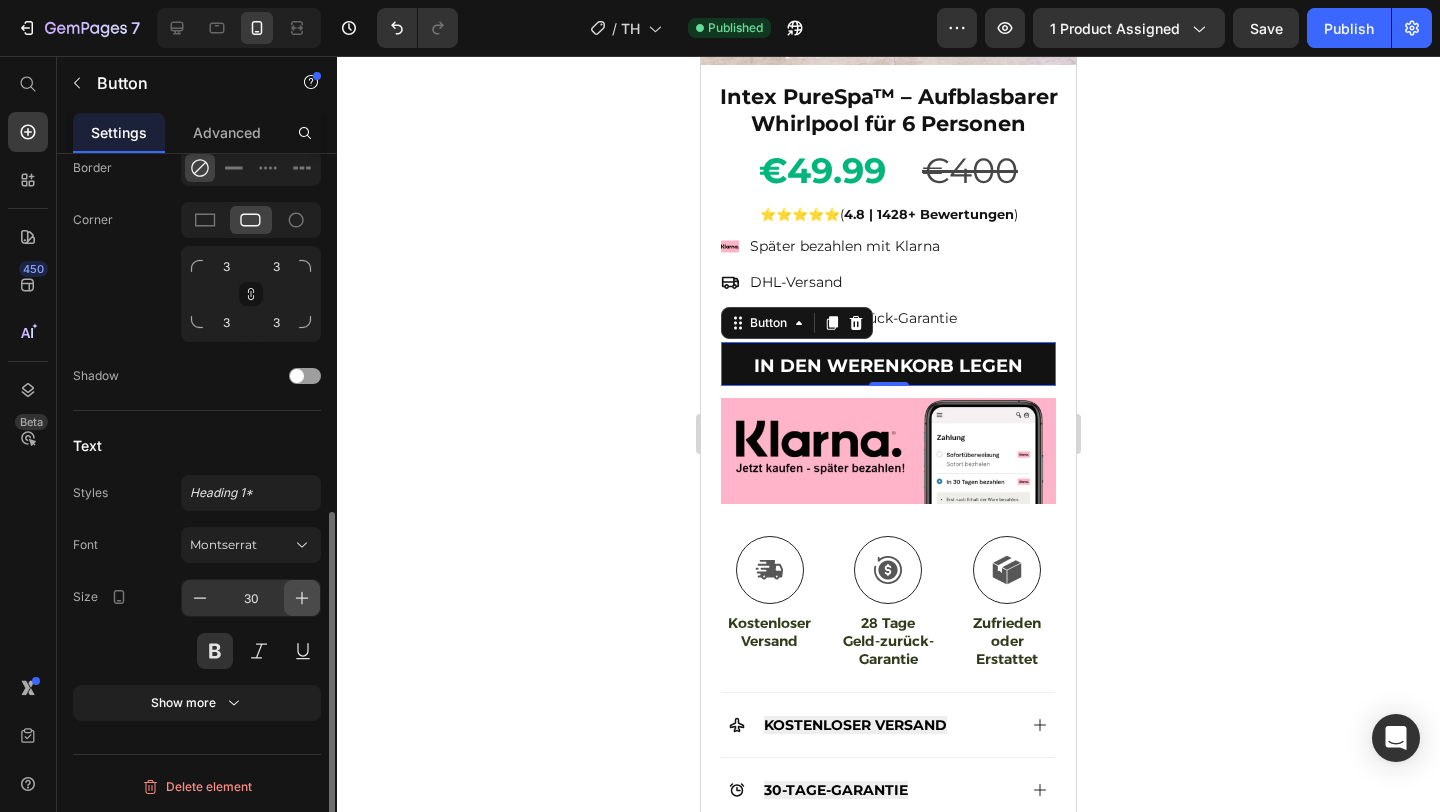 click 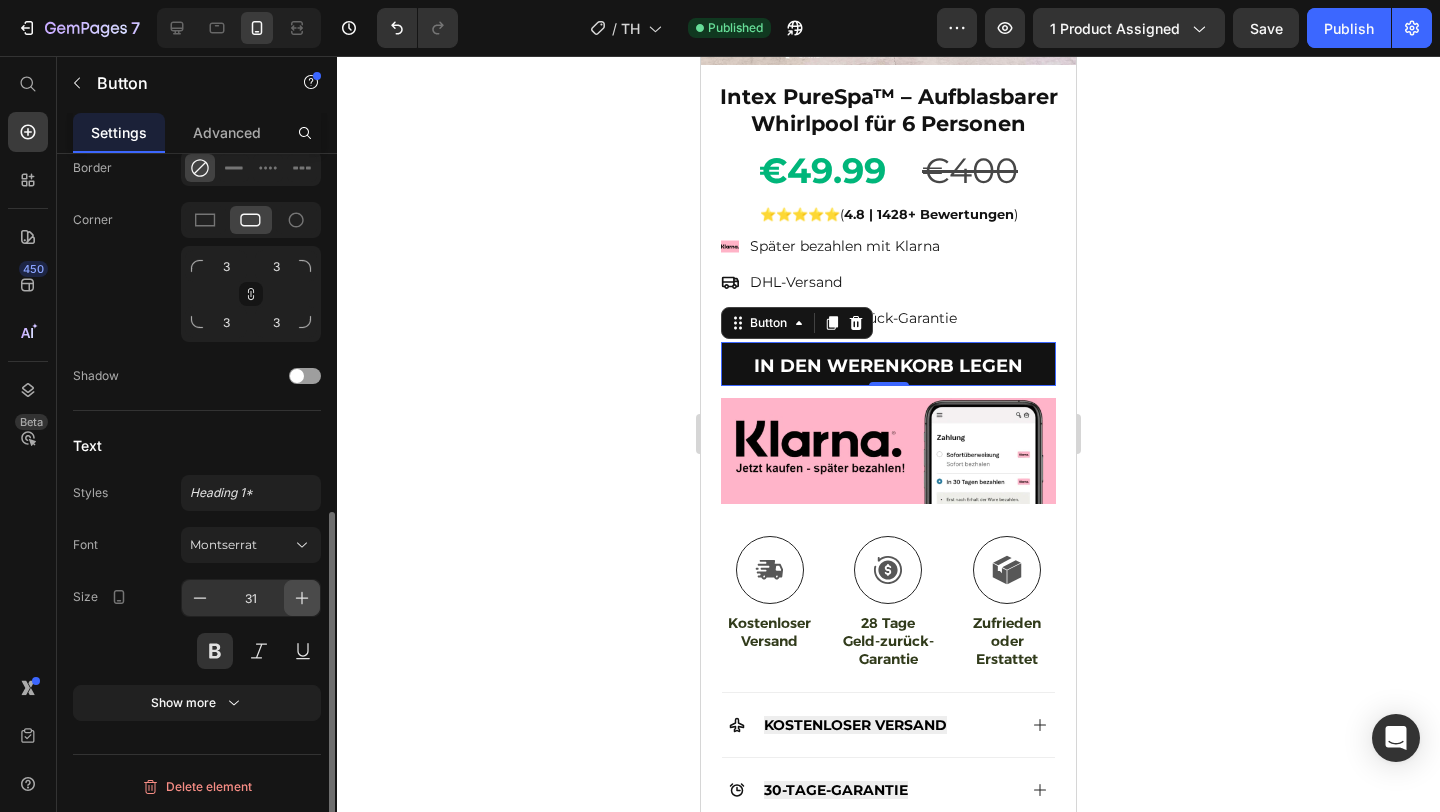click 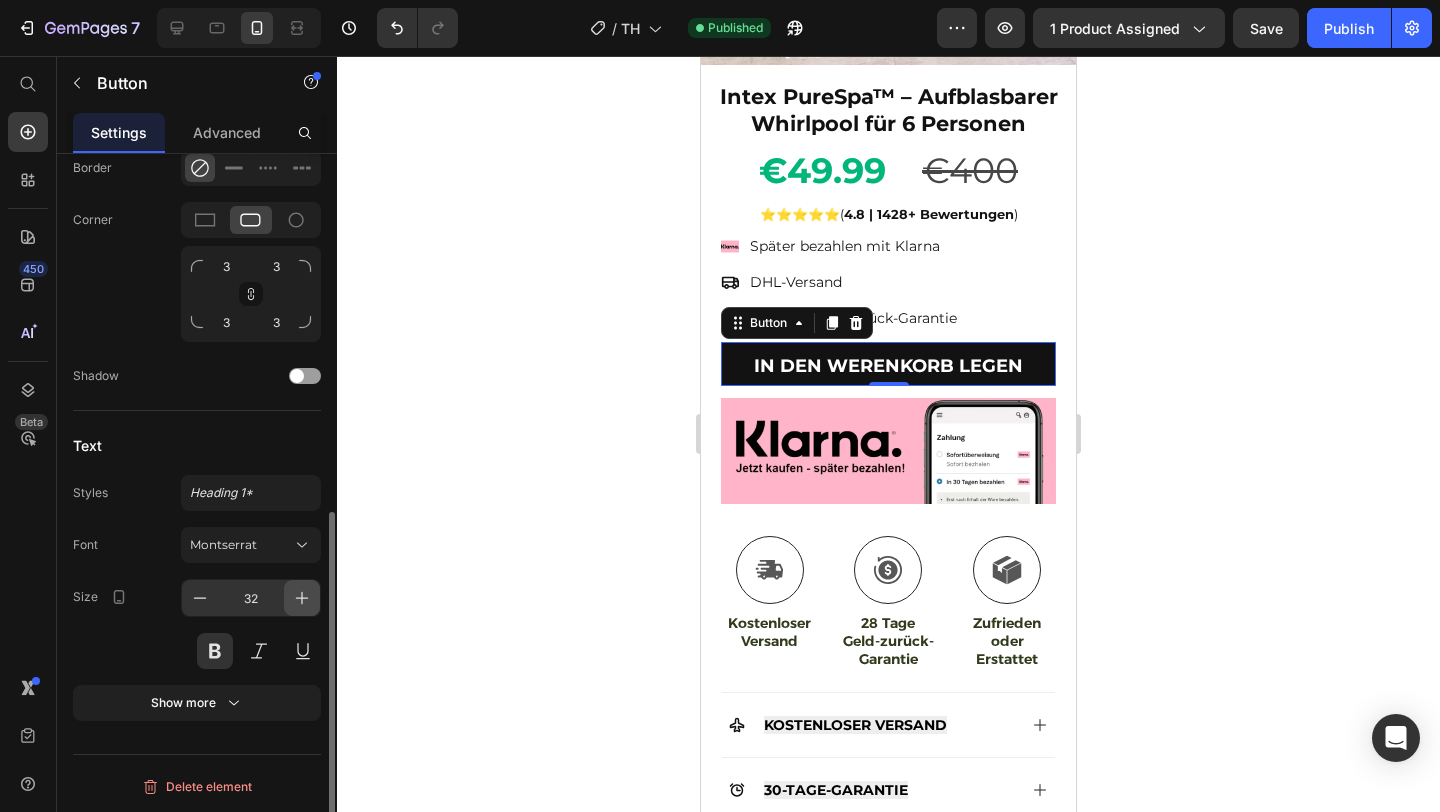 click 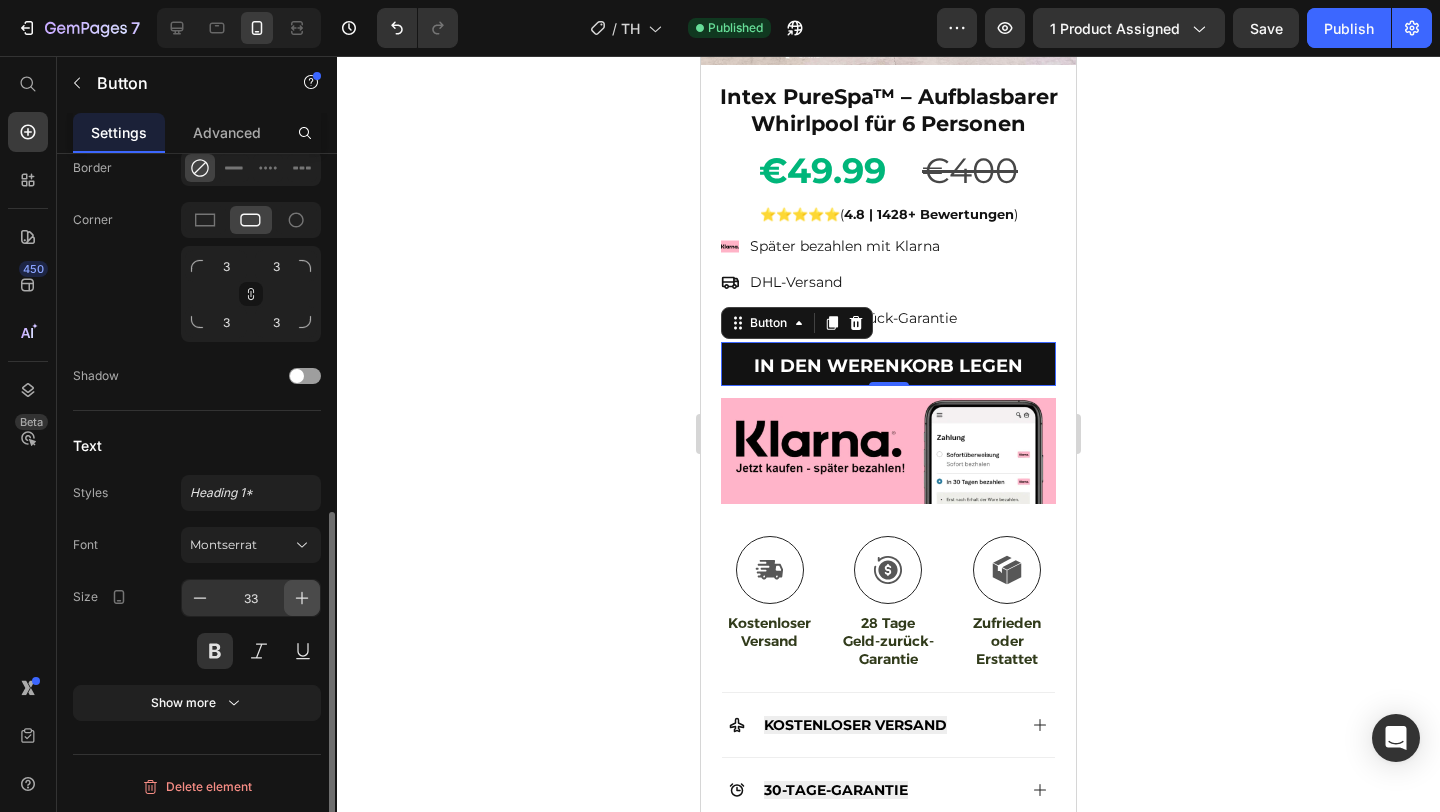 click 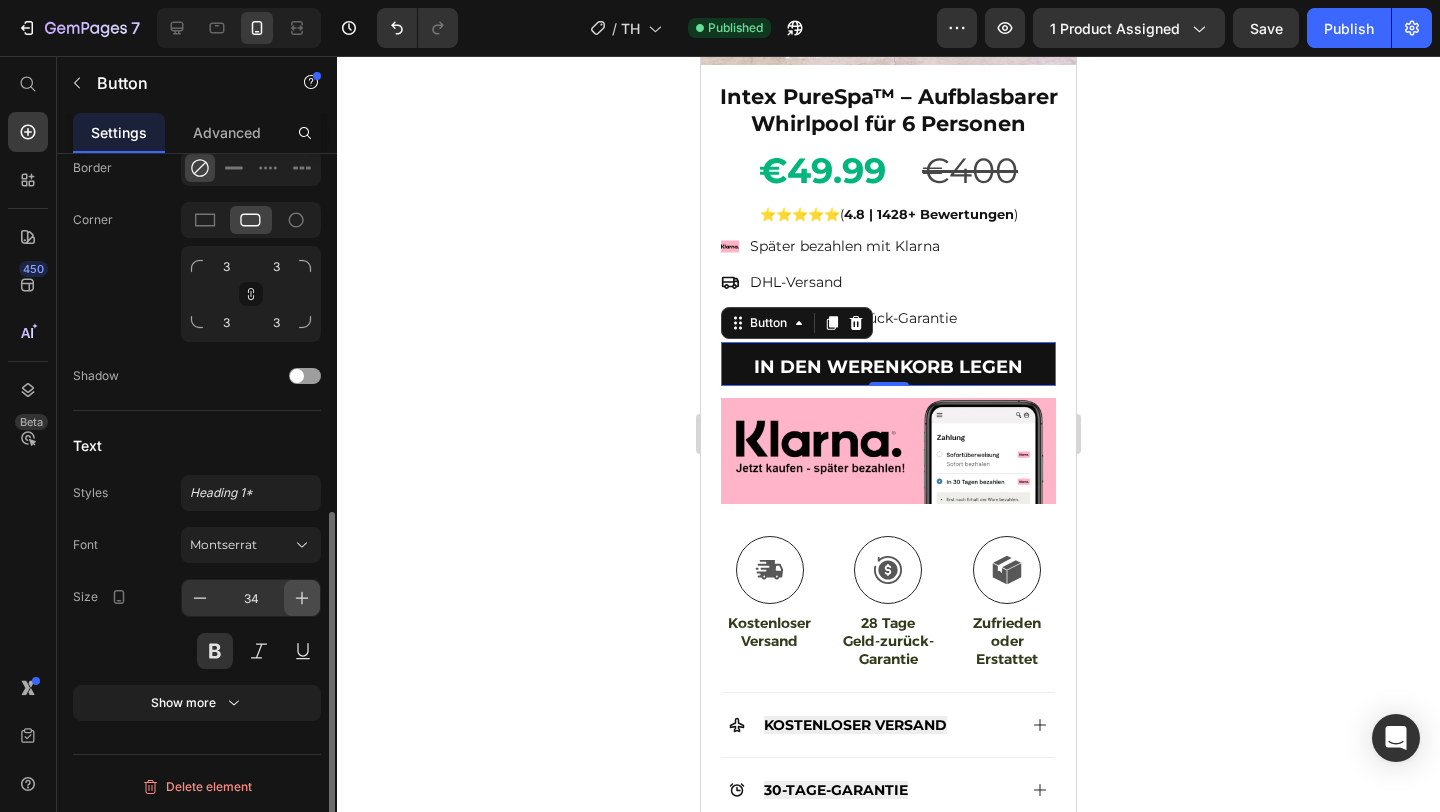 click 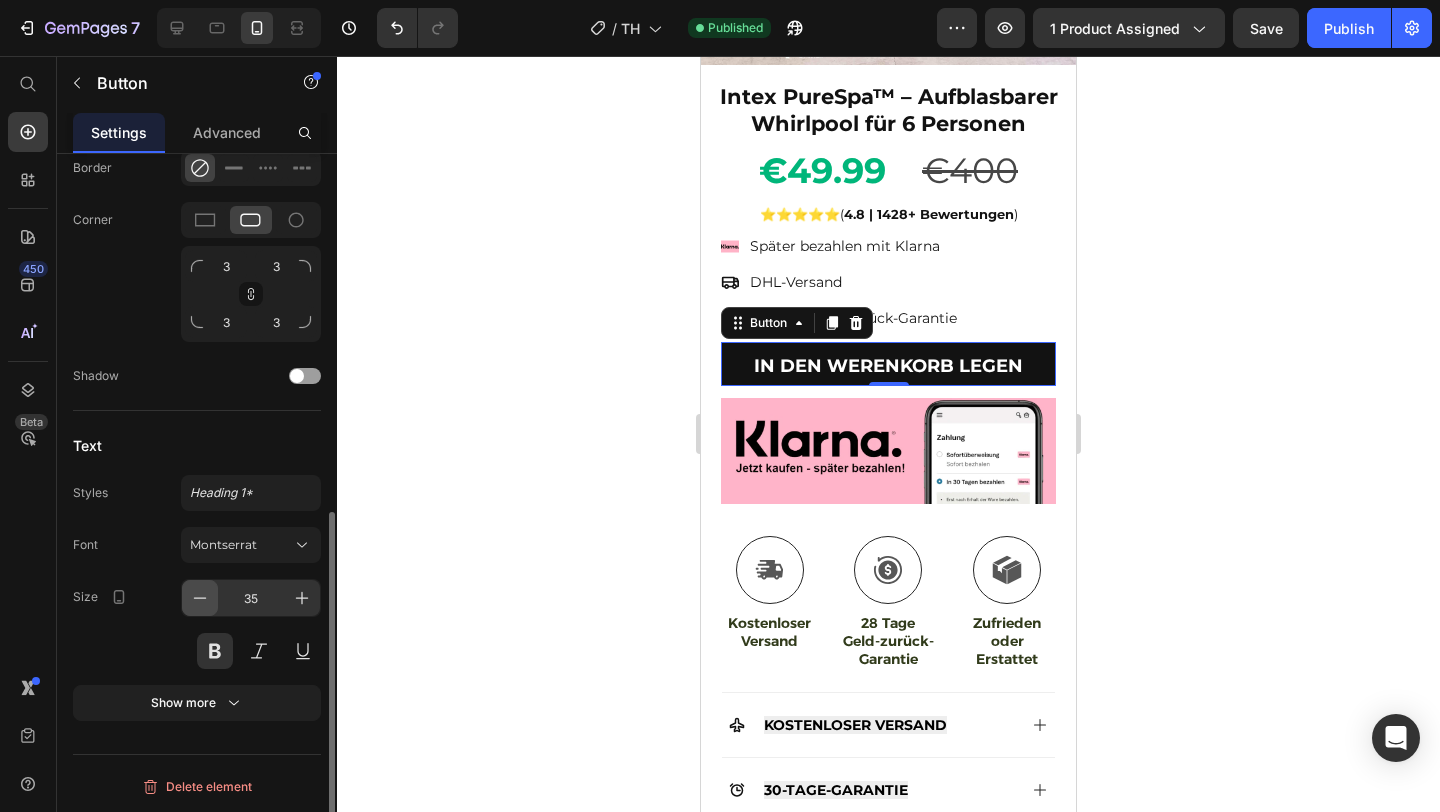 click 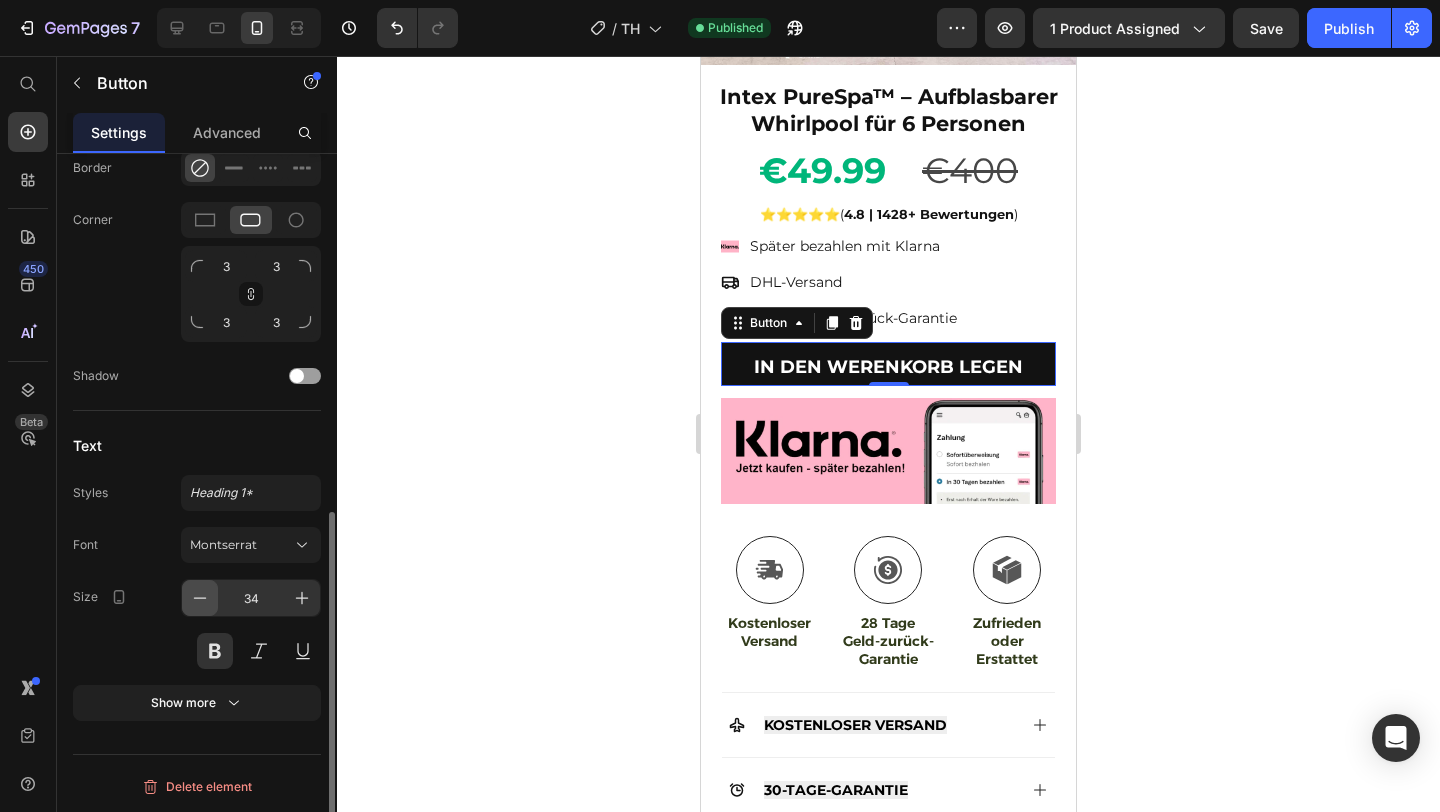 click 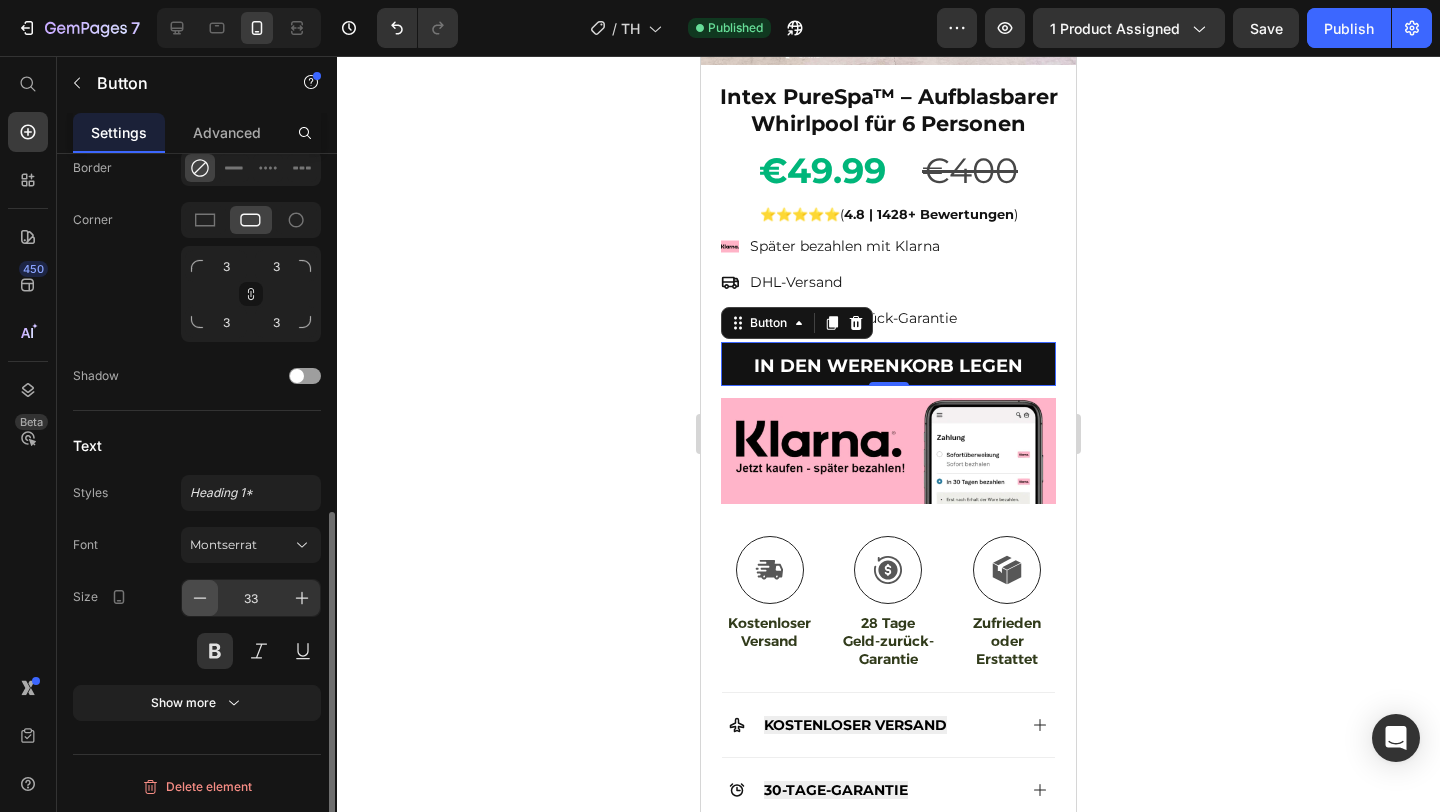 click 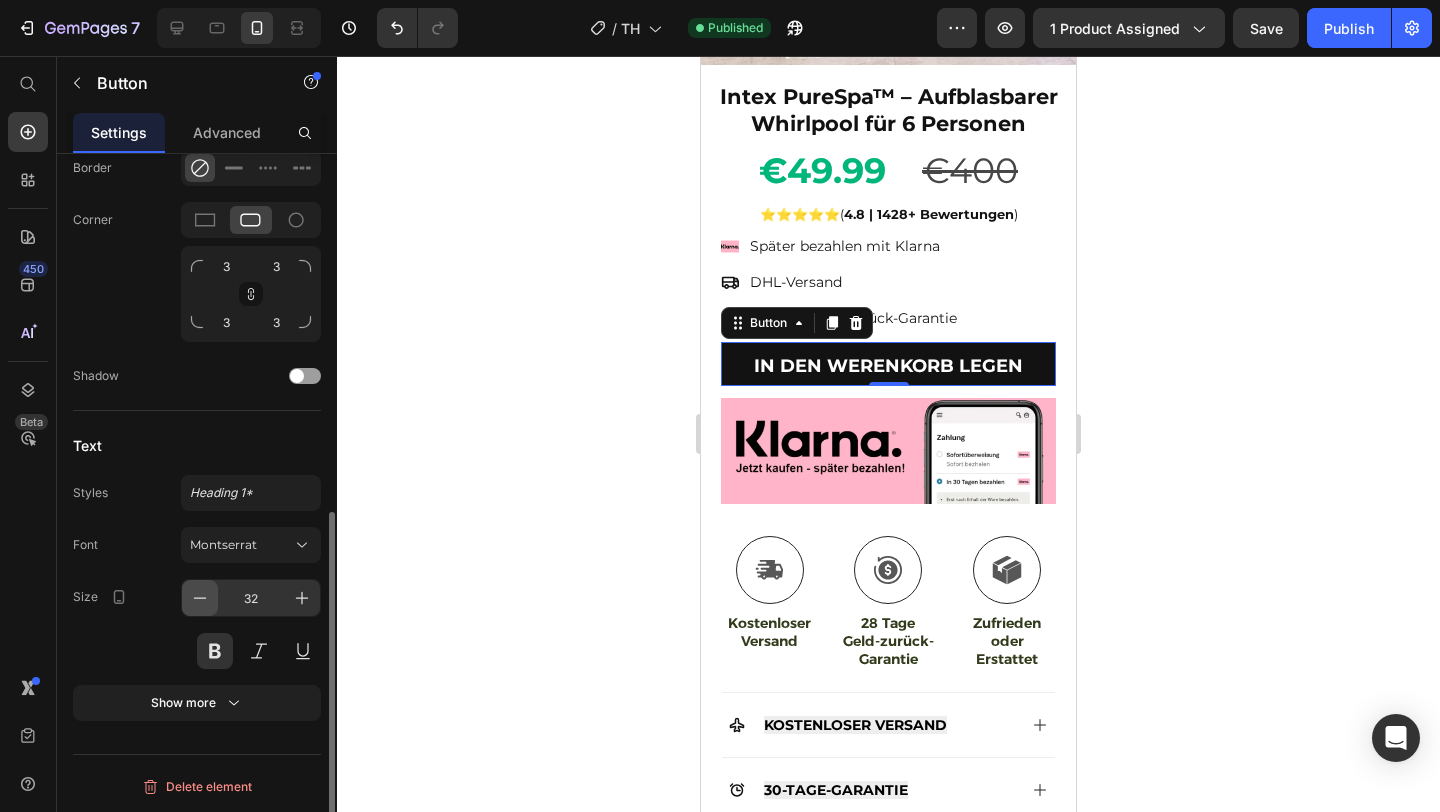 click 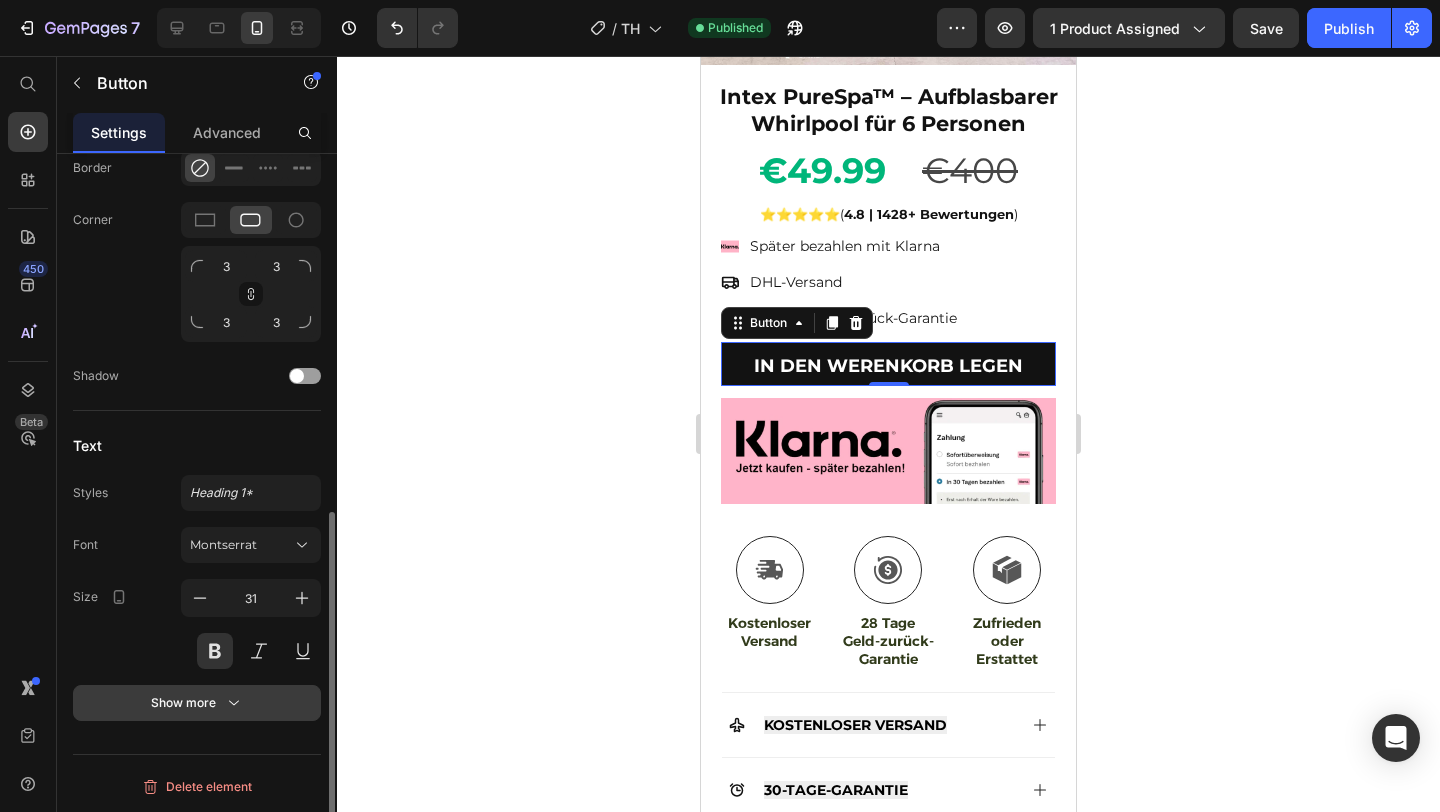 click on "Show more" at bounding box center (197, 703) 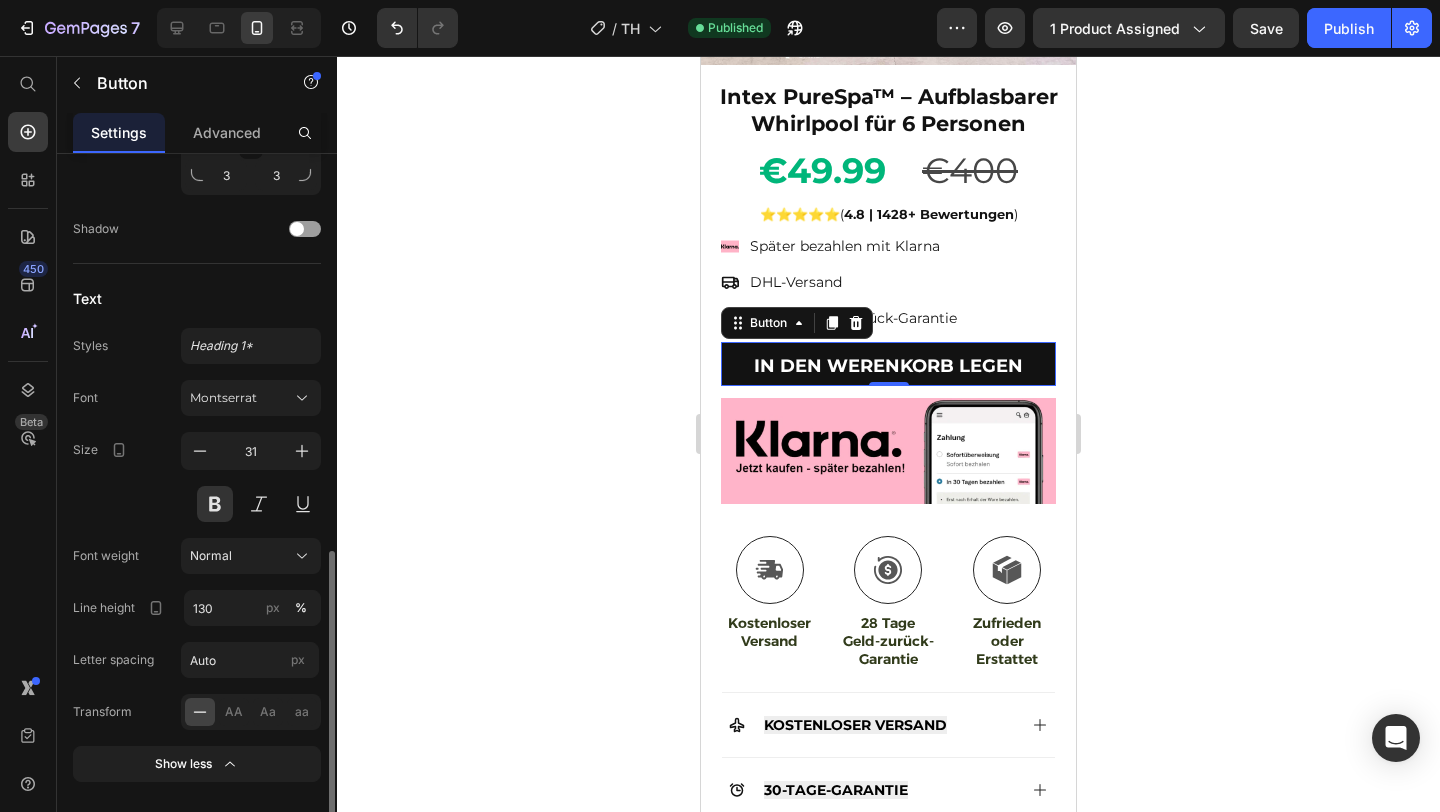 scroll, scrollTop: 925, scrollLeft: 0, axis: vertical 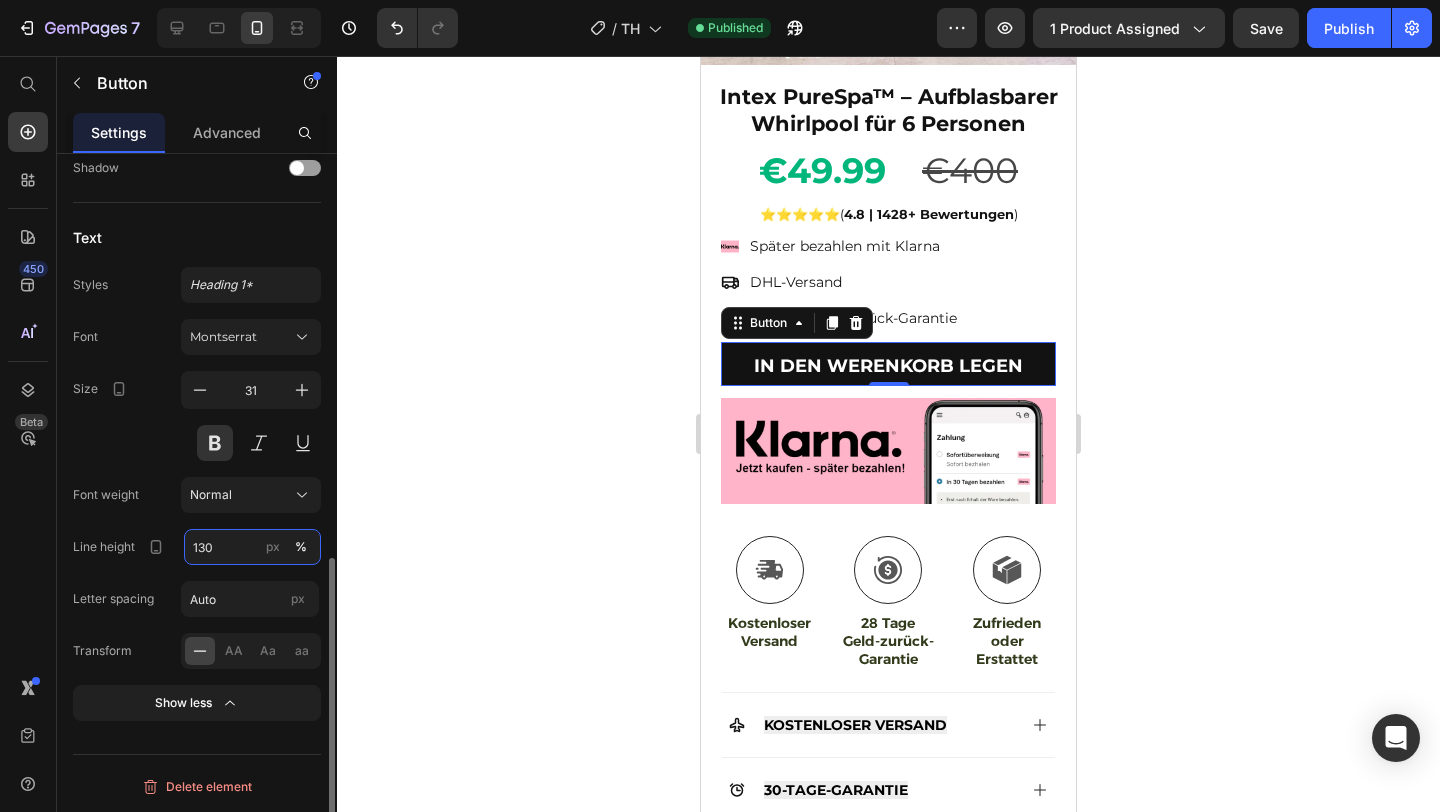 click on "130" at bounding box center [252, 547] 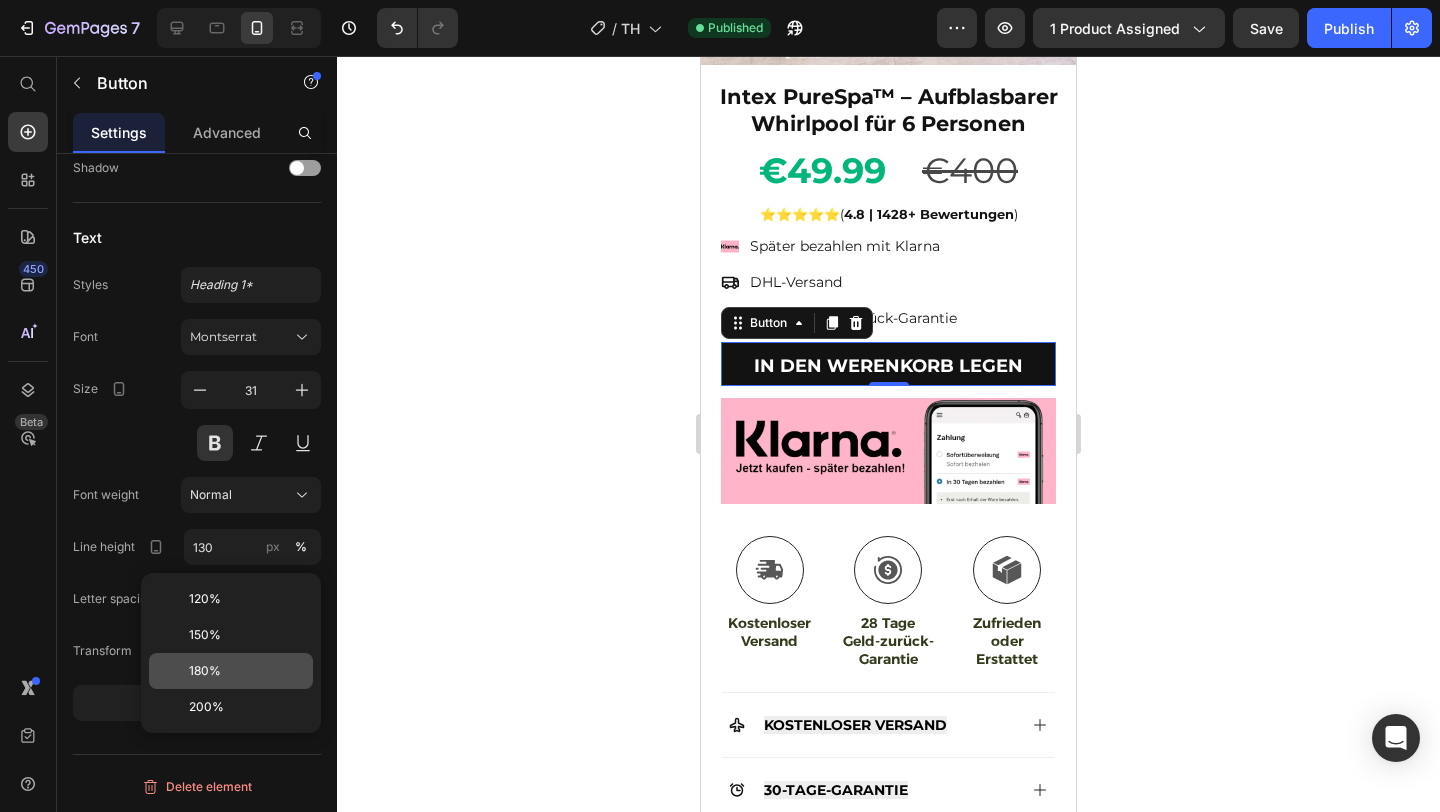 click on "180%" at bounding box center (205, 671) 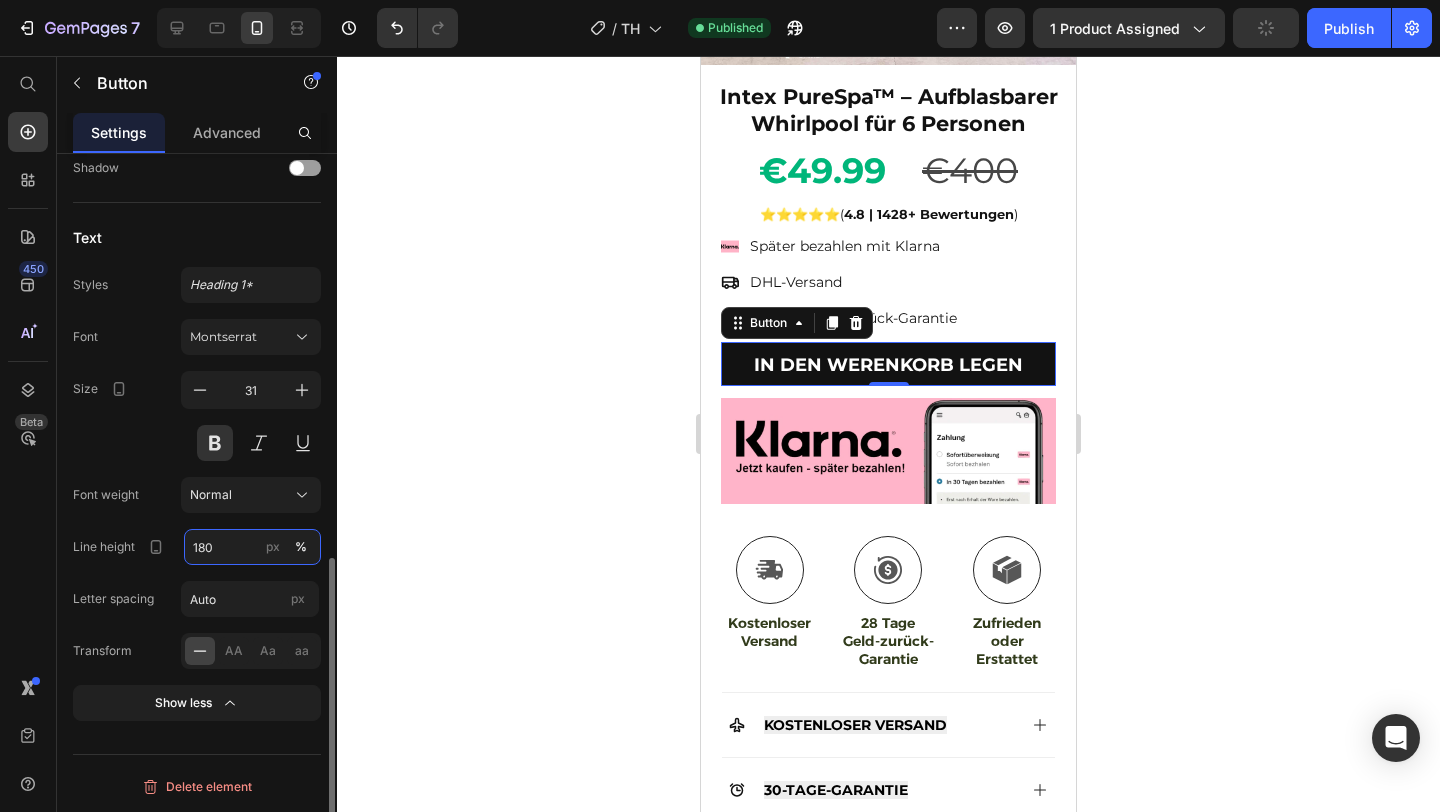 click on "180" at bounding box center (252, 547) 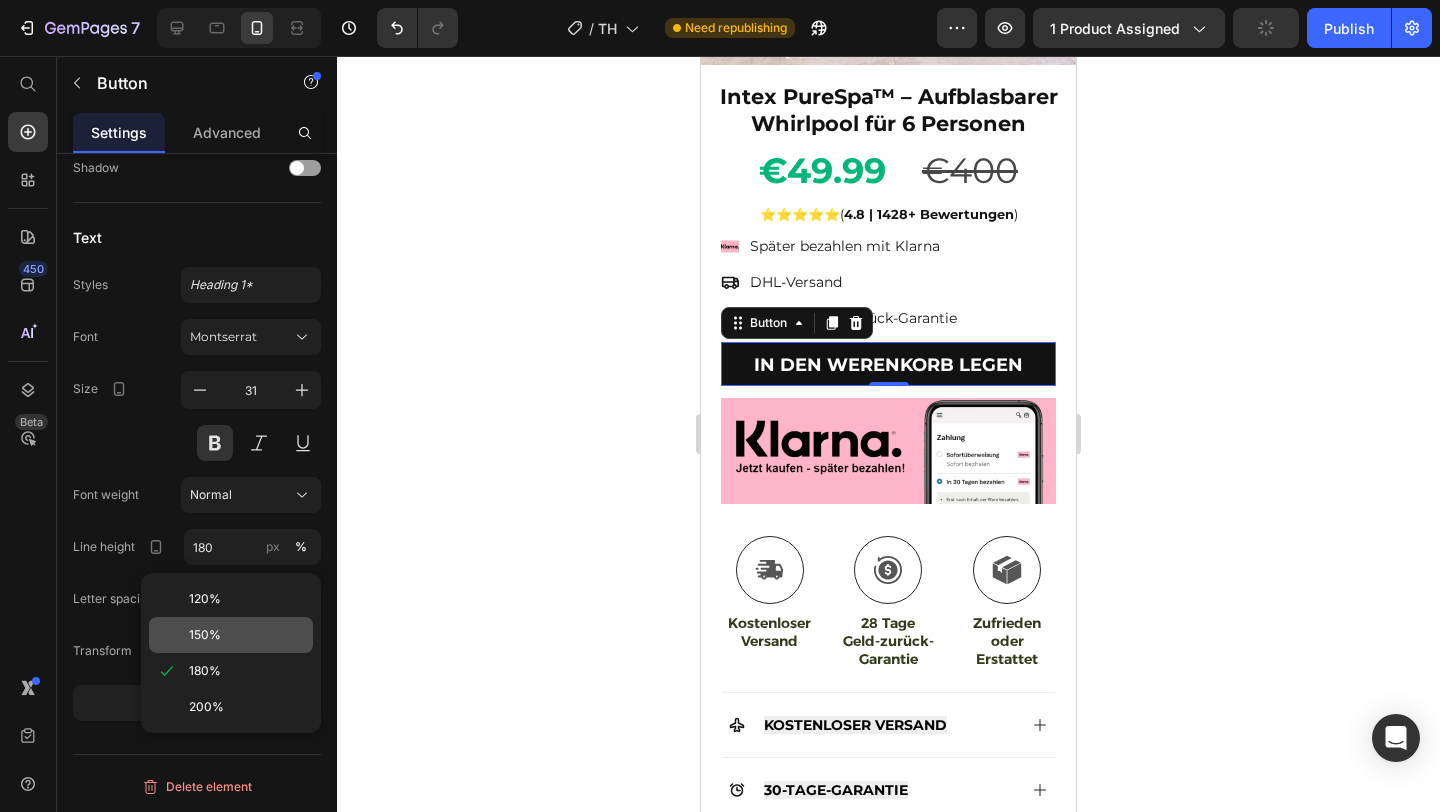 click on "150%" at bounding box center [205, 635] 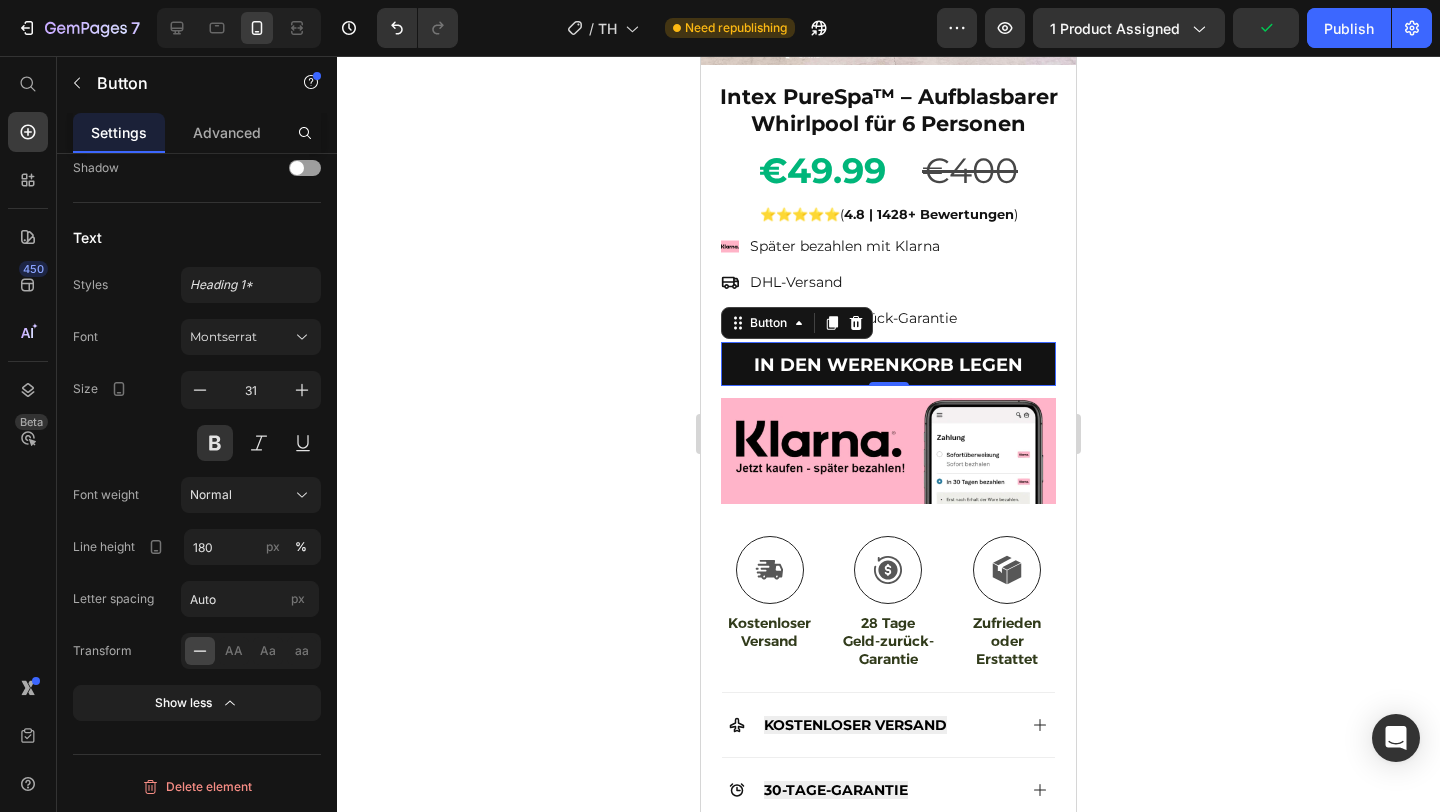 type on "150" 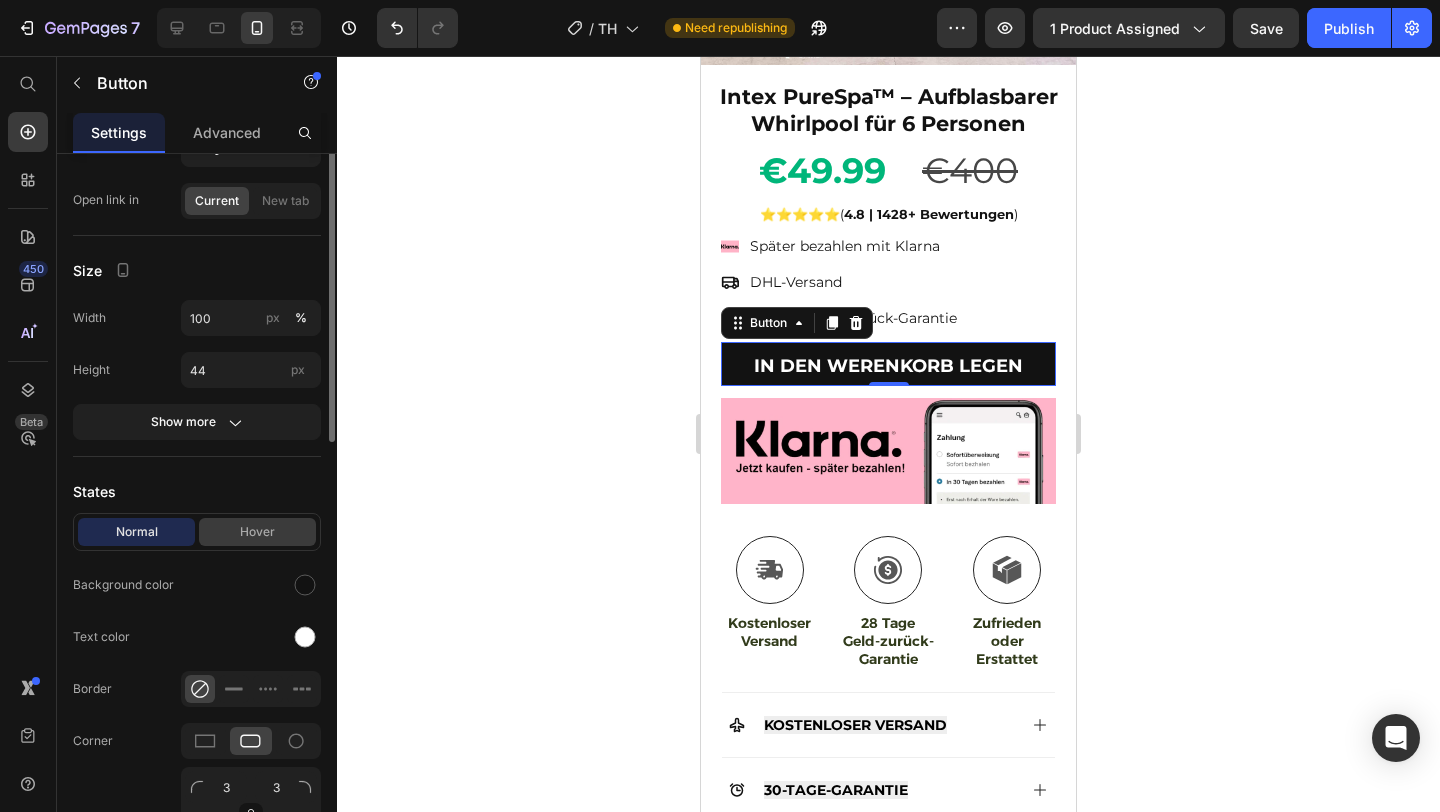 scroll, scrollTop: 121, scrollLeft: 0, axis: vertical 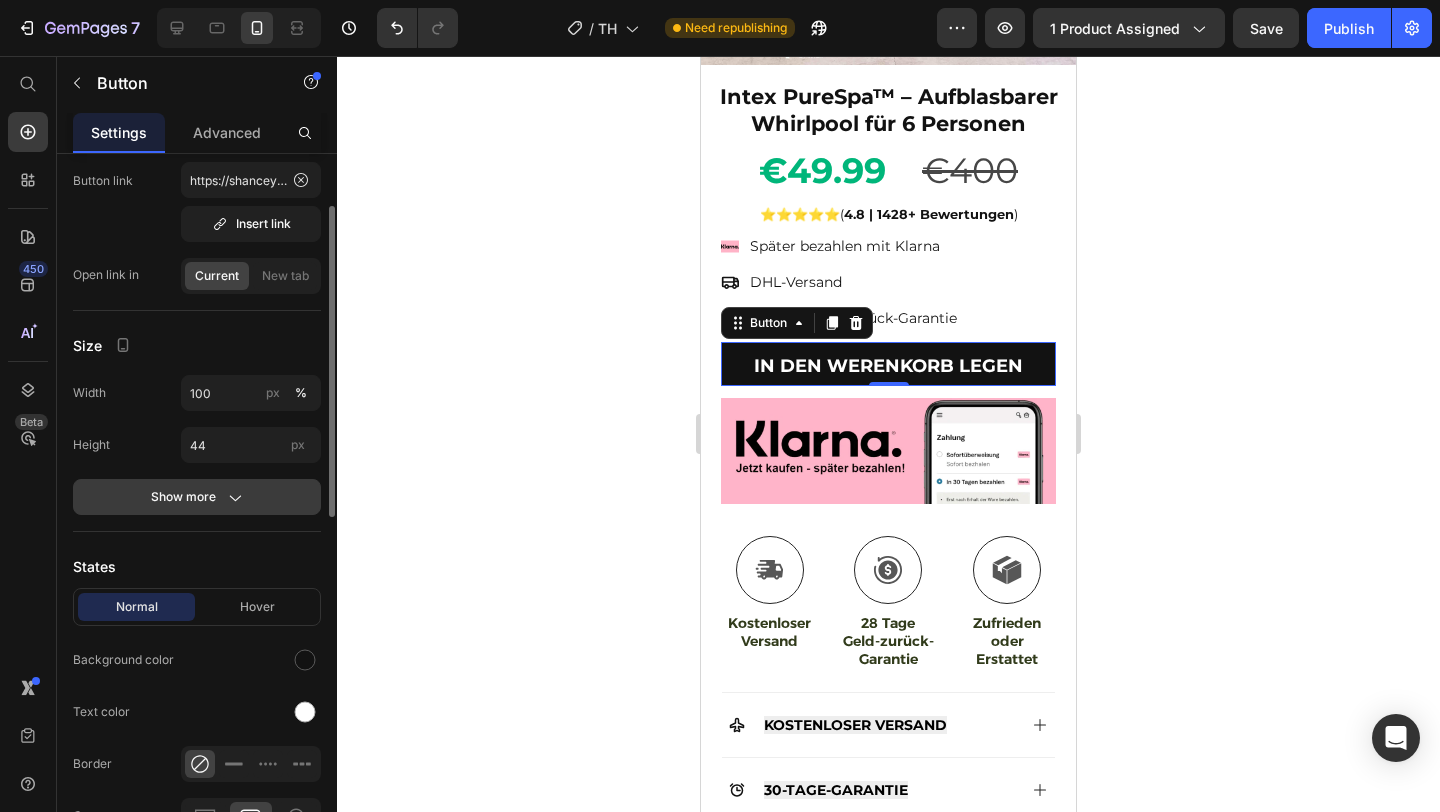 click on "Show more" at bounding box center (197, 497) 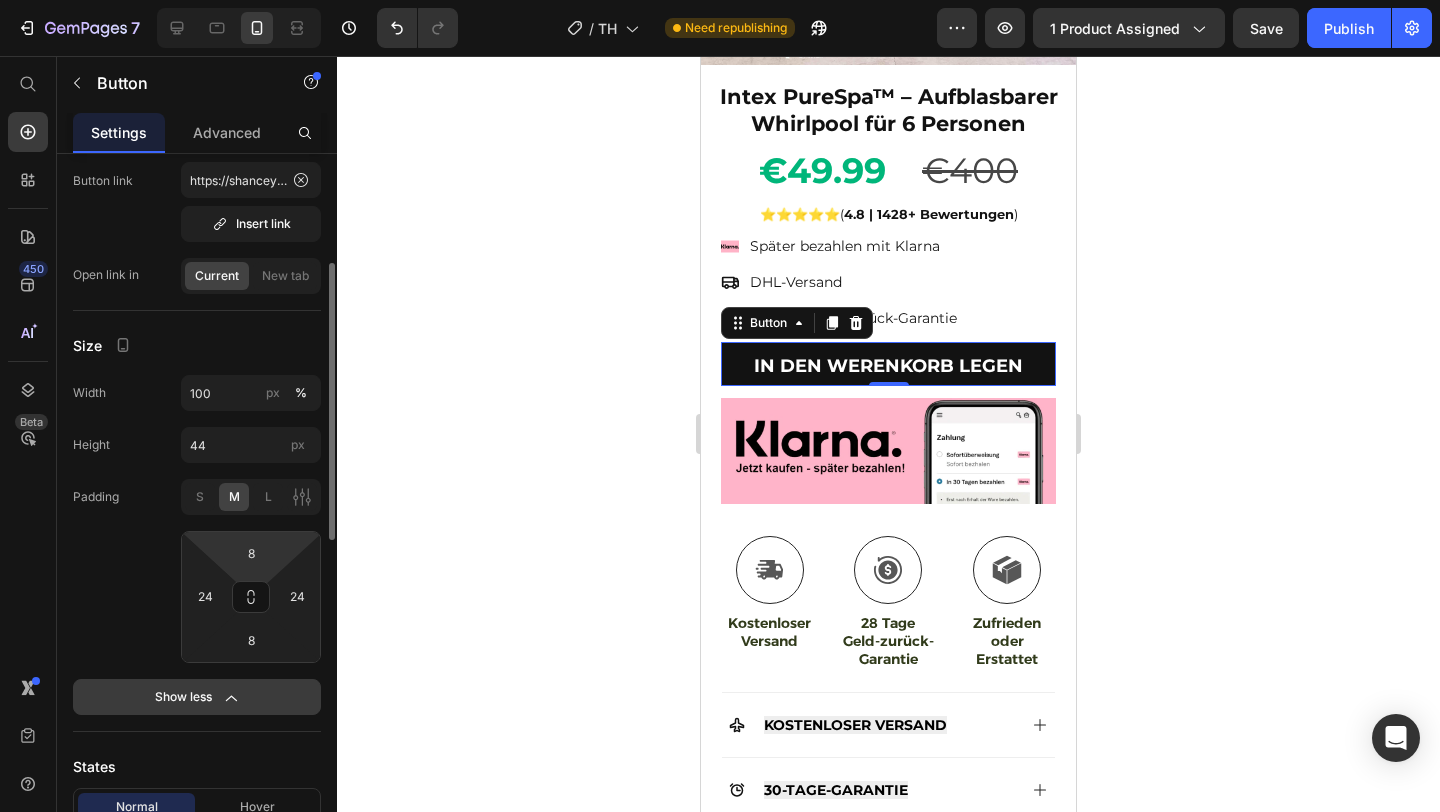 scroll, scrollTop: 206, scrollLeft: 0, axis: vertical 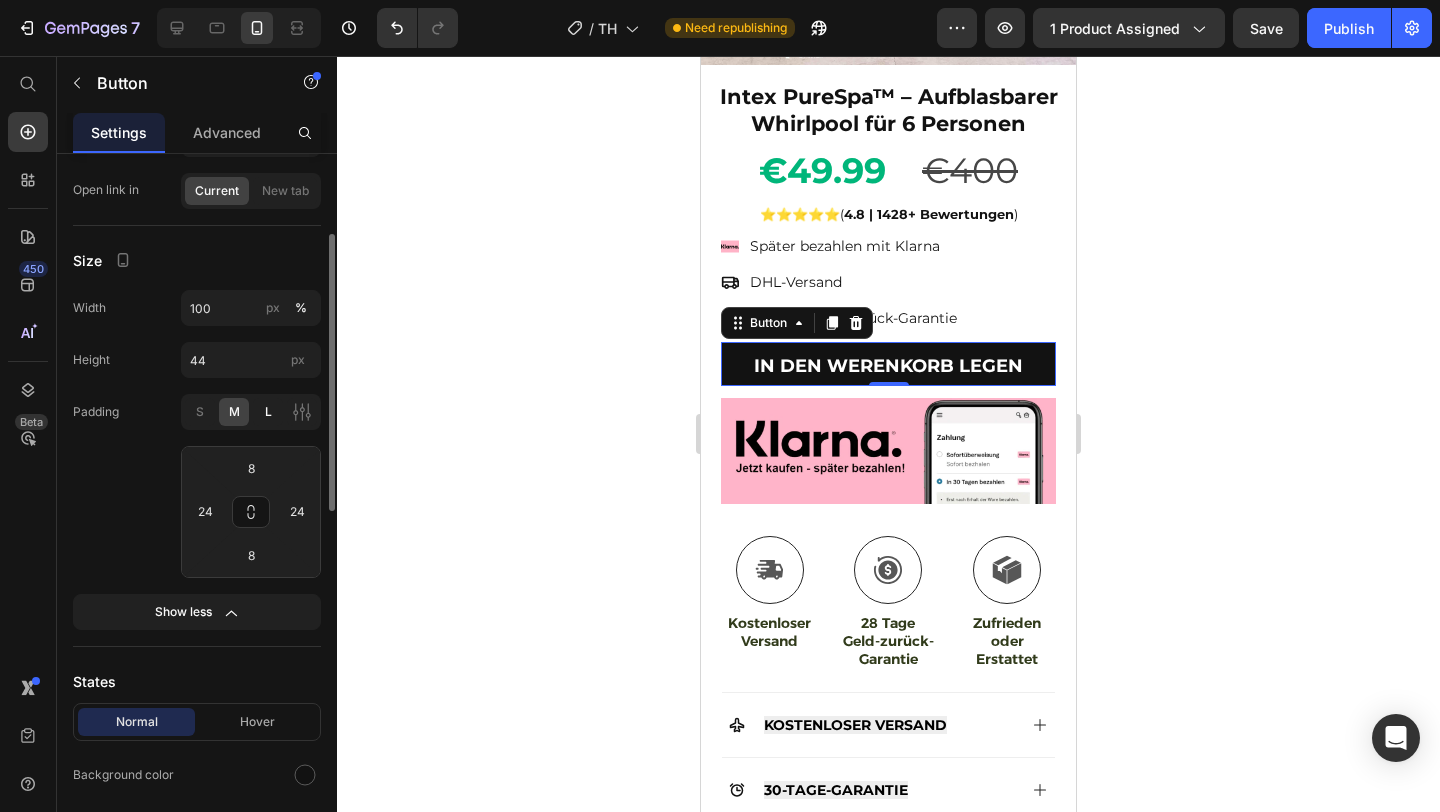 click on "L" 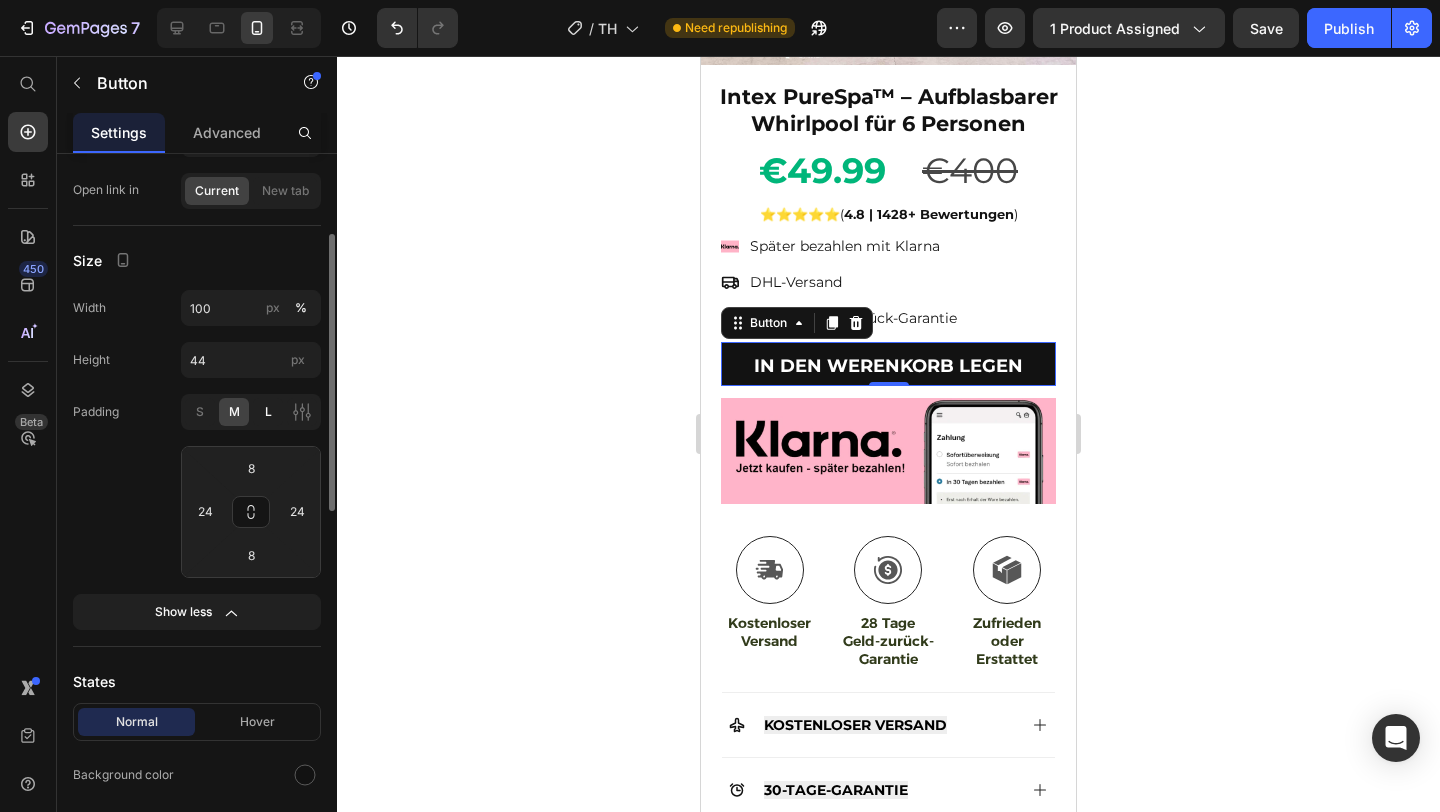 type on "12" 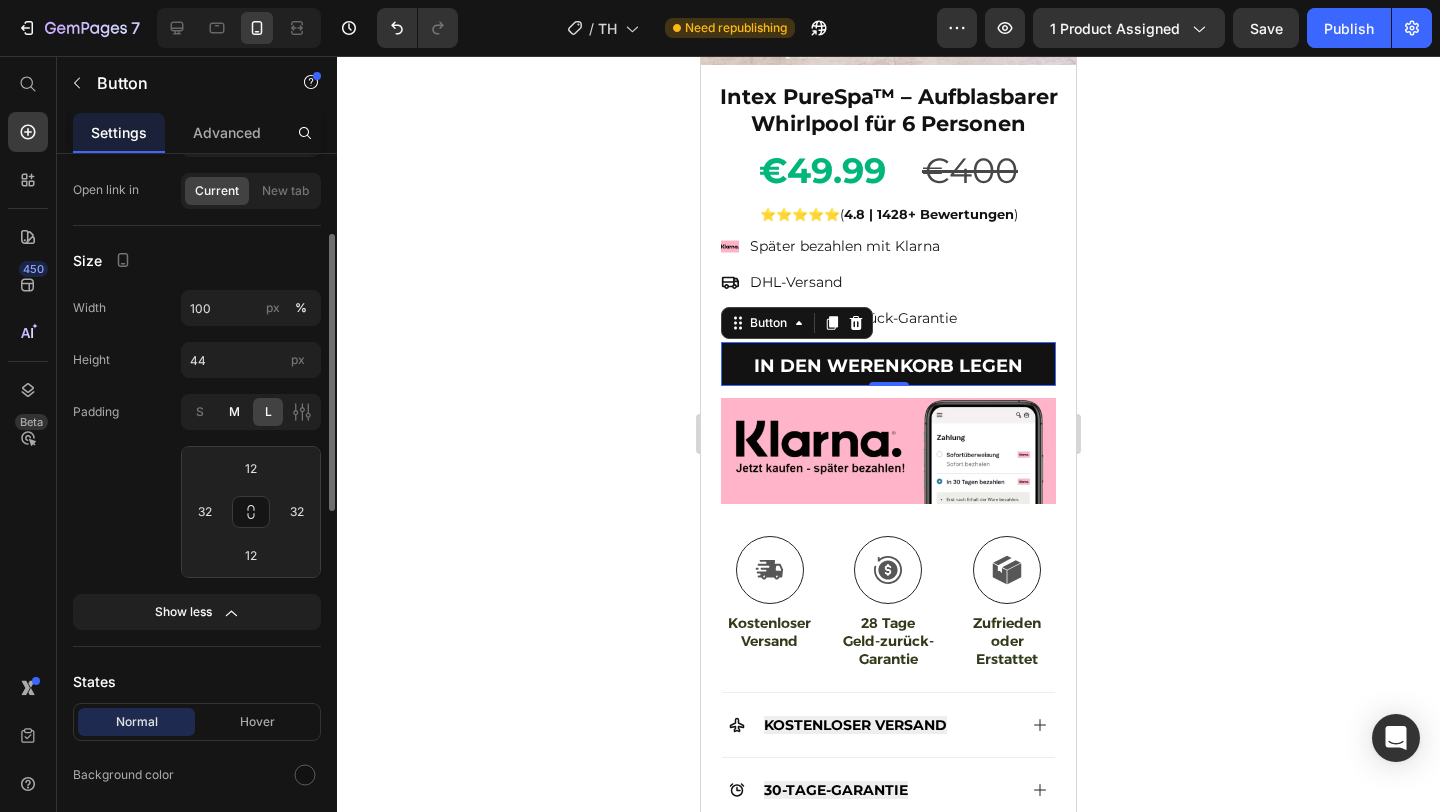 click on "M" 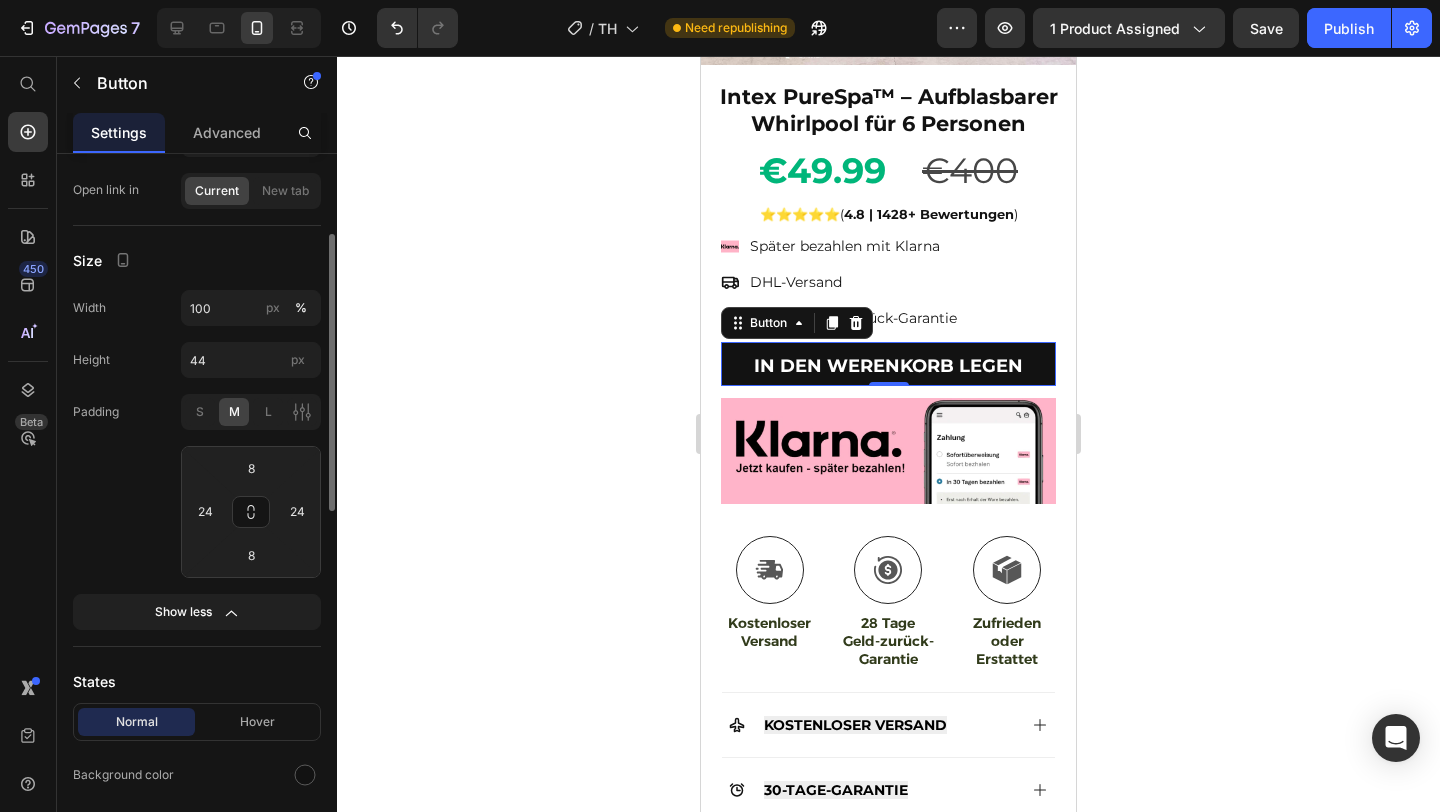 scroll, scrollTop: 0, scrollLeft: 0, axis: both 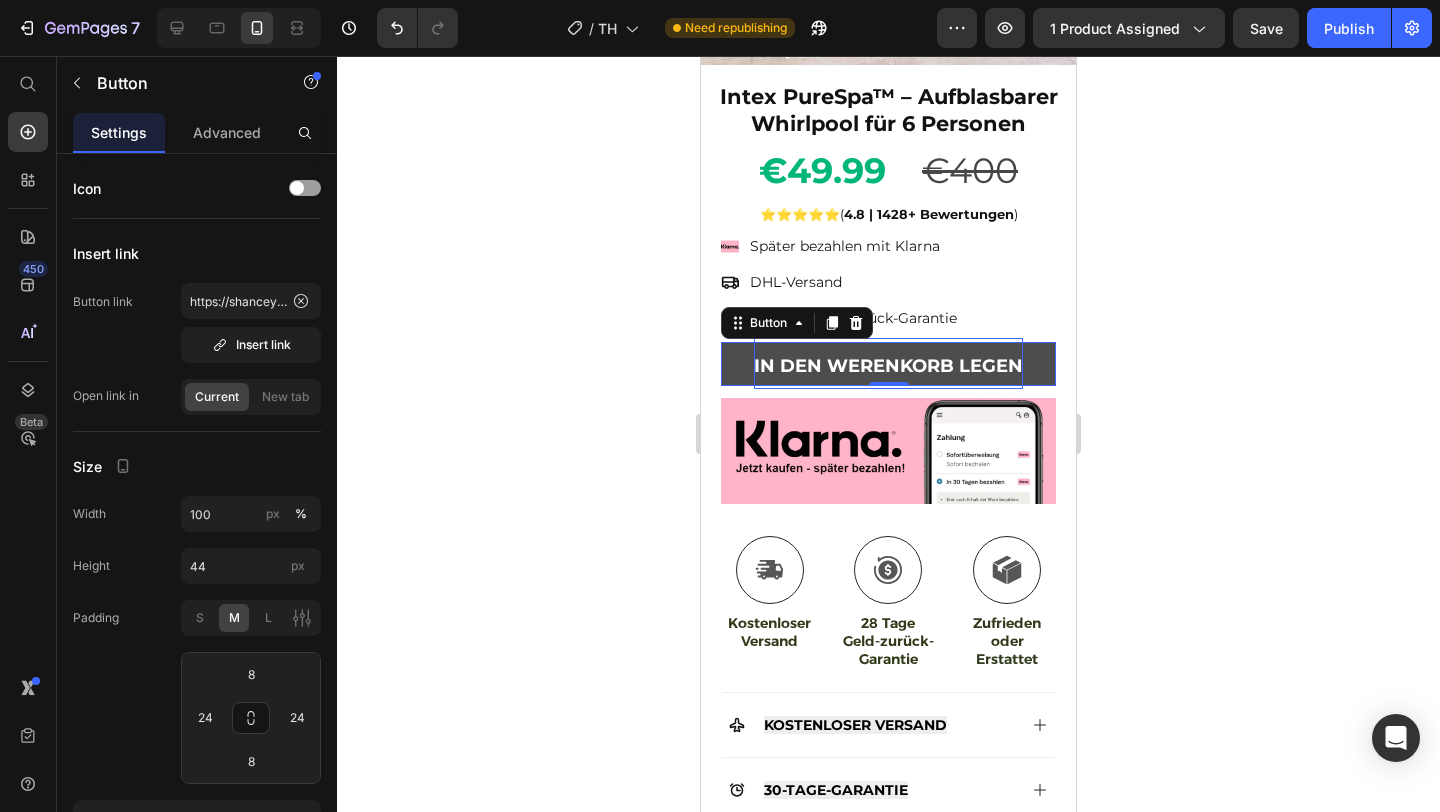click on "IN DEN WERENKORB LEGEN" at bounding box center (888, 366) 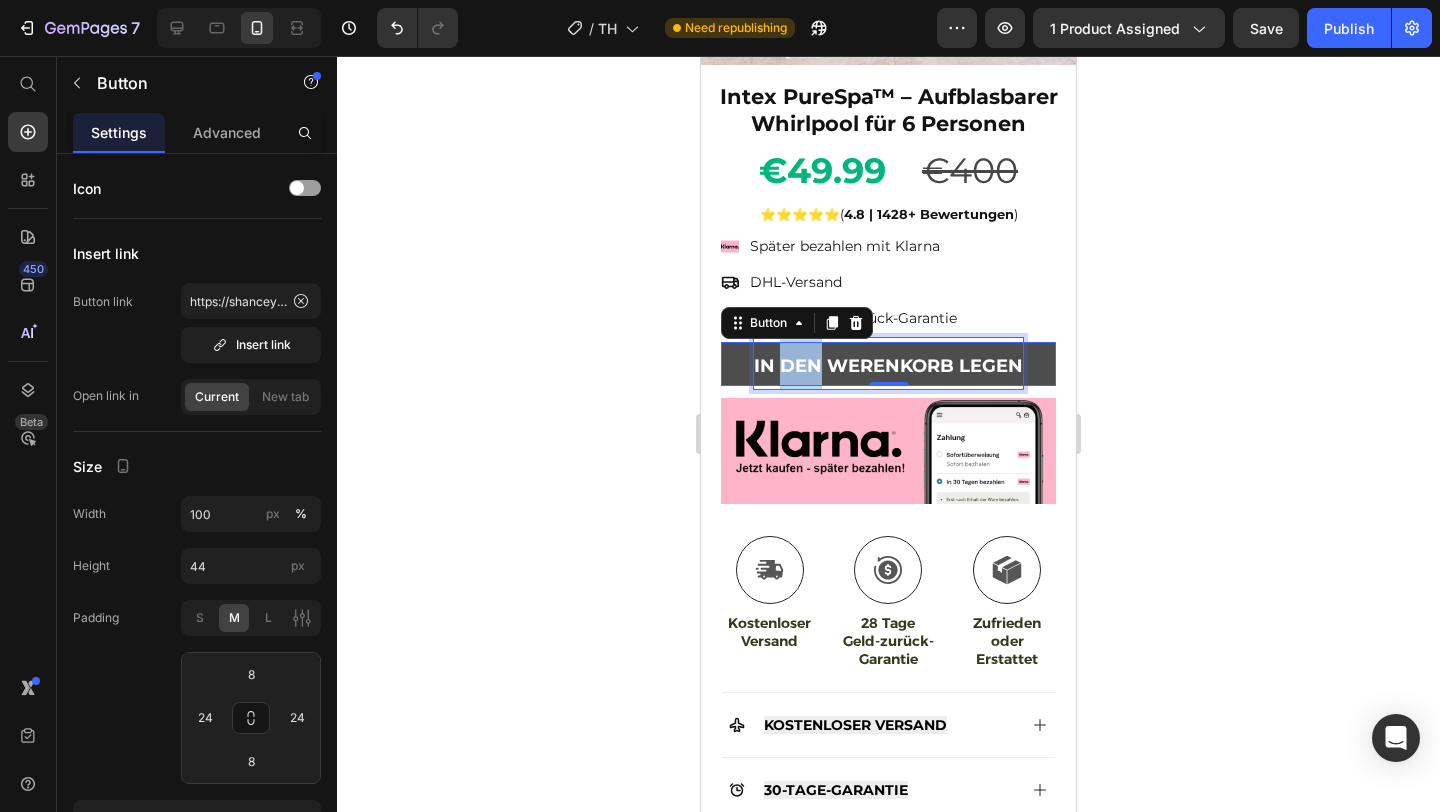click on "IN DEN WERENKORB LEGEN" at bounding box center (888, 366) 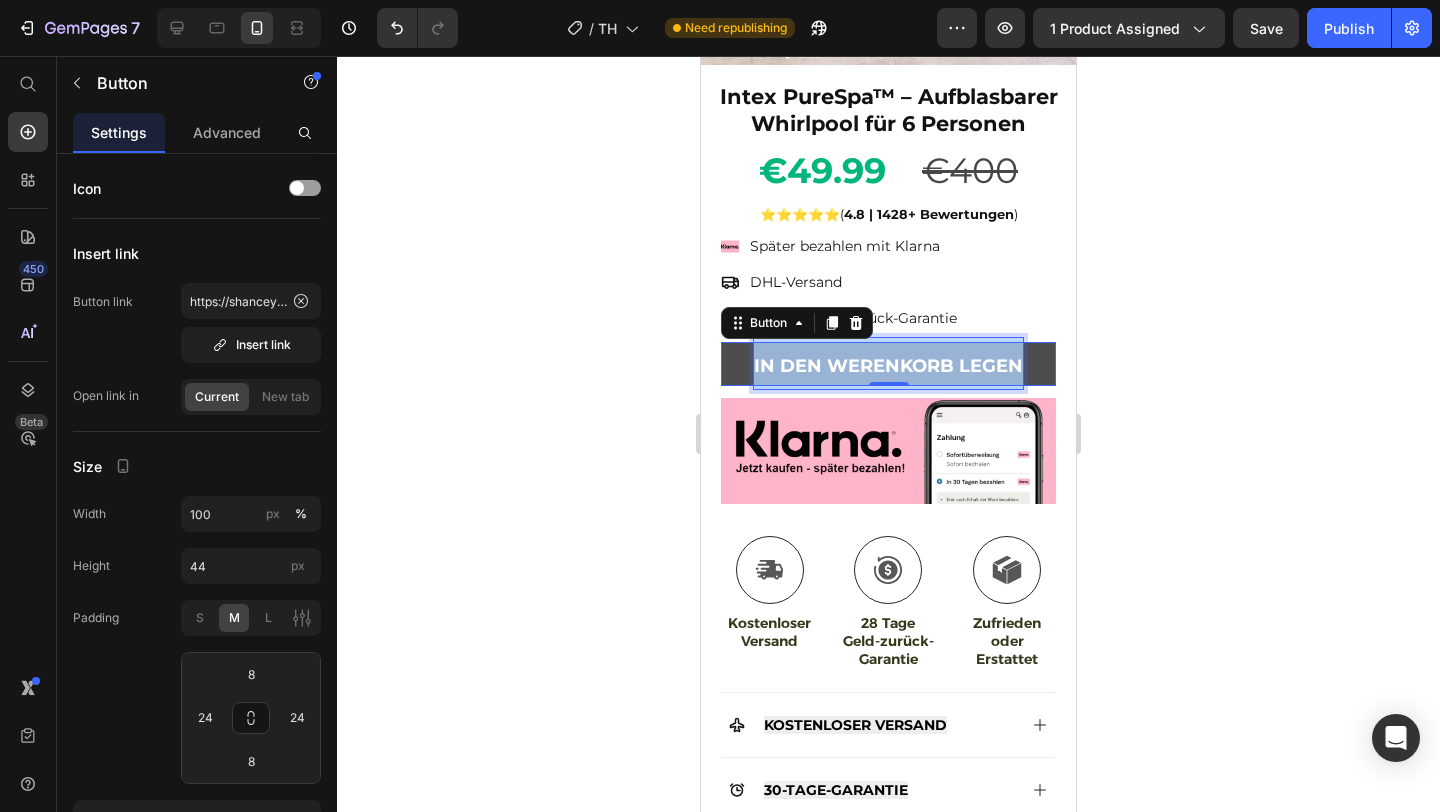 click on "IN DEN WERENKORB LEGEN" at bounding box center [888, 366] 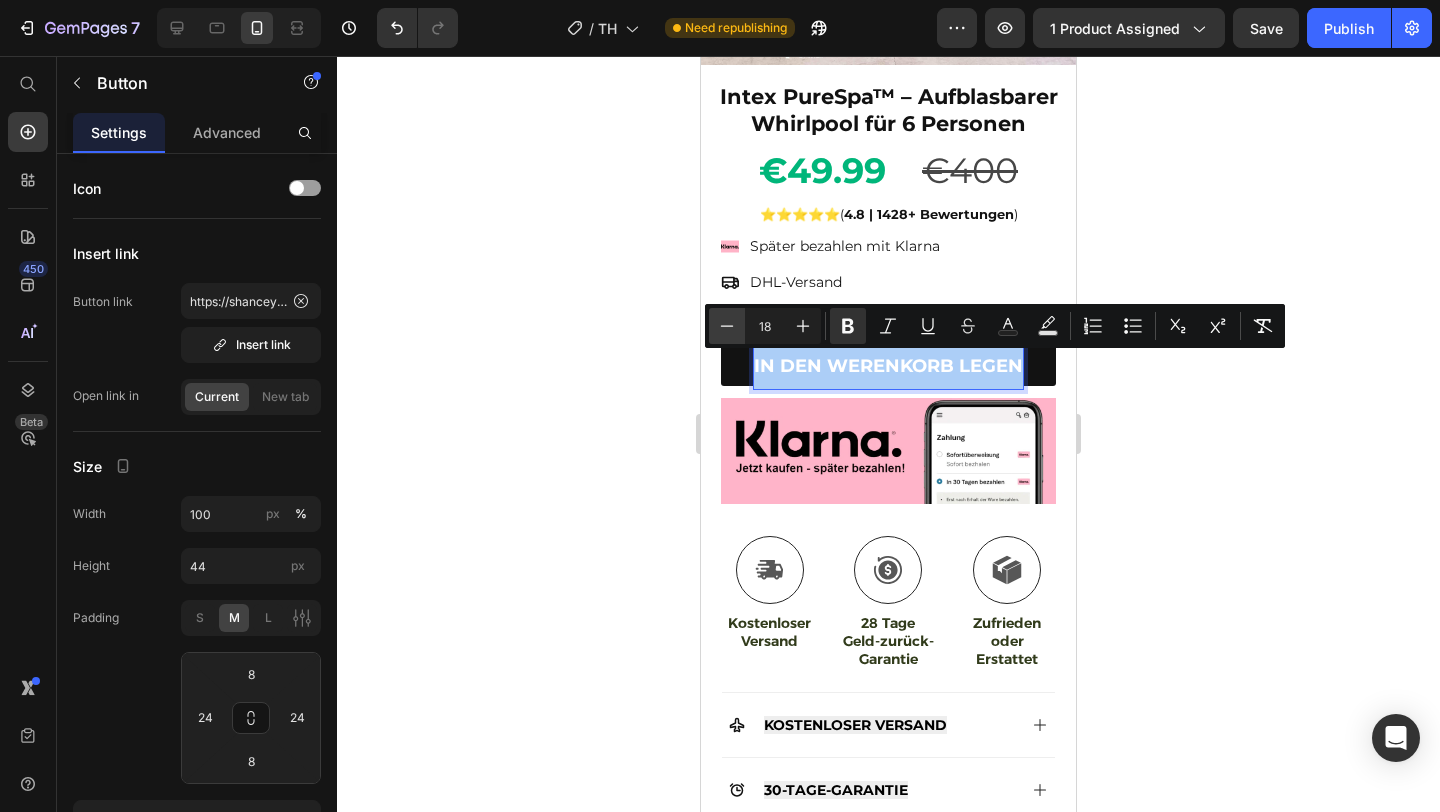 click on "Minus" at bounding box center (727, 326) 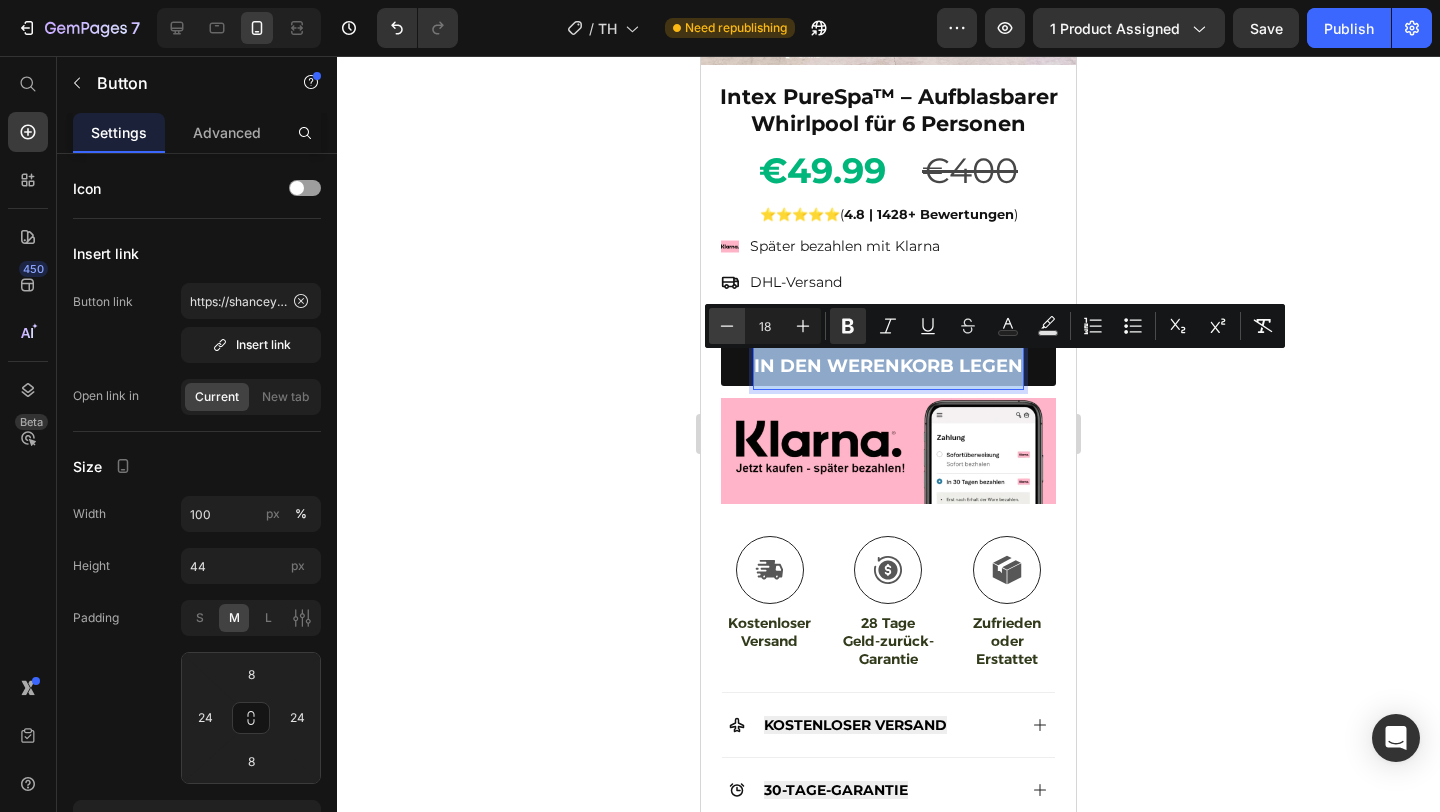 type on "17" 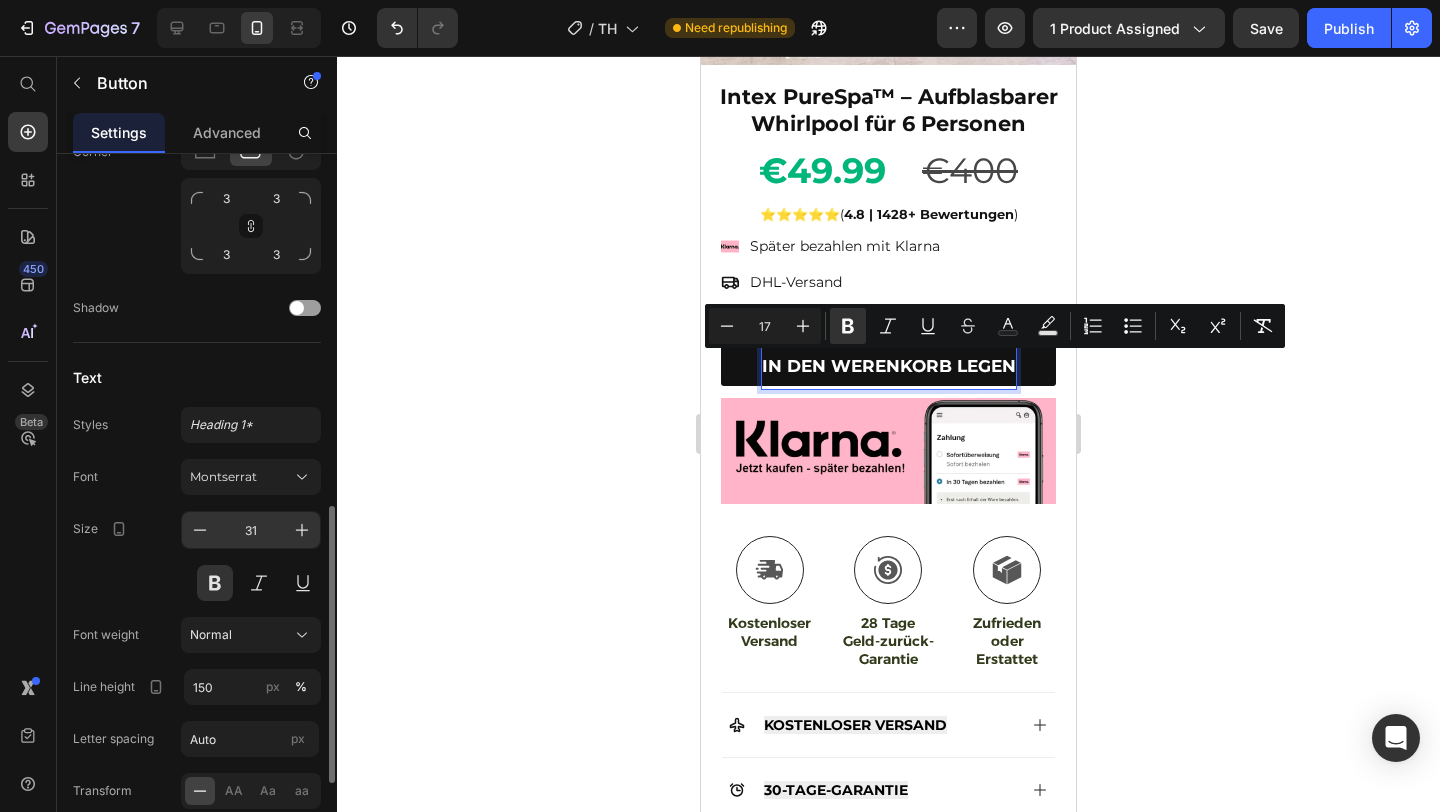 scroll, scrollTop: 1012, scrollLeft: 0, axis: vertical 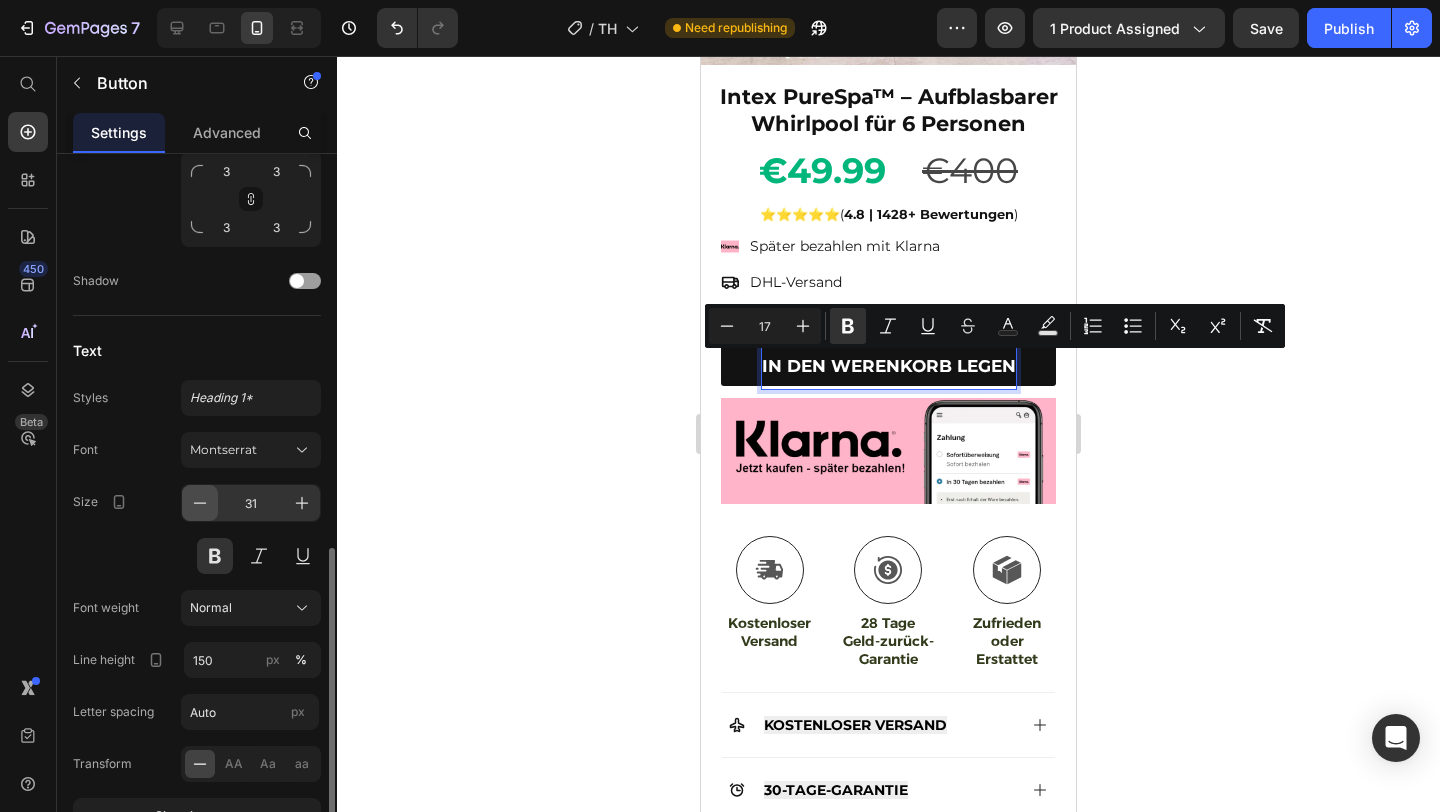 click at bounding box center (200, 503) 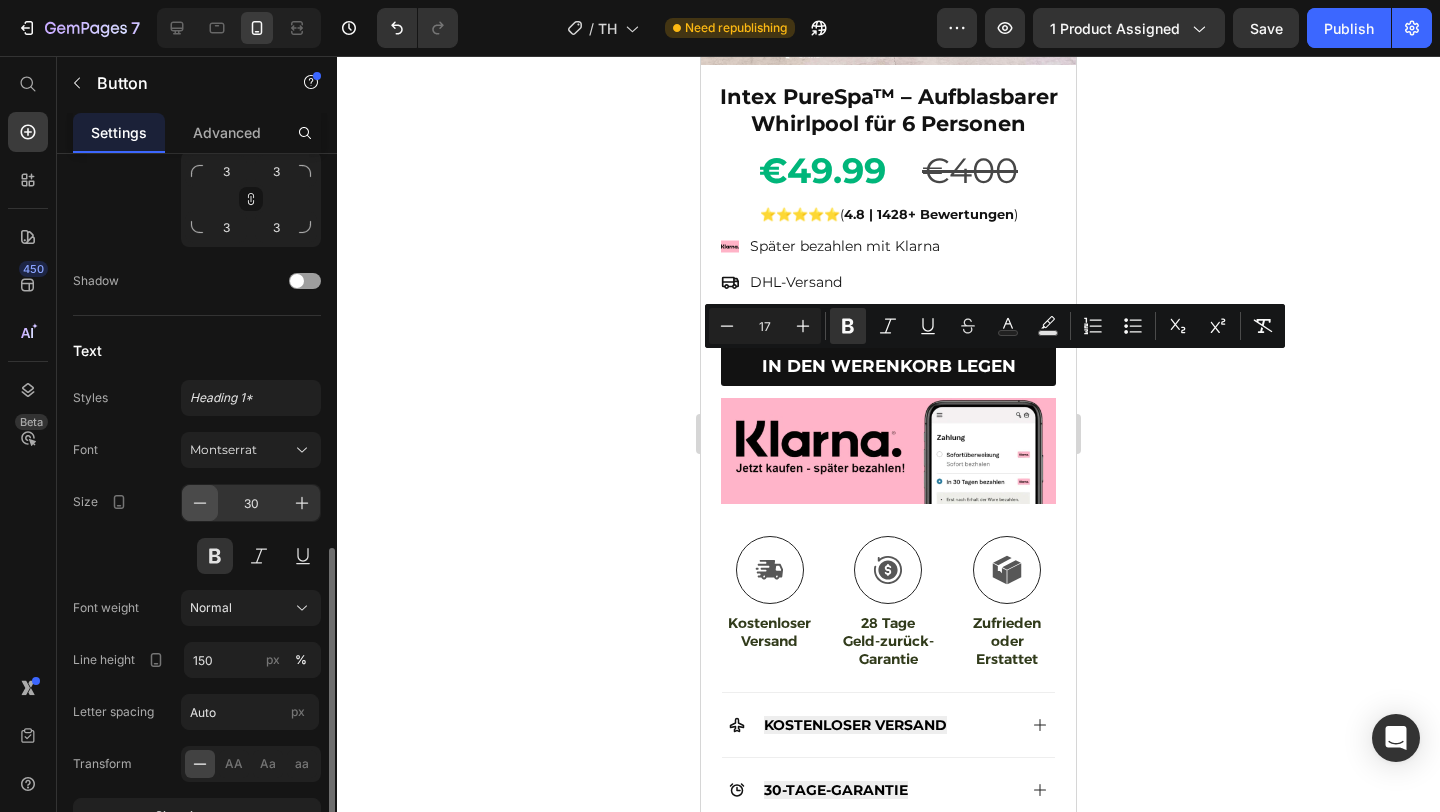 click at bounding box center [200, 503] 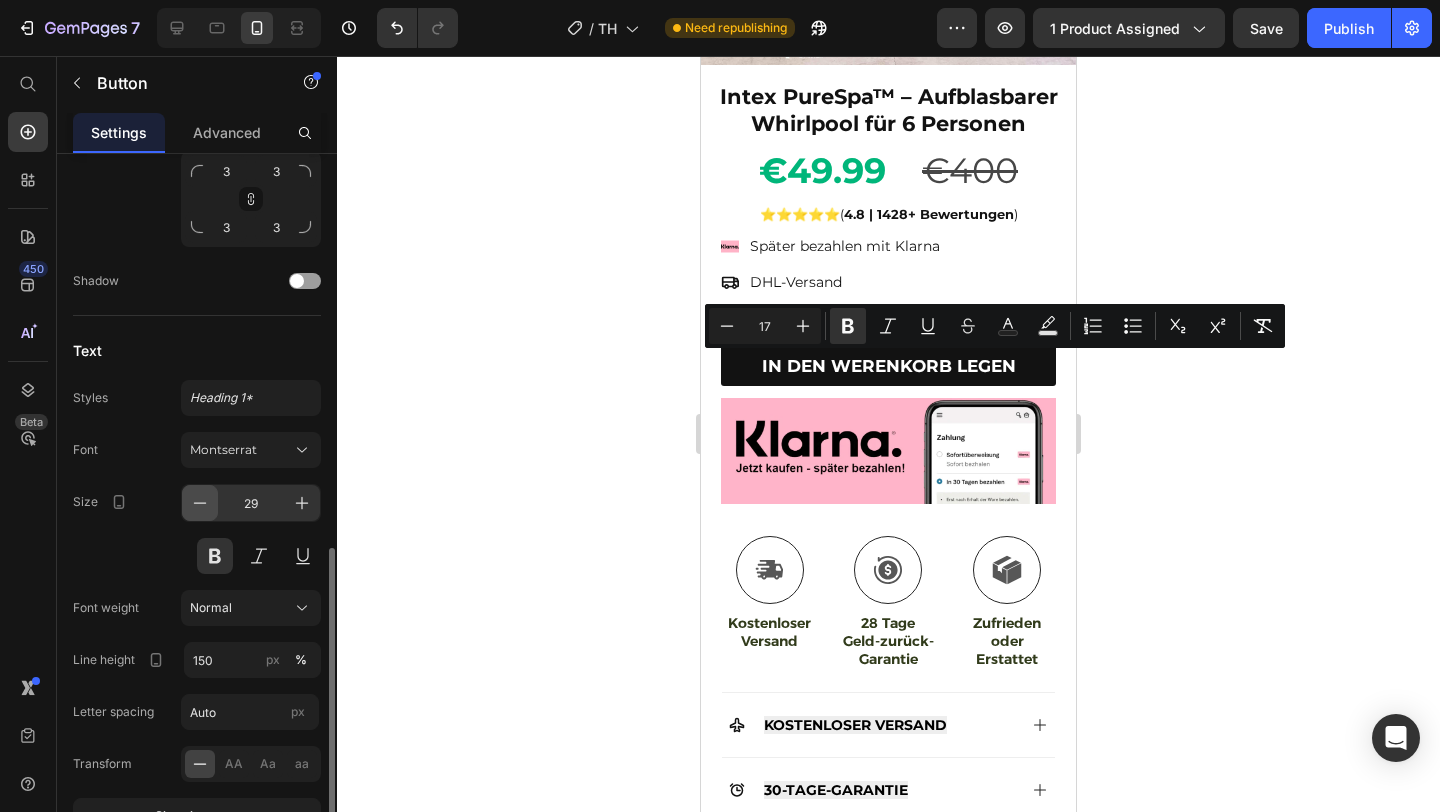 click at bounding box center (200, 503) 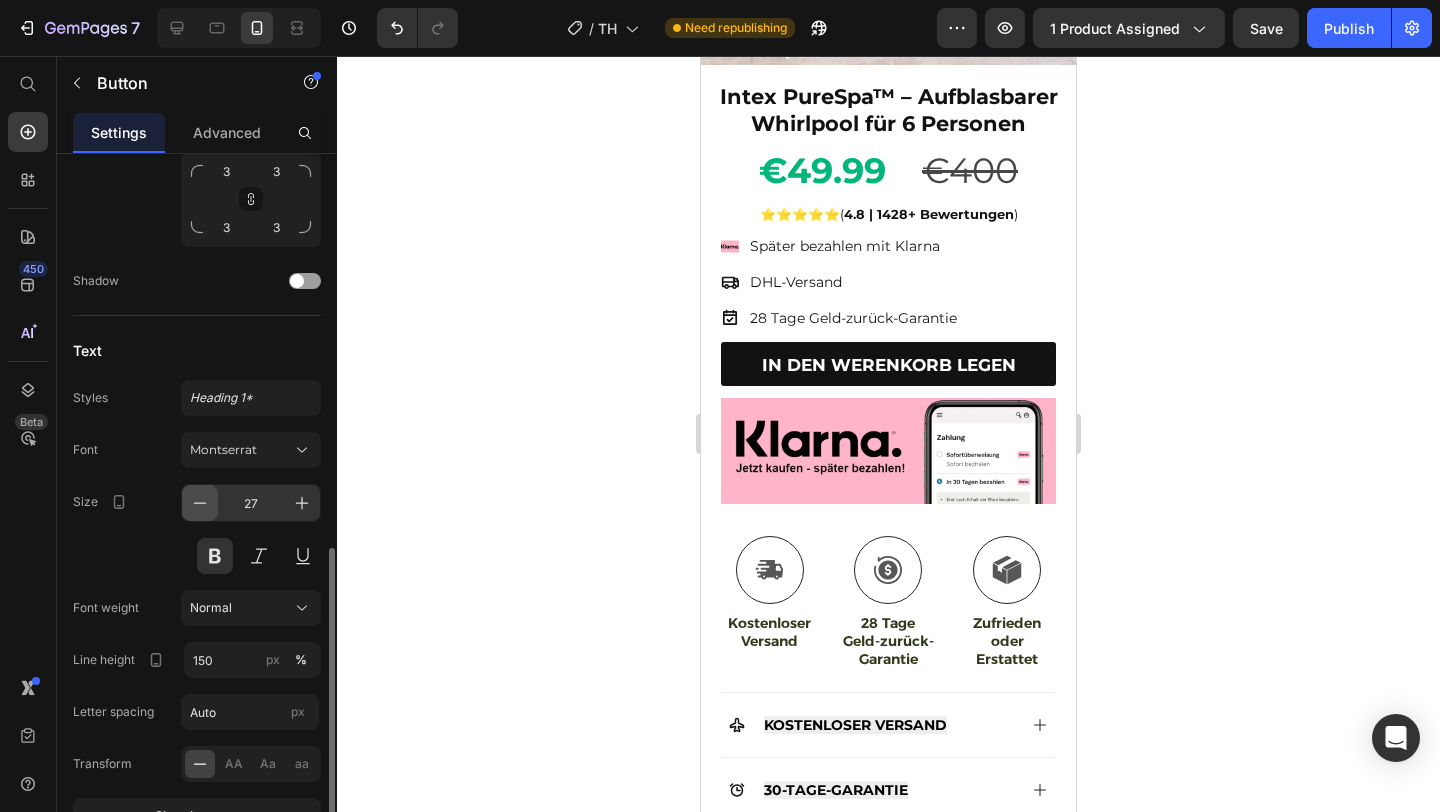 click at bounding box center (200, 503) 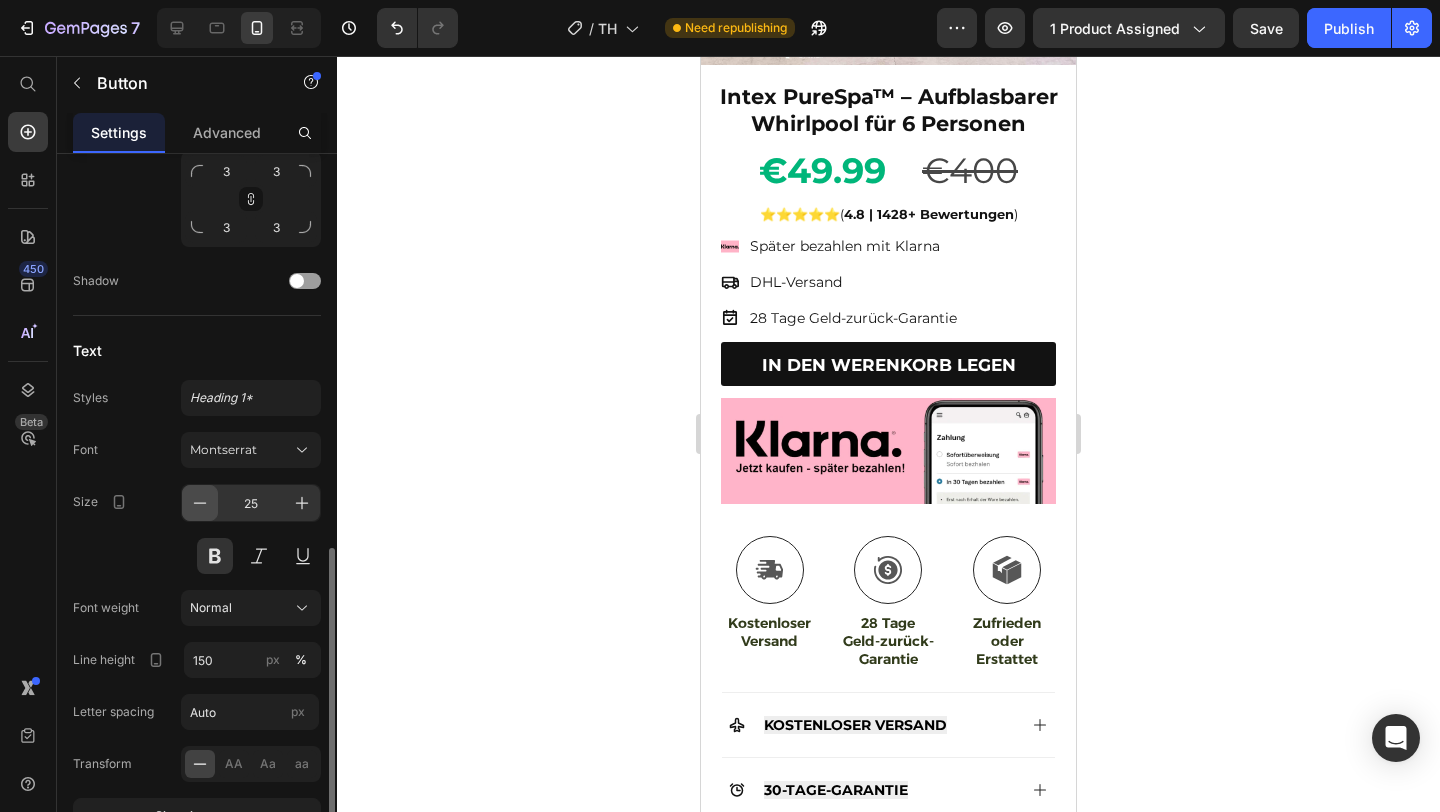 click at bounding box center [200, 503] 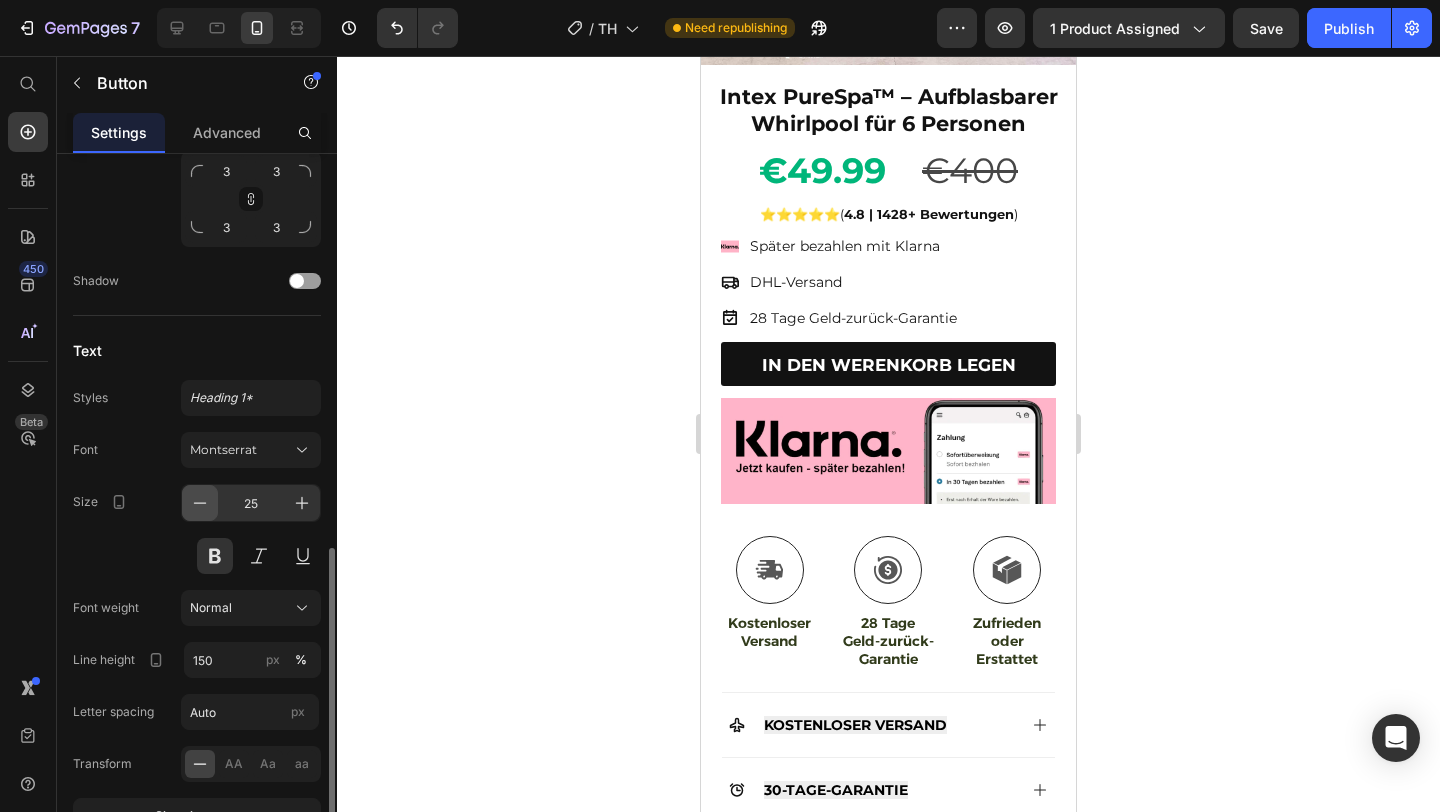 click at bounding box center (200, 503) 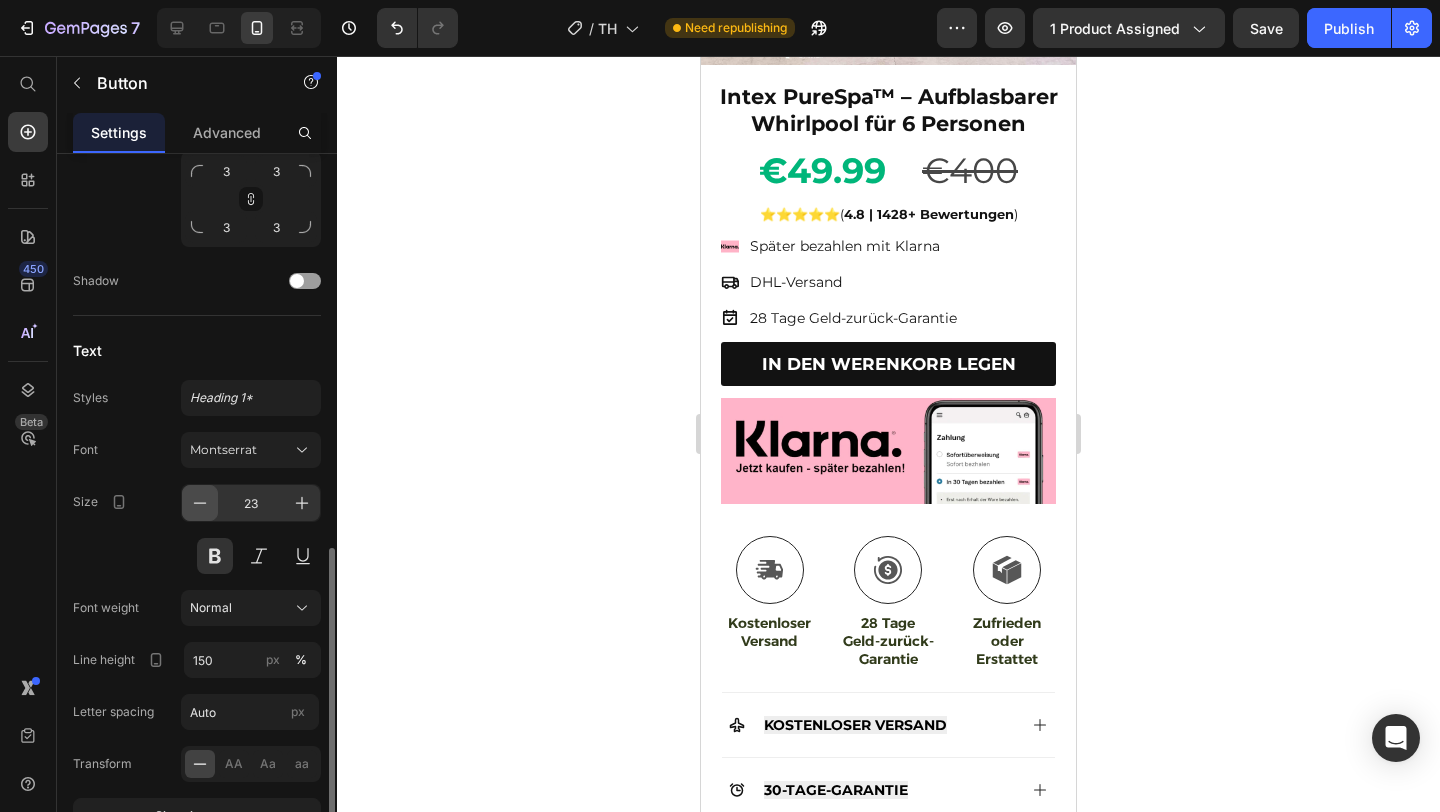 click at bounding box center [200, 503] 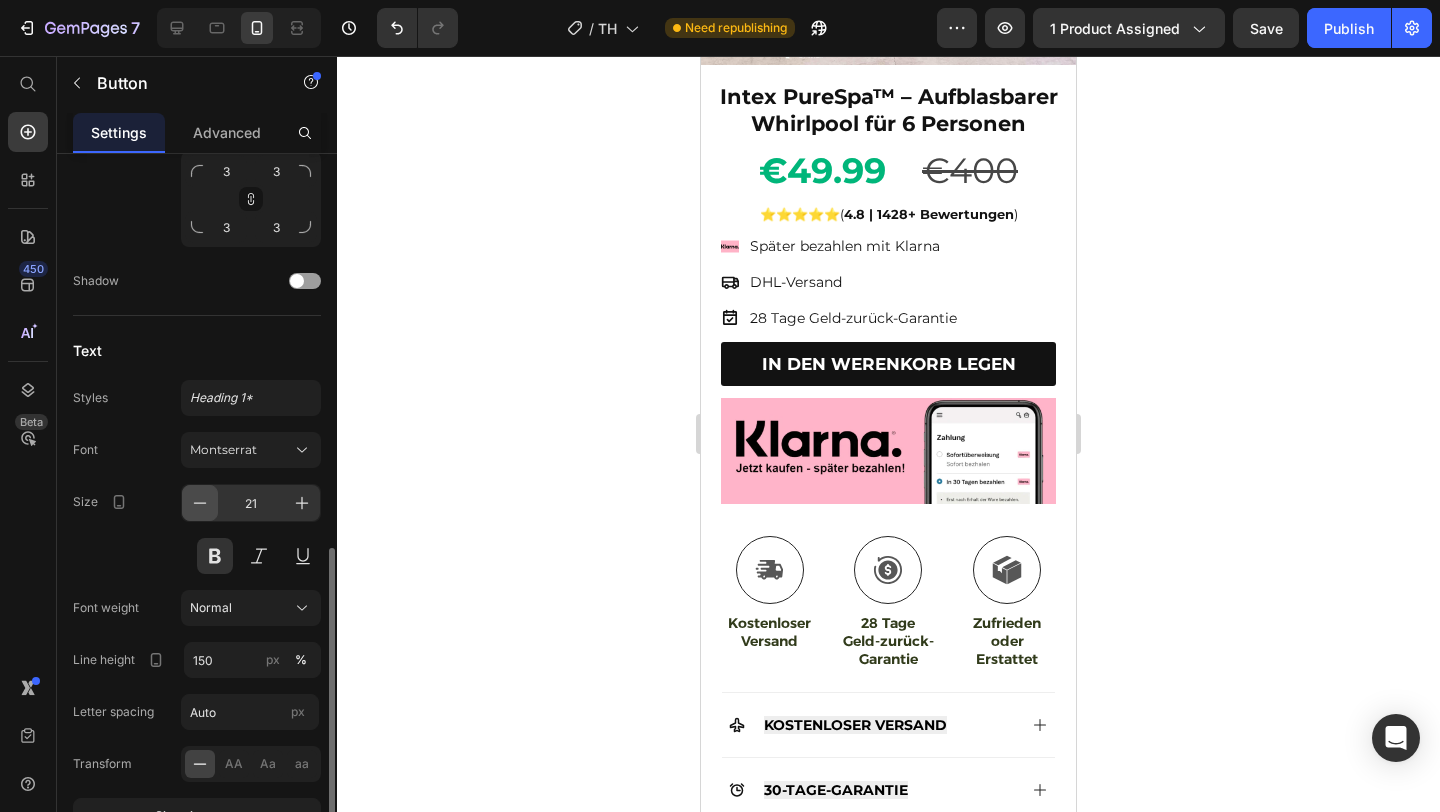 click at bounding box center (200, 503) 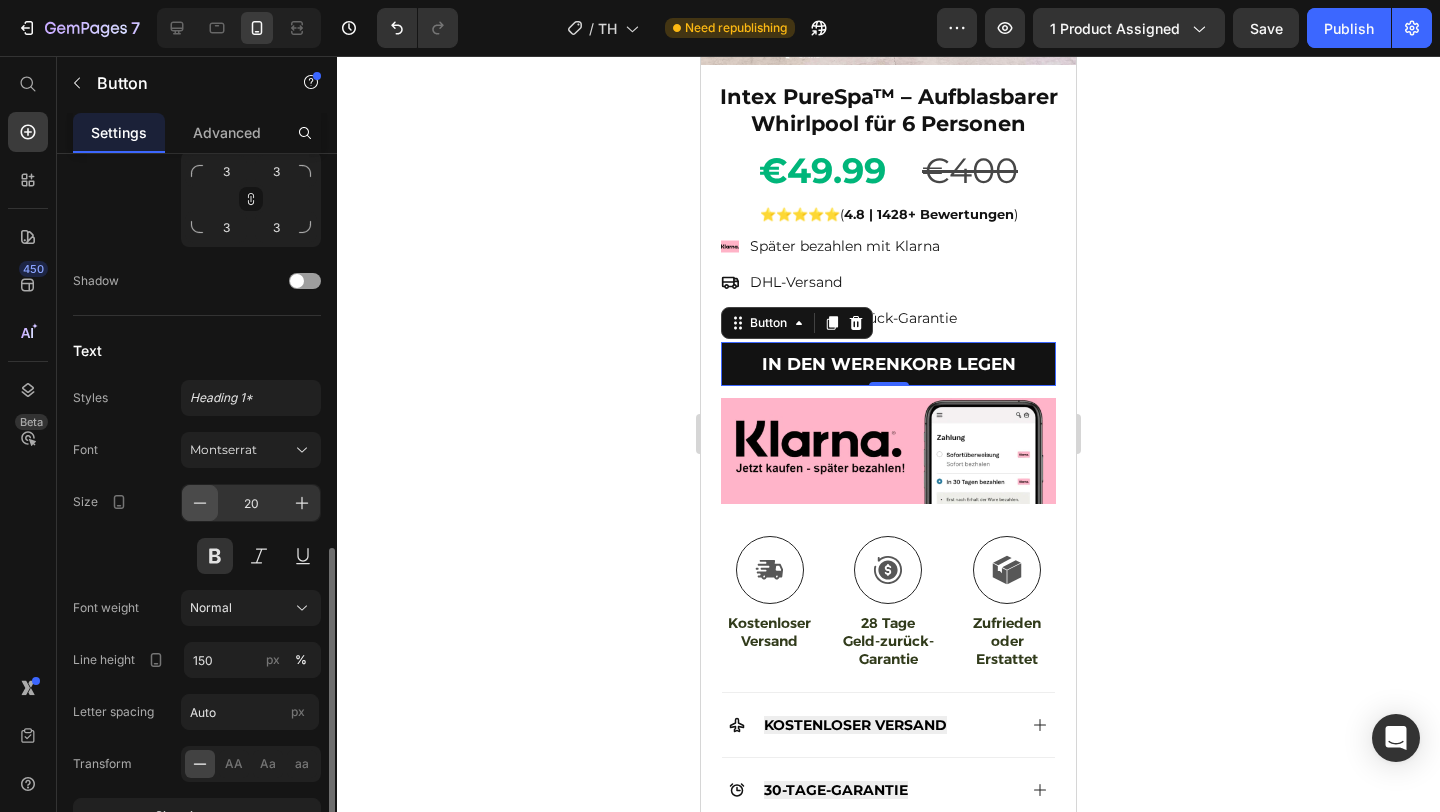 click at bounding box center (200, 503) 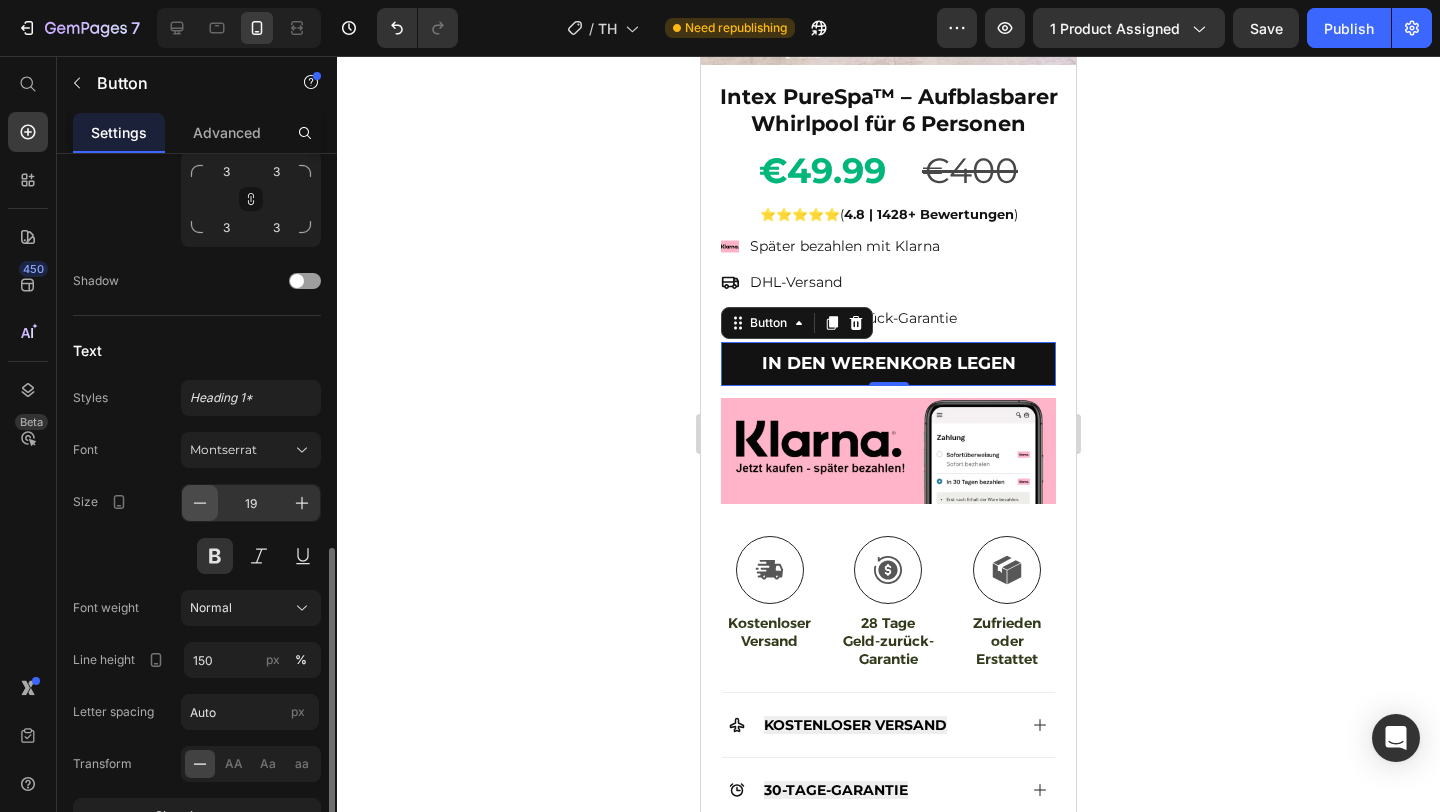 click at bounding box center (200, 503) 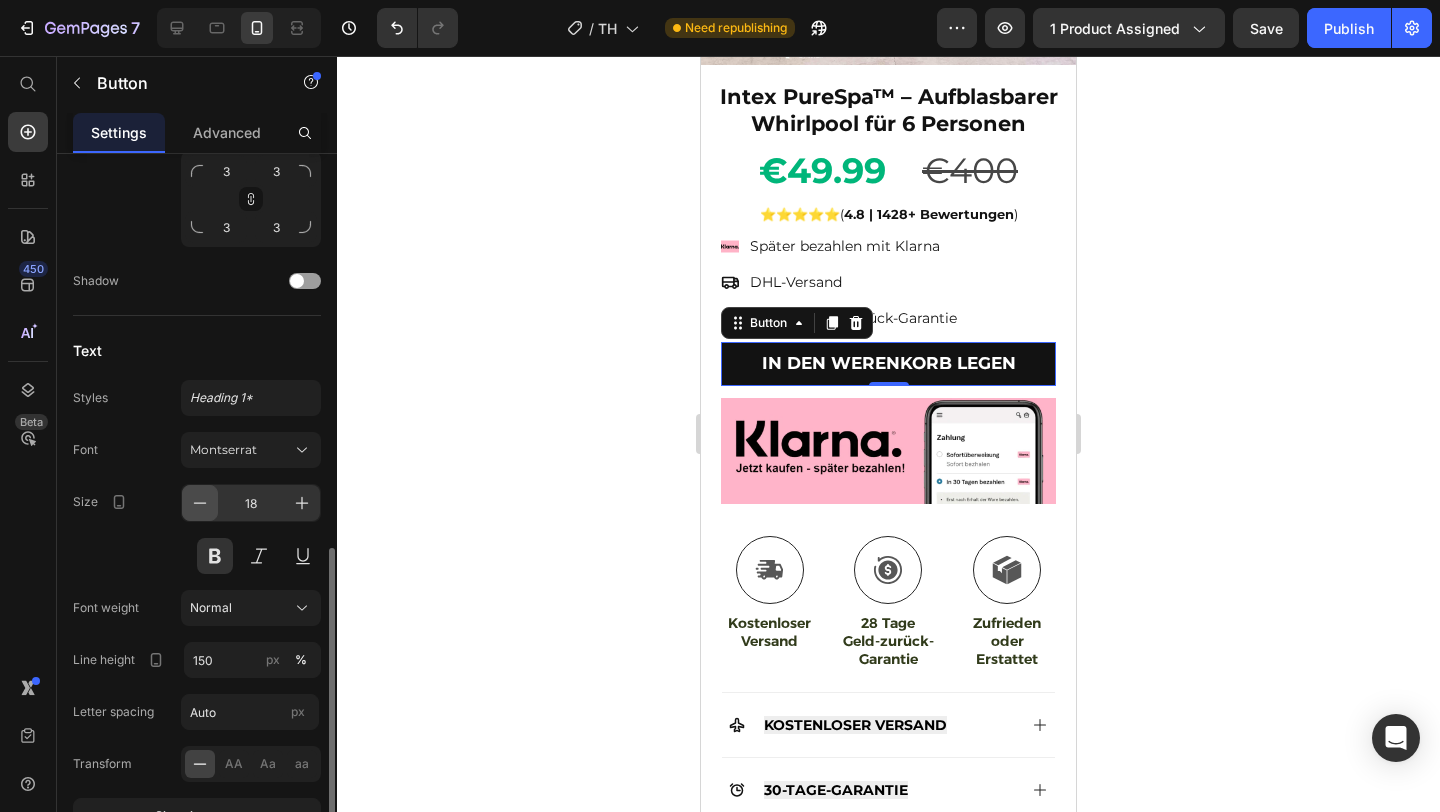 click at bounding box center (200, 503) 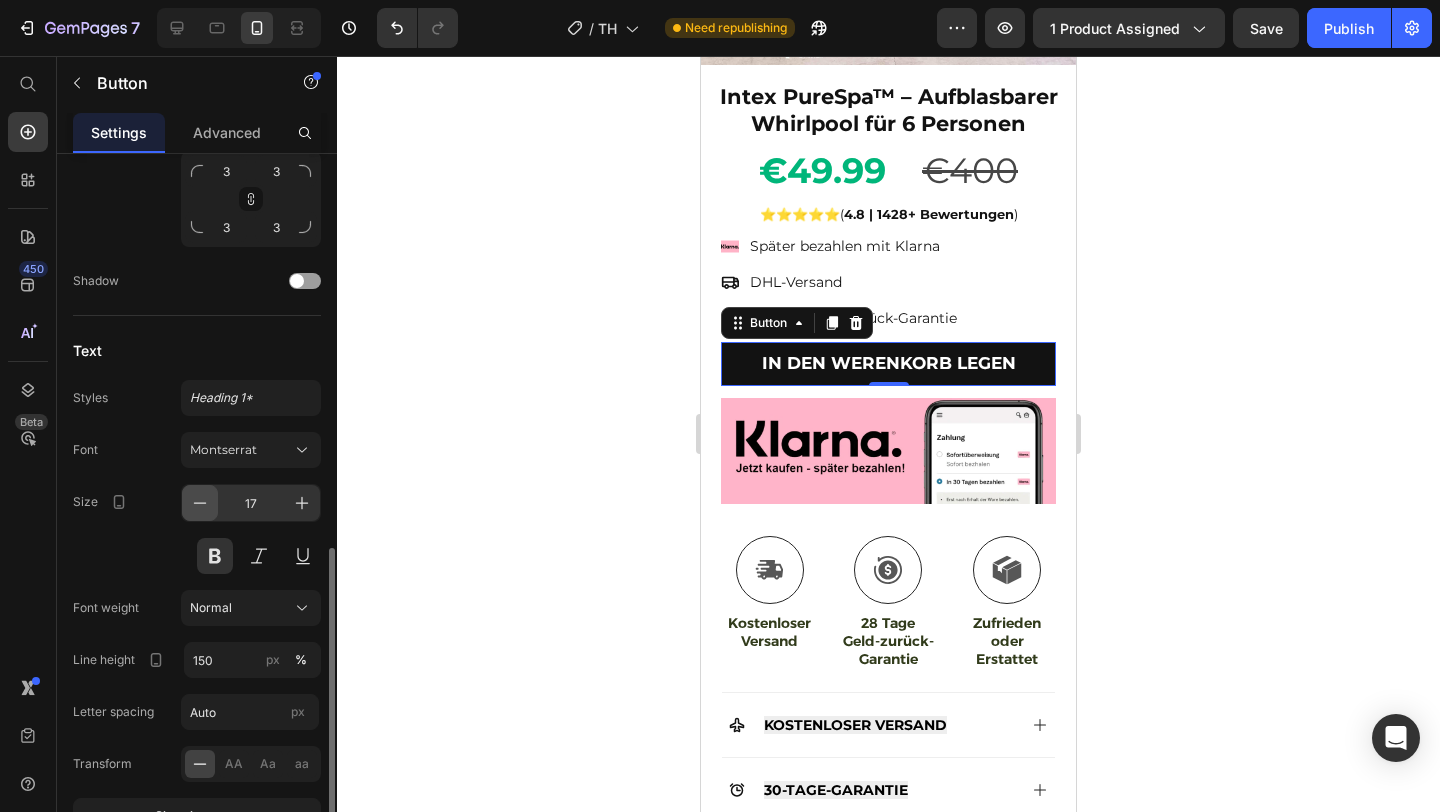 click at bounding box center (200, 503) 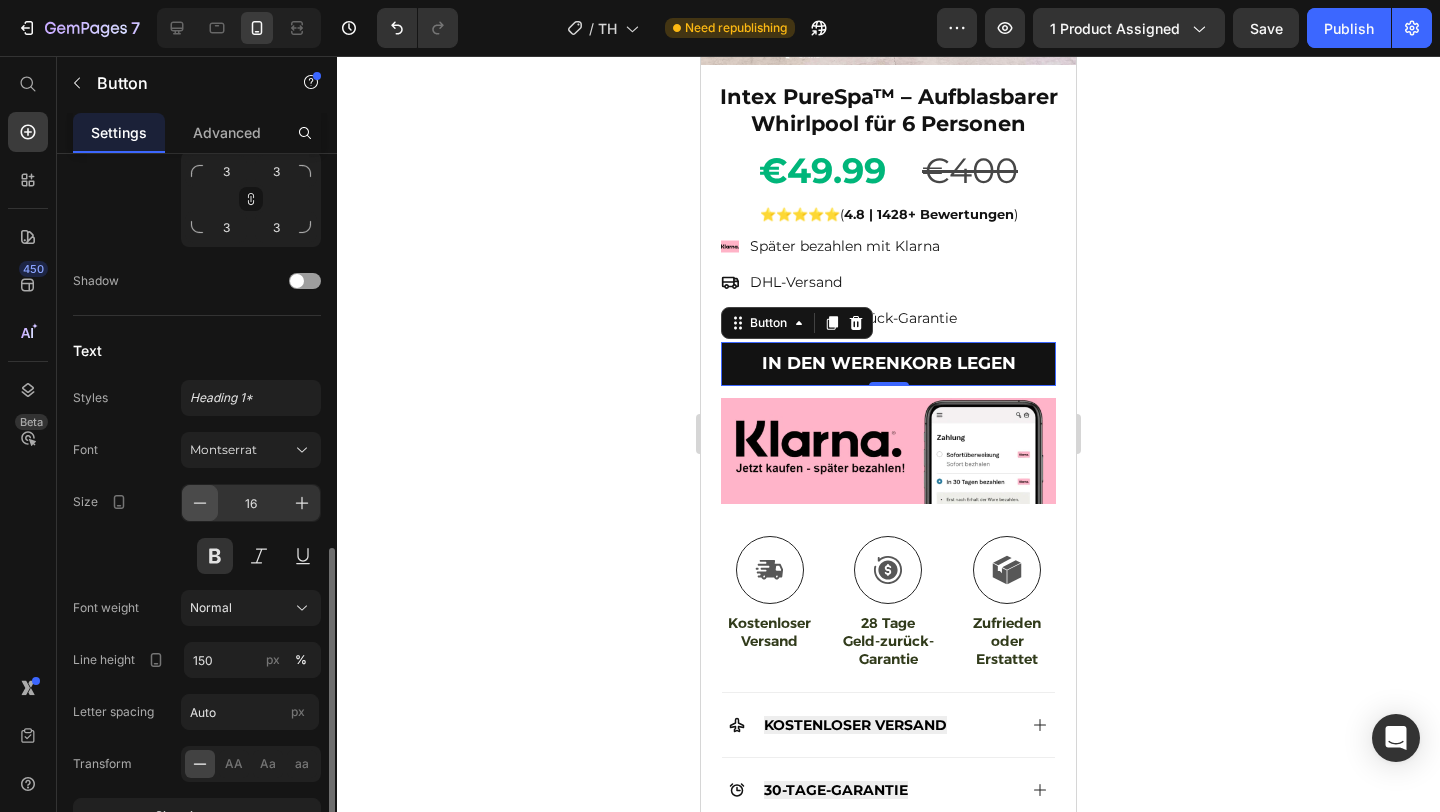 click at bounding box center [200, 503] 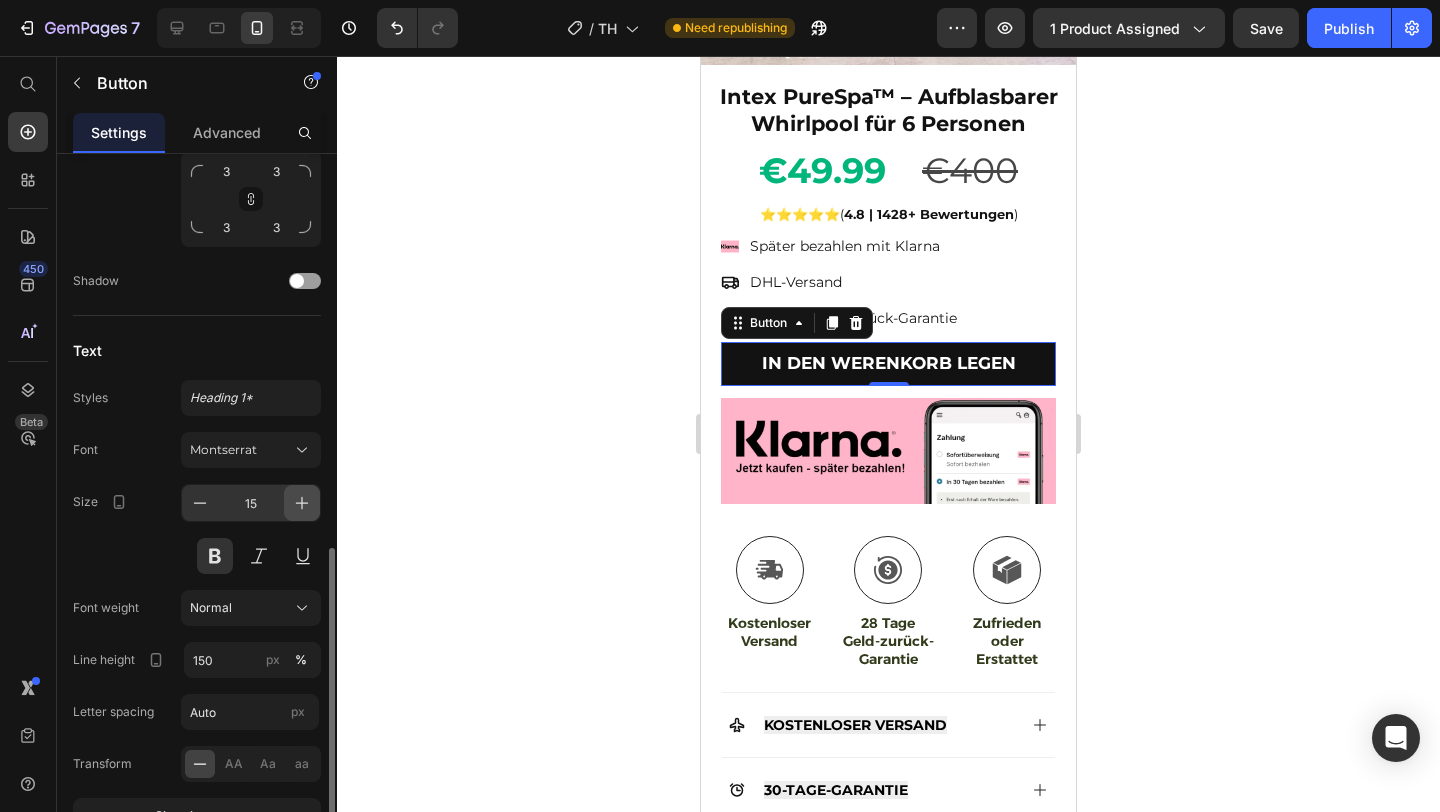 click 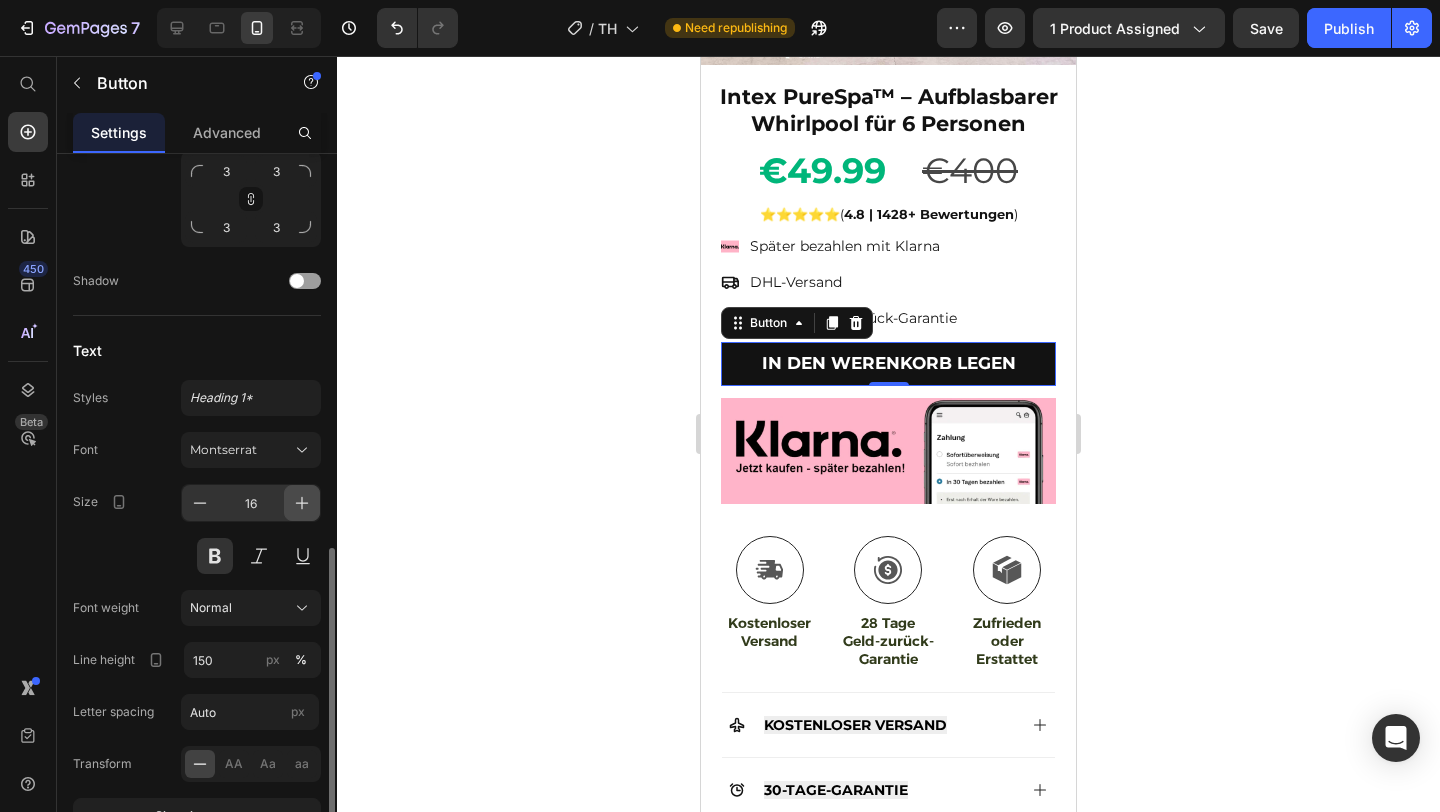 click 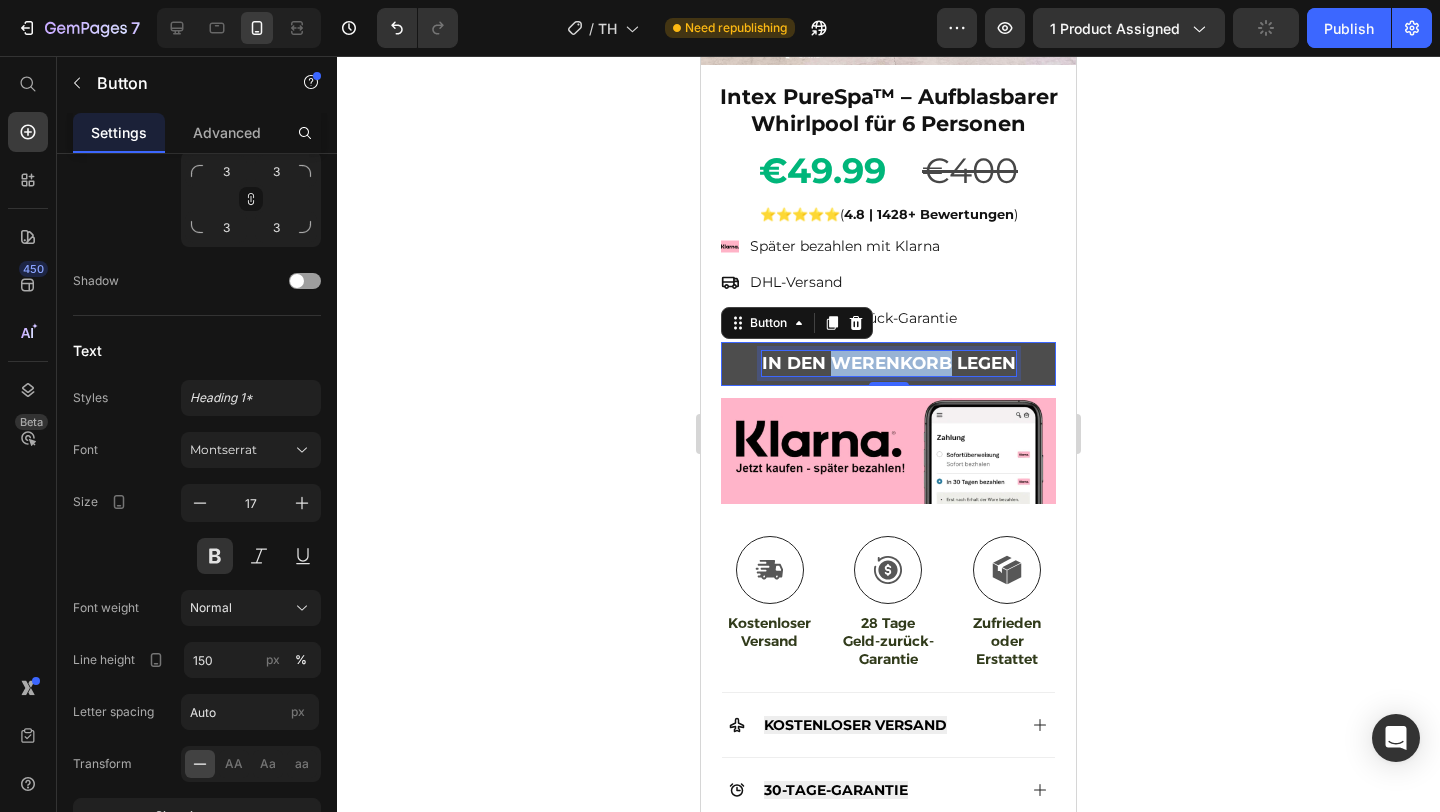 click on "IN DEN WERENKORB LEGEN" at bounding box center [889, 363] 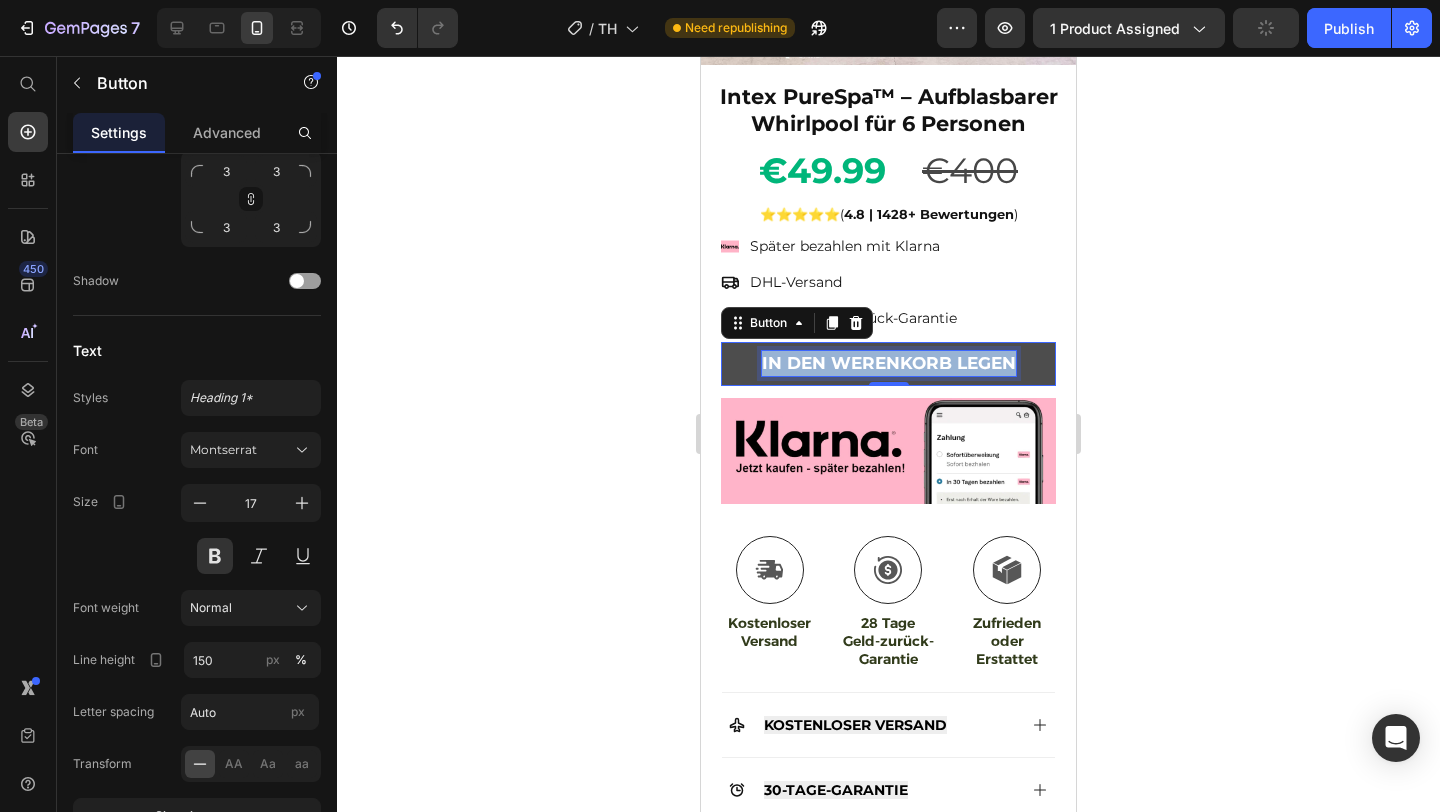 click on "IN DEN WERENKORB LEGEN" at bounding box center (889, 363) 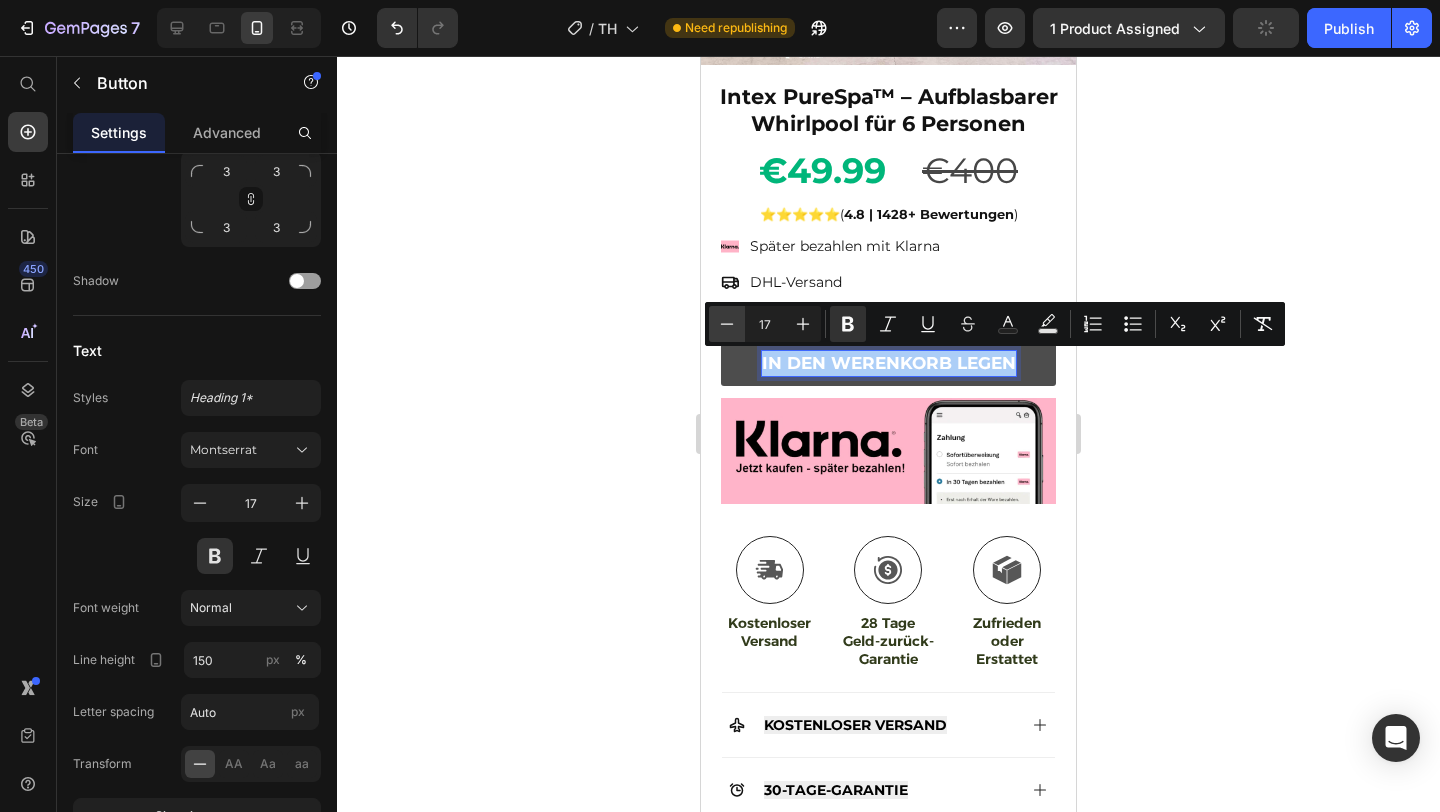 click 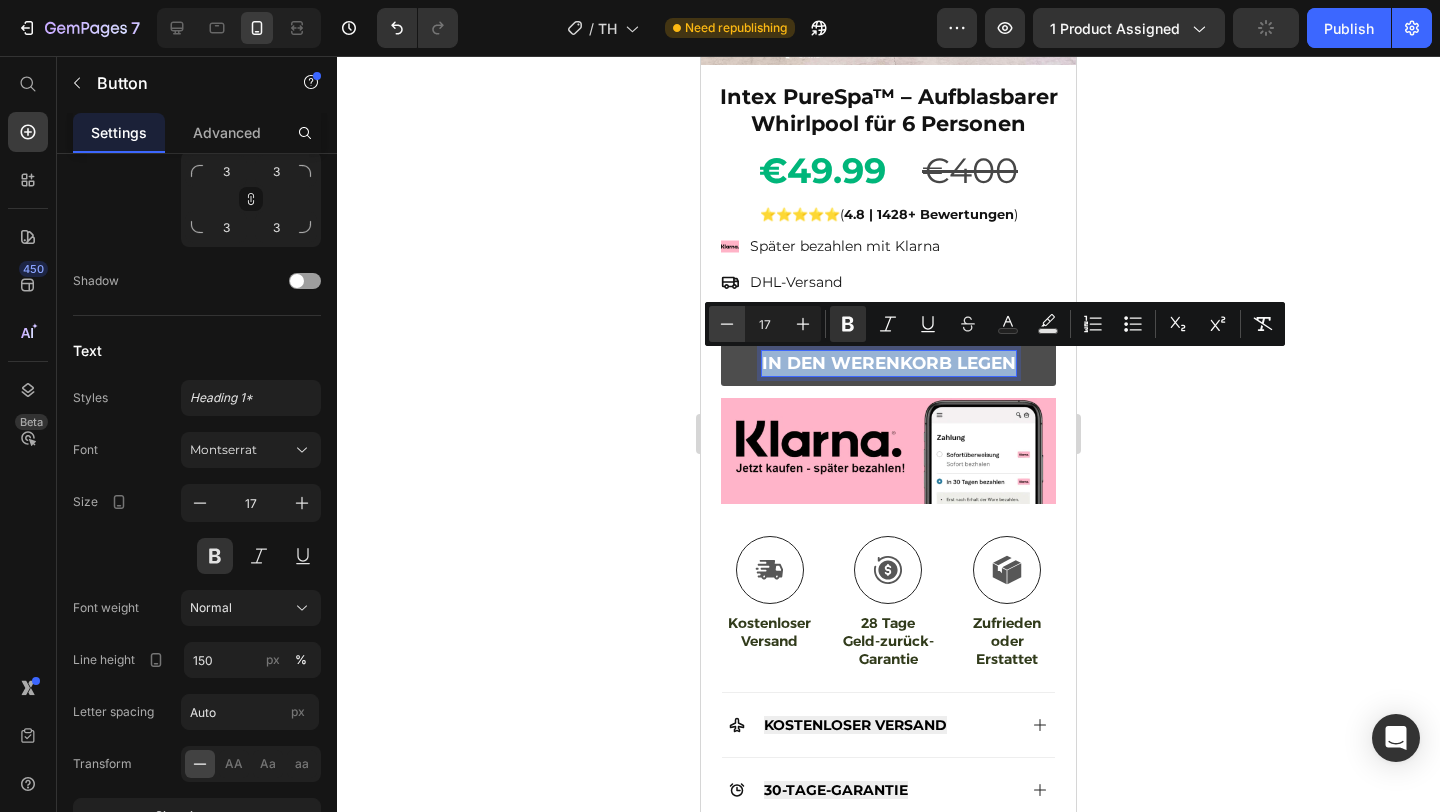 type on "16" 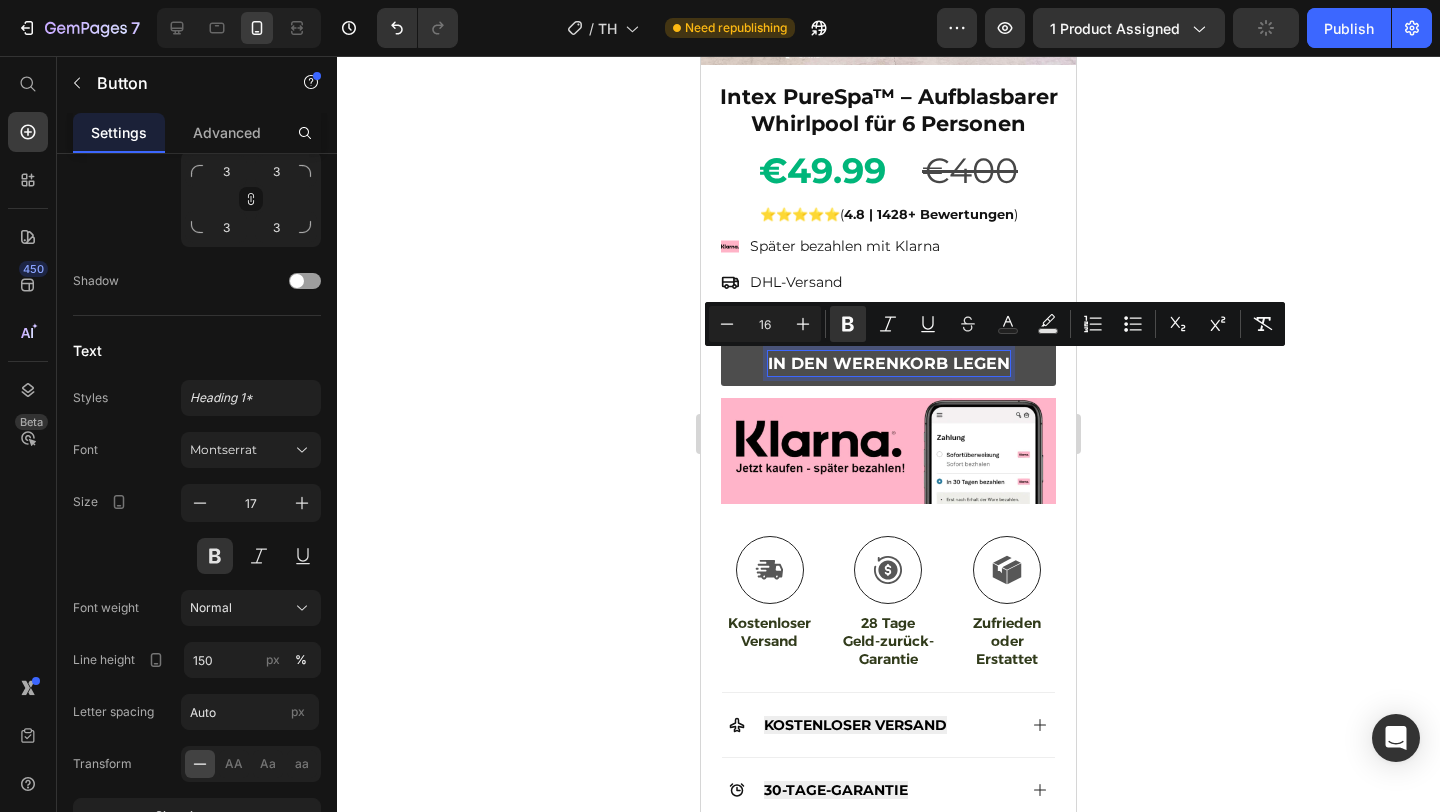 click 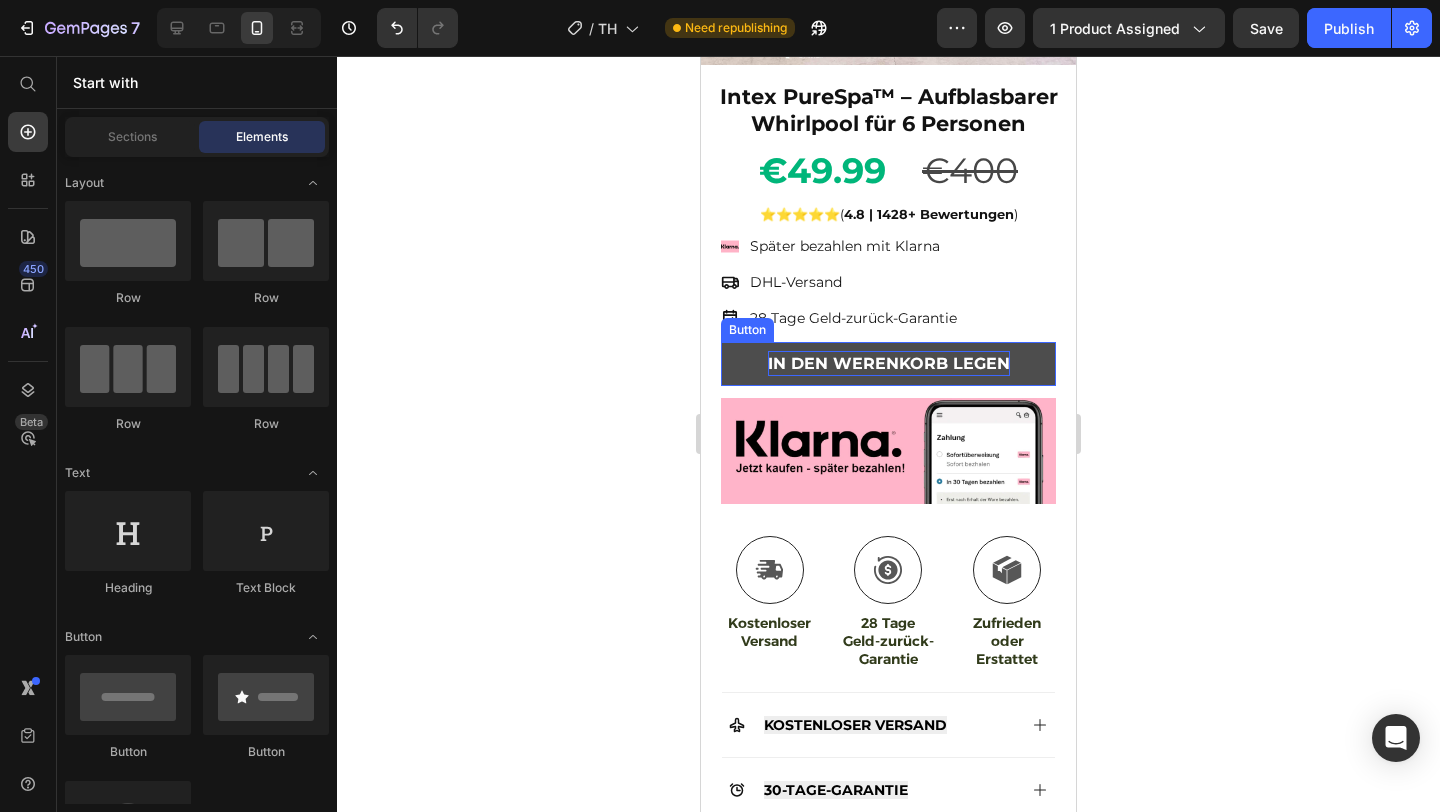click on "IN DEN WERENKORB LEGEN" at bounding box center [889, 363] 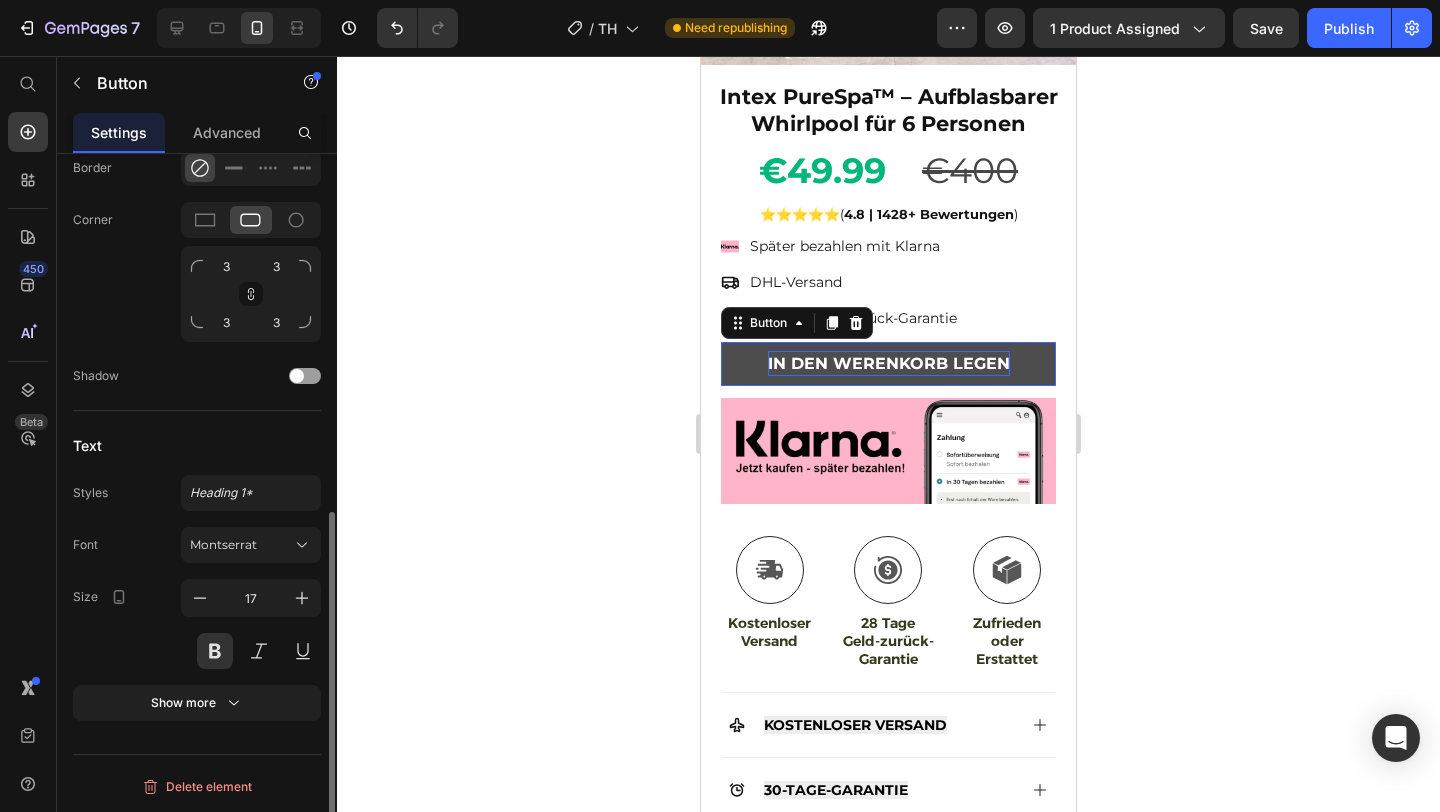 scroll, scrollTop: 717, scrollLeft: 0, axis: vertical 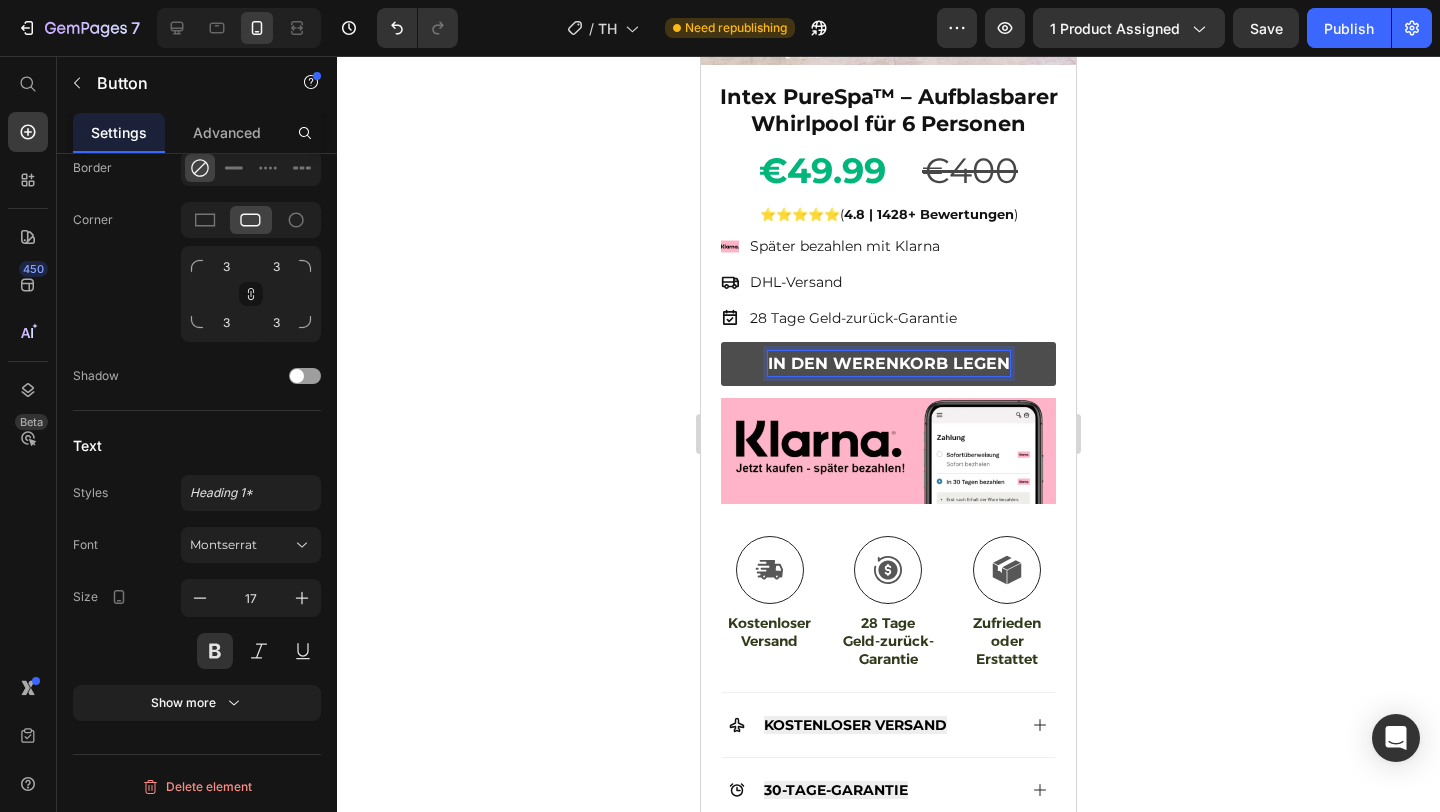 click on "IN DEN WERENKORB LEGEN" at bounding box center [889, 363] 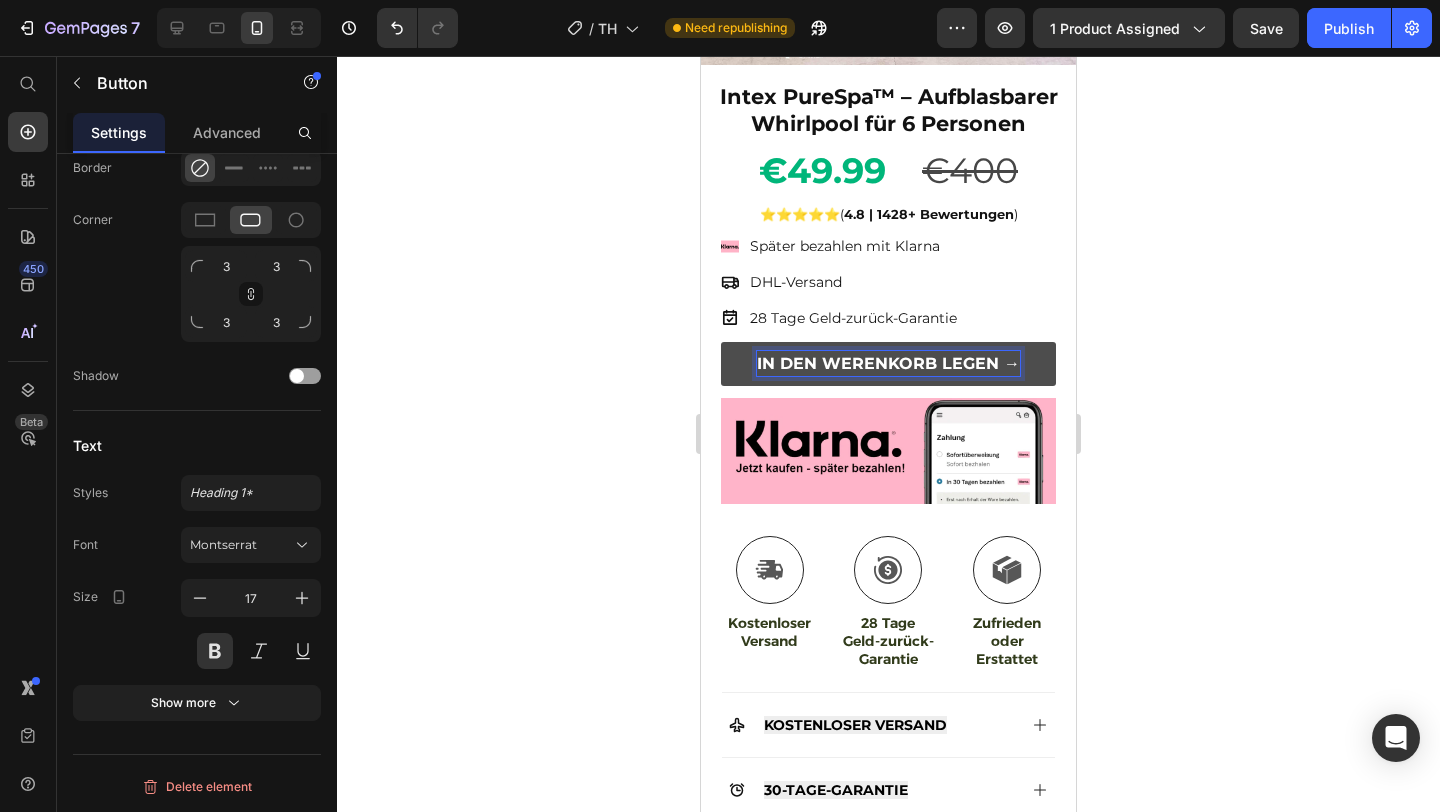 click 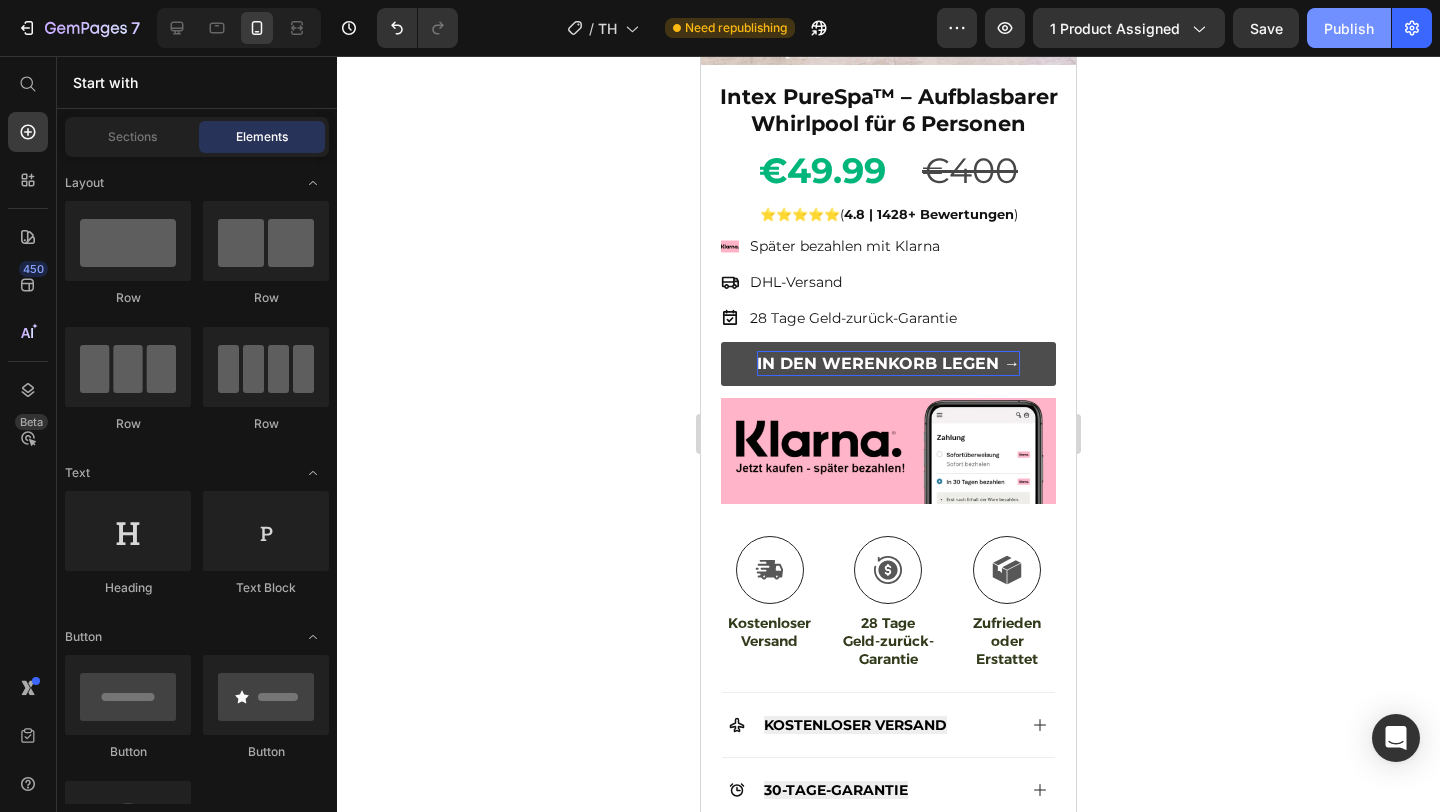 click on "Publish" at bounding box center [1349, 28] 